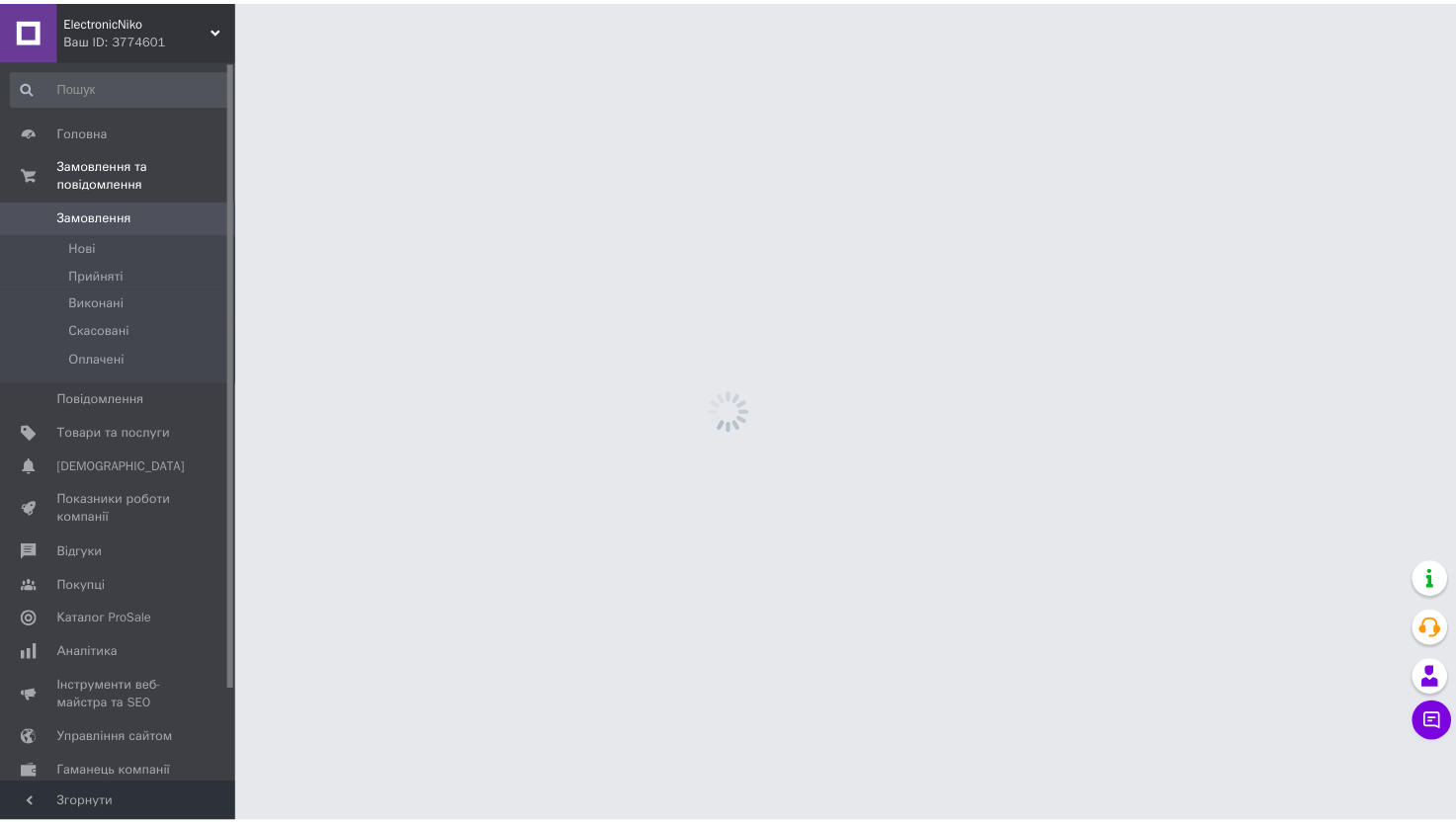 scroll, scrollTop: 0, scrollLeft: 0, axis: both 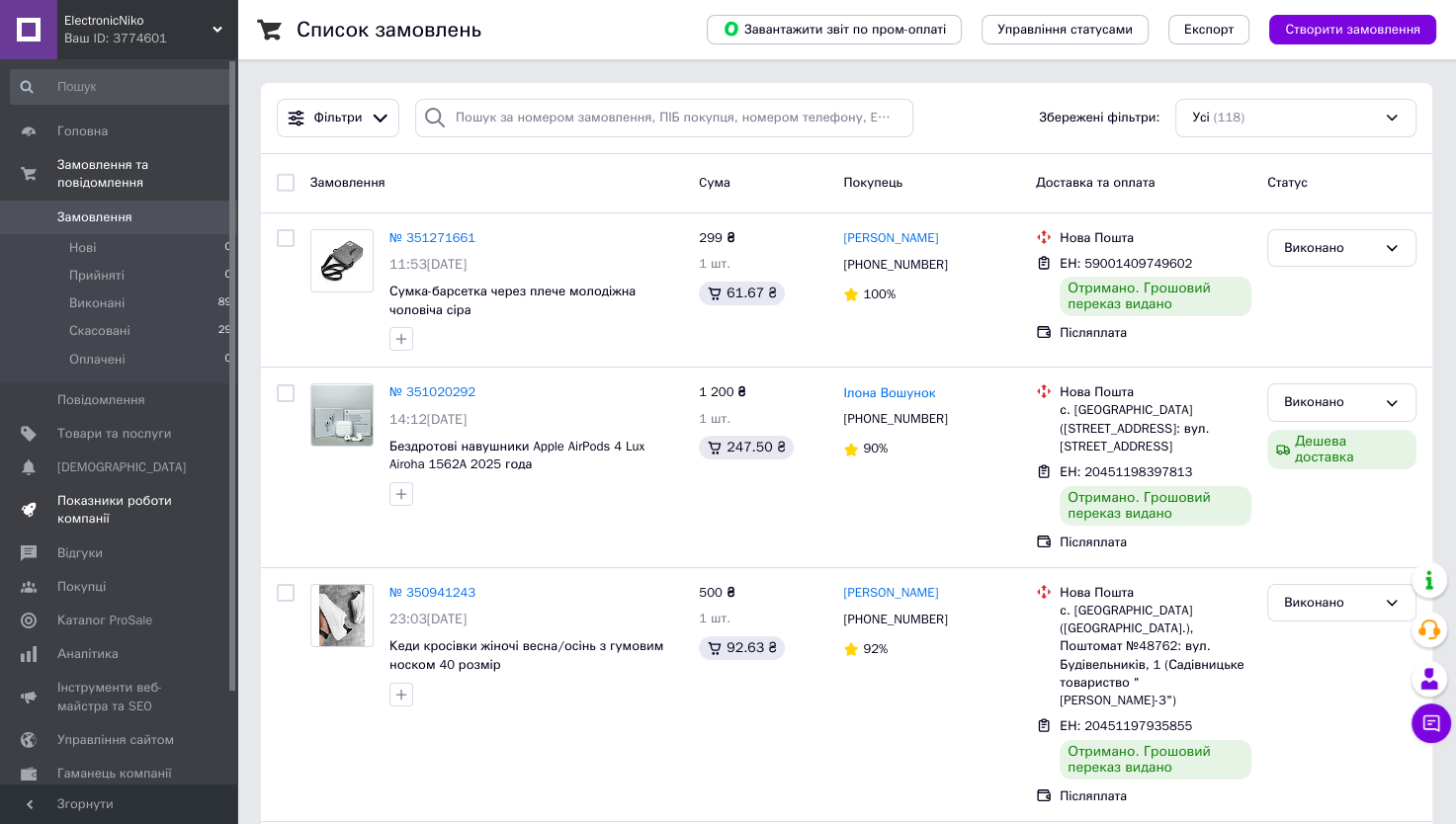 click on "Показники роботи компанії" at bounding box center [120, 510] 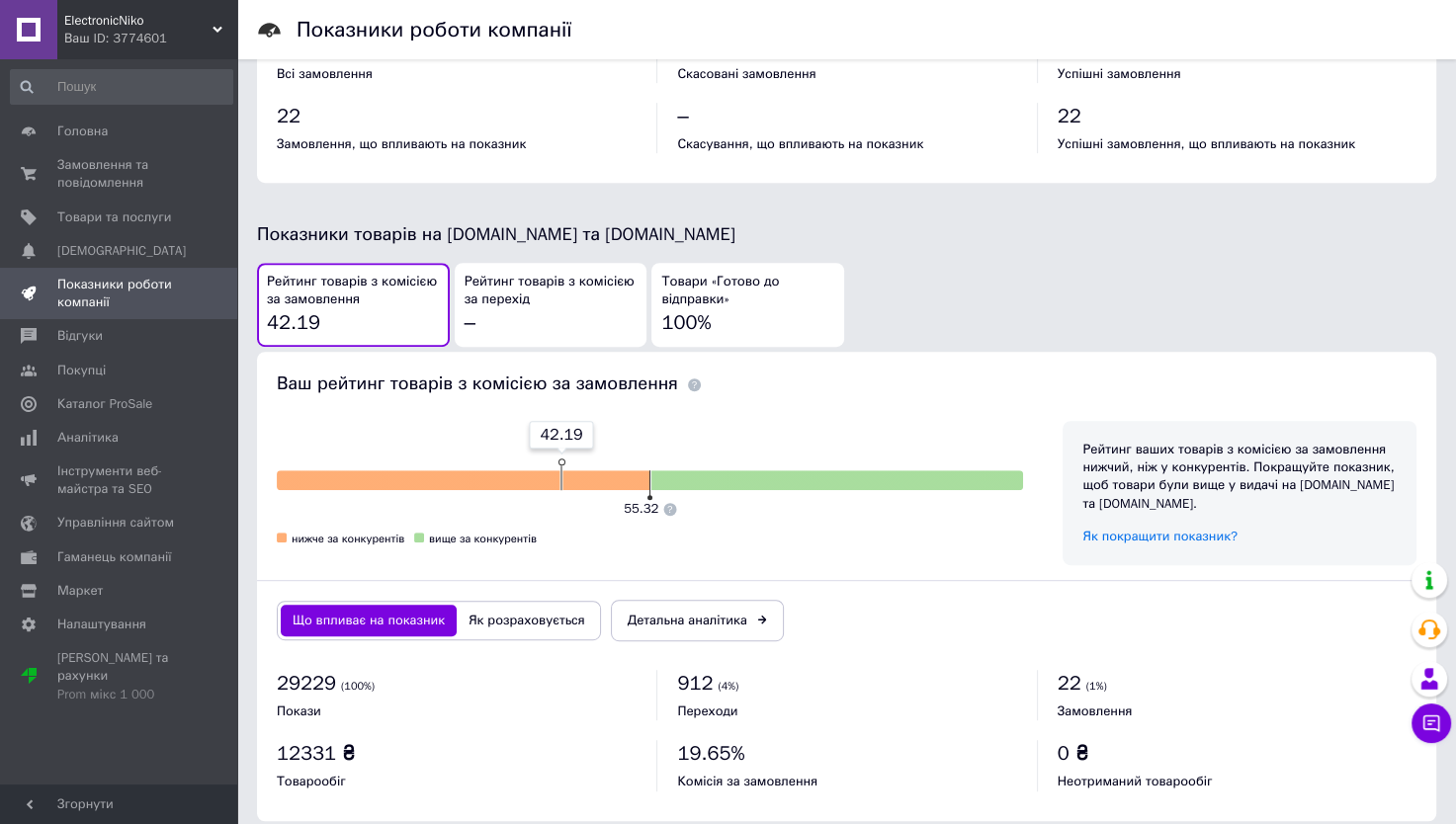 scroll, scrollTop: 941, scrollLeft: 0, axis: vertical 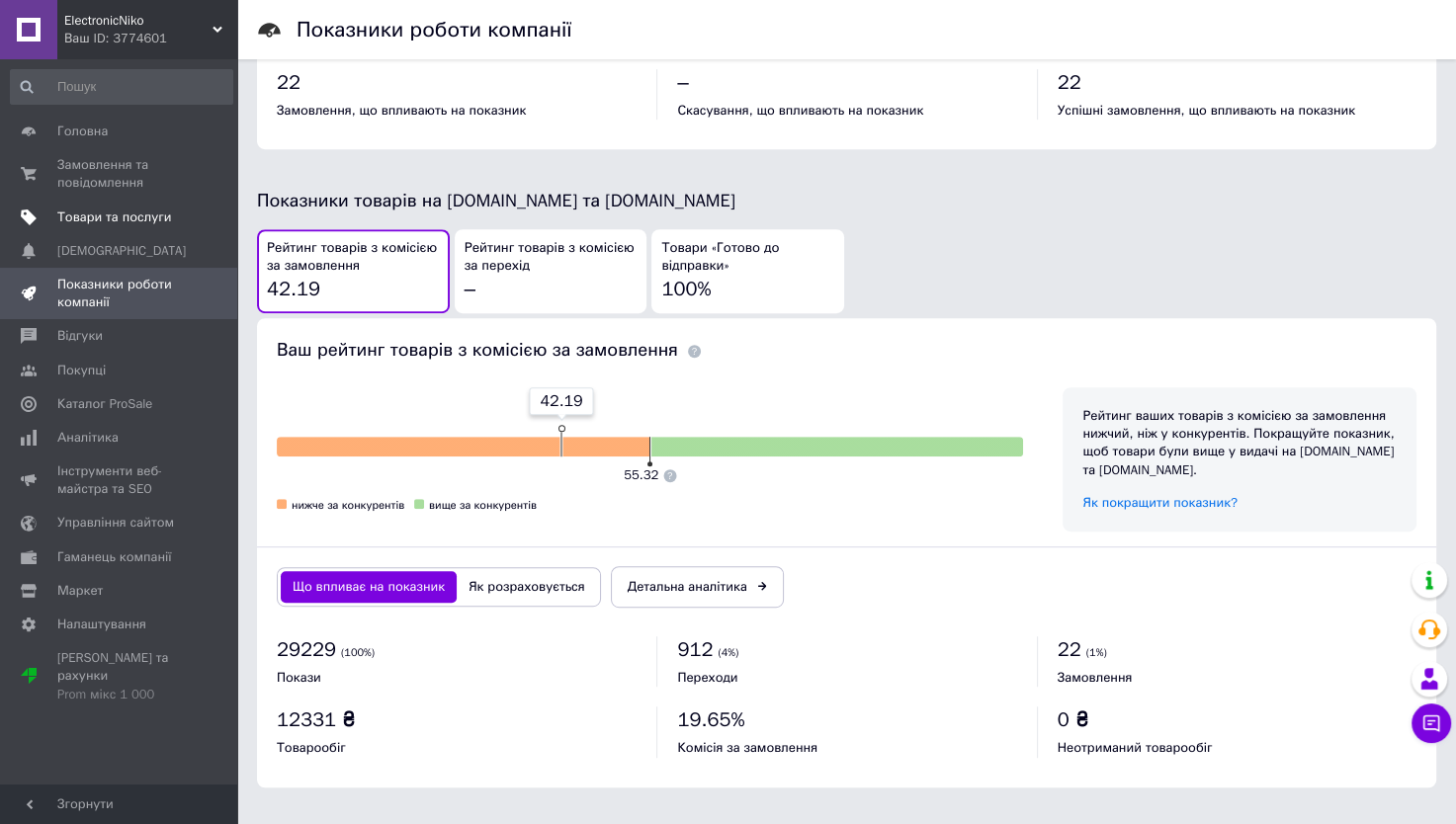 click on "Товари та послуги" at bounding box center (114, 217) 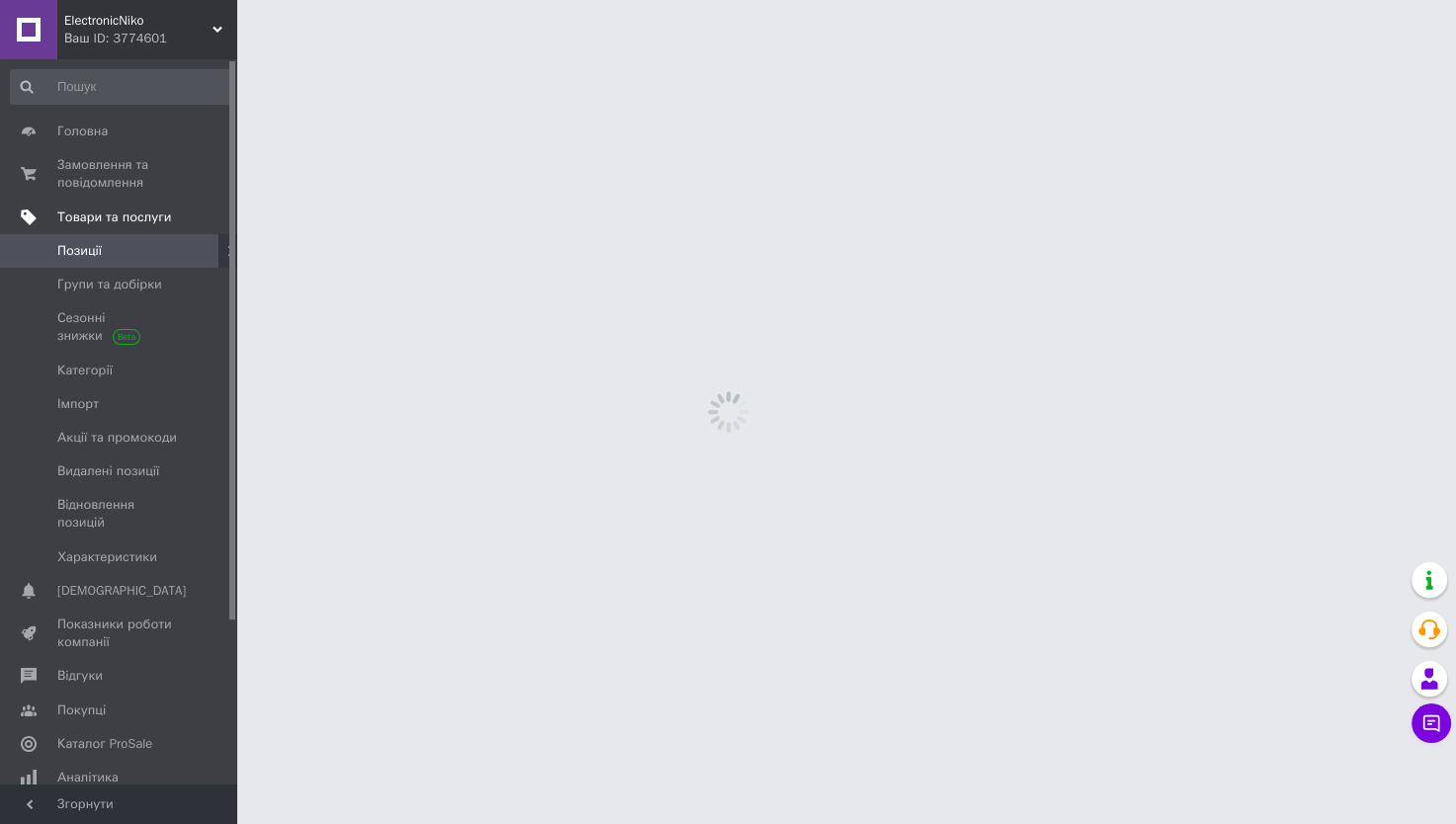 scroll, scrollTop: 0, scrollLeft: 0, axis: both 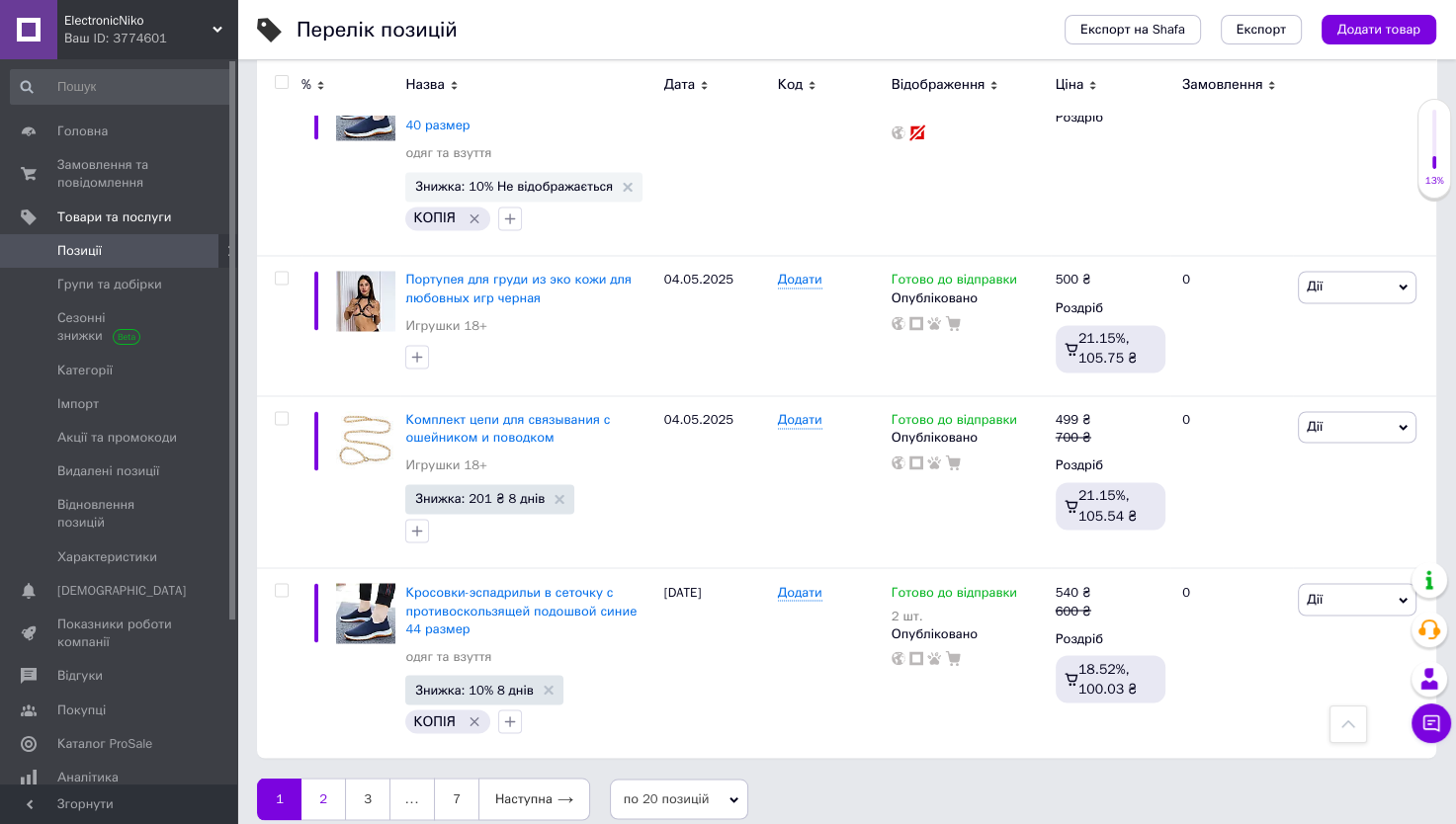 click on "2" at bounding box center [323, 798] 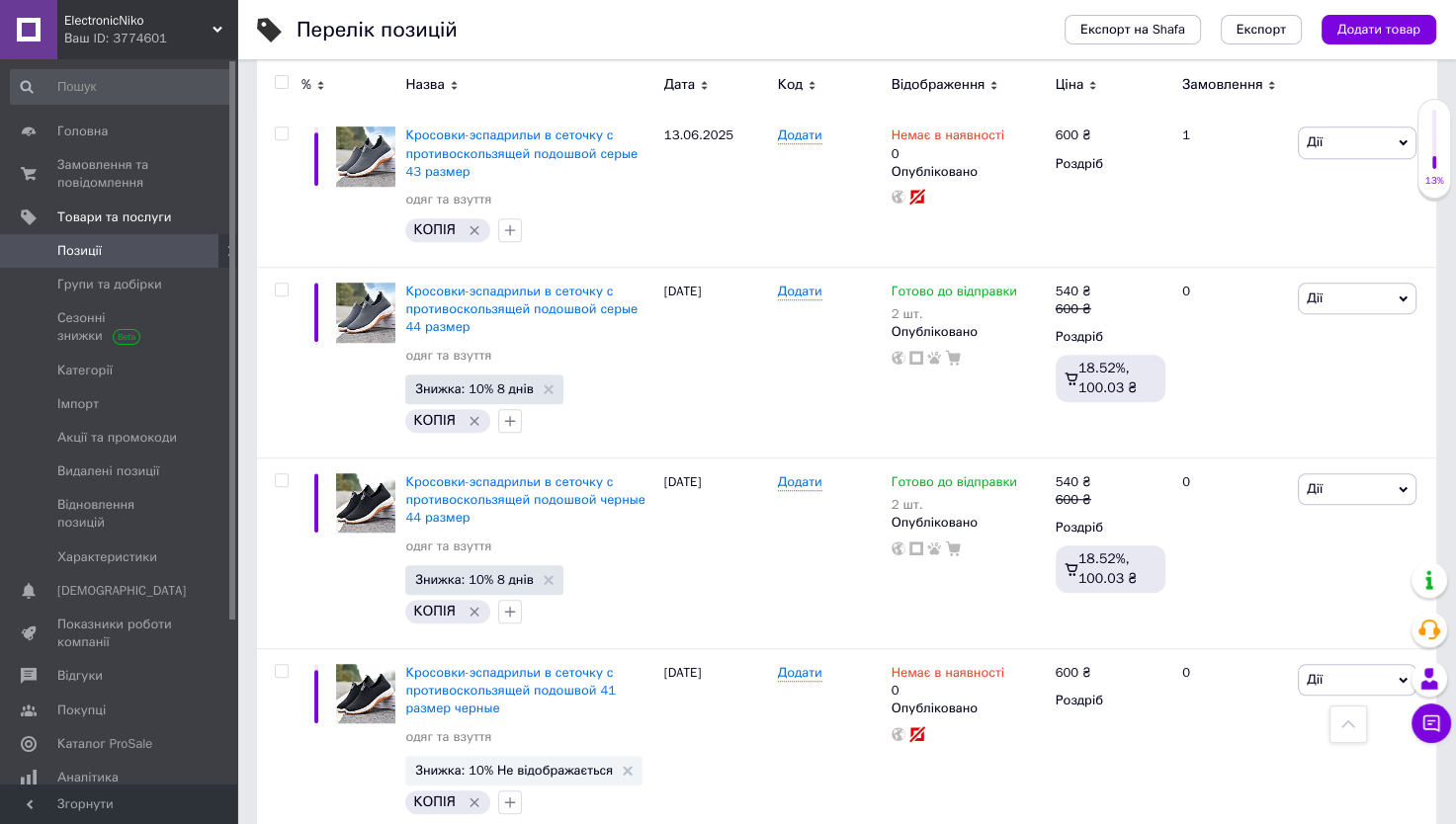 scroll, scrollTop: 3126, scrollLeft: 0, axis: vertical 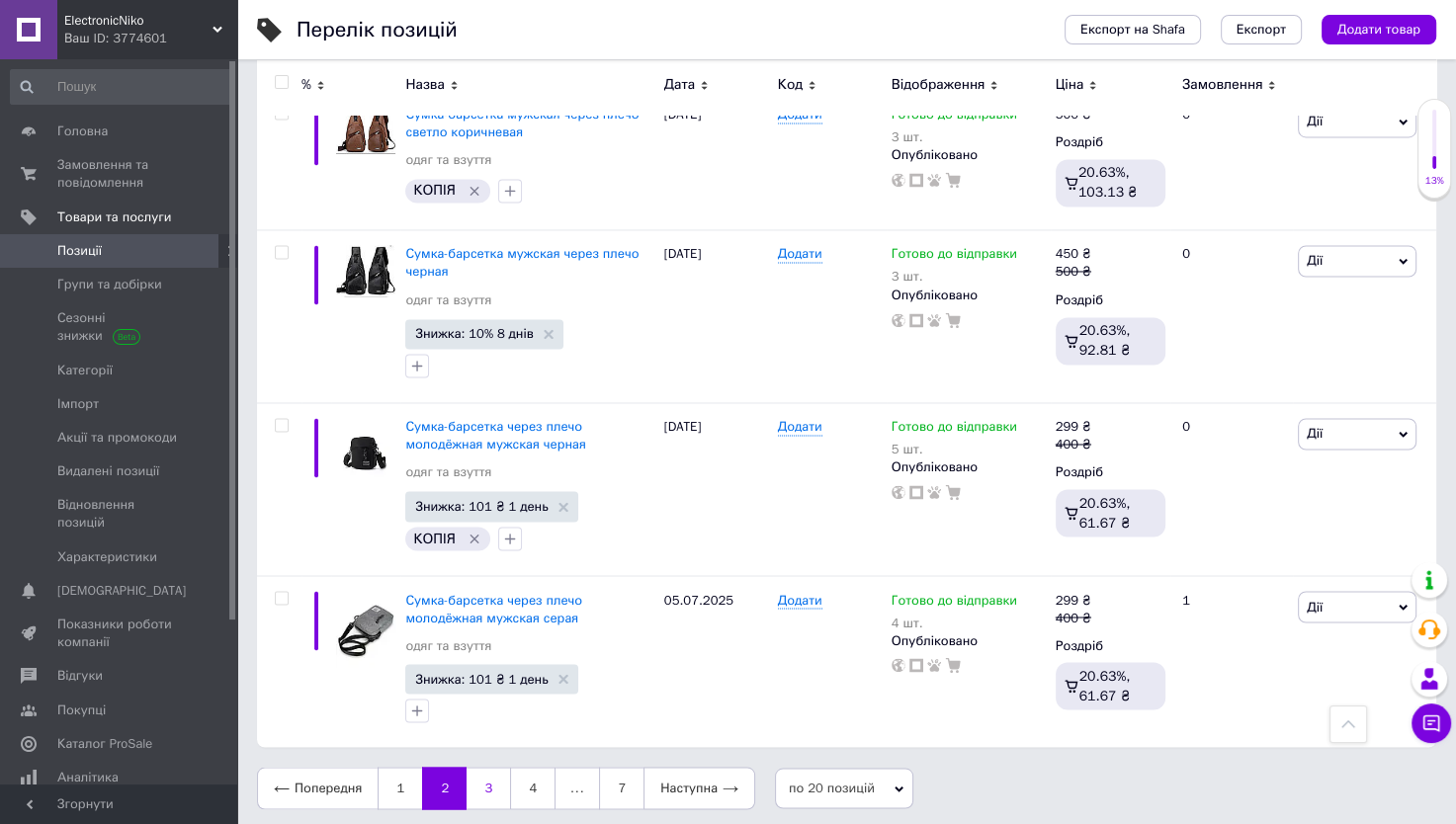 click on "3" at bounding box center (488, 787) 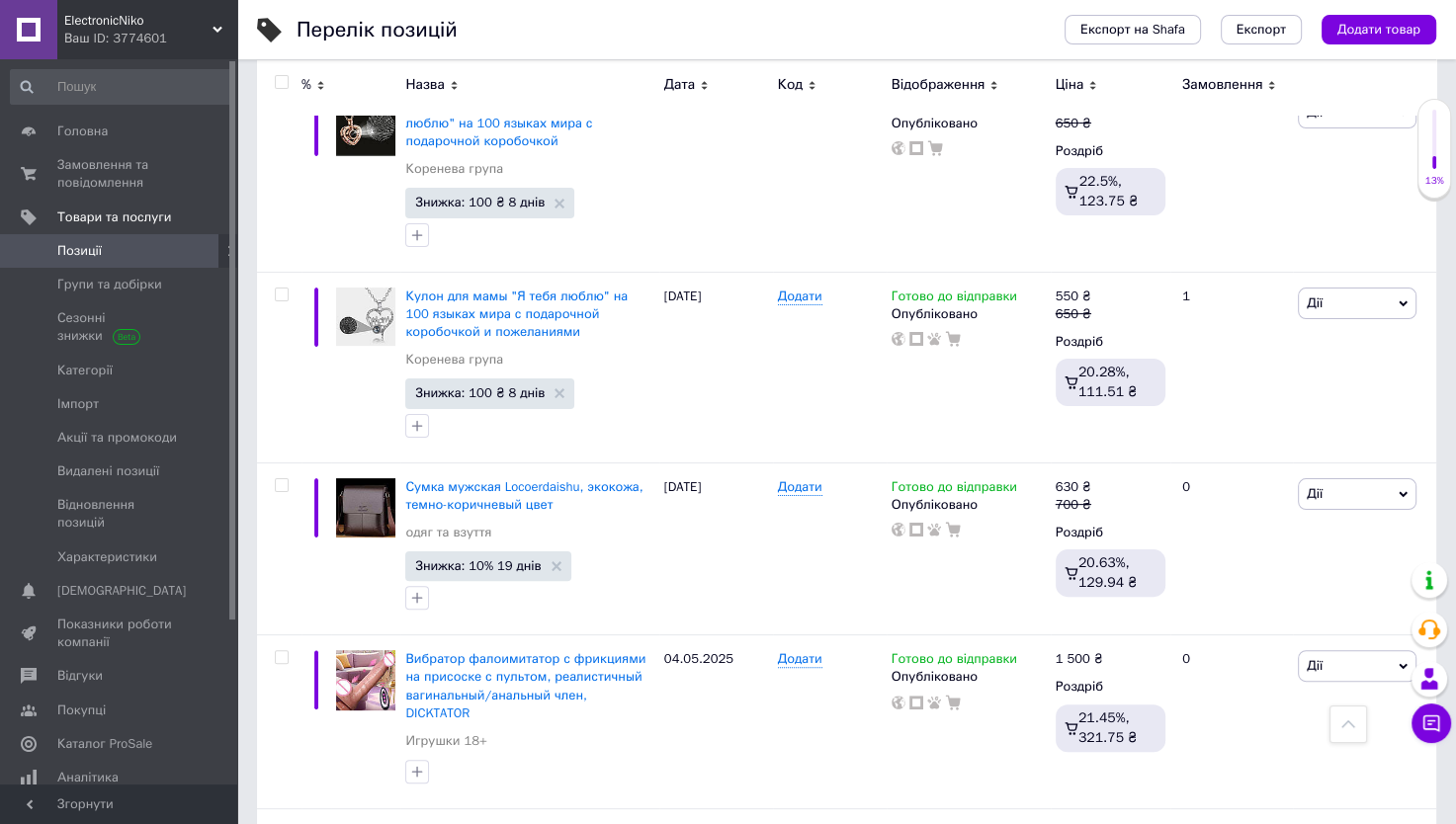 scroll, scrollTop: 321, scrollLeft: 0, axis: vertical 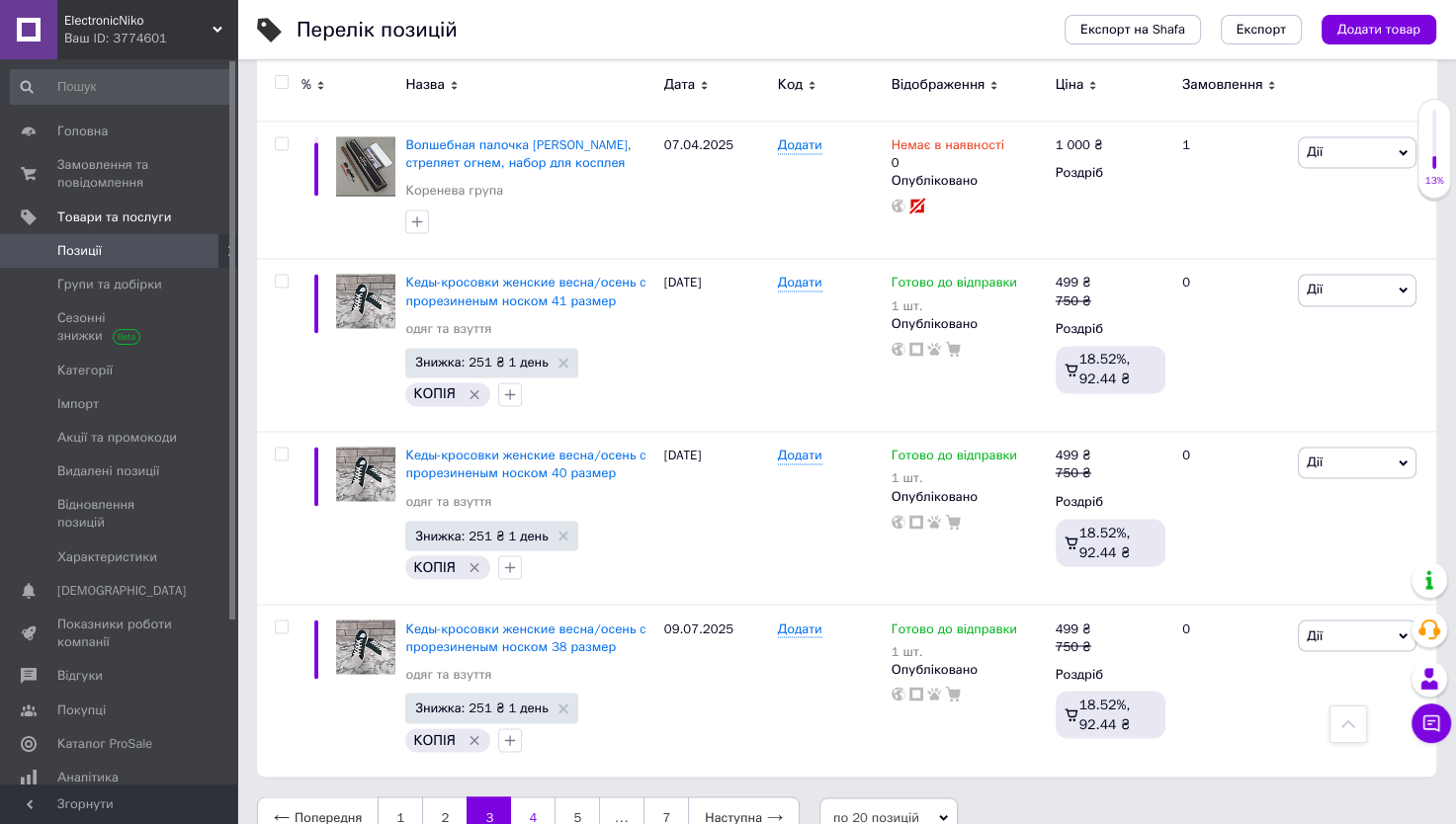 click on "4" at bounding box center [533, 817] 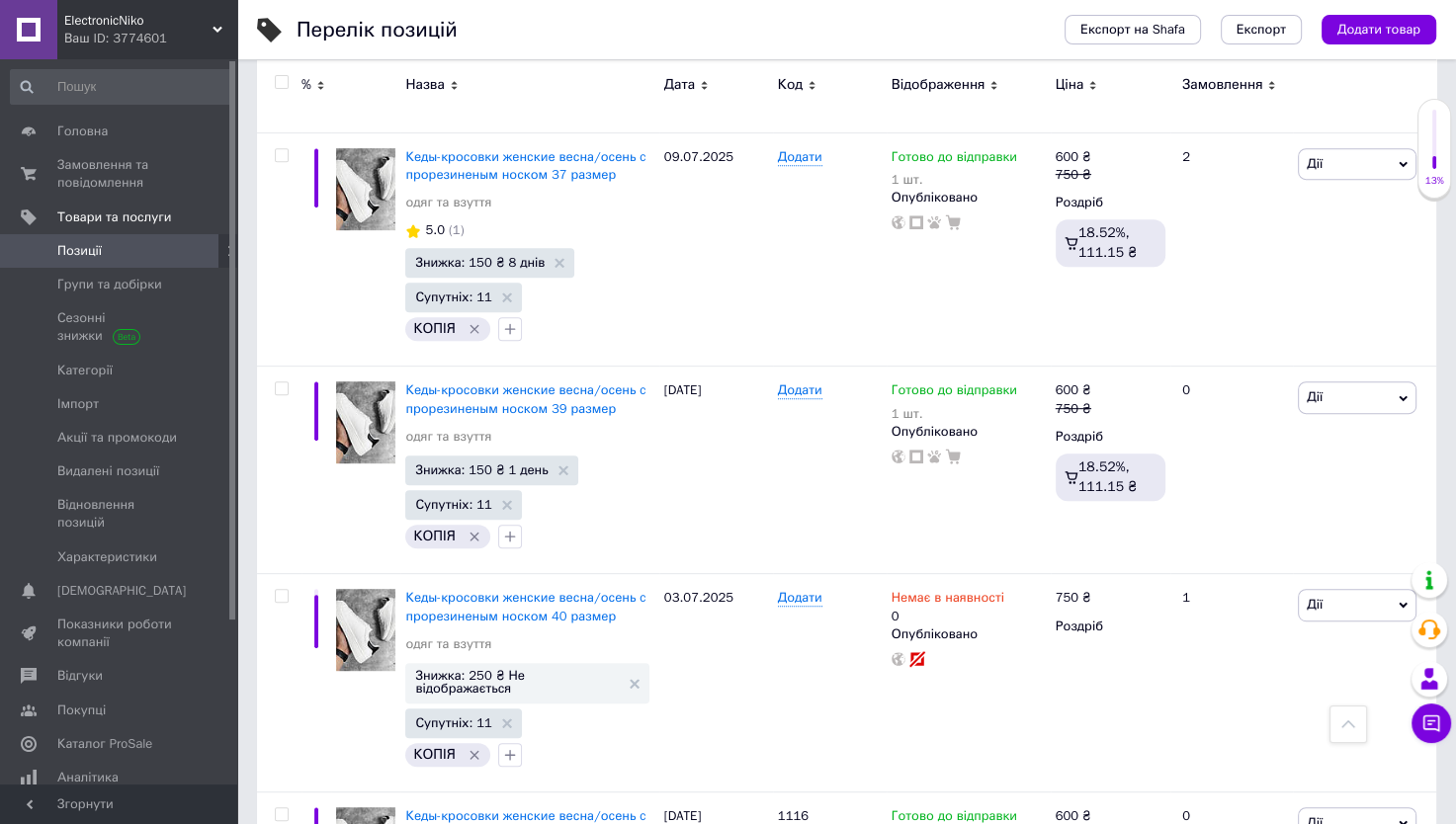 scroll, scrollTop: 650, scrollLeft: 0, axis: vertical 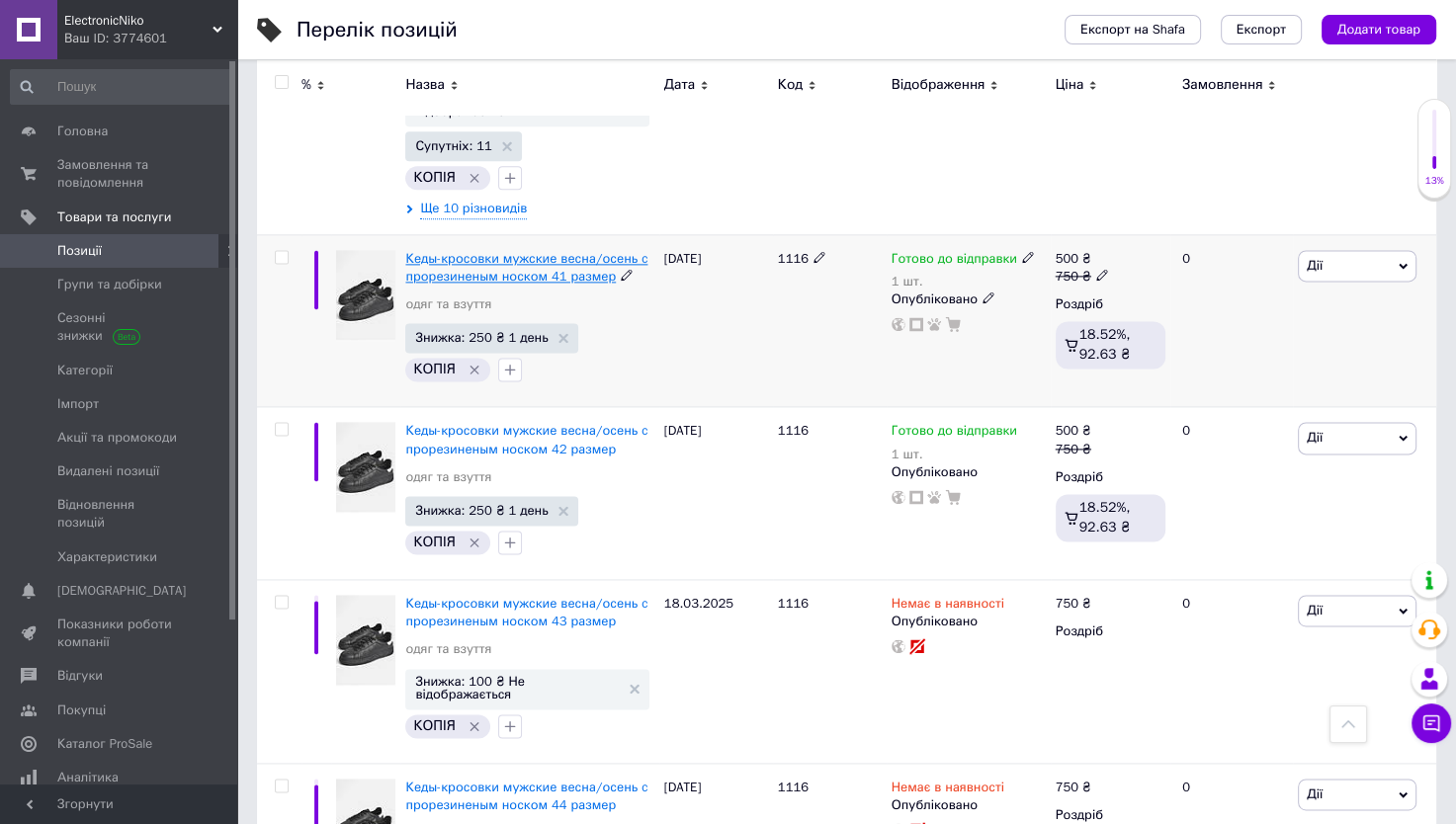 click on "Кеды-кросовки мужские весна/осень c прорезиненым носком 41 размер" at bounding box center (526, 267) 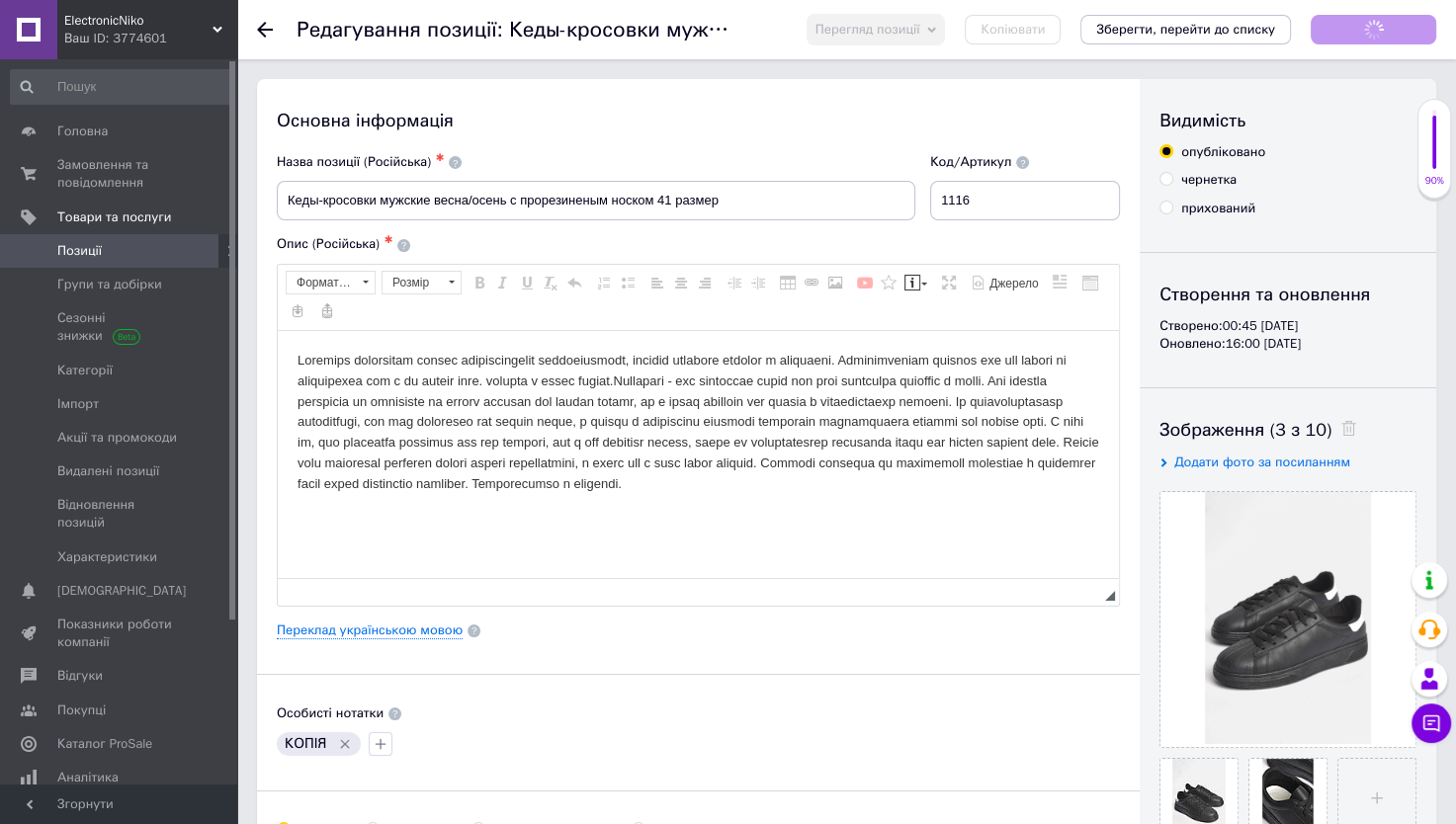 scroll, scrollTop: 0, scrollLeft: 0, axis: both 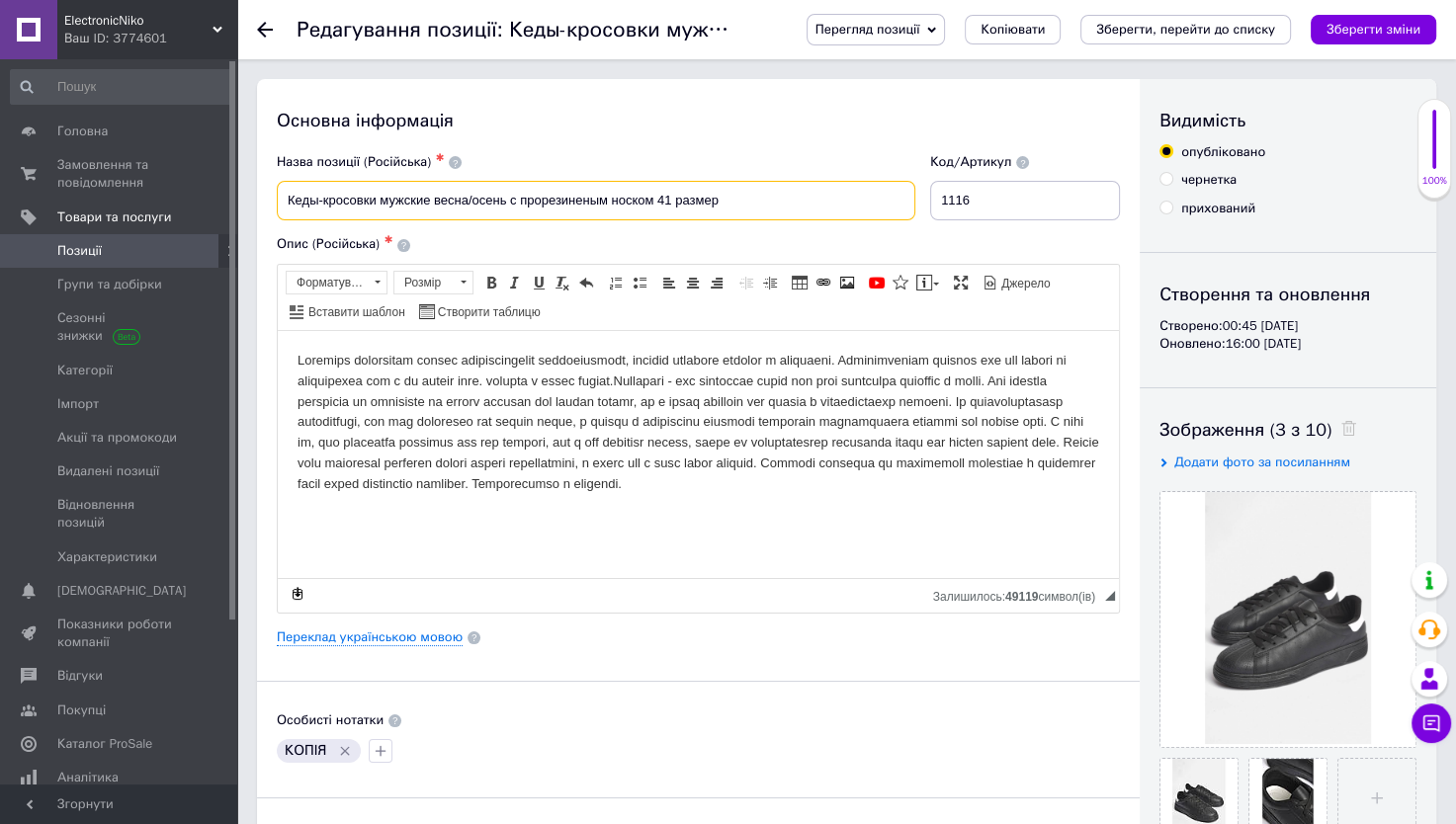 click on "Кеды-кросовки мужские весна/осень c прорезиненым носком 41 размер" at bounding box center (596, 201) 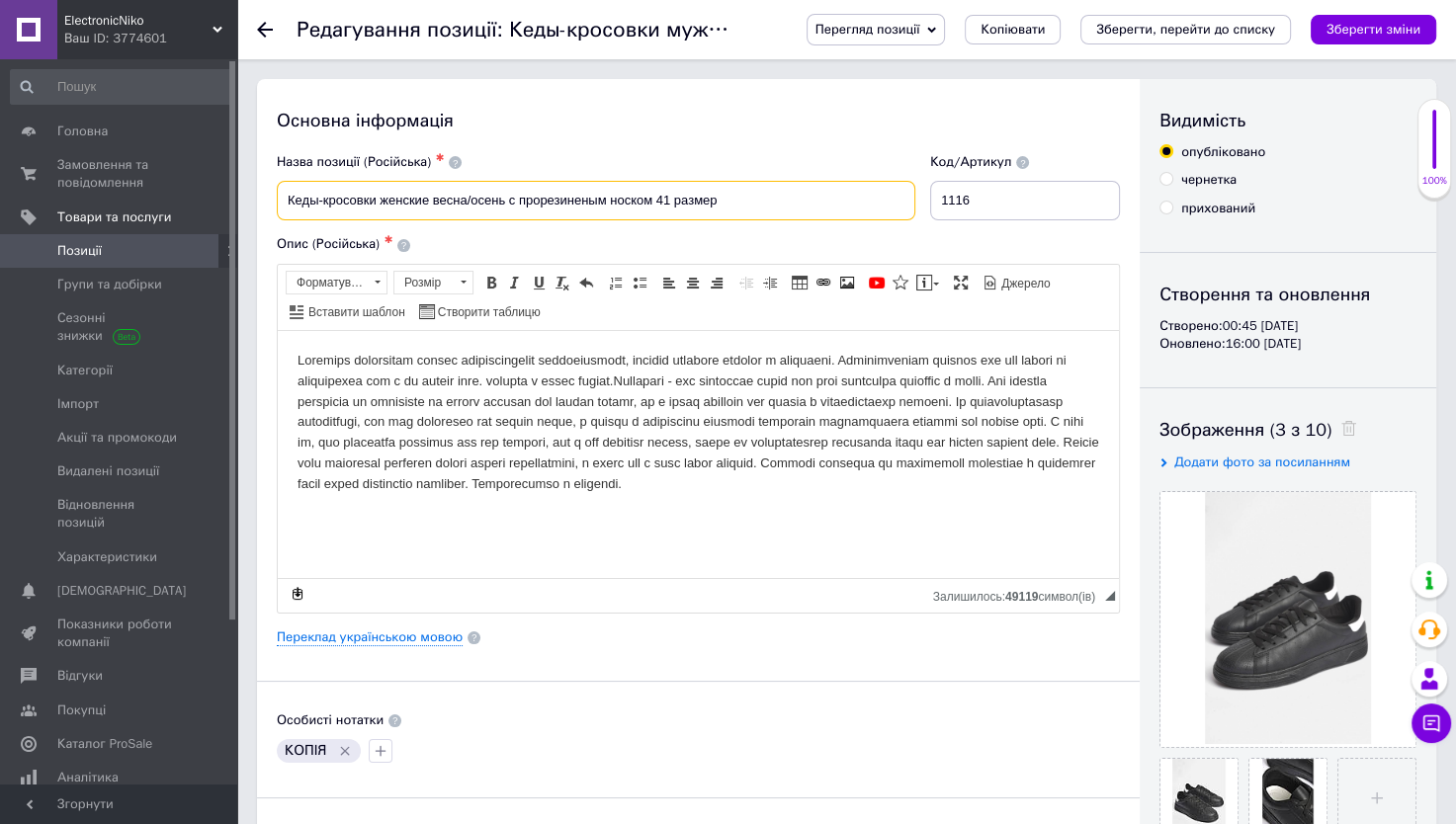 type on "Кеды-кросовки женские весна/осень c прорезиненым носком 41 размер" 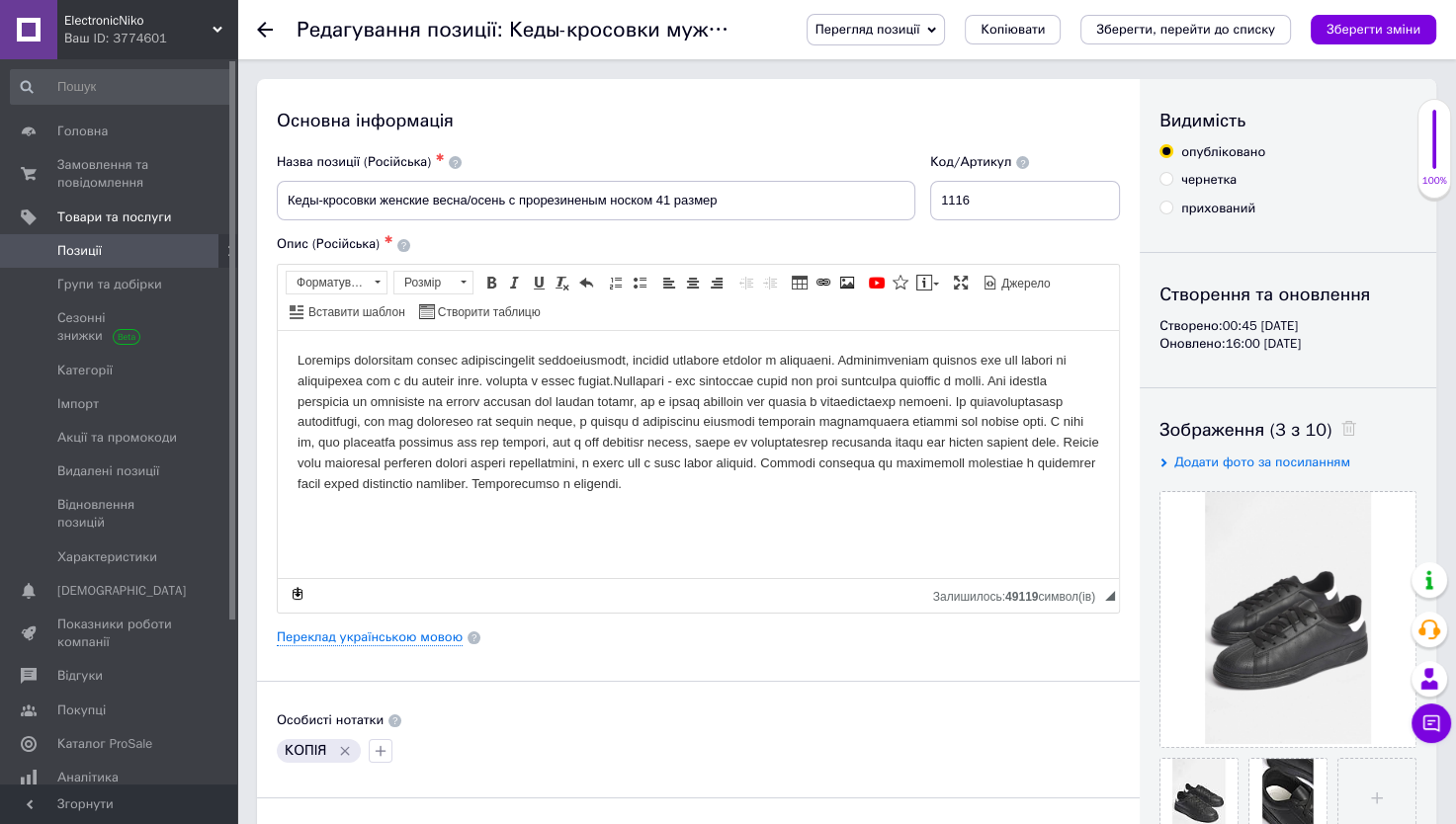 click at bounding box center [698, 422] 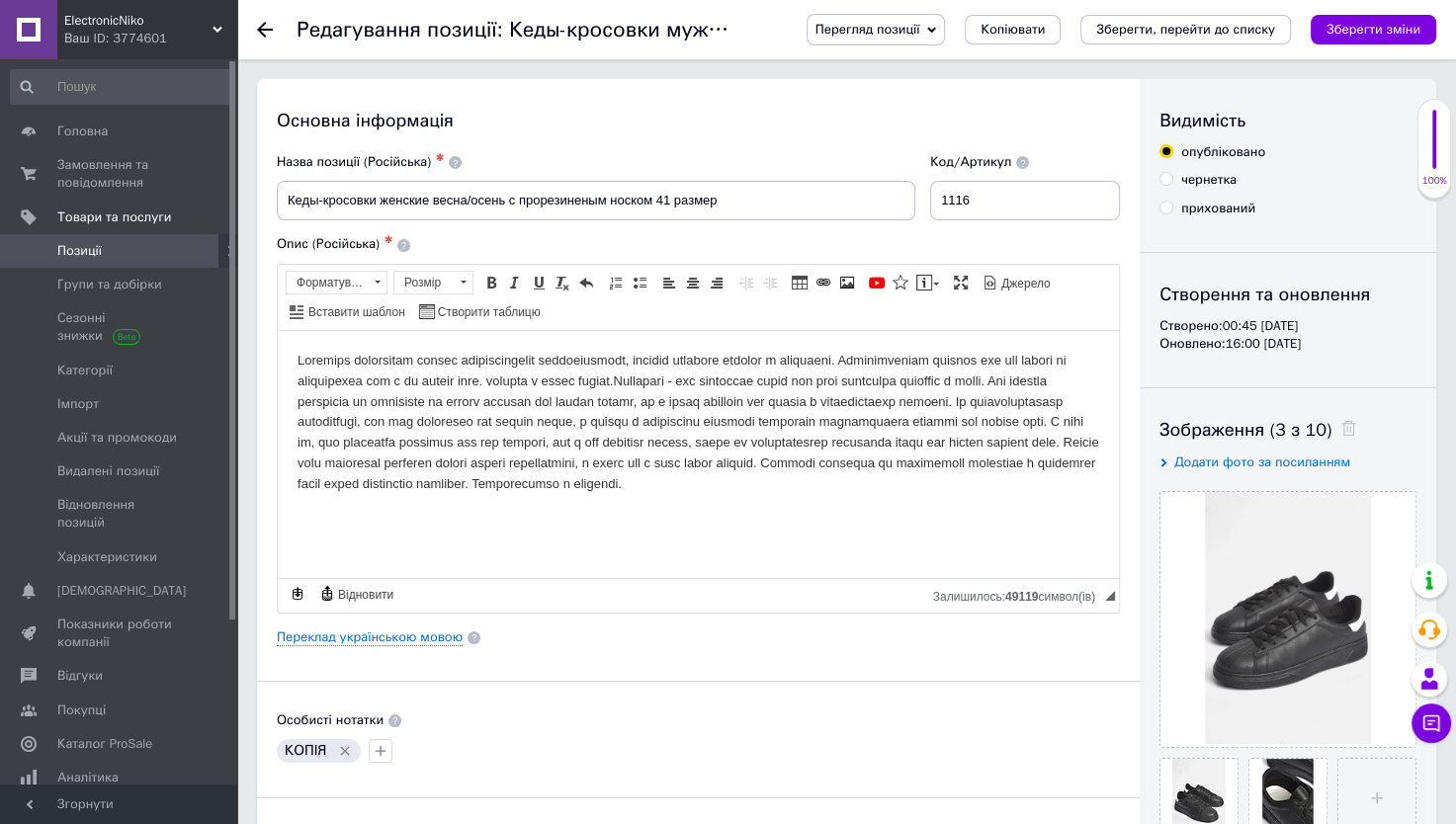 click at bounding box center [698, 422] 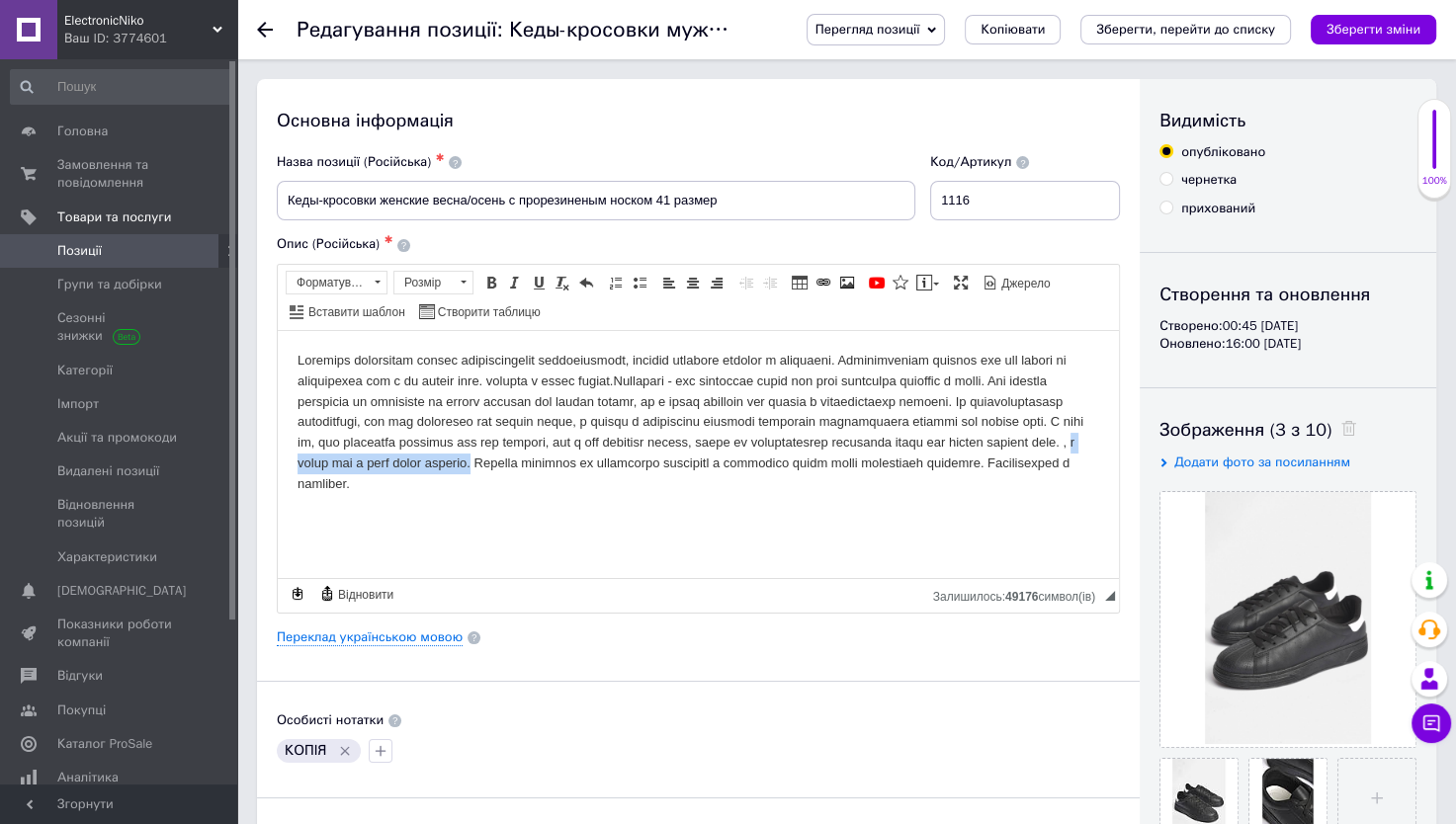 drag, startPoint x: 924, startPoint y: 466, endPoint x: 725, endPoint y: 465, distance: 199.00251 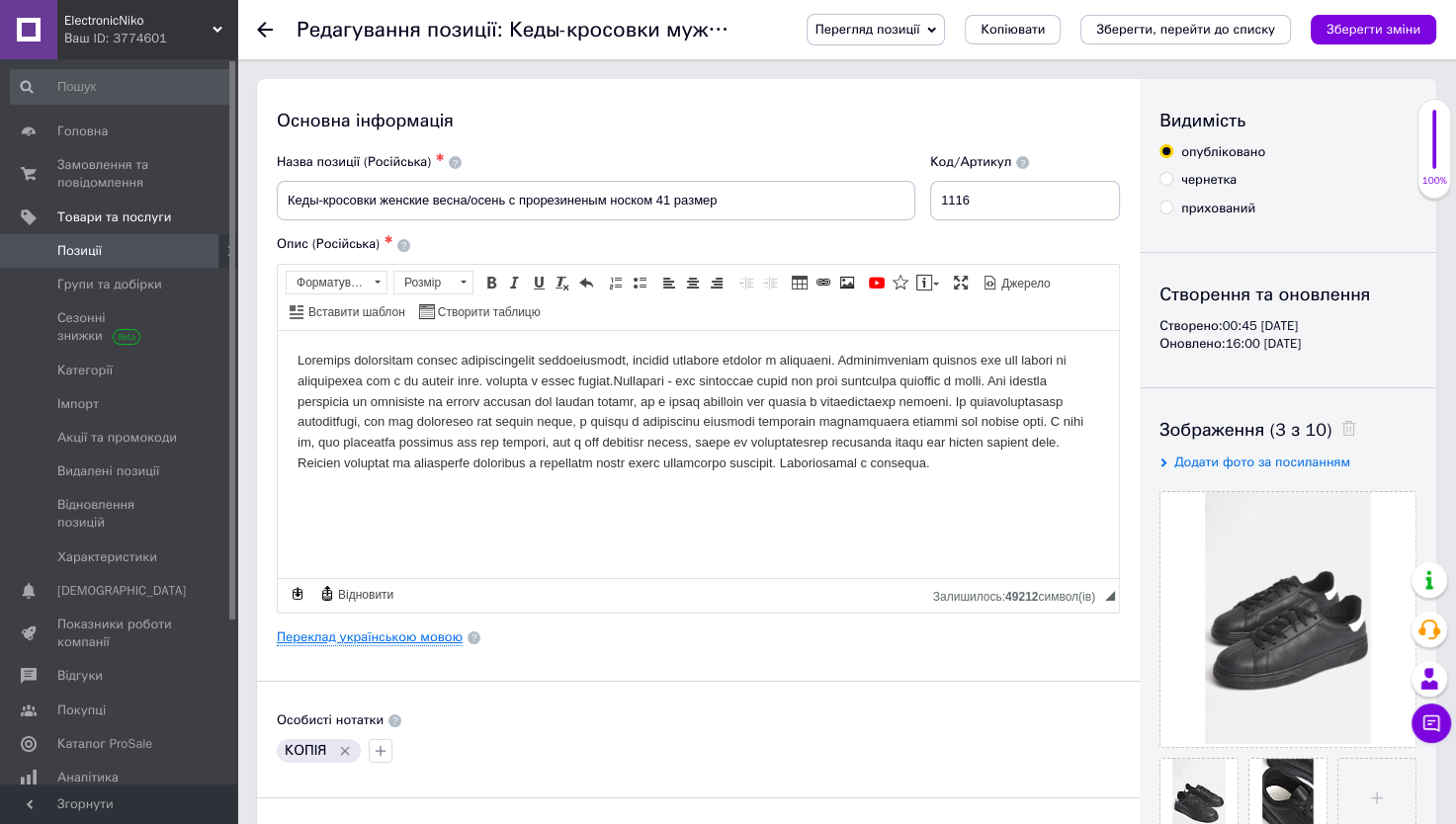 click on "Переклад українською мовою" at bounding box center [370, 637] 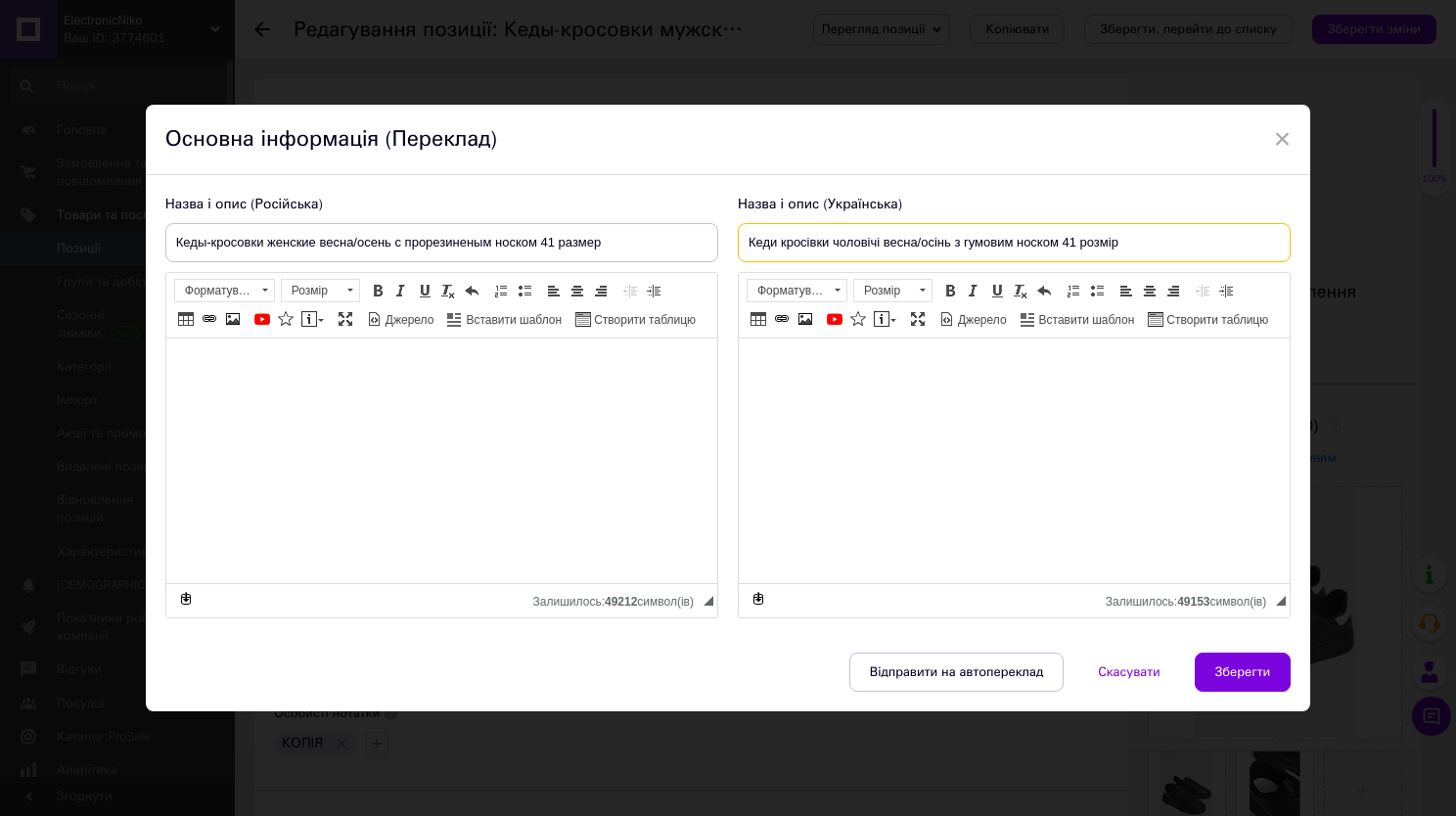 click on "Кеди кросівки чоловічі весна/осінь з гумовим носком 41 розмір" at bounding box center (1014, 243) 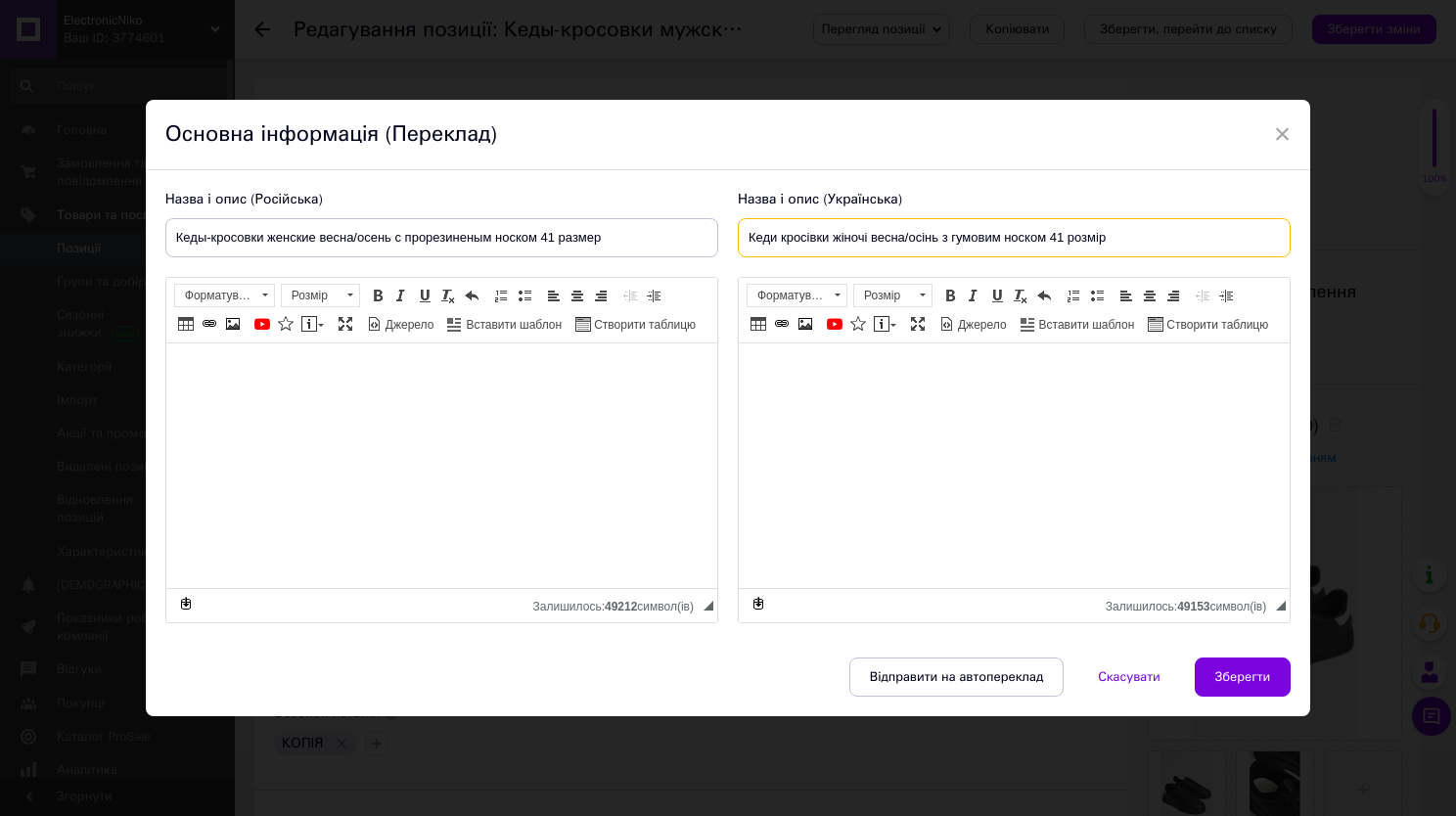 type on "Кеди кросівки жіночі весна/осінь з гумовим носком 41 розмір" 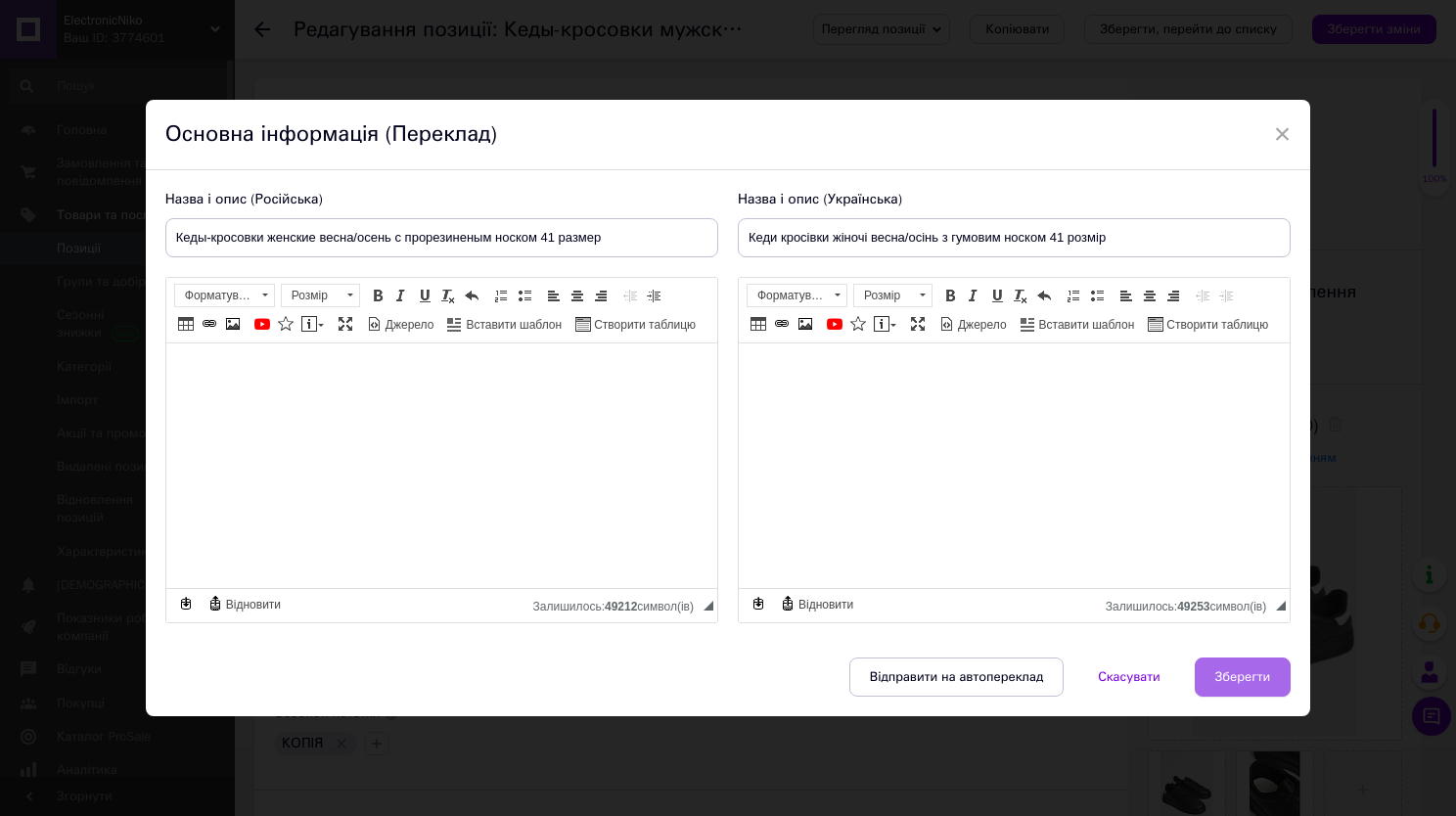click on "Зберегти" at bounding box center [1243, 677] 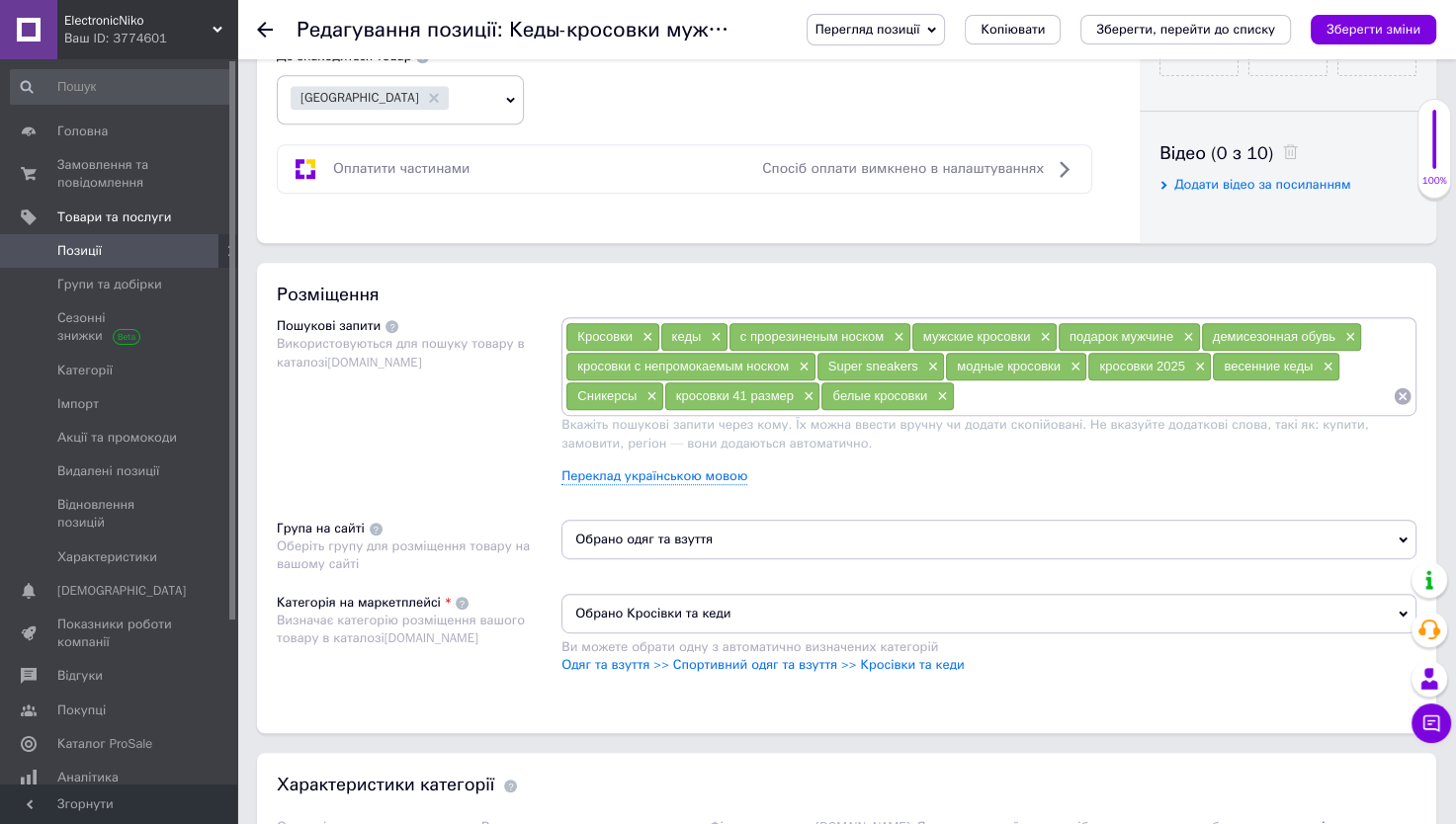 scroll, scrollTop: 953, scrollLeft: 0, axis: vertical 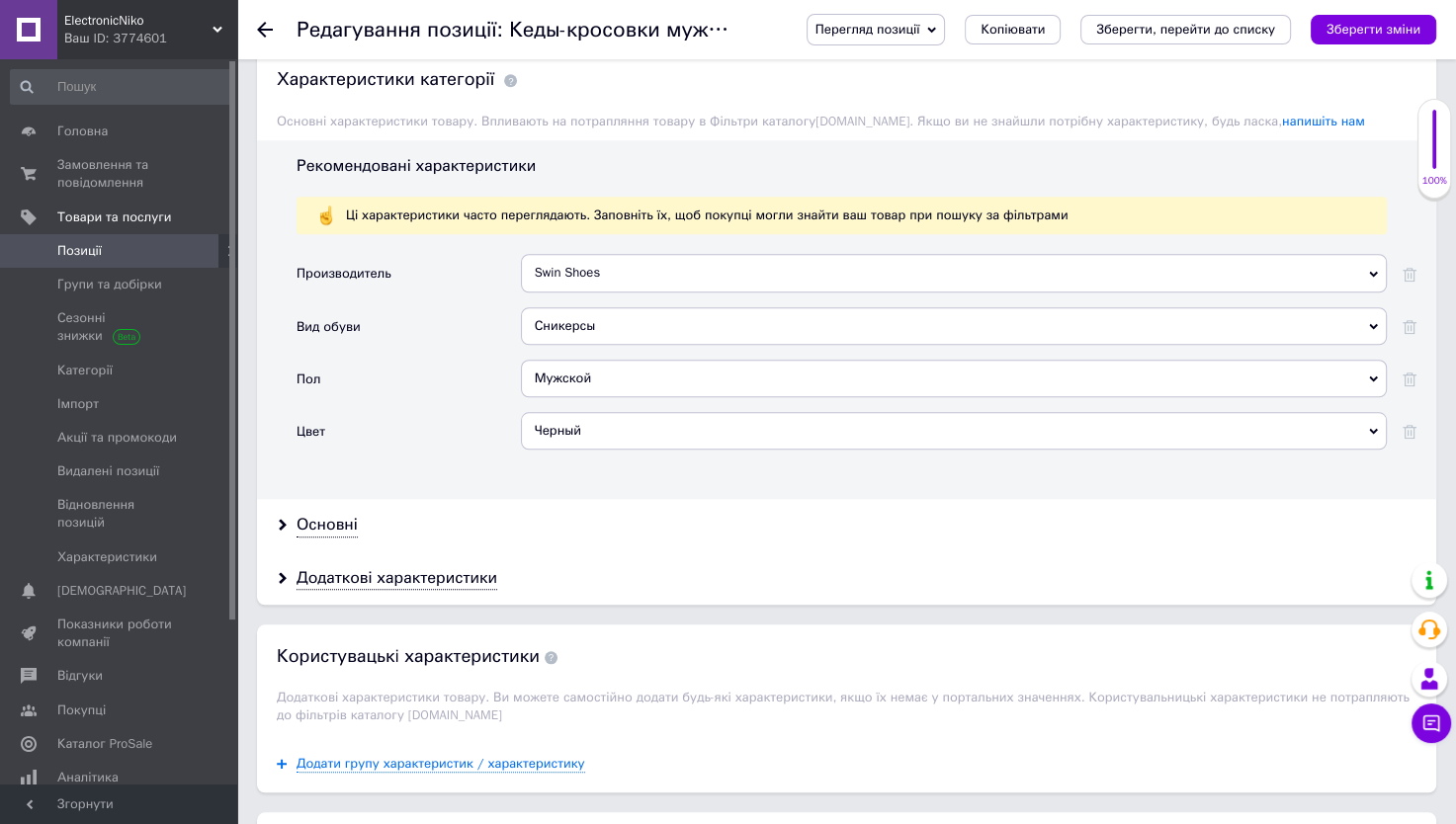 click on "Мужской" at bounding box center (954, 378) 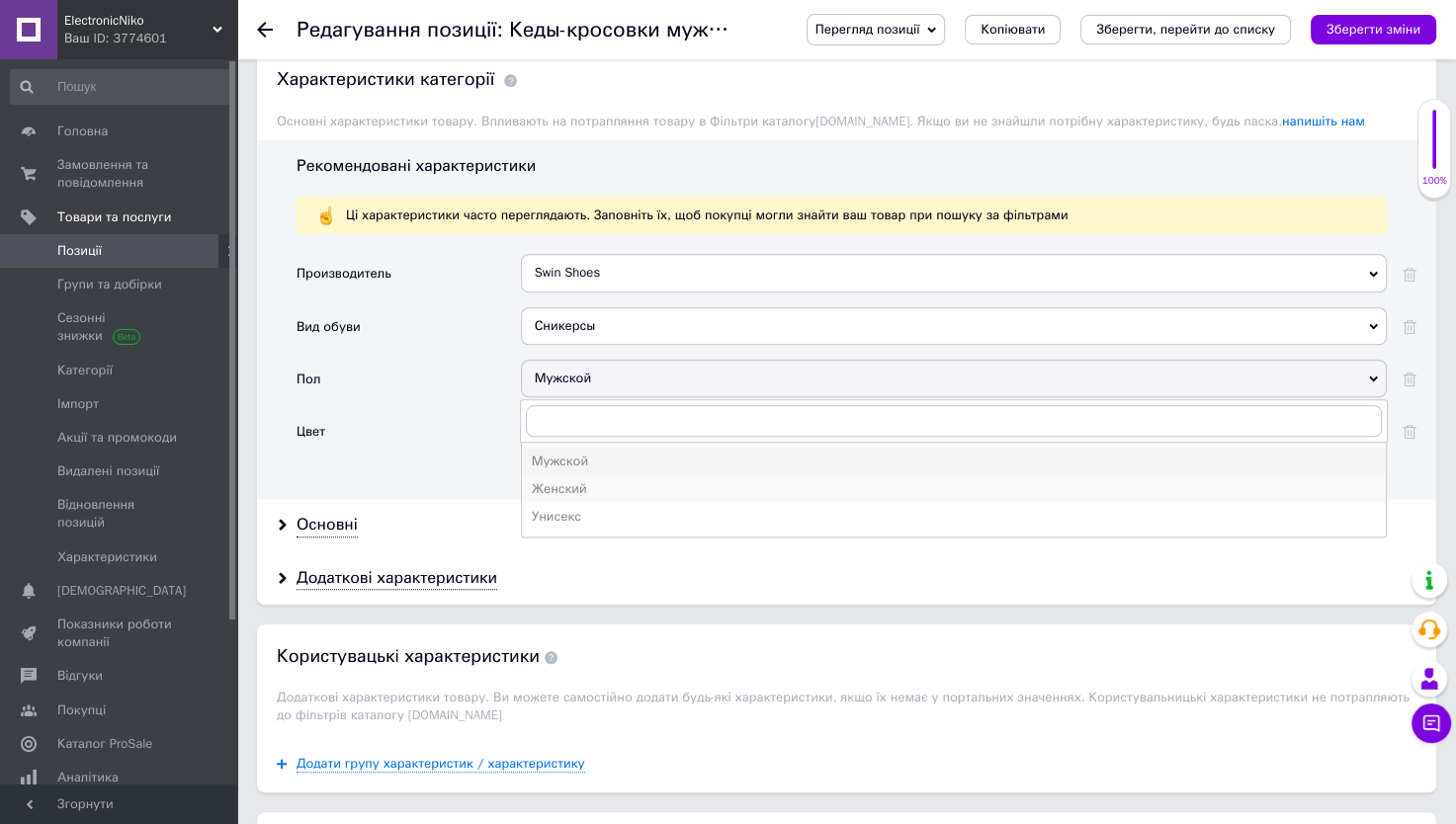 click on "Женский" at bounding box center [954, 489] 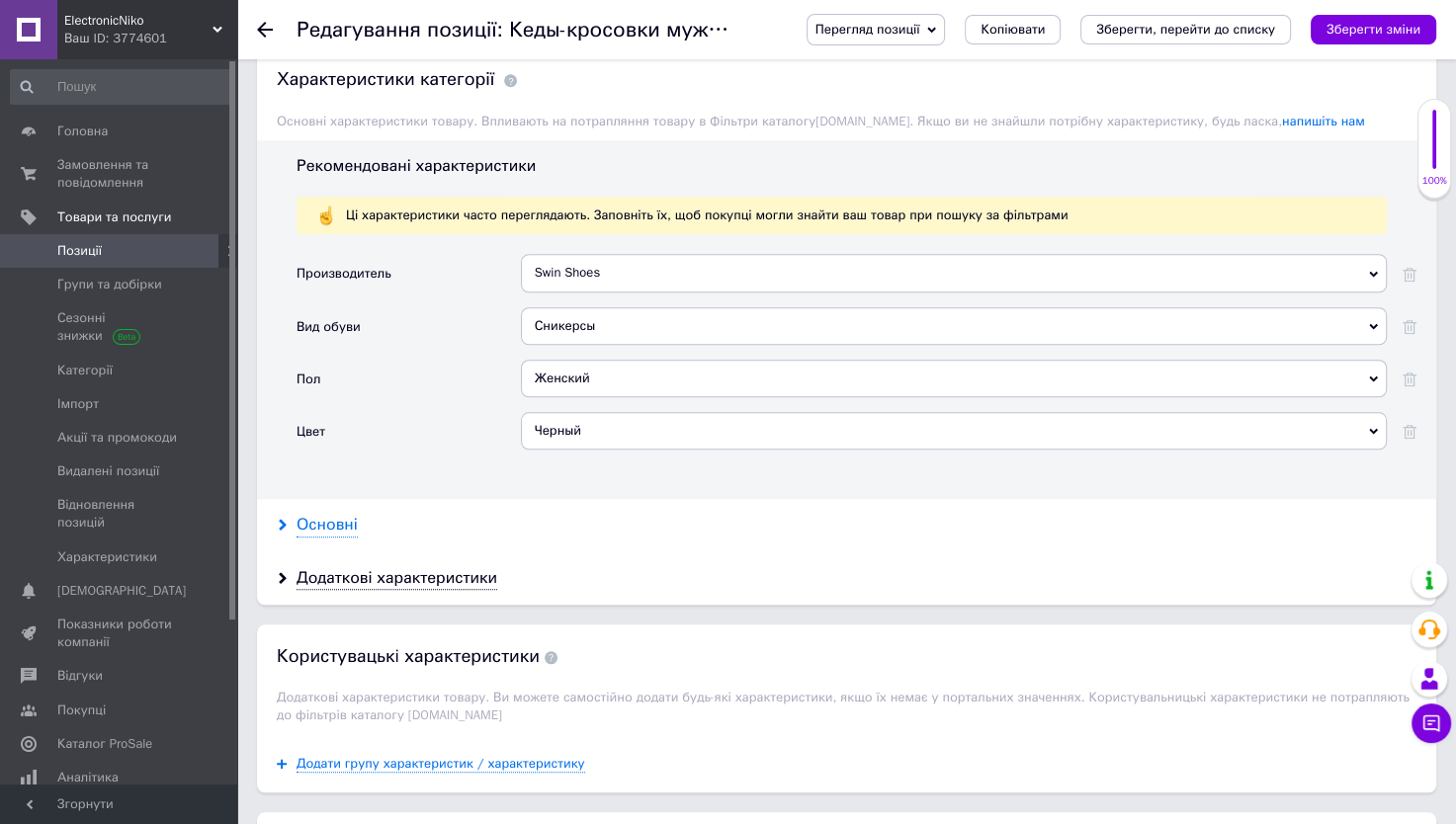 click on "Основні" at bounding box center [327, 525] 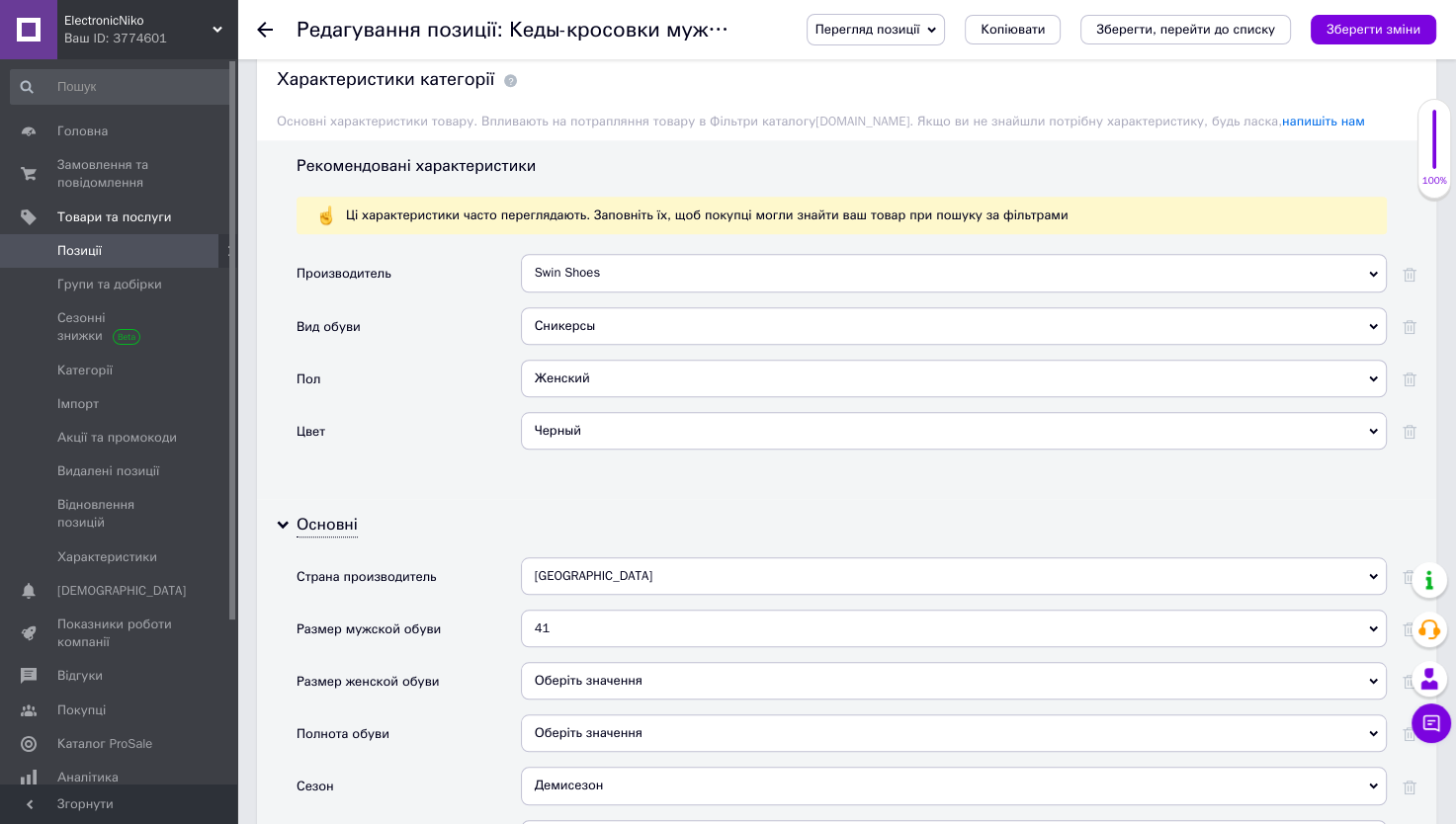 click on "Женский" at bounding box center [954, 378] 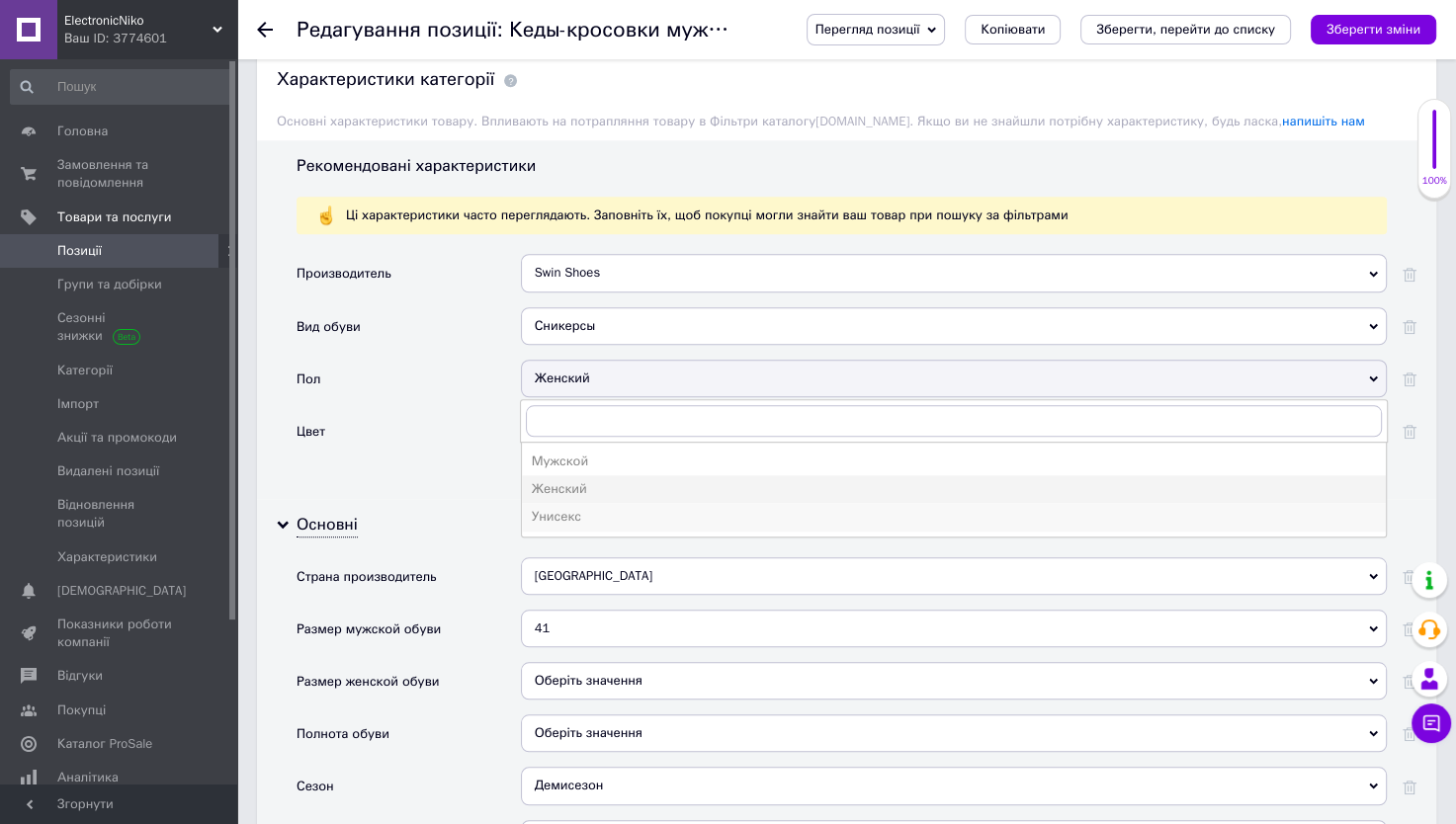 click on "Унисекс" at bounding box center [954, 517] 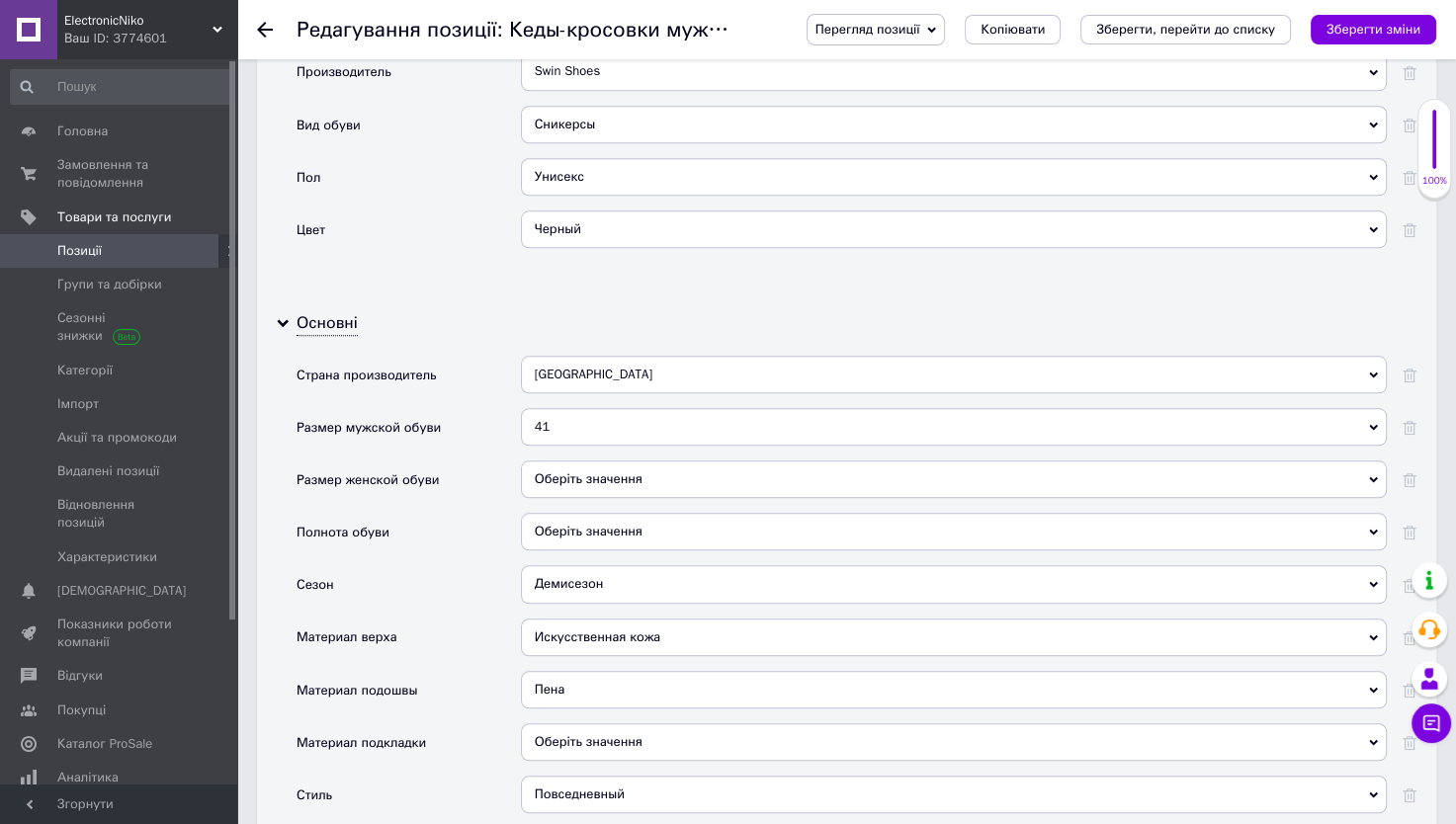 scroll, scrollTop: 1866, scrollLeft: 0, axis: vertical 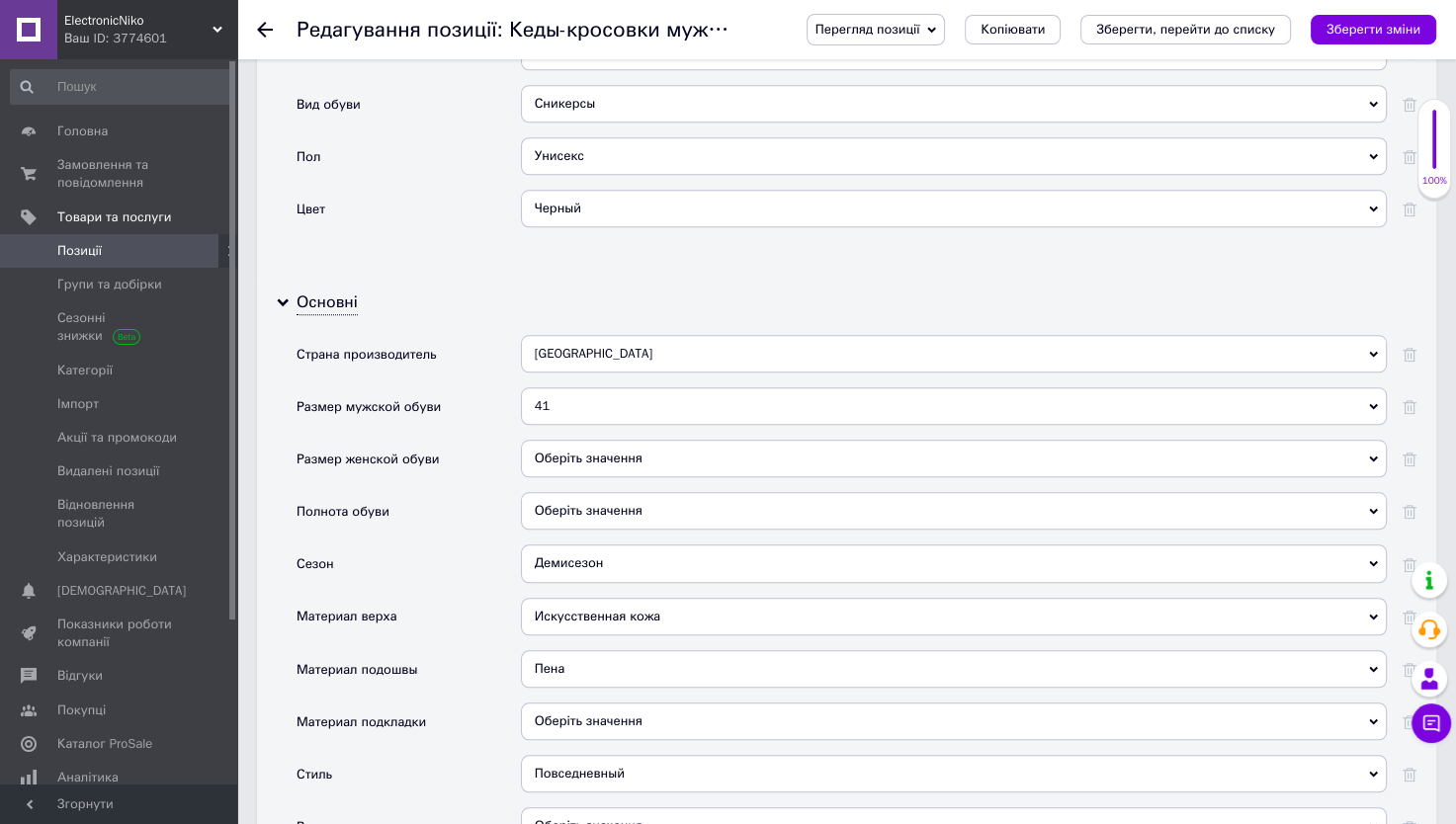 click on "41" at bounding box center (954, 406) 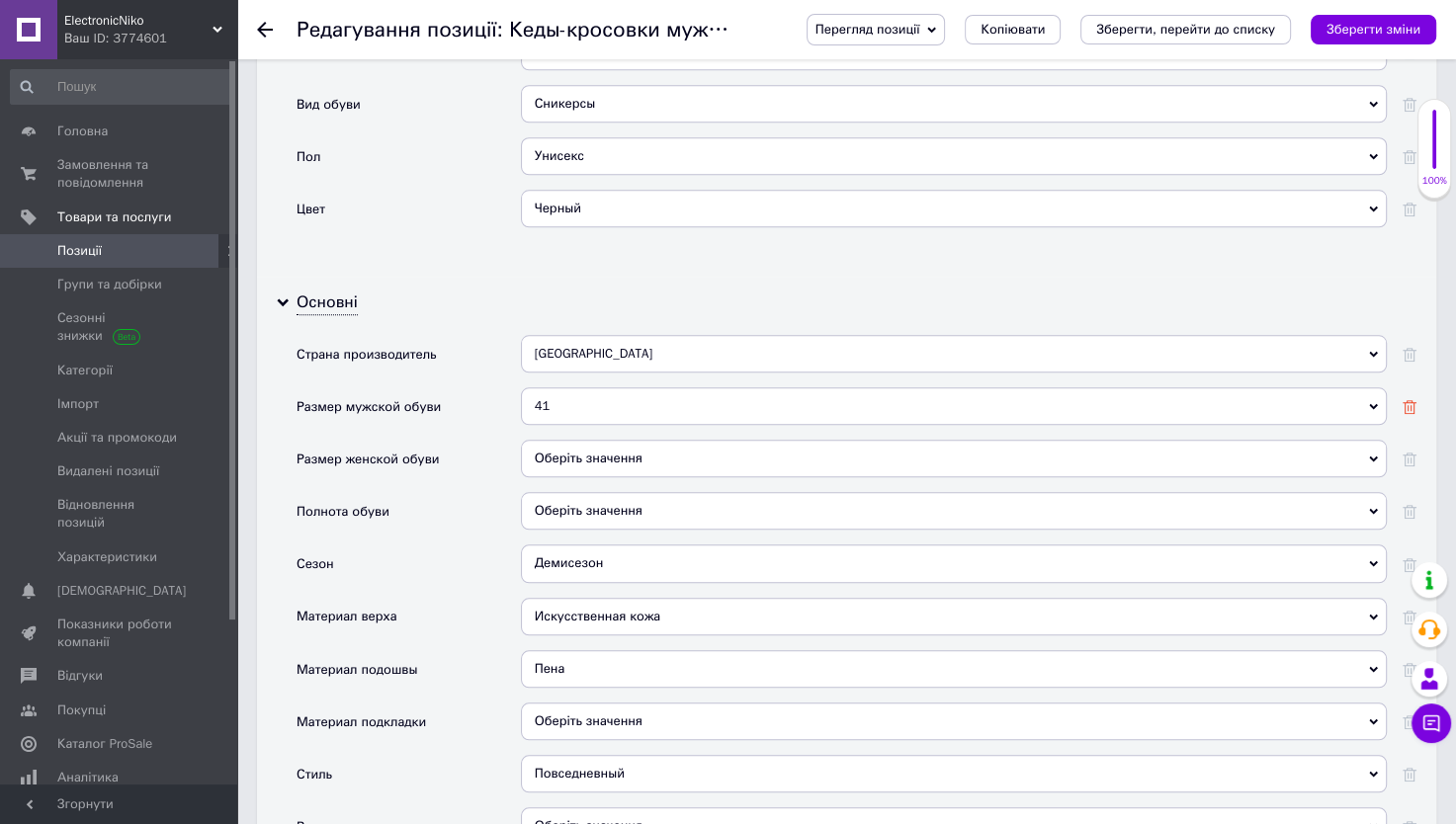 click 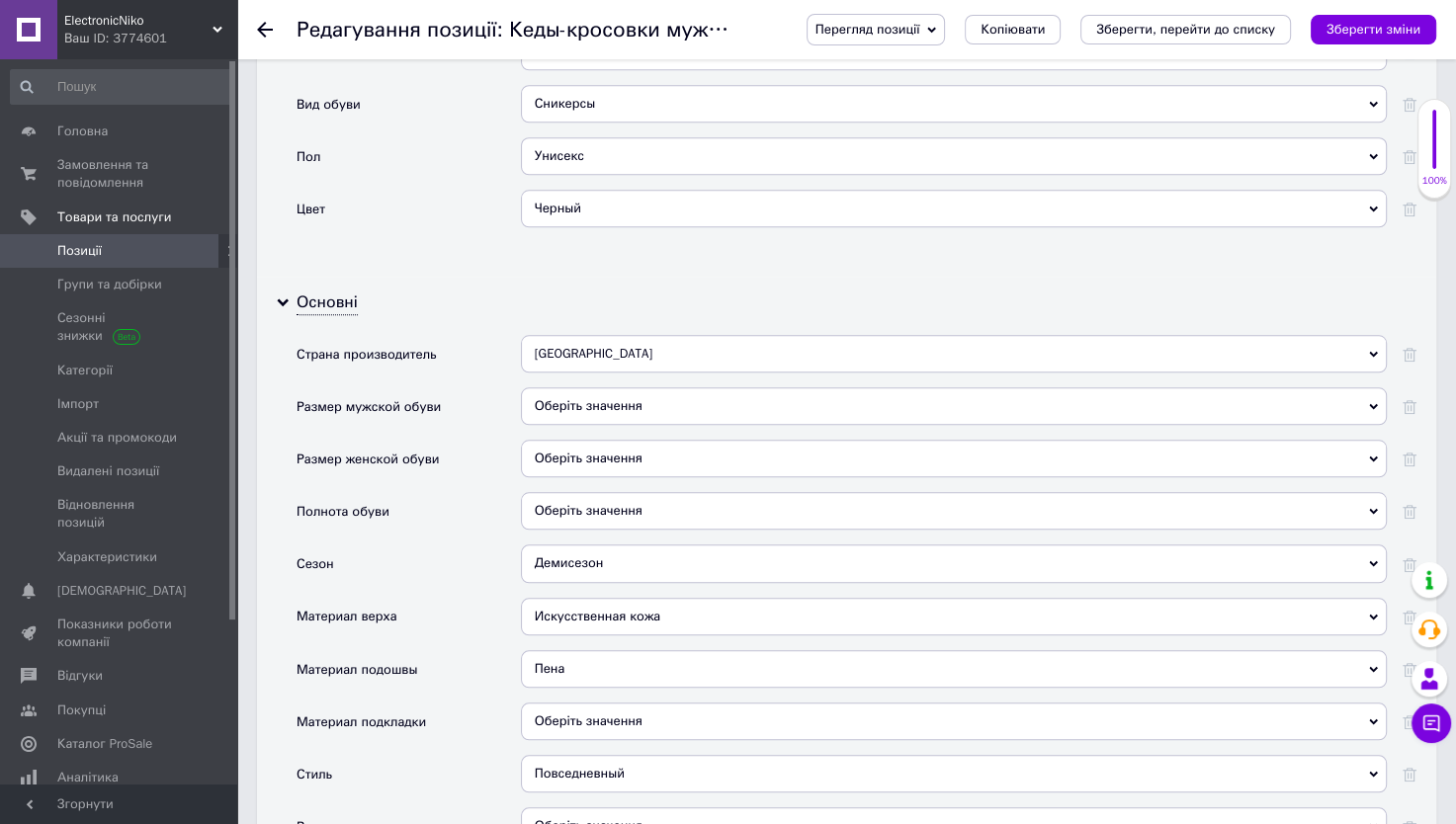 click on "Оберіть значення" at bounding box center (954, 458) 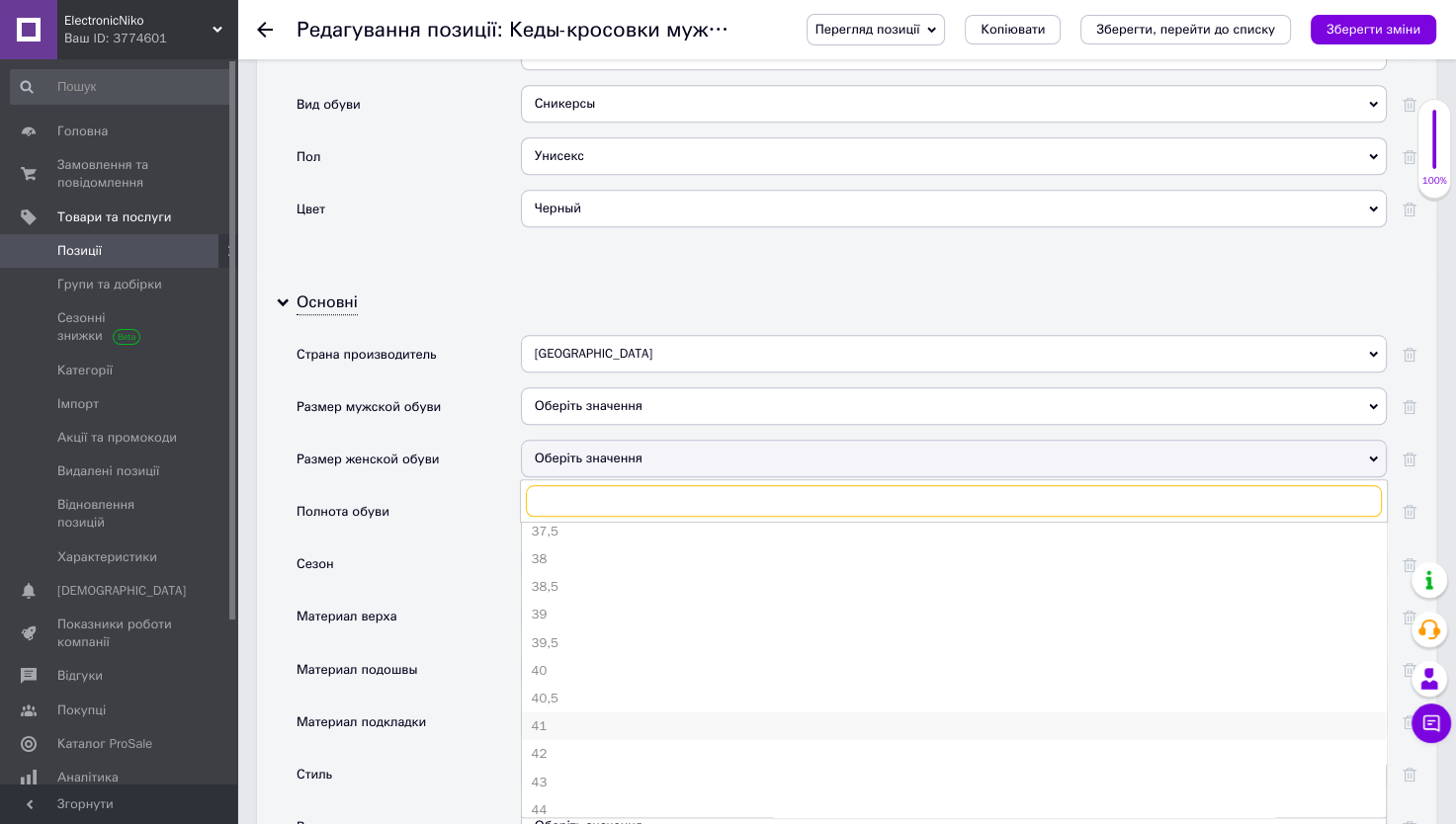 scroll, scrollTop: 265, scrollLeft: 0, axis: vertical 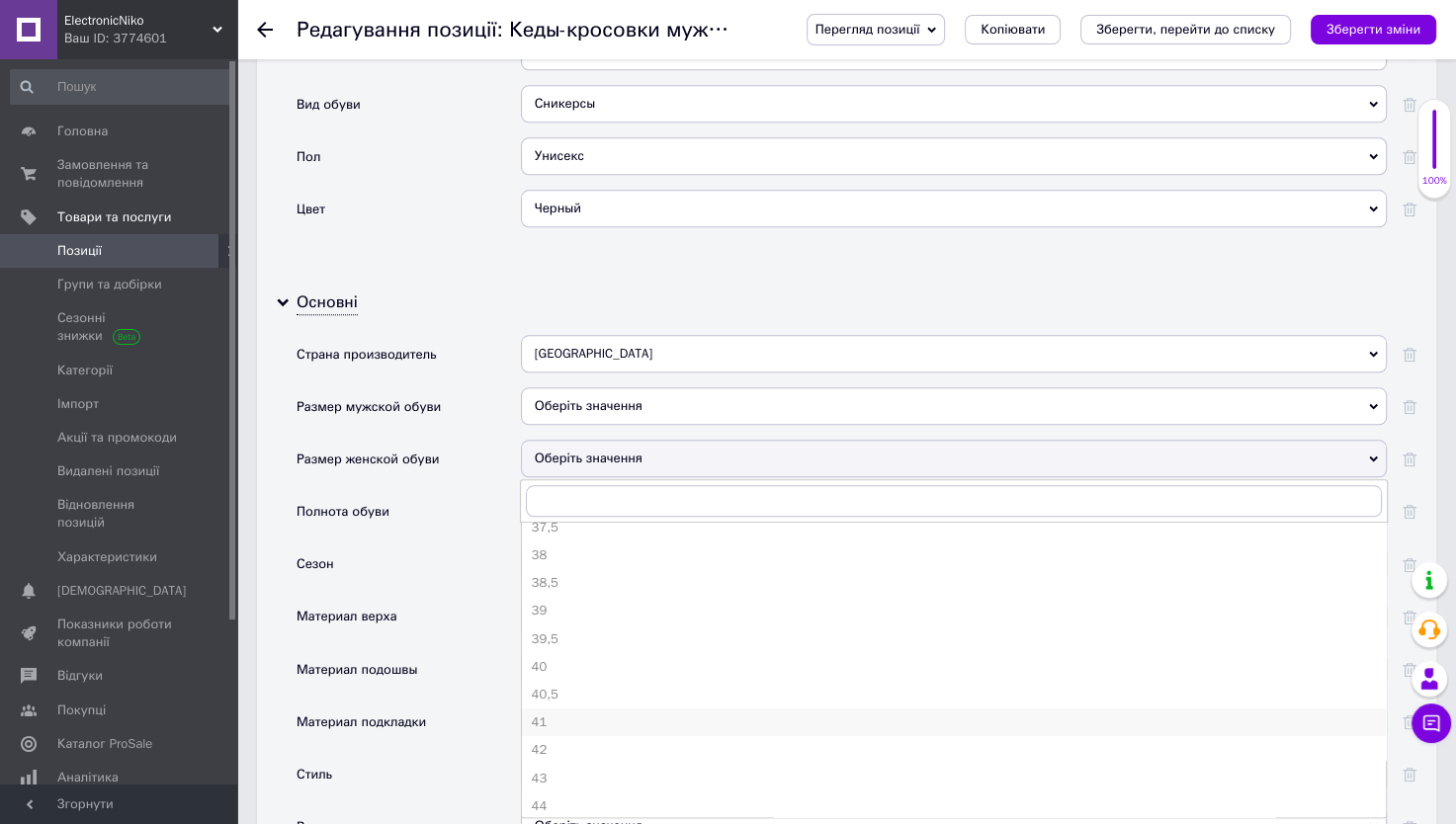 click on "41" at bounding box center (954, 722) 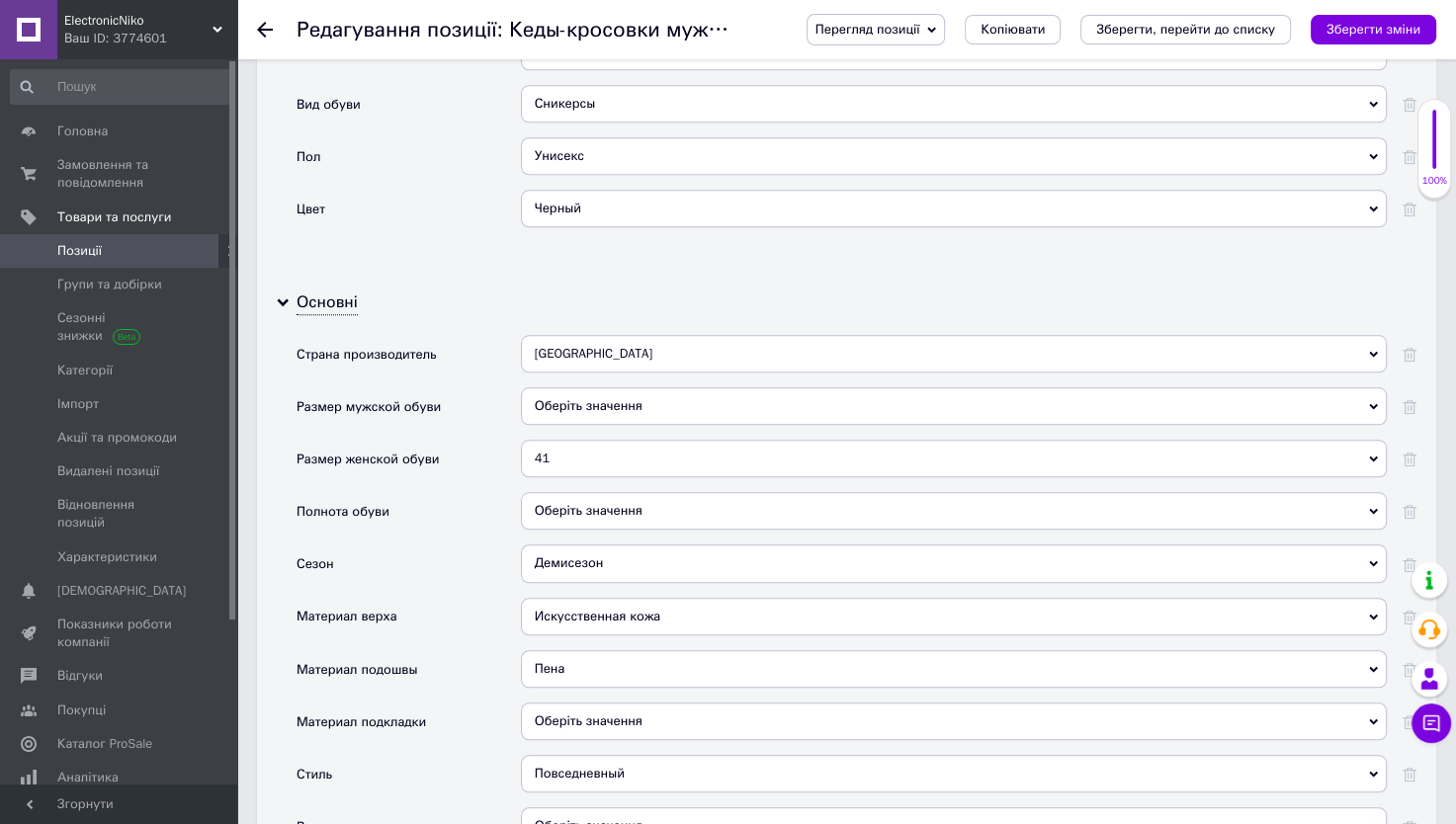 click on "Оберіть значення" at bounding box center (954, 406) 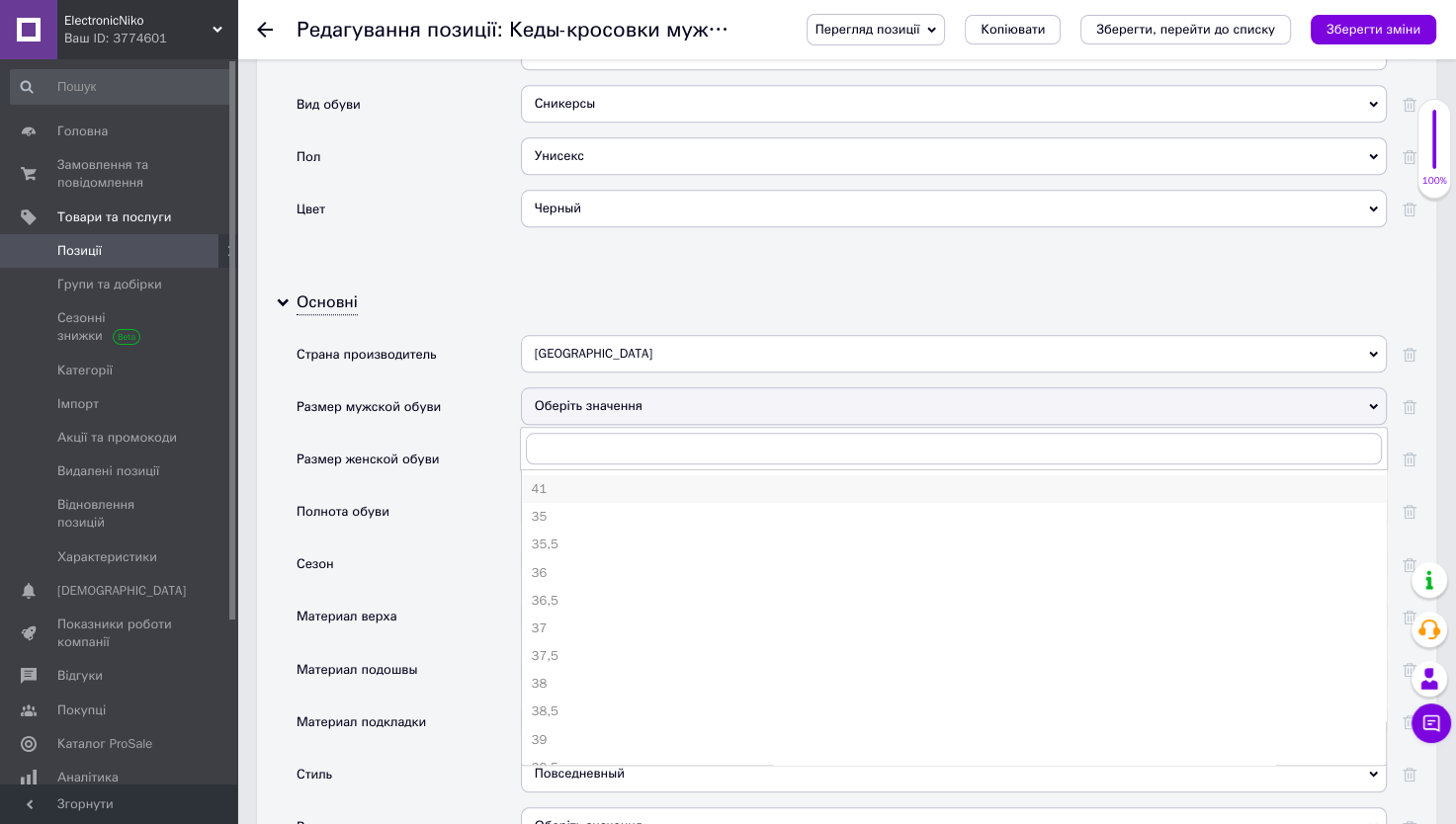 click on "41" at bounding box center (954, 489) 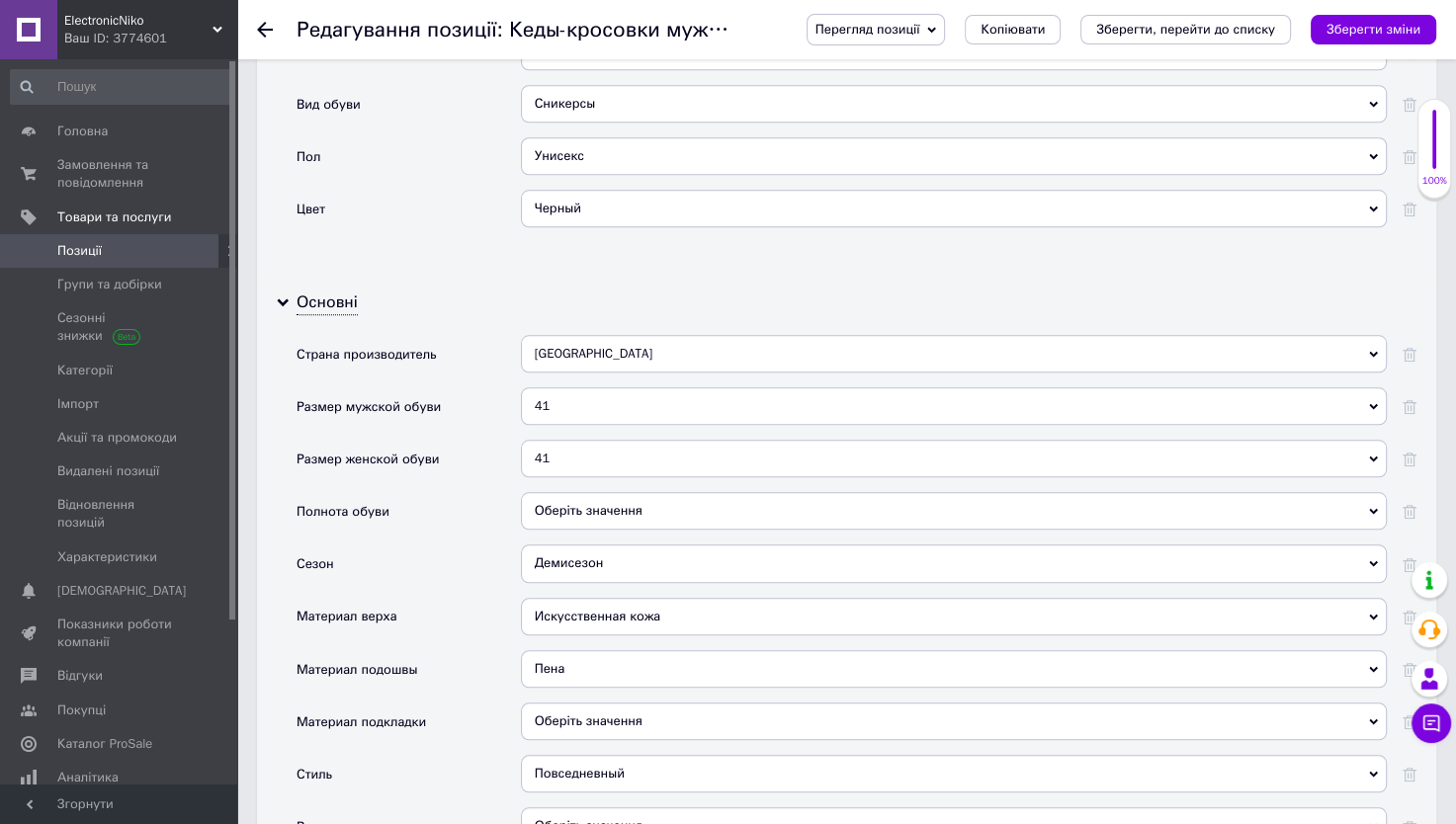 click on "Оберіть значення" at bounding box center (954, 511) 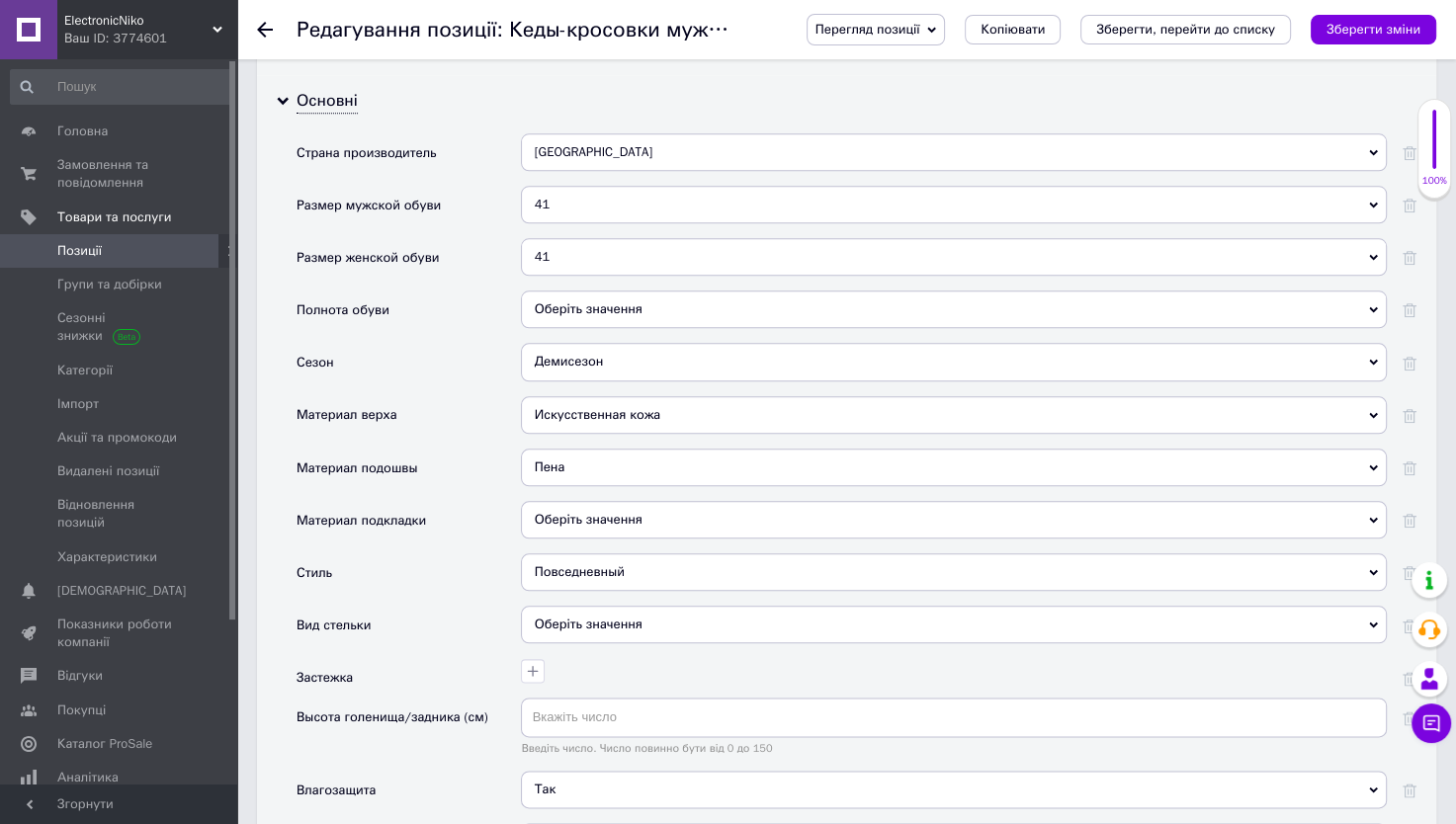 scroll, scrollTop: 2073, scrollLeft: 0, axis: vertical 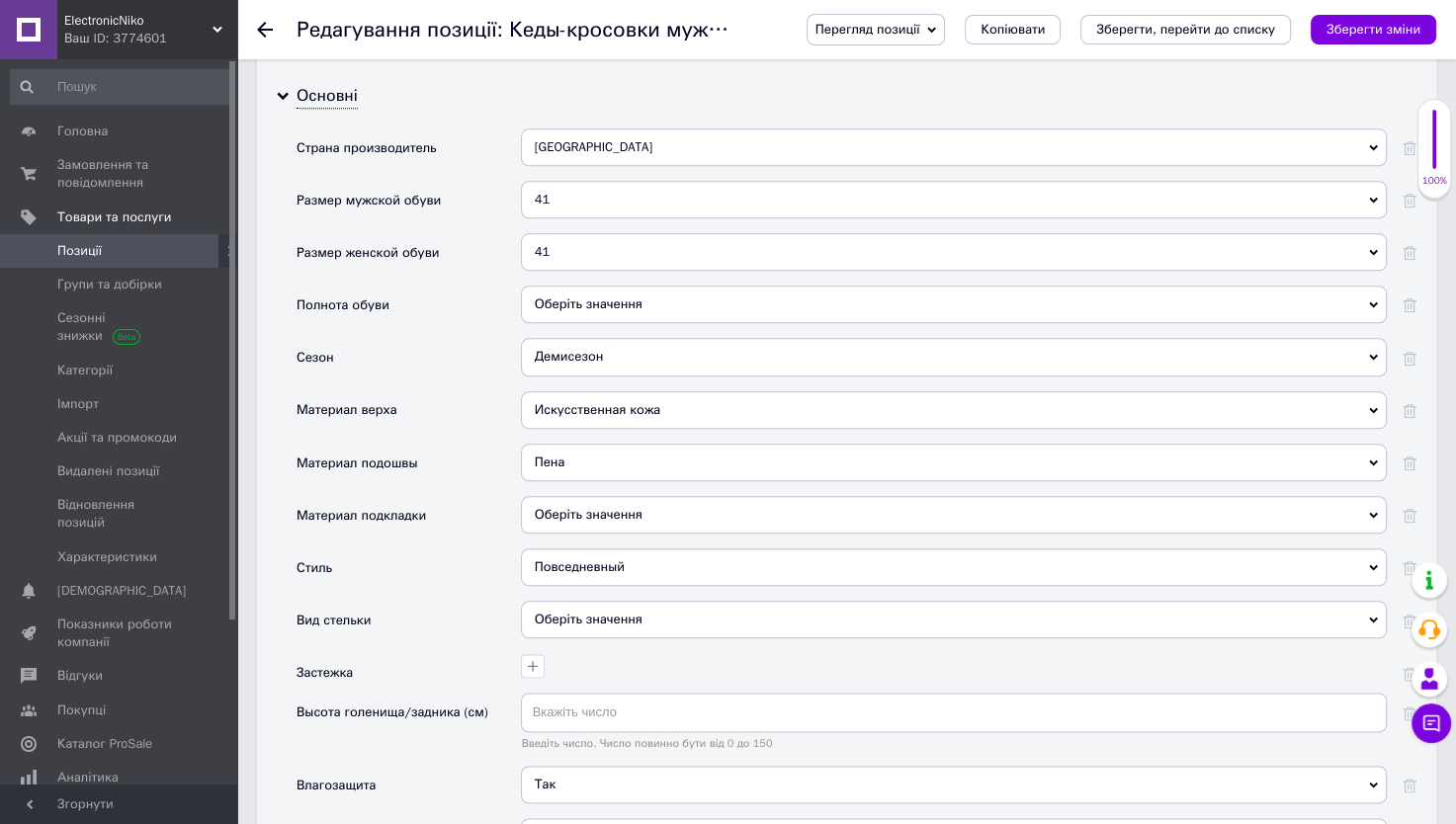 click on "Оберіть значення" at bounding box center (954, 304) 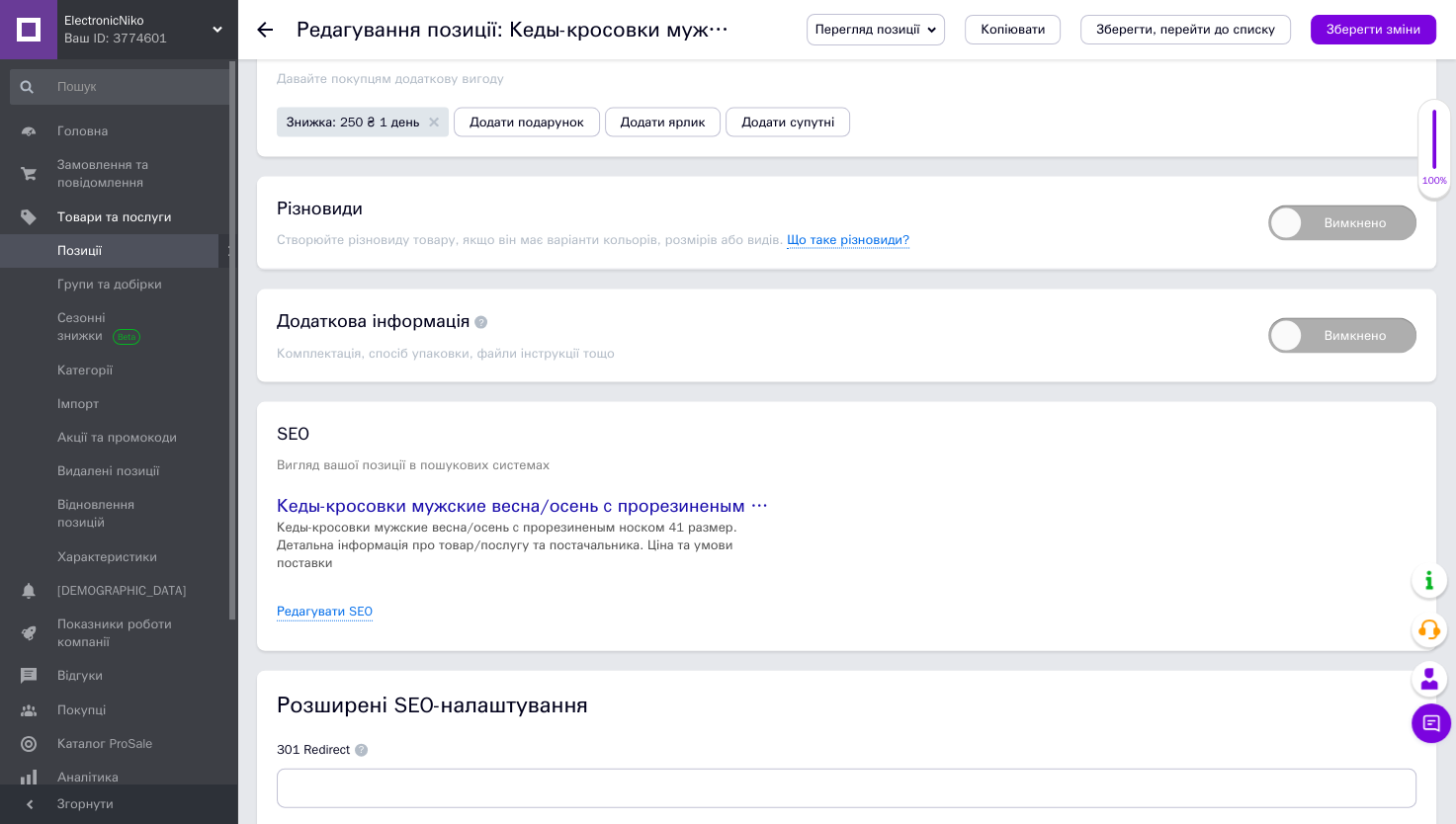 scroll, scrollTop: 3970, scrollLeft: 0, axis: vertical 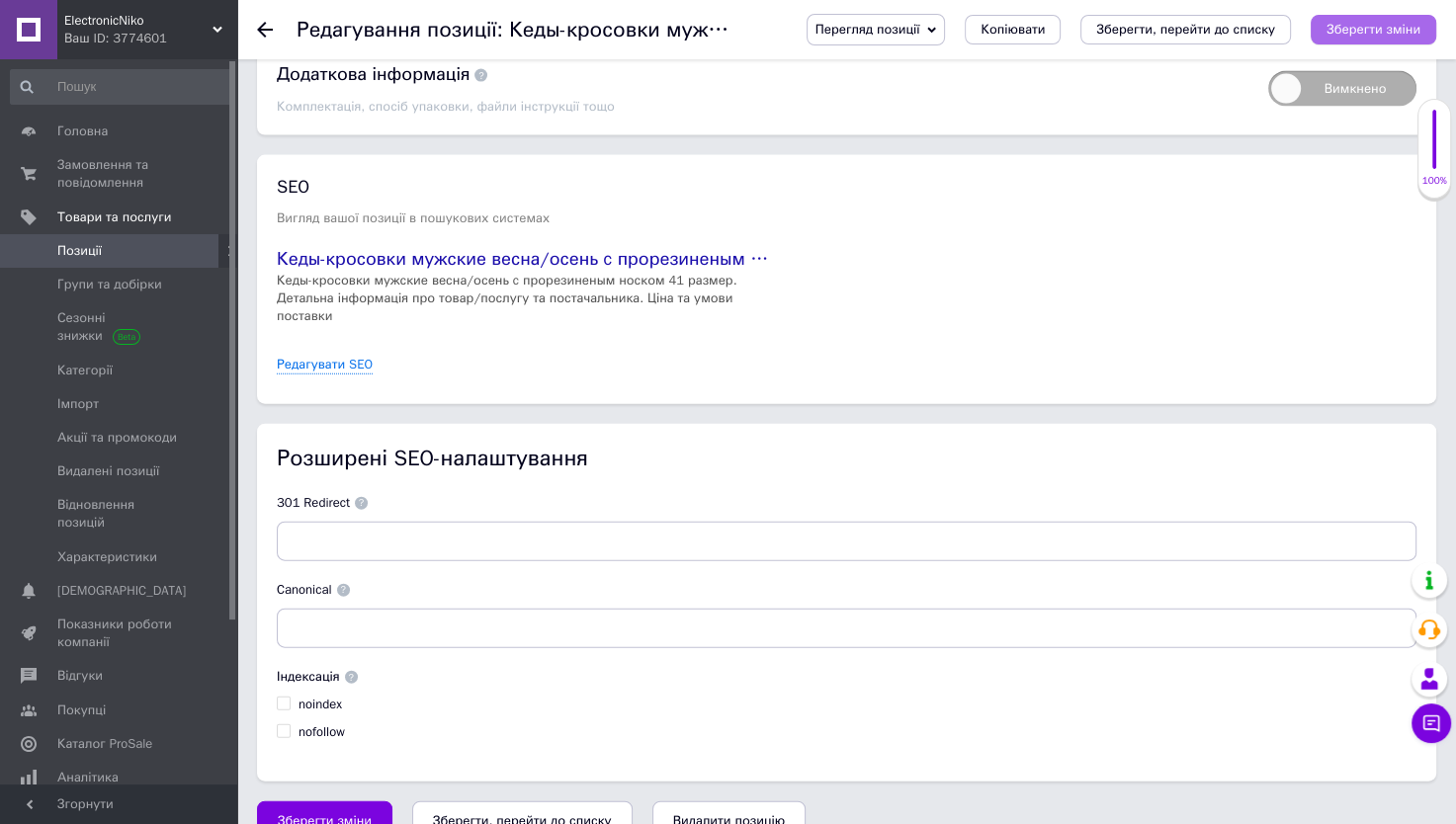 click on "Зберегти зміни" at bounding box center [1373, 30] 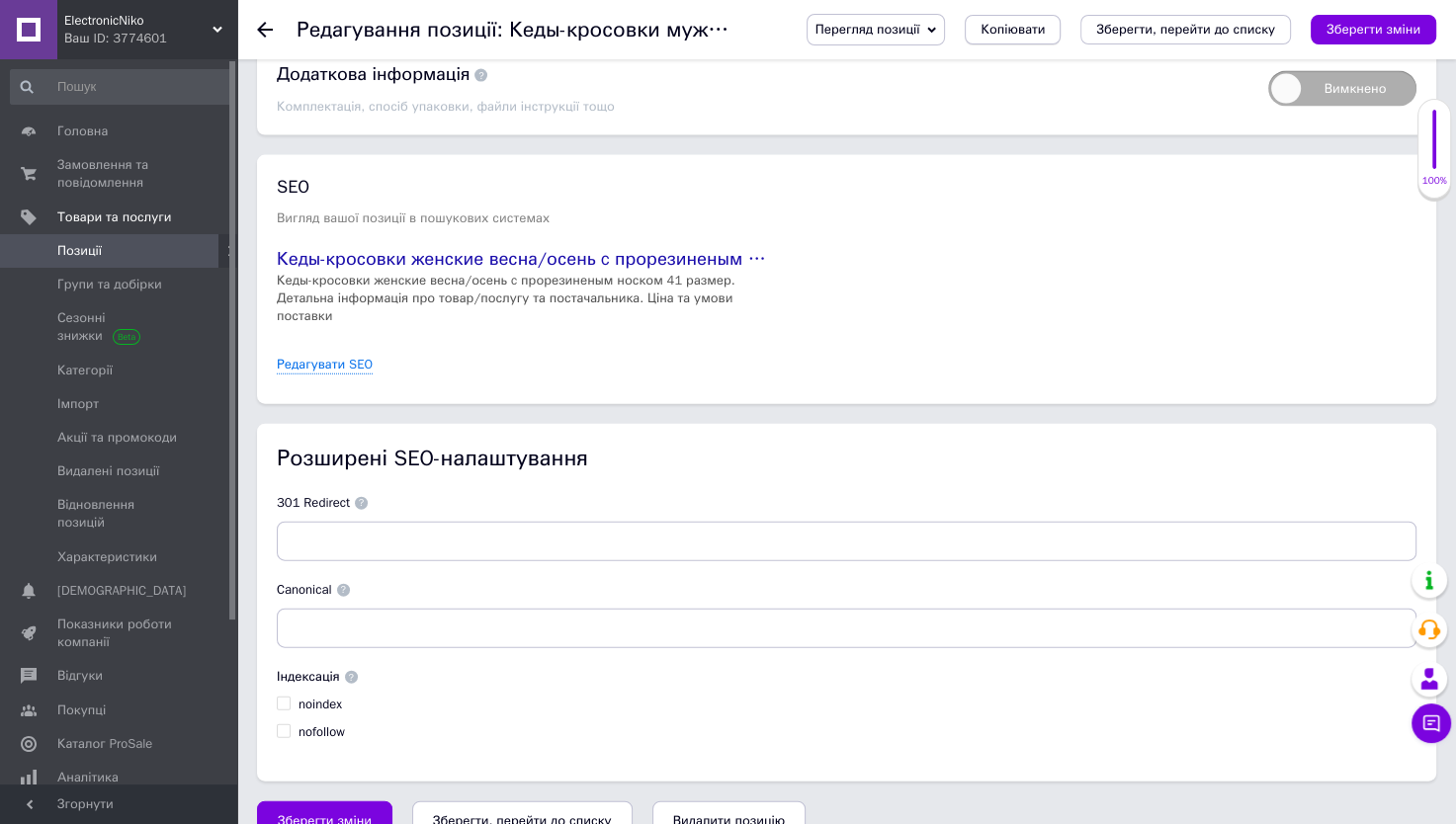 click on "Копіювати" at bounding box center [1012, 30] 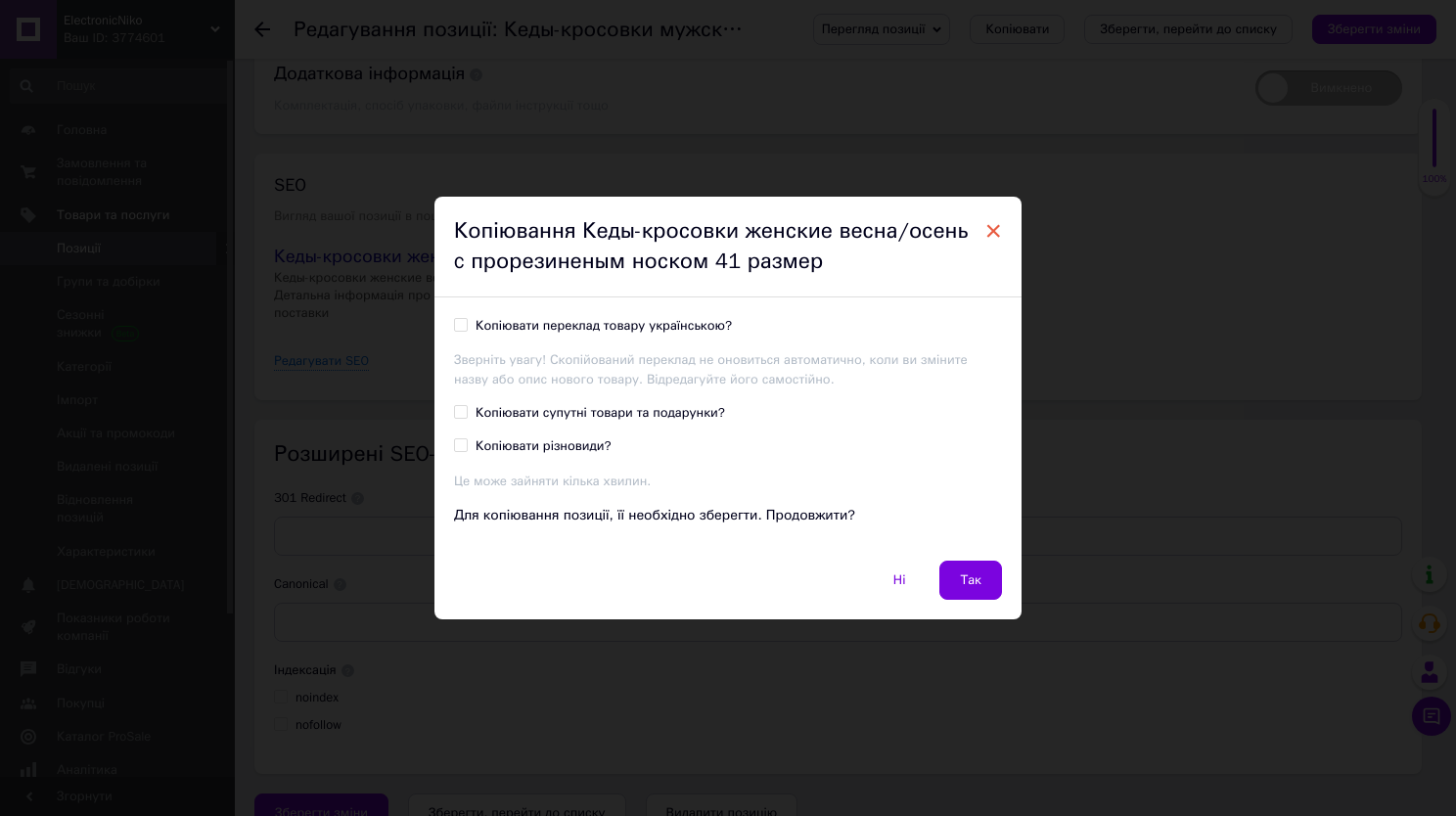 click on "×" at bounding box center [993, 231] 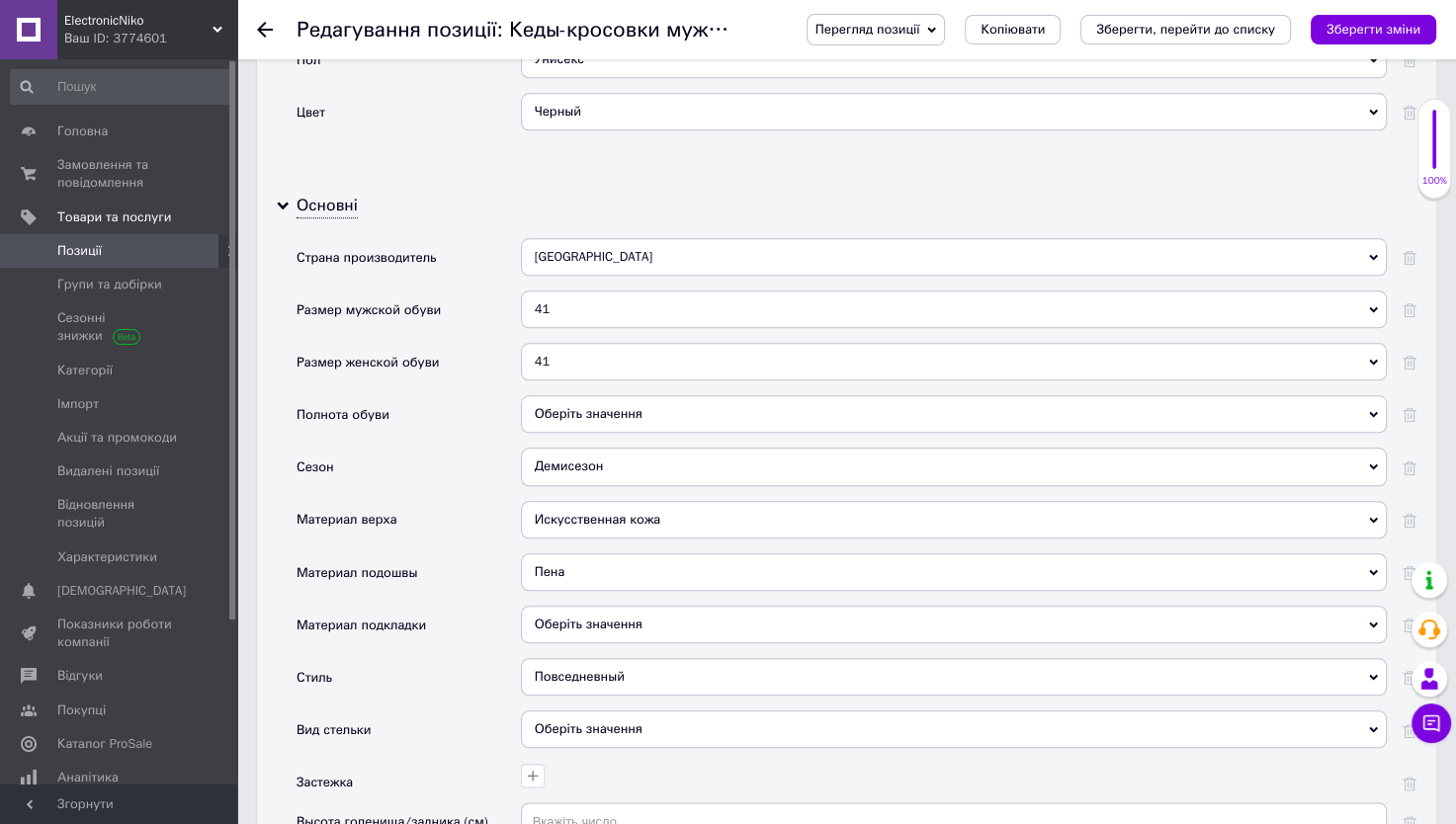 scroll, scrollTop: 1106, scrollLeft: 0, axis: vertical 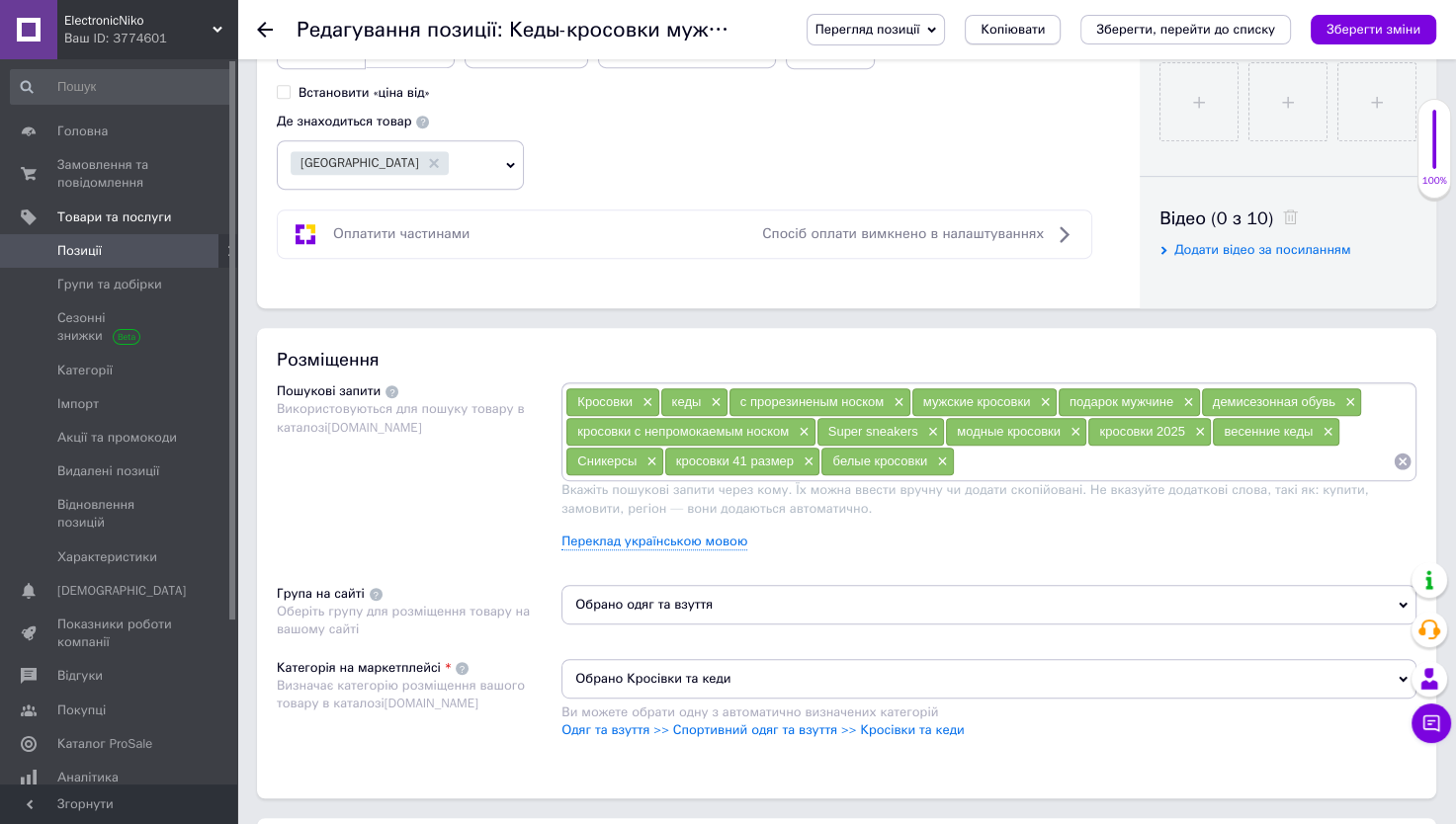 click on "Копіювати" at bounding box center [1012, 30] 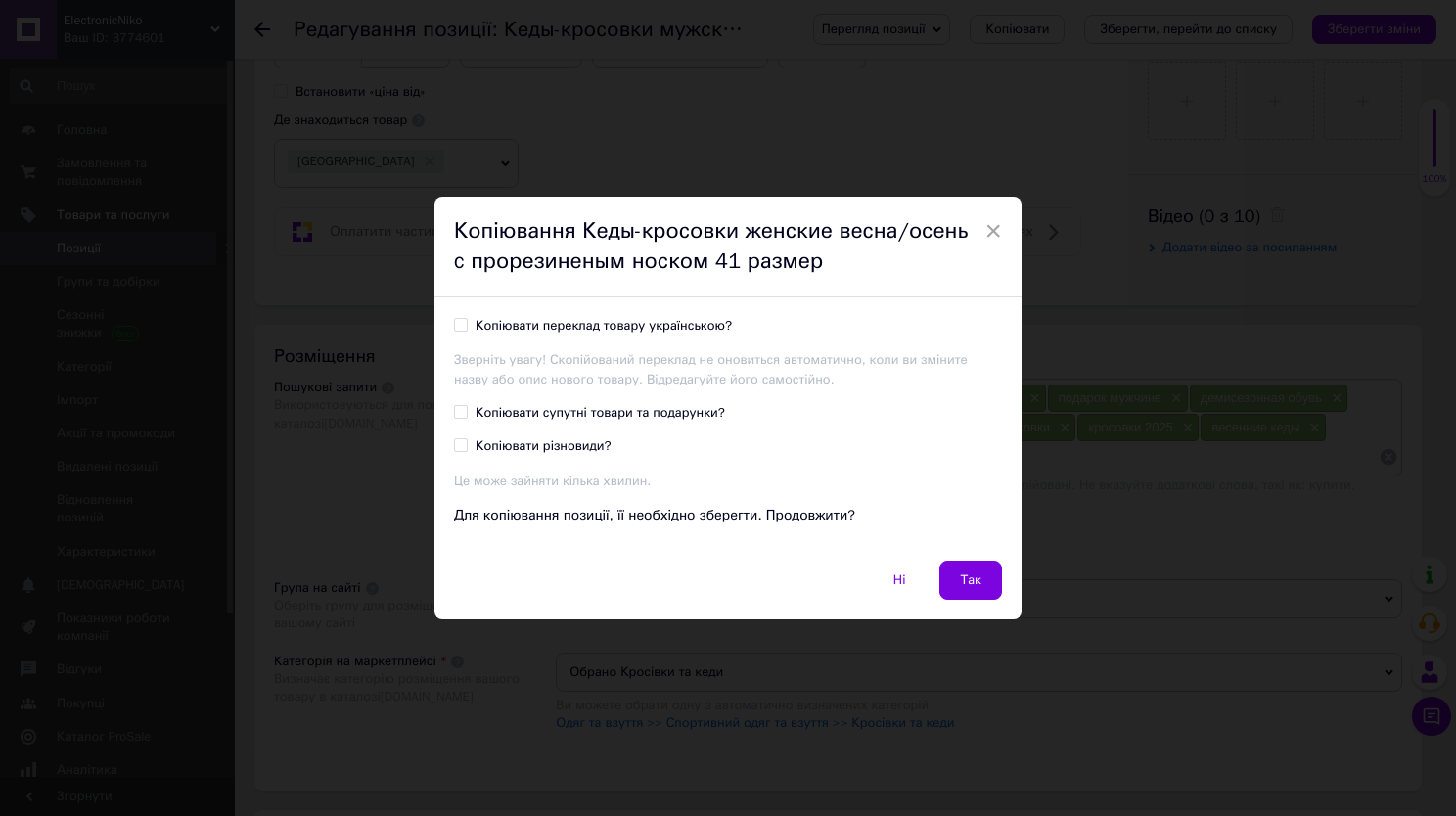 click on "Копіювати переклад товару українською?" at bounding box center [460, 324] 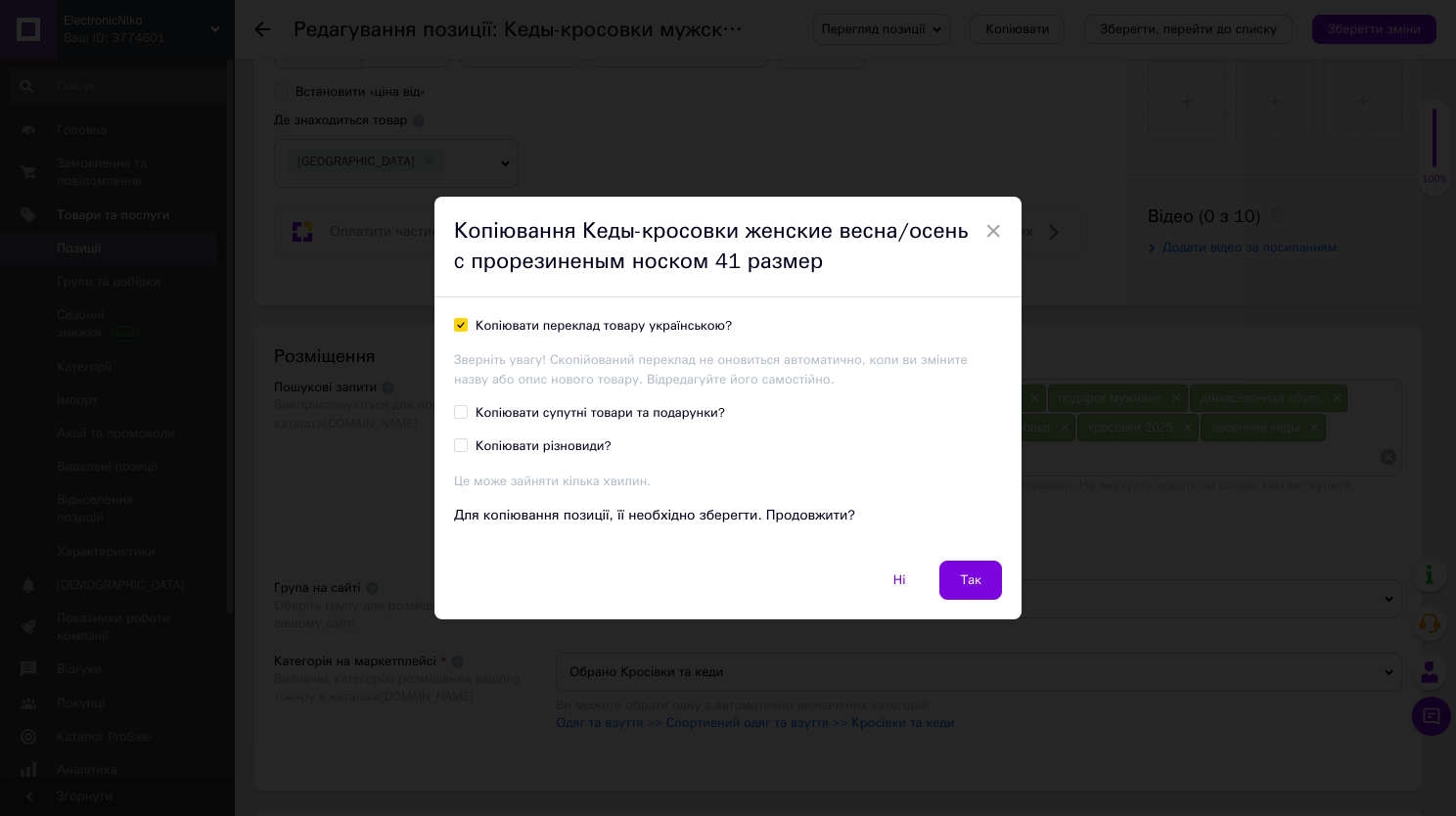 checkbox on "true" 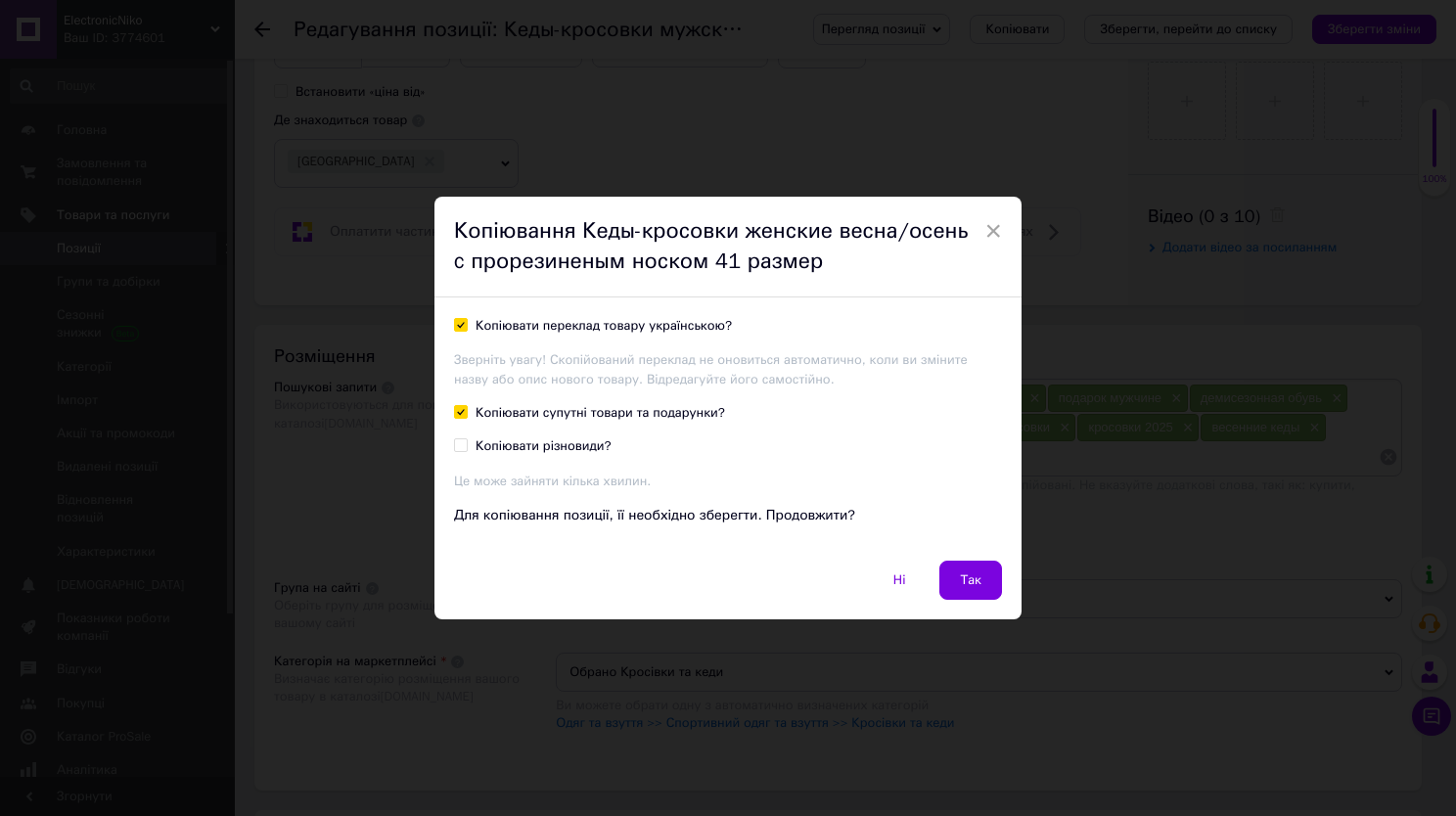 checkbox on "true" 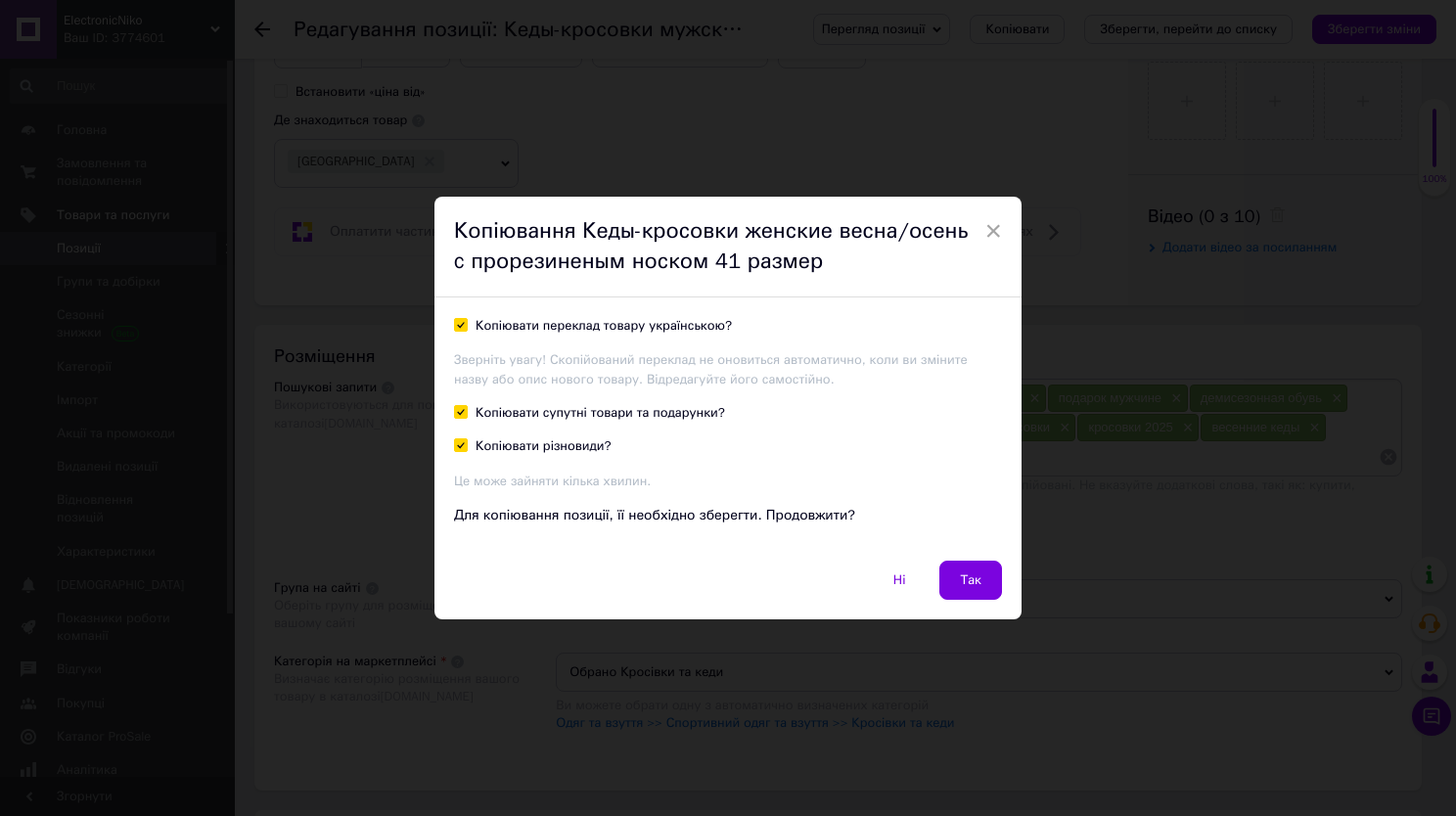 checkbox on "true" 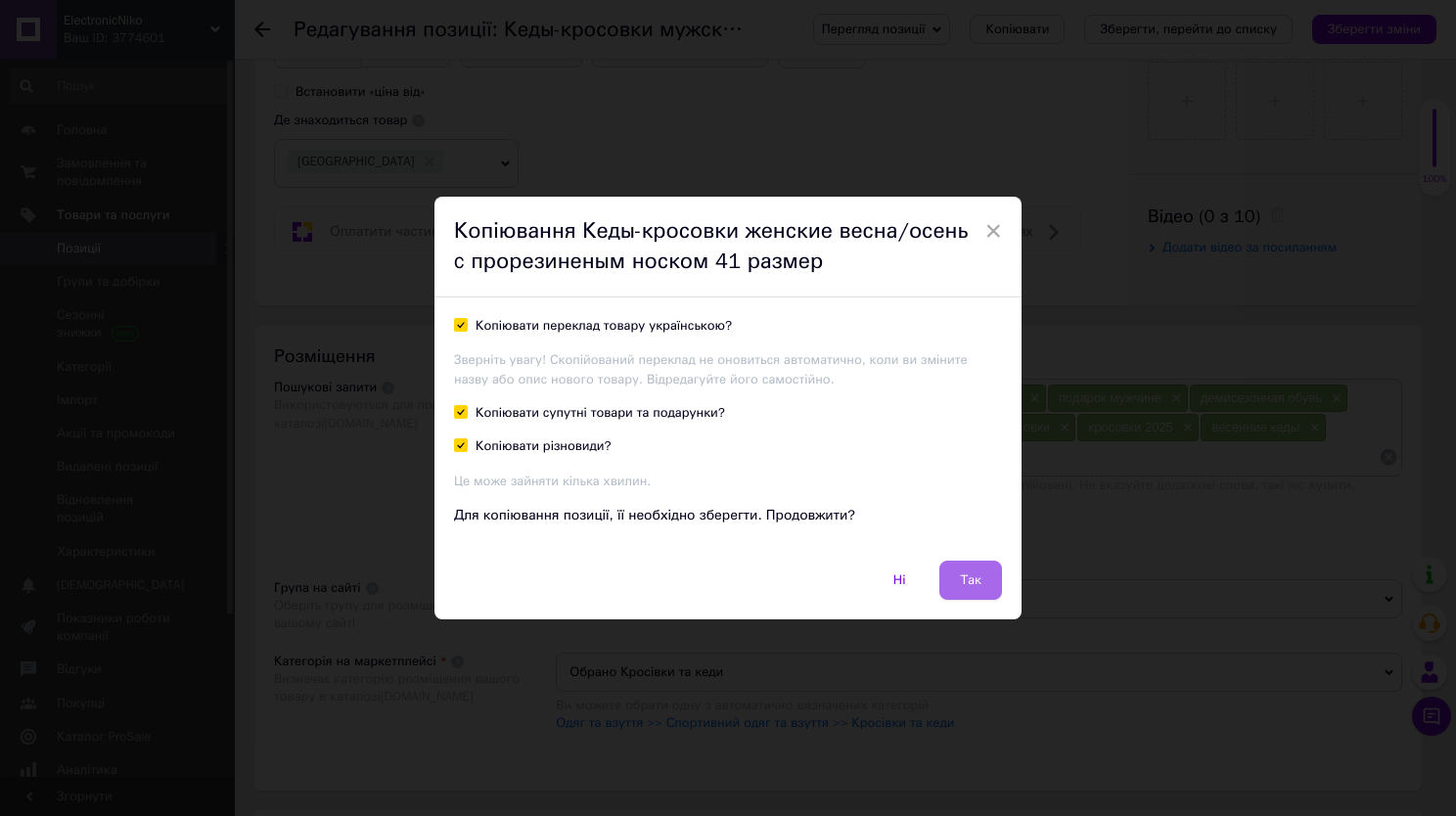 click on "Так" at bounding box center [971, 580] 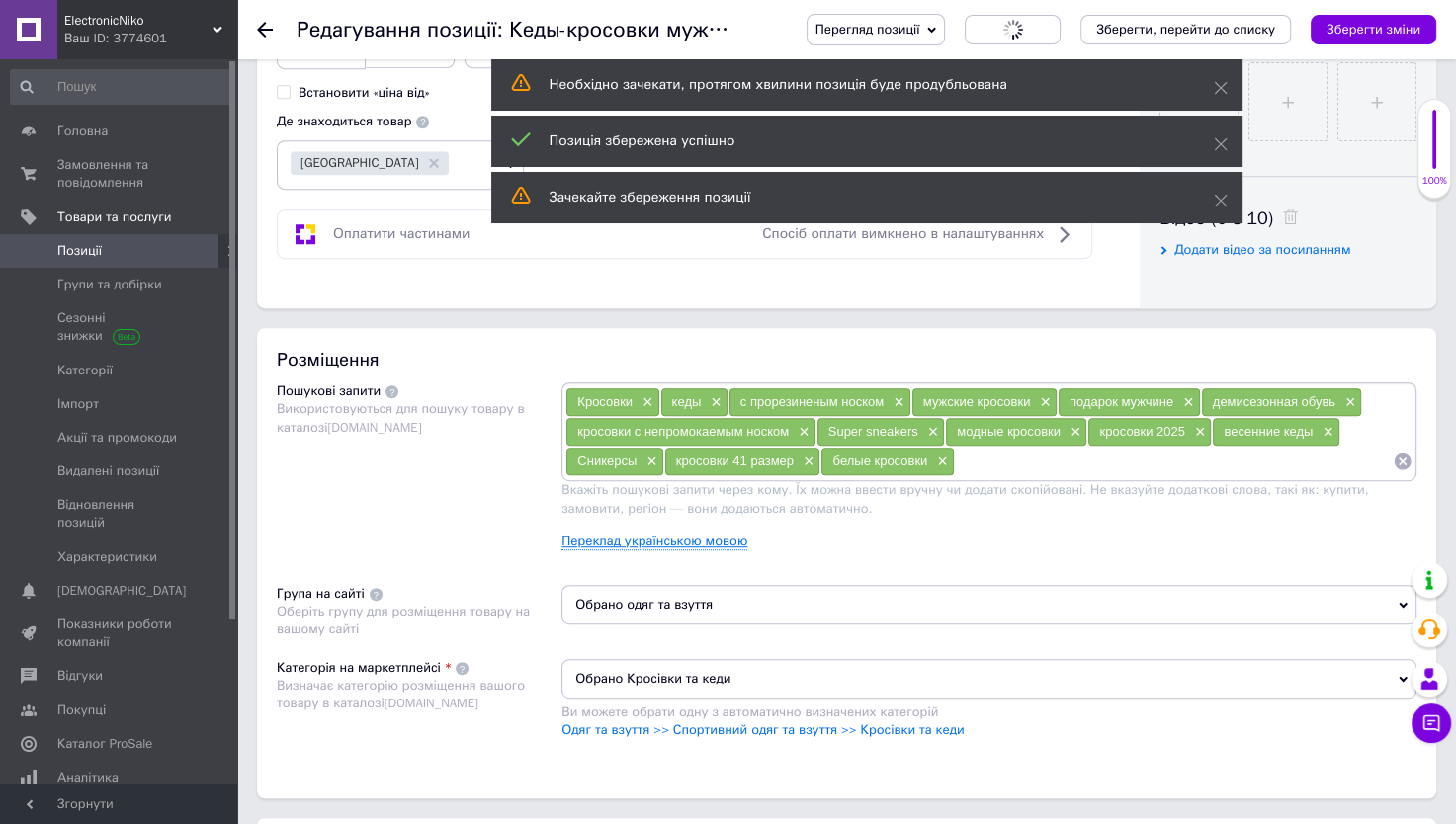 click on "Переклад українською мовою" at bounding box center (654, 541) 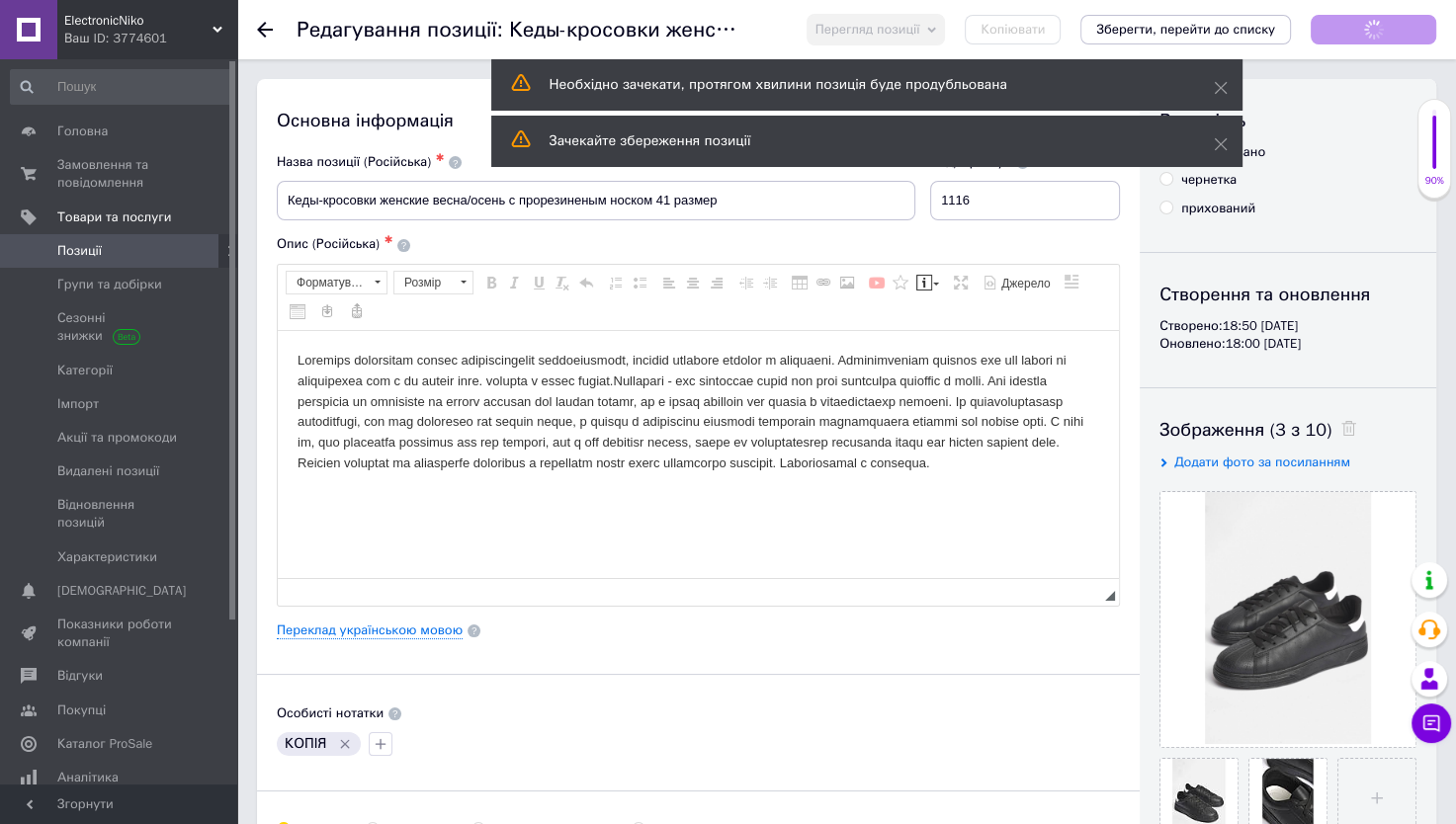 scroll, scrollTop: 0, scrollLeft: 0, axis: both 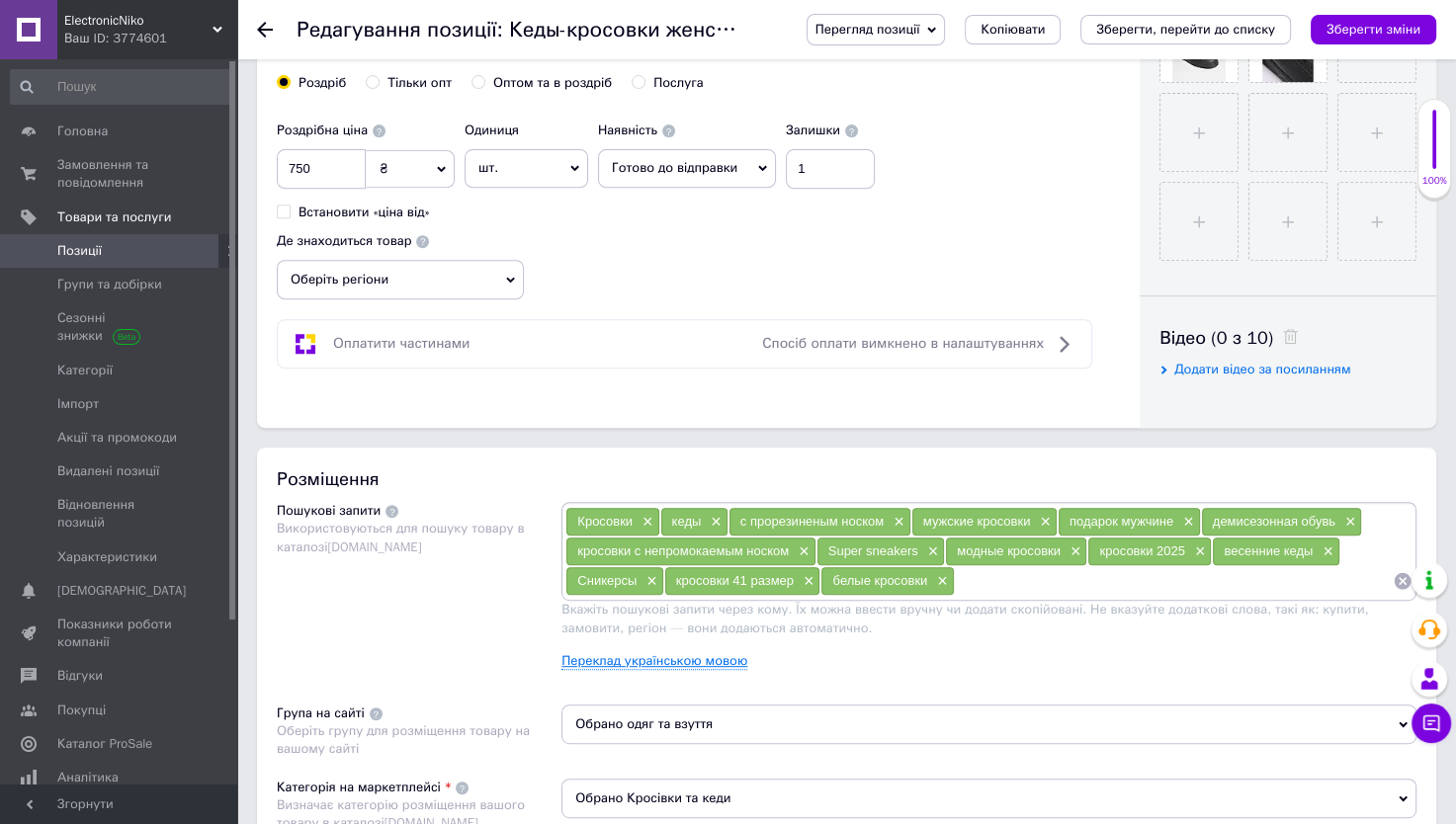 click on "Переклад українською мовою" at bounding box center (654, 661) 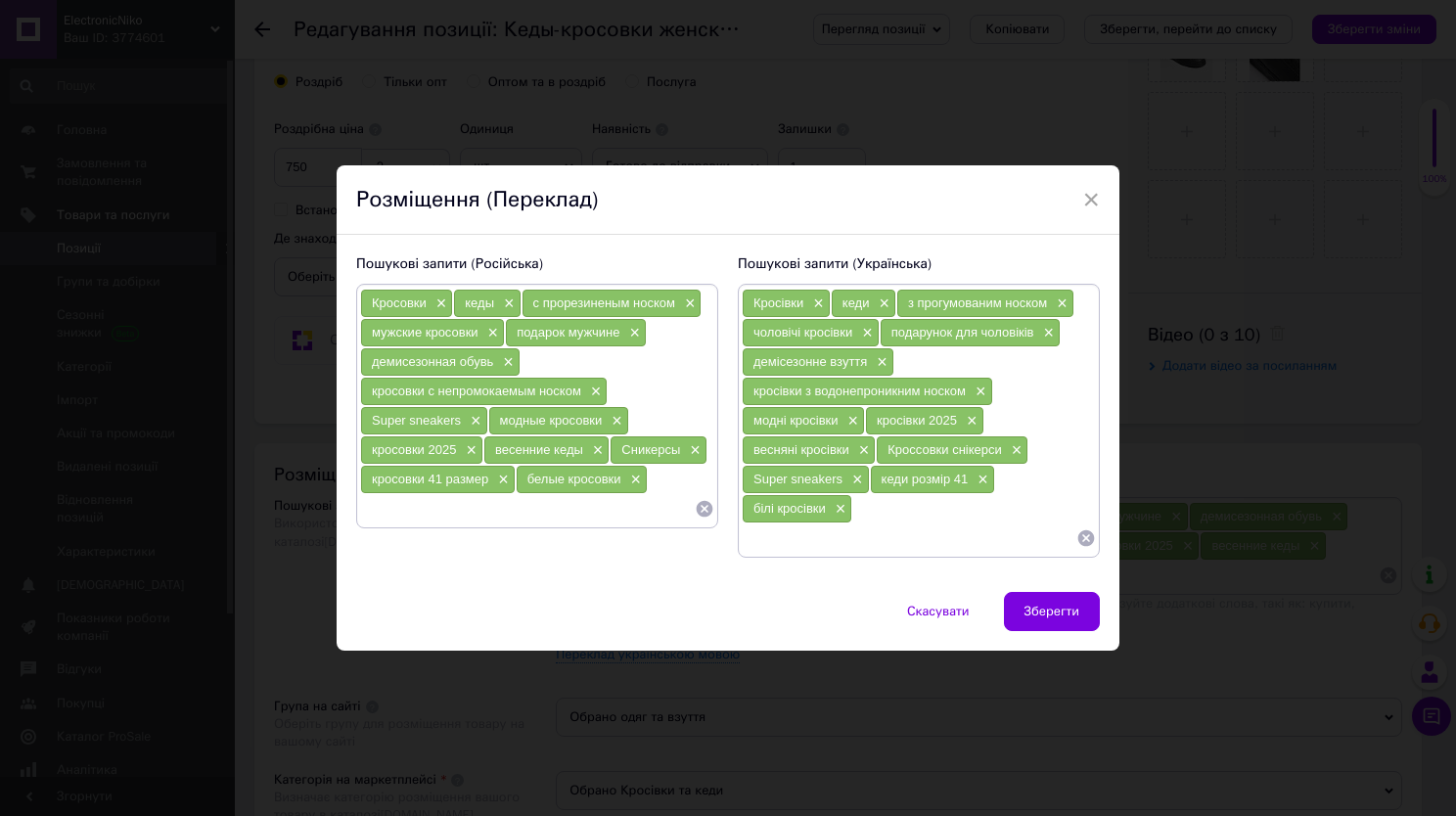 click at bounding box center (527, 509) 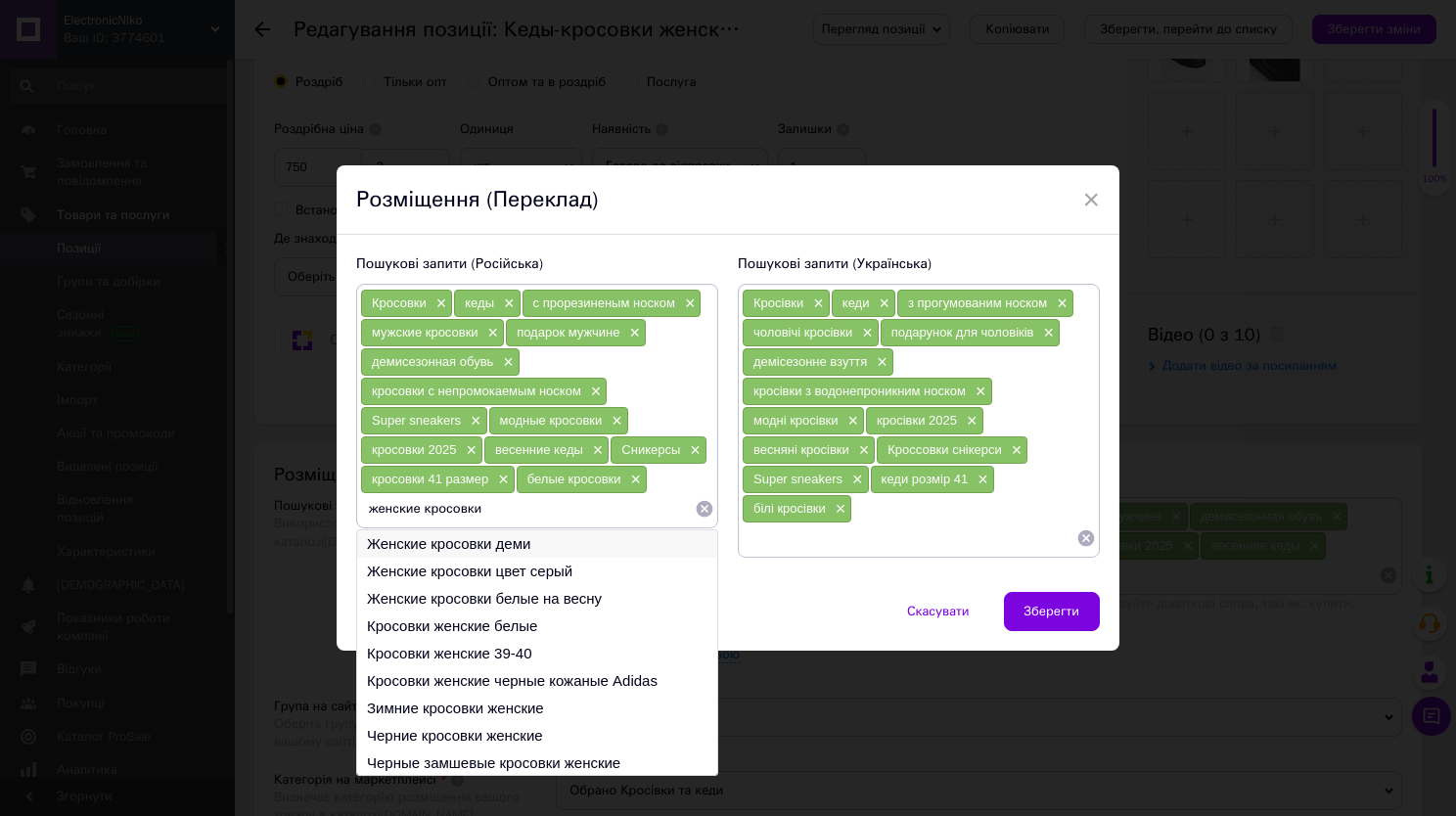 type on "женские кросовки" 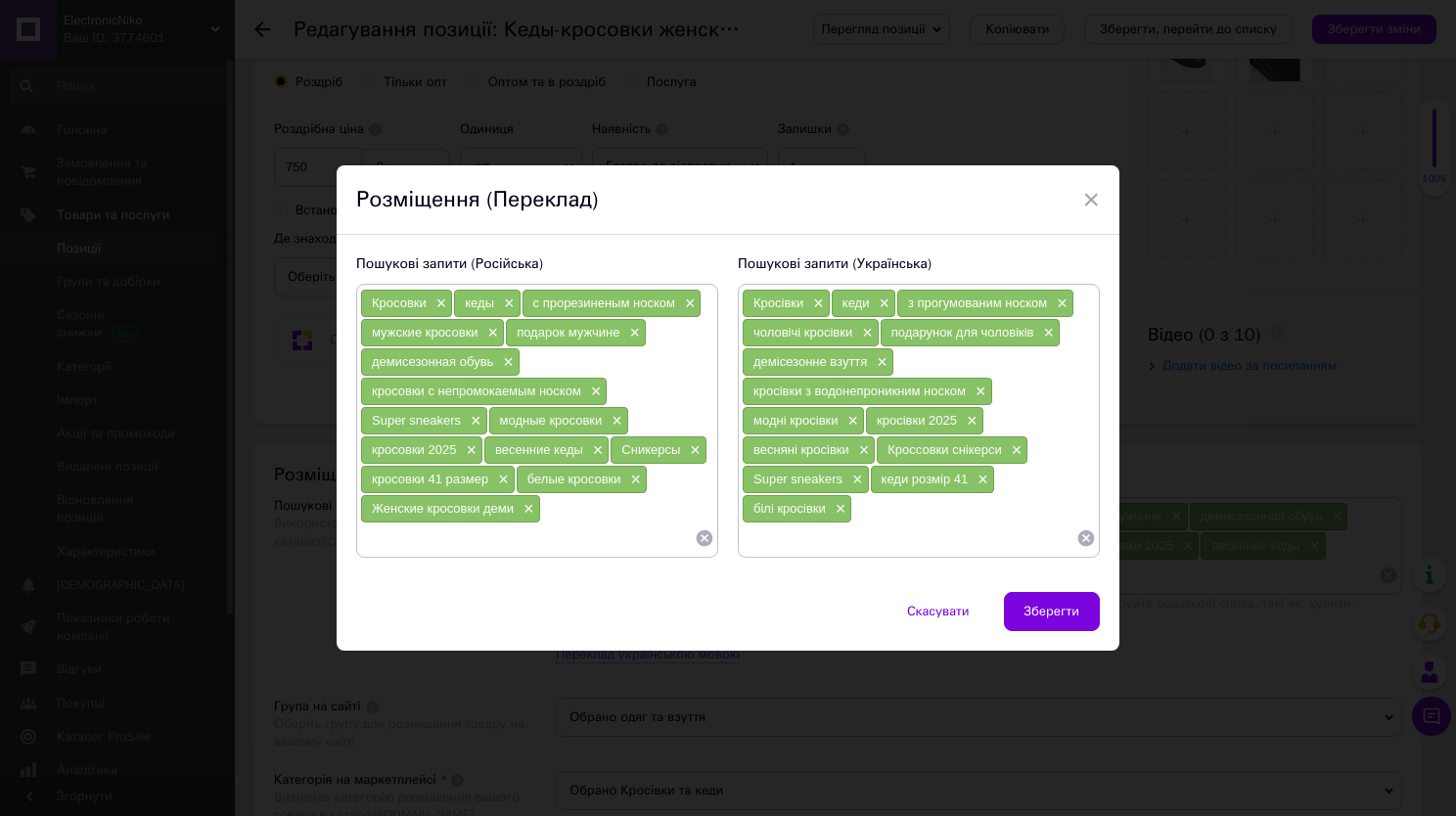 click at bounding box center [527, 538] 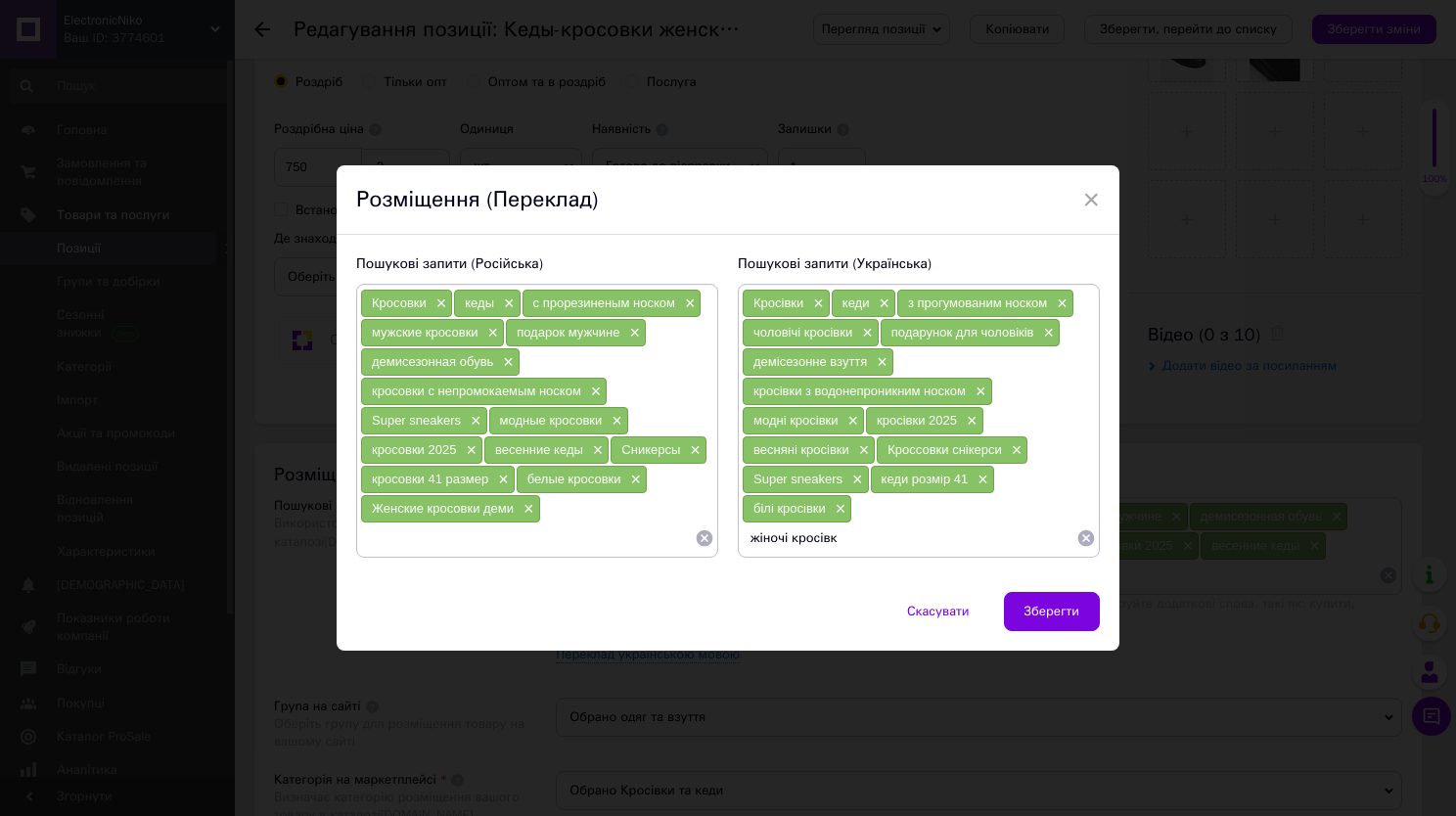 type on "жіночі кросівки" 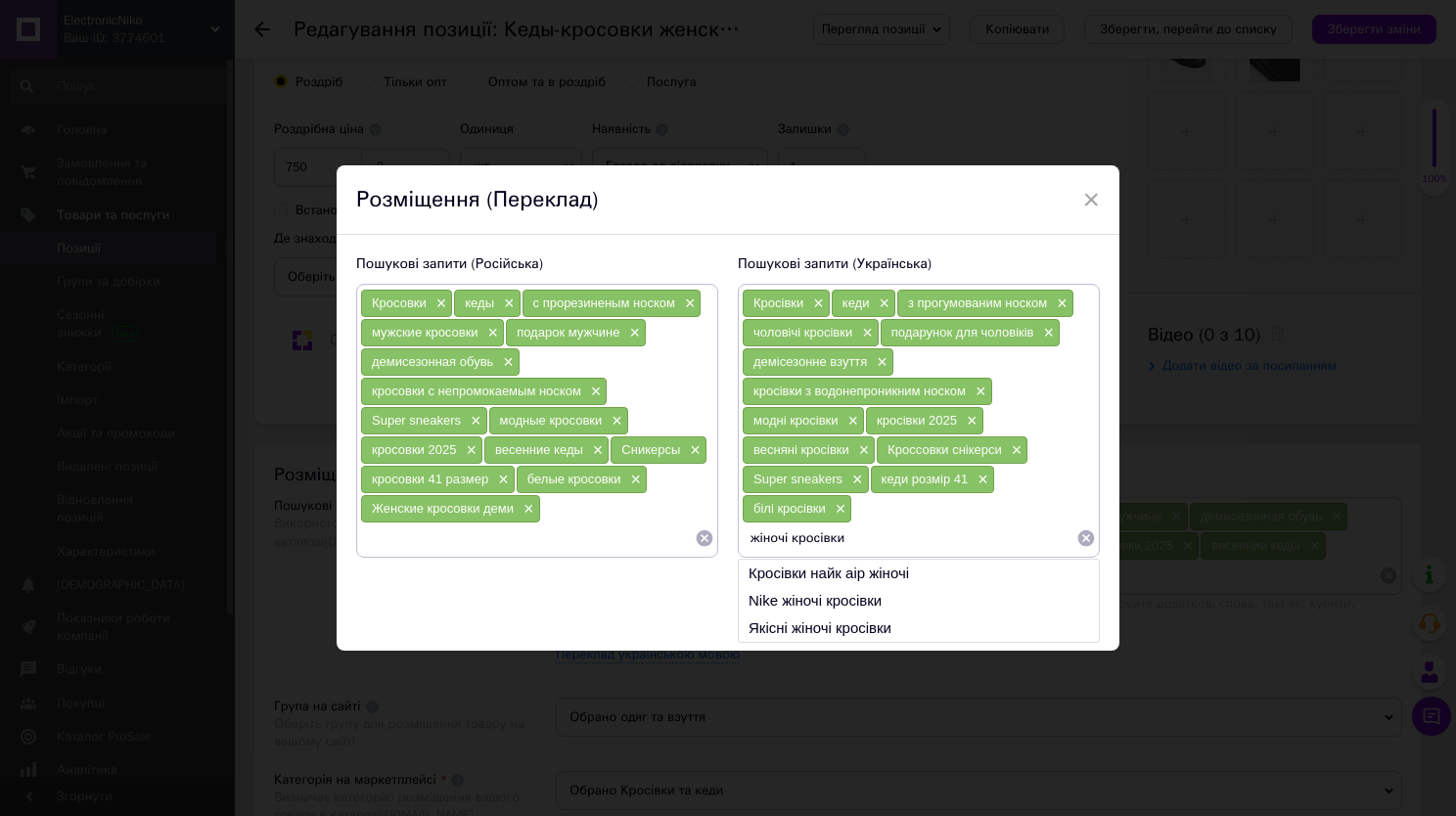 type 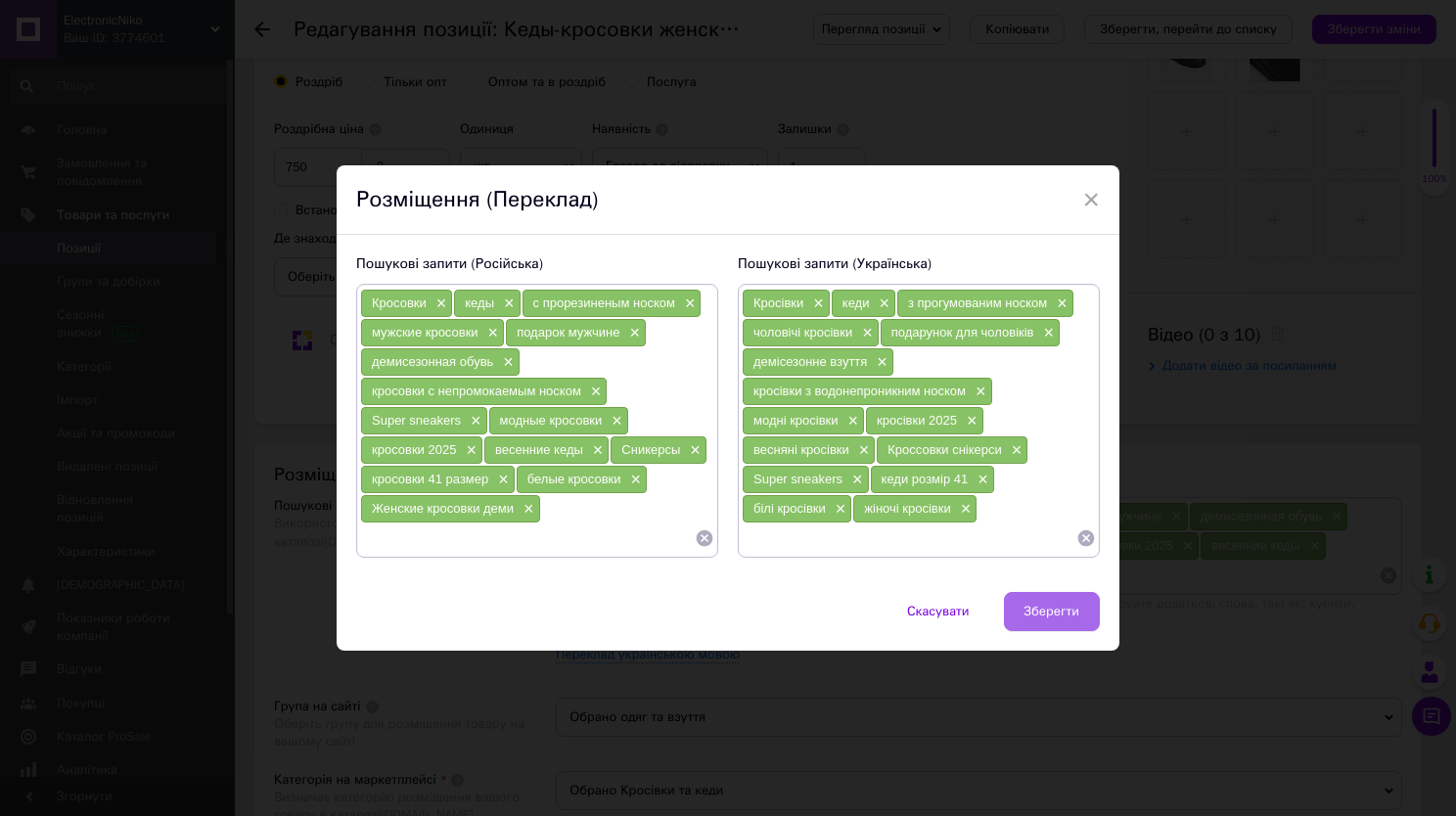 click on "Зберегти" at bounding box center (1052, 612) 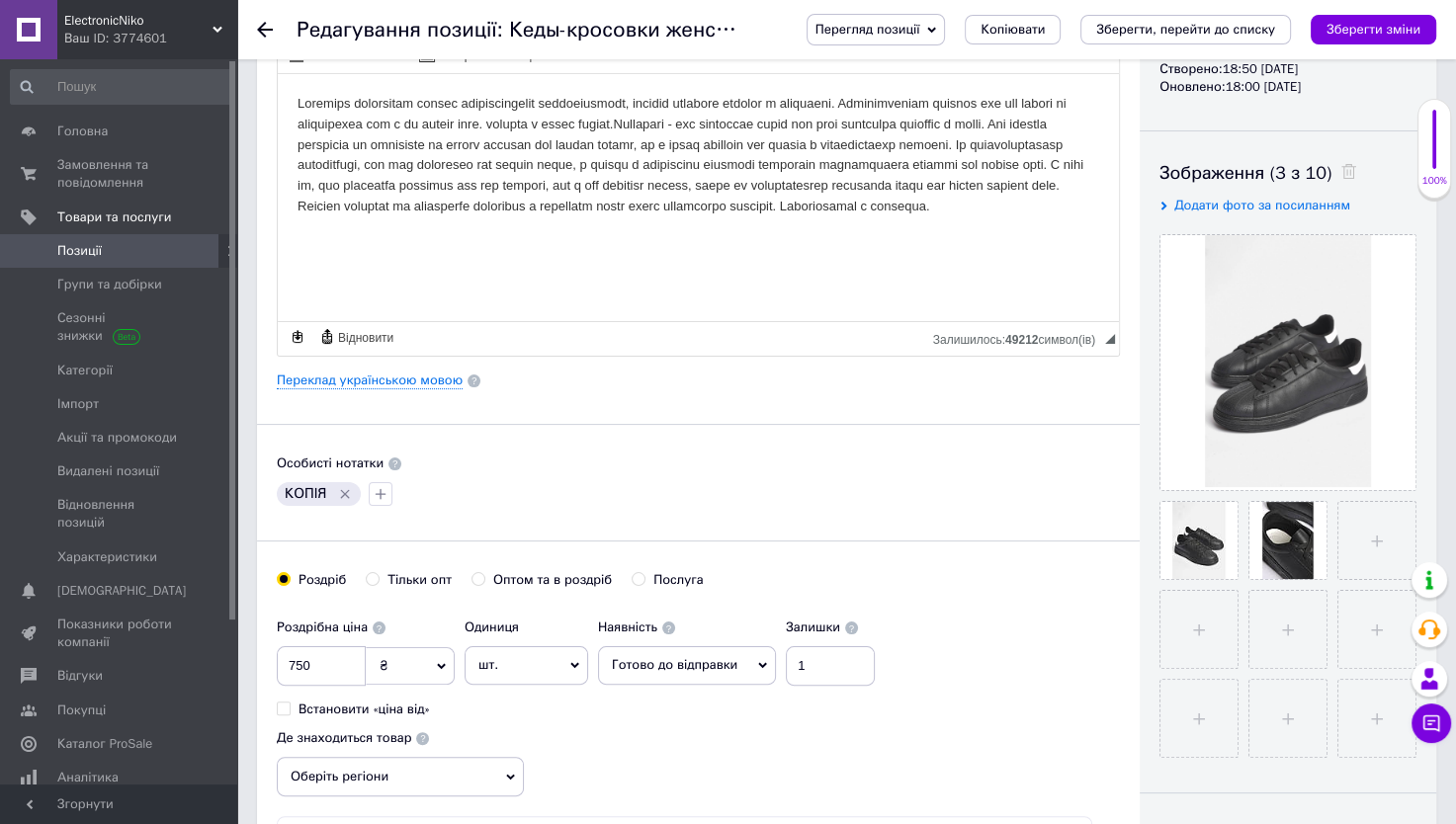 scroll, scrollTop: 0, scrollLeft: 0, axis: both 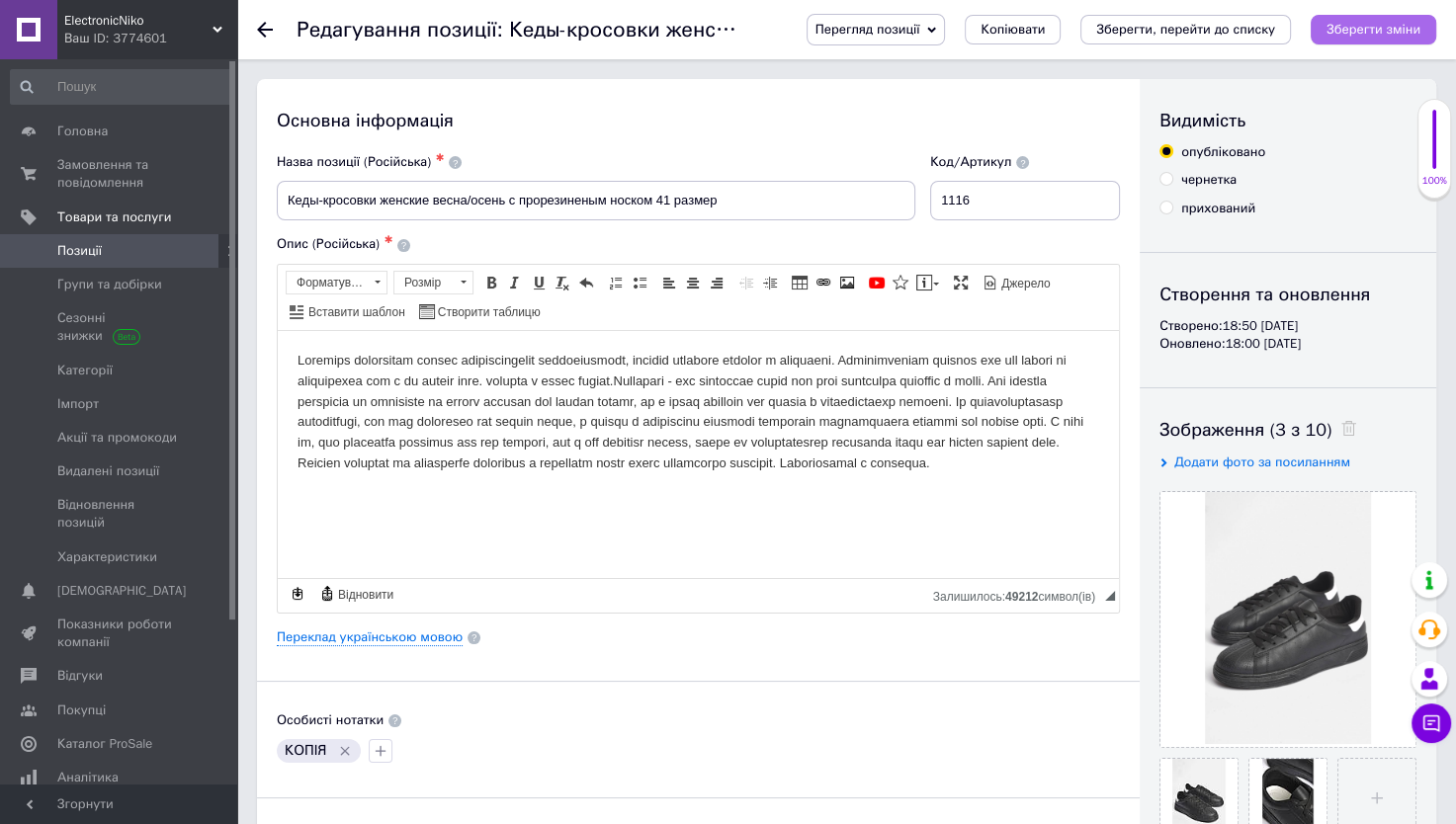 click on "Зберегти зміни" at bounding box center [1373, 29] 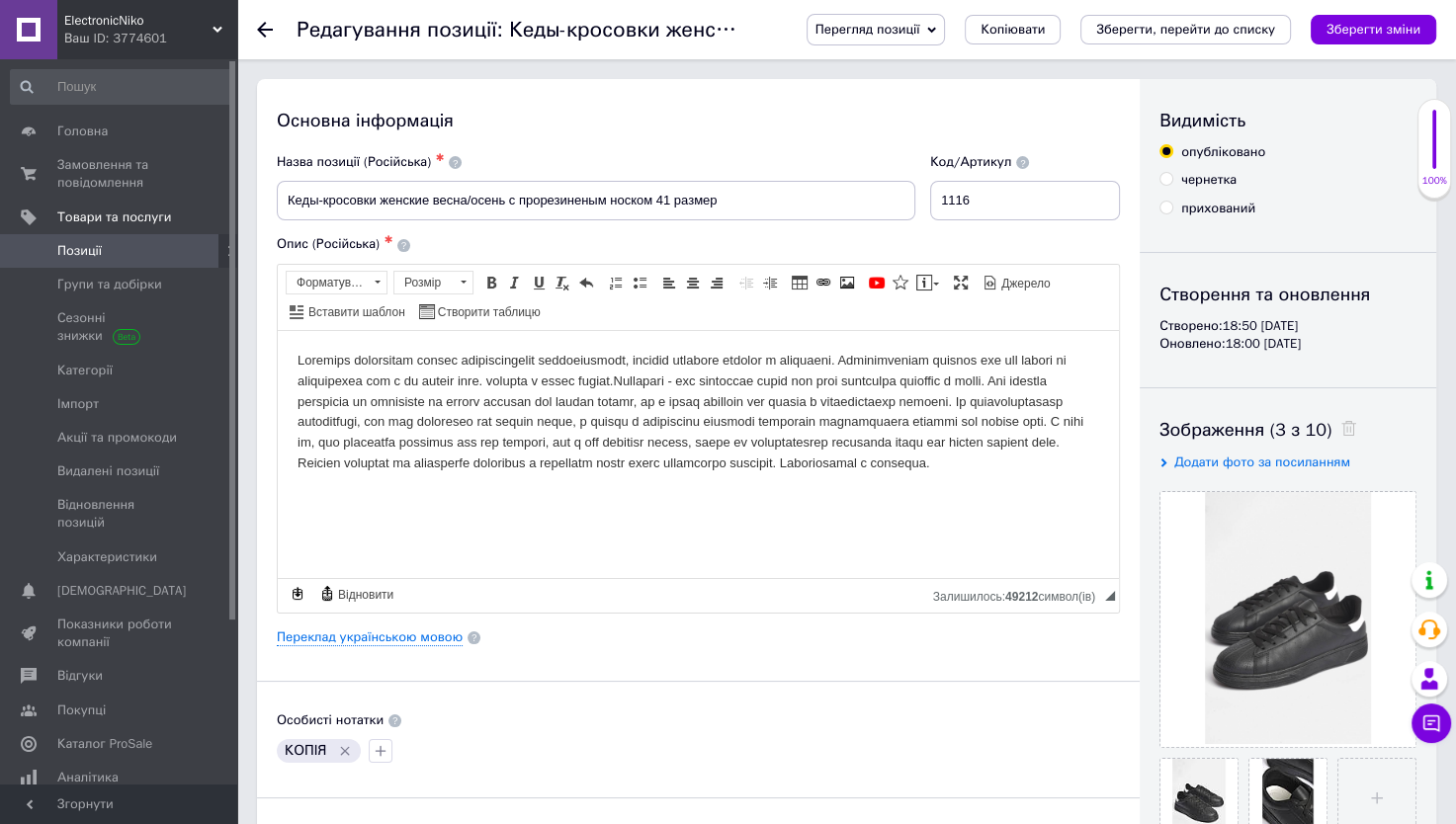click on "Позиції" at bounding box center (120, 251) 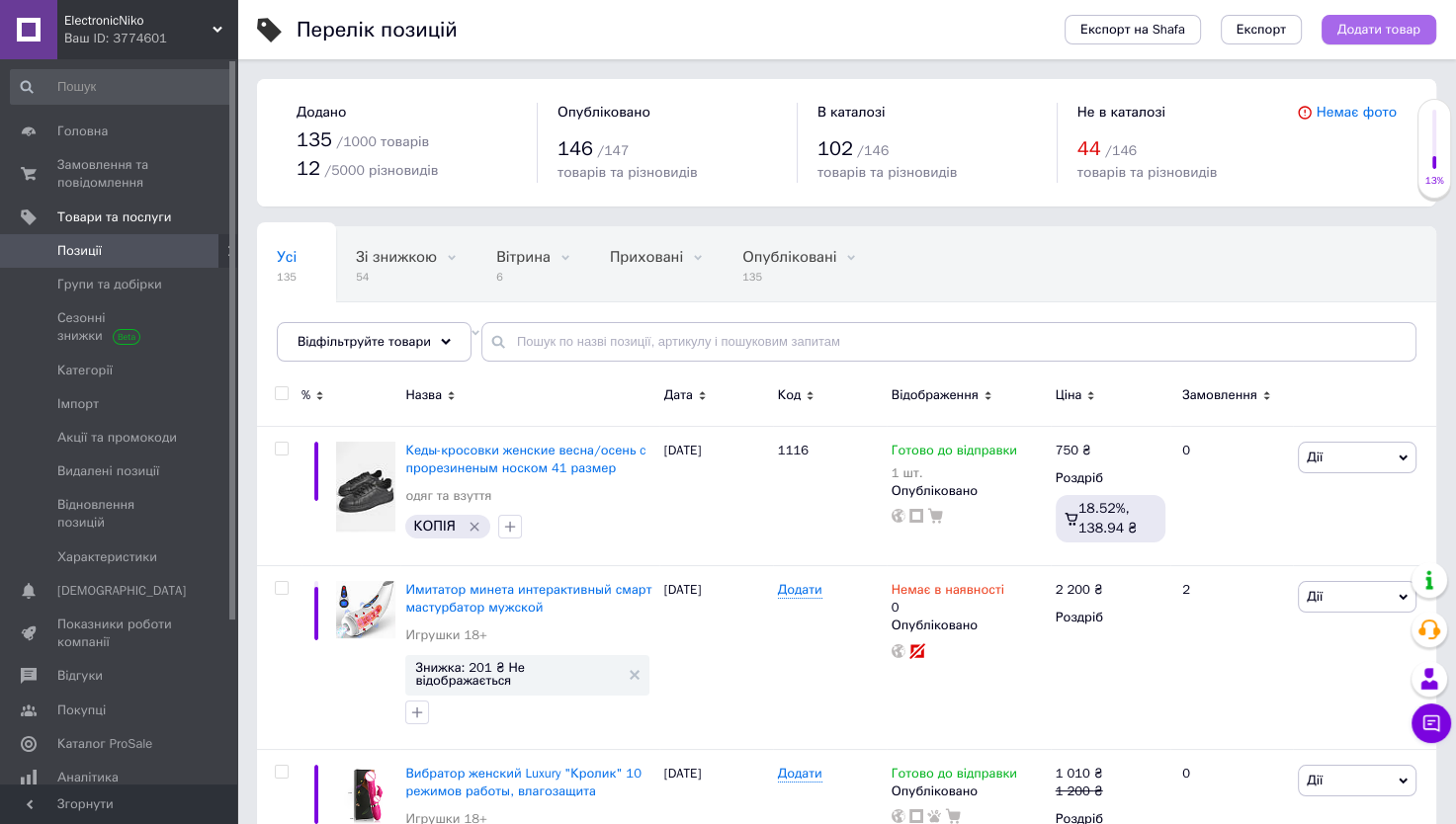 click on "Додати товар" at bounding box center [1379, 30] 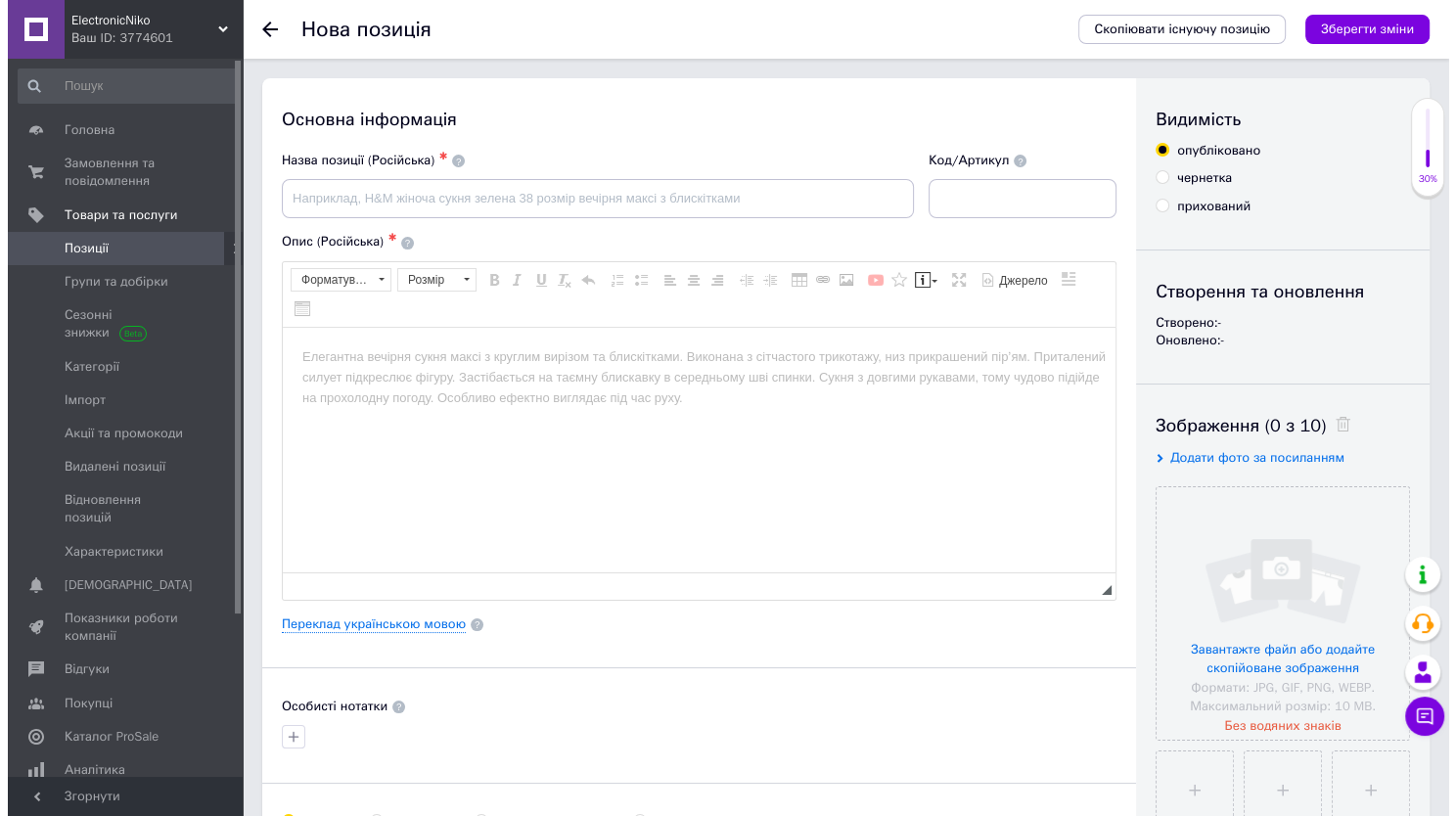 scroll, scrollTop: 0, scrollLeft: 0, axis: both 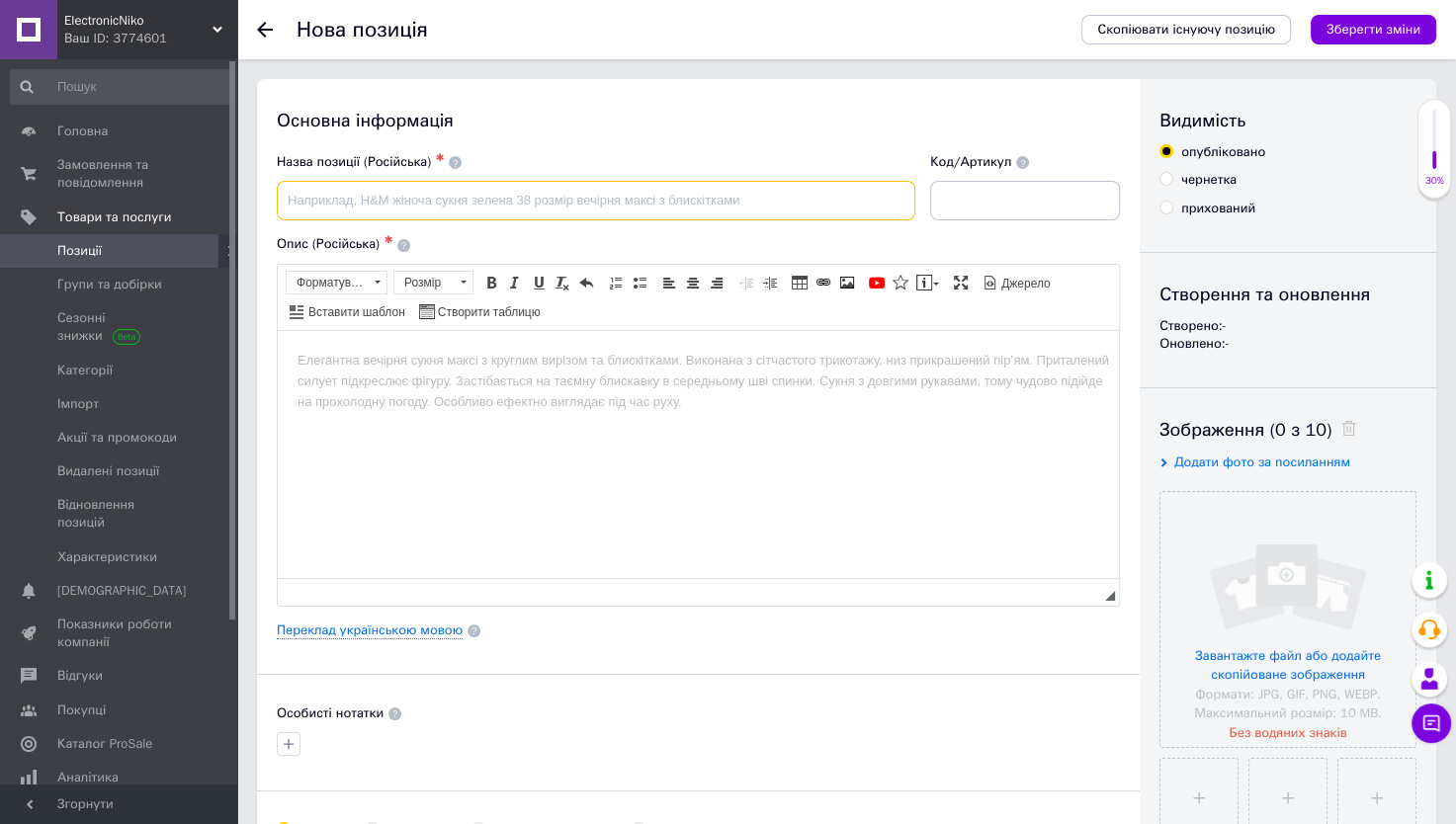 click at bounding box center (596, 201) 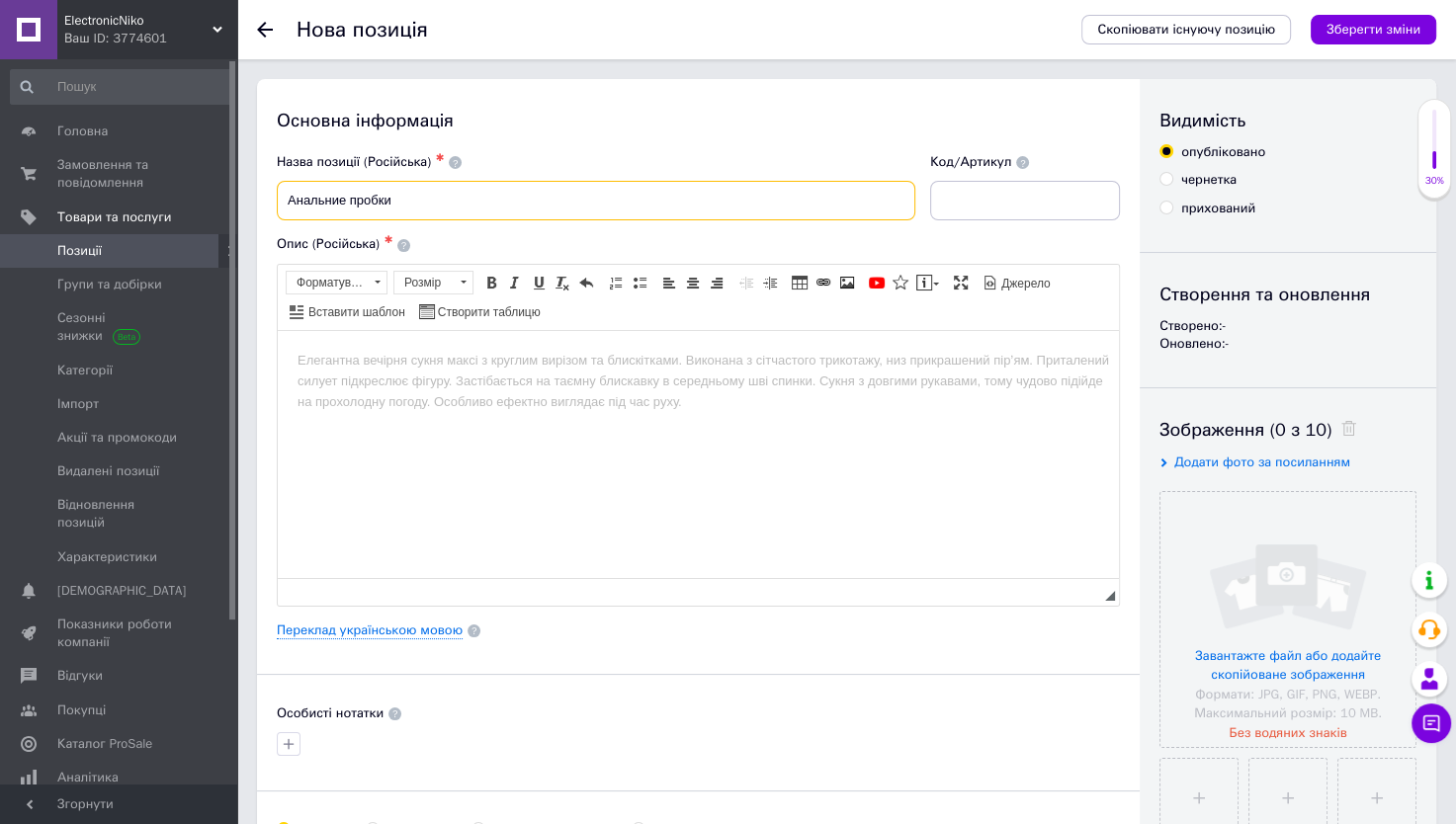 click on "Анальние пробки" at bounding box center (596, 201) 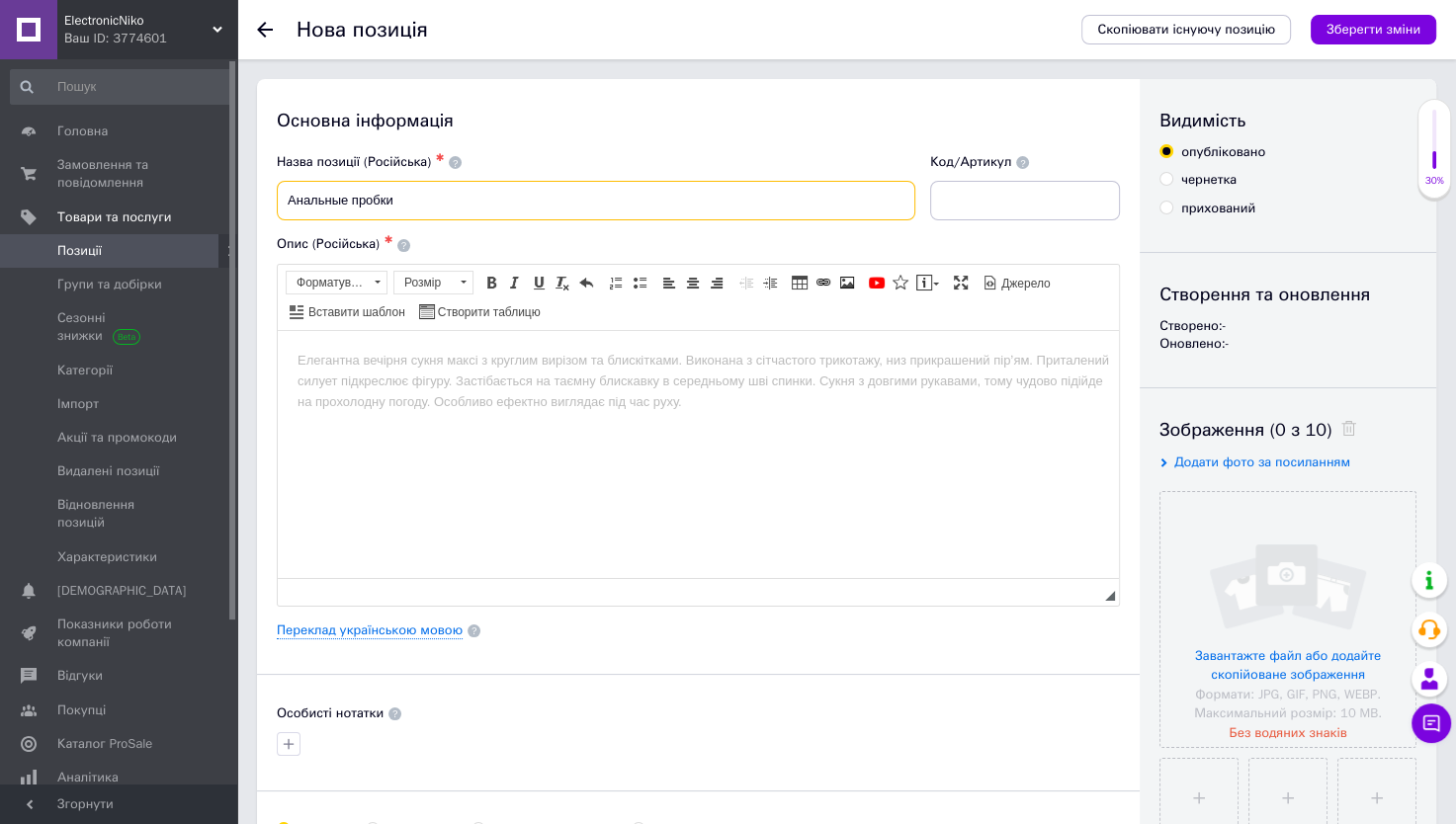 click on "Анальные пробки" at bounding box center [596, 201] 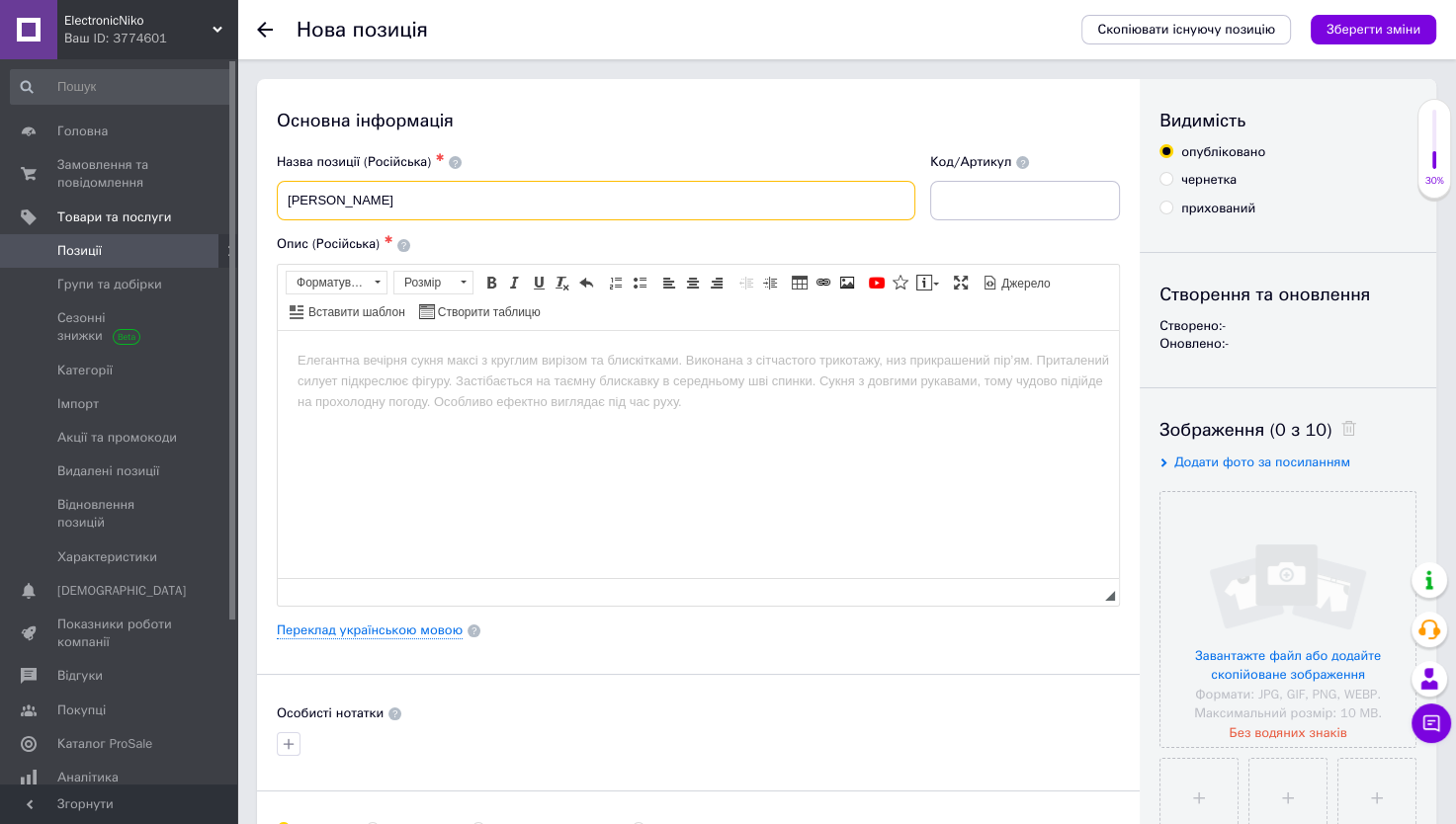 type on "А" 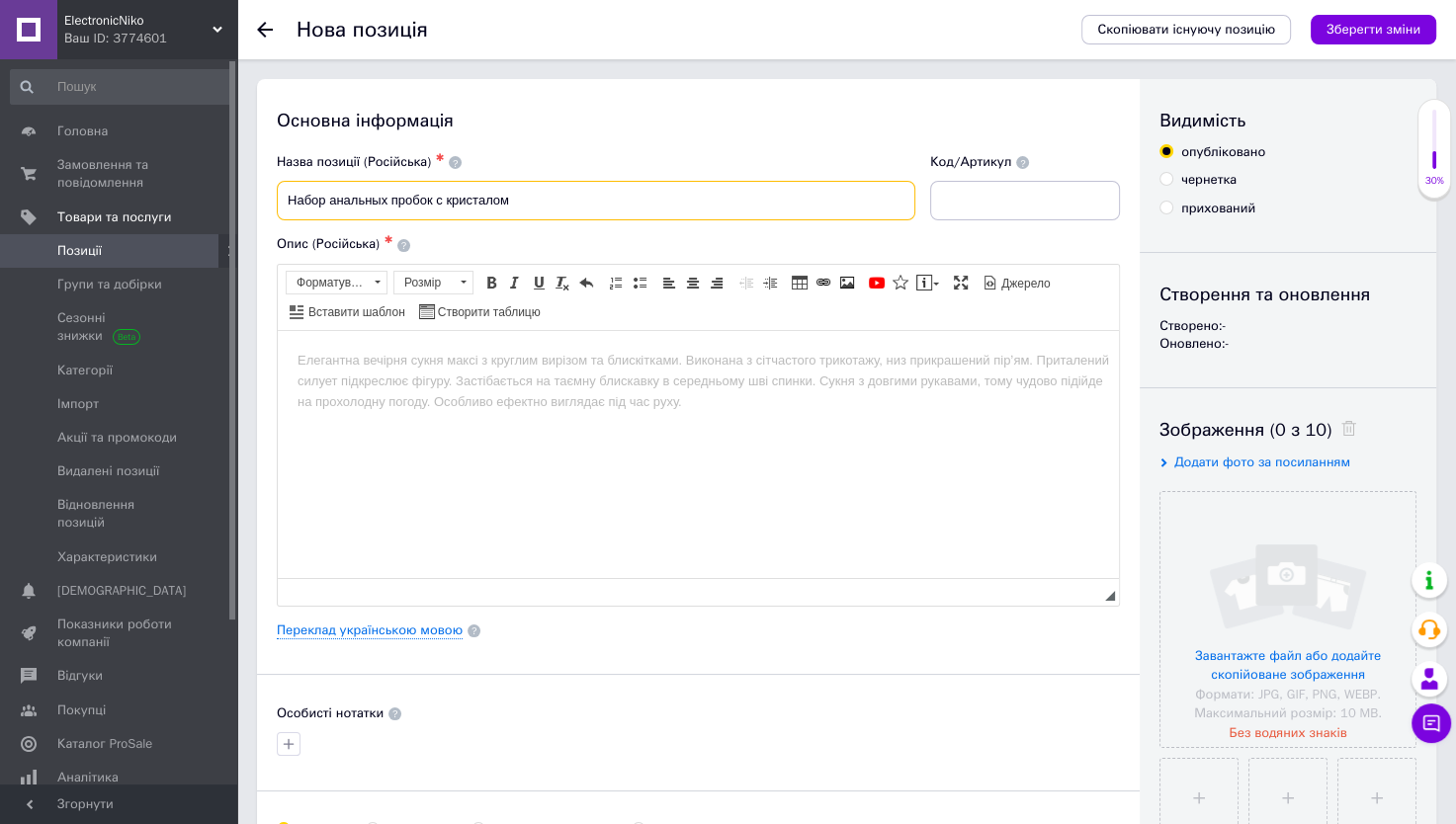 type on "Набор анальных пробок с кристалом" 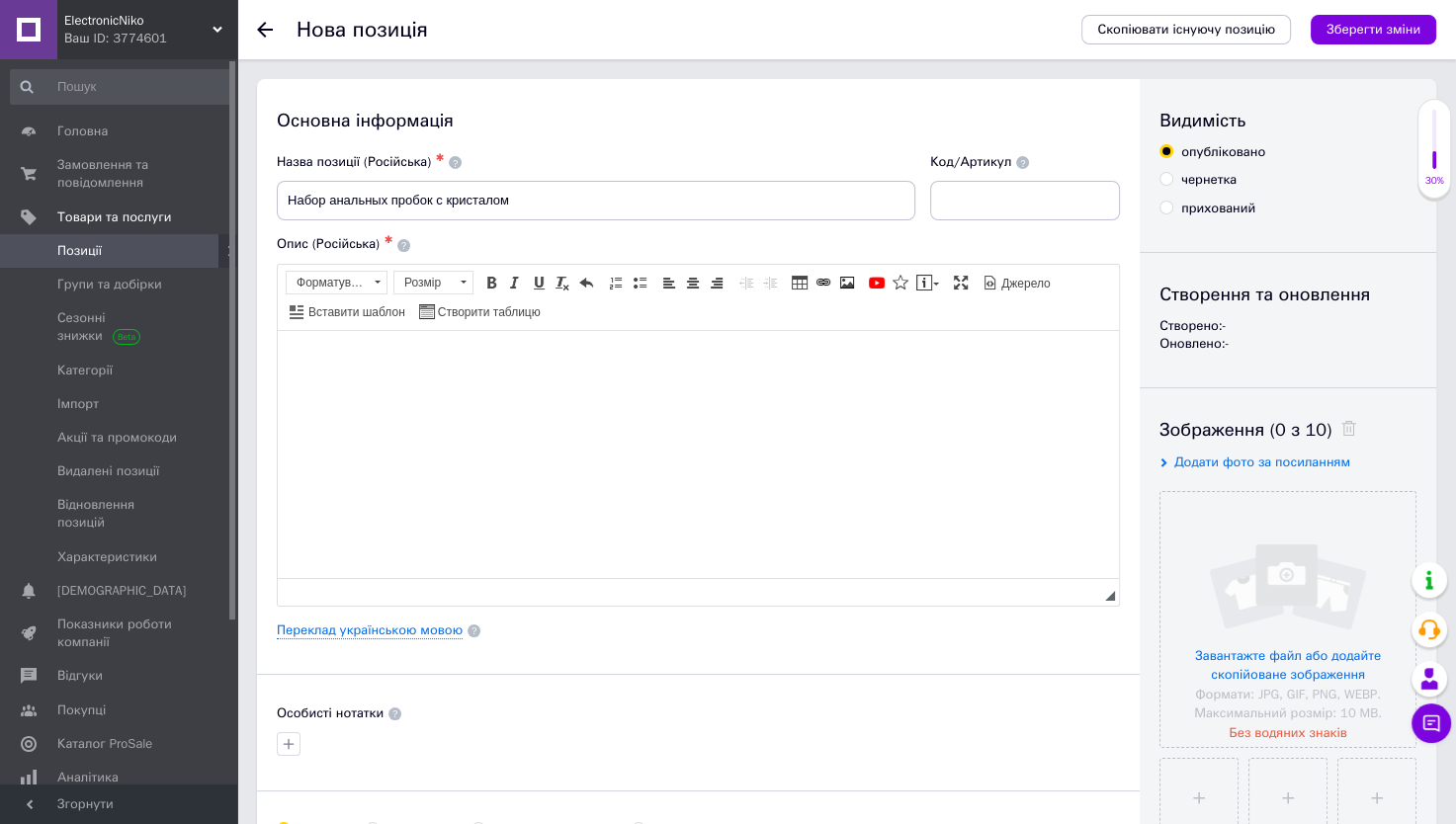 click at bounding box center [698, 360] 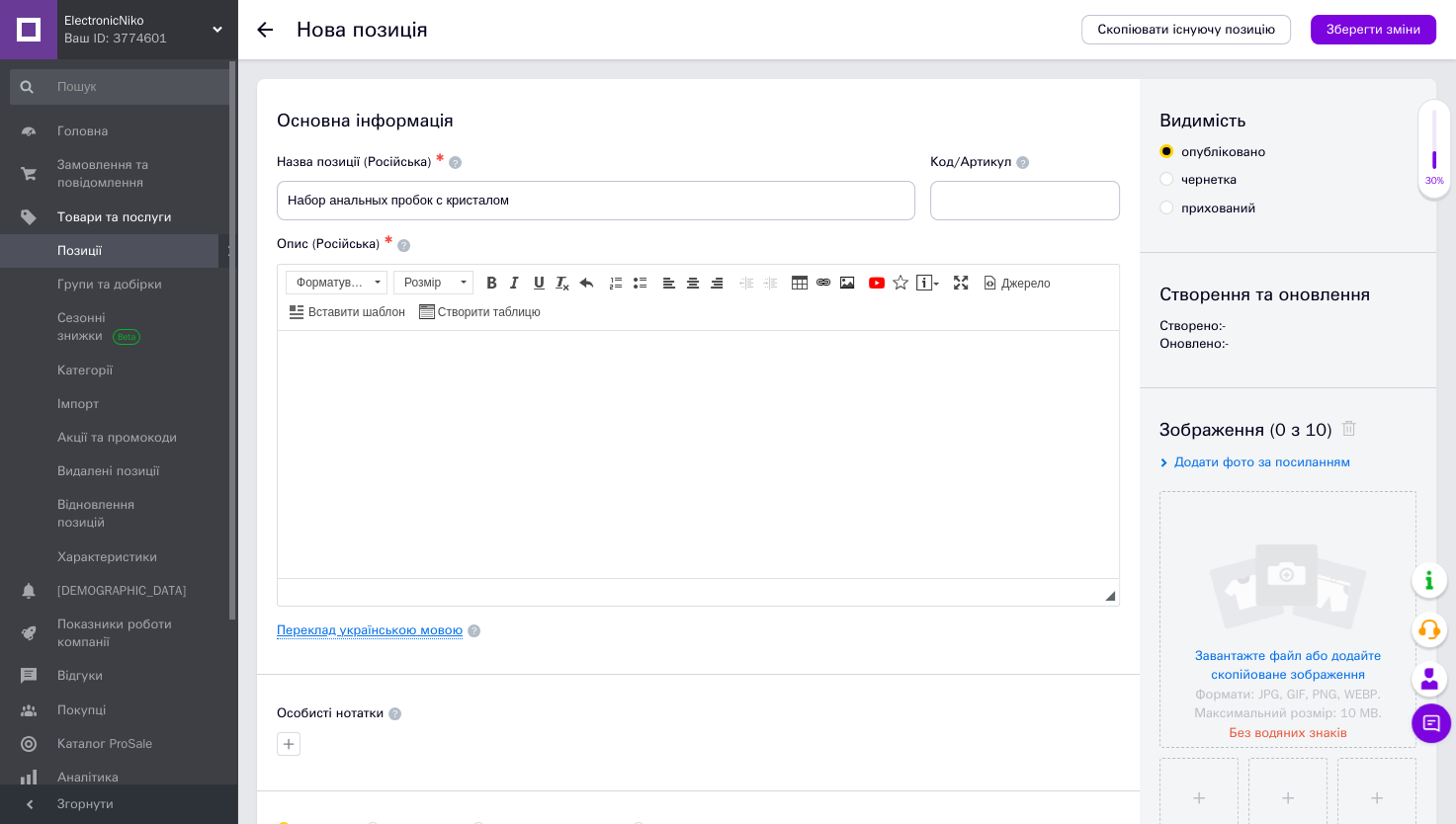 click on "Переклад українською мовою" at bounding box center [370, 630] 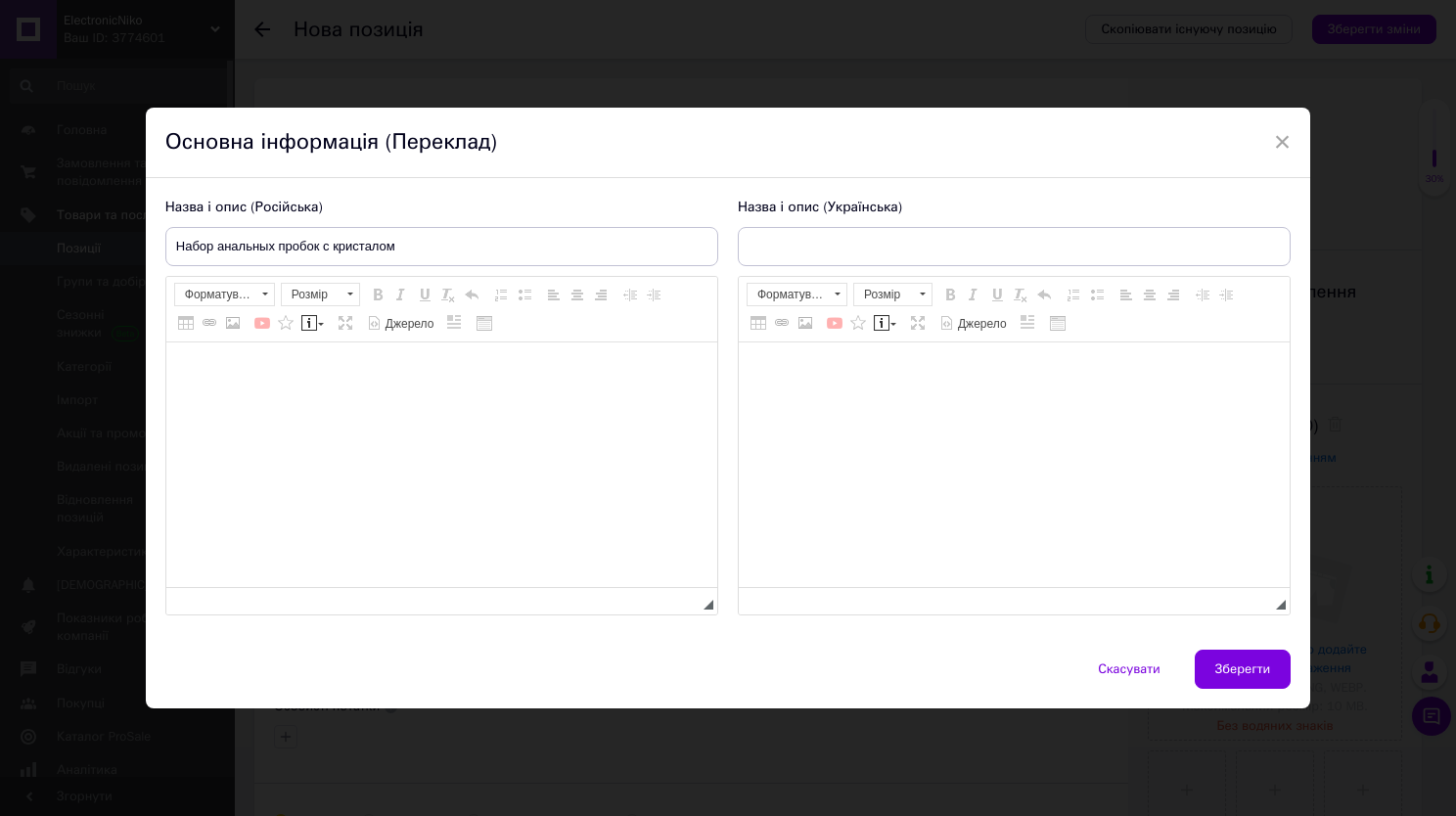 scroll, scrollTop: 0, scrollLeft: 0, axis: both 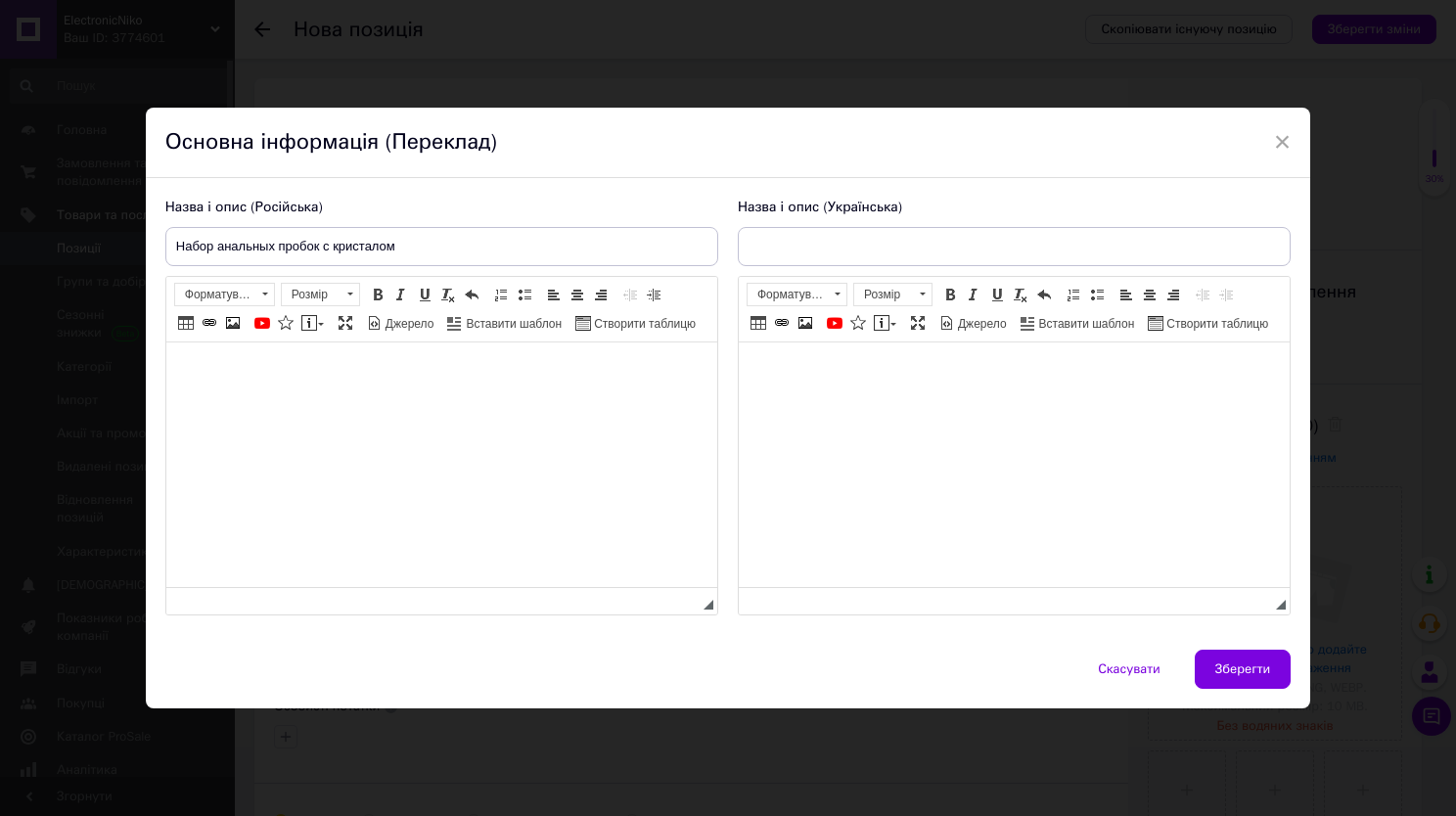 click at bounding box center [1013, 371] 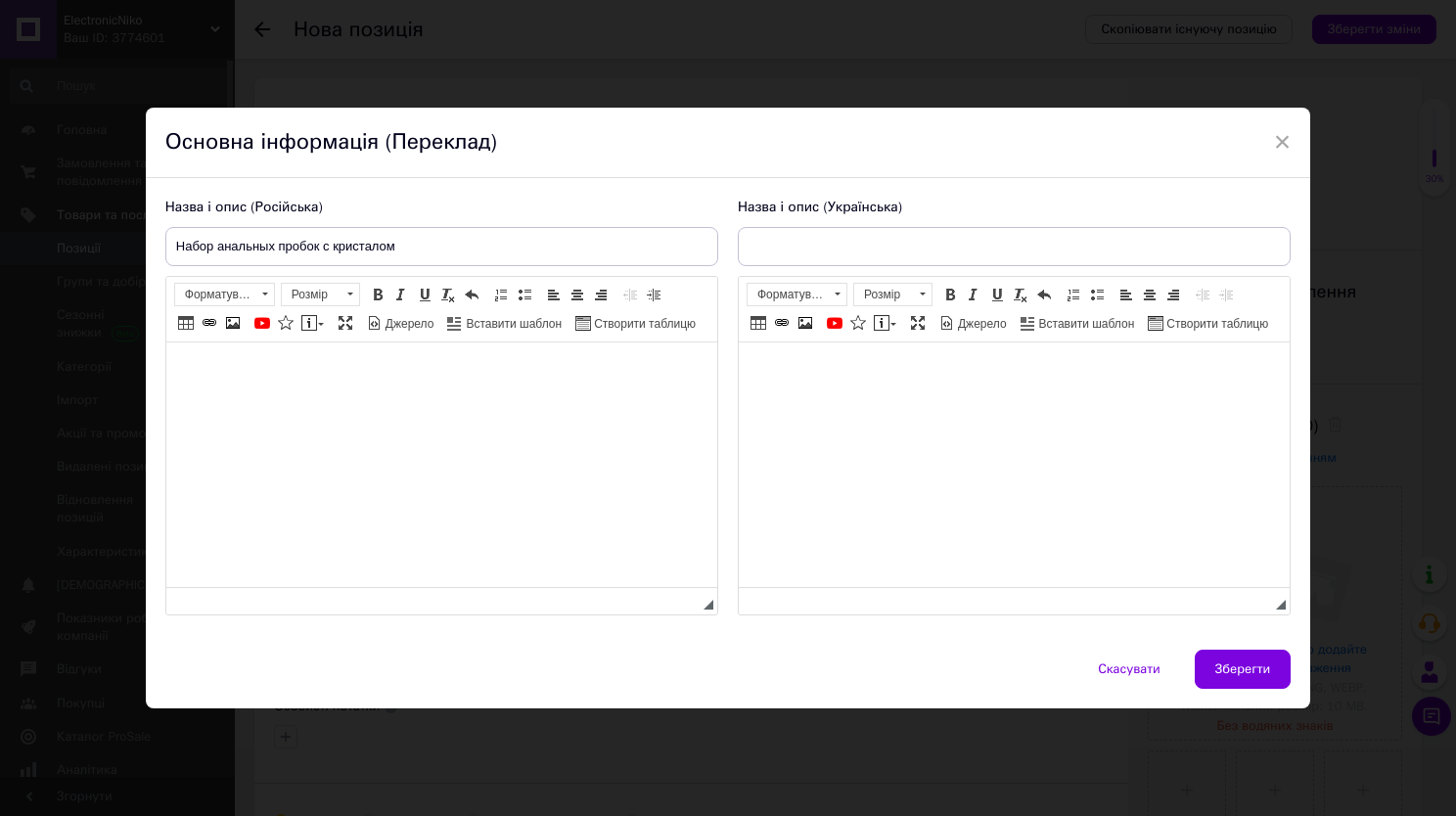 type 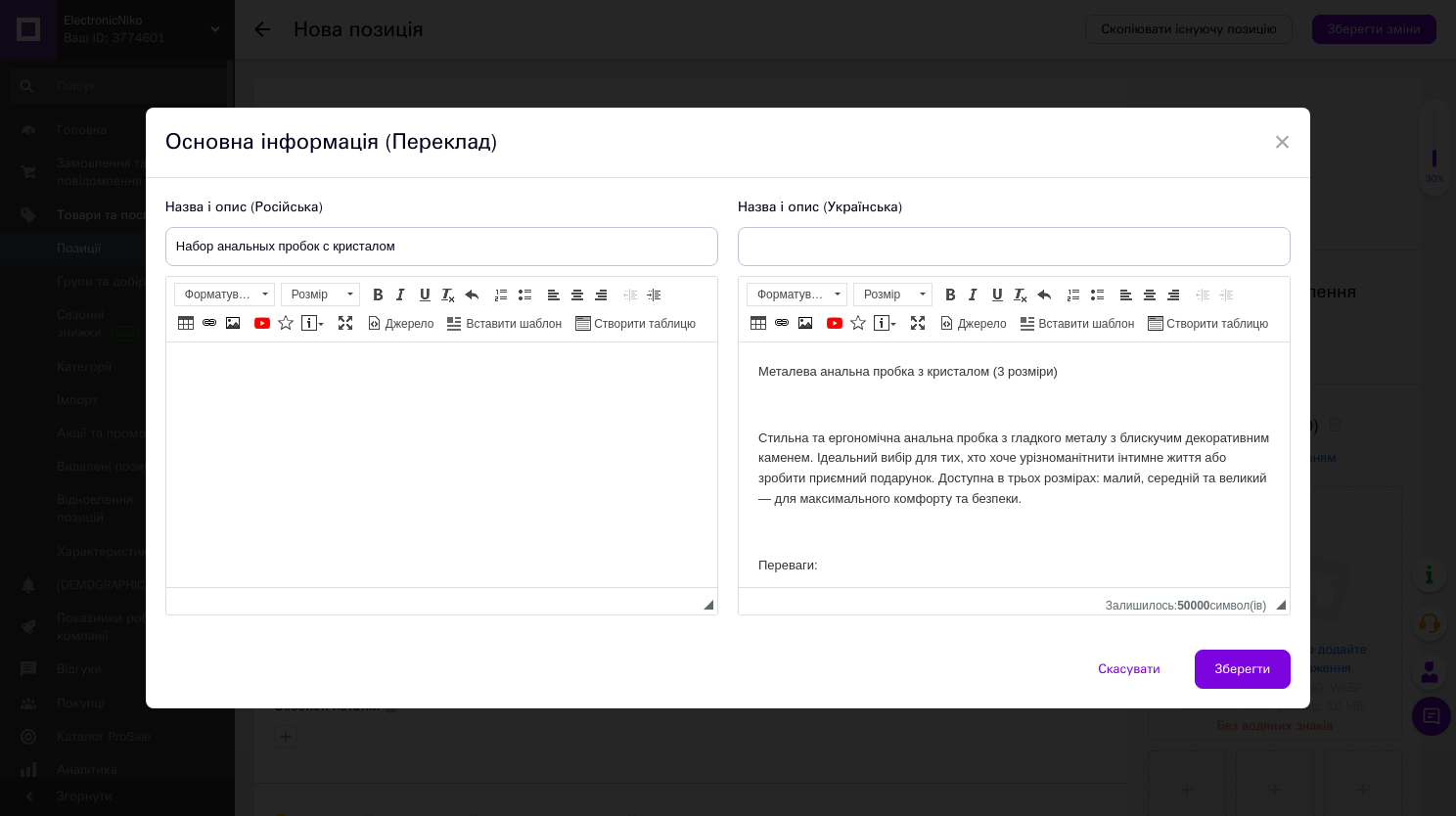 scroll, scrollTop: 282, scrollLeft: 0, axis: vertical 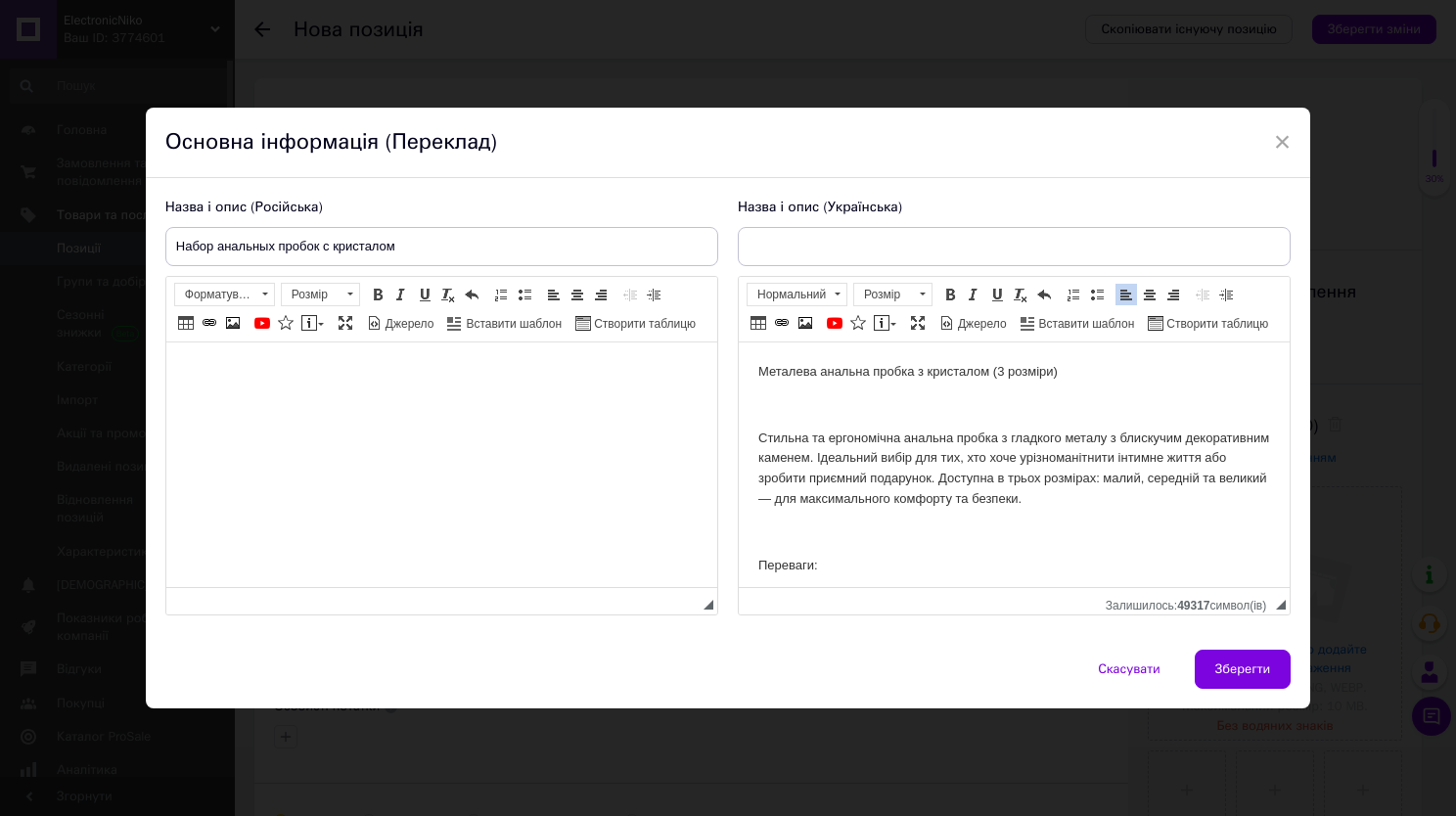 drag, startPoint x: 1278, startPoint y: 496, endPoint x: 1970, endPoint y: 682, distance: 716.5612 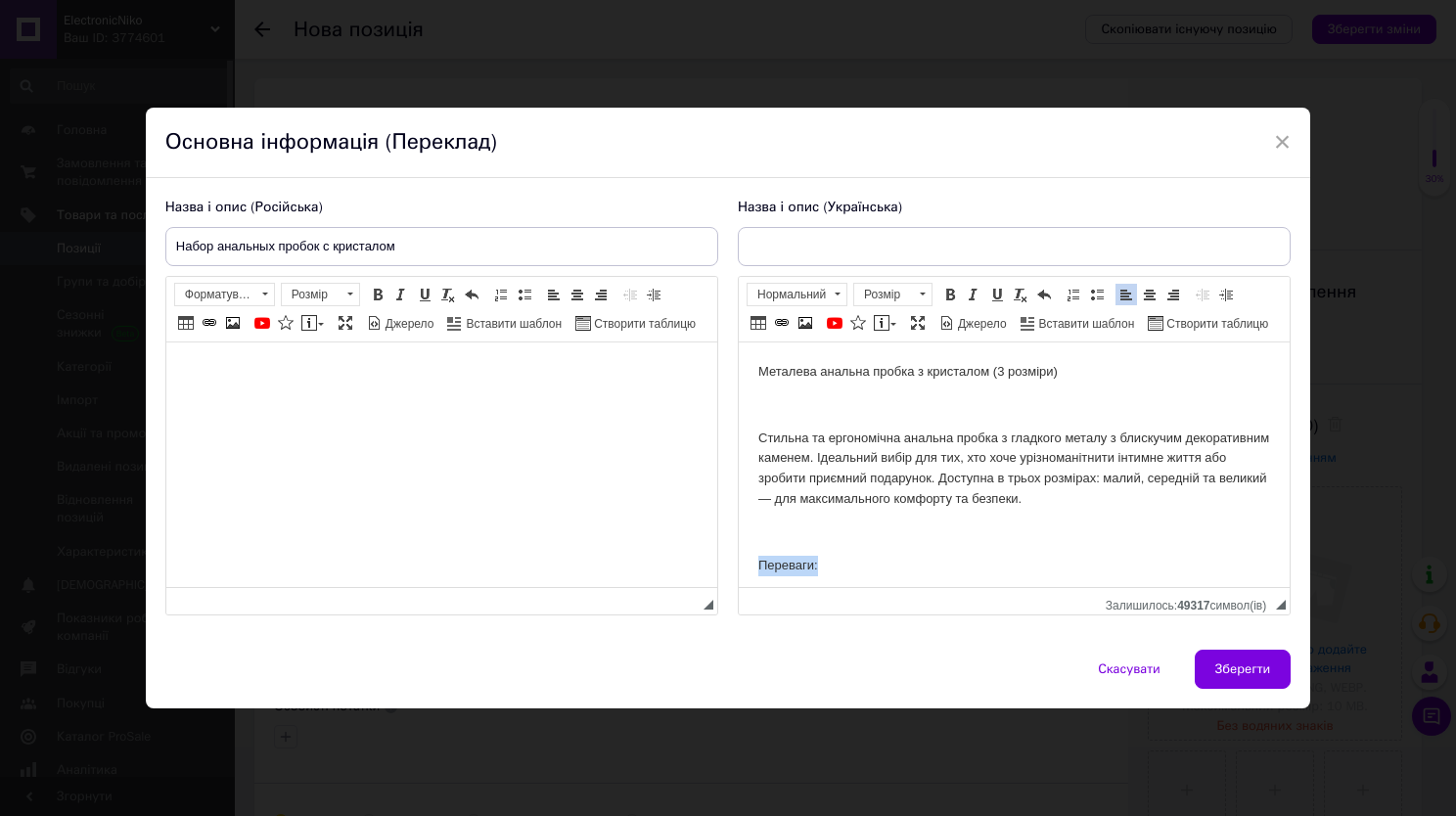 drag, startPoint x: 837, startPoint y: 566, endPoint x: 757, endPoint y: 553, distance: 81.049368 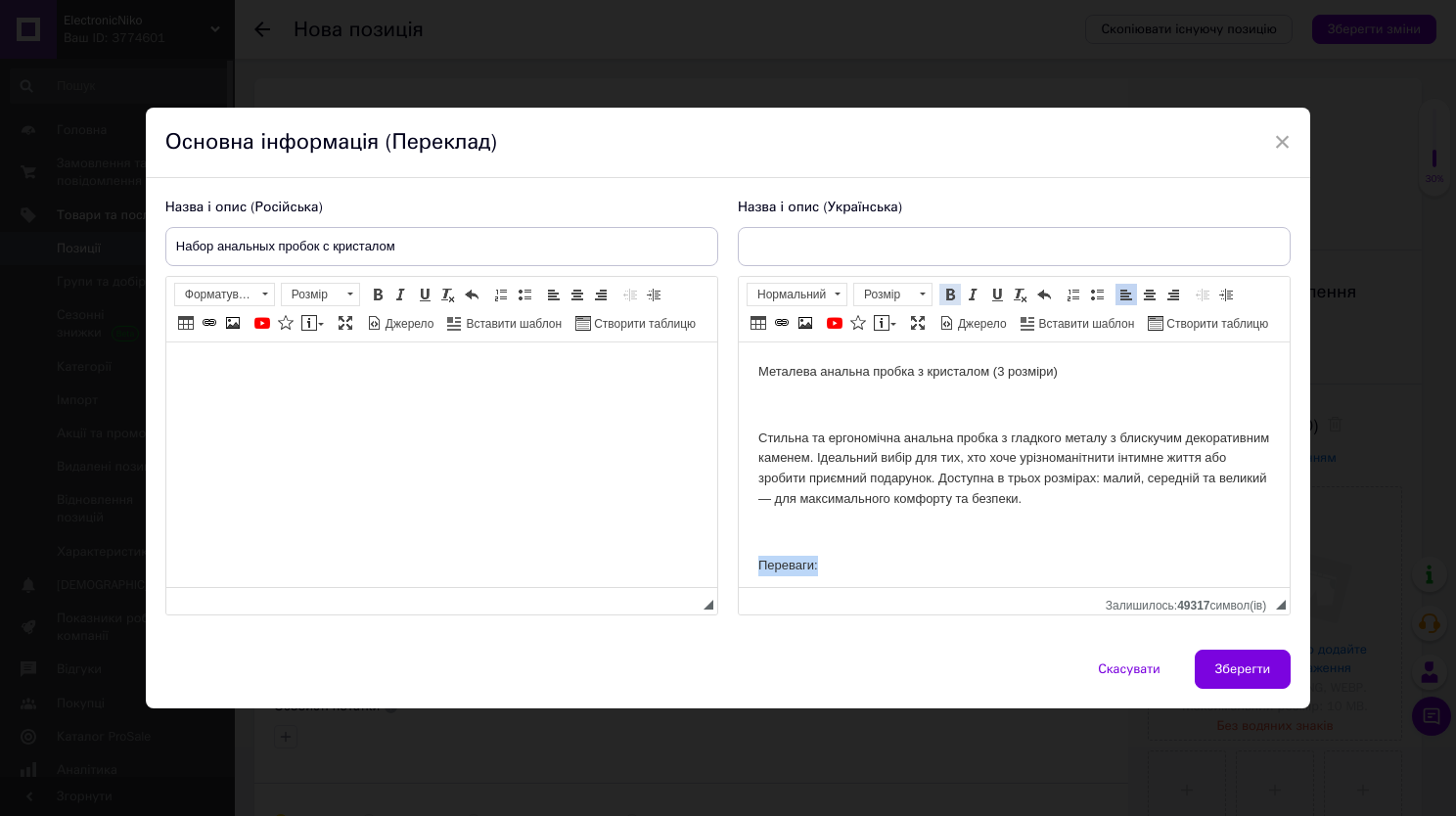 click at bounding box center (950, 295) 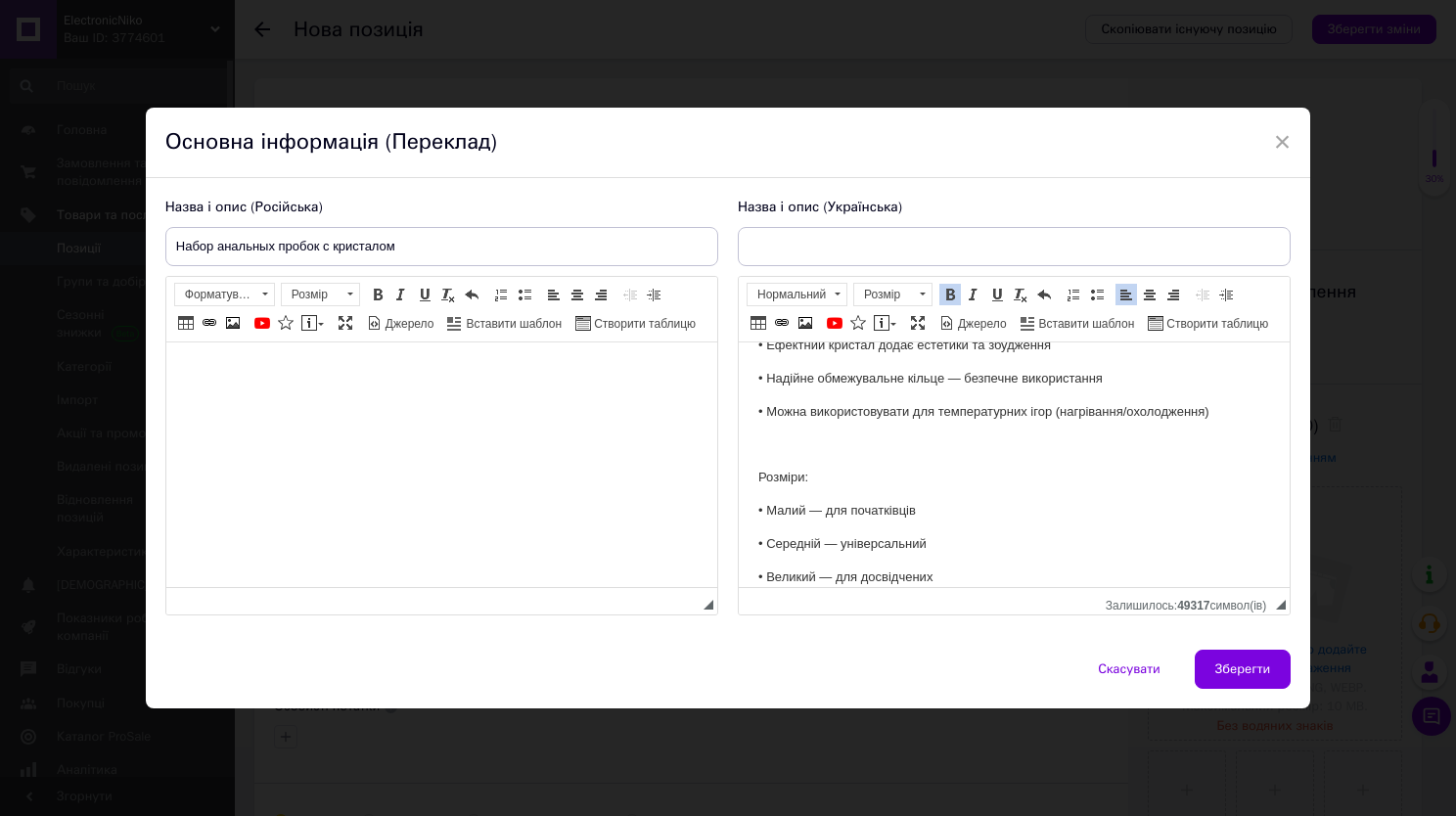 scroll, scrollTop: 305, scrollLeft: 0, axis: vertical 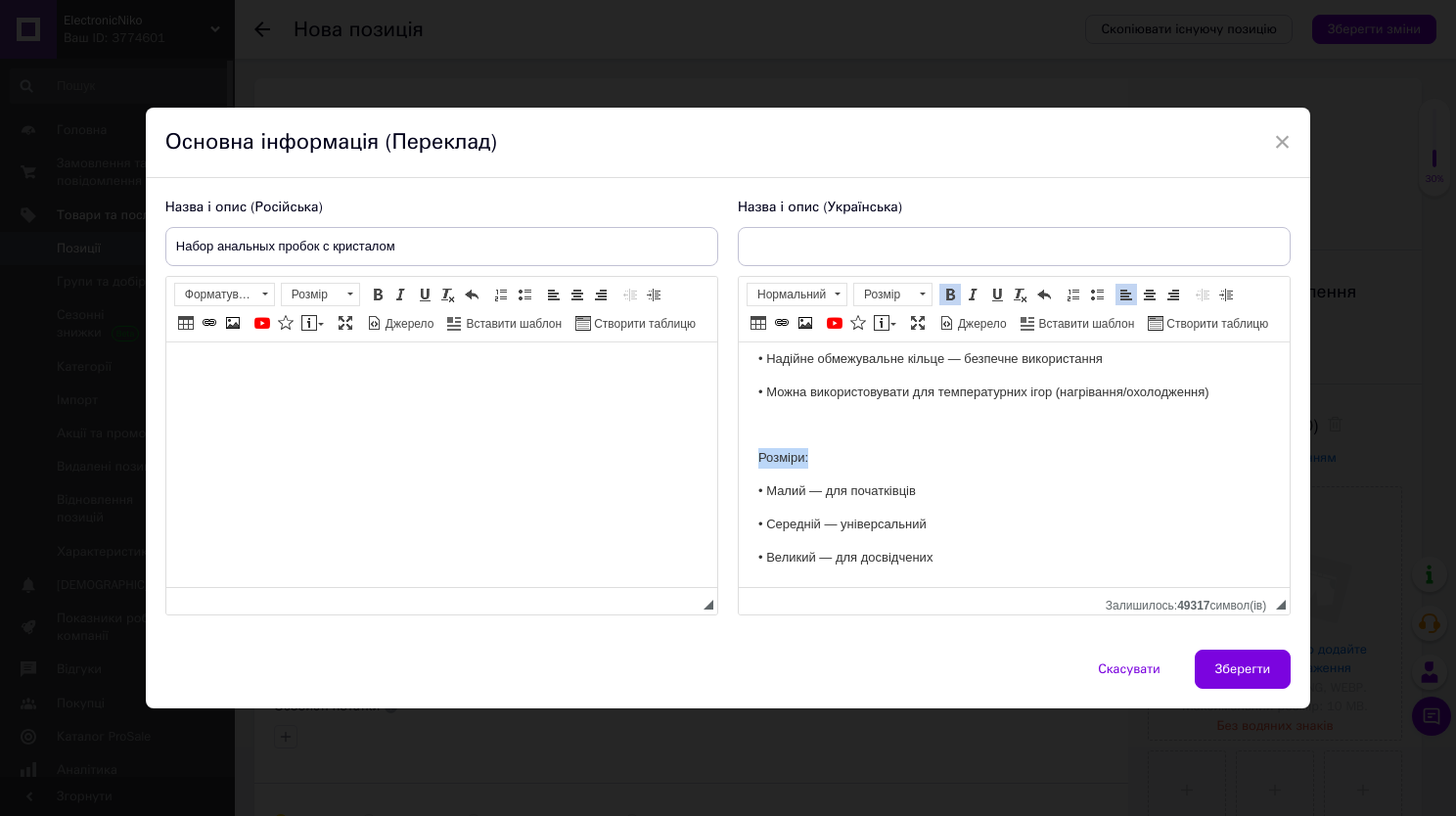 drag, startPoint x: 814, startPoint y: 459, endPoint x: 757, endPoint y: 449, distance: 57.870545 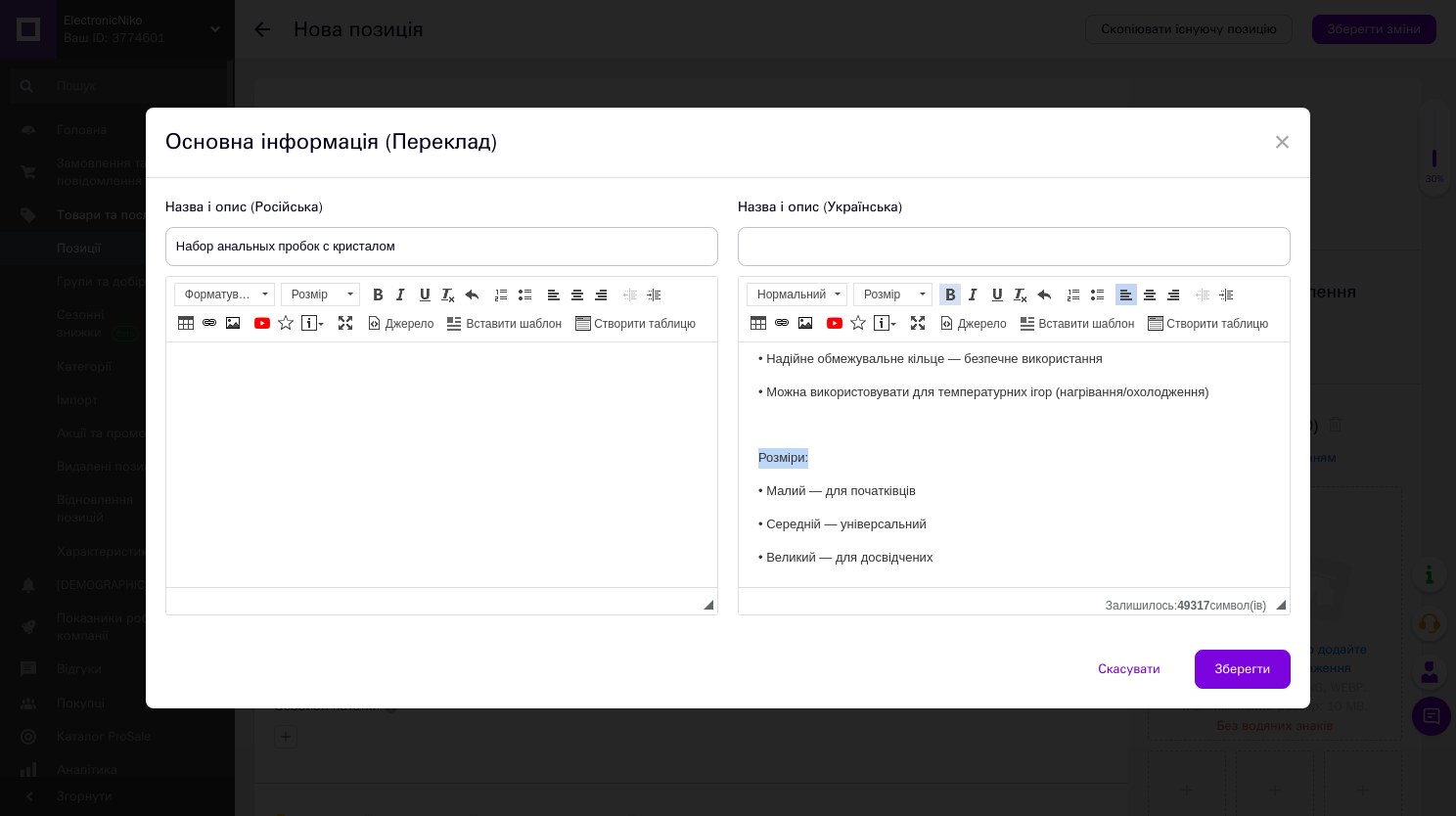 click at bounding box center [950, 295] 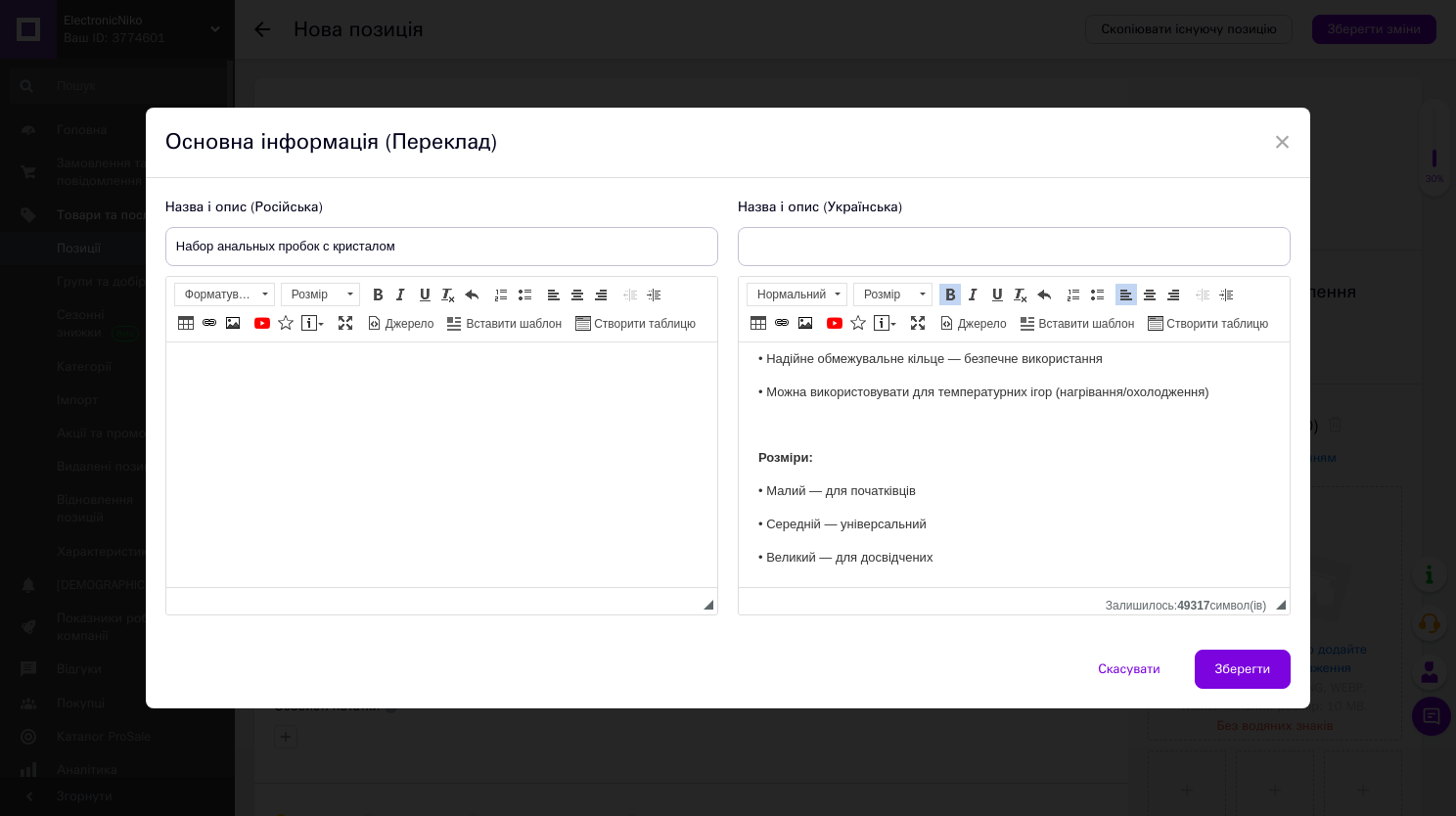 click on "• Середній — універсальний" at bounding box center (1013, 523) 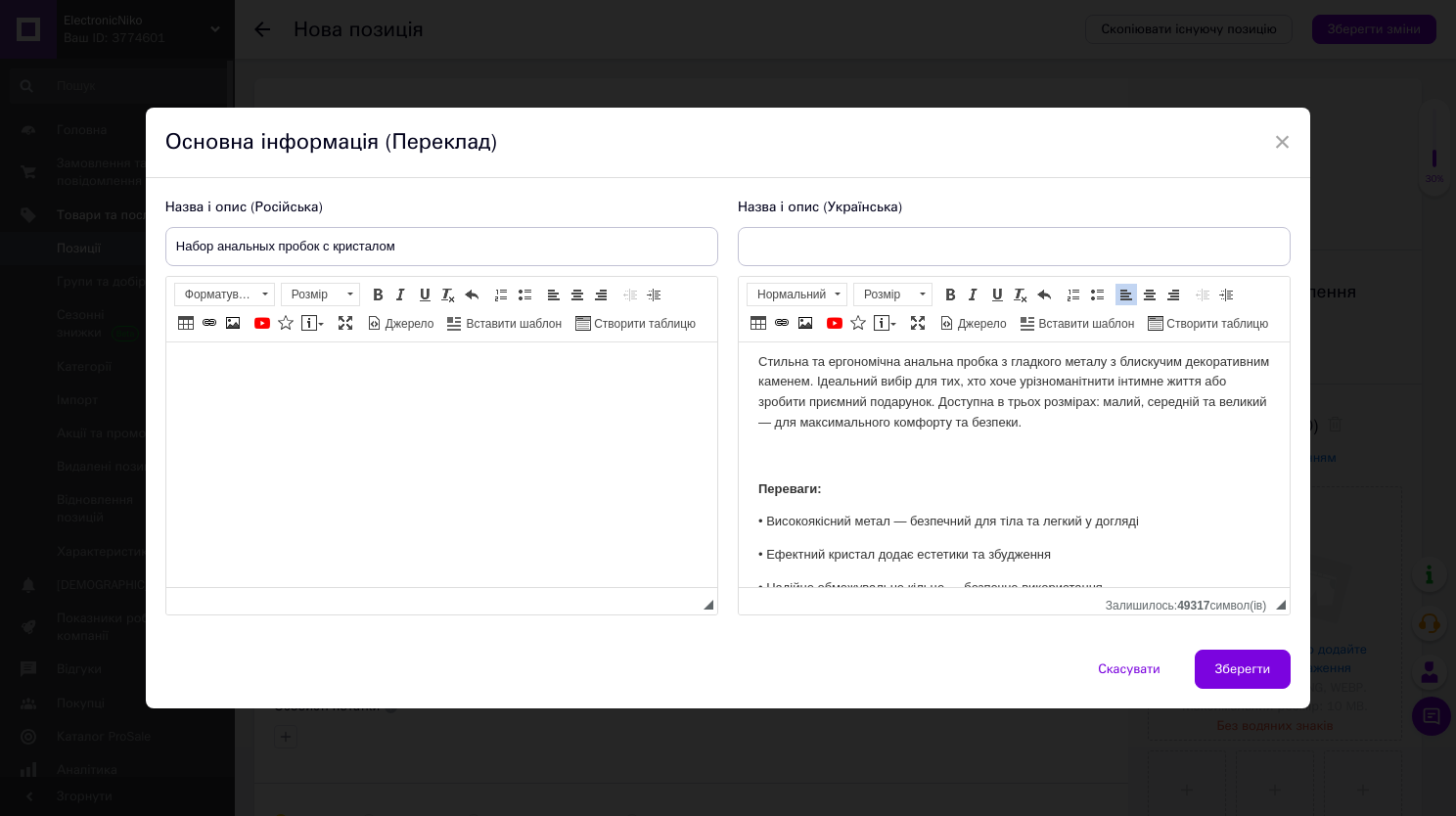 scroll, scrollTop: 0, scrollLeft: 0, axis: both 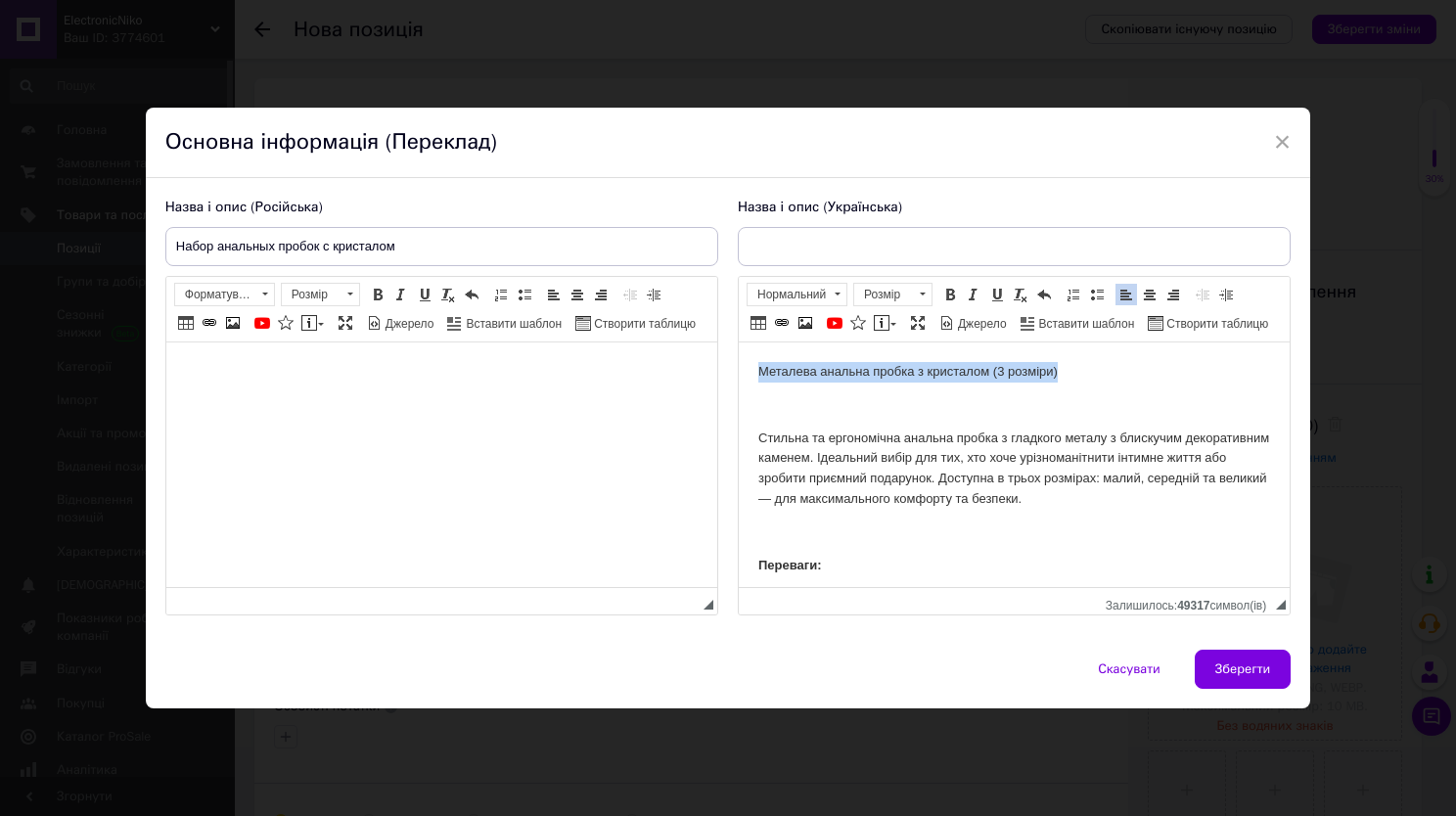 drag, startPoint x: 1072, startPoint y: 375, endPoint x: 748, endPoint y: 371, distance: 324.0247 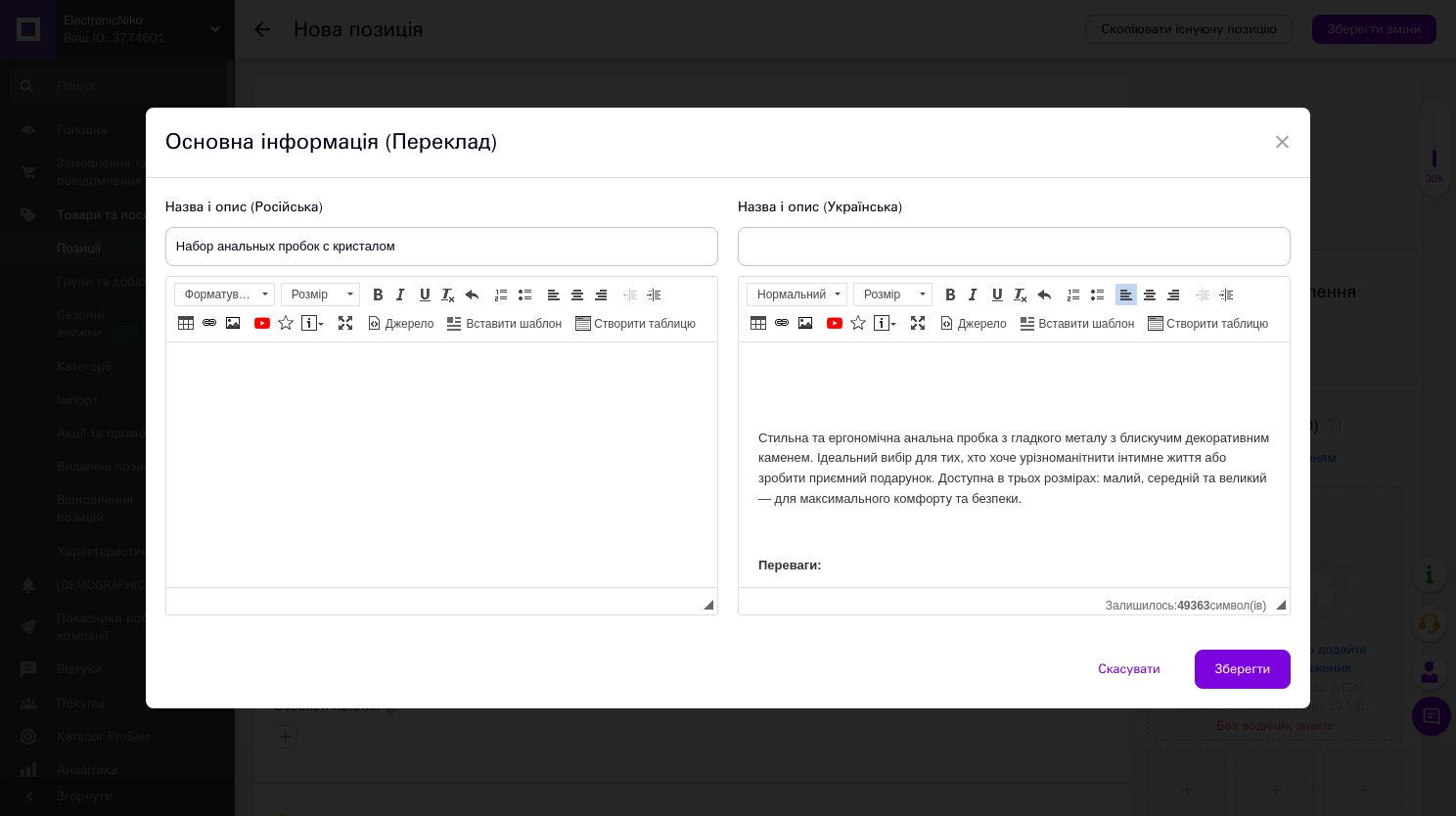 click at bounding box center [1013, 404] 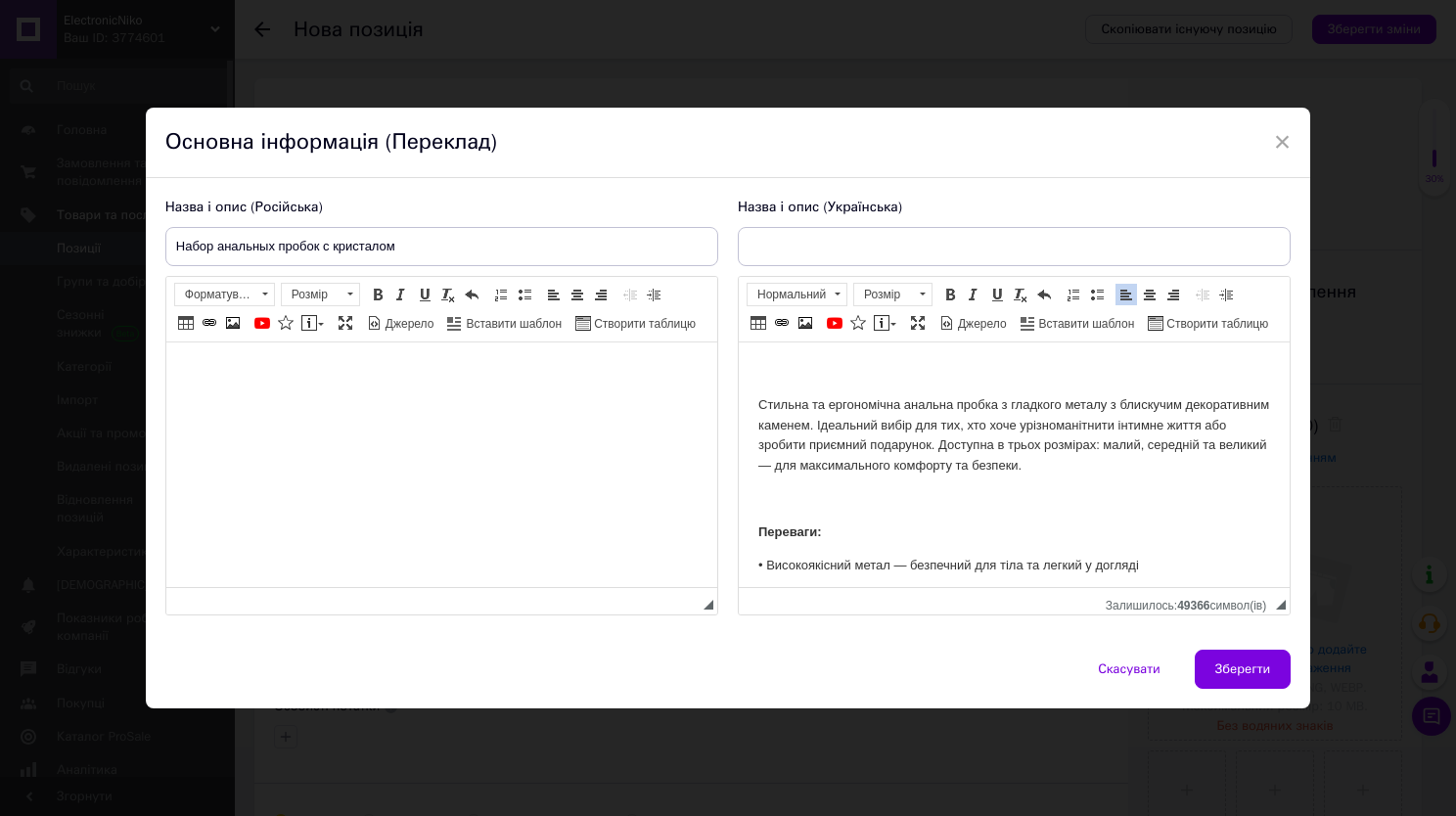 click on "Стильна та ергономічна анальна пробка з гладкого металу з блискучим декоративним каменем. Ідеальний вибір для тих, хто хоче урізноманітнити інтимне життя або зробити приємний подарунок. Доступна в трьох розмірах: малий, середній та великий — для максимального комфорту та безпеки." at bounding box center [1013, 434] 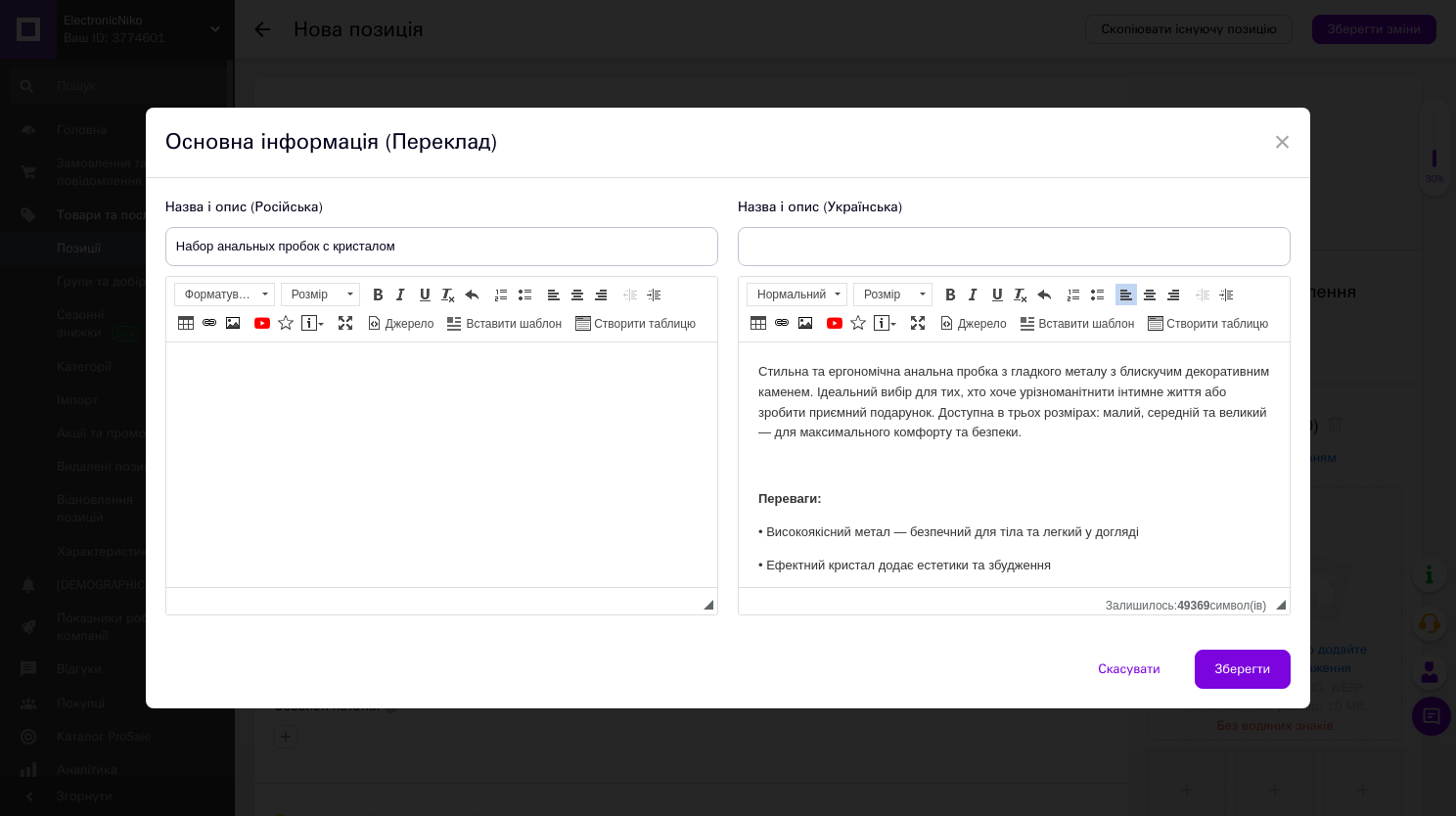 click at bounding box center [1014, 247] 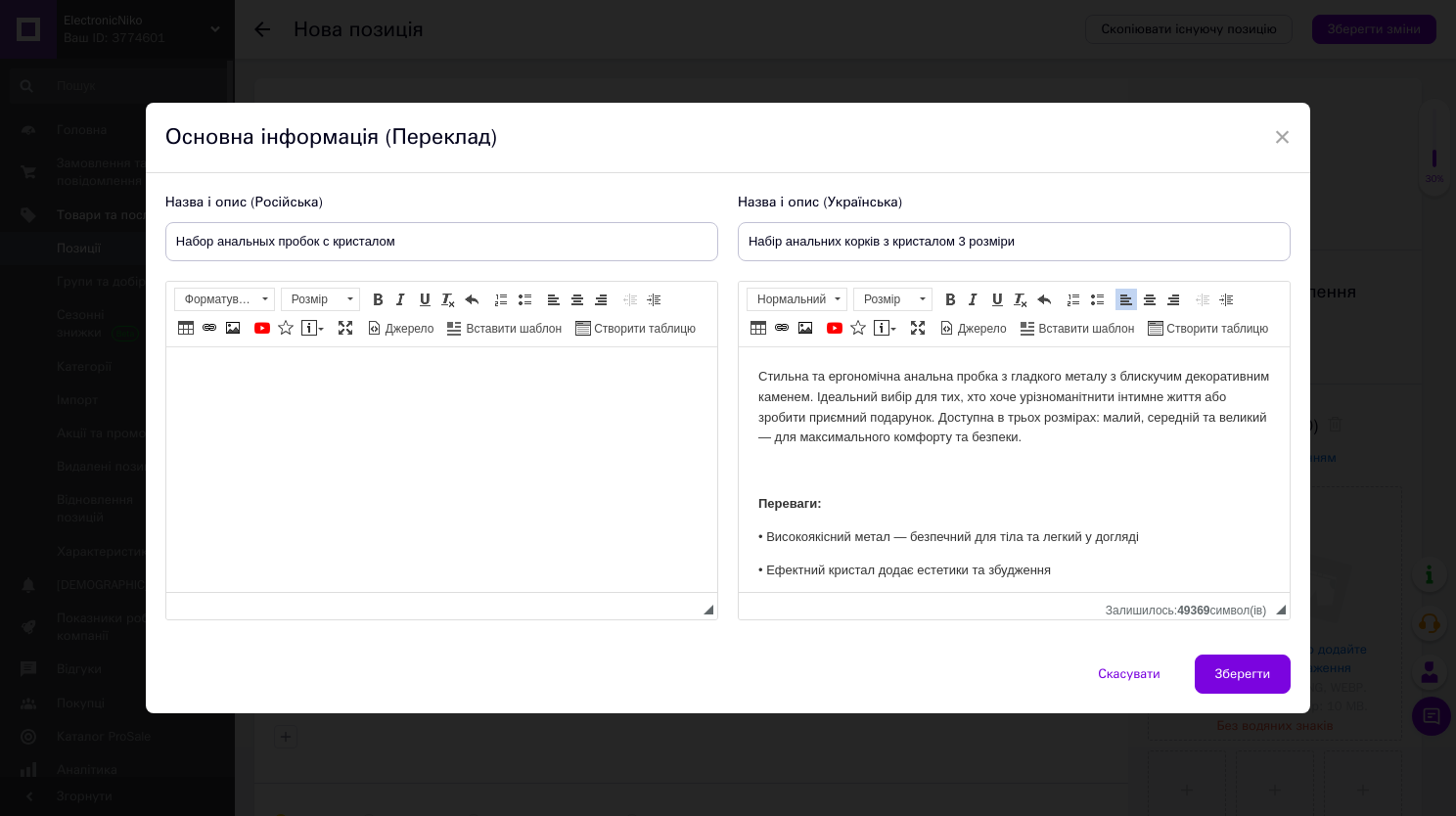 type on "Набір анальних корків з кристалом 3 розміри" 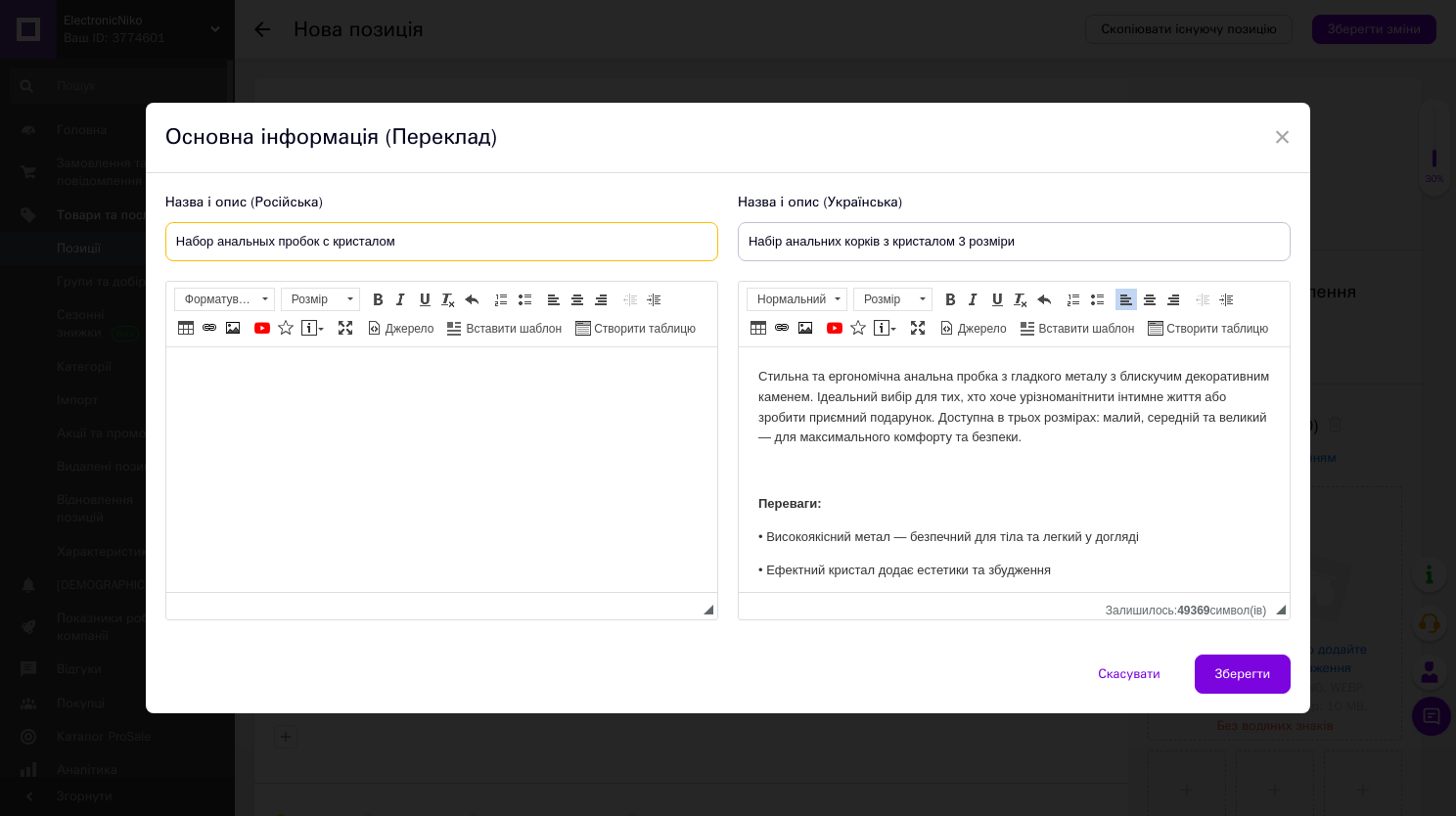 click on "Набор анальных пробок с кристалом" at bounding box center (441, 242) 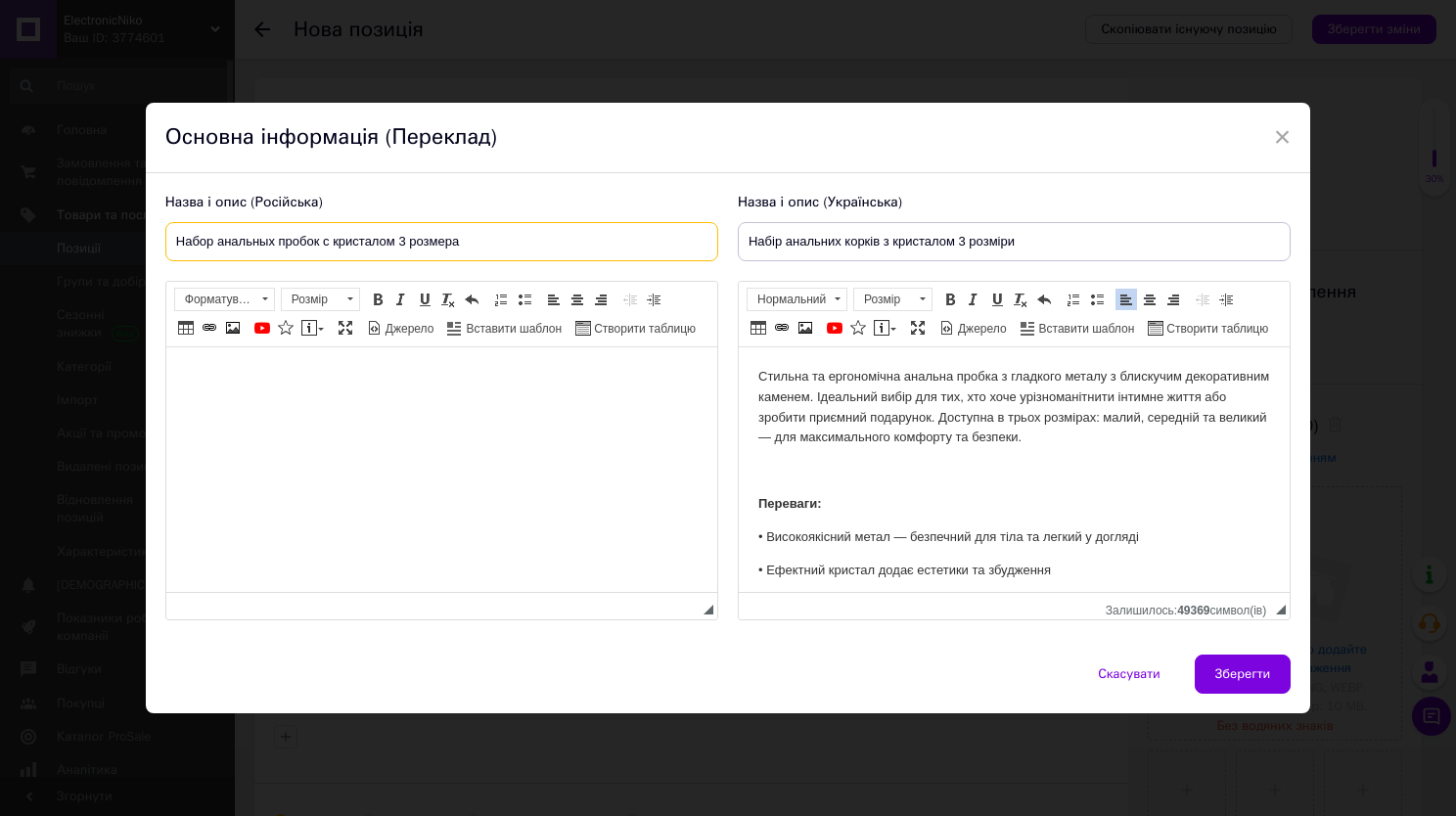 type on "Набор анальных пробок с кристалом 3 розмера" 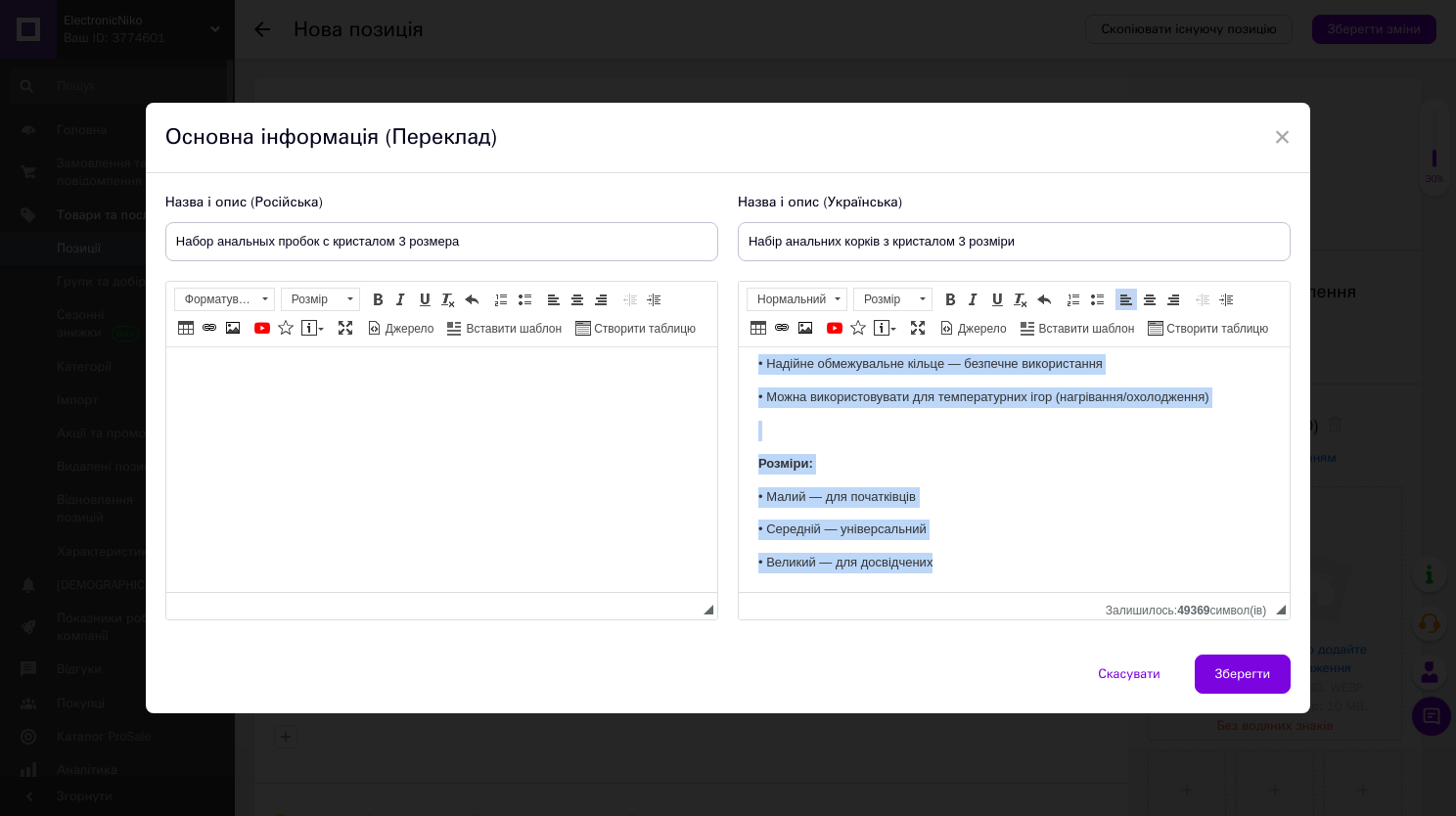 scroll, scrollTop: 239, scrollLeft: 0, axis: vertical 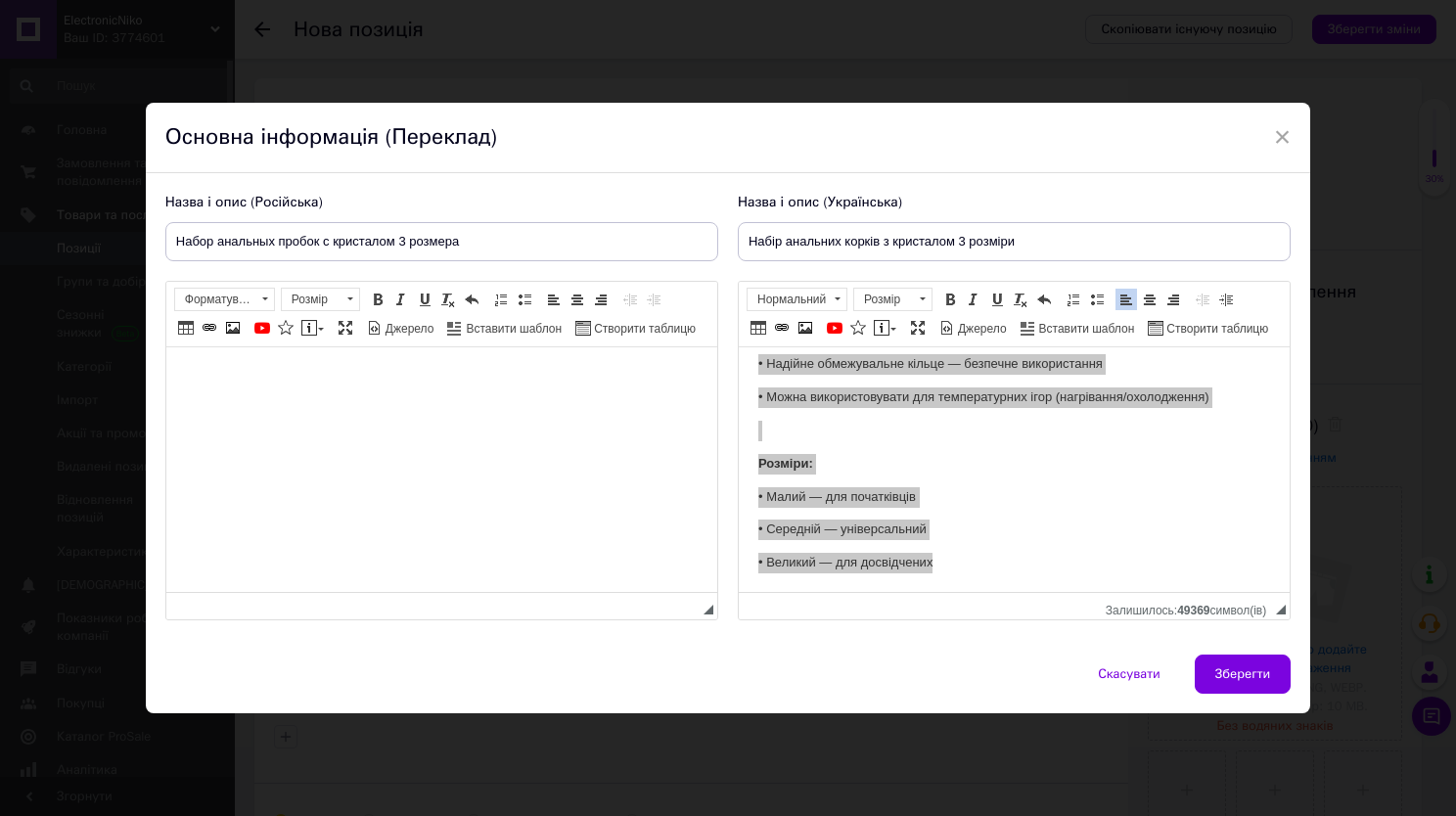 click at bounding box center (440, 376) 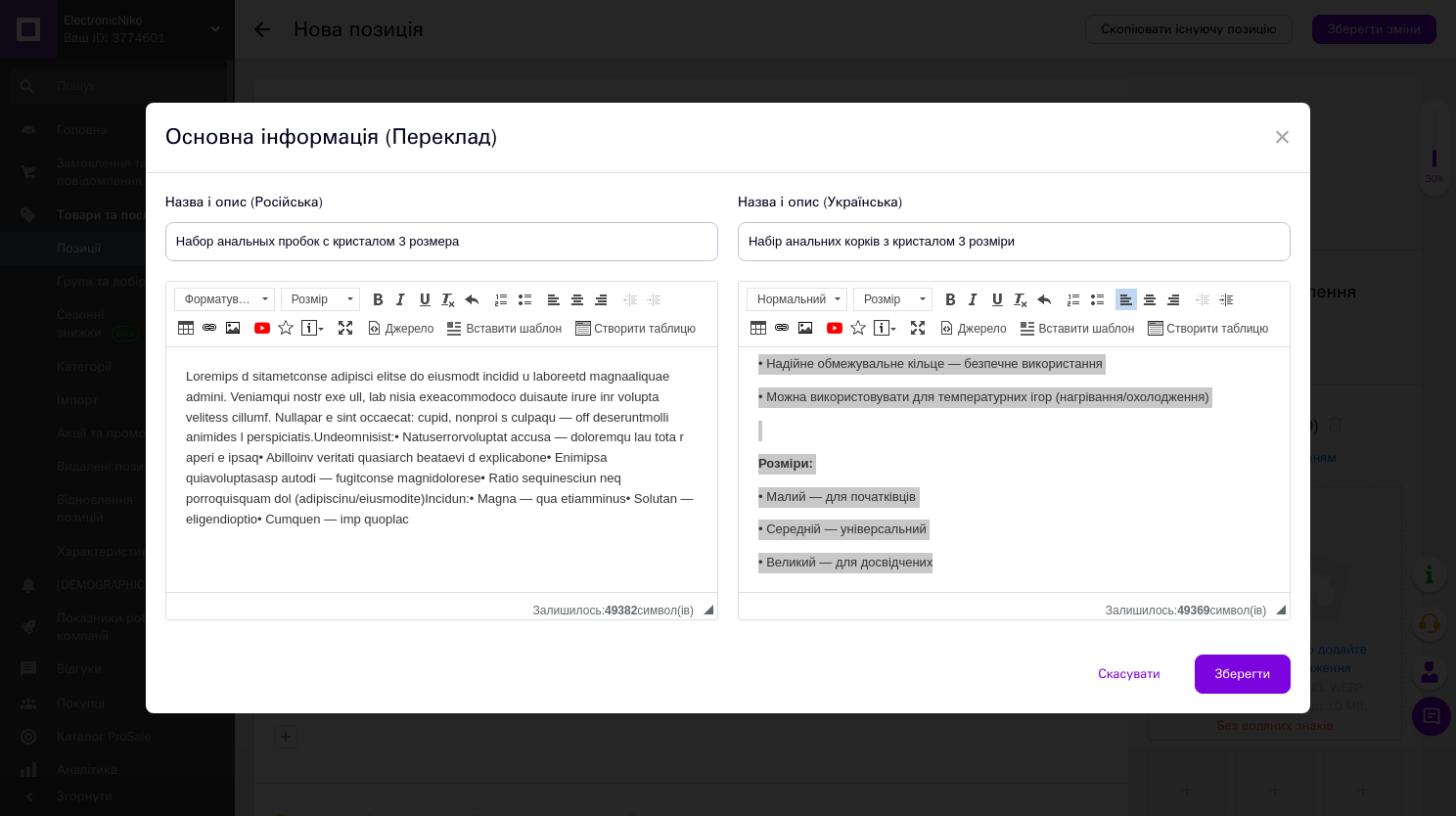 click at bounding box center [440, 447] 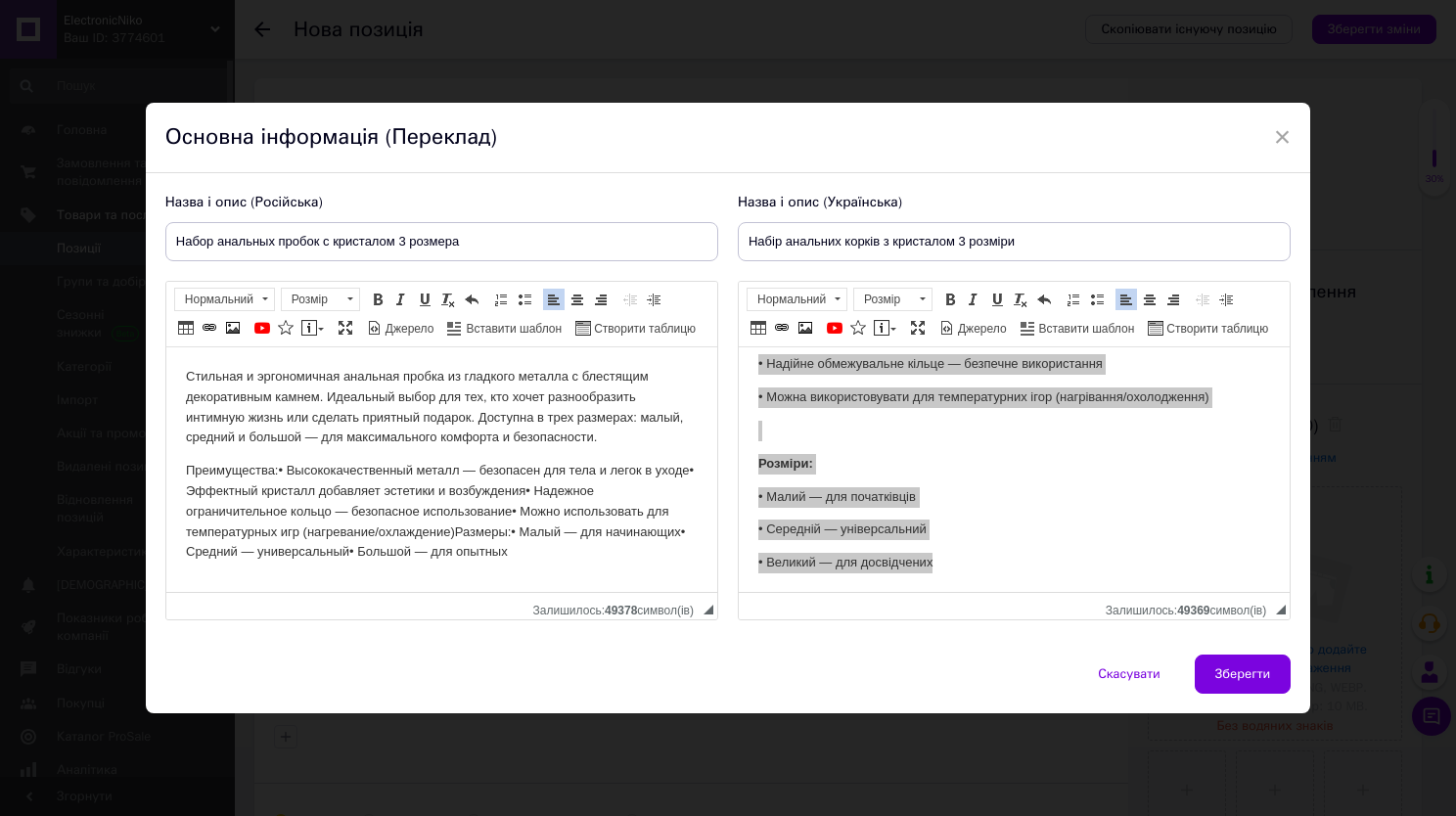 drag, startPoint x: 275, startPoint y: 473, endPoint x: 179, endPoint y: 467, distance: 96.1873 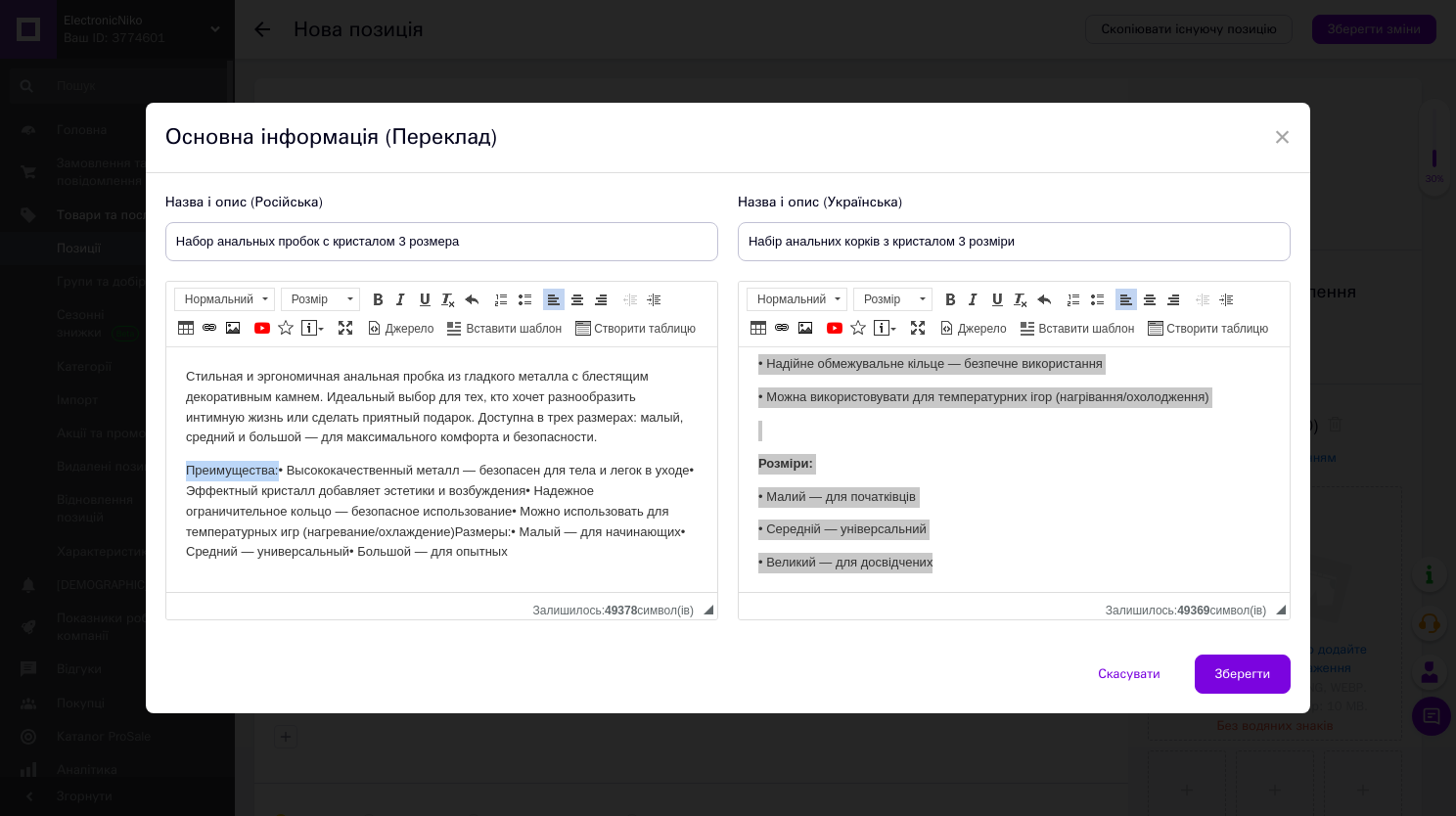 drag, startPoint x: 179, startPoint y: 467, endPoint x: 277, endPoint y: 472, distance: 98.12747 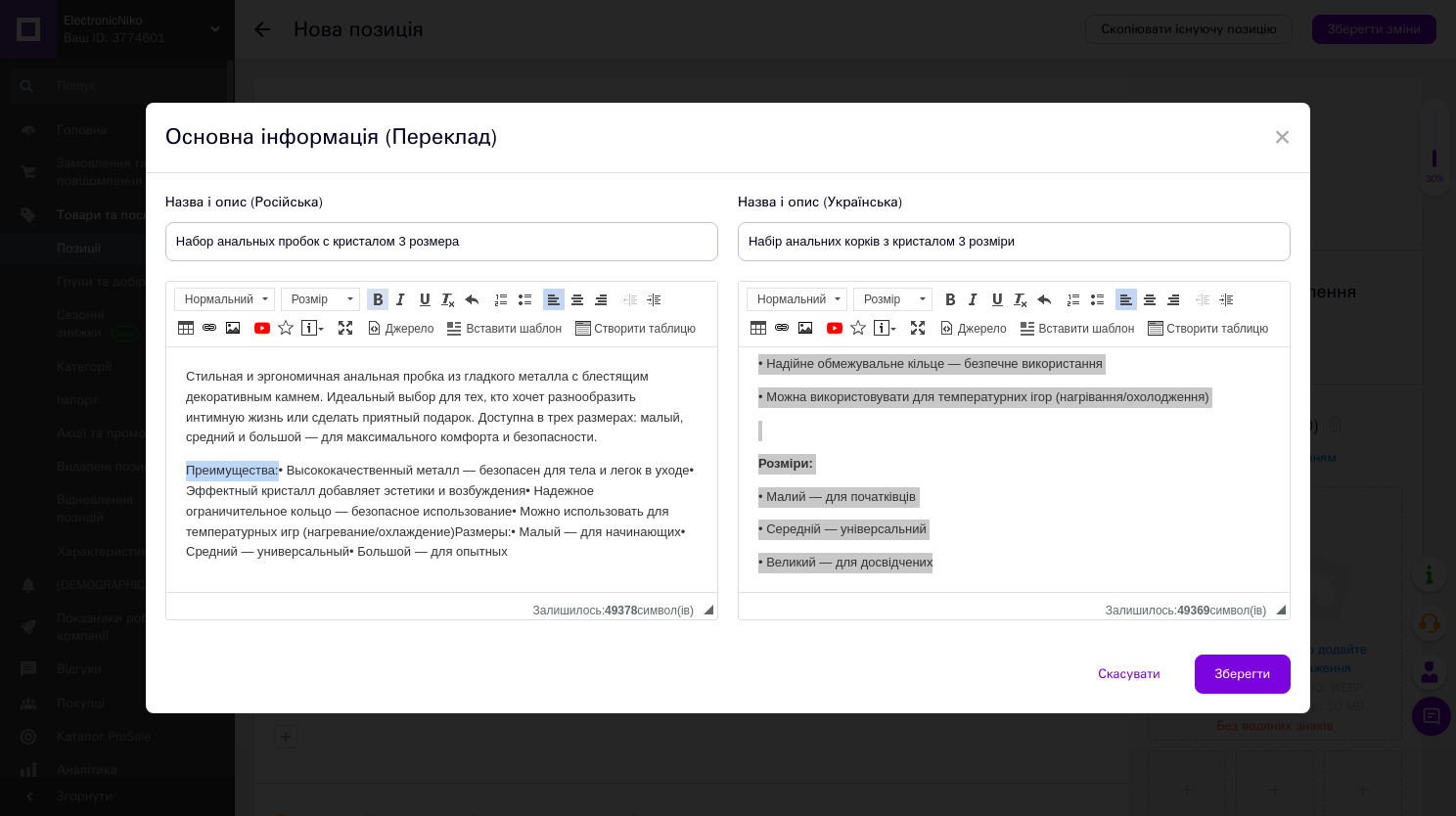 click at bounding box center [378, 299] 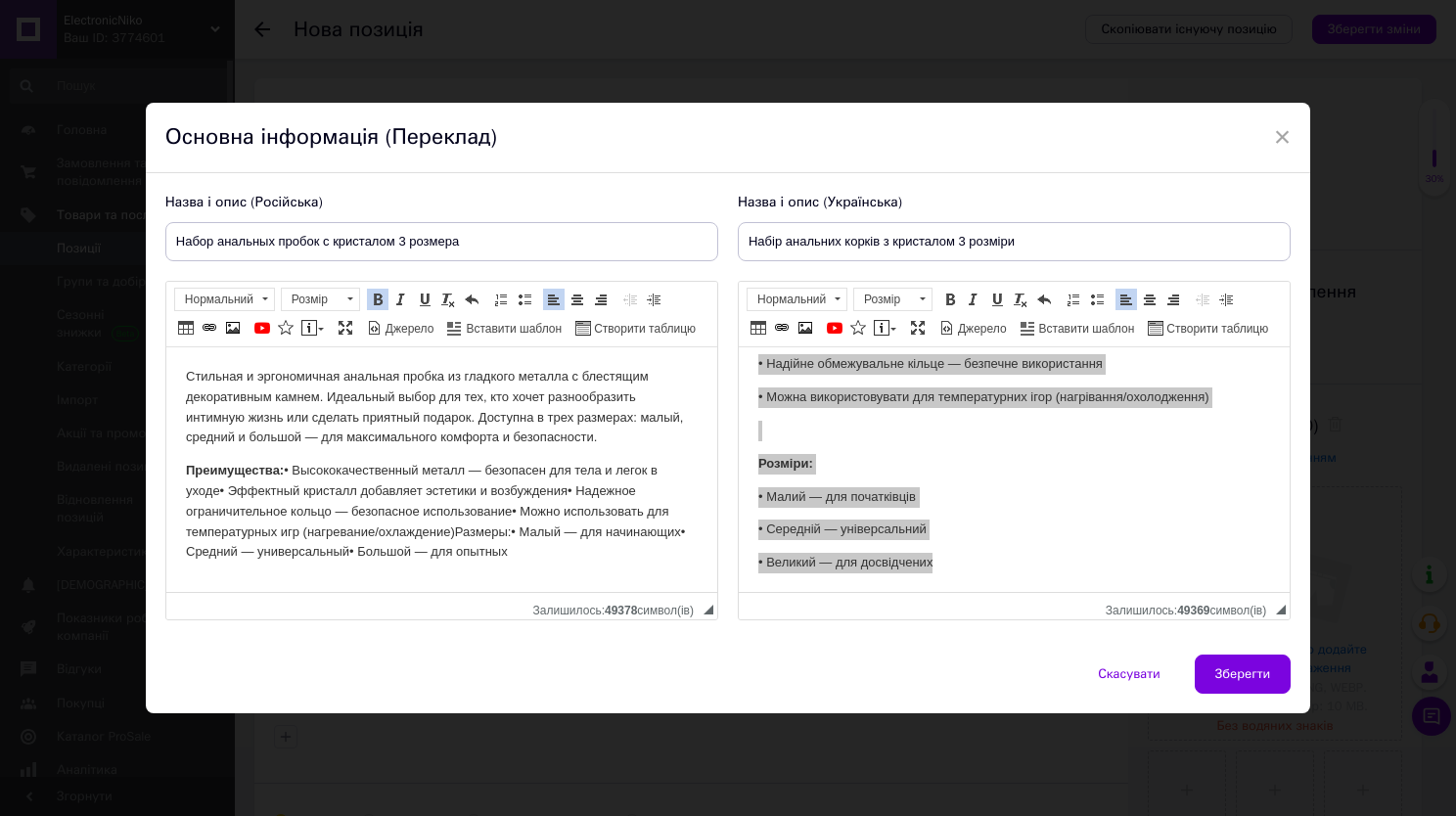 click on "Преимущества:" at bounding box center (234, 469) 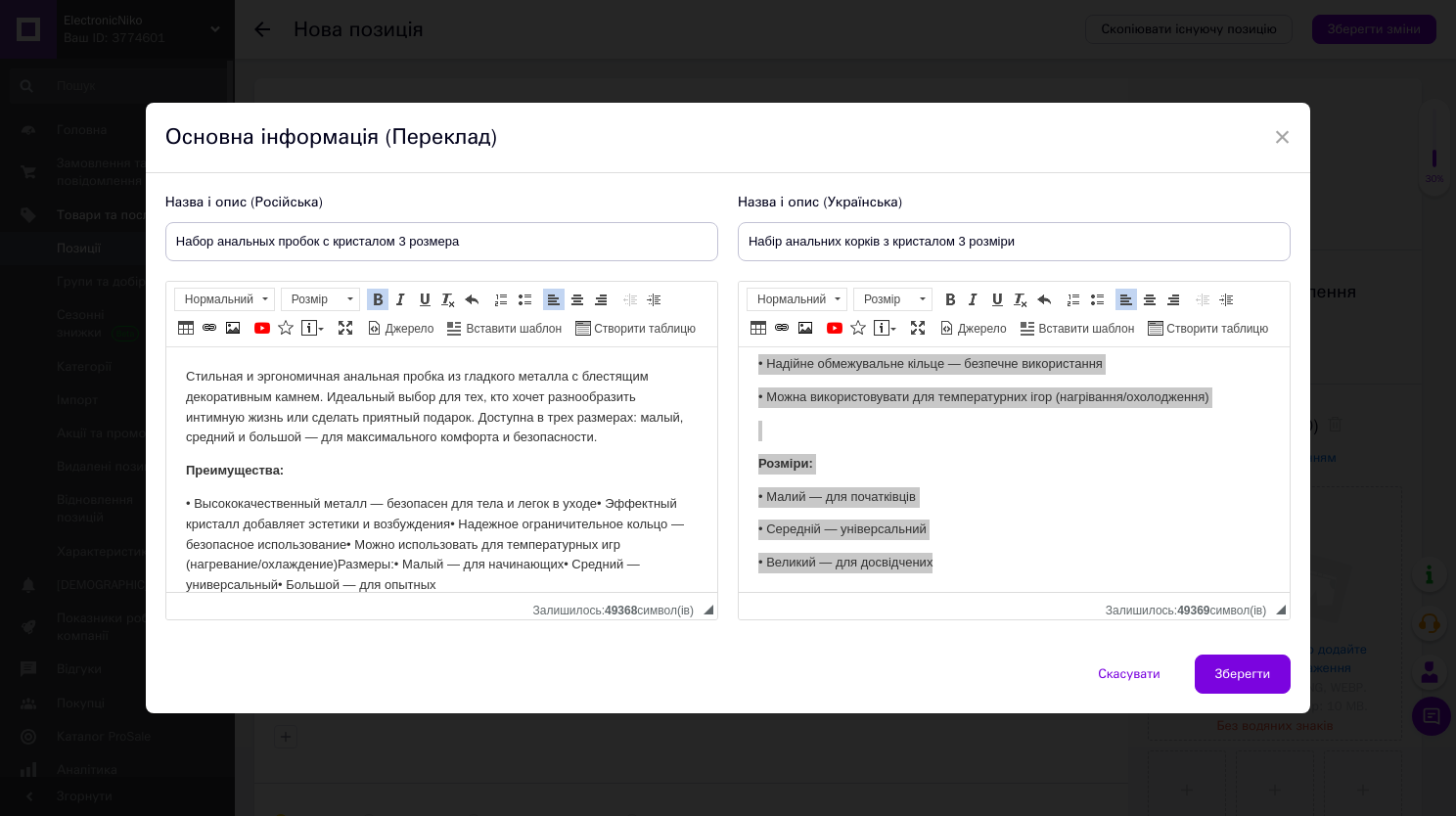 click on "​​​​​​​ • Высококачественный металл — безопасен для тела и легок в уходе• Эффектный кристалл добавляет эстетики и возбуждения• Надежное ограничительное кольцо — безопасное использование• Можно использовать для температурных игр (нагревание/охлаждение)Размеры:• Малый — для начинающих• Средний — универсальный• Большой — для опытных" at bounding box center [440, 544] 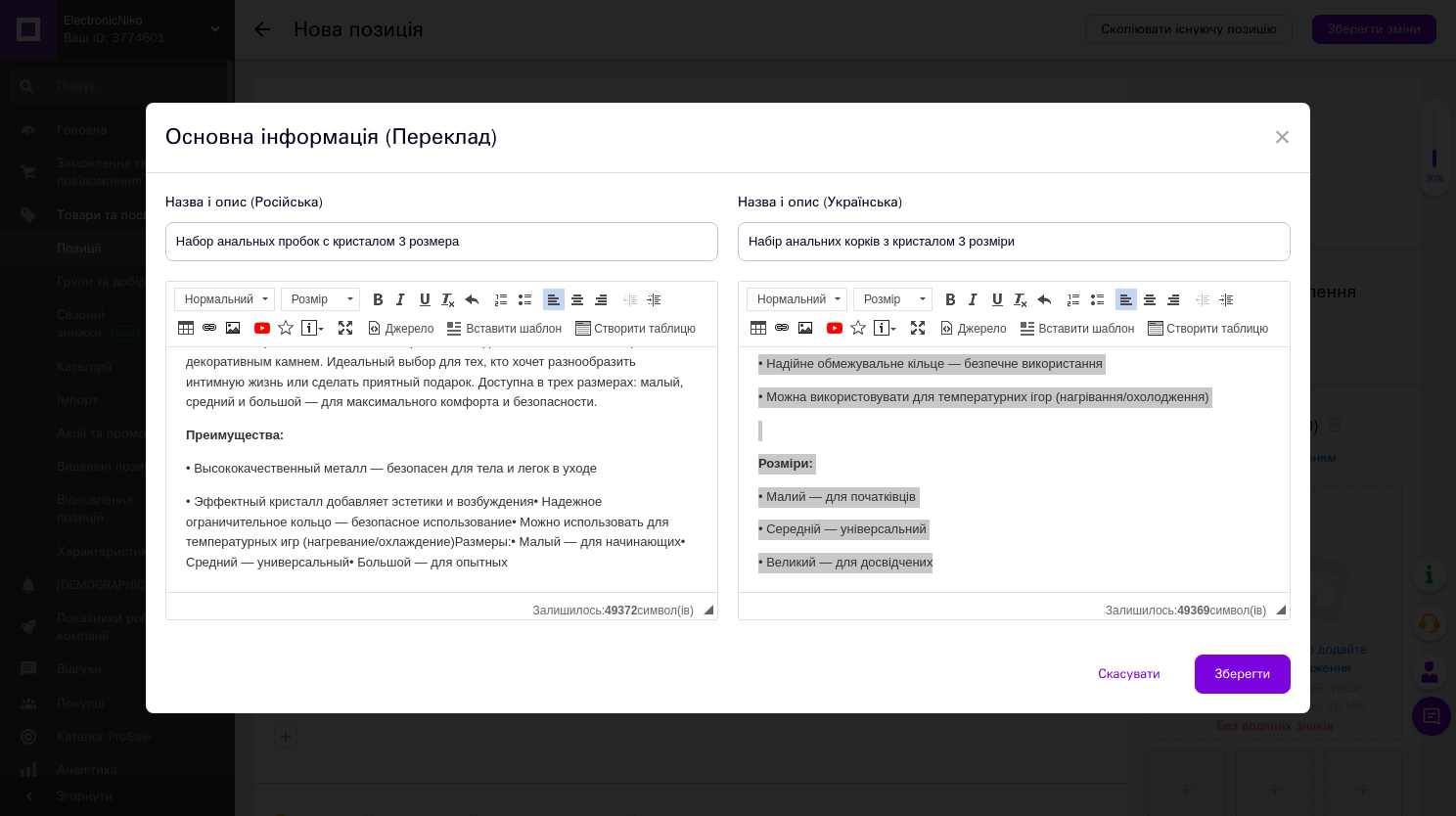 scroll, scrollTop: 35, scrollLeft: 0, axis: vertical 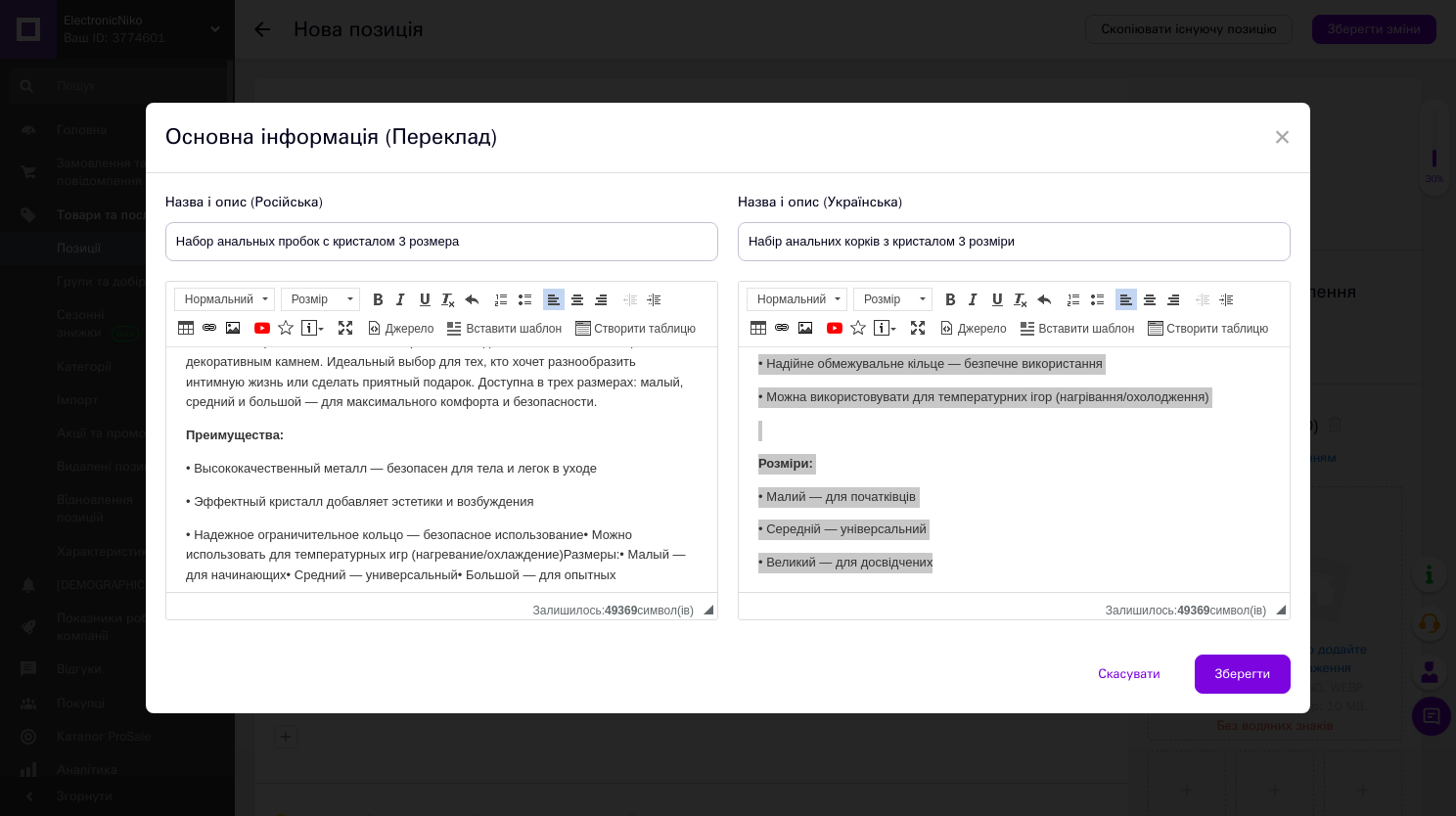 click on "• Надежное ограничительное кольцо — безопасное использование• Можно использовать для температурных игр (нагревание/охлаждение)Размеры:• Малый — для начинающих• Средний — универсальный• Большой — для опытных" at bounding box center [440, 555] 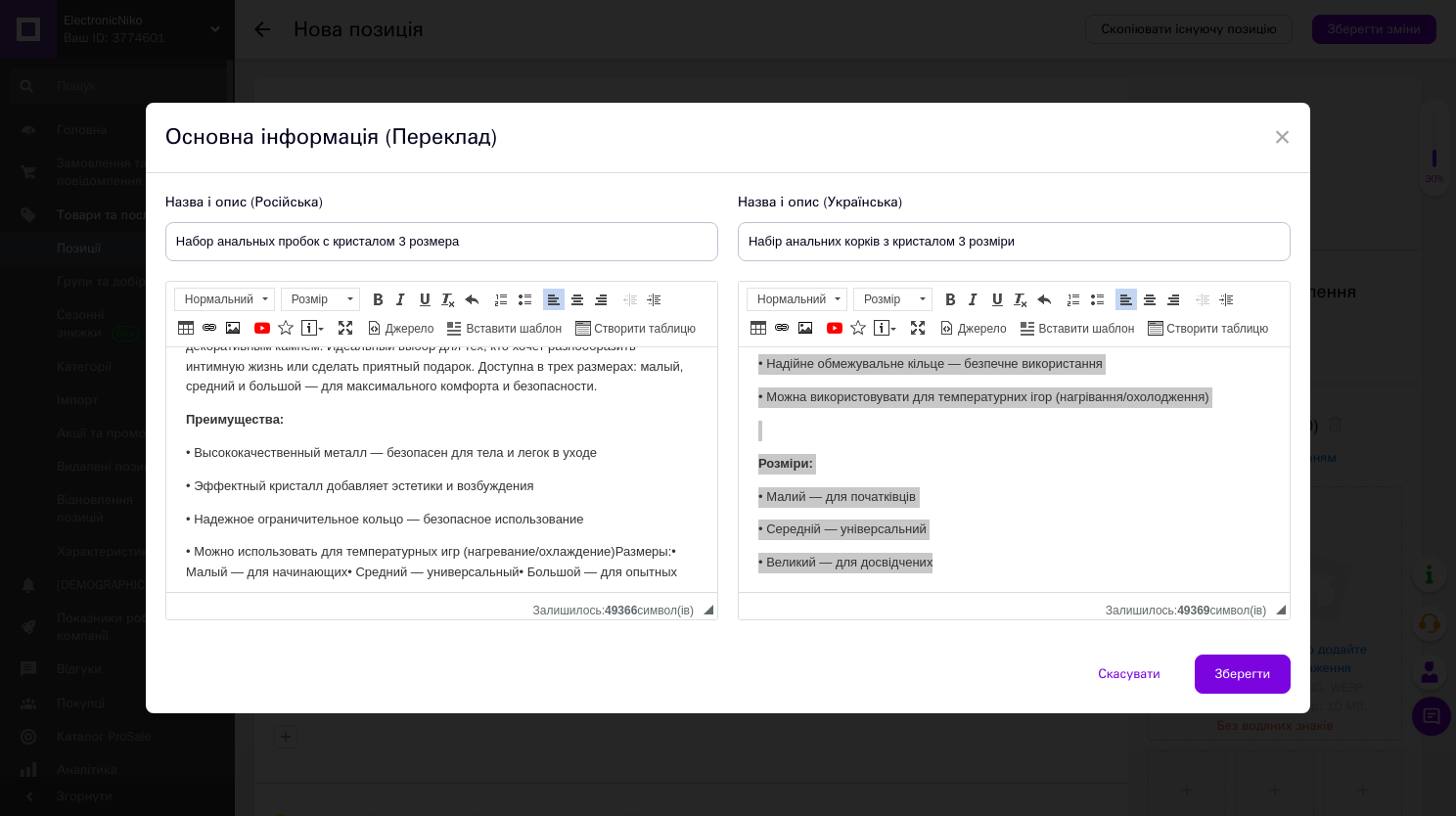 scroll, scrollTop: 61, scrollLeft: 0, axis: vertical 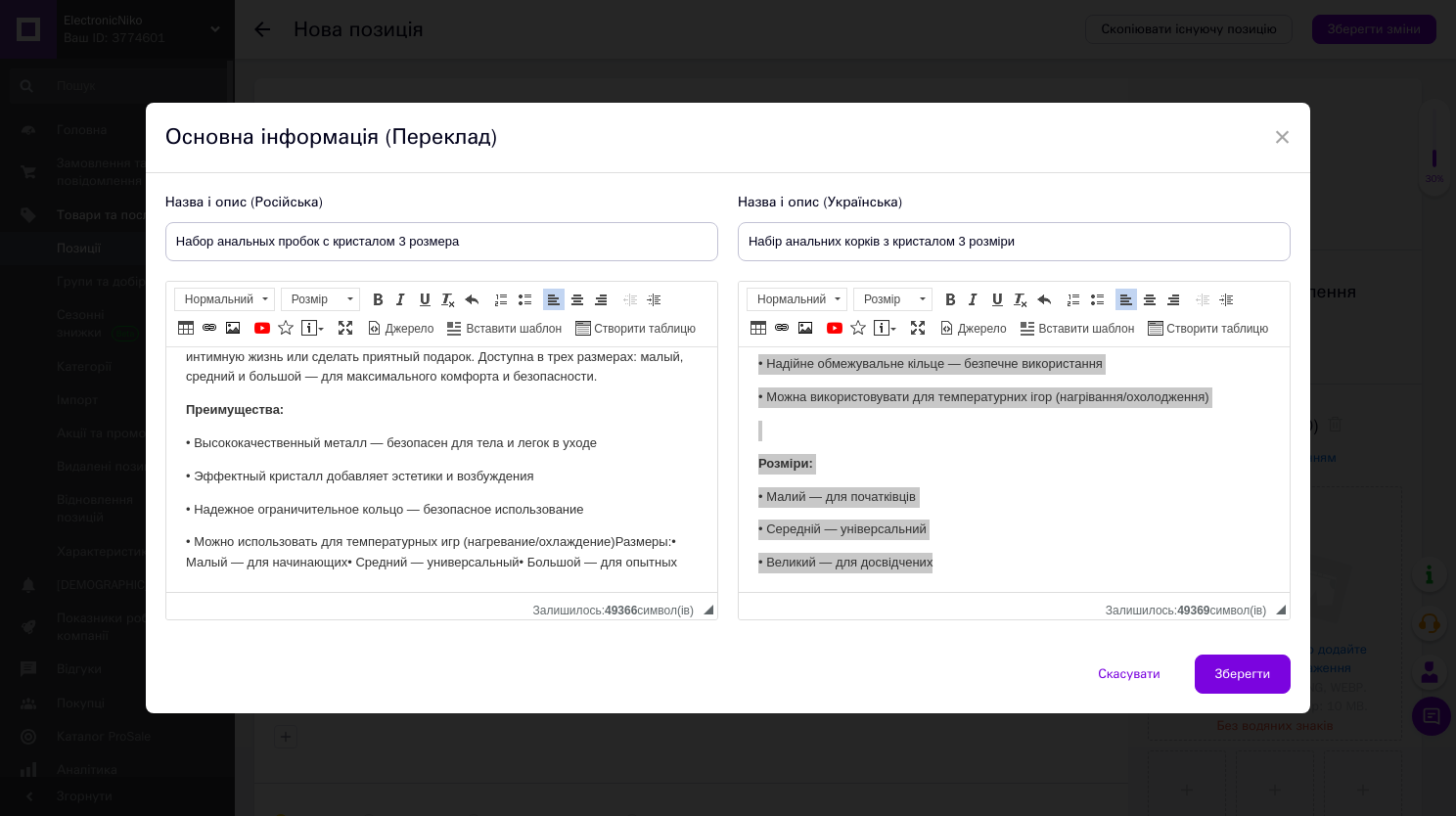 click on "• Можно использовать для температурных игр (нагревание/охлаждение)Размеры:• Малый — для начинающих• Средний — универсальный• Большой — для опытных" at bounding box center (440, 552) 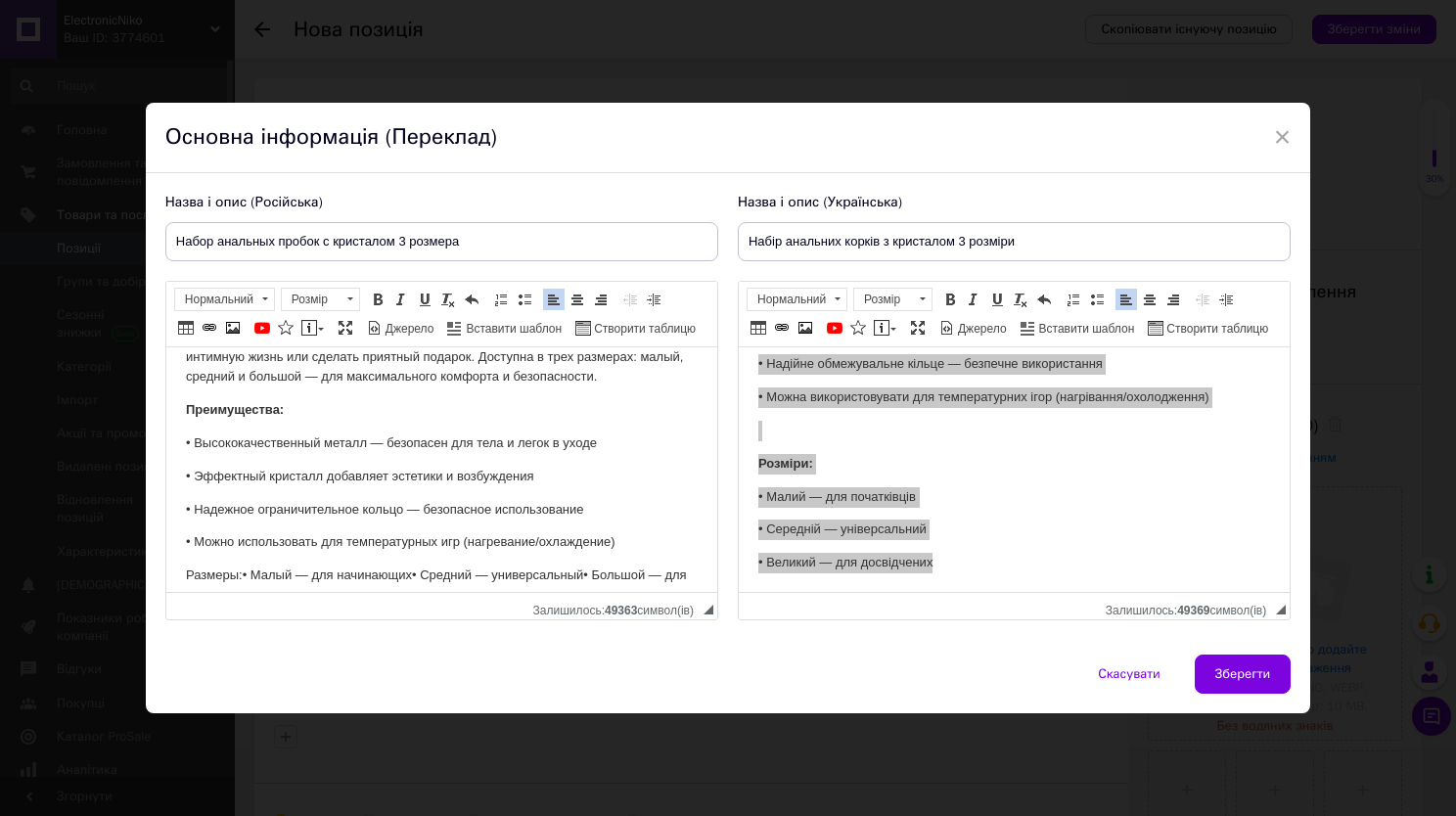 scroll, scrollTop: 94, scrollLeft: 0, axis: vertical 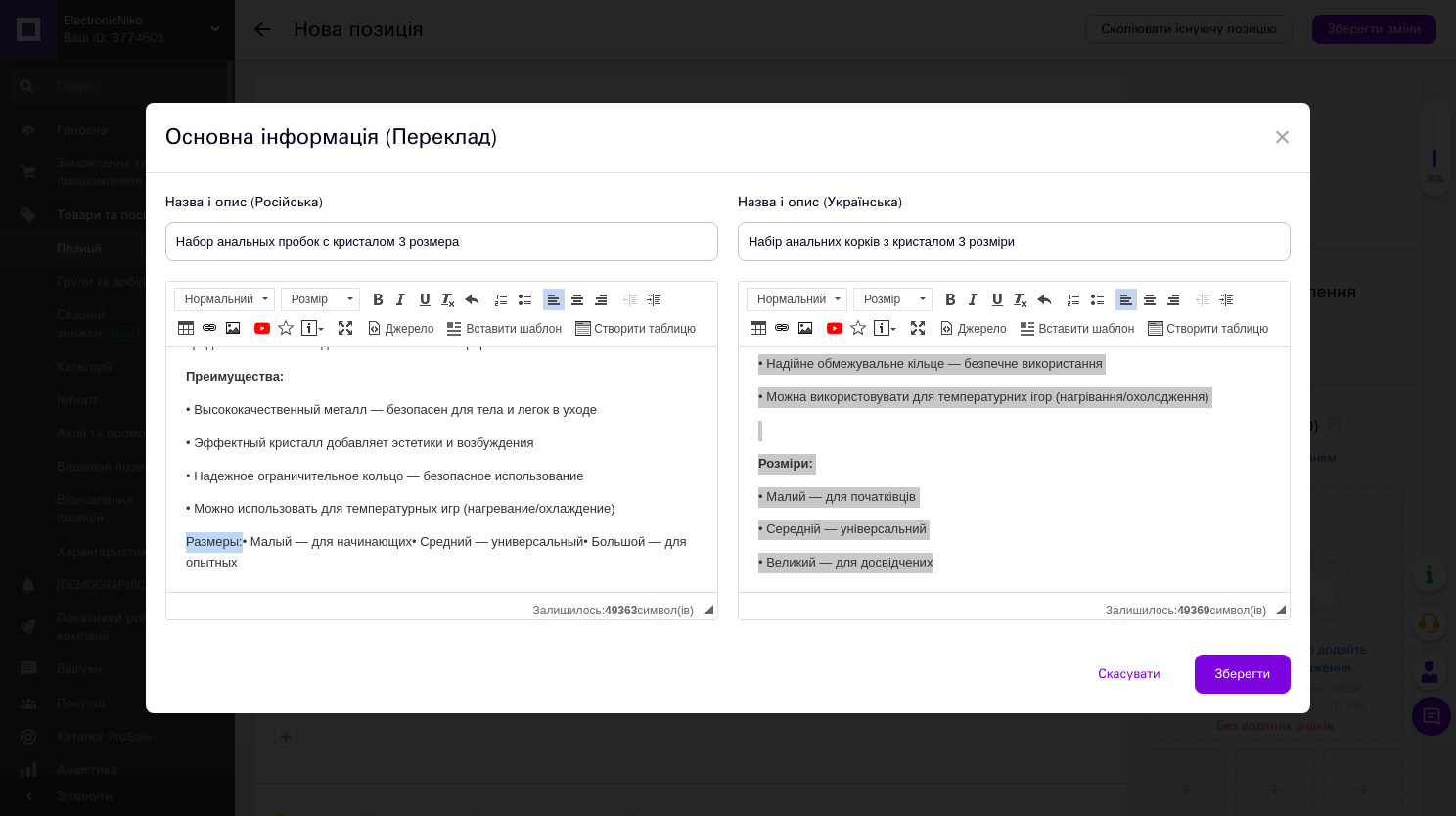 drag, startPoint x: 175, startPoint y: 534, endPoint x: 242, endPoint y: 542, distance: 67.47592 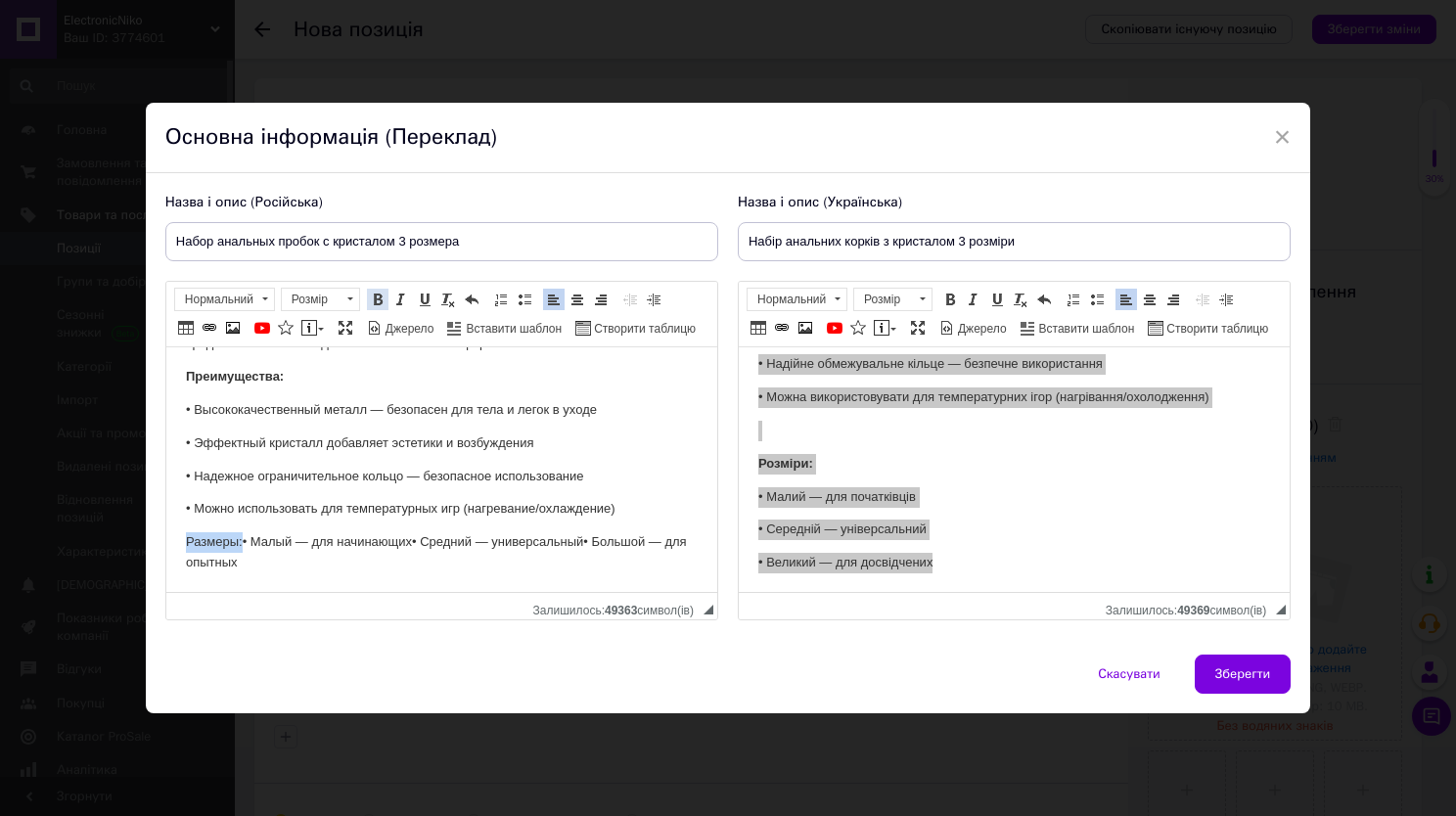click at bounding box center (378, 299) 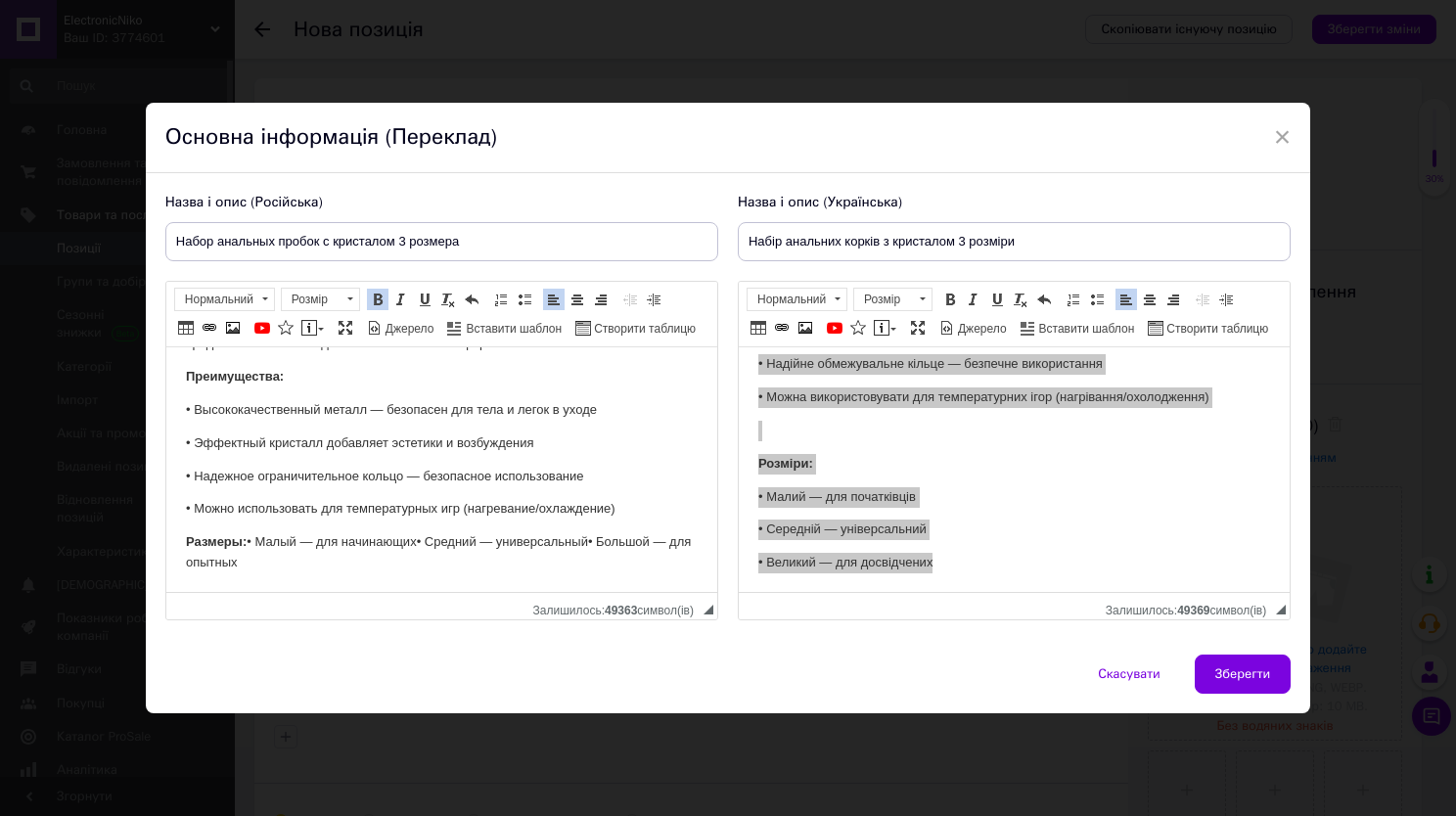 click on "Размеры:" at bounding box center [215, 540] 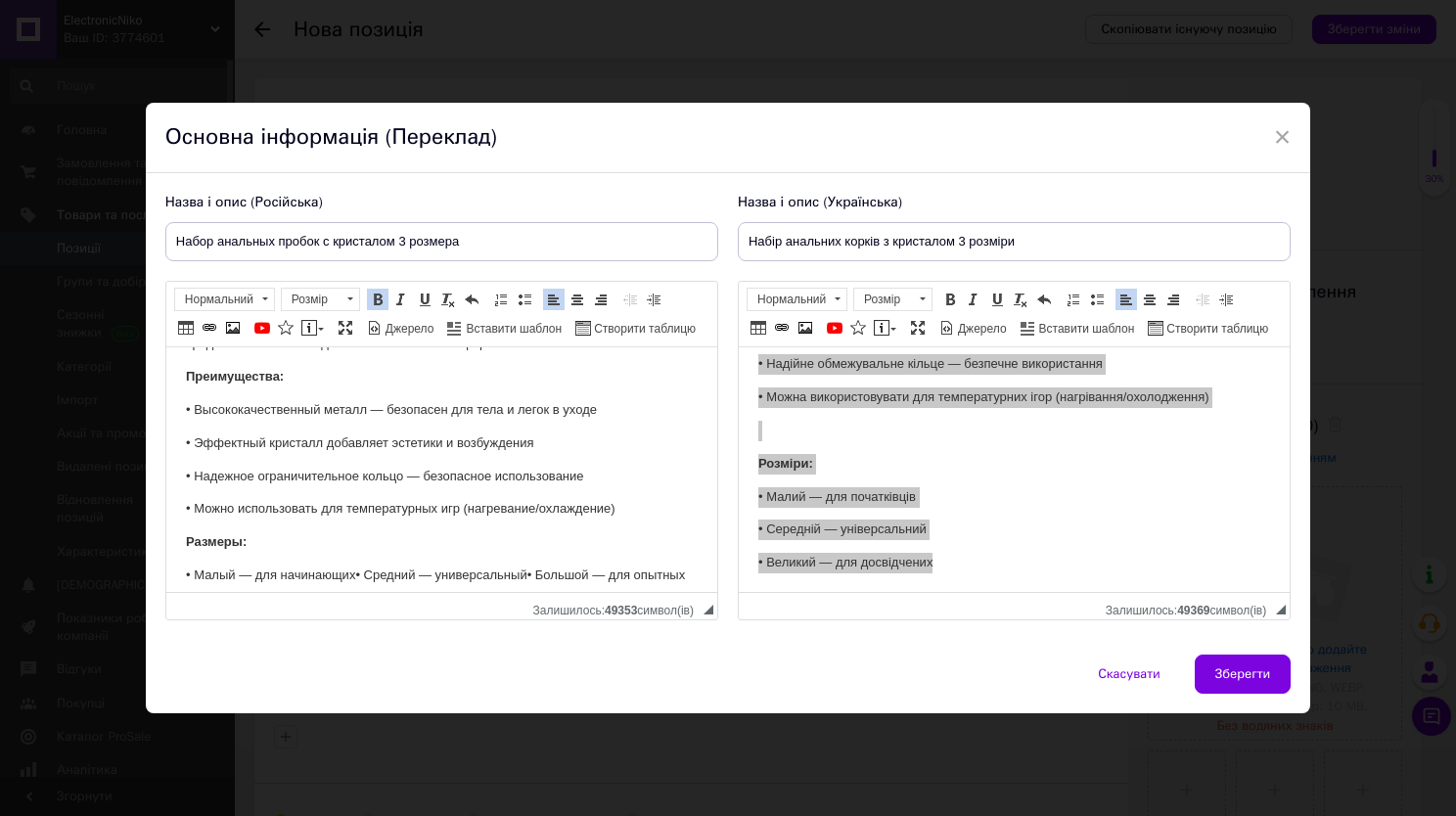 click on "​​​​​​​ • Малый — для начинающих• Средний — универсальный• Большой — для опытных" at bounding box center (440, 574) 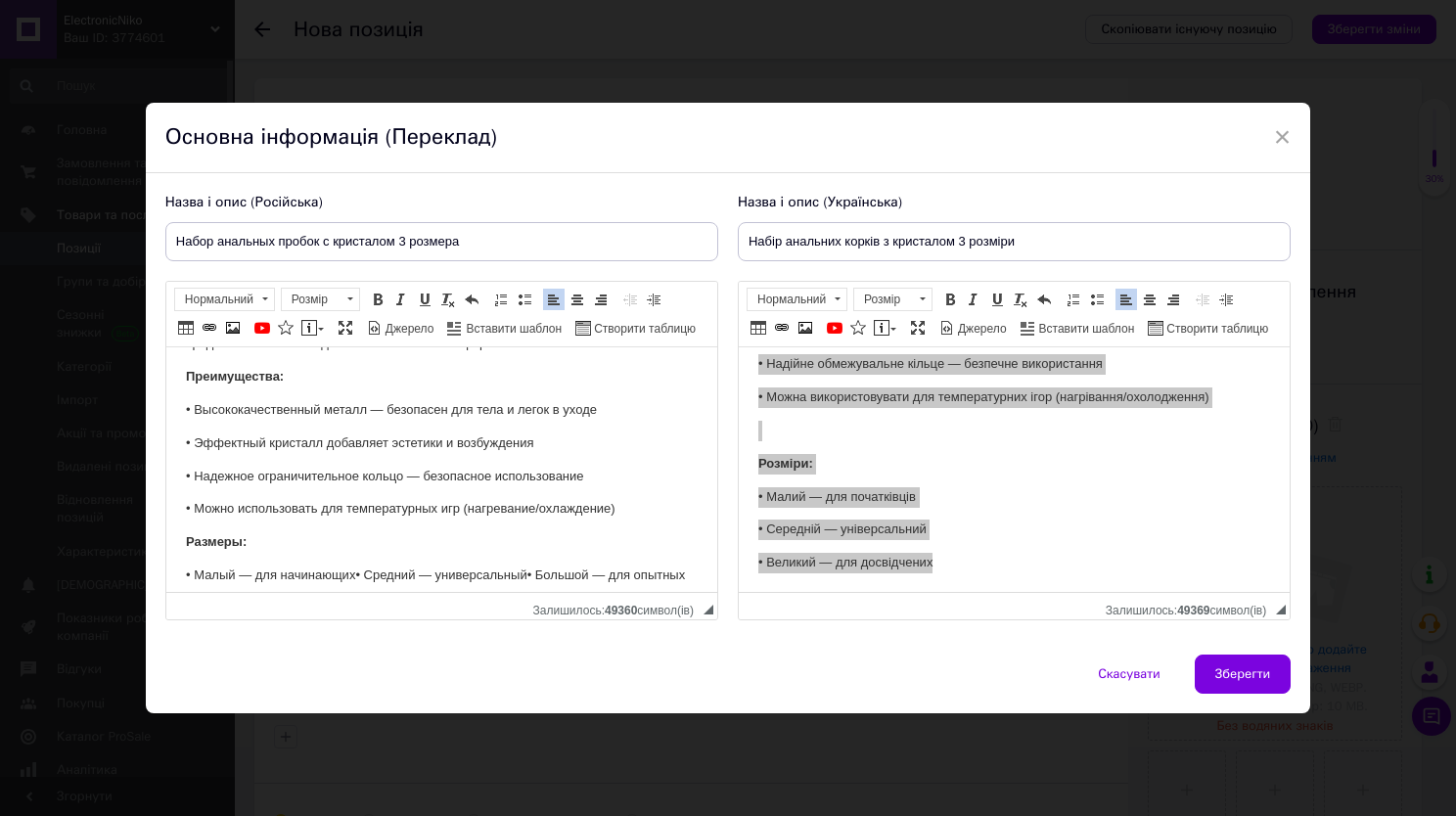 click on "• Малый — для начинающих• Средний — универсальный• Большой — для опытных" at bounding box center (440, 574) 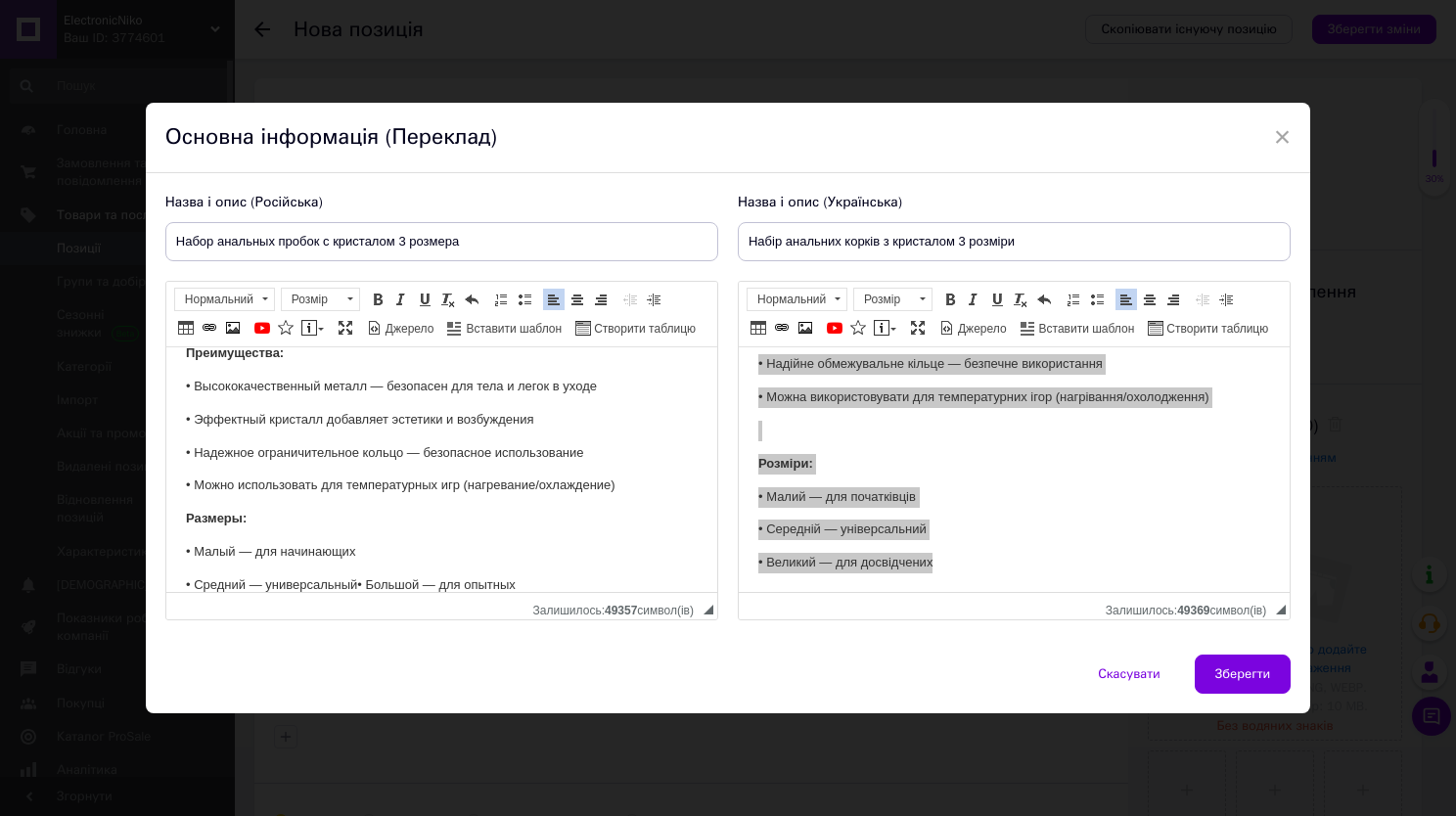 scroll, scrollTop: 140, scrollLeft: 0, axis: vertical 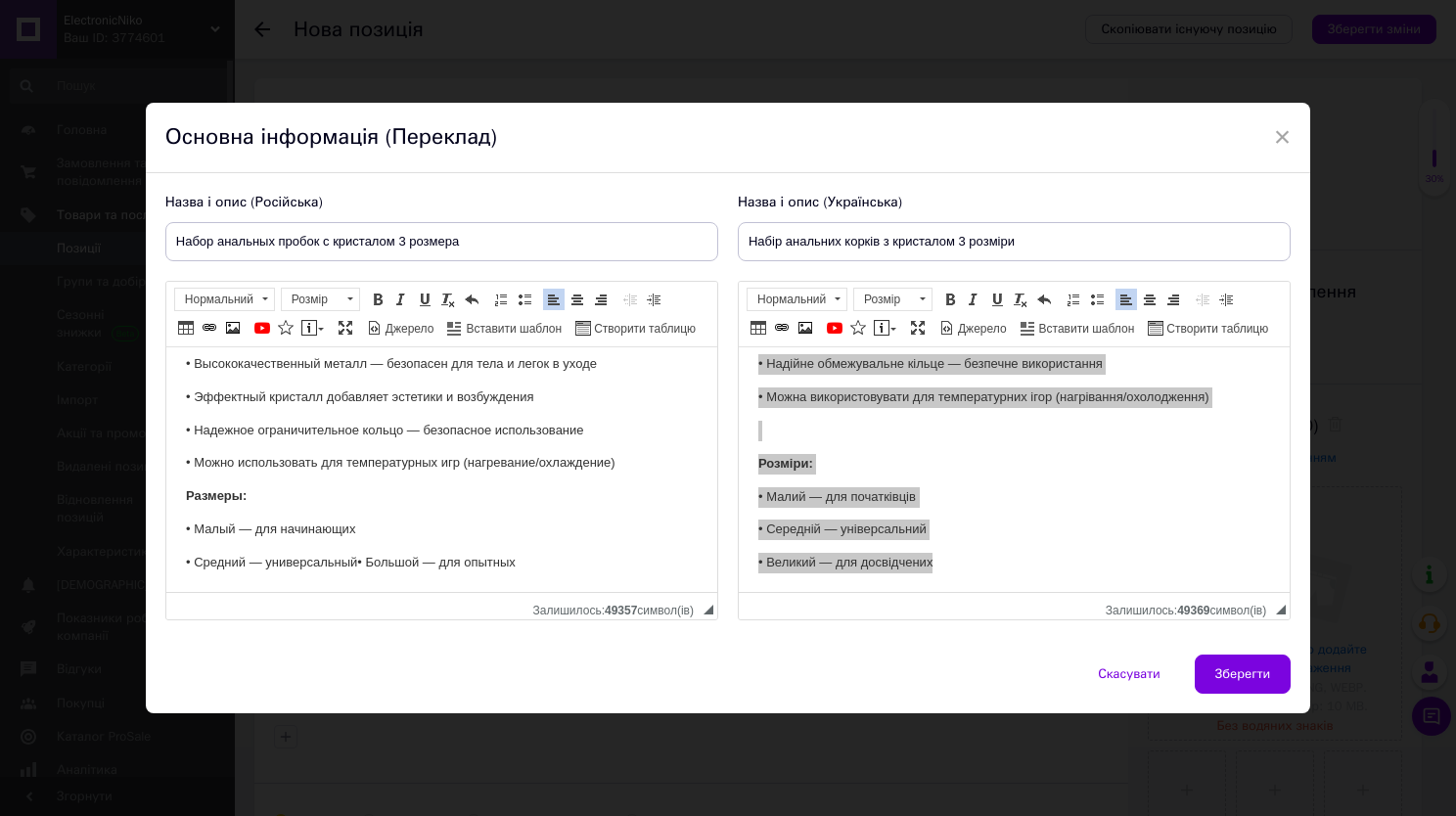 click on "• Средний — универсальный• Большой — для опытных" at bounding box center [440, 562] 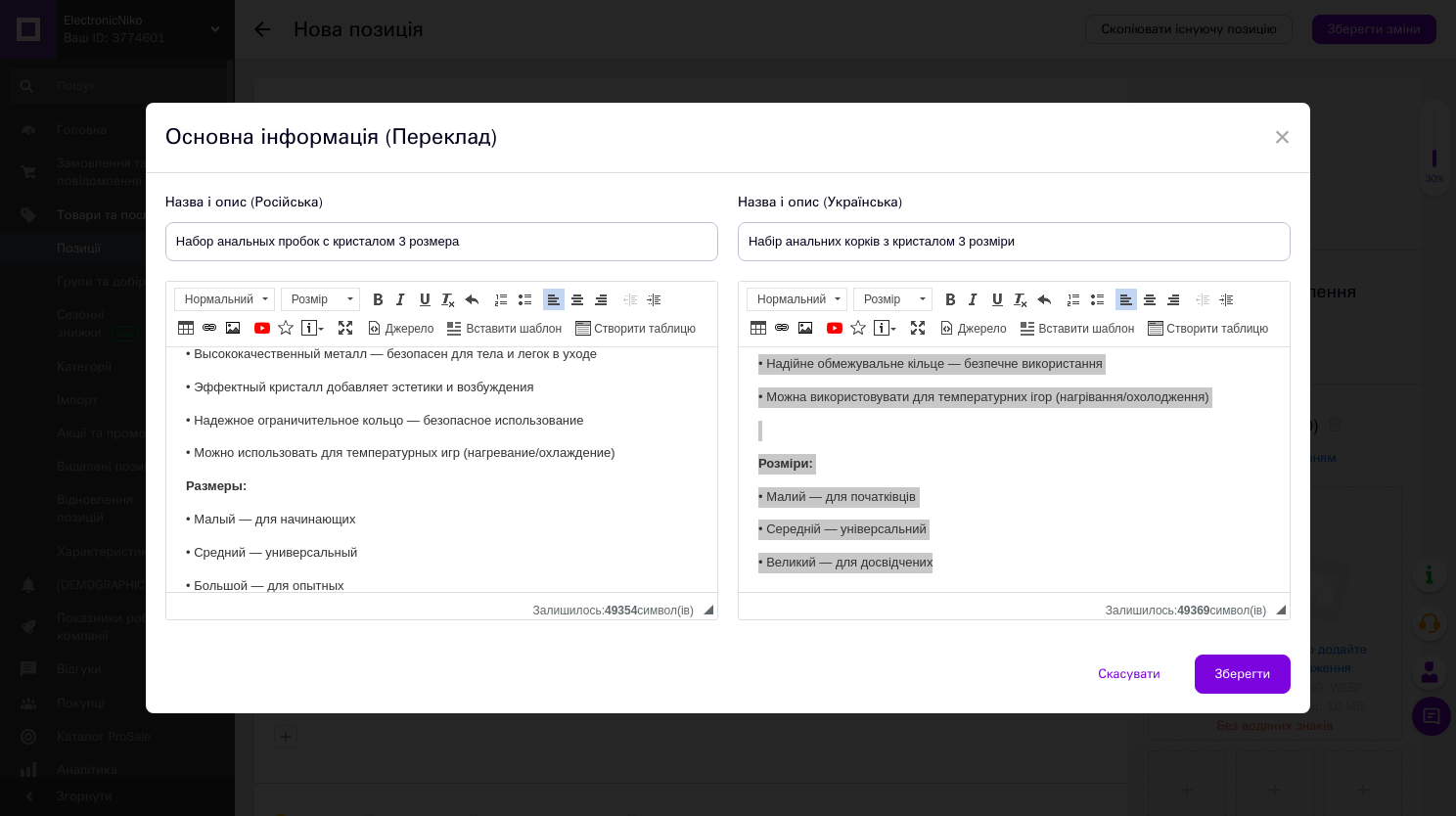 scroll, scrollTop: 172, scrollLeft: 0, axis: vertical 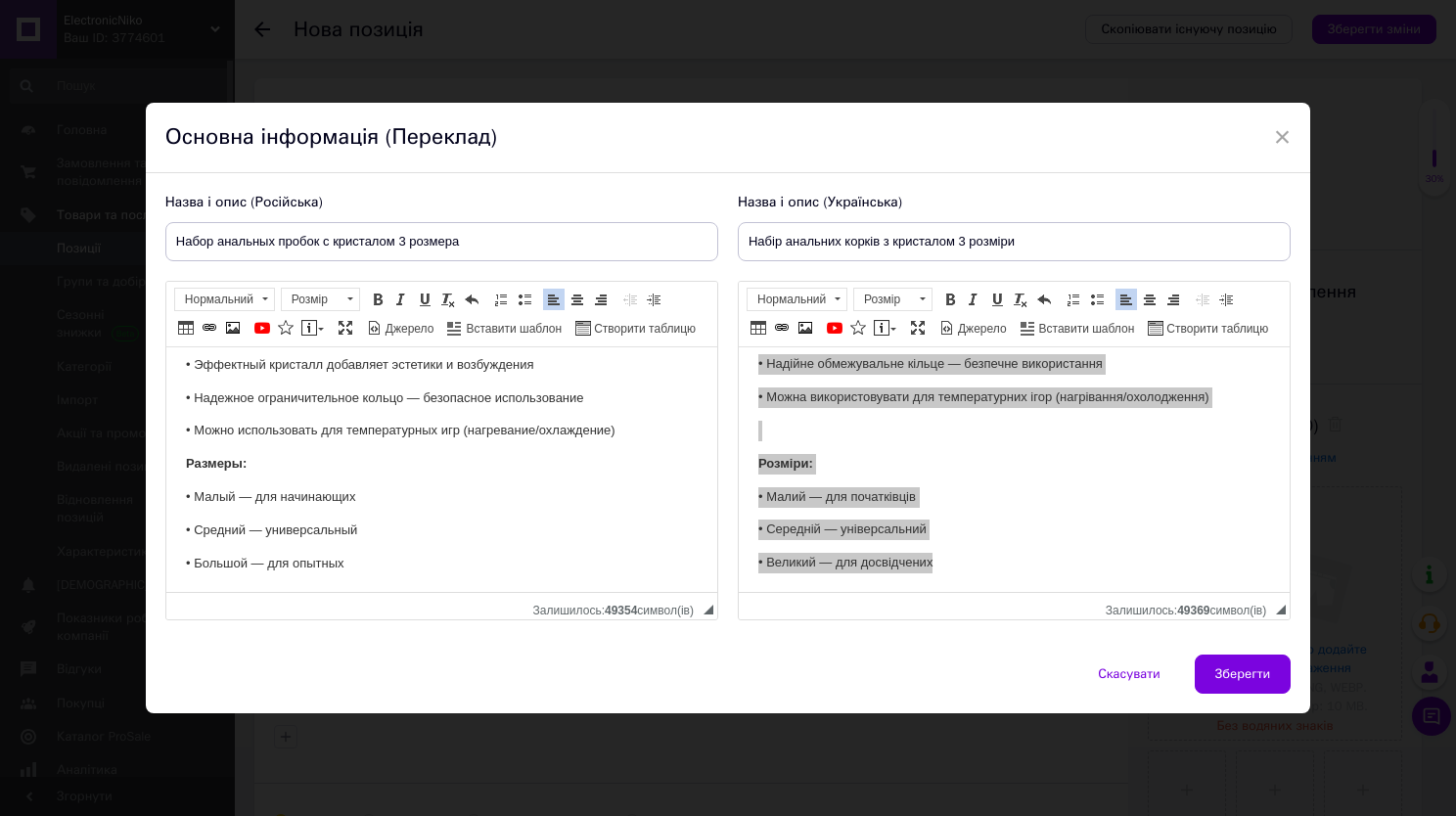 click on "• Средний — универсальный" at bounding box center [440, 529] 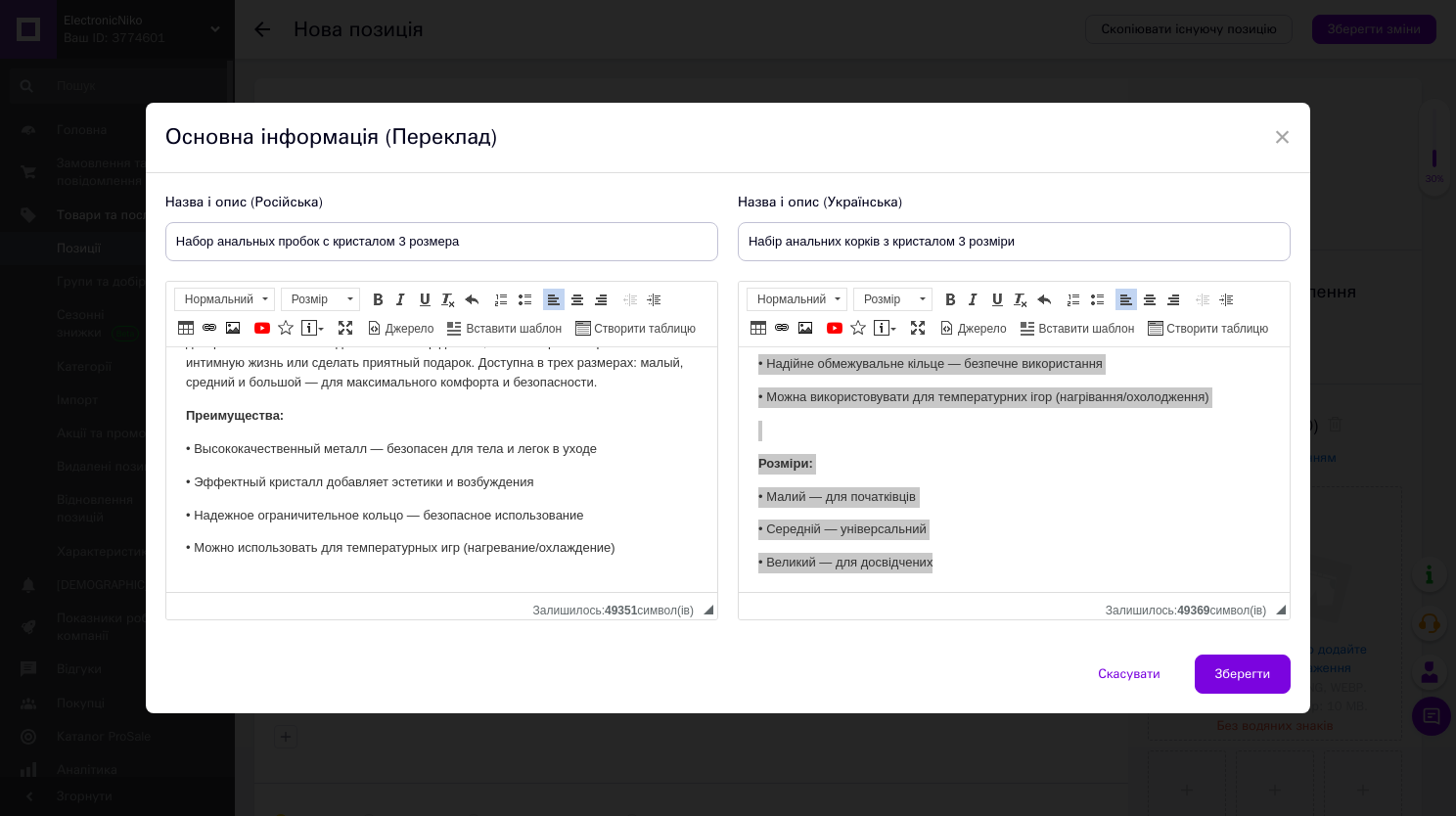 scroll, scrollTop: 0, scrollLeft: 0, axis: both 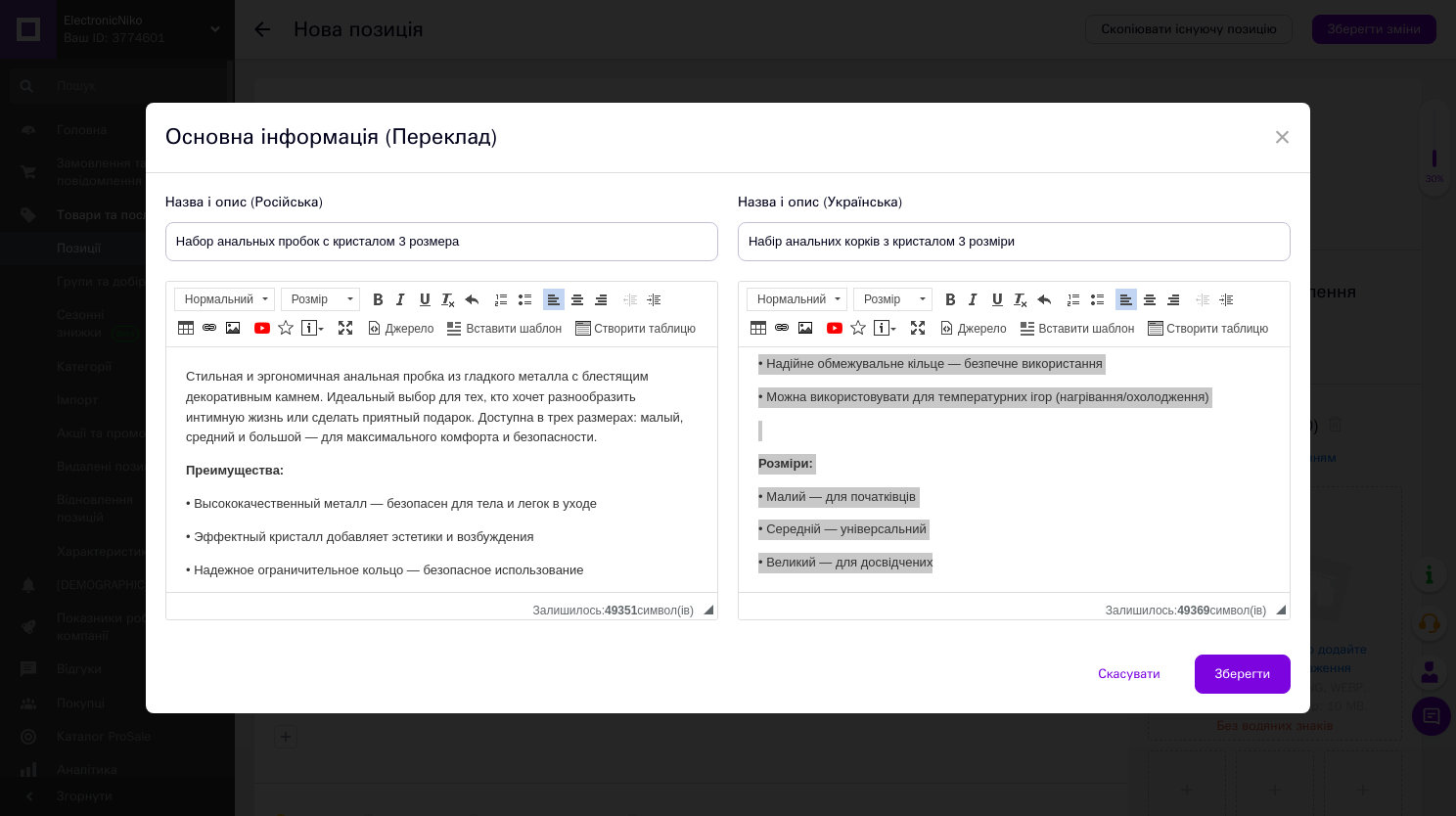click on "Стильная и эргономичная анальная пробка из гладкого металла с блестящим декоративным камнем. Идеальный выбор для тех, кто хочет разнообразить интимную жизнь или сделать приятный подарок. Доступна в трех размерах: малый, средний и большой — для максимального комфорта и безопасности." at bounding box center (440, 406) 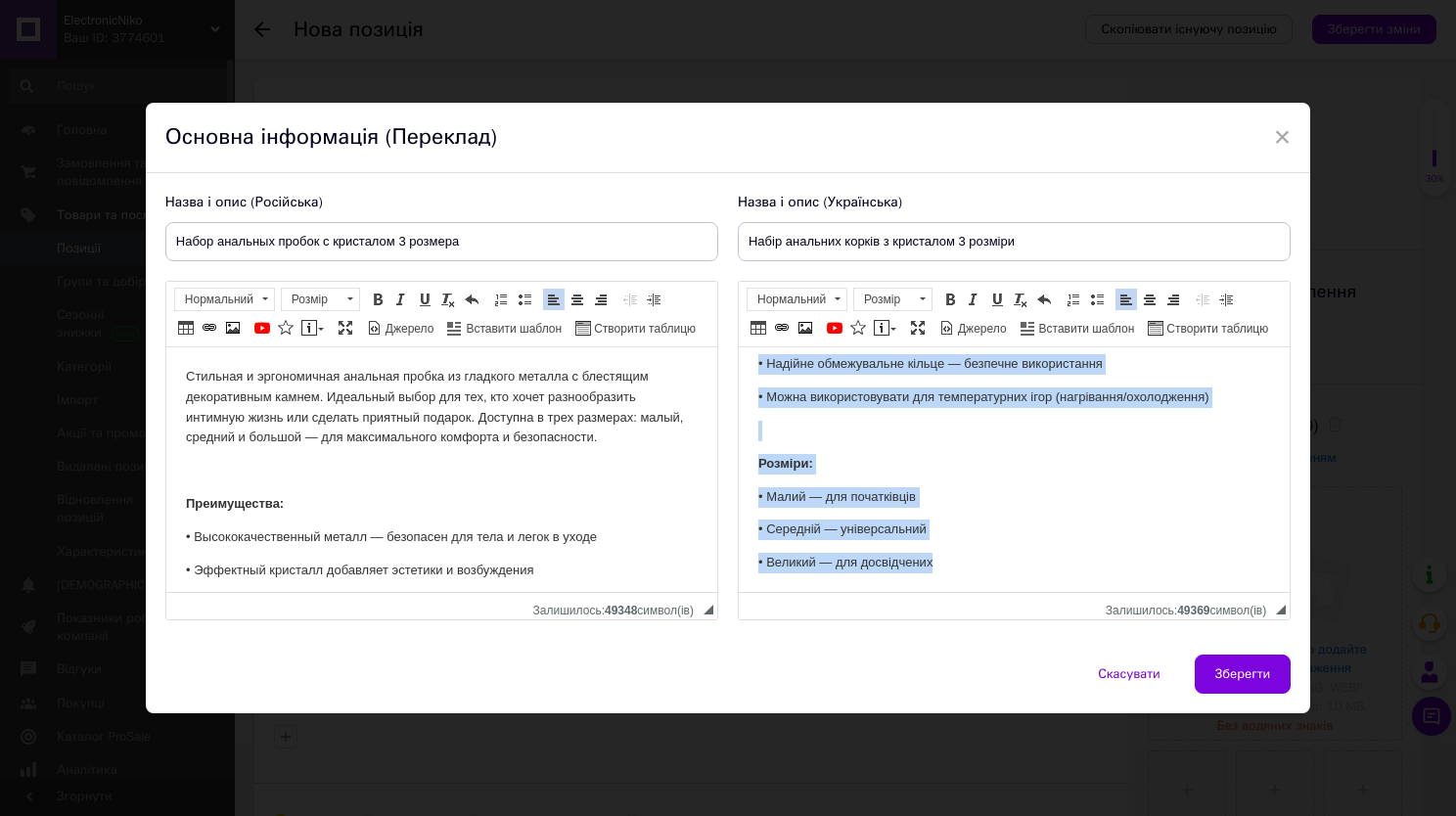scroll, scrollTop: 0, scrollLeft: 0, axis: both 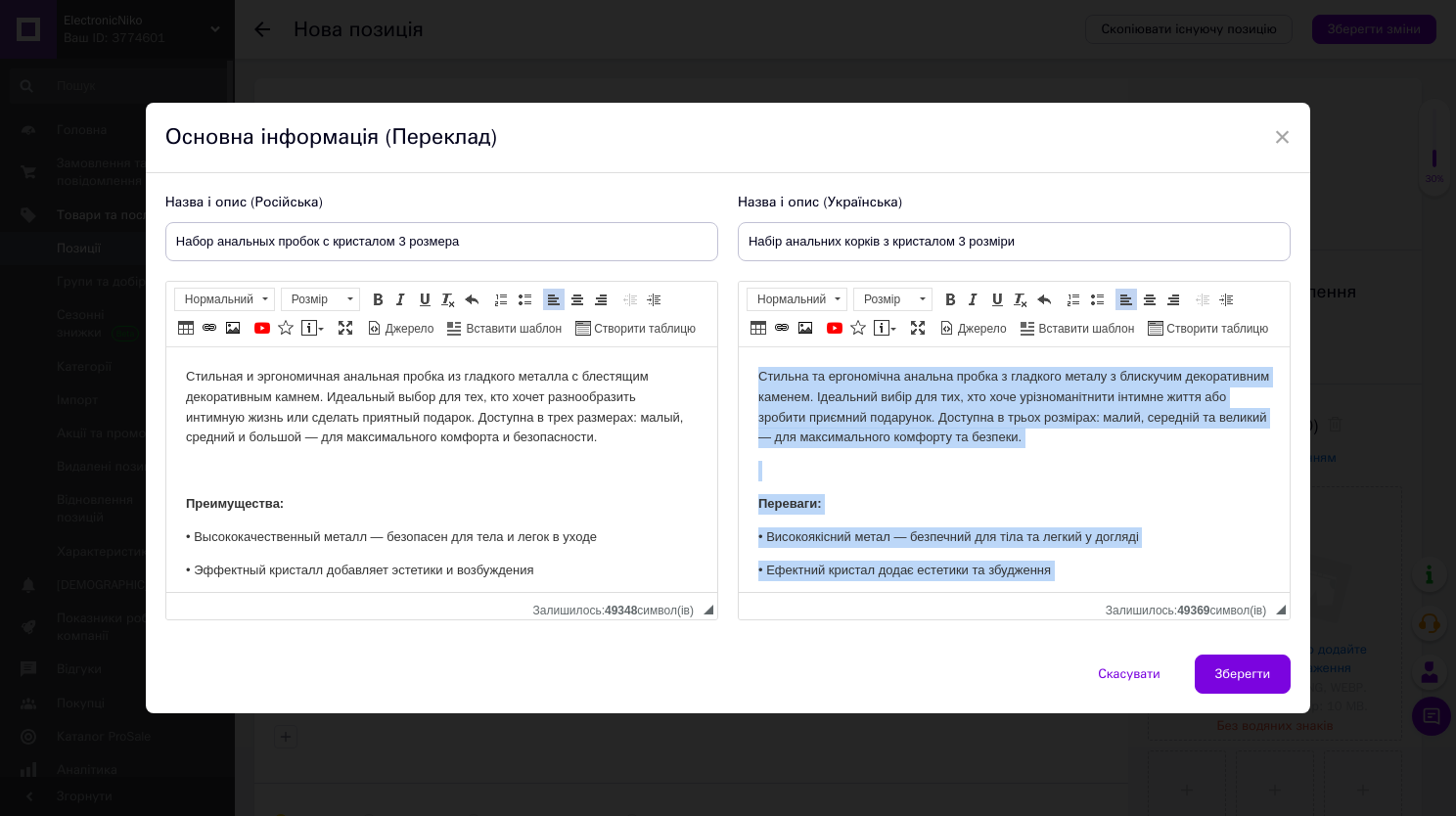 click on "Переваги:" at bounding box center (1013, 503) 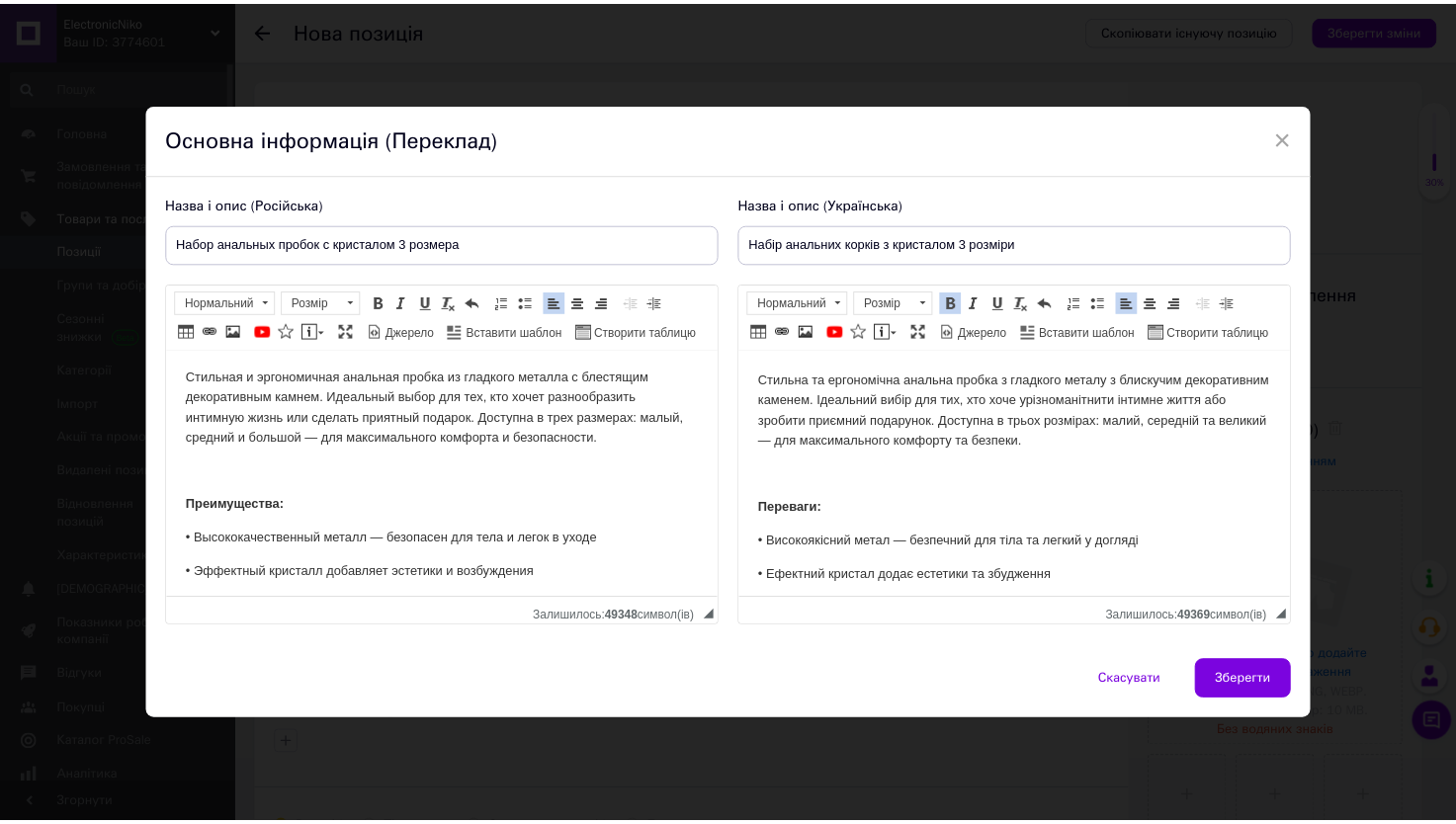 scroll, scrollTop: 0, scrollLeft: 0, axis: both 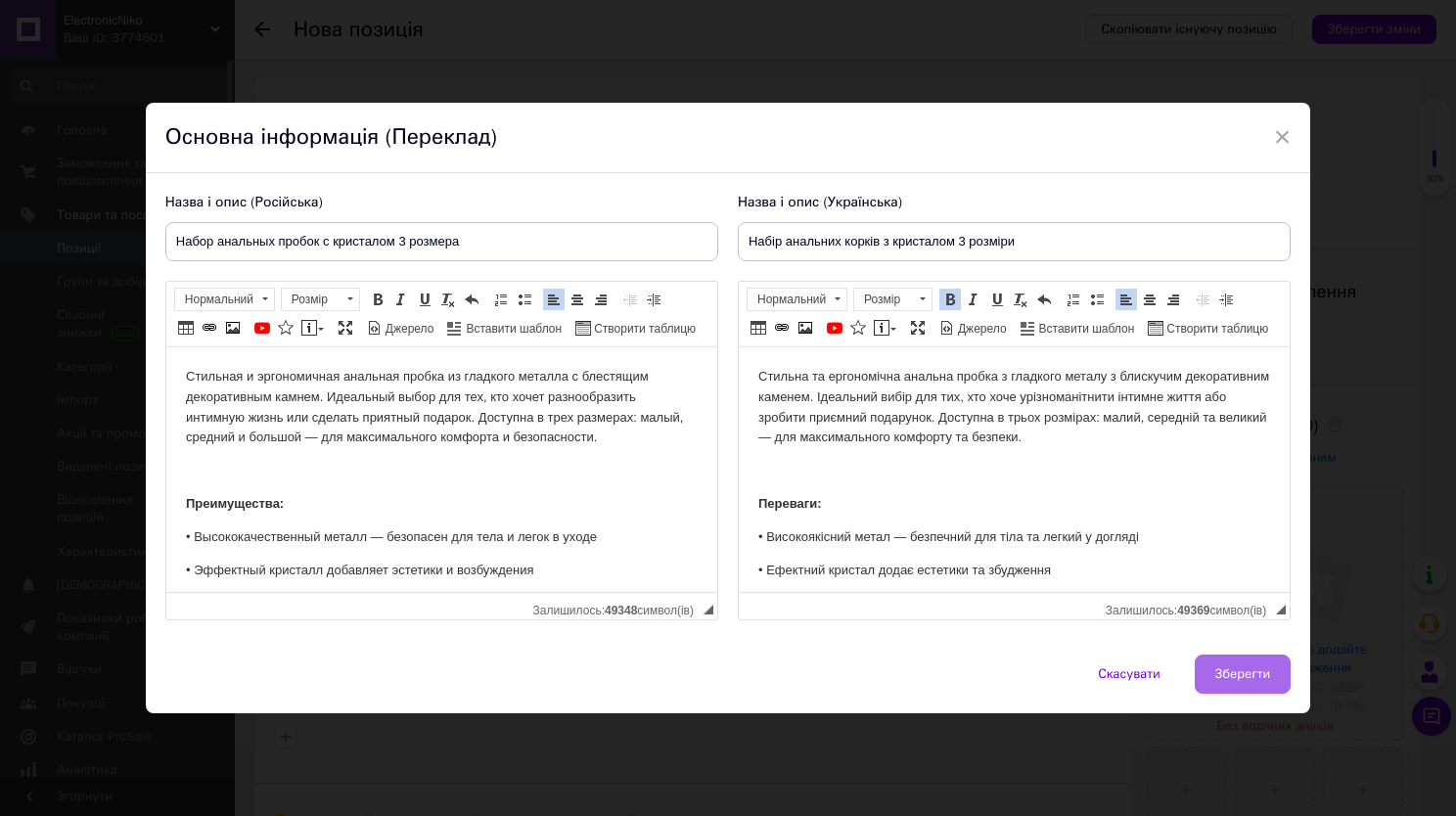 click on "Зберегти" at bounding box center [1243, 674] 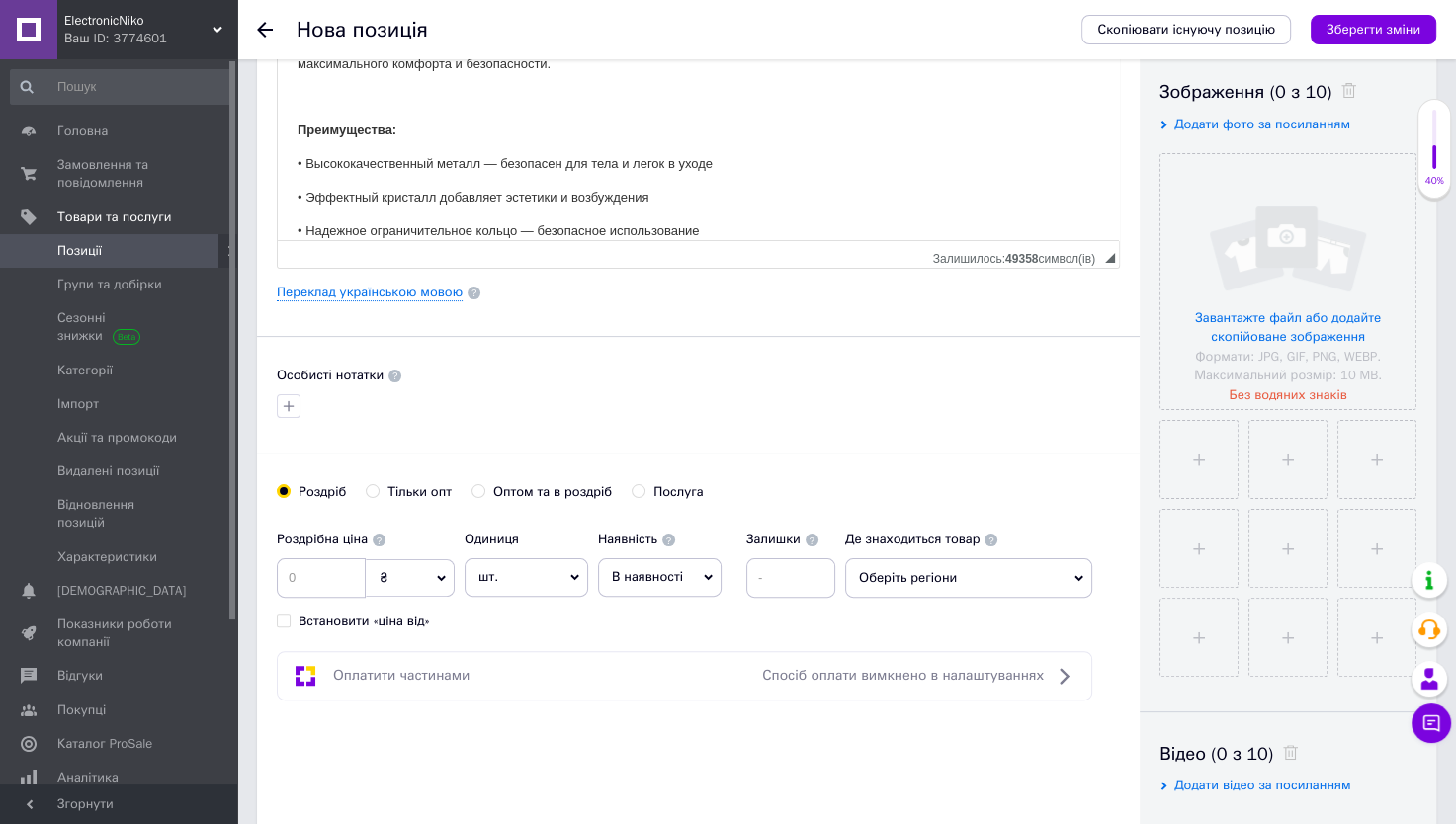 scroll, scrollTop: 352, scrollLeft: 0, axis: vertical 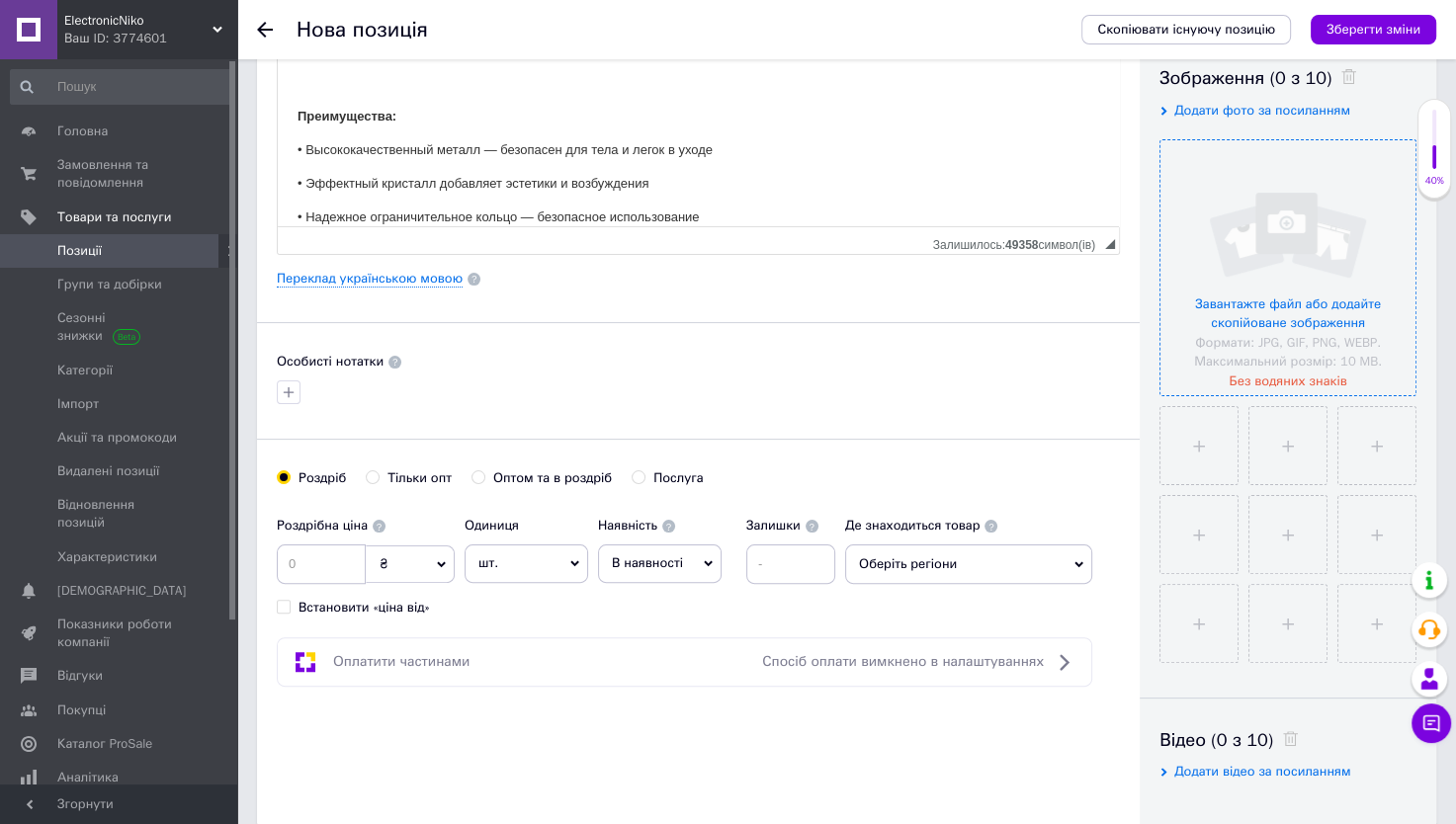 click at bounding box center [1288, 268] 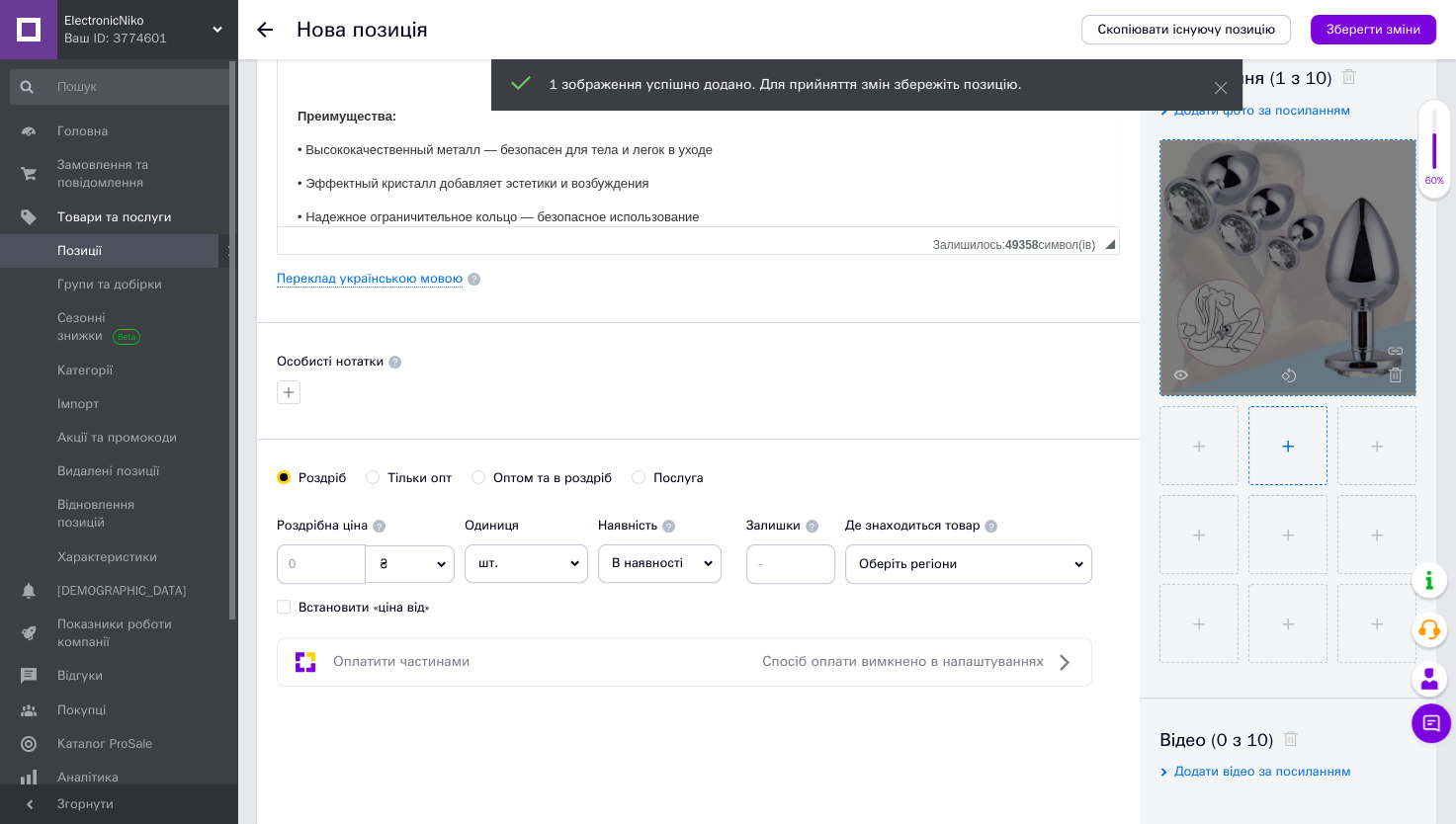 click at bounding box center (1288, 446) 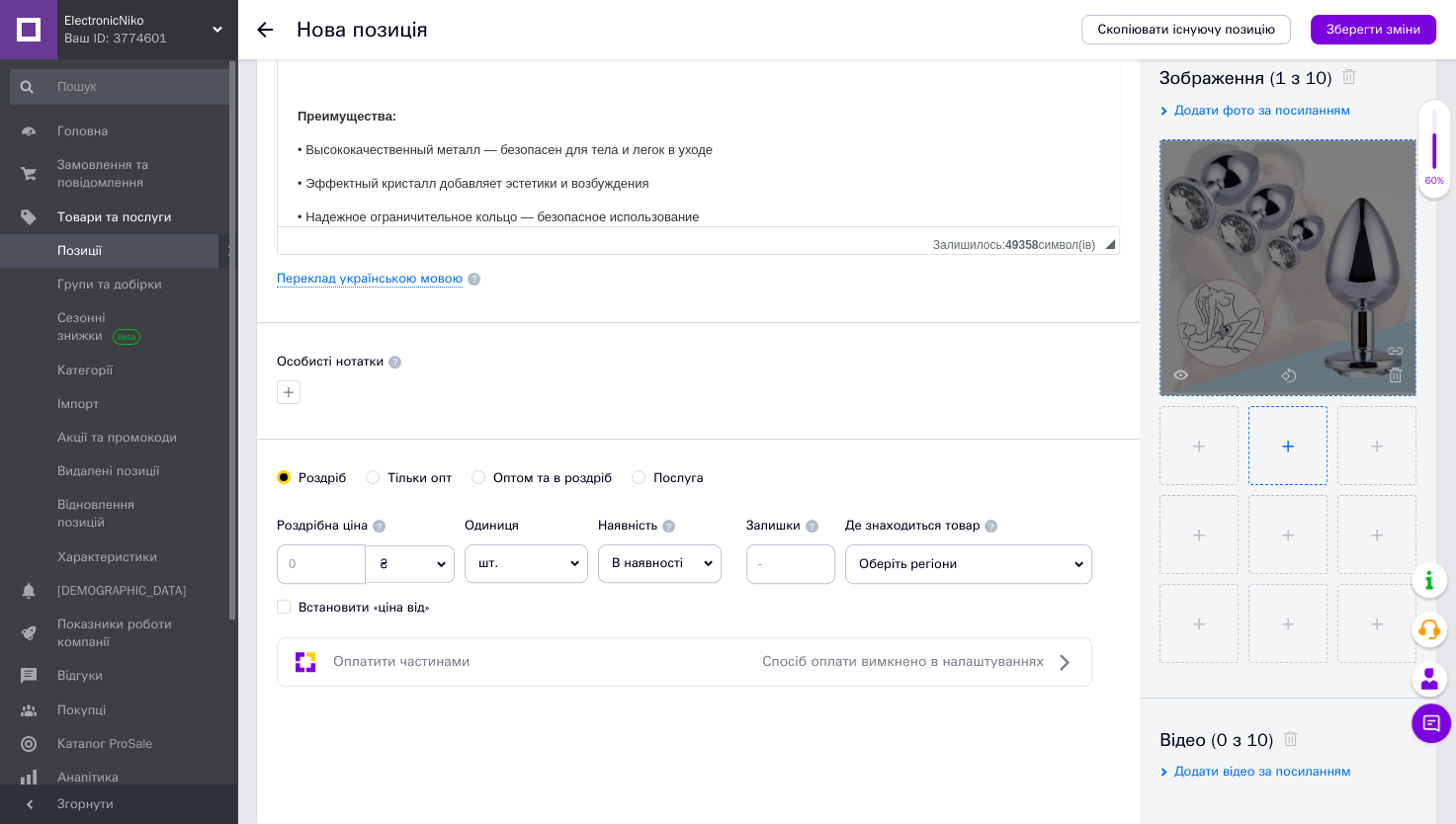 type on "C:\fakepath\1000003111.jpg" 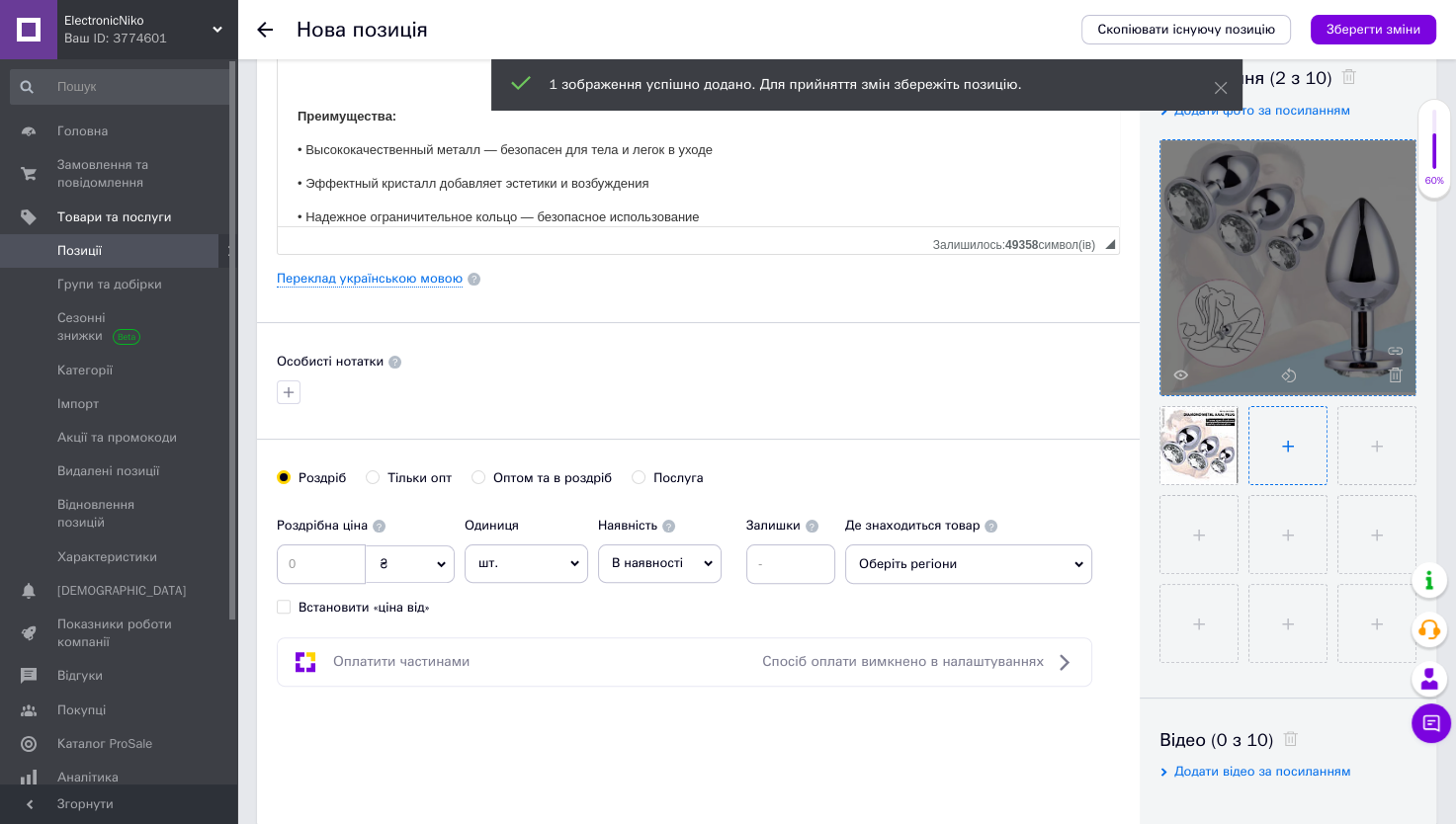 click at bounding box center (1288, 446) 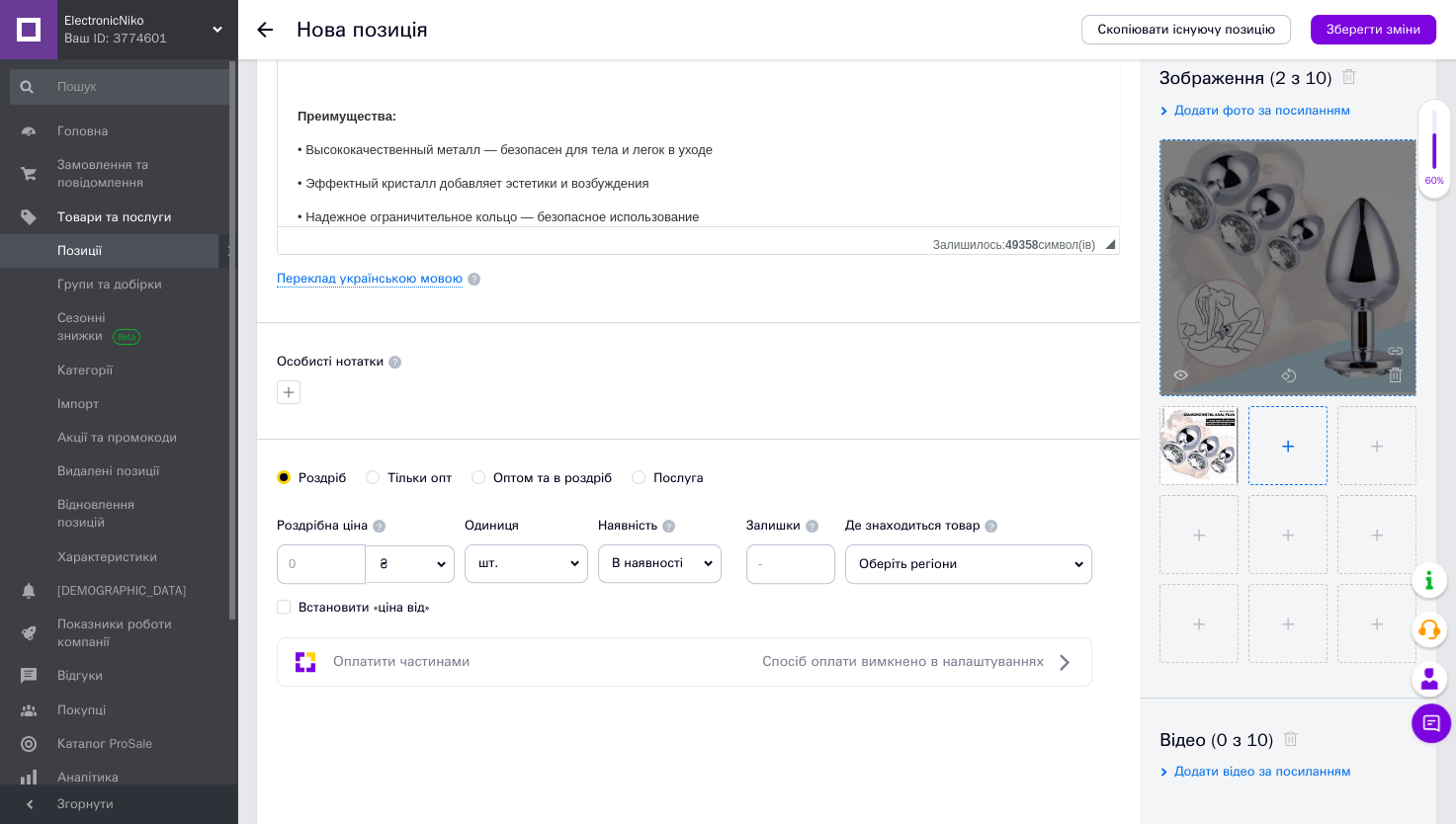 type on "C:\fakepath\1000003110.jpg" 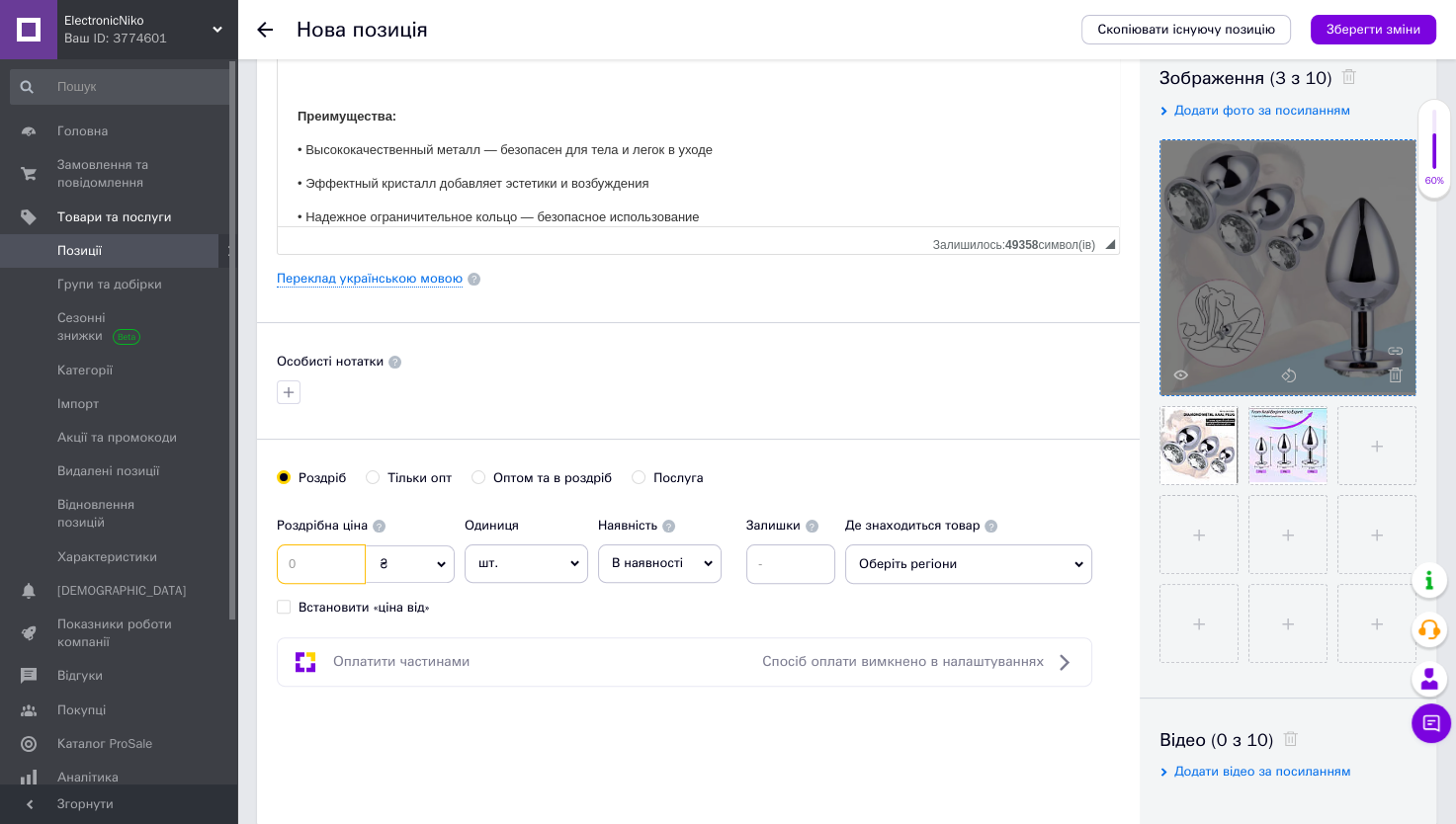 click at bounding box center [321, 564] 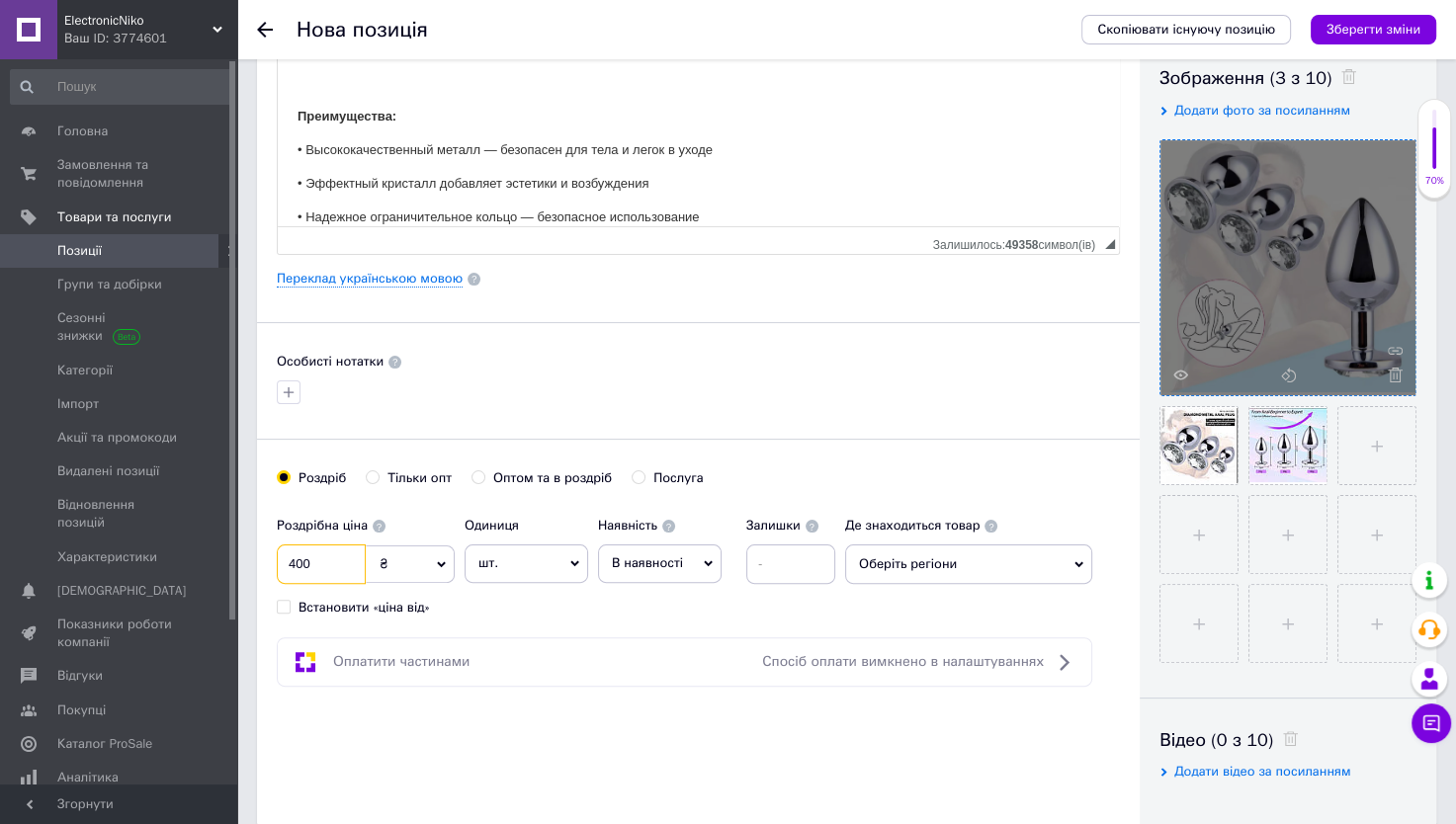 type on "400" 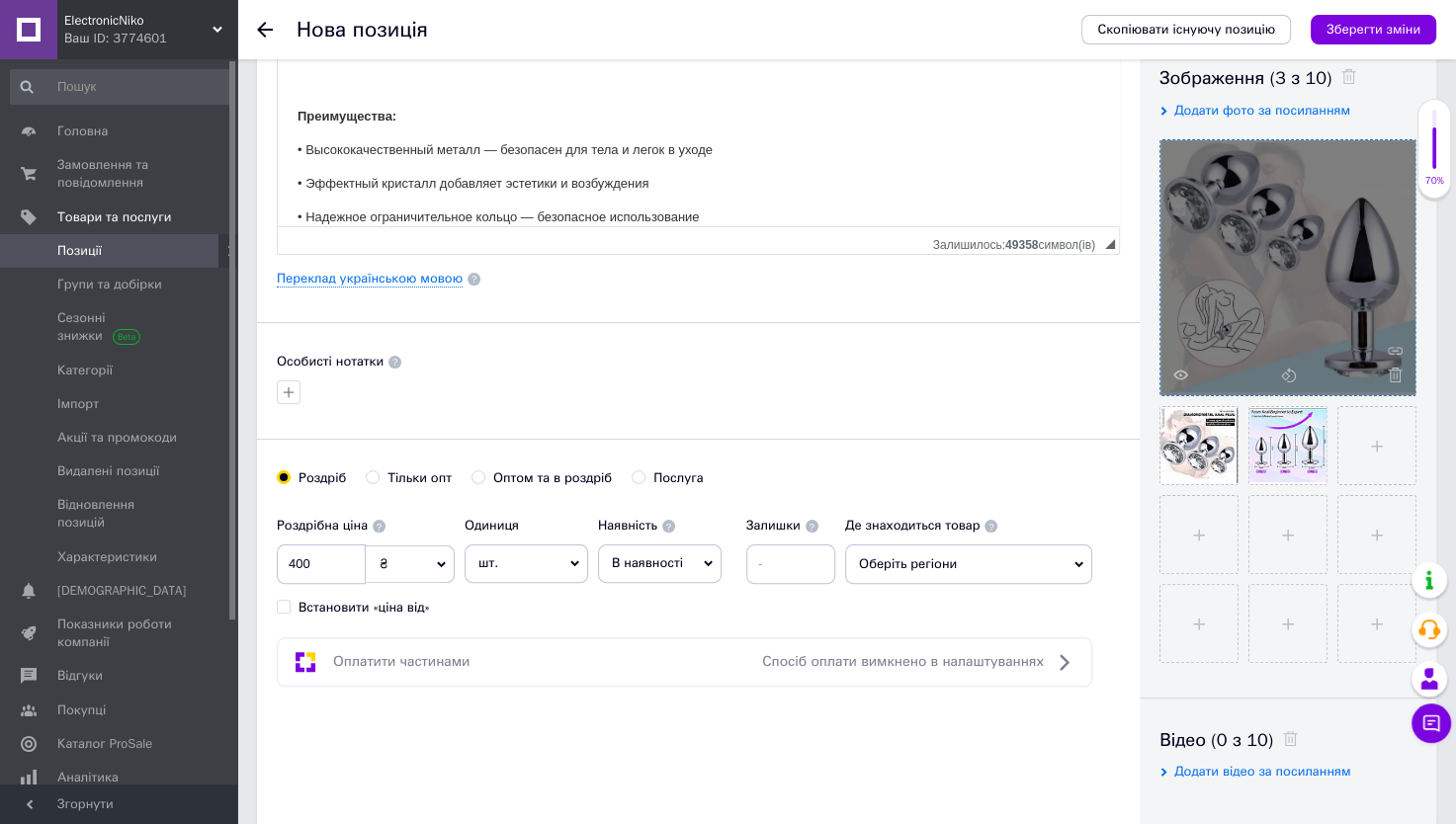 click on "В наявності" at bounding box center (647, 562) 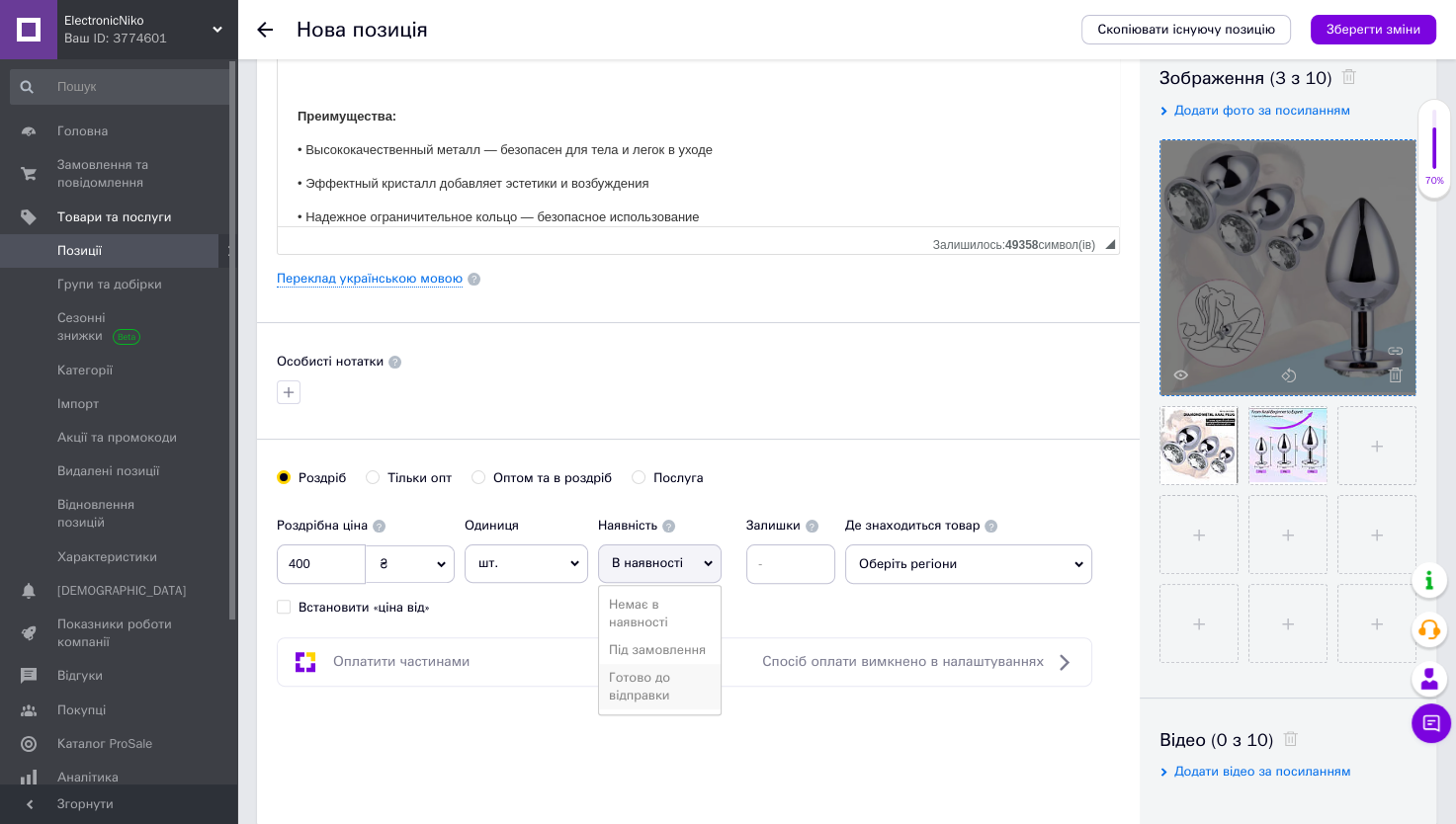 click on "Готово до відправки" at bounding box center [659, 687] 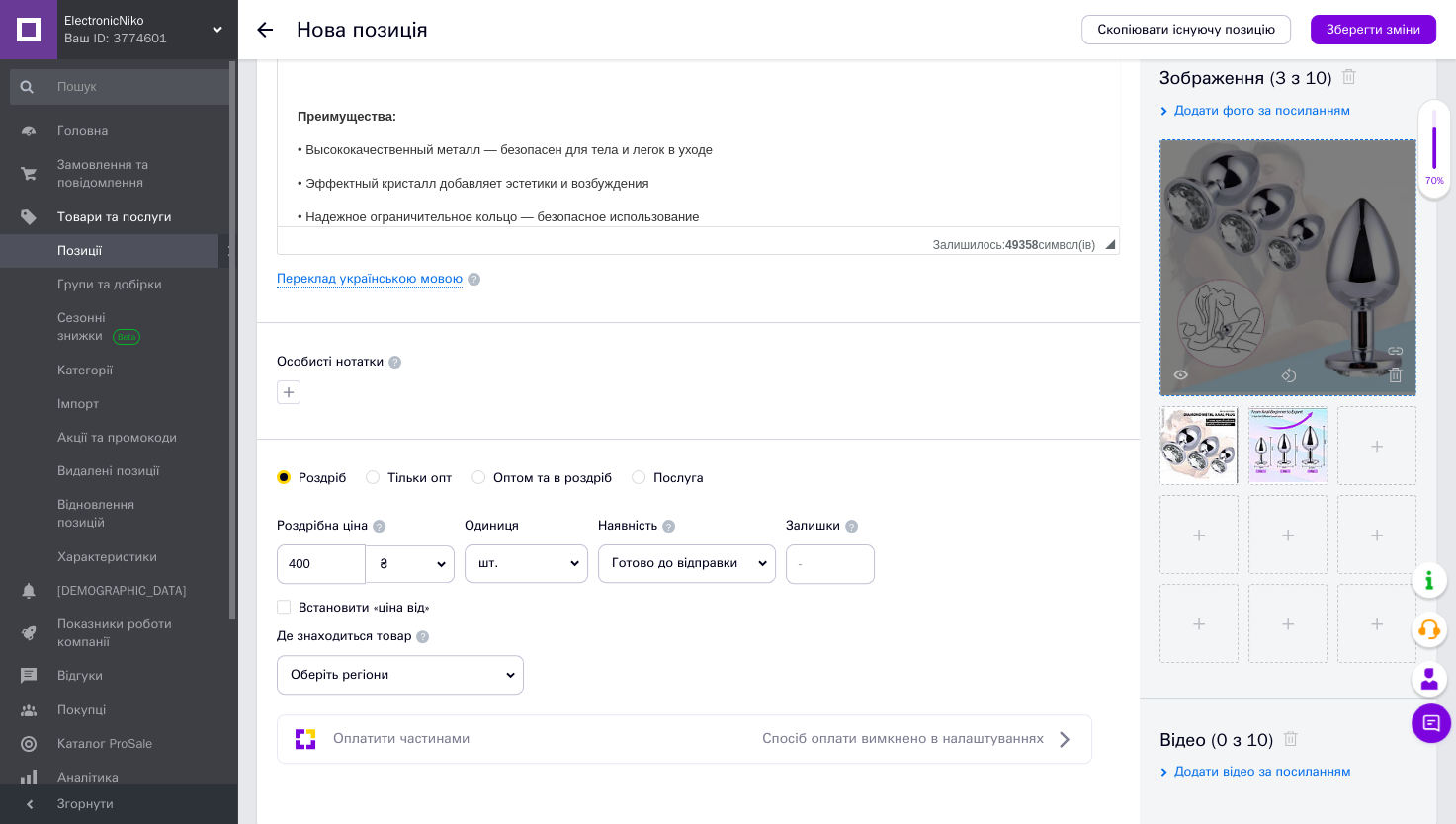 click on "Оберіть регіони" at bounding box center (400, 675) 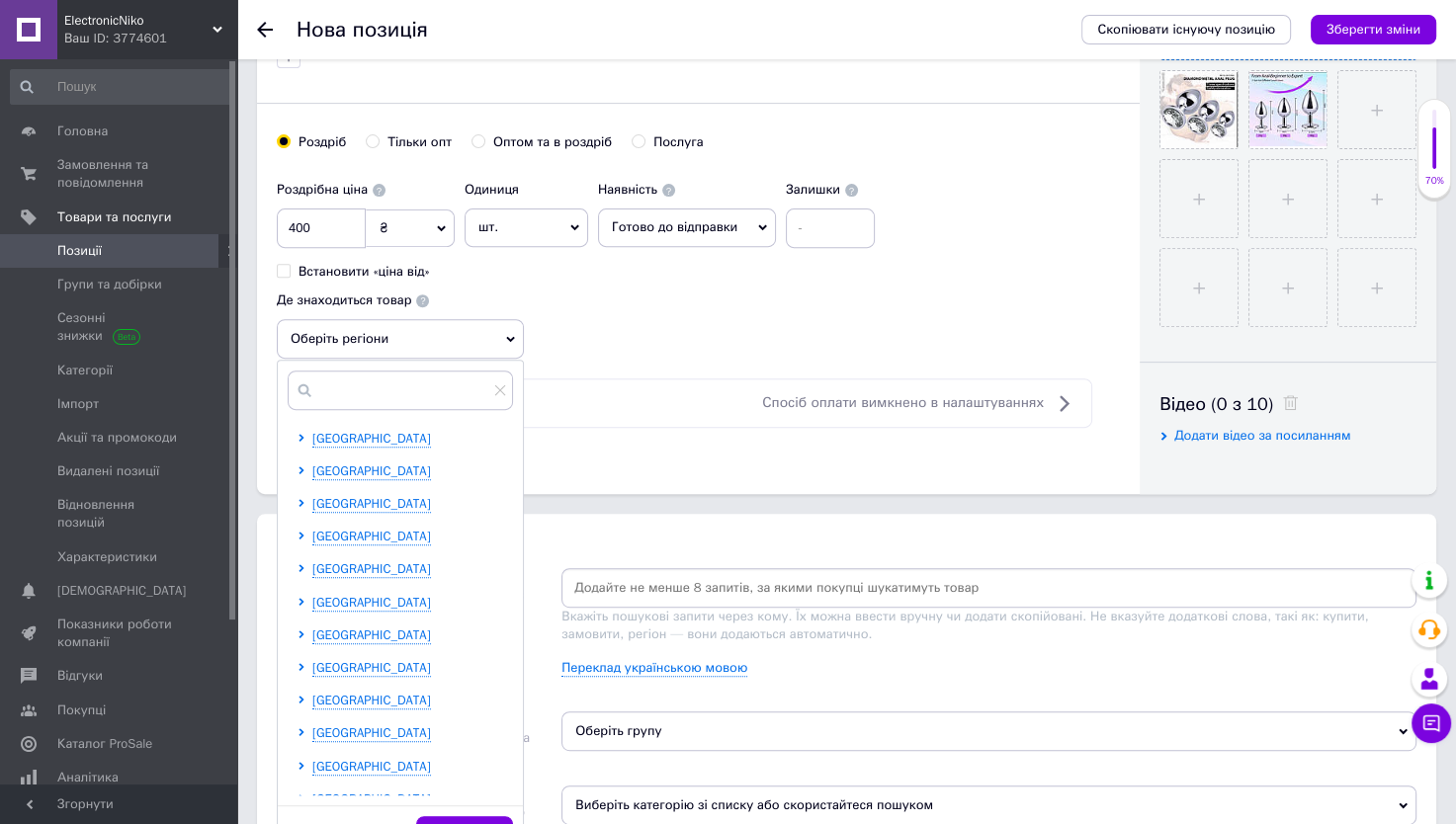 scroll, scrollTop: 698, scrollLeft: 0, axis: vertical 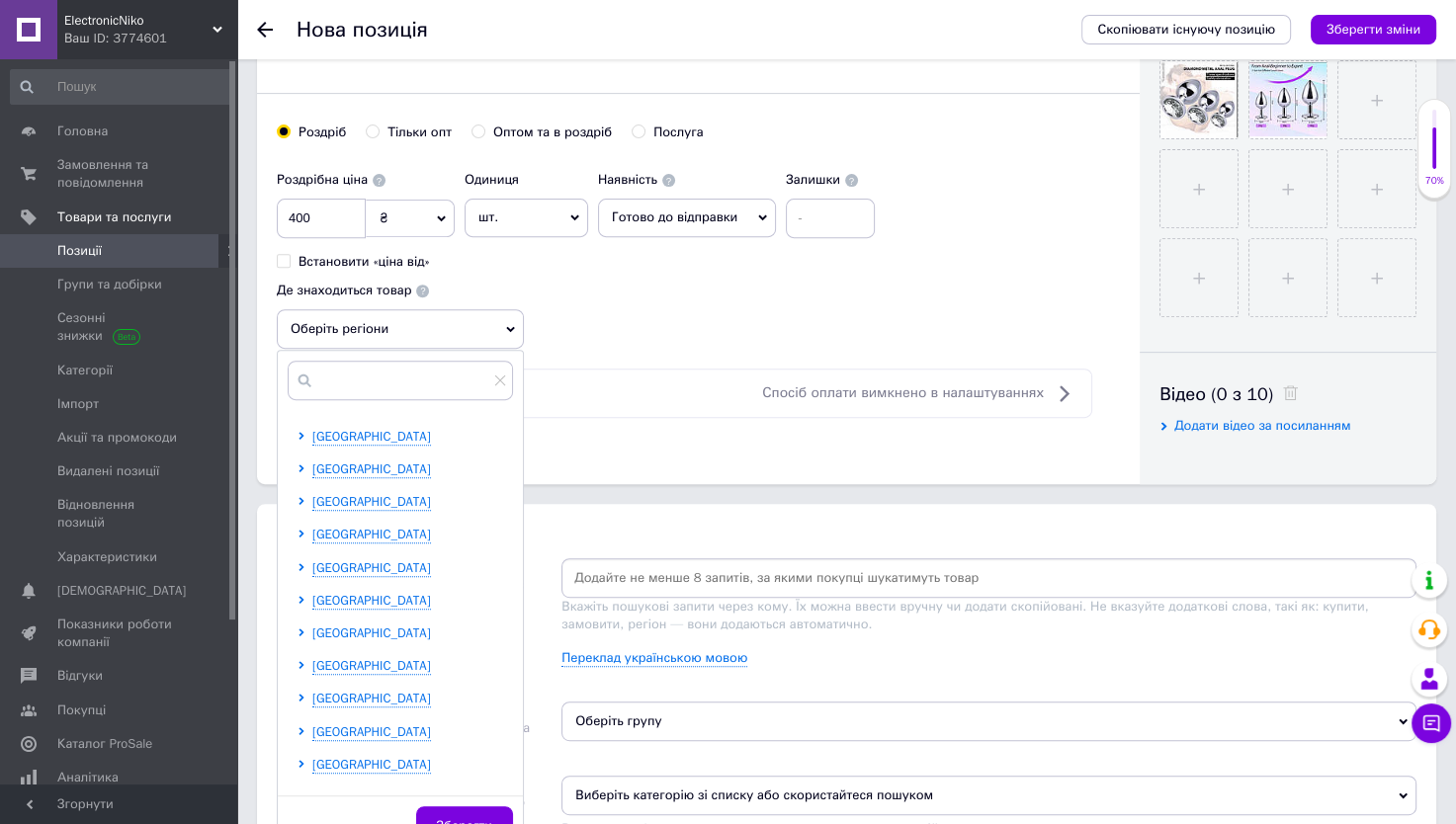 click on "[GEOGRAPHIC_DATA]" at bounding box center [372, 632] 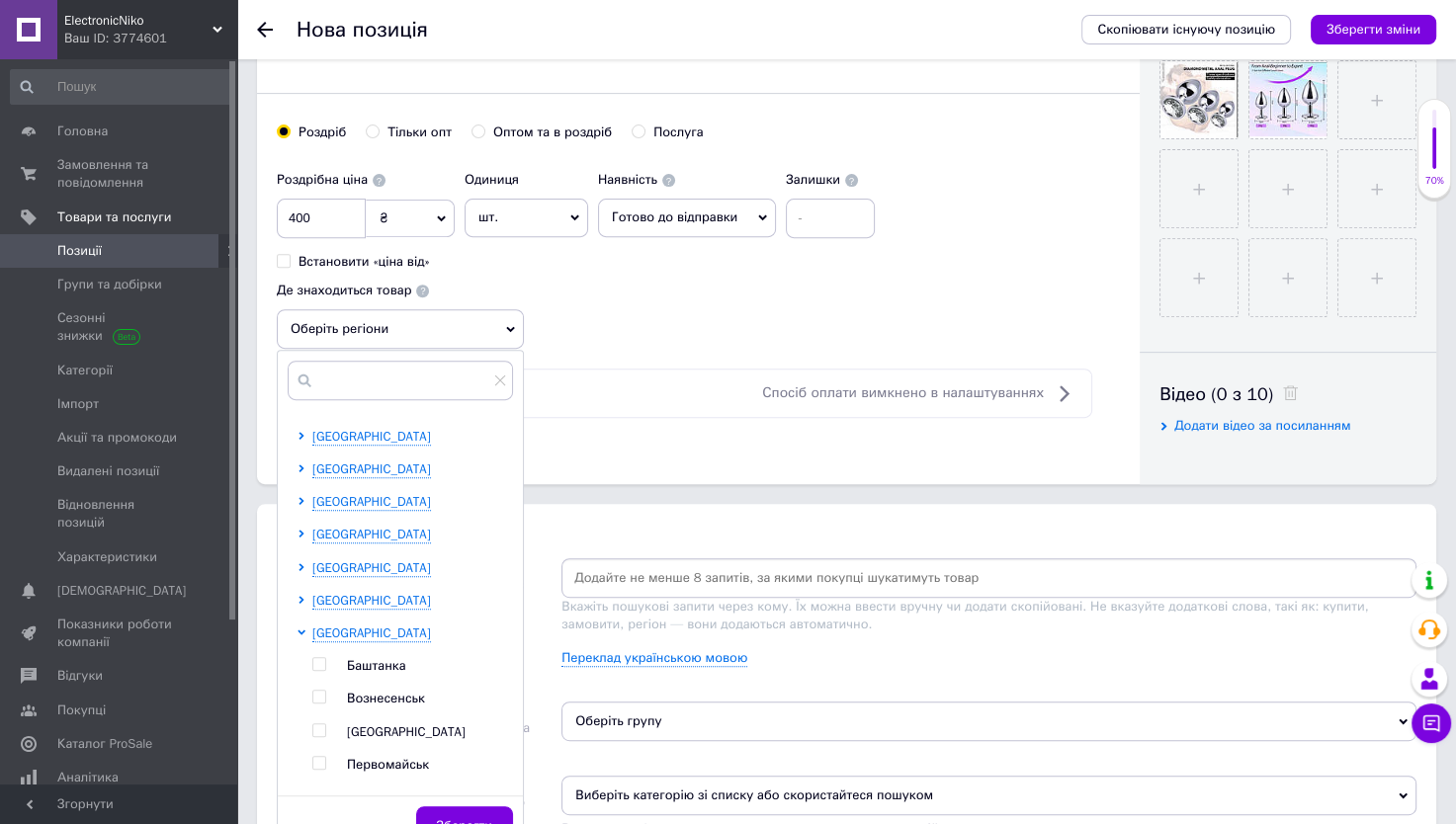 click at bounding box center [318, 730] 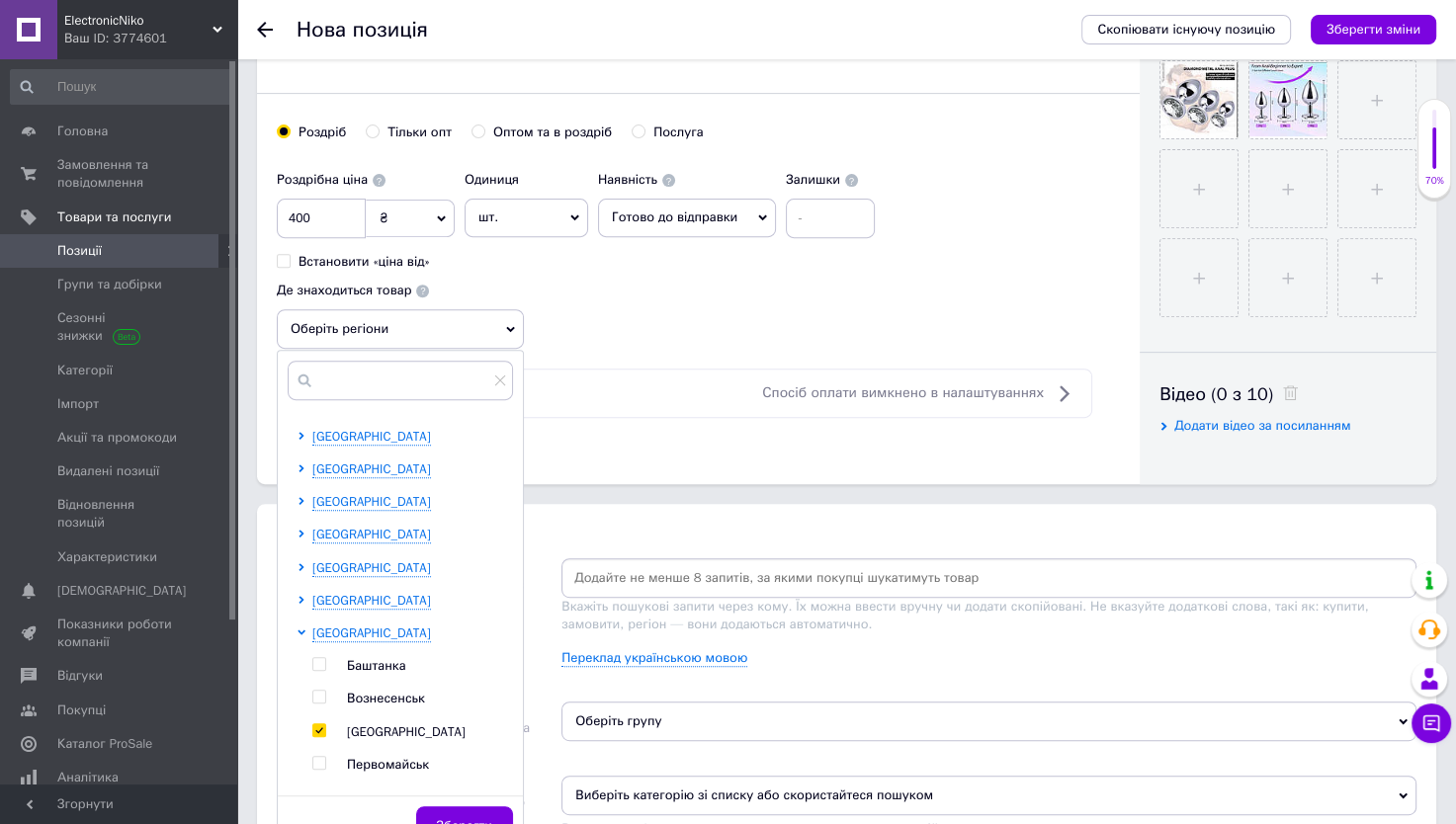 checkbox on "true" 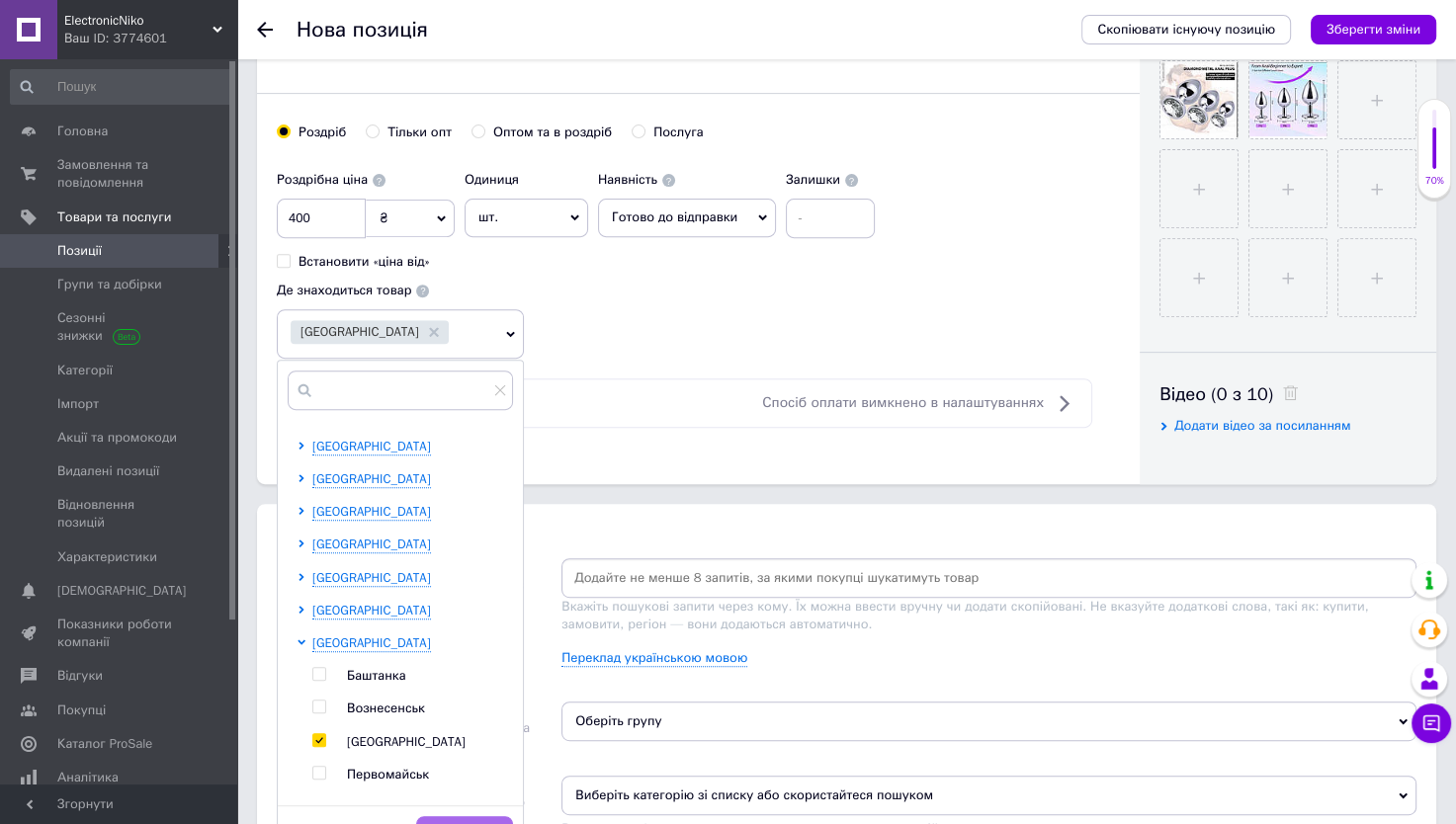 click on "Зберегти" at bounding box center (465, 836) 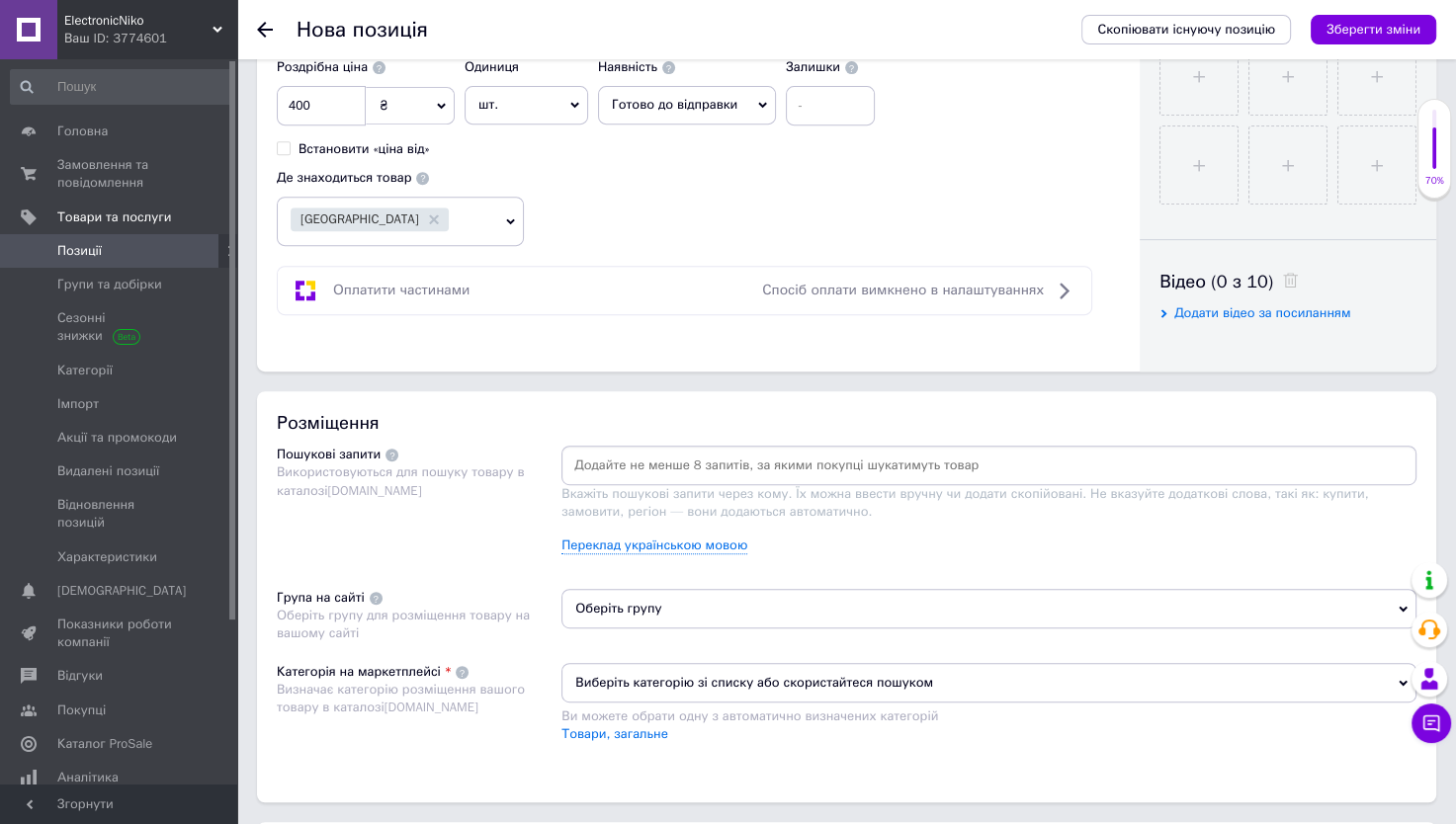 scroll, scrollTop: 818, scrollLeft: 0, axis: vertical 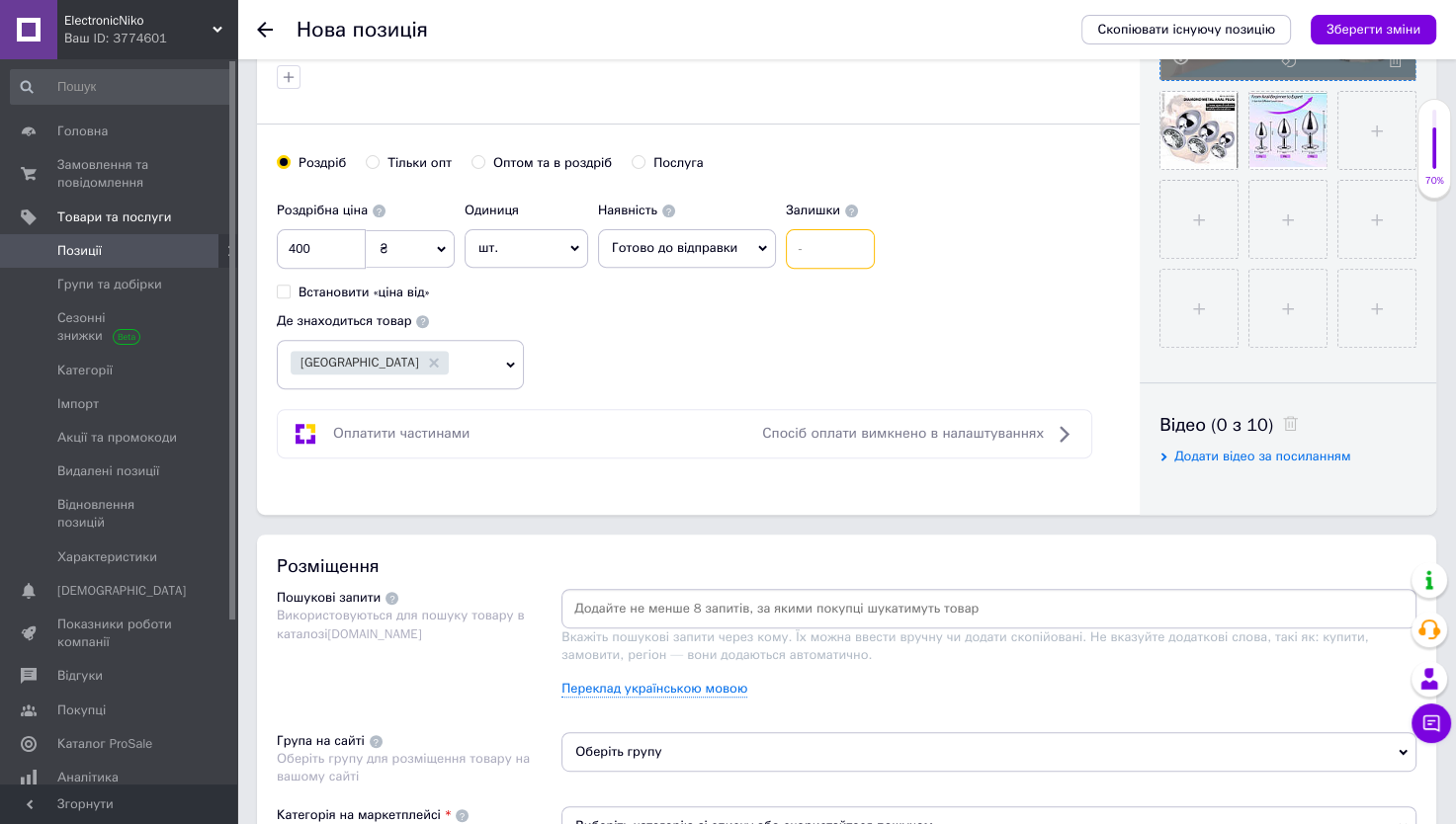 click at bounding box center (830, 249) 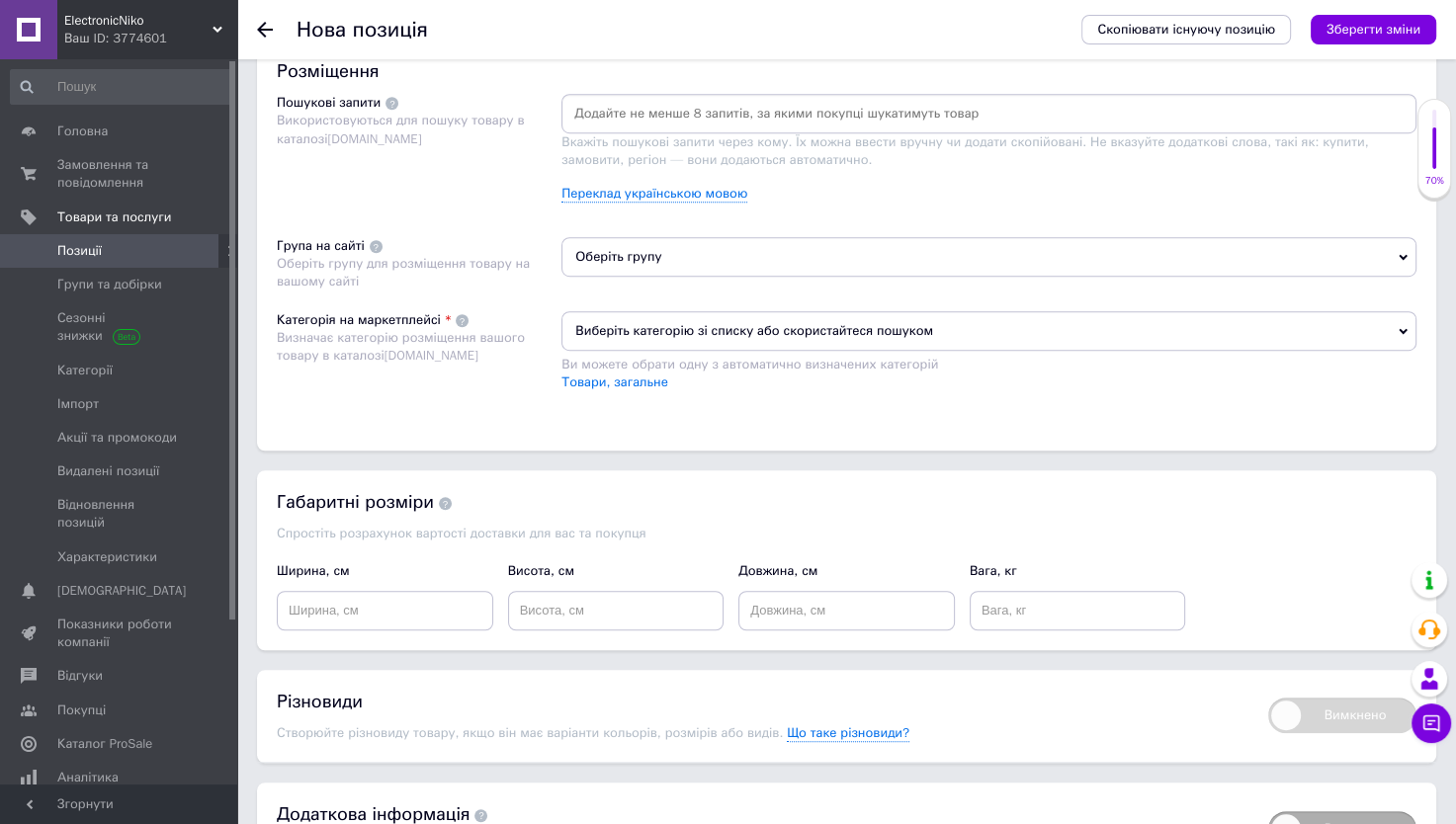 scroll, scrollTop: 1187, scrollLeft: 0, axis: vertical 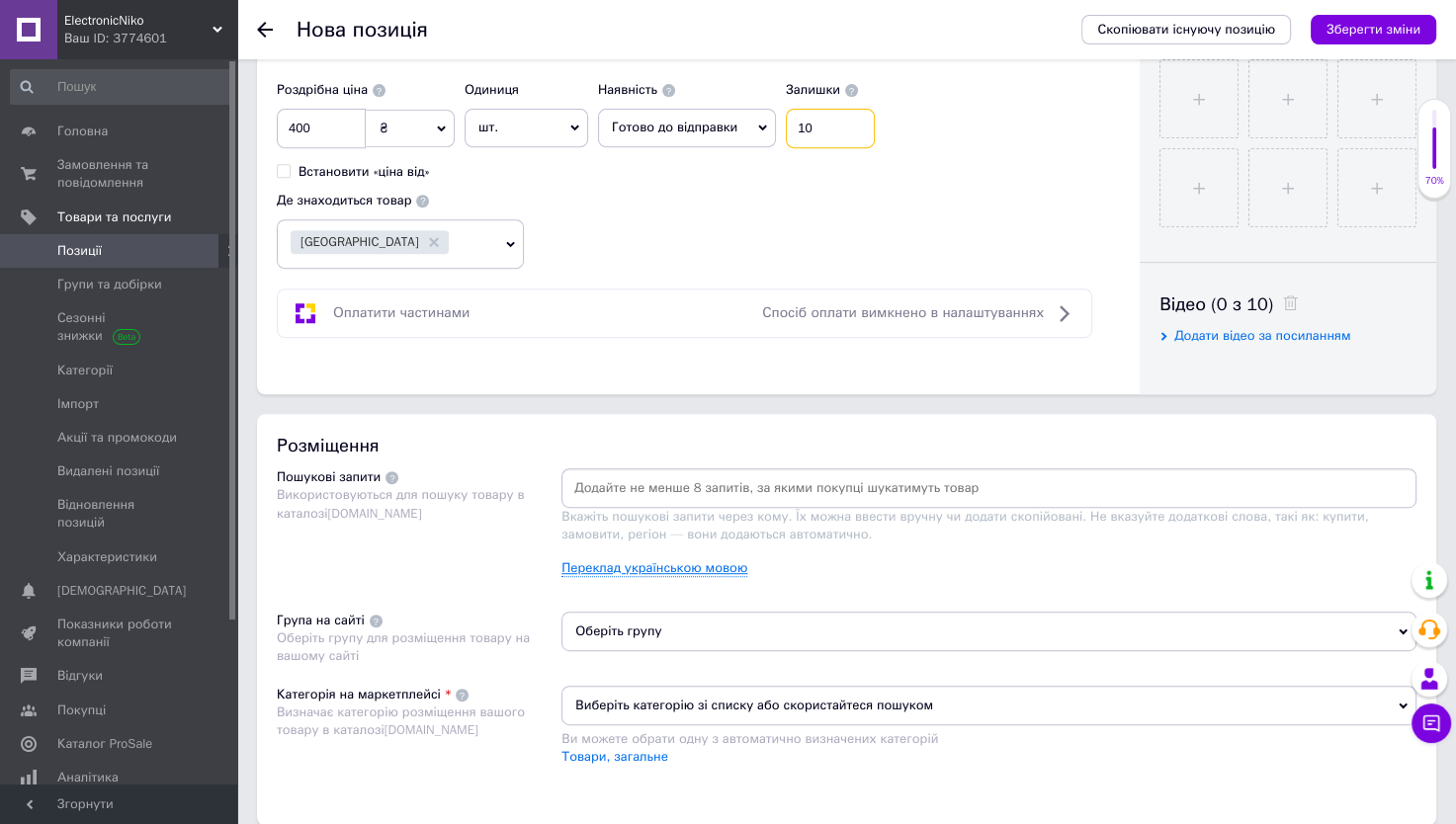 type on "10" 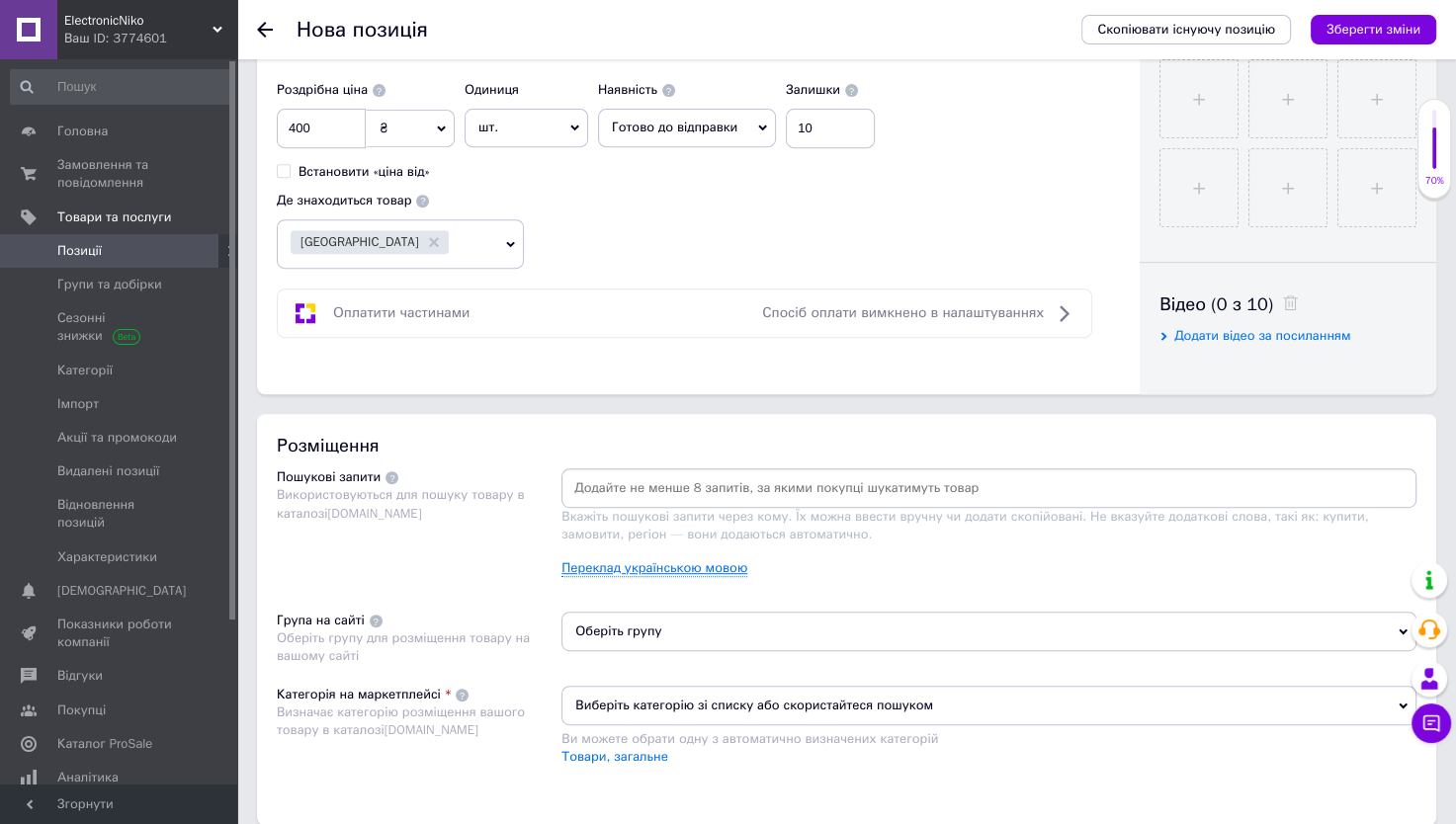 click on "Переклад українською мовою" at bounding box center [654, 568] 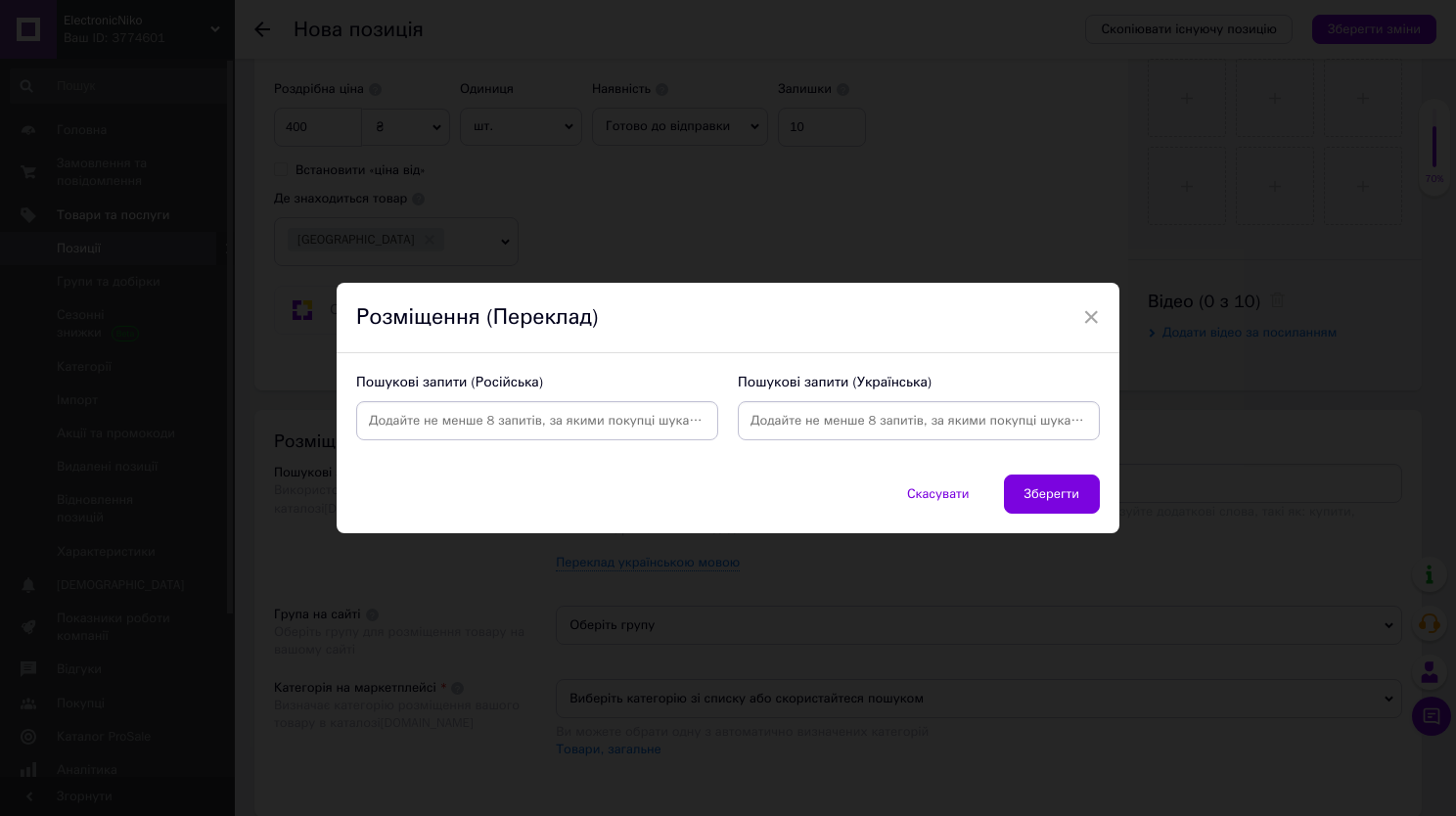 click at bounding box center [537, 421] 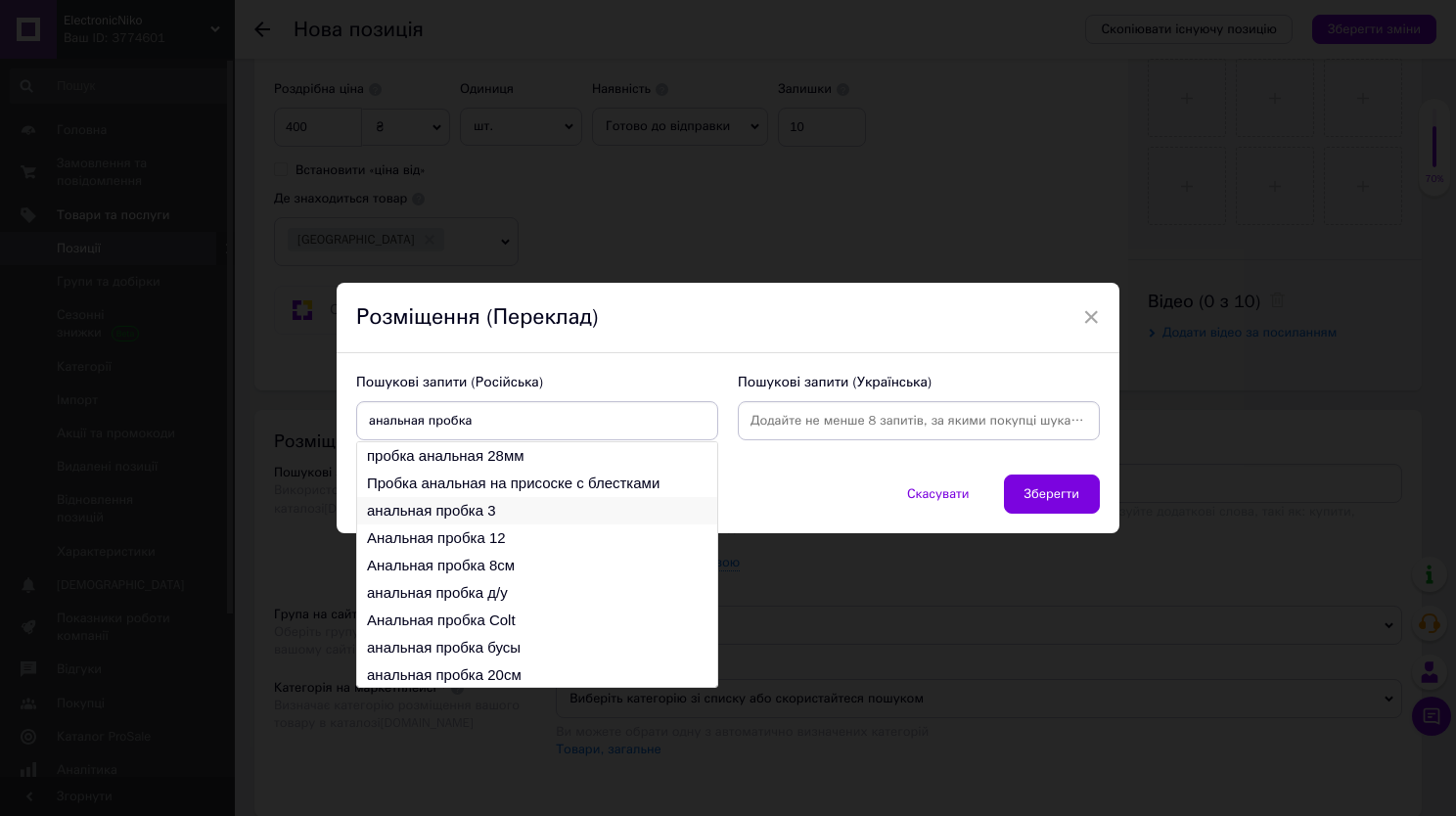type on "анальная пробка" 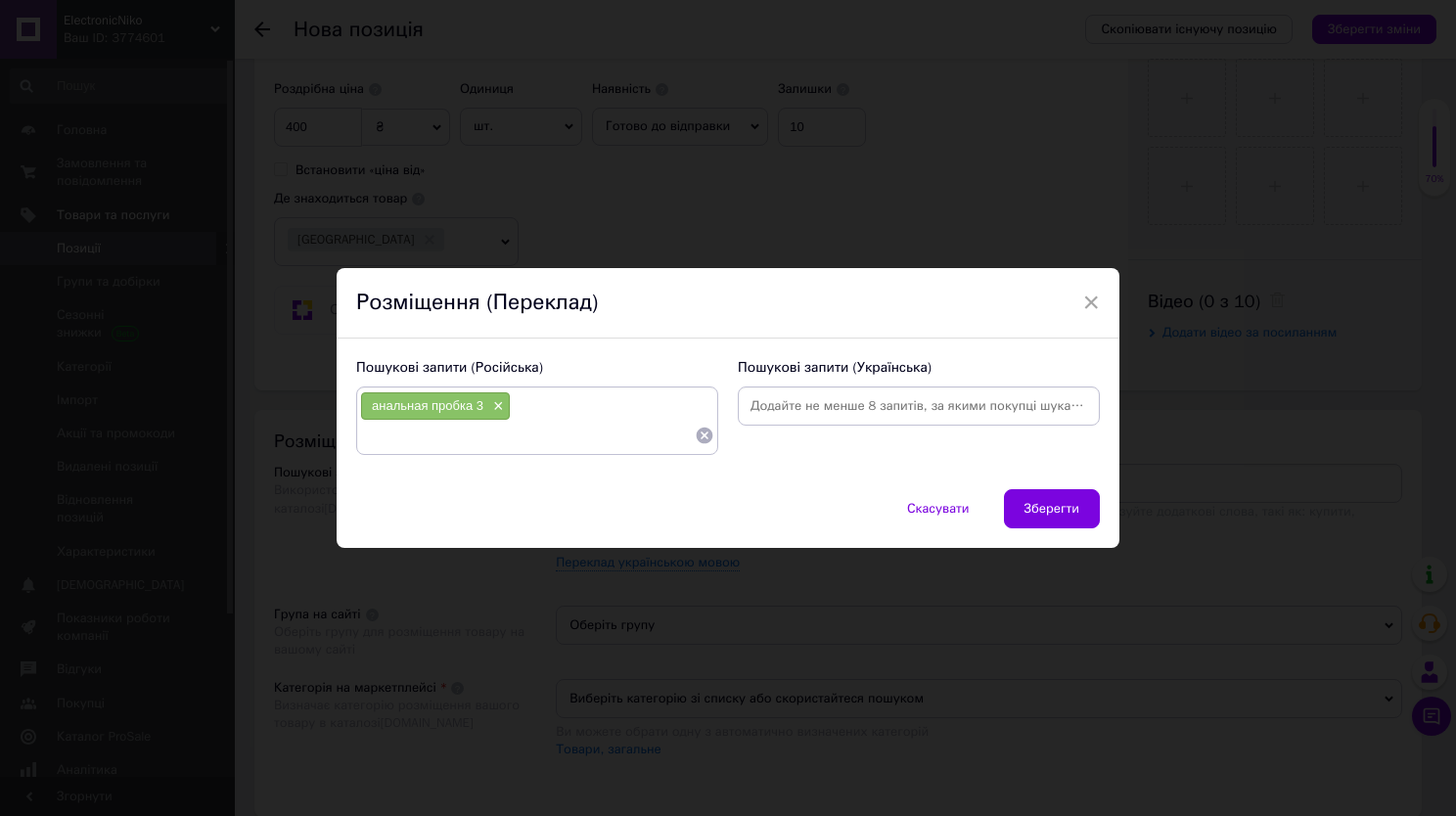 click at bounding box center [527, 435] 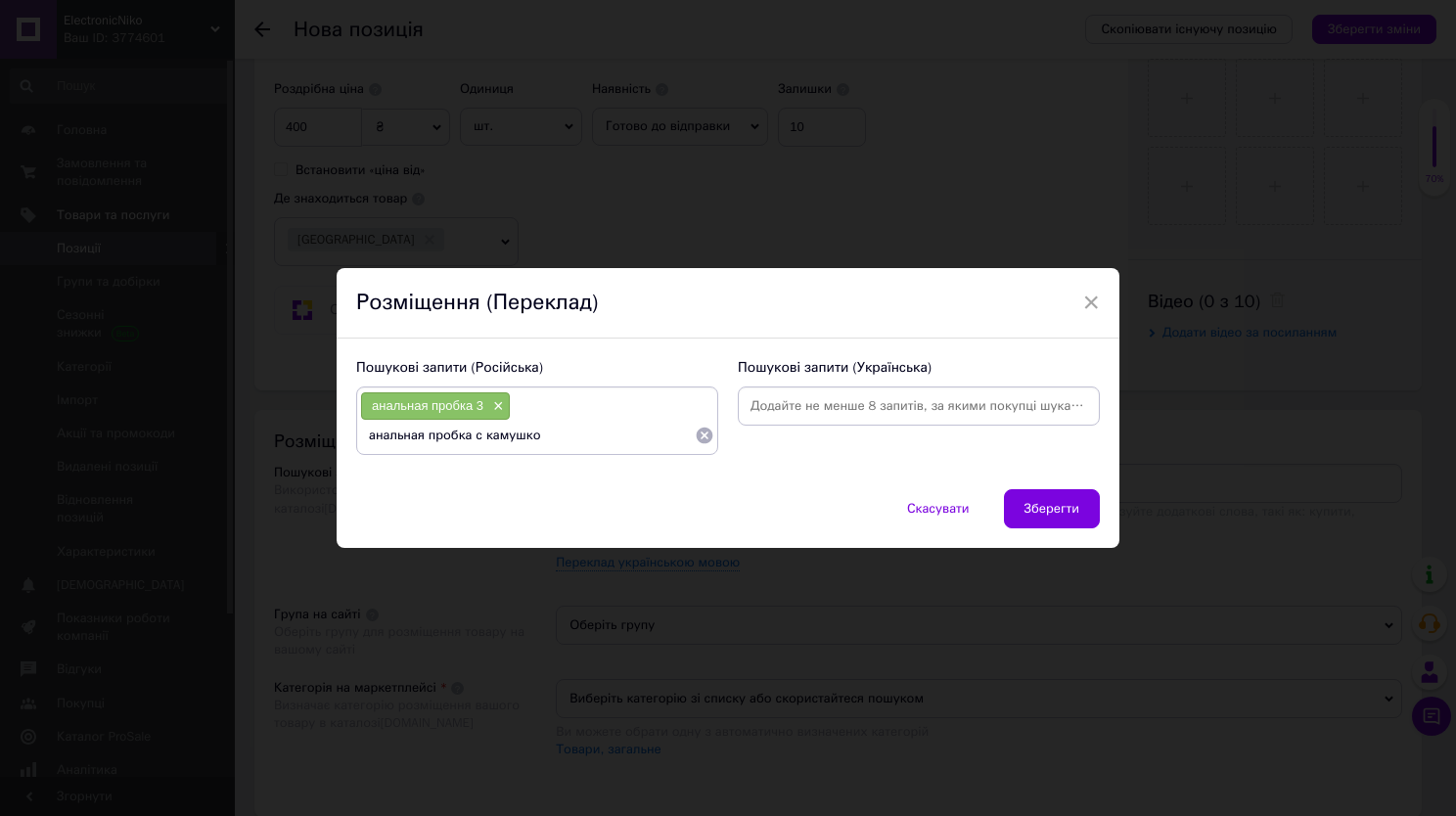type on "анальная пробка с камушком" 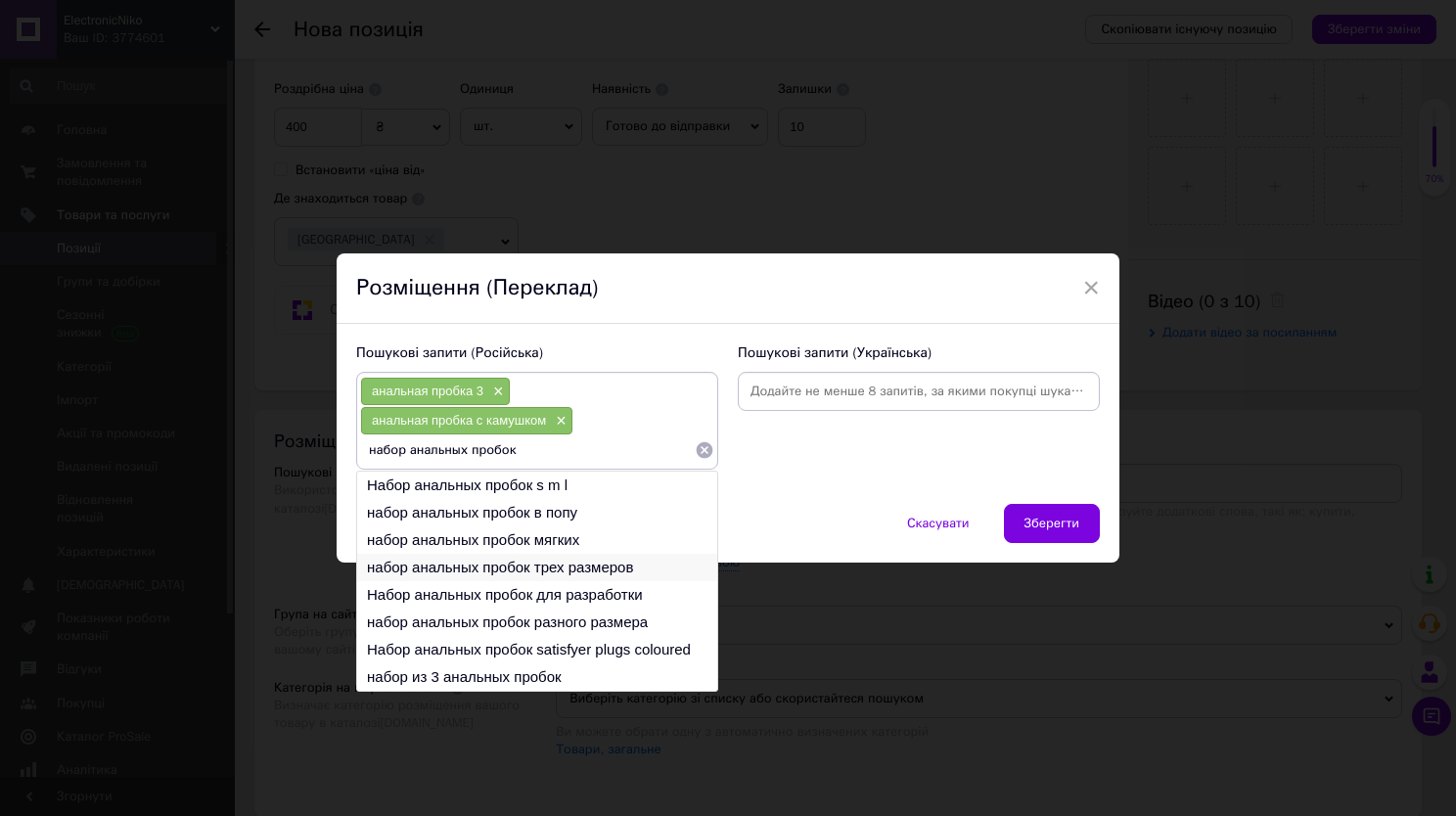 type on "набор анальных пробок" 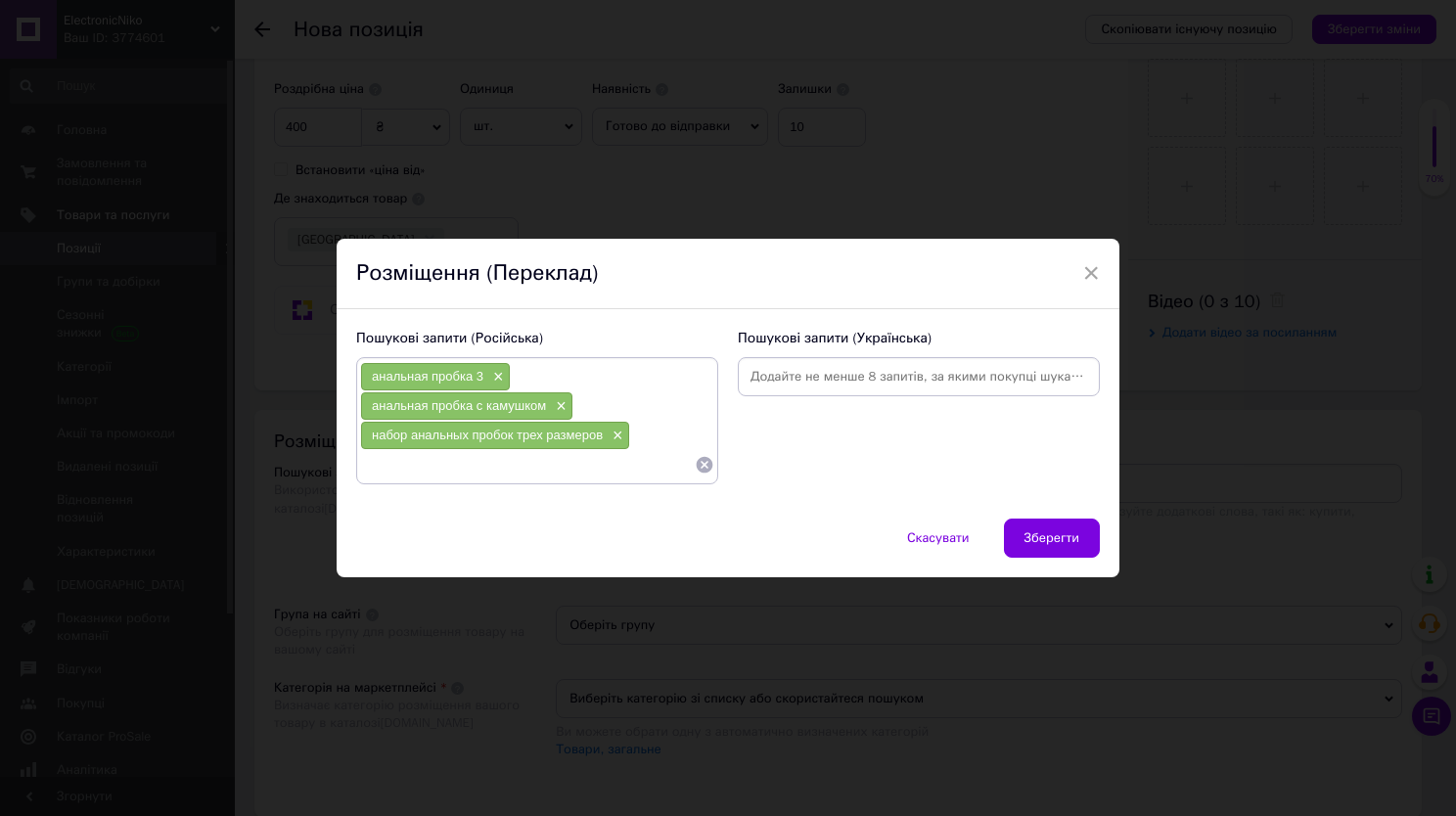 click at bounding box center (527, 465) 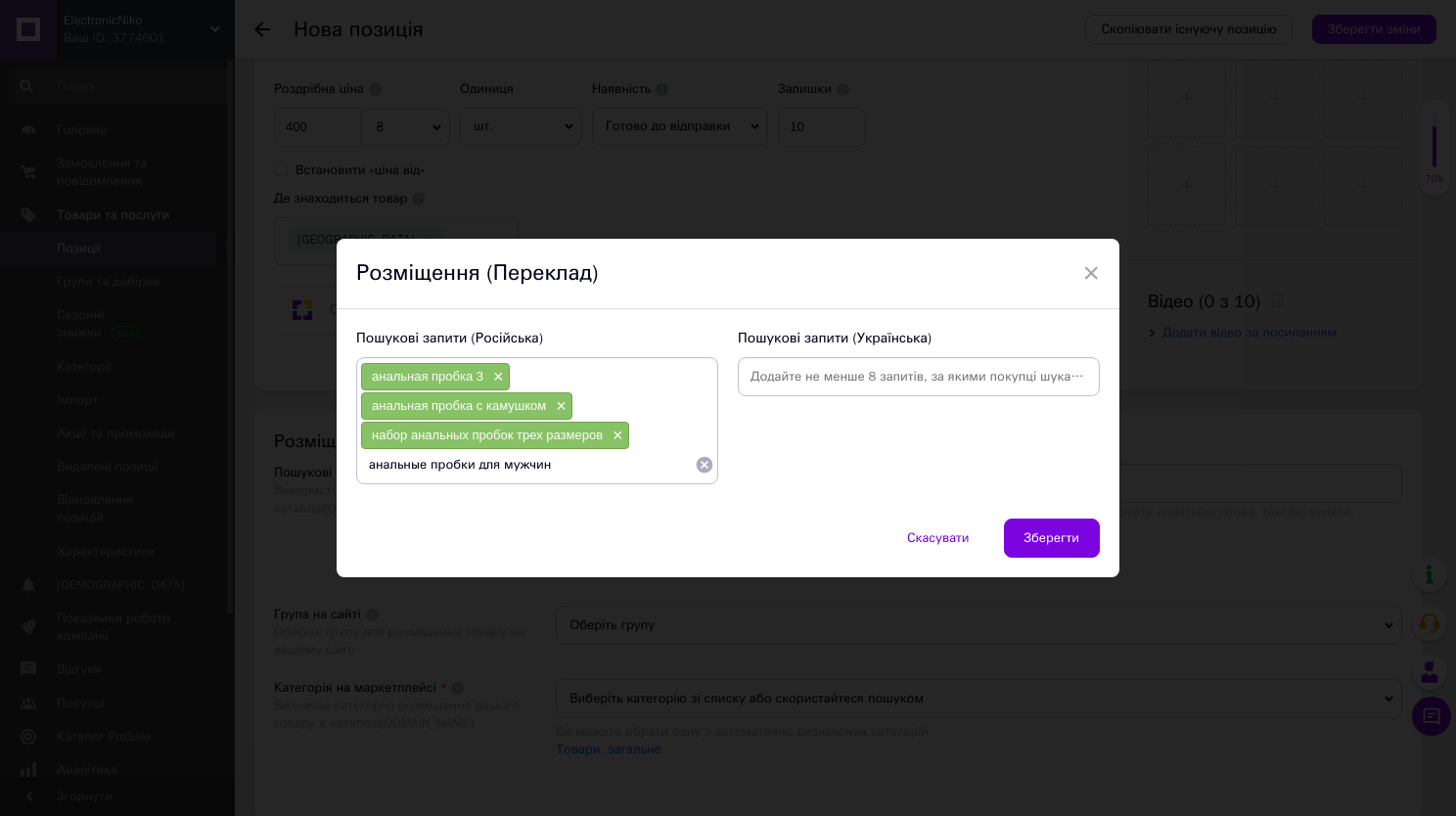 type on "анальные пробки для мужчин" 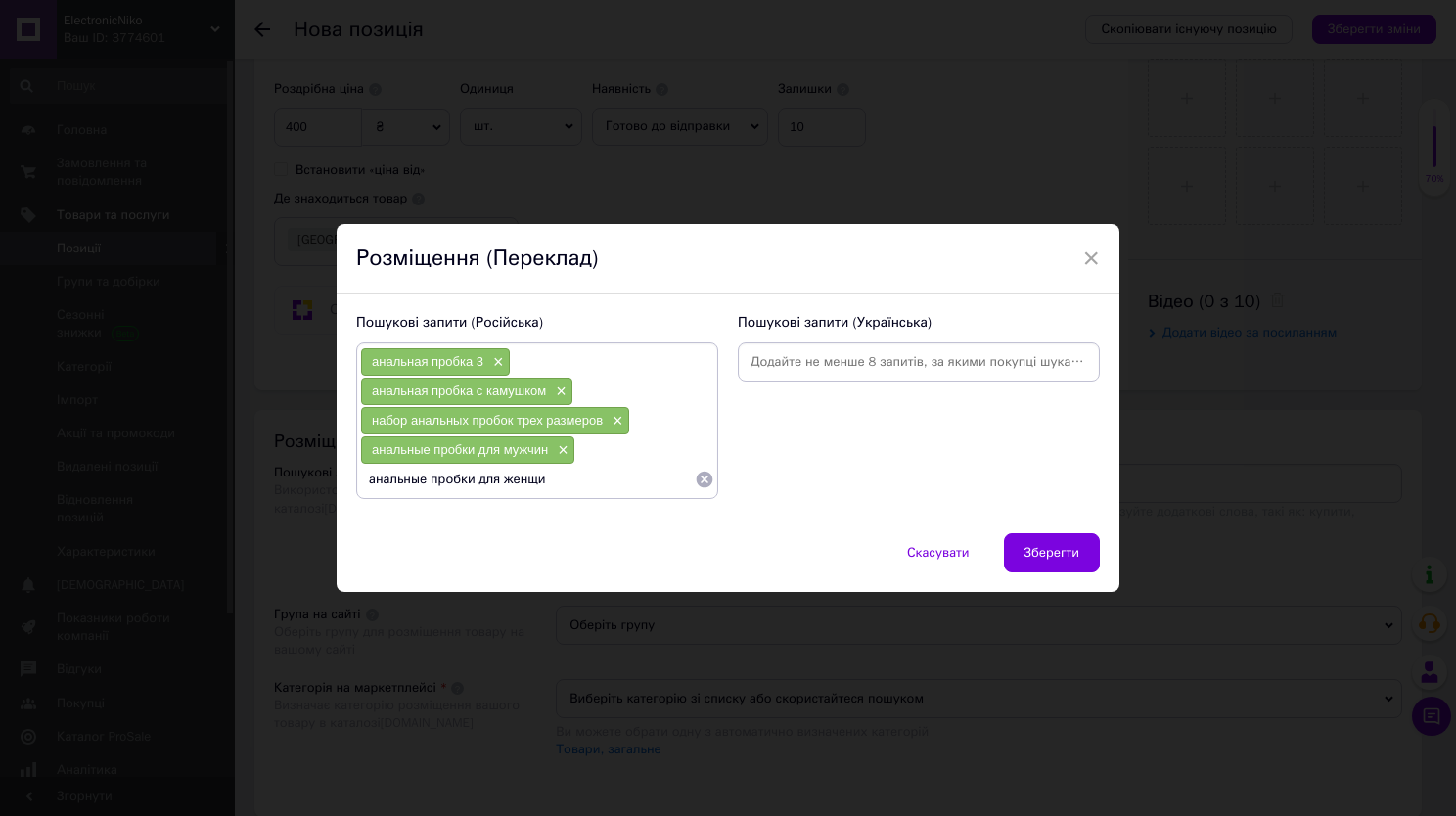 type on "анальные пробки для женщин" 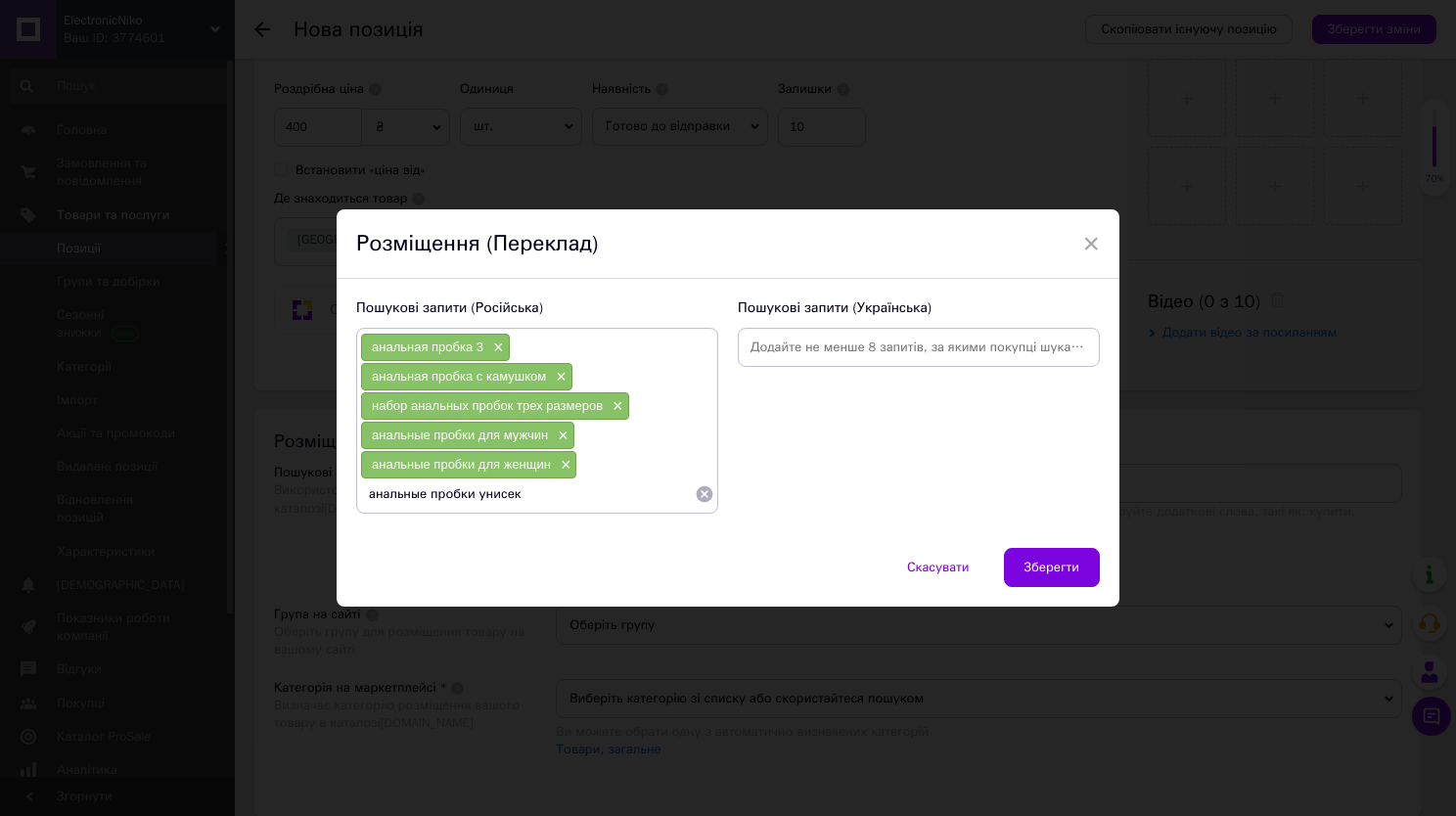 type on "анальные пробки унисекс" 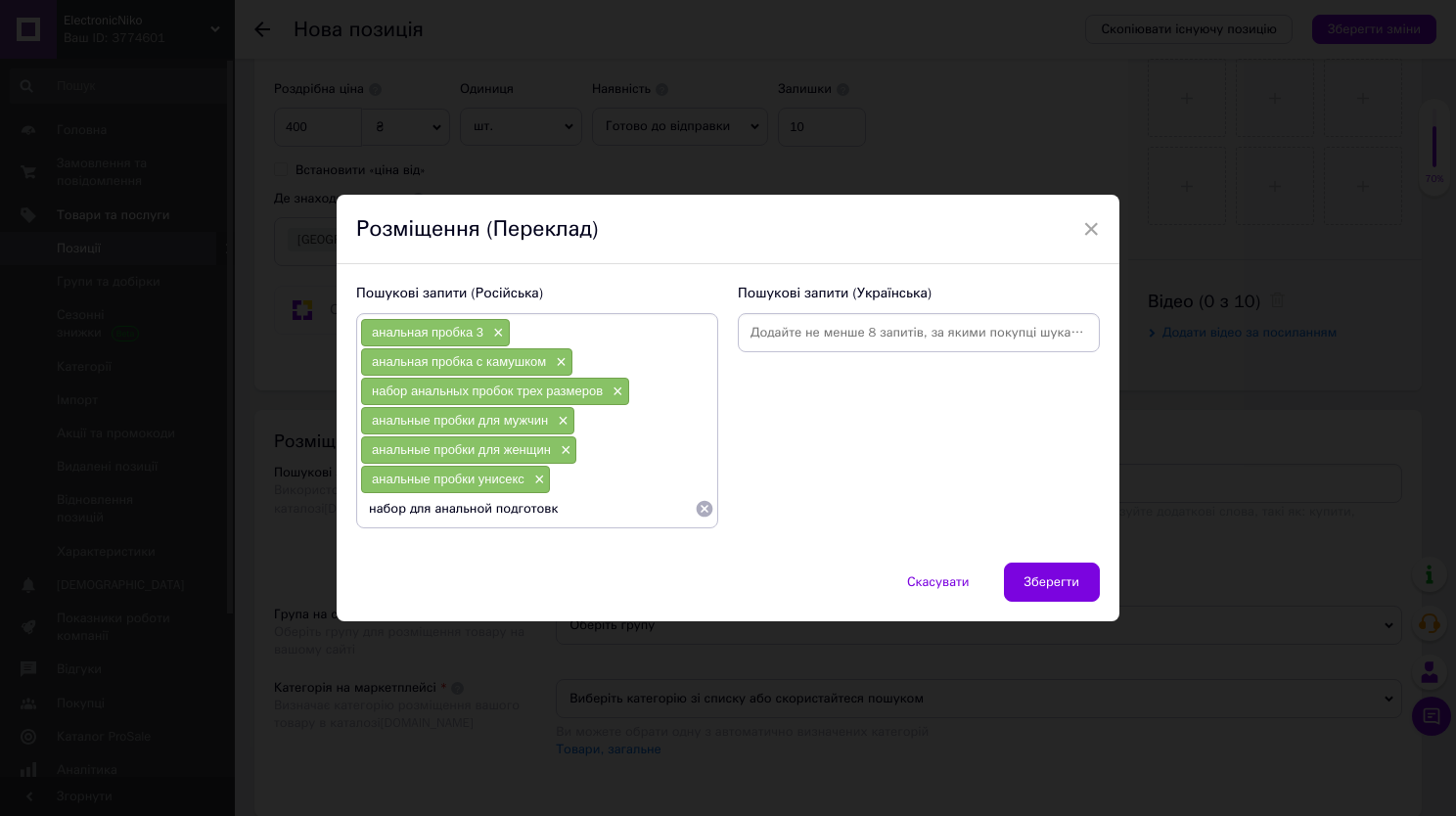 type on "набор для анальной подготовки" 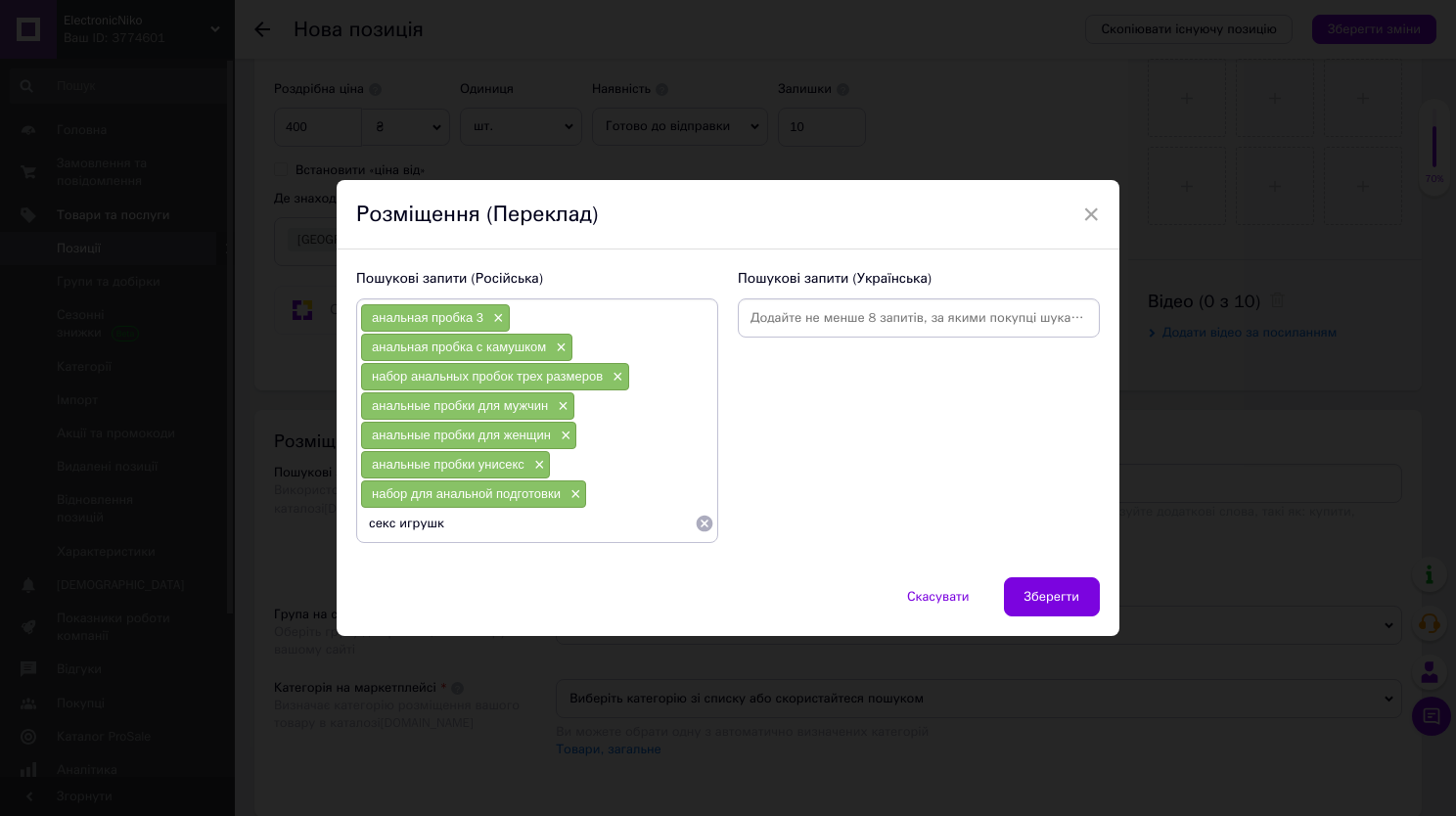 type on "секс игрушки" 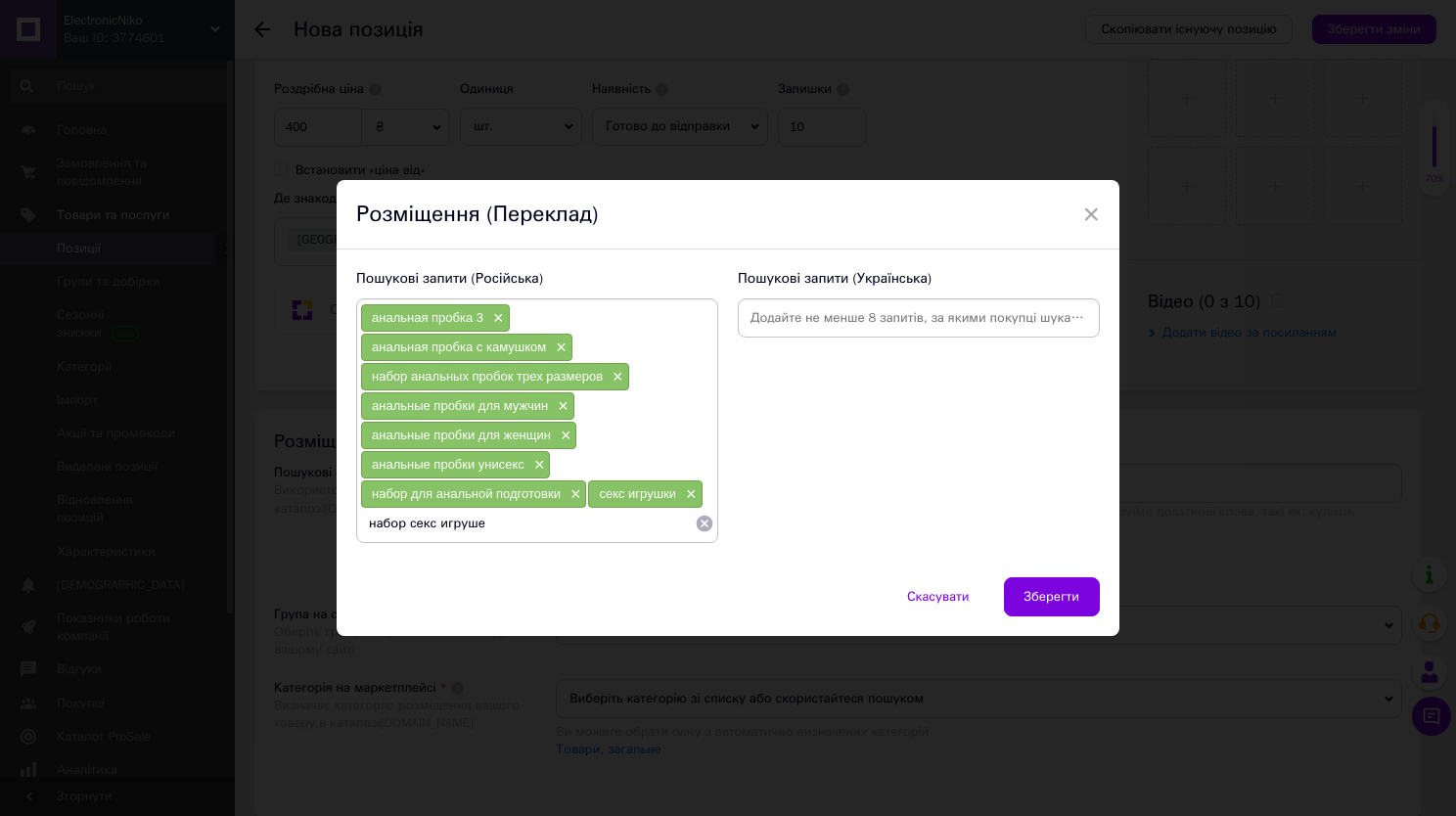 type on "набор секс игрушек" 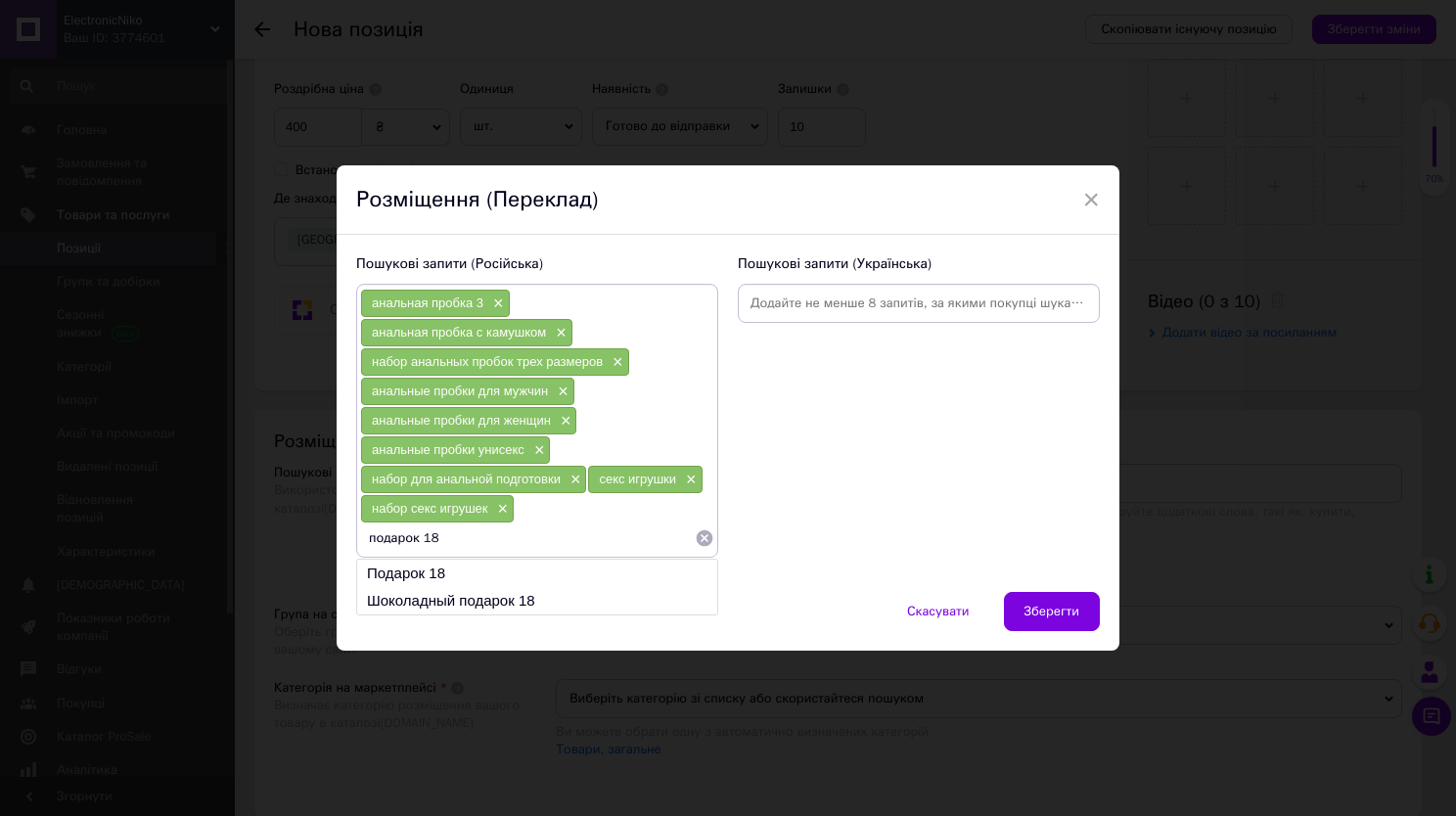 type on "подарок 18+" 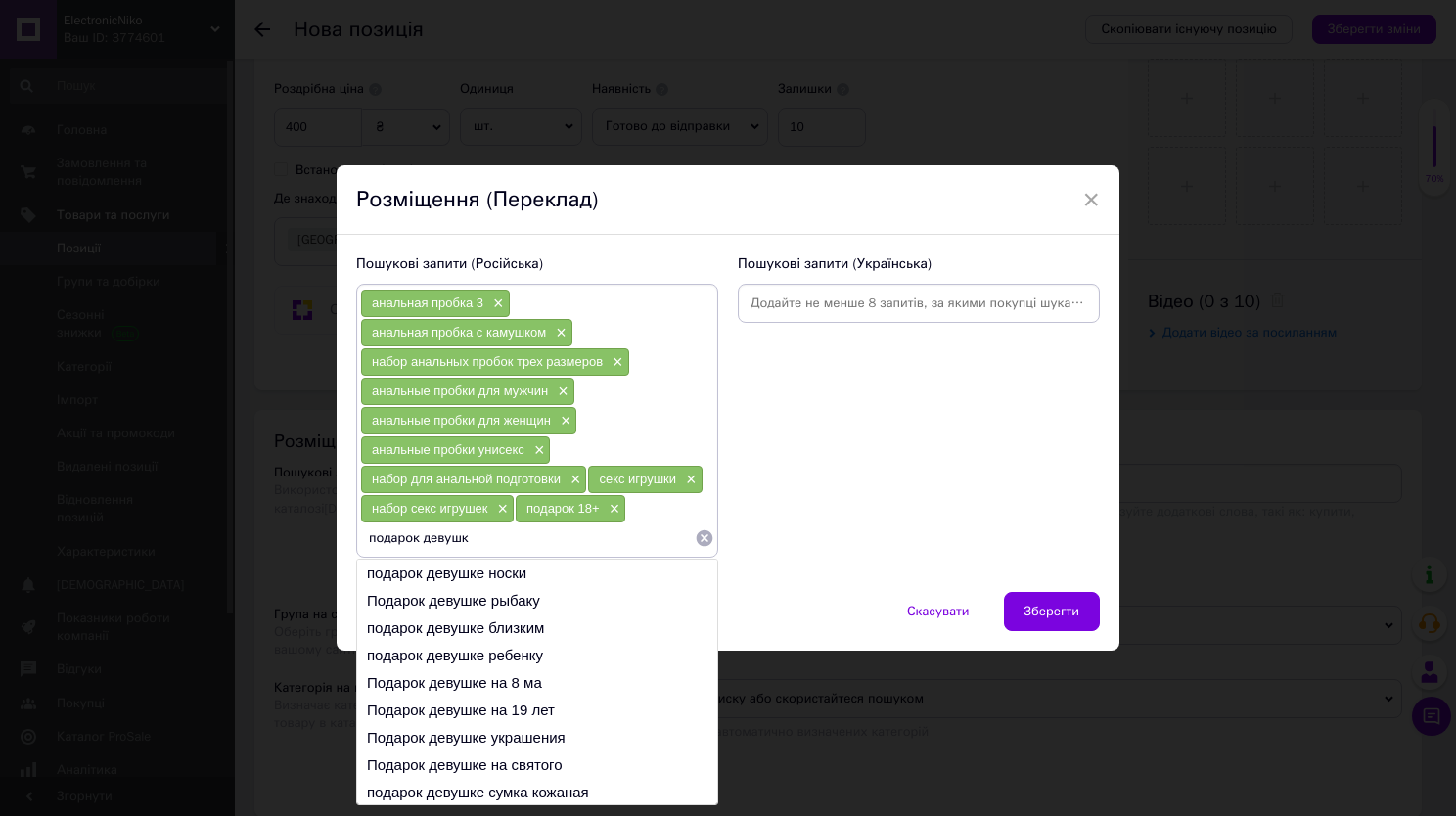 type on "подарок девушке" 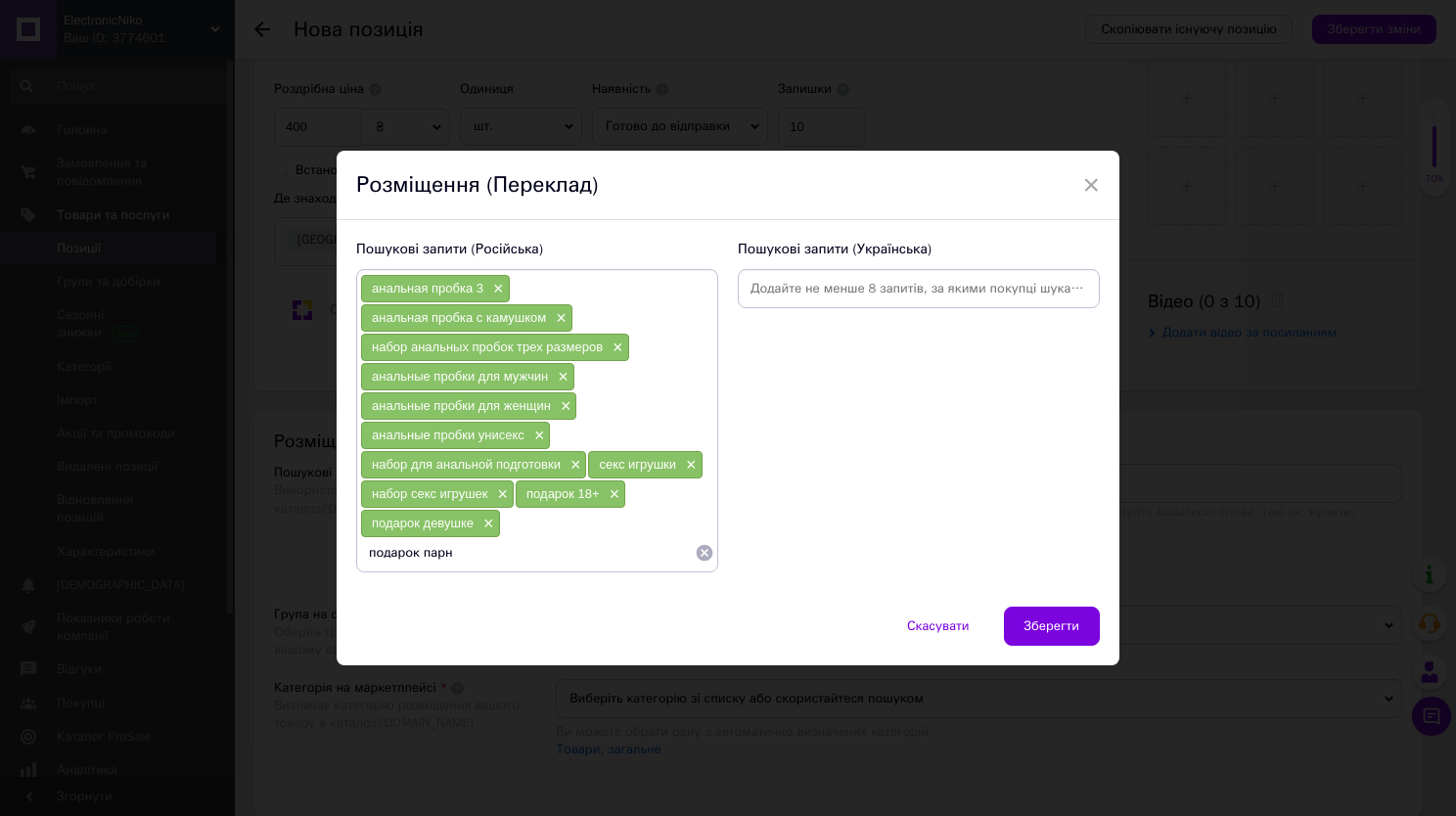 type on "подарок парню" 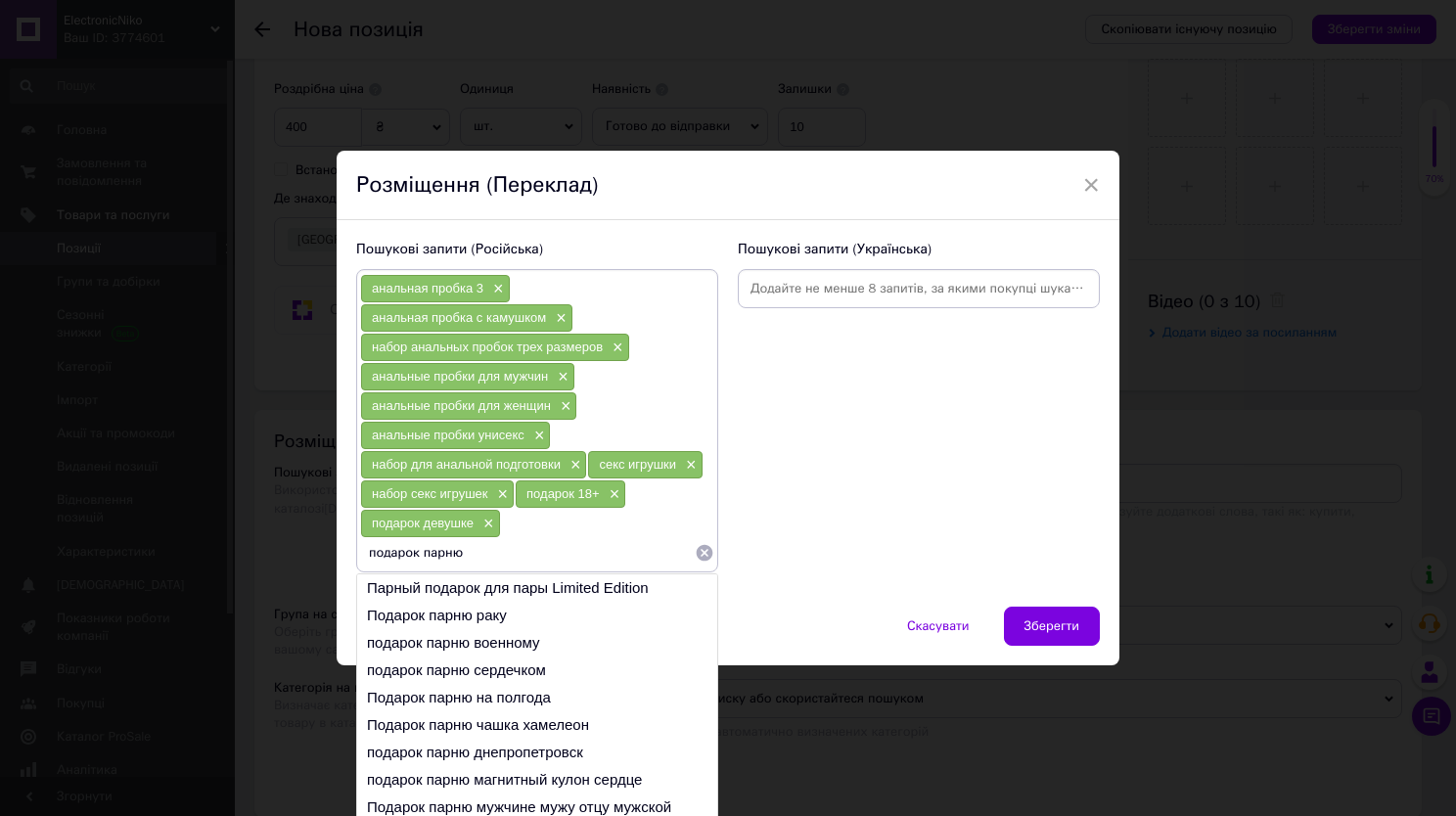 type 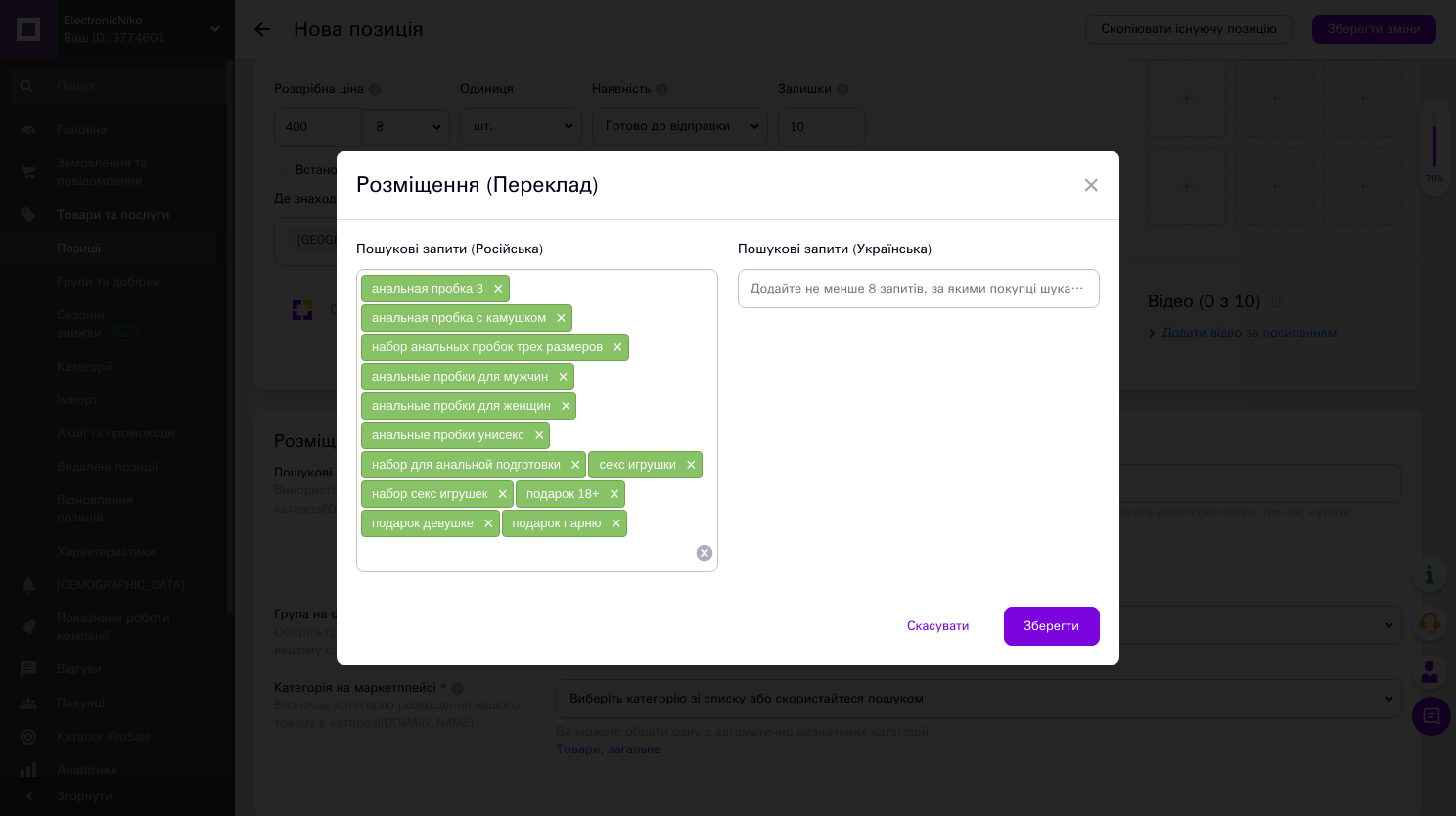 click at bounding box center (919, 289) 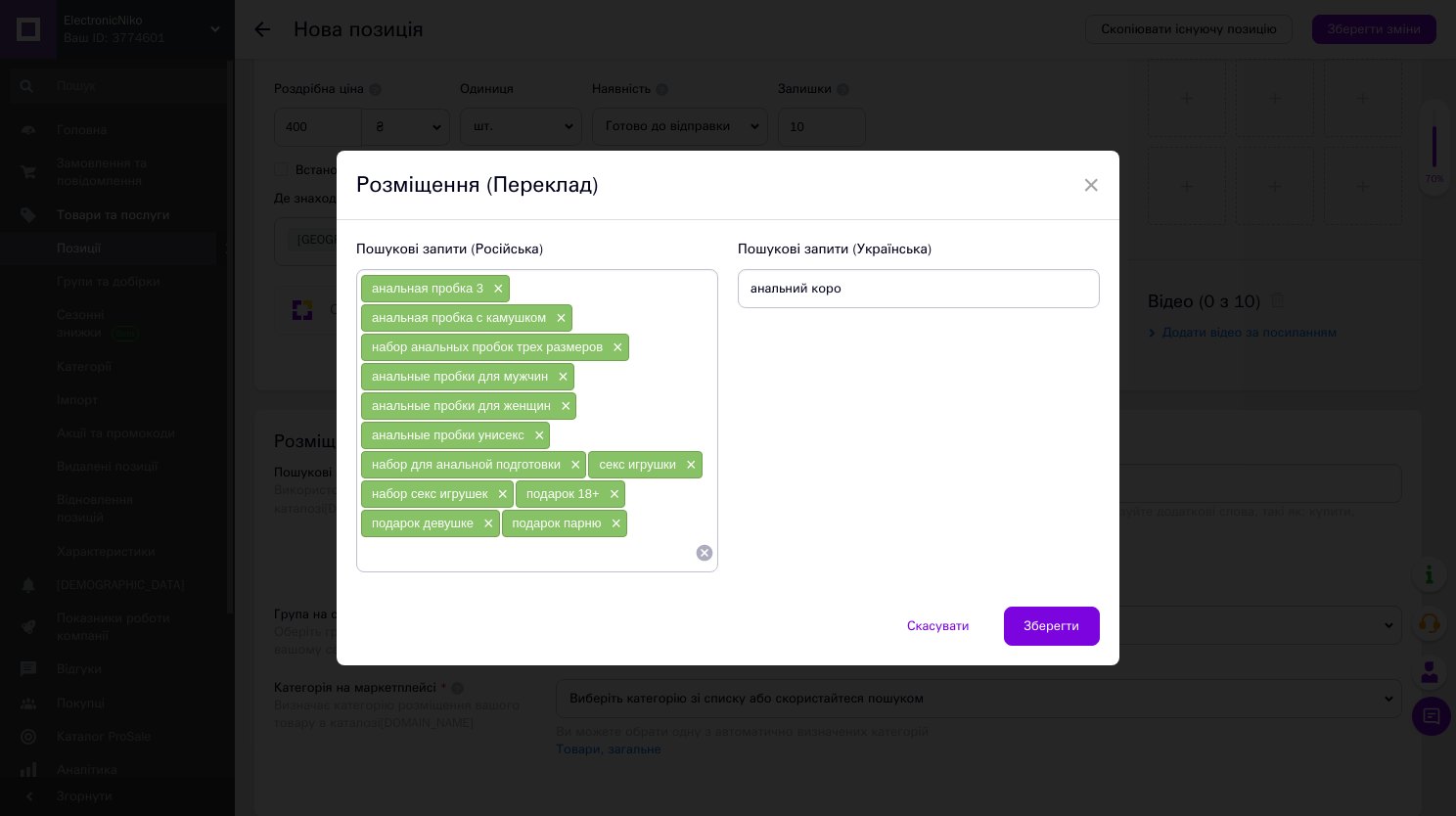 type on "анальний корок" 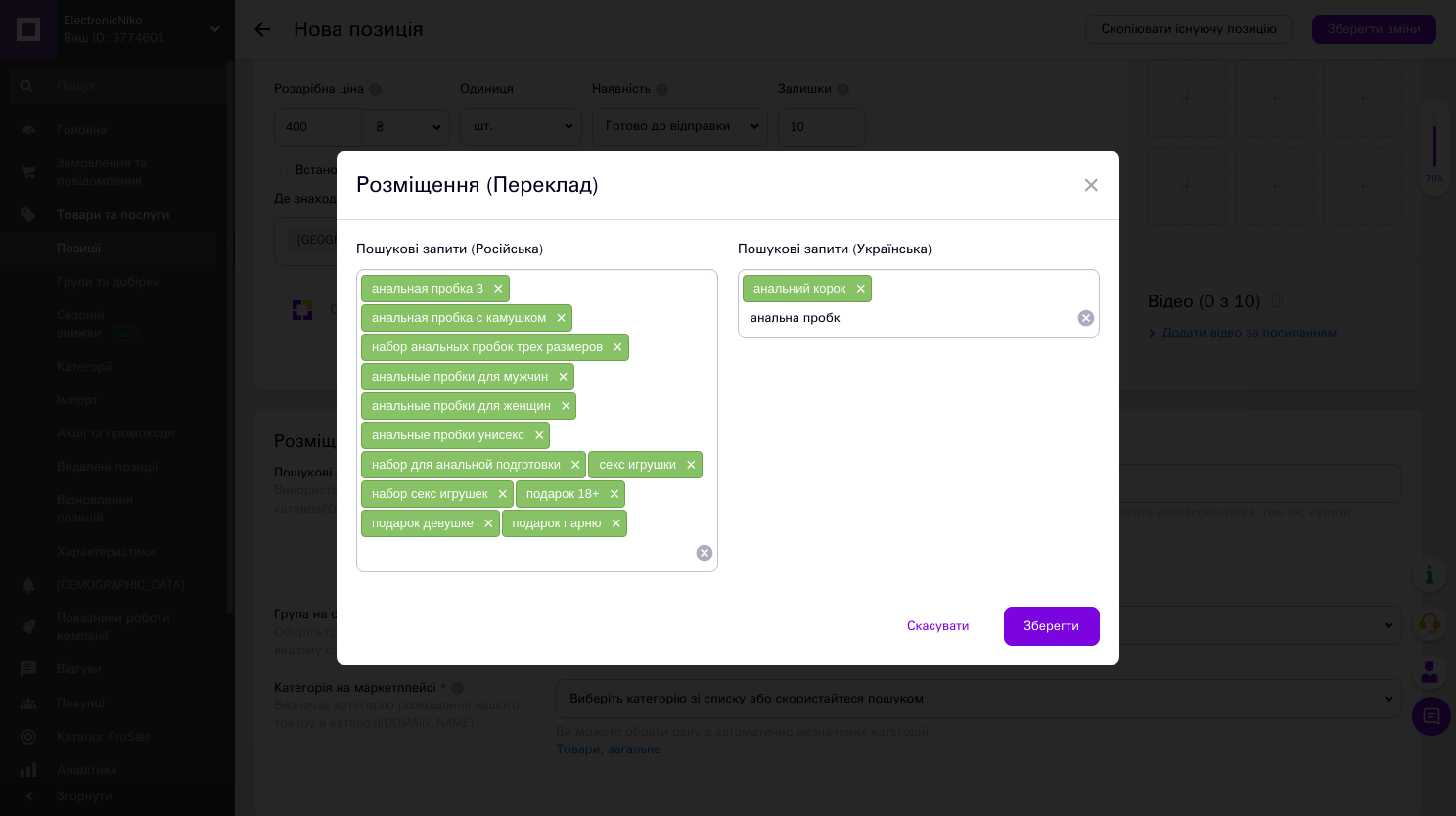 type on "анальна пробка" 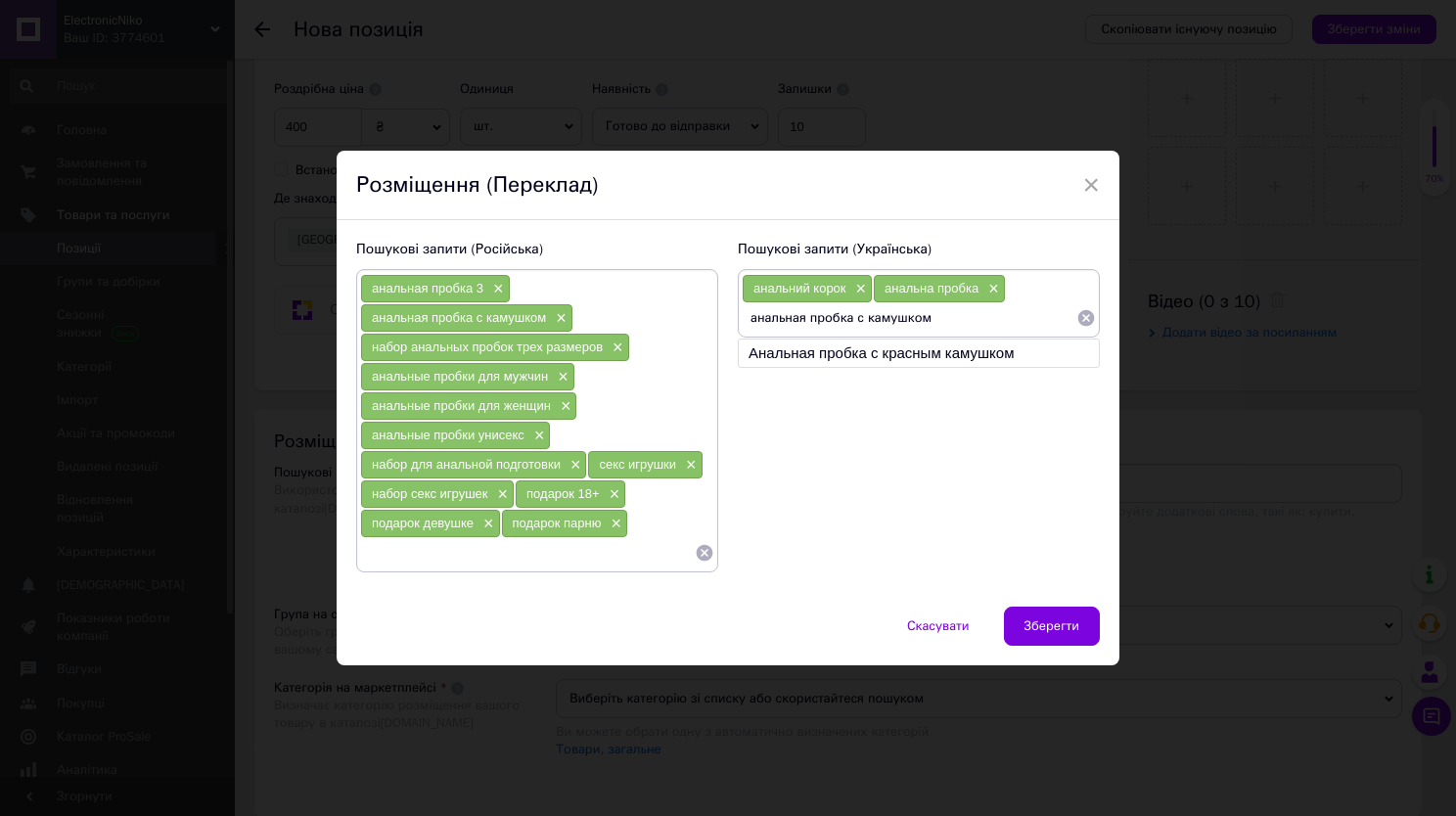 click on "анальная пробка с камушком" at bounding box center [909, 318] 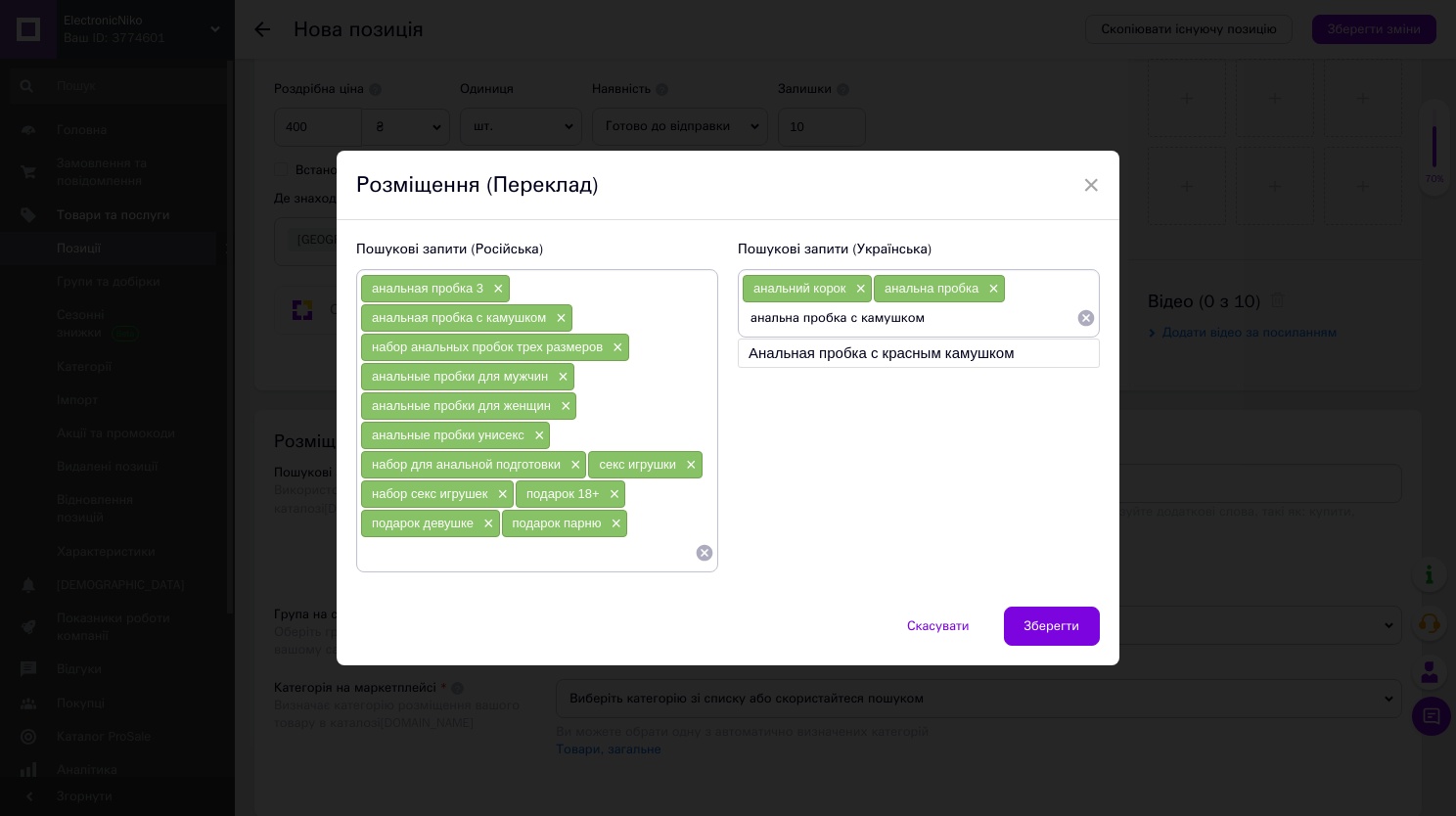 click on "анальна пробка с камушком" at bounding box center [909, 318] 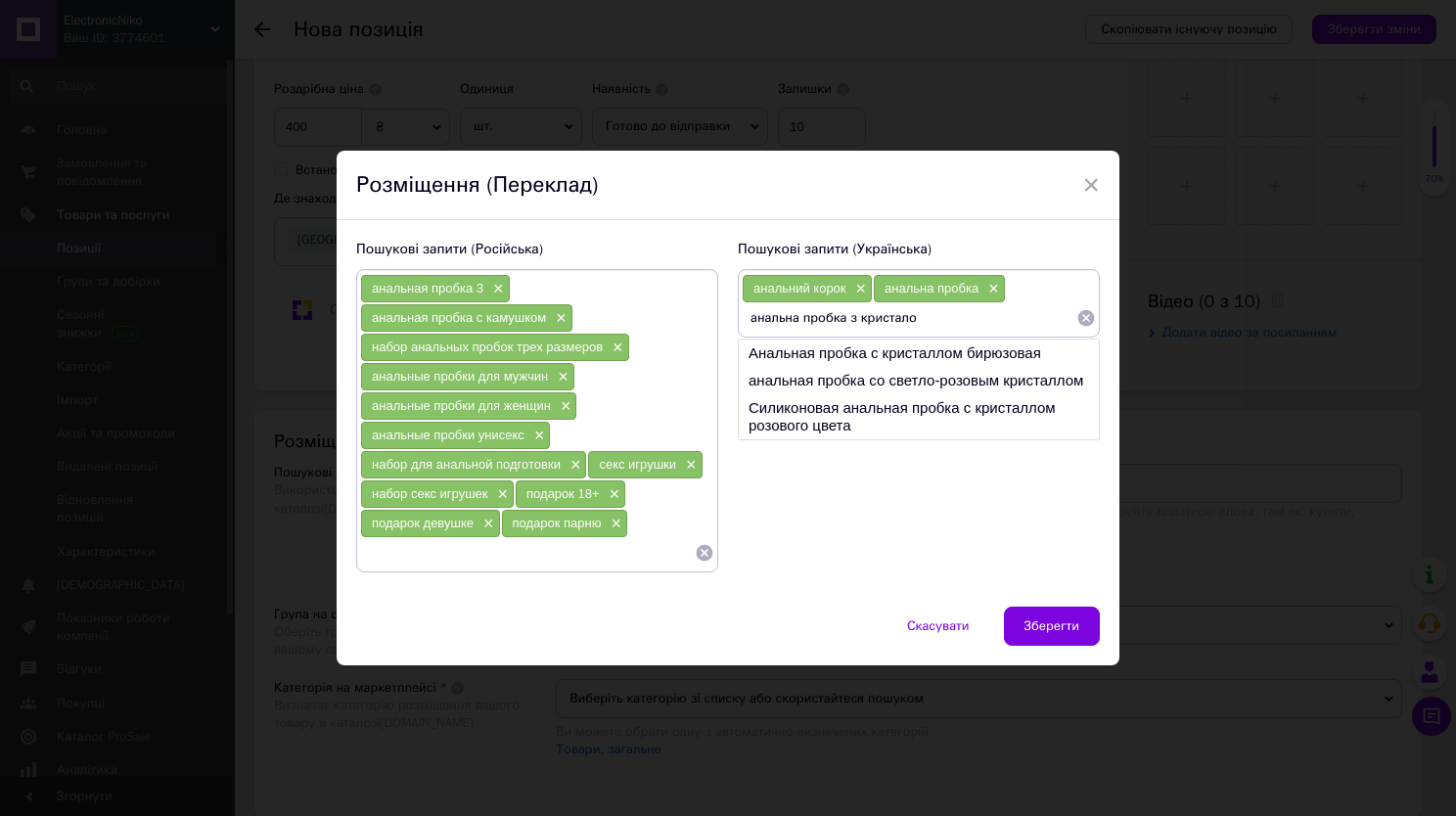 type on "анальна пробка з кристалом" 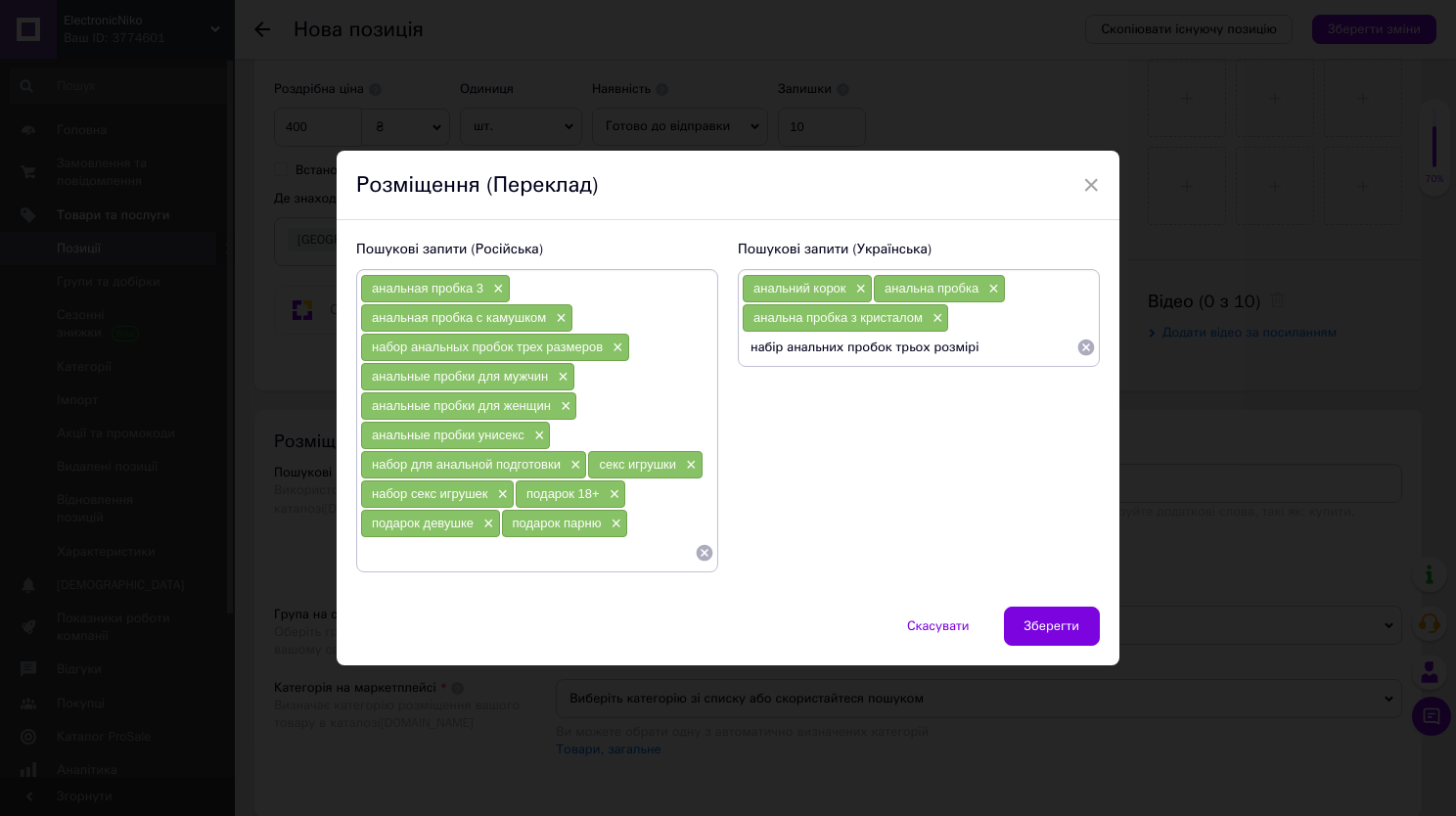 type on "набір анальних пробок трьох розмірів" 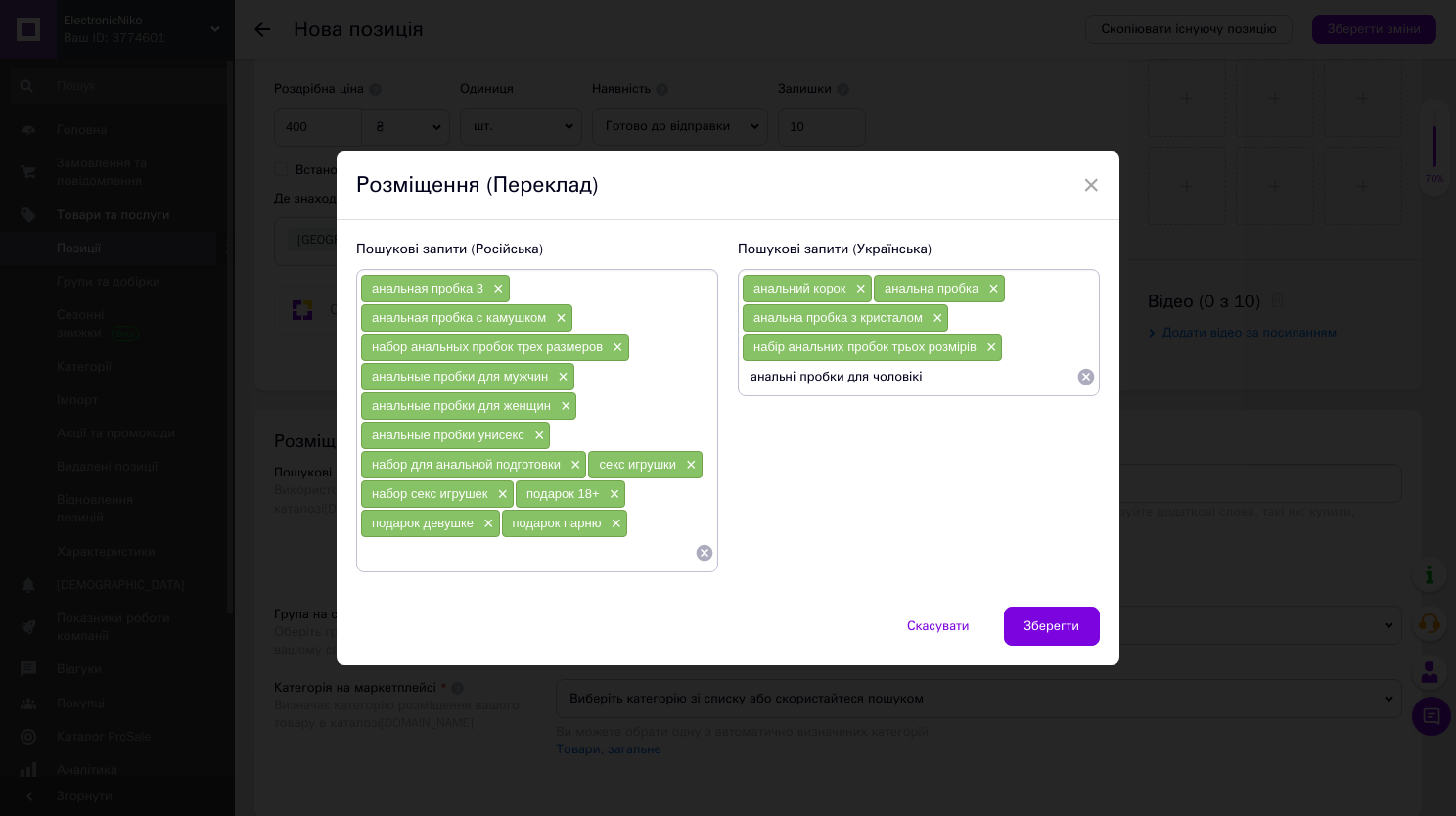 type on "анальні пробки для чоловіків" 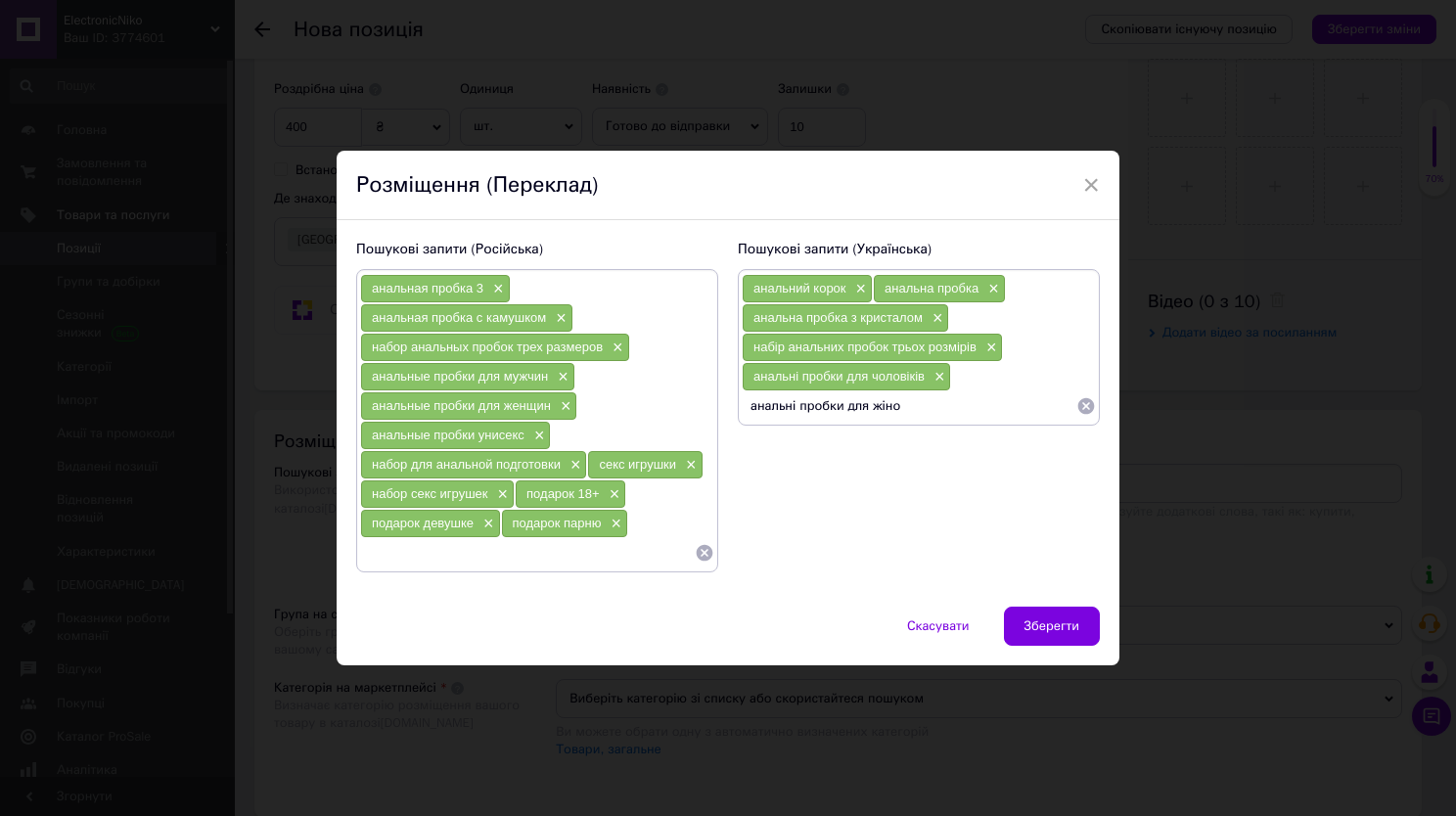 type on "анальні пробки для жінок" 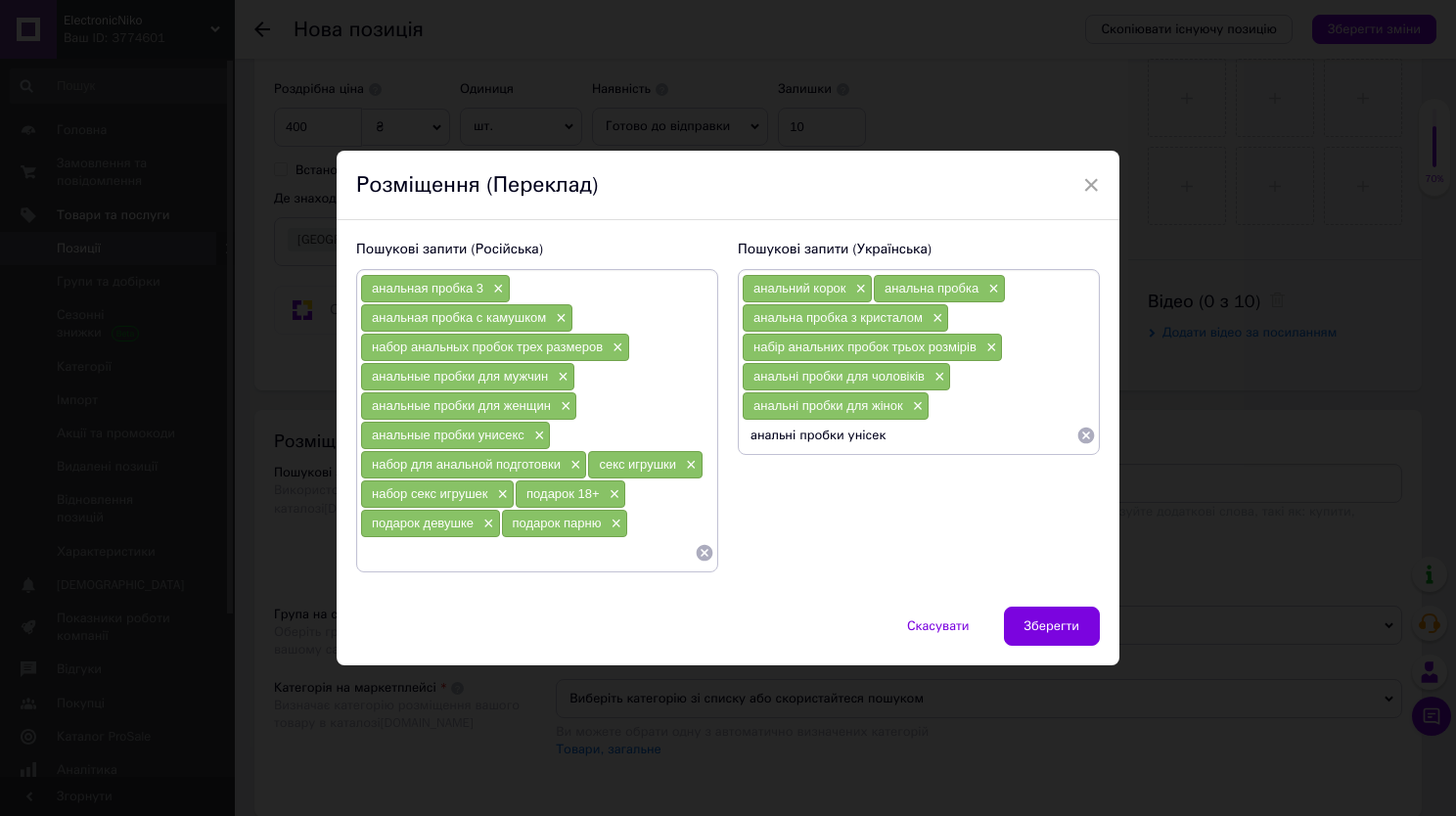 type on "анальні пробки унісекс" 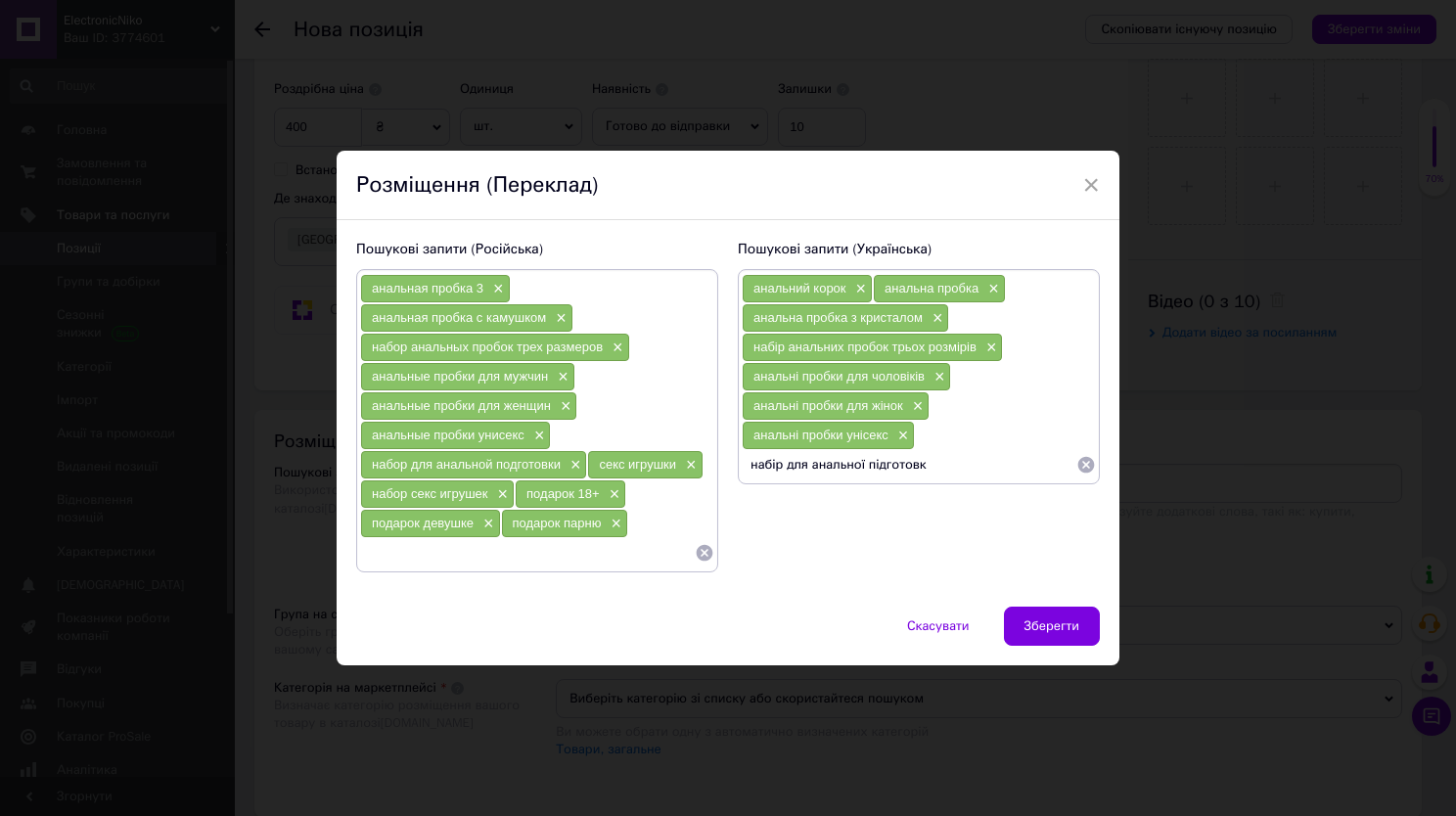 type on "набір для анальної підготовки" 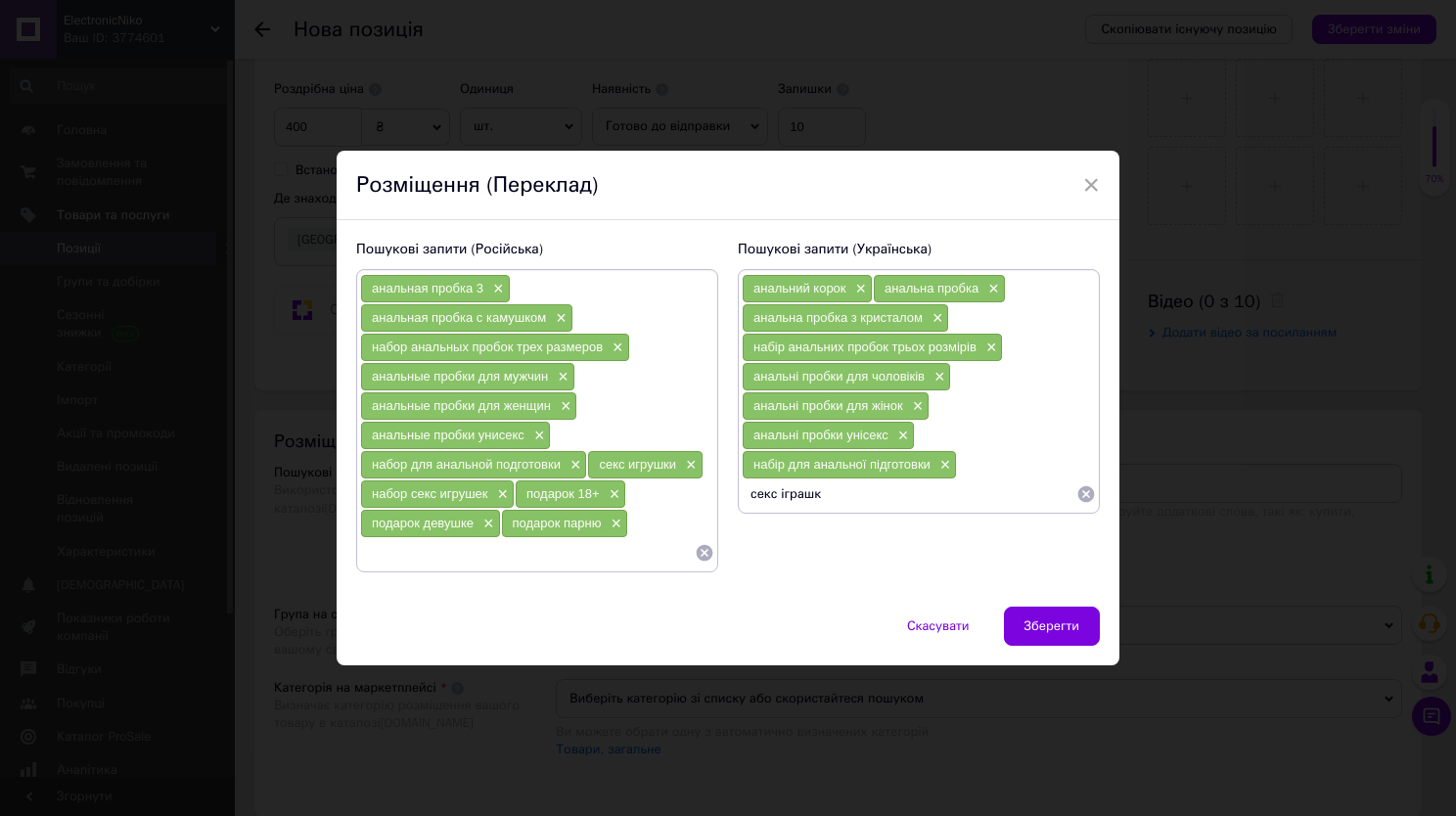 type on "секс іграшки" 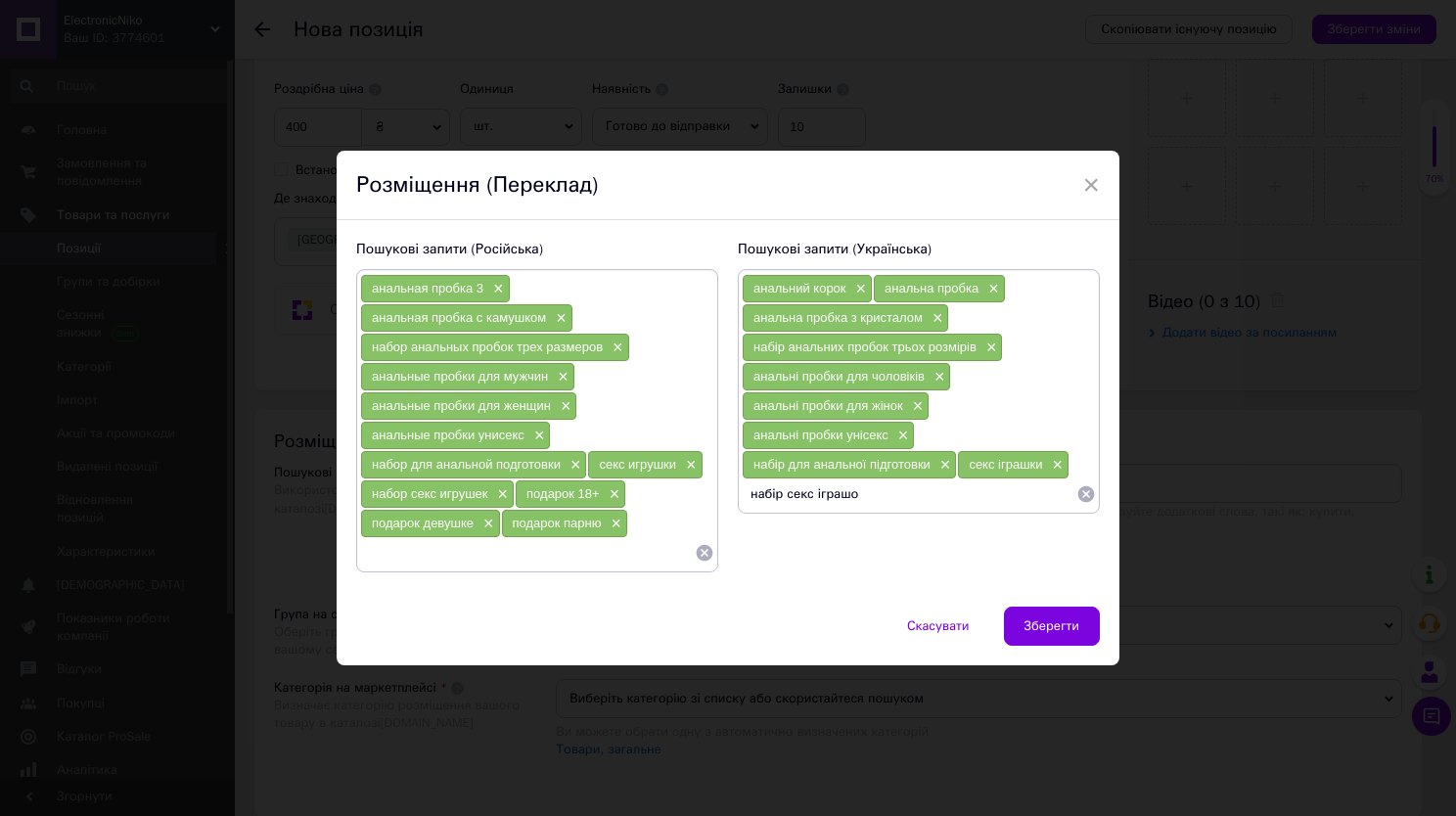 type on "набір секс іграшок" 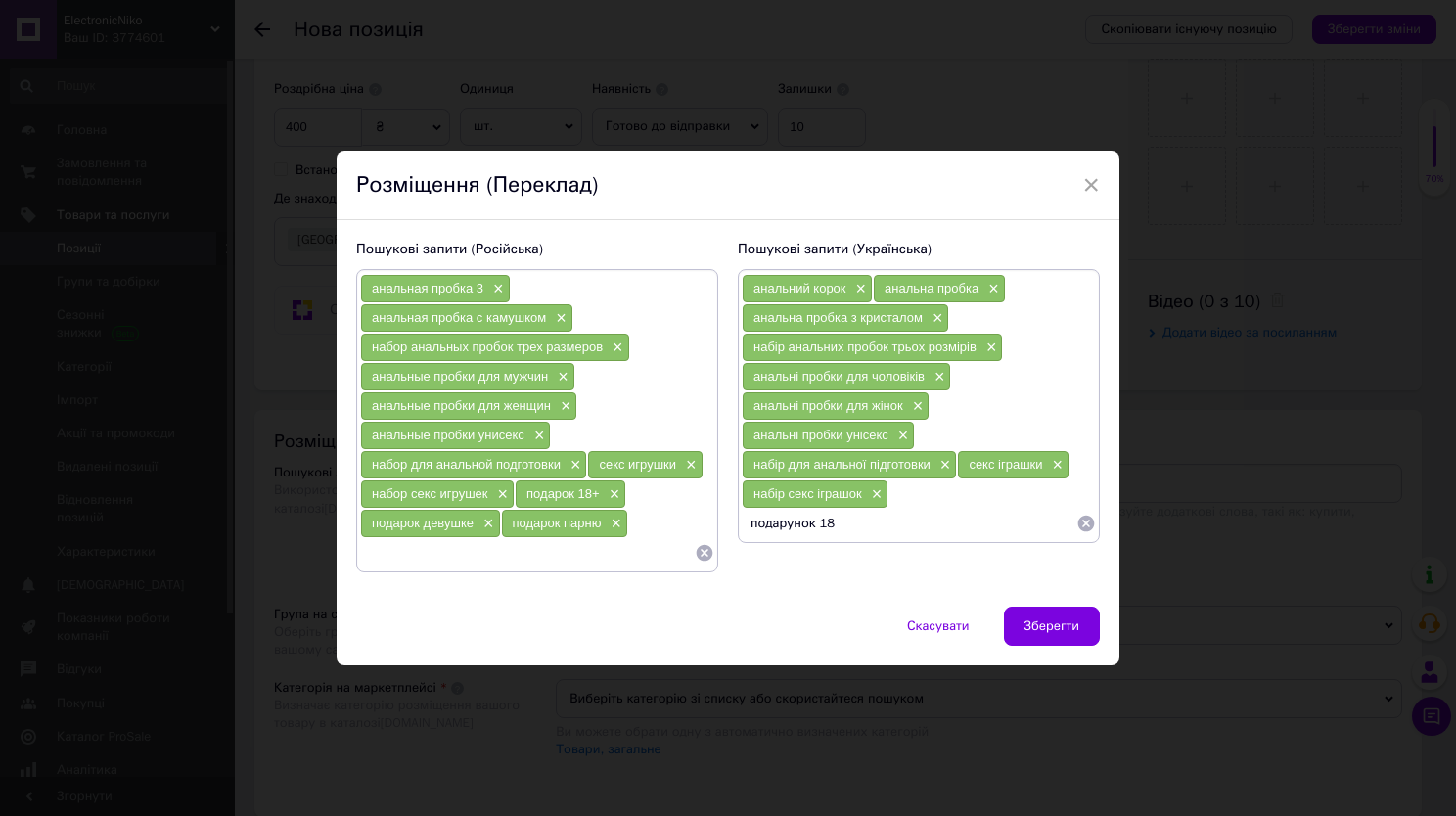 type on "подарунок 18+" 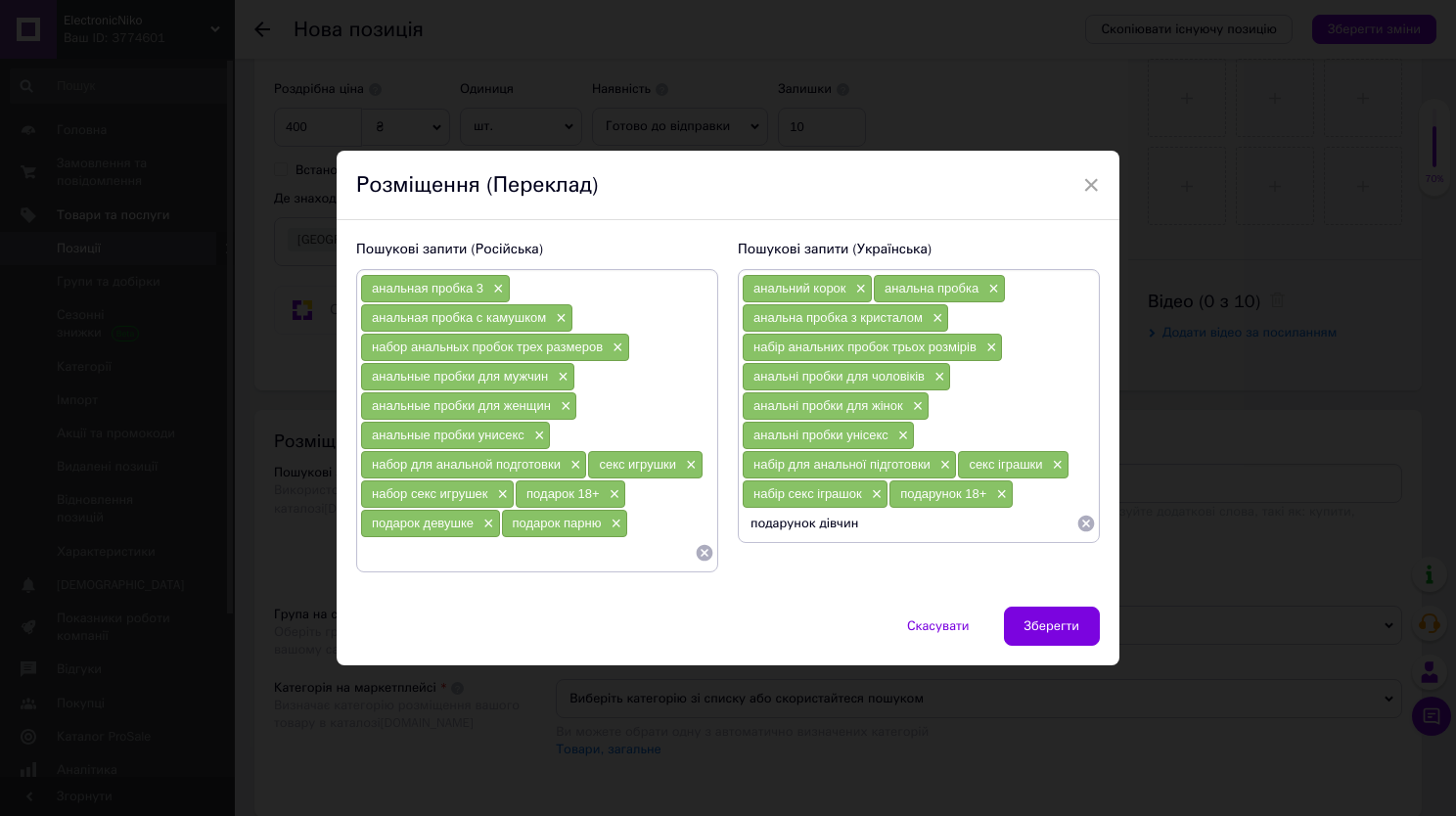 type on "подарунок дівчині" 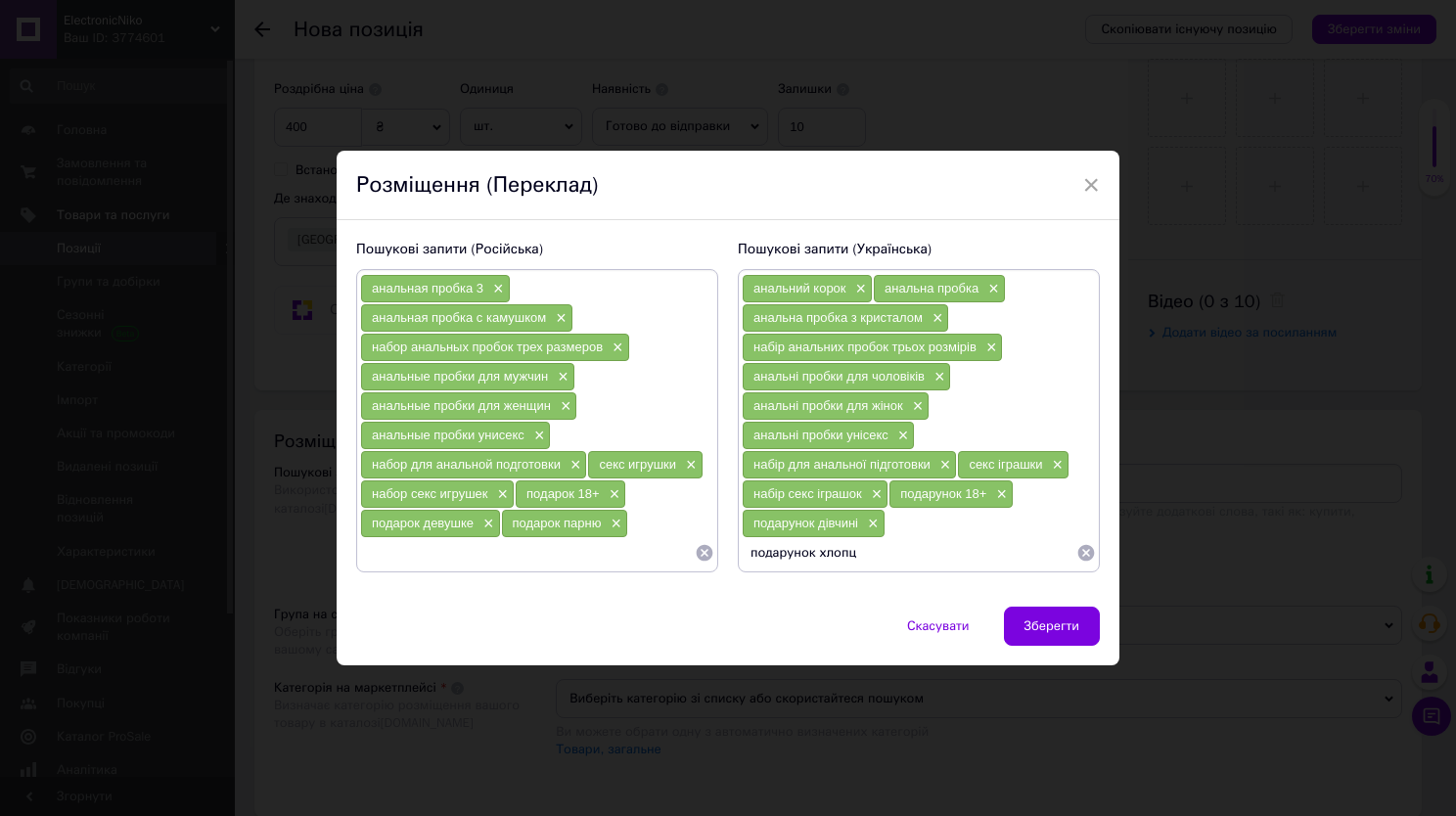 type on "подарунок хлопцю" 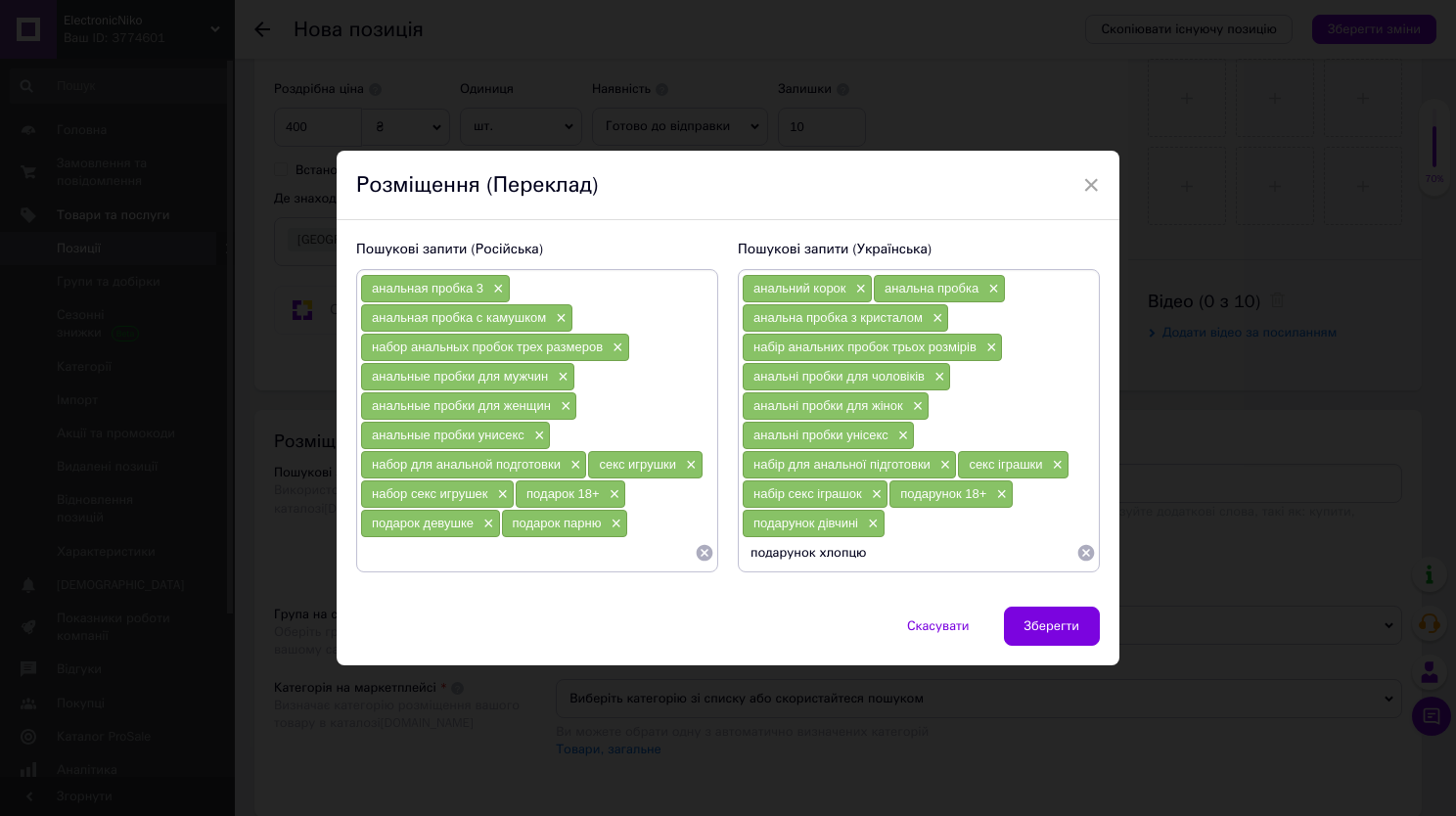 type 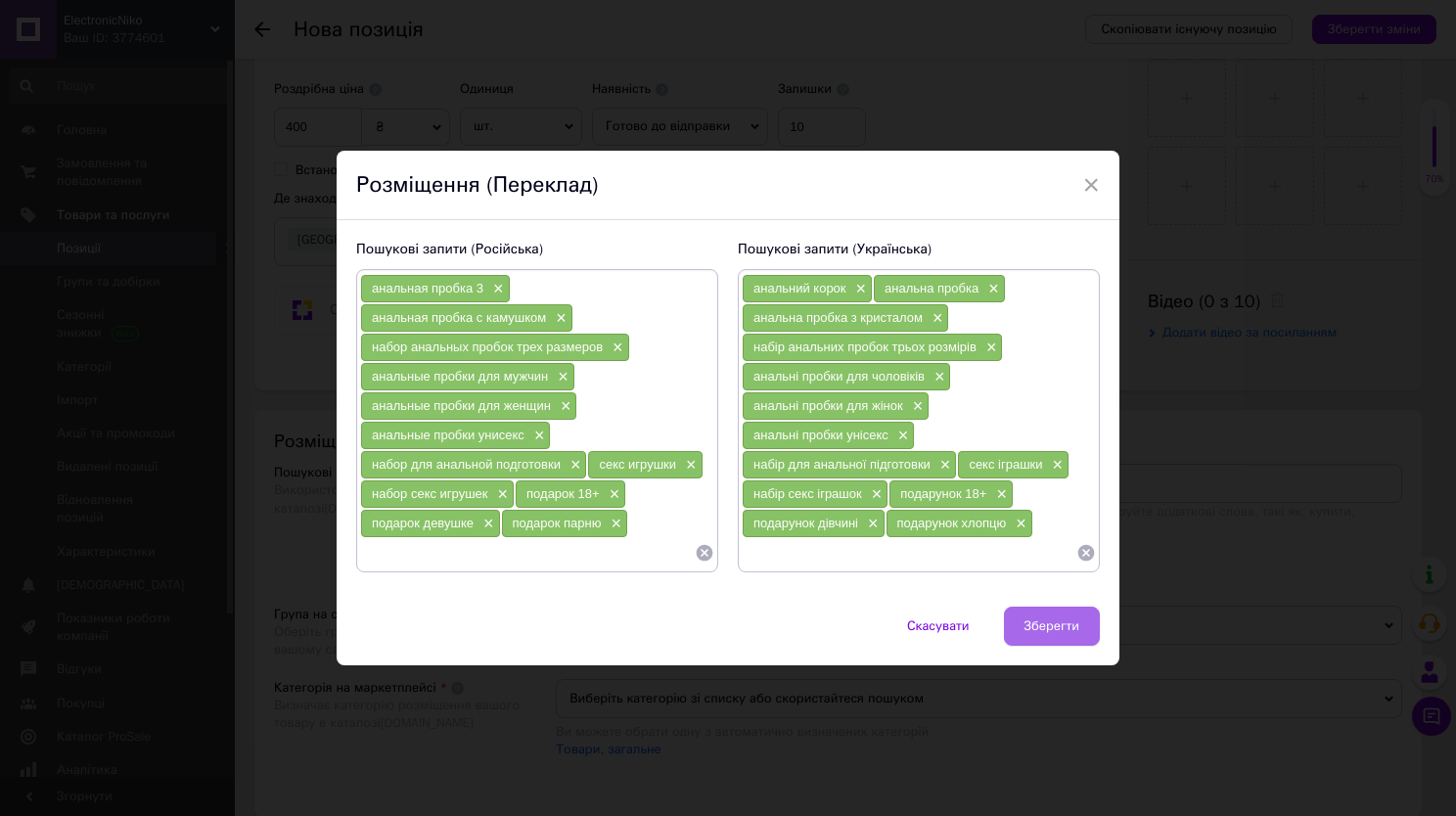 click on "Зберегти" at bounding box center (1052, 626) 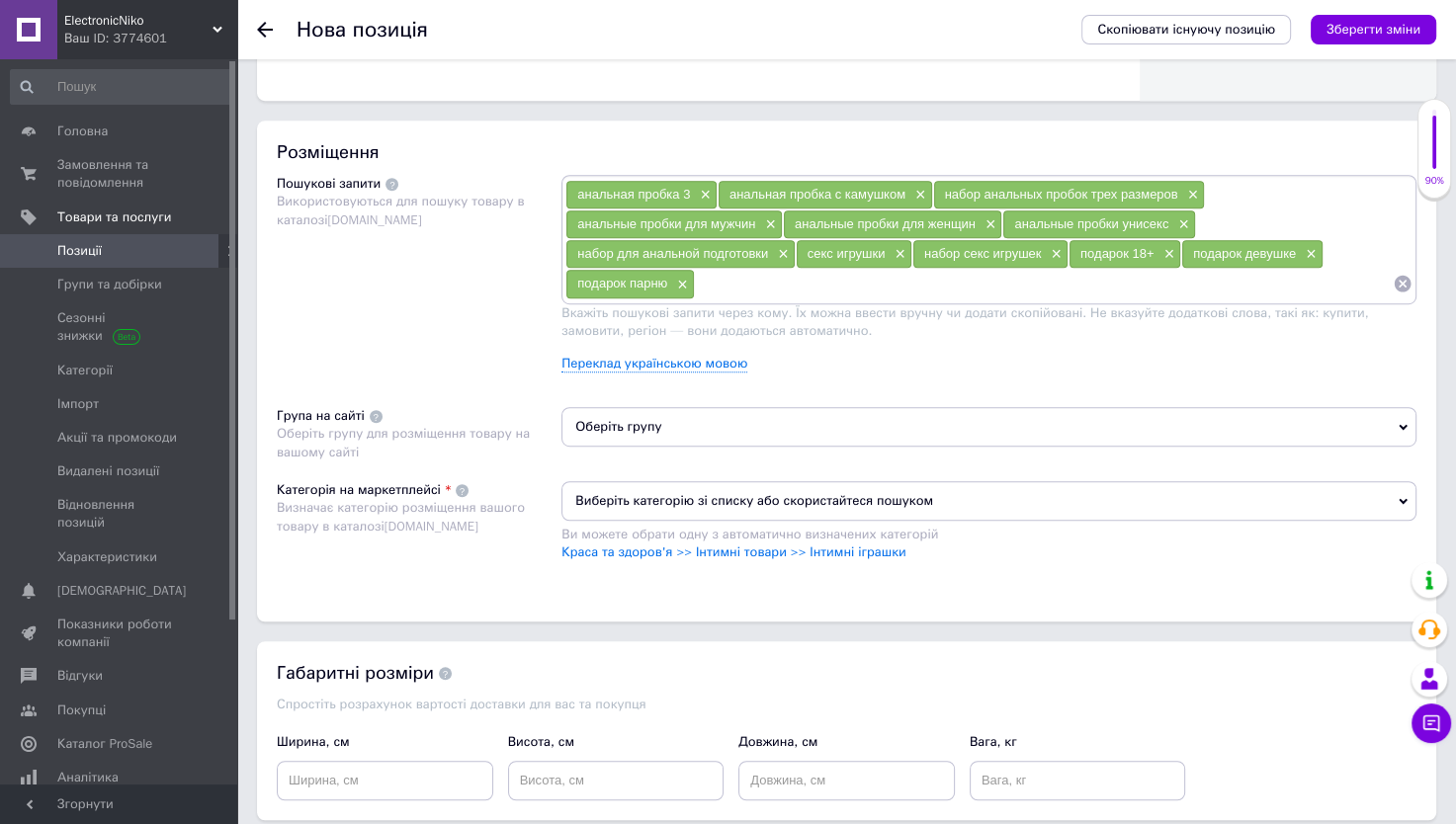 scroll, scrollTop: 1089, scrollLeft: 0, axis: vertical 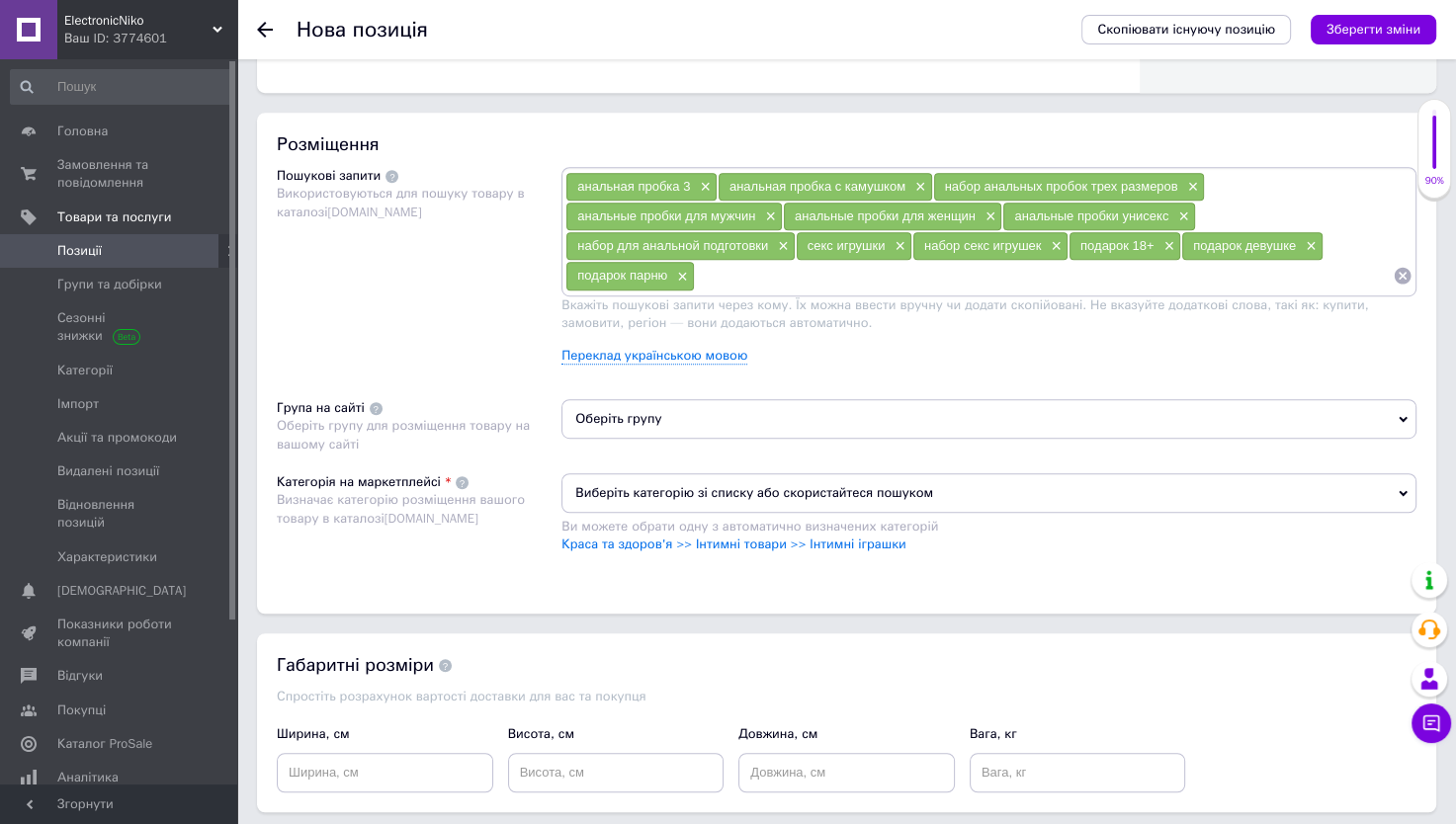 click on "Оберіть групу" at bounding box center [988, 419] 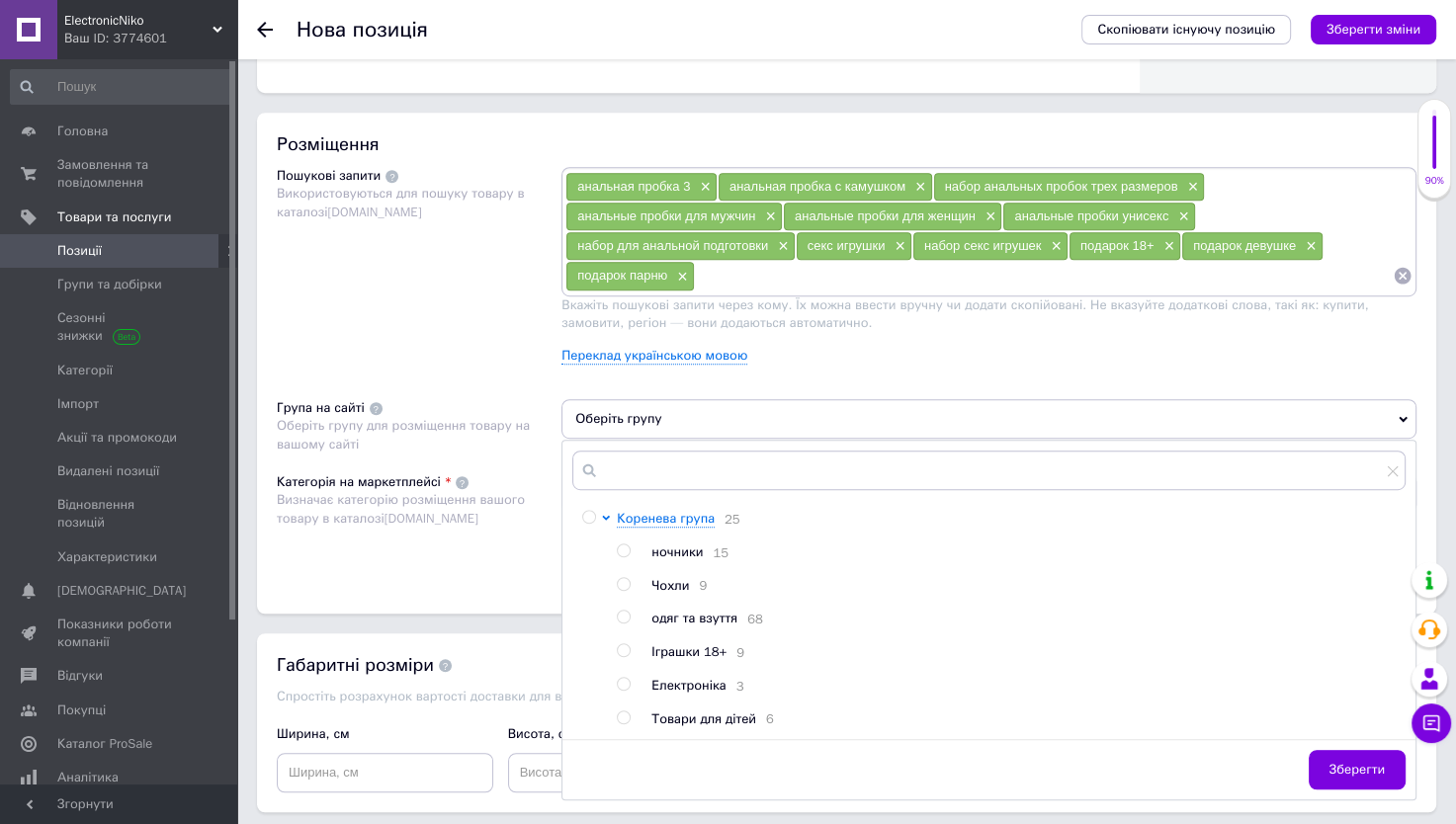 click on "Іграшки 18+" at bounding box center (689, 651) 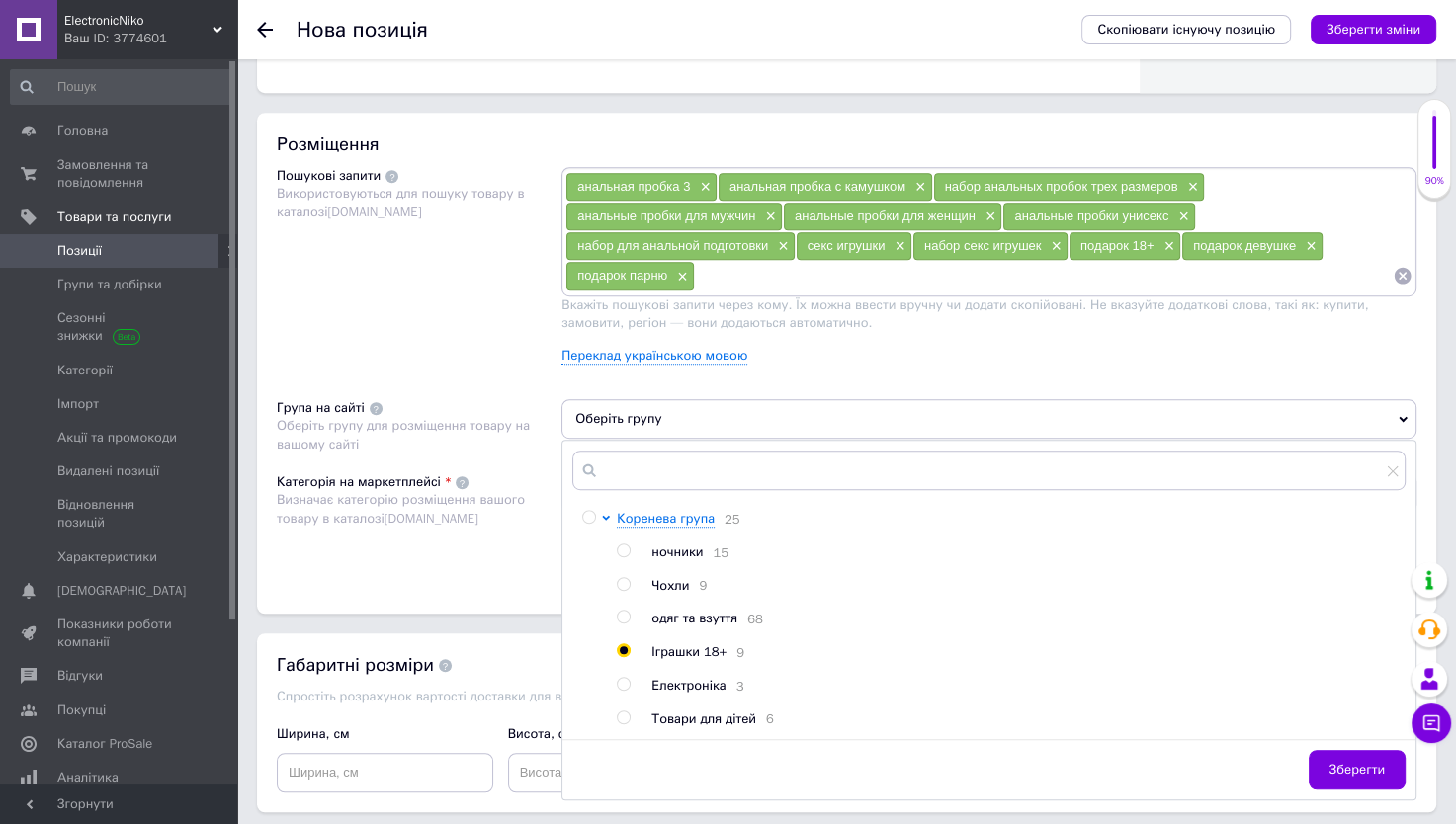 radio on "true" 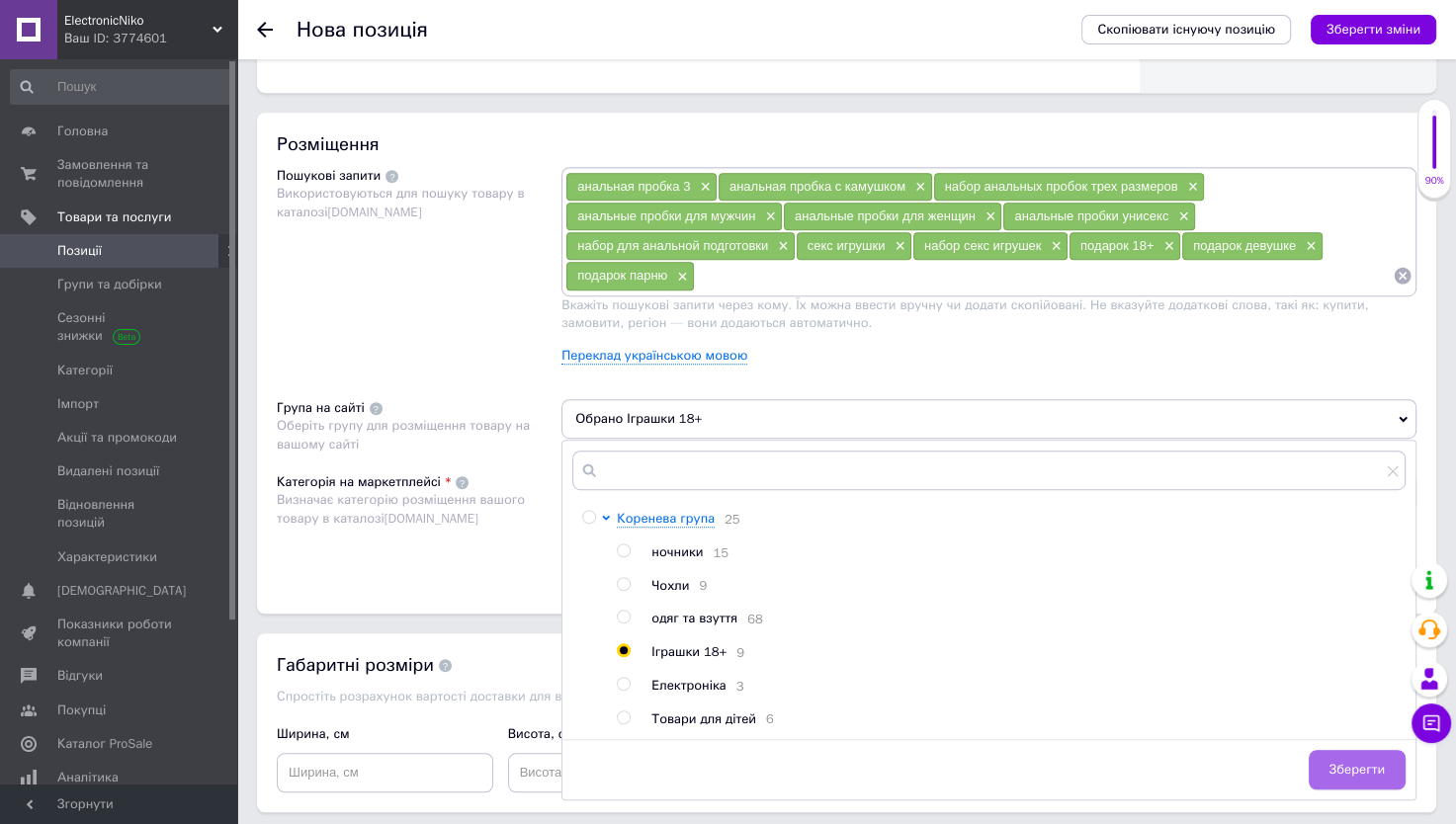 click on "Зберегти" at bounding box center [1357, 770] 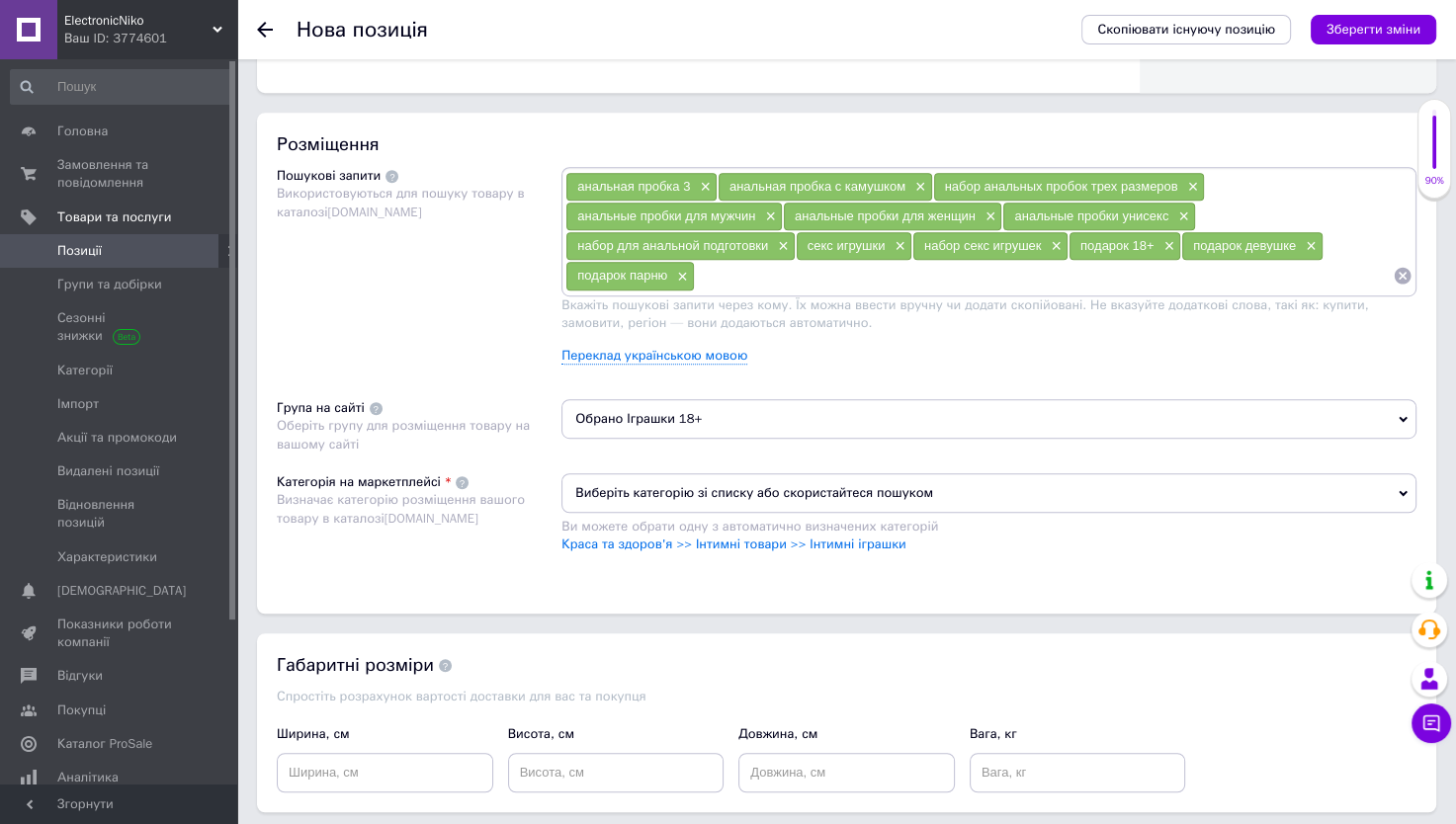 click on "Виберіть категорію зі списку або скористайтеся пошуком" at bounding box center [988, 493] 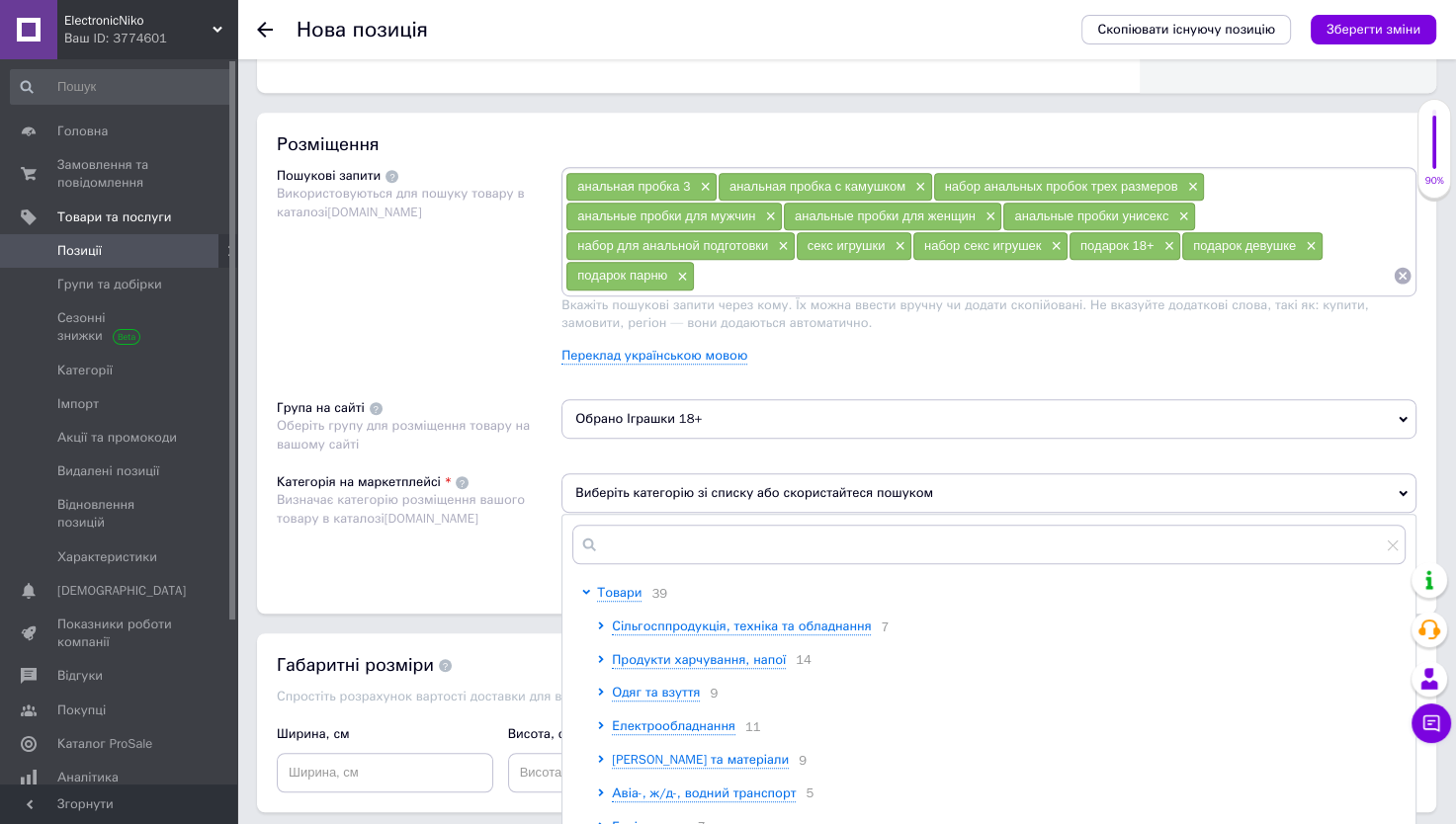 click on "Розміщення Пошукові запити Використовуються для пошуку товару в каталозі  [DOMAIN_NAME] анальная пробка 3 × анальная пробка с камушком × набор анальных пробок трех размеров × анальные пробки для мужчин × анальные пробки для женщин × анальные пробки унисекс × набор для анальной подготовки × секс игрушки × набор секс игрушек × подарок 18+ × подарок девушке × подарок парню × Вкажіть пошукові запити через кому. Їх можна ввести вручну чи додати скопійовані. Не вказуйте додаткові слова, такі як: купити, замовити, регіон — вони додаються автоматично. Група на сайті [DOMAIN_NAME] 39 7" at bounding box center (846, 363) 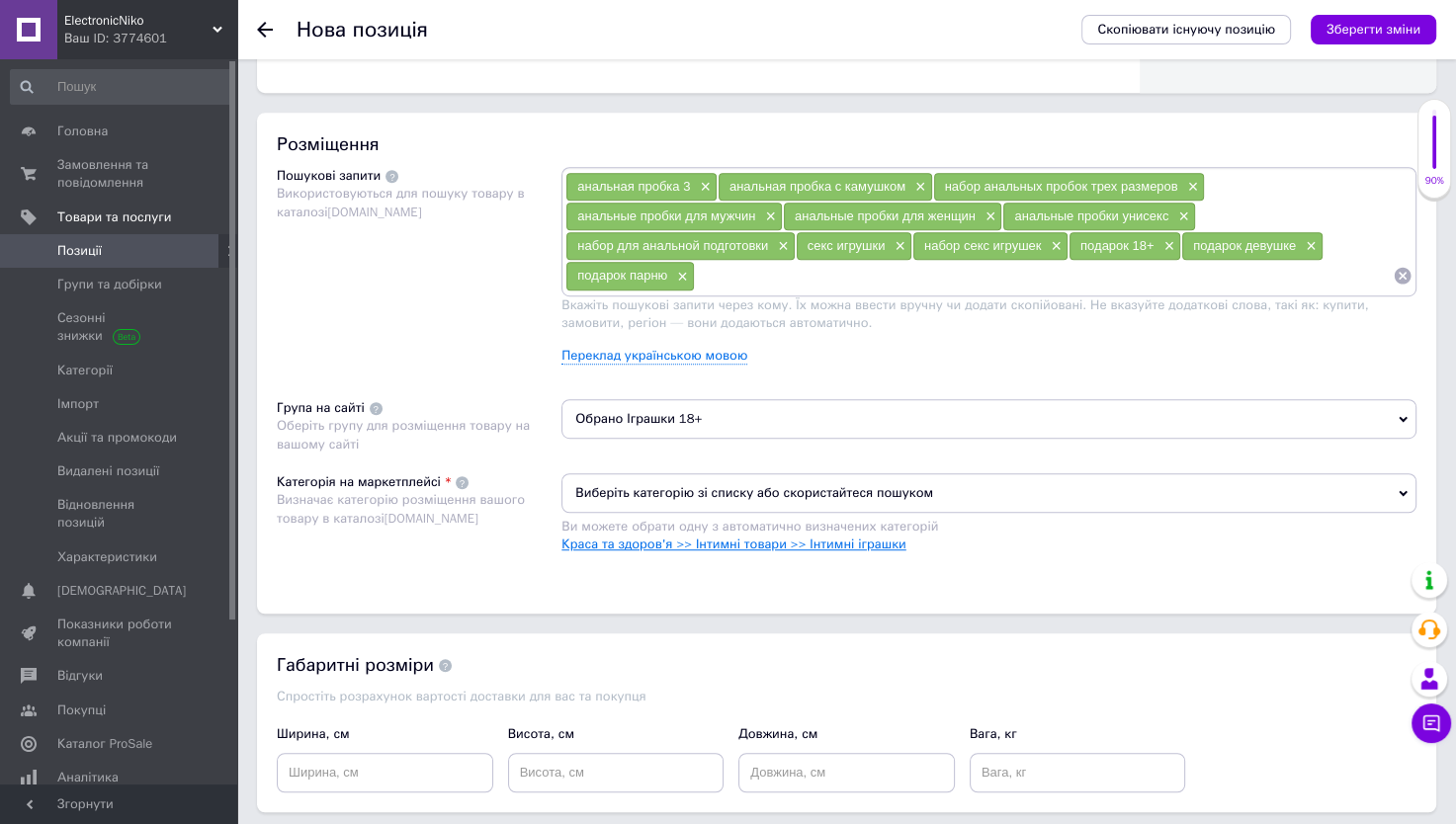 click on "Краса та здоров'я >> Інтимні товари >> Інтимні іграшки" at bounding box center [733, 543] 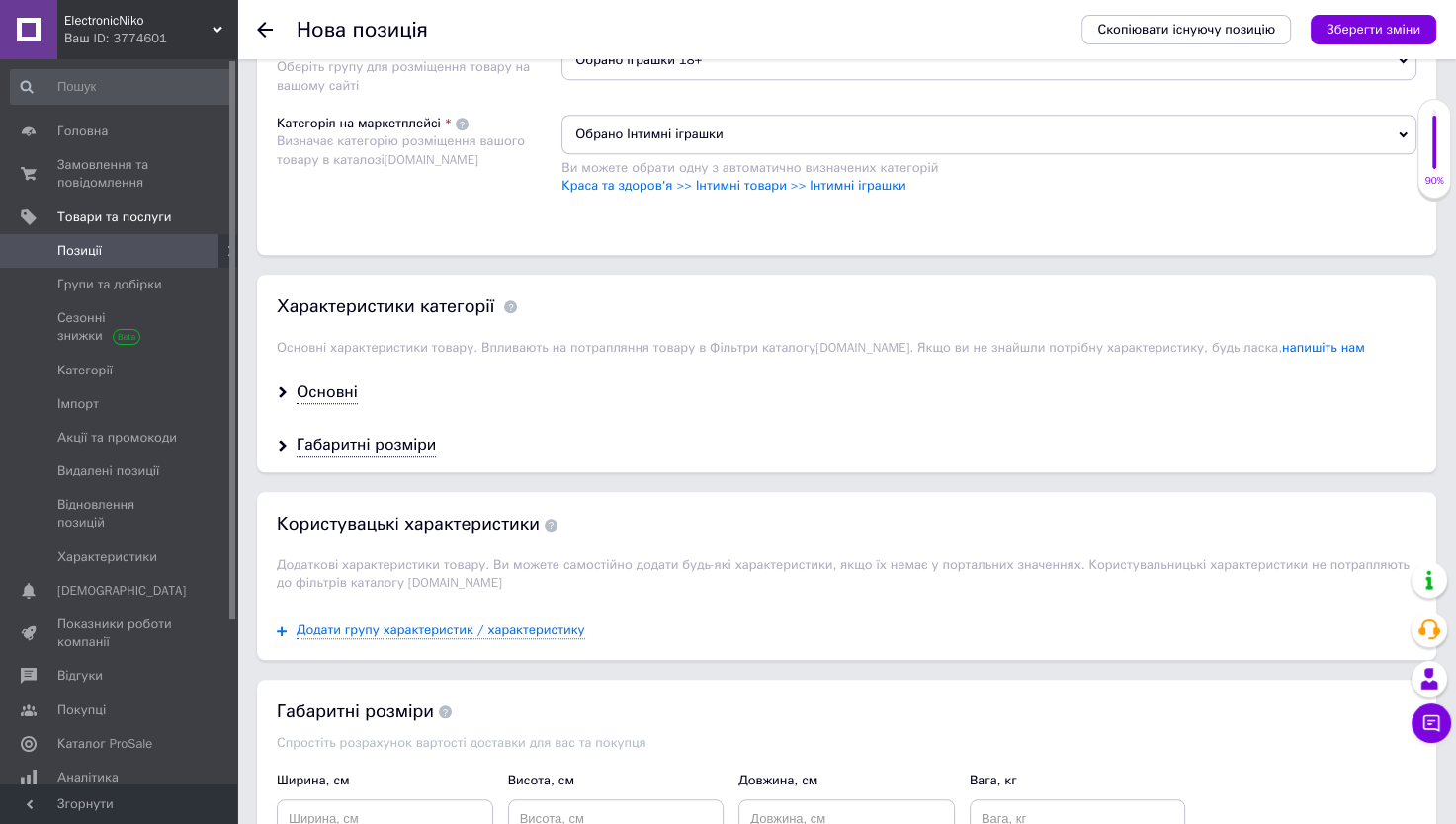scroll, scrollTop: 1450, scrollLeft: 0, axis: vertical 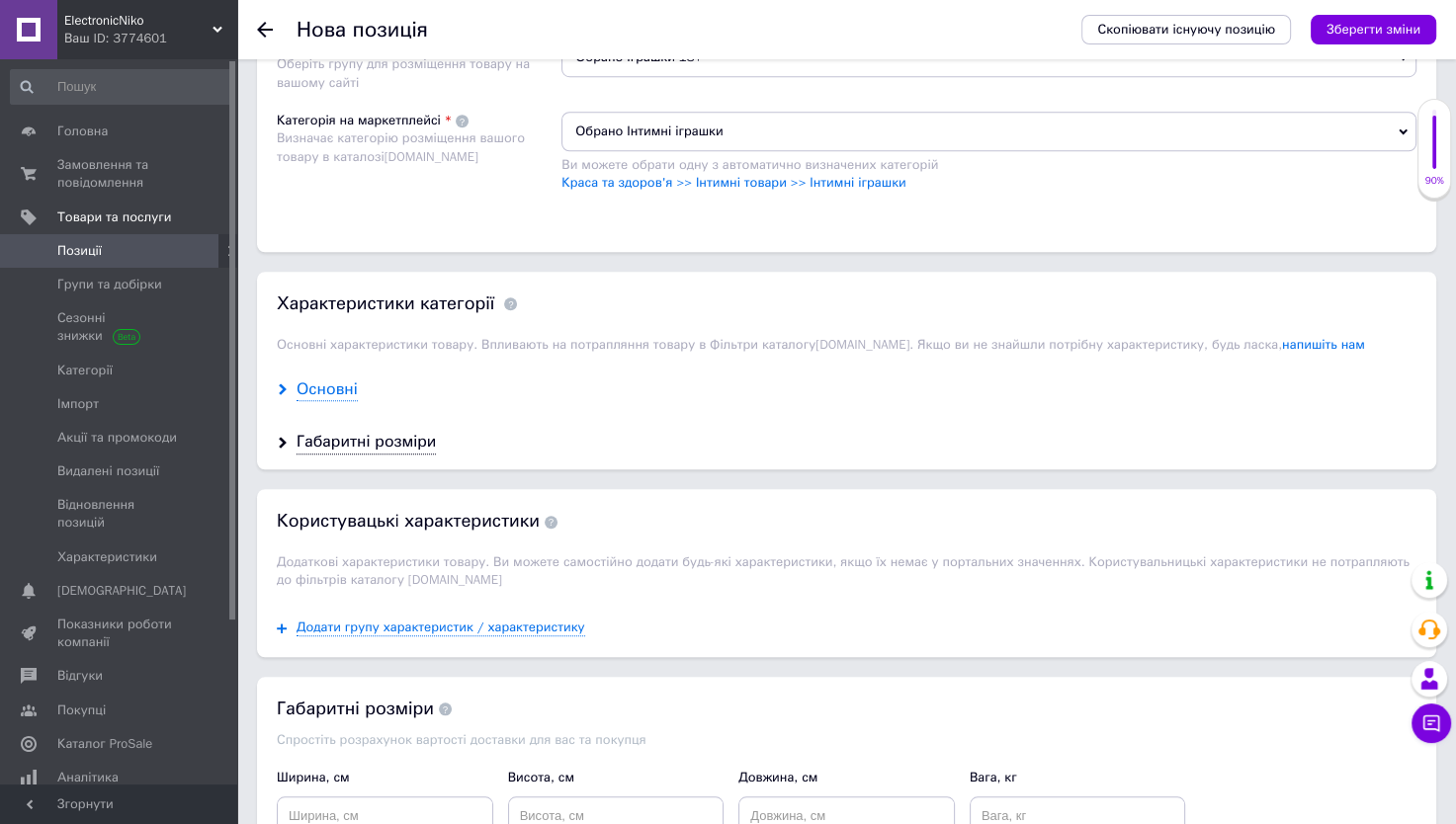 click on "Основні" at bounding box center [327, 389] 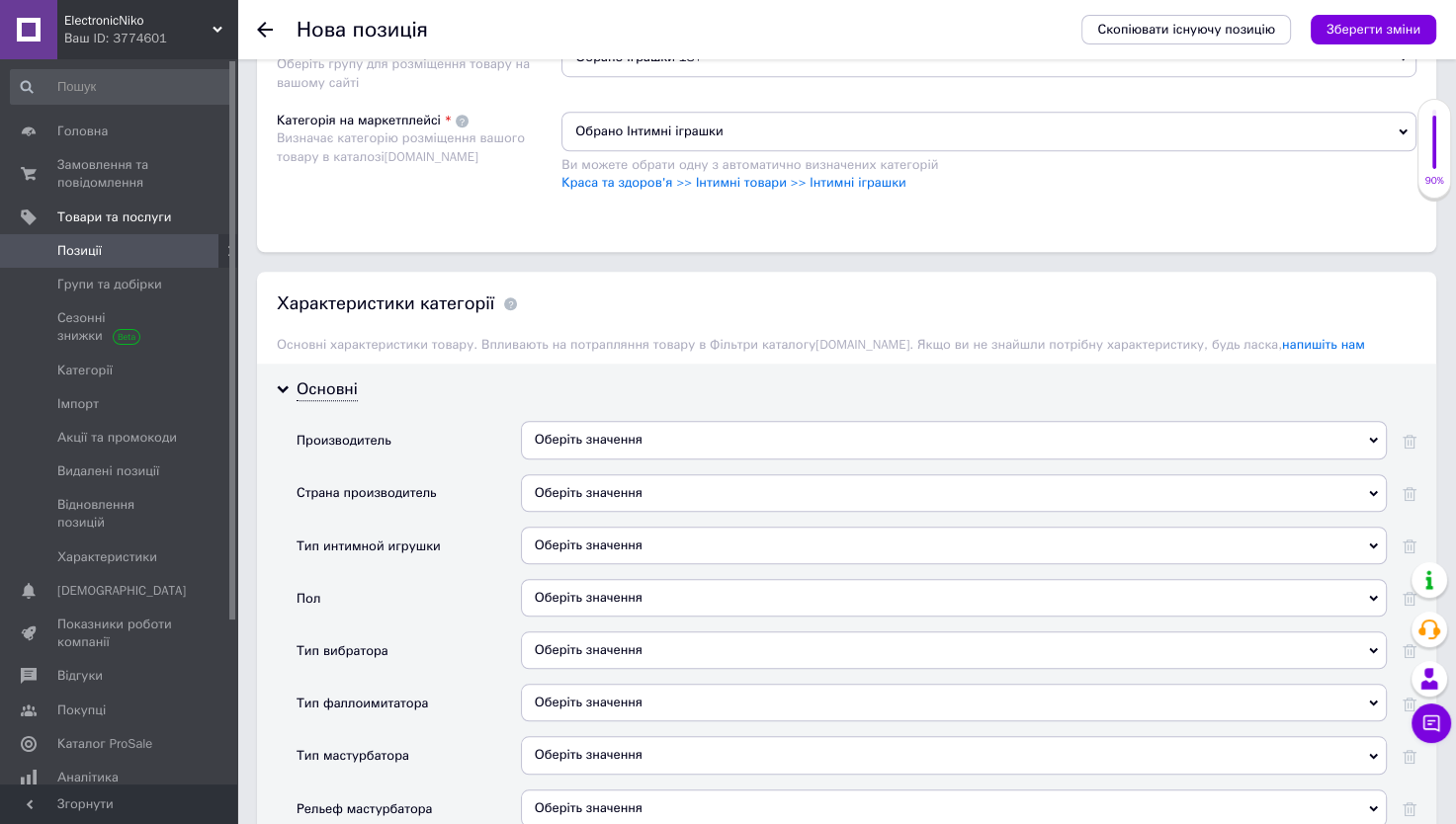 click on "Оберіть значення" at bounding box center [954, 440] 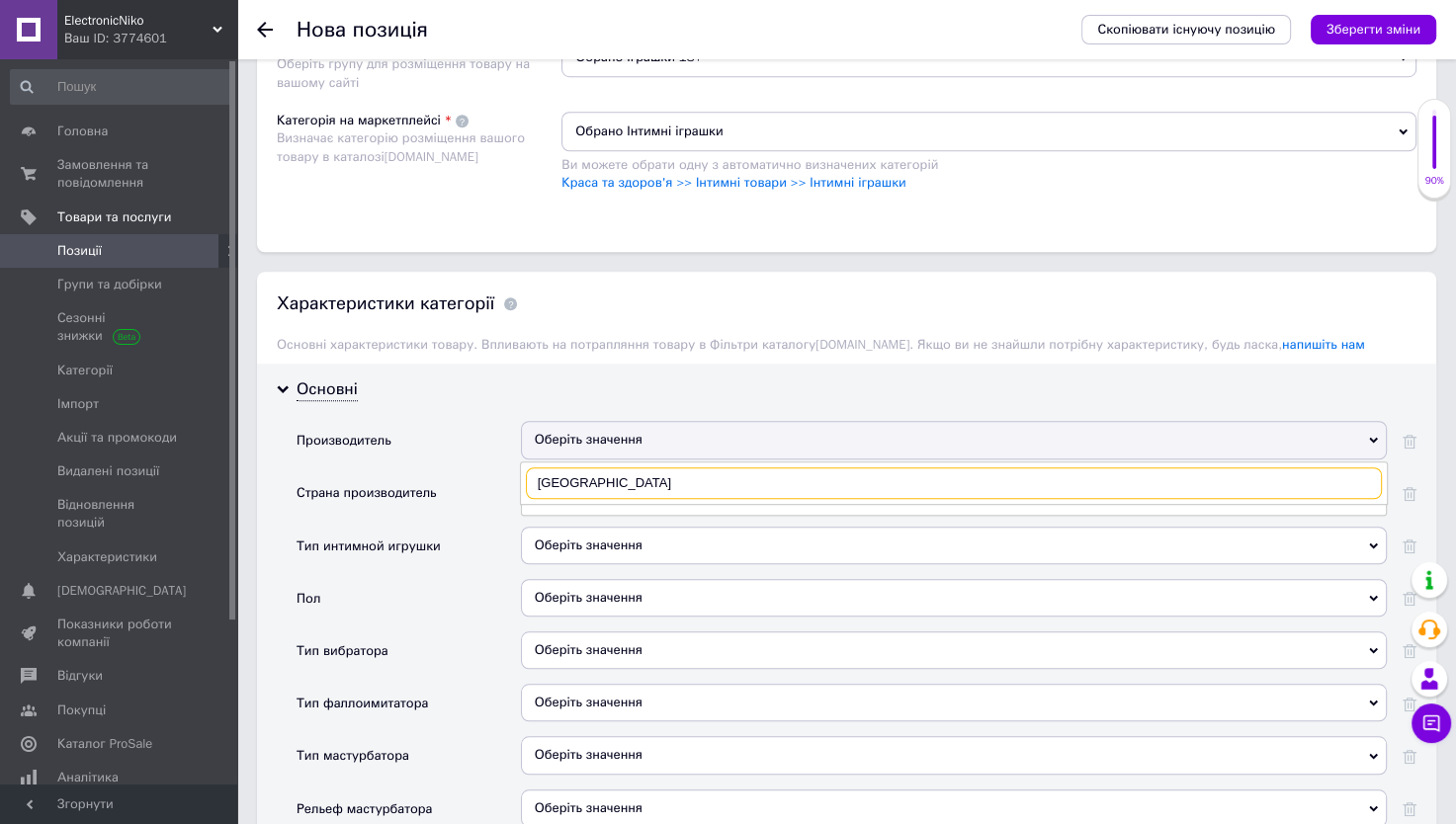 type on "[GEOGRAPHIC_DATA]" 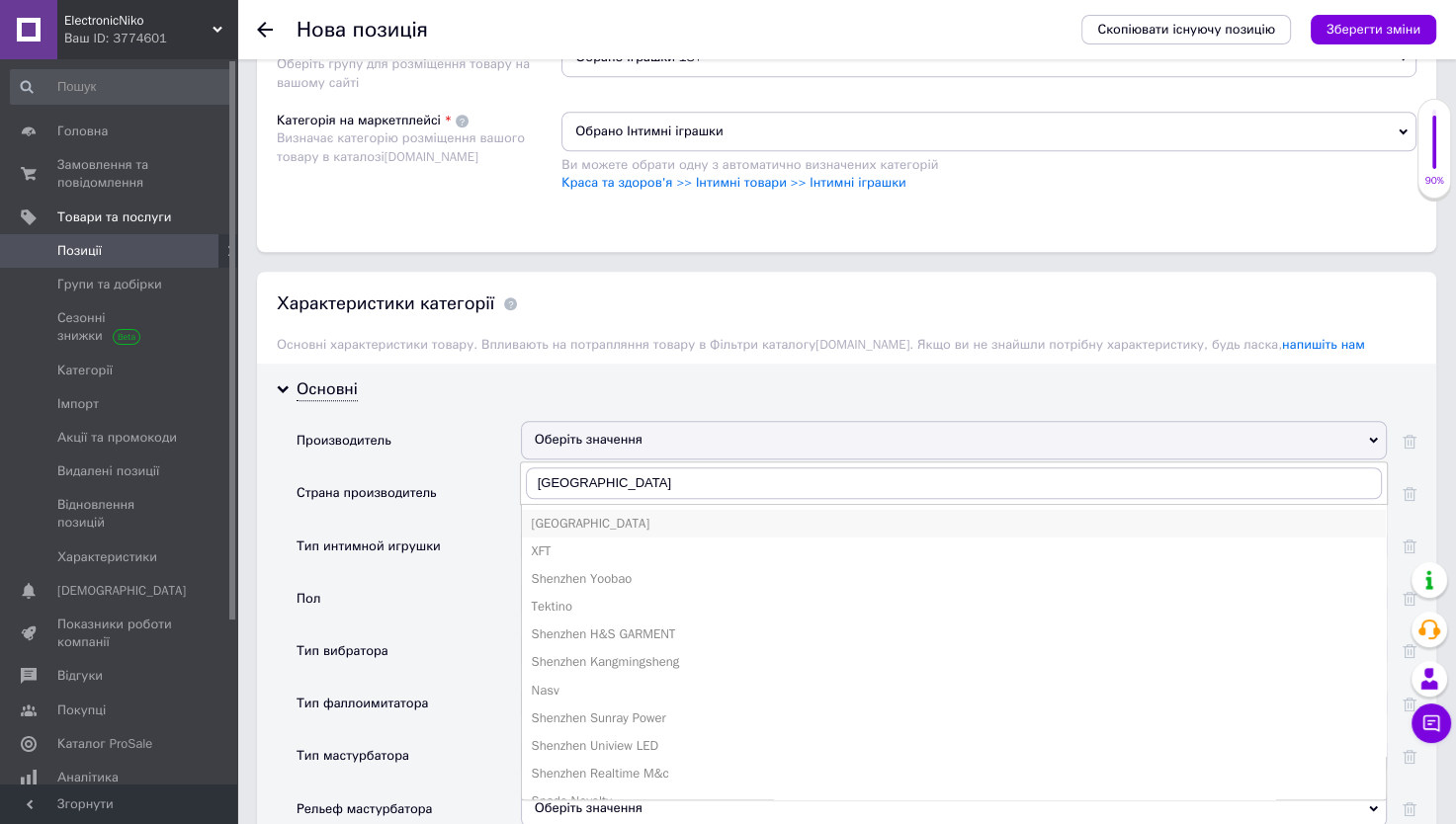 click on "[GEOGRAPHIC_DATA]" at bounding box center (954, 524) 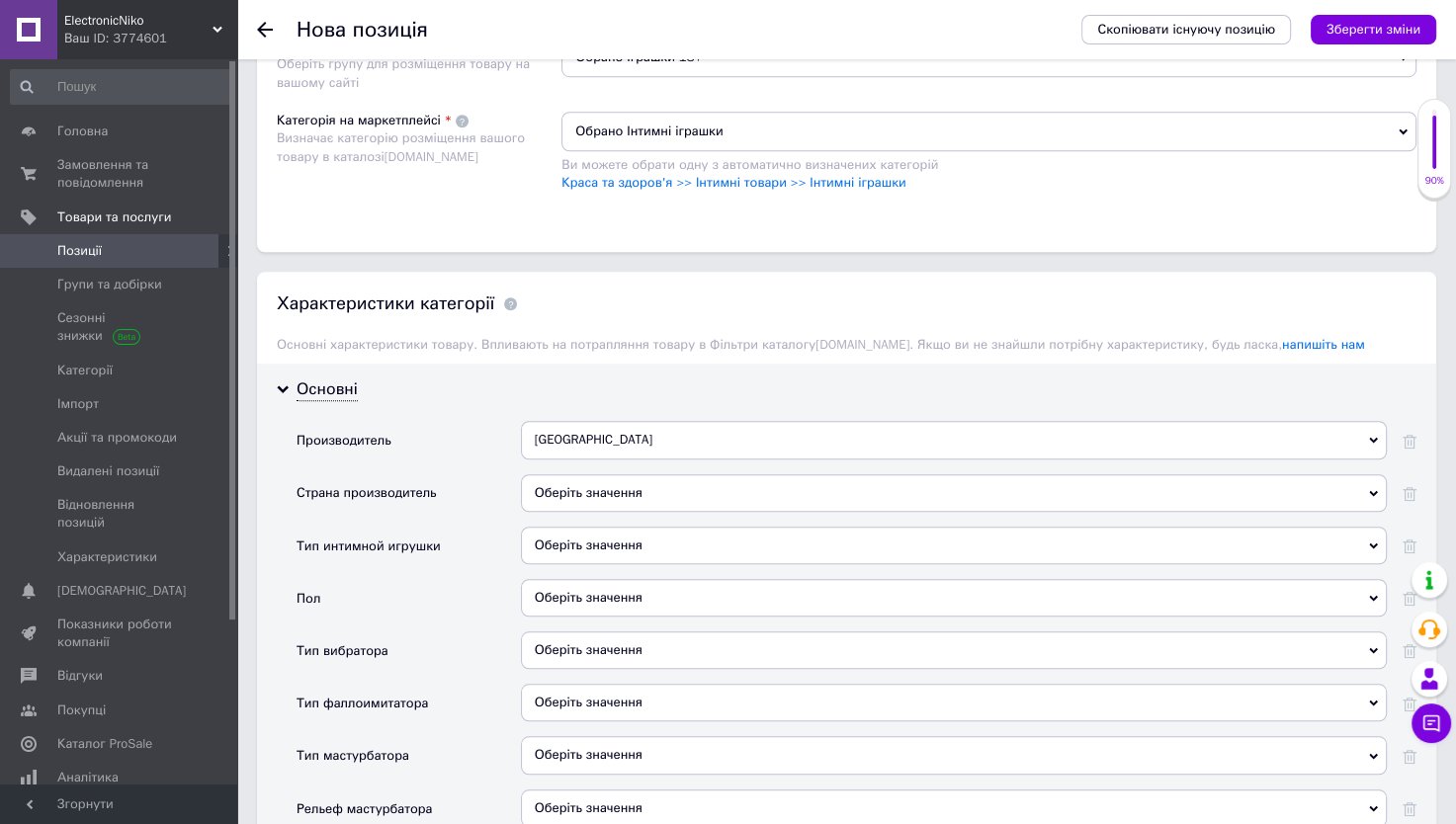 click on "Оберіть значення" at bounding box center (954, 493) 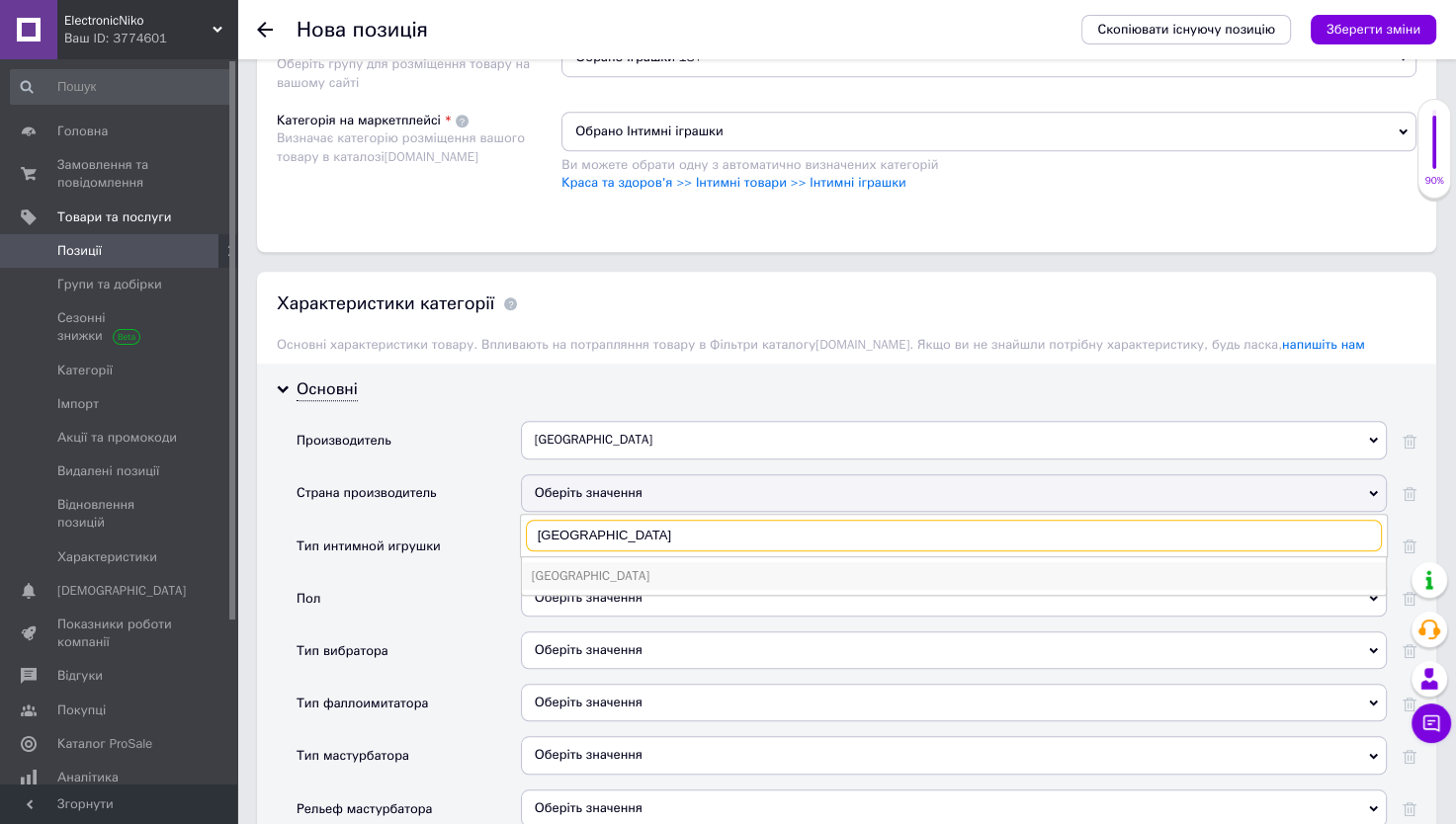type on "[GEOGRAPHIC_DATA]" 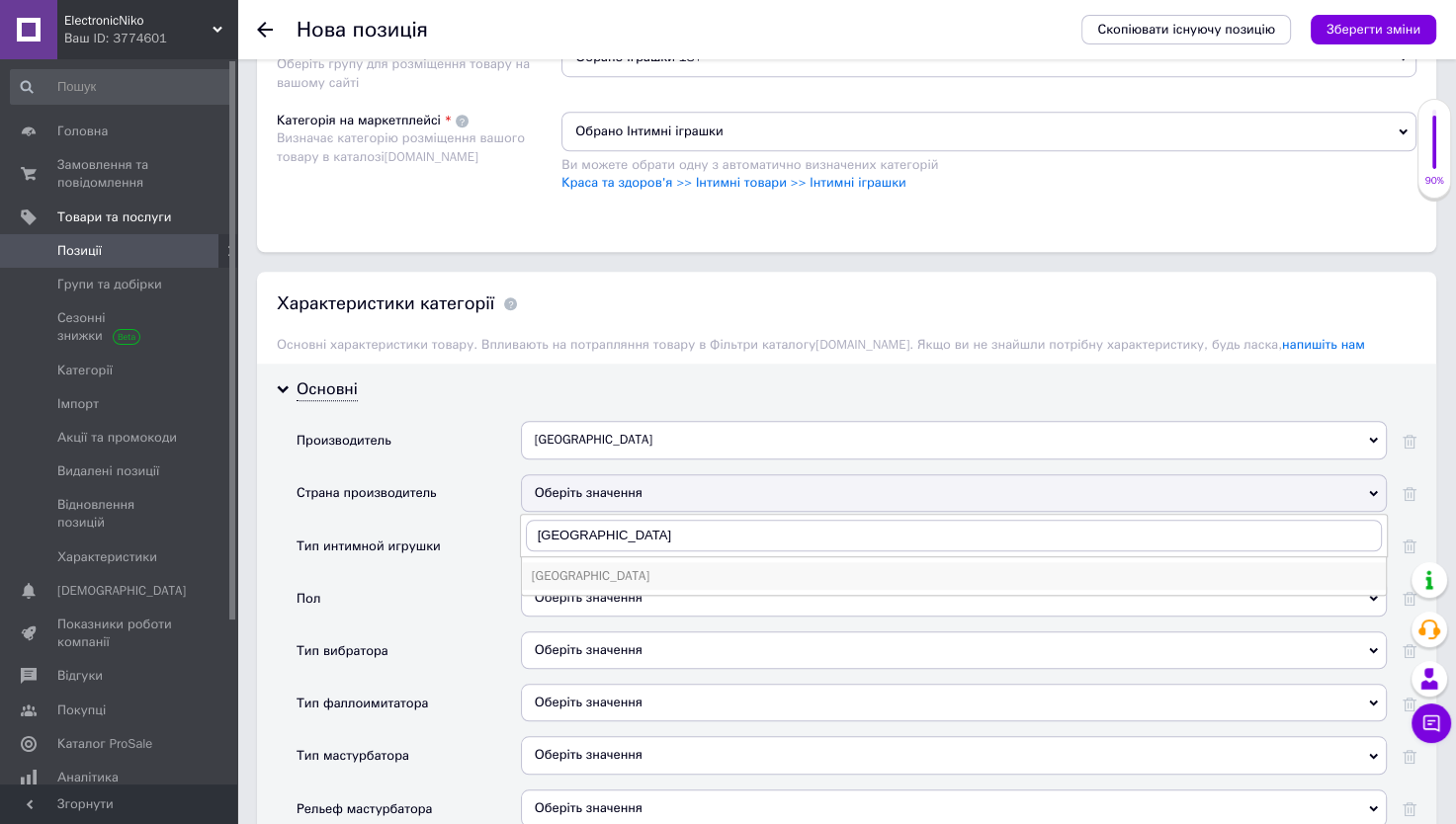 click on "[GEOGRAPHIC_DATA]" at bounding box center [954, 576] 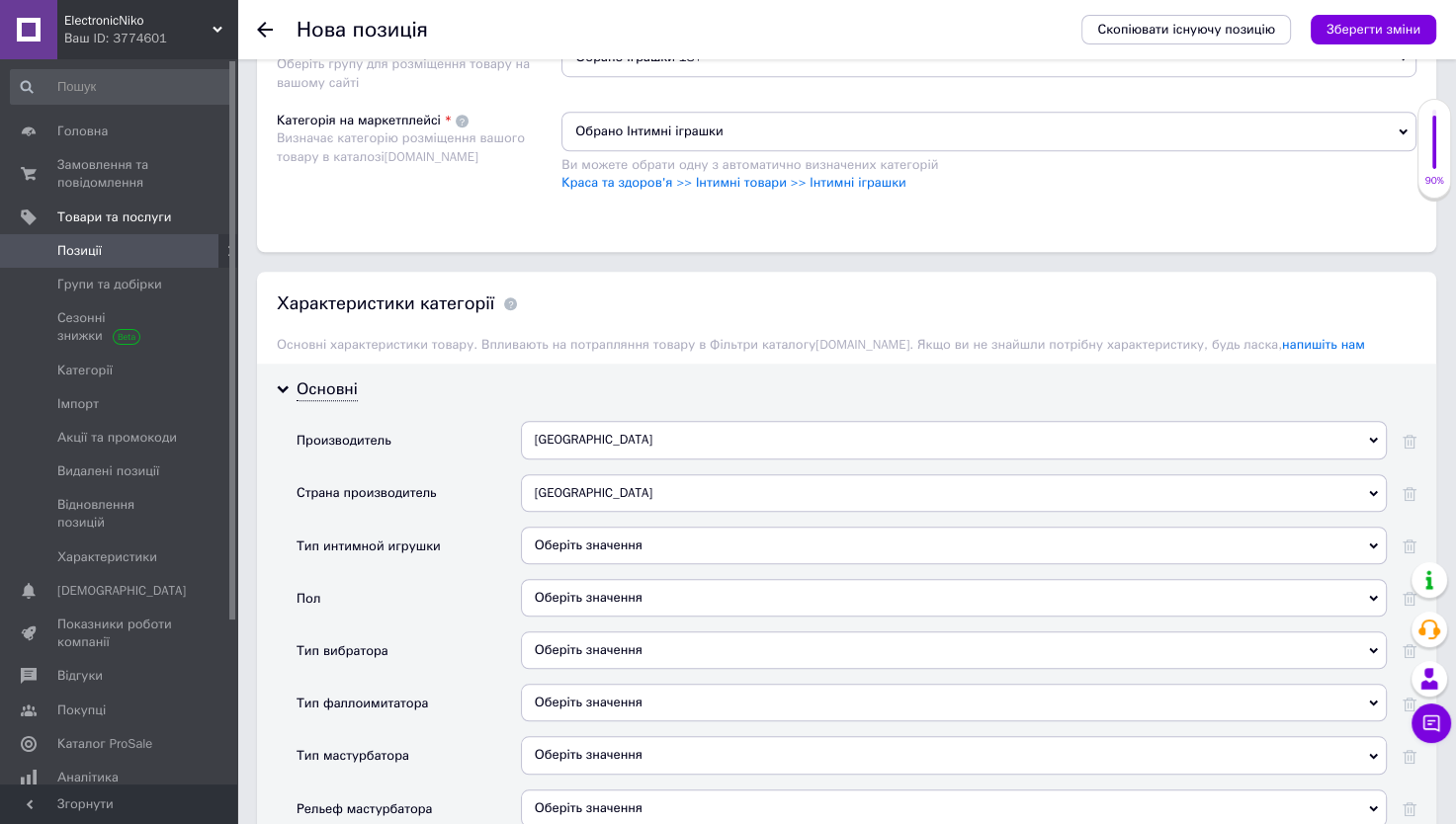 click on "Оберіть значення" at bounding box center [954, 545] 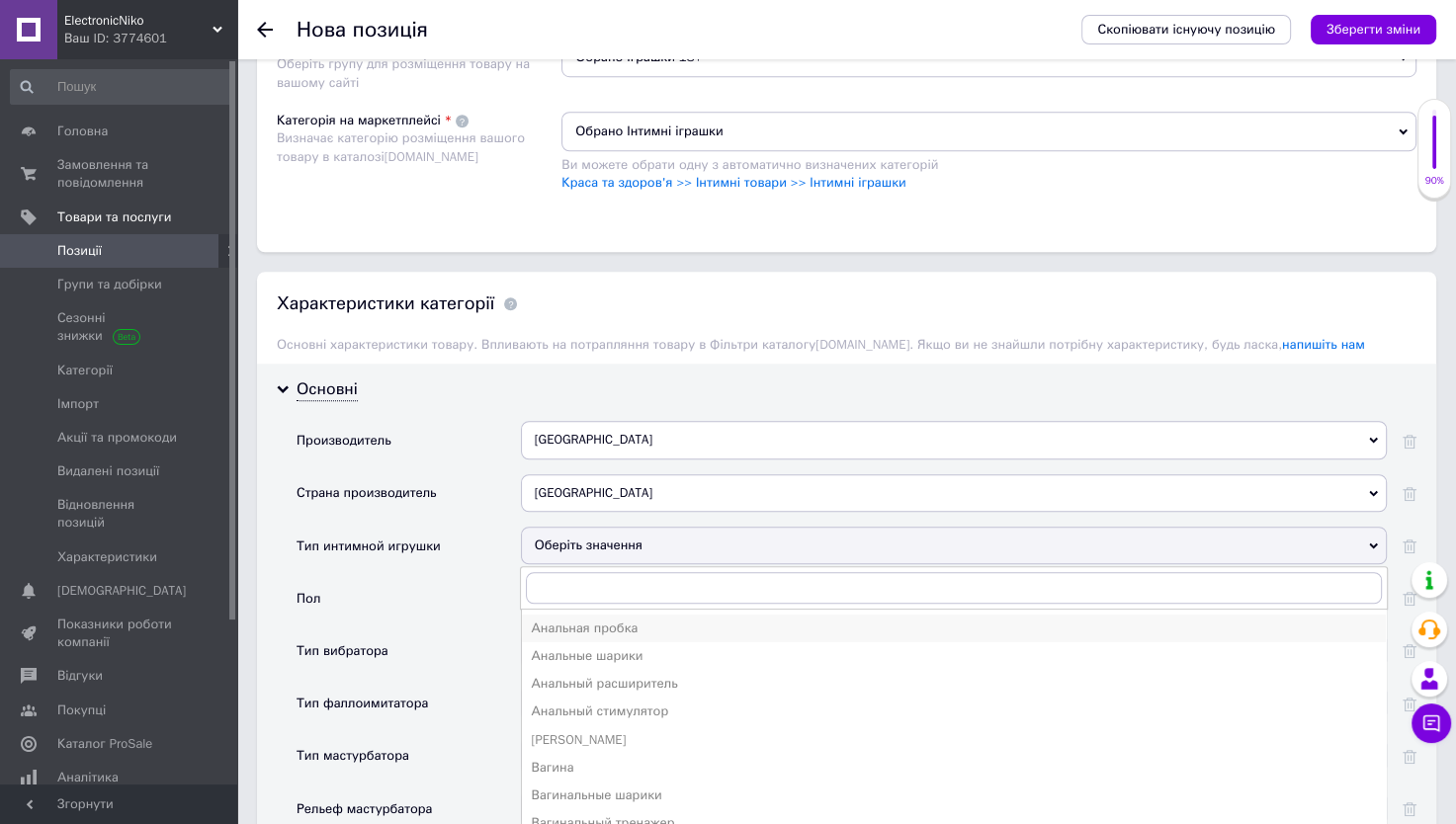 click on "Анальная пробка" at bounding box center [954, 628] 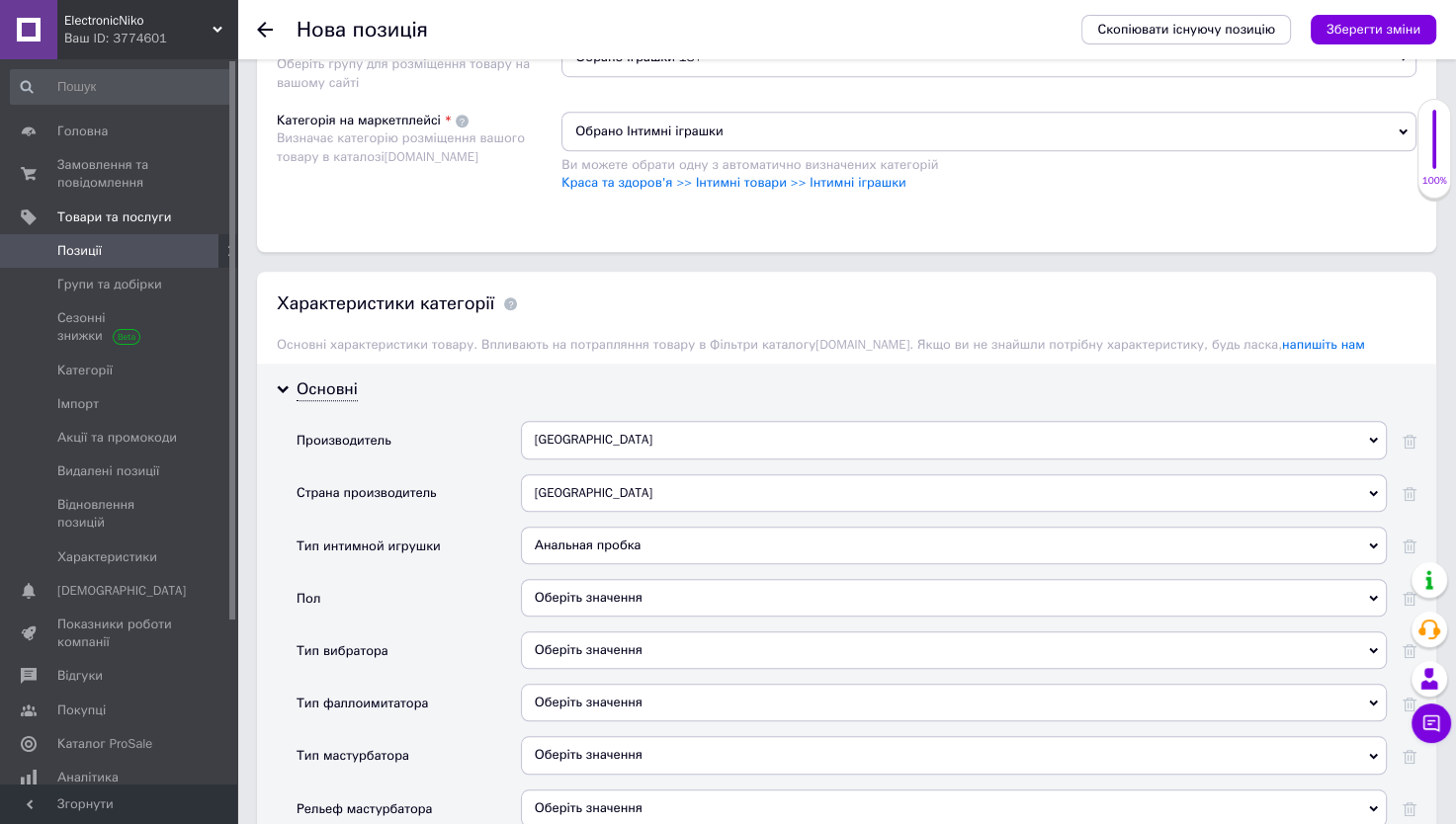 click on "Оберіть значення" at bounding box center [954, 598] 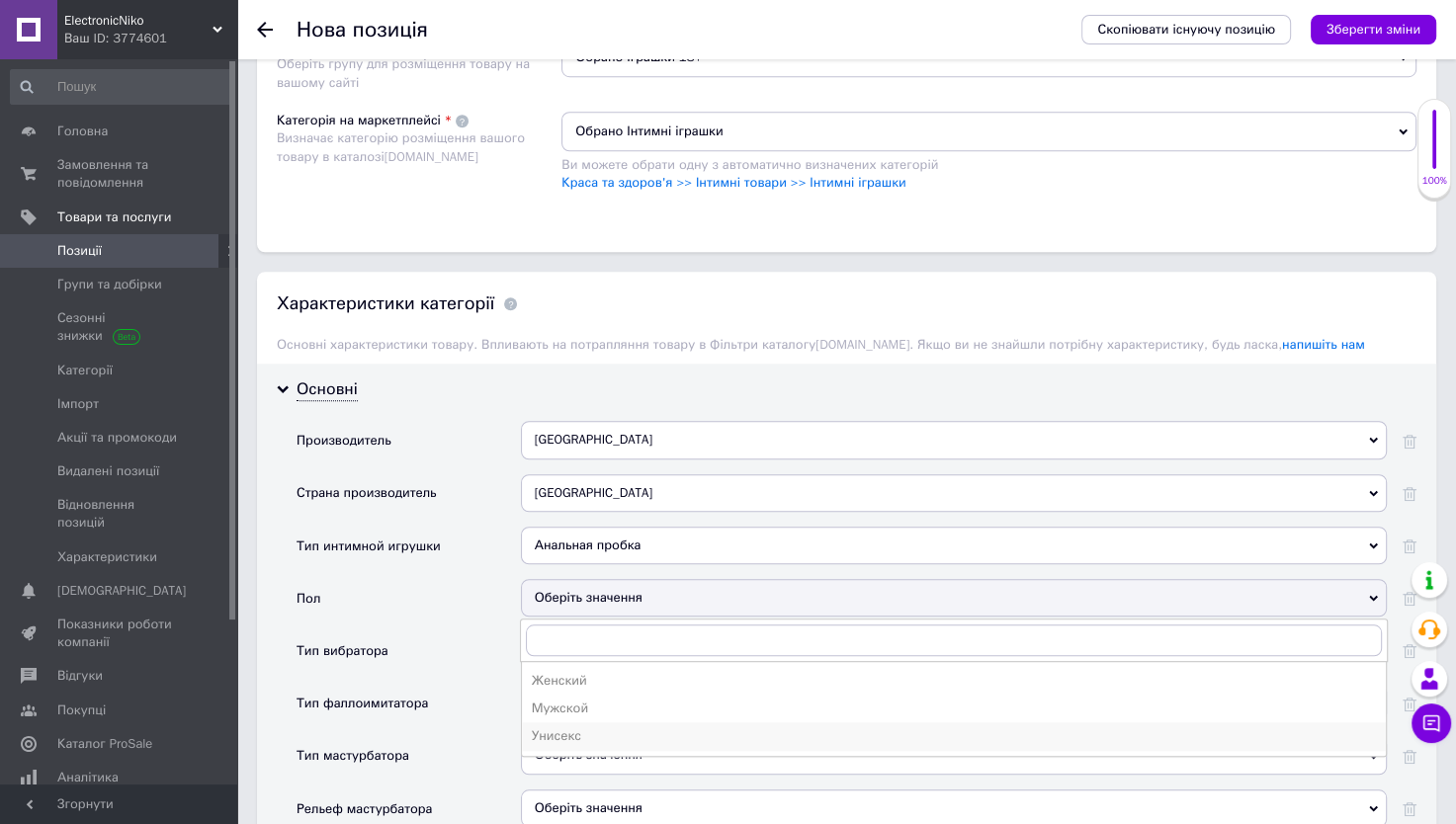 click on "Унисекс" at bounding box center (954, 736) 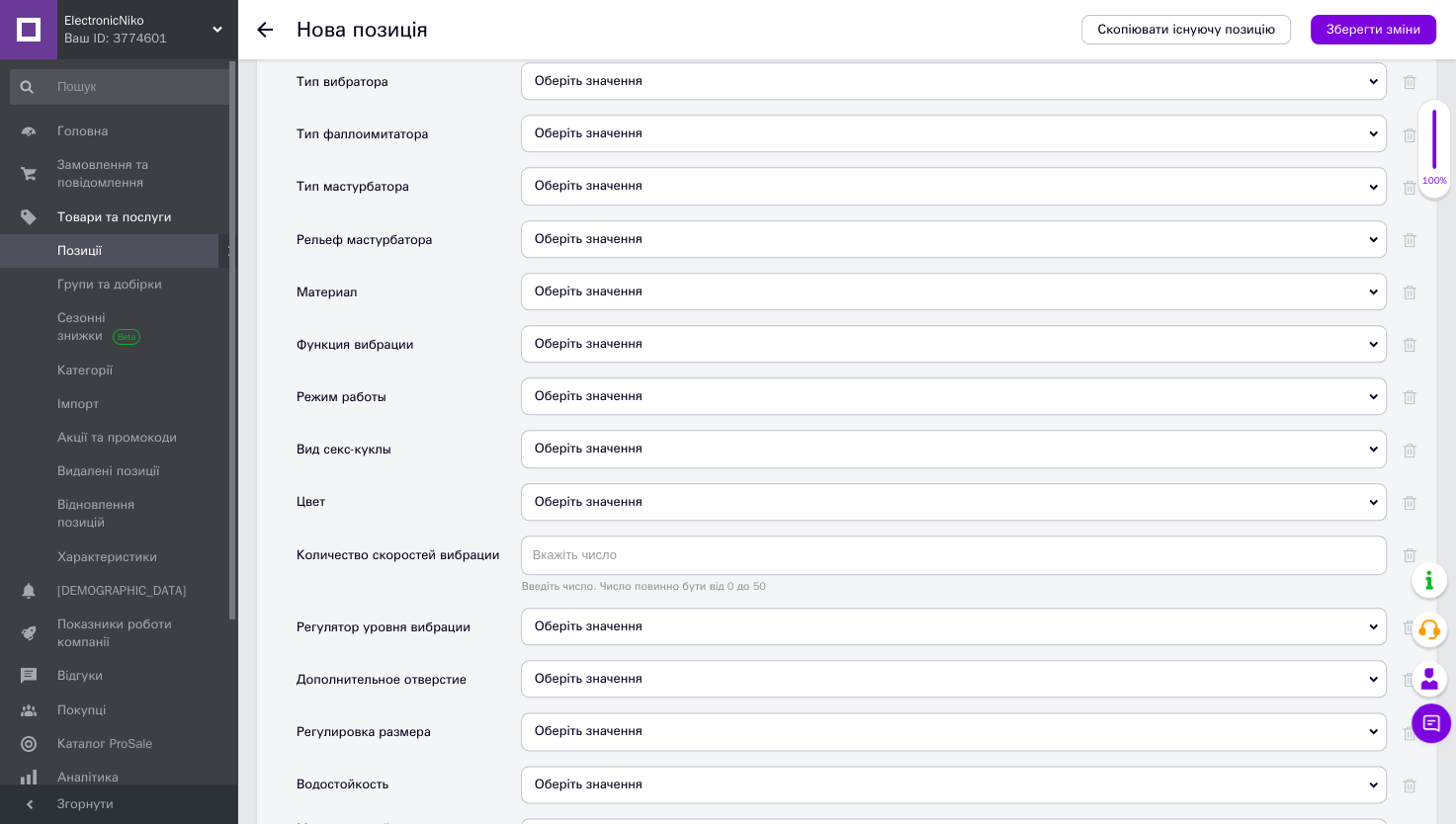 scroll, scrollTop: 2029, scrollLeft: 0, axis: vertical 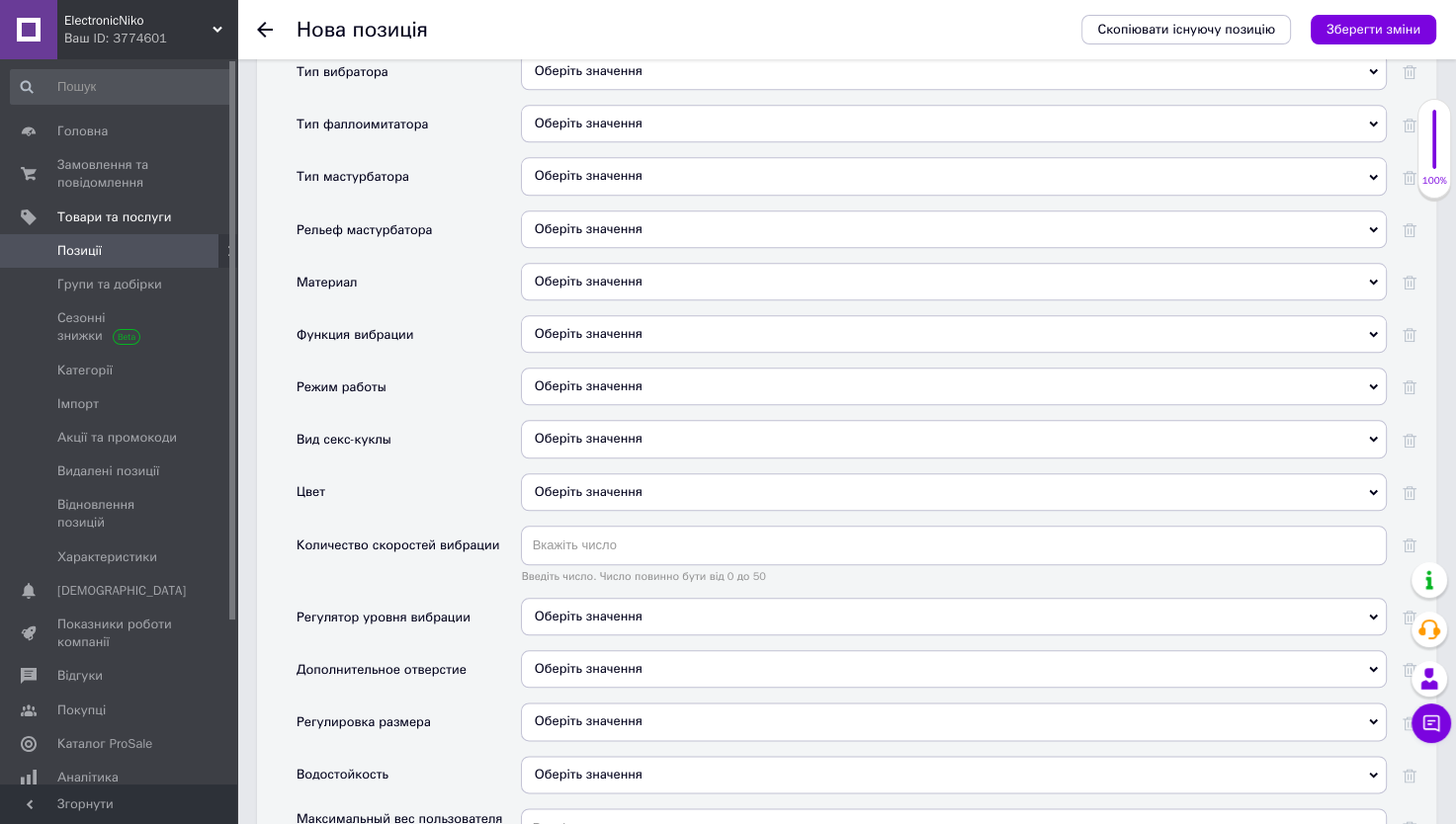 click on "Оберіть значення" at bounding box center (954, 124) 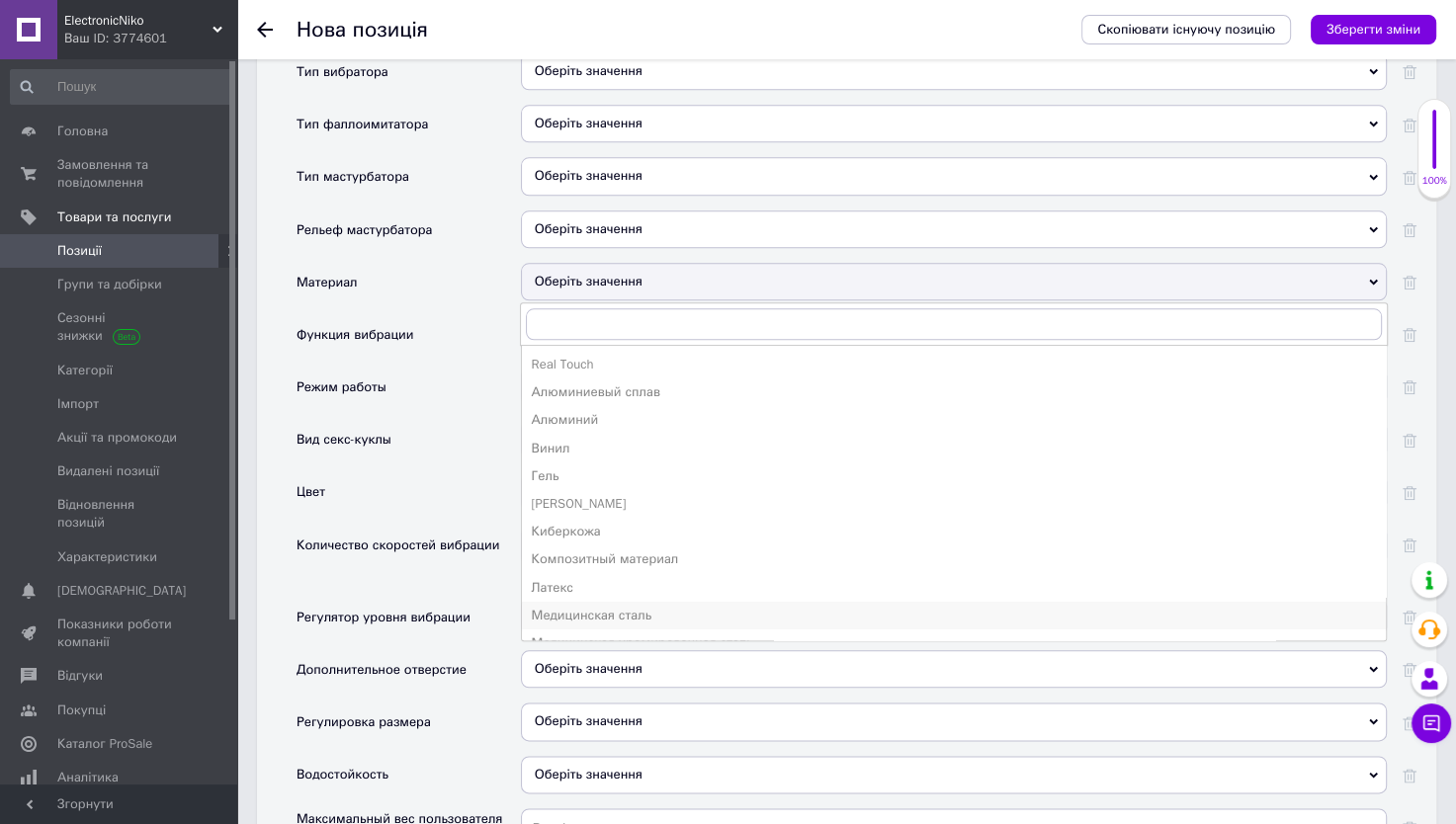 click on "Медицинская сталь" at bounding box center (954, 616) 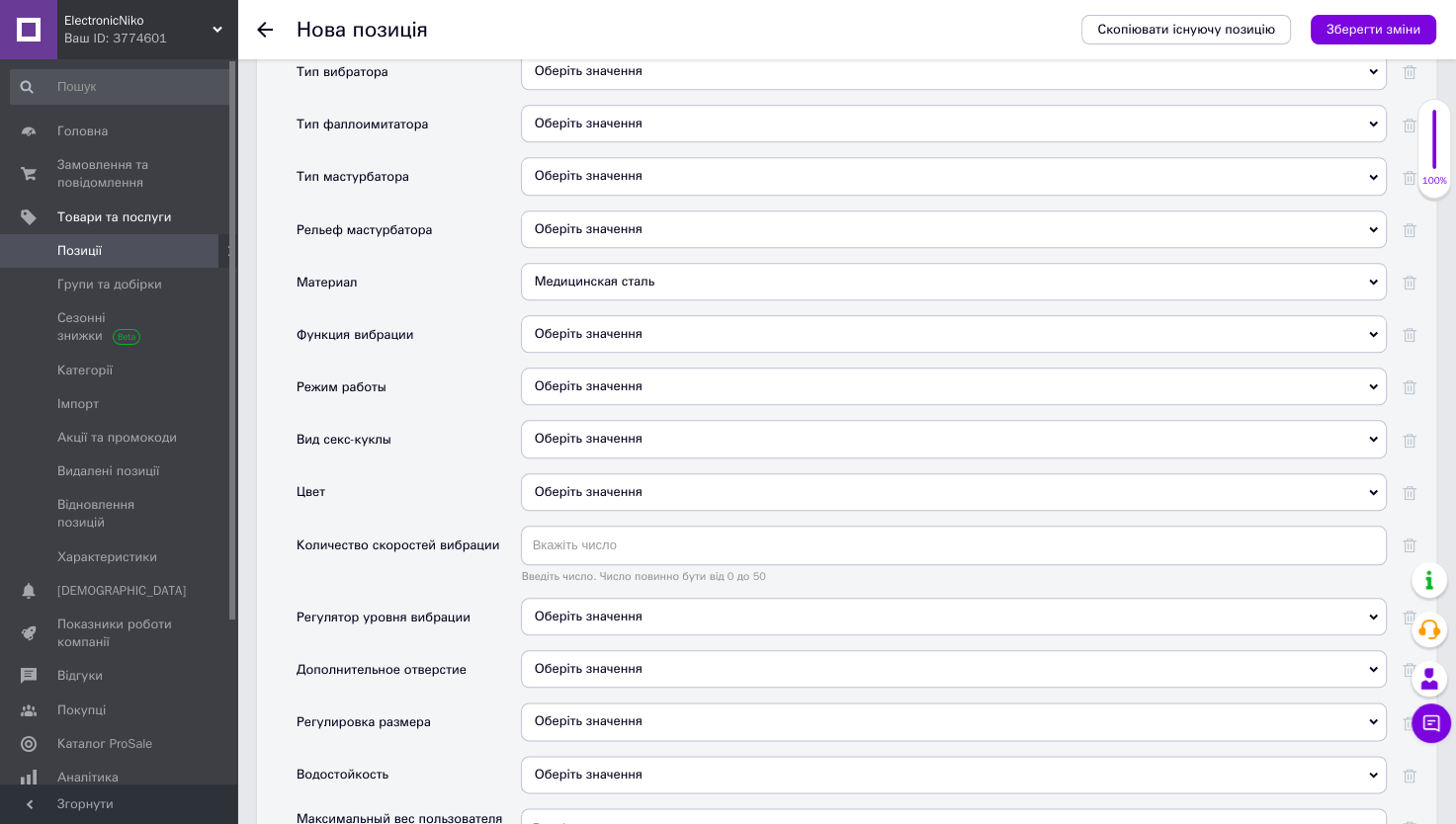 click on "Оберіть значення" at bounding box center [588, 333] 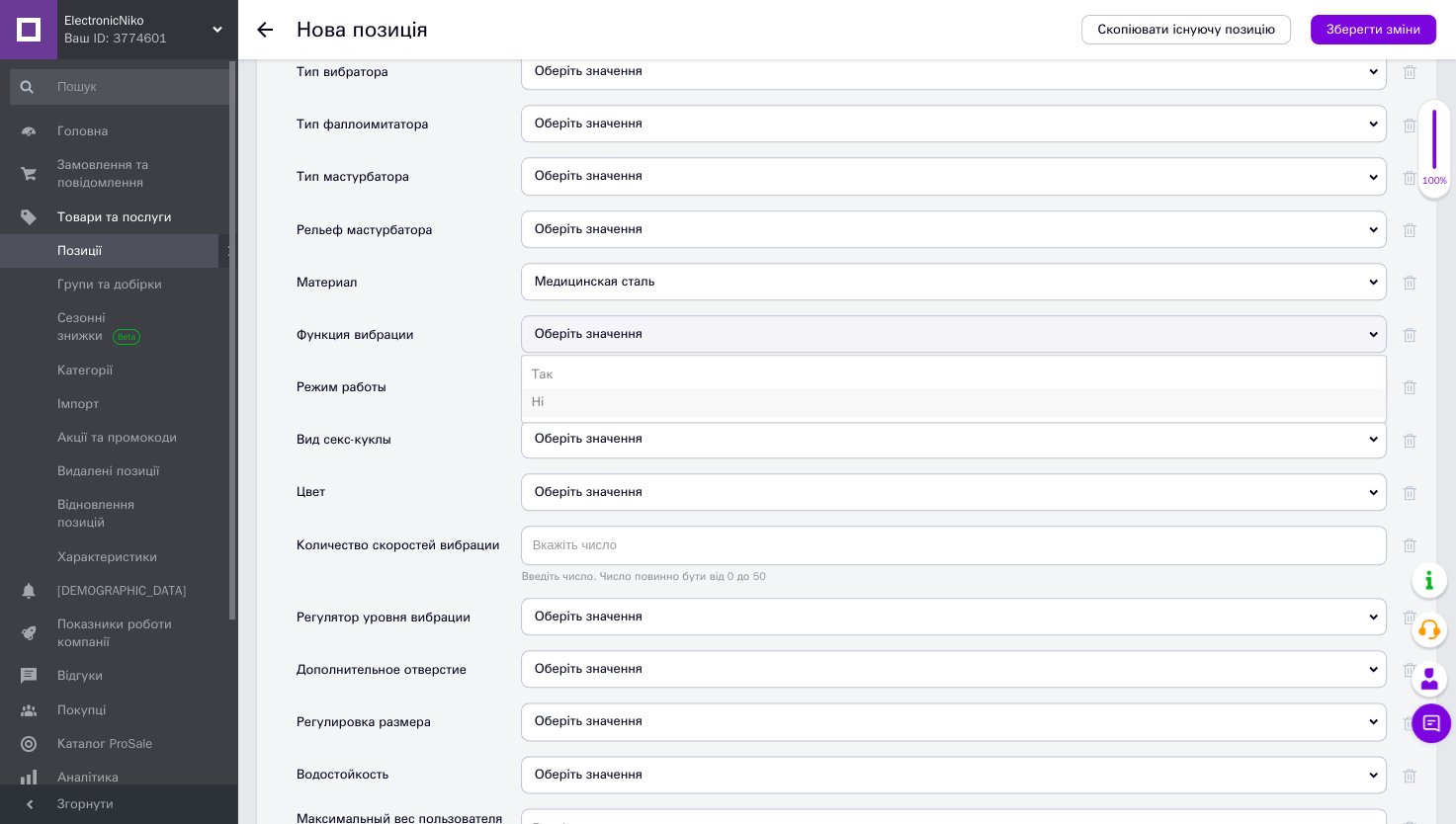 click on "Ні" at bounding box center (954, 402) 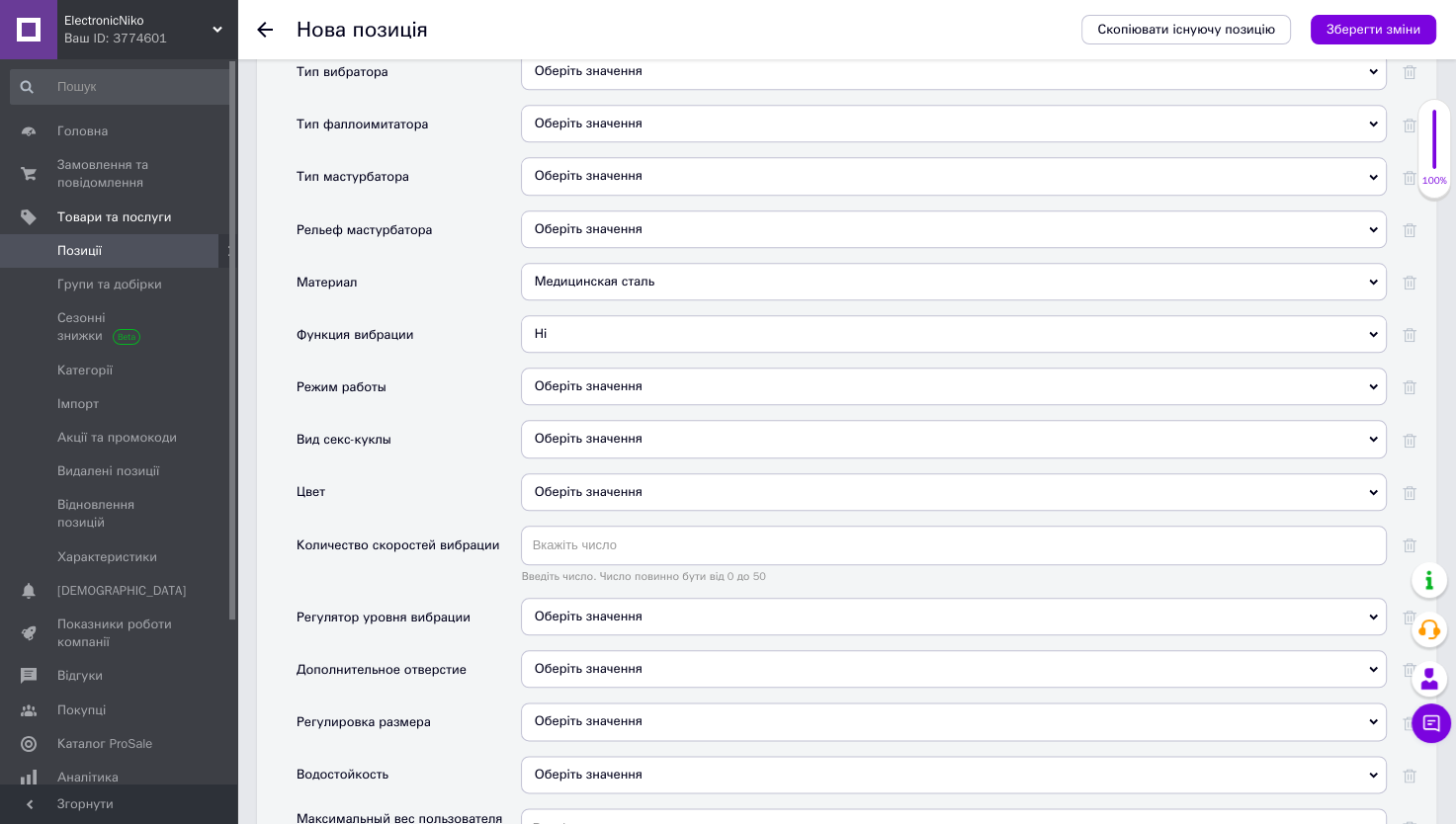 click on "Оберіть значення" at bounding box center [954, 386] 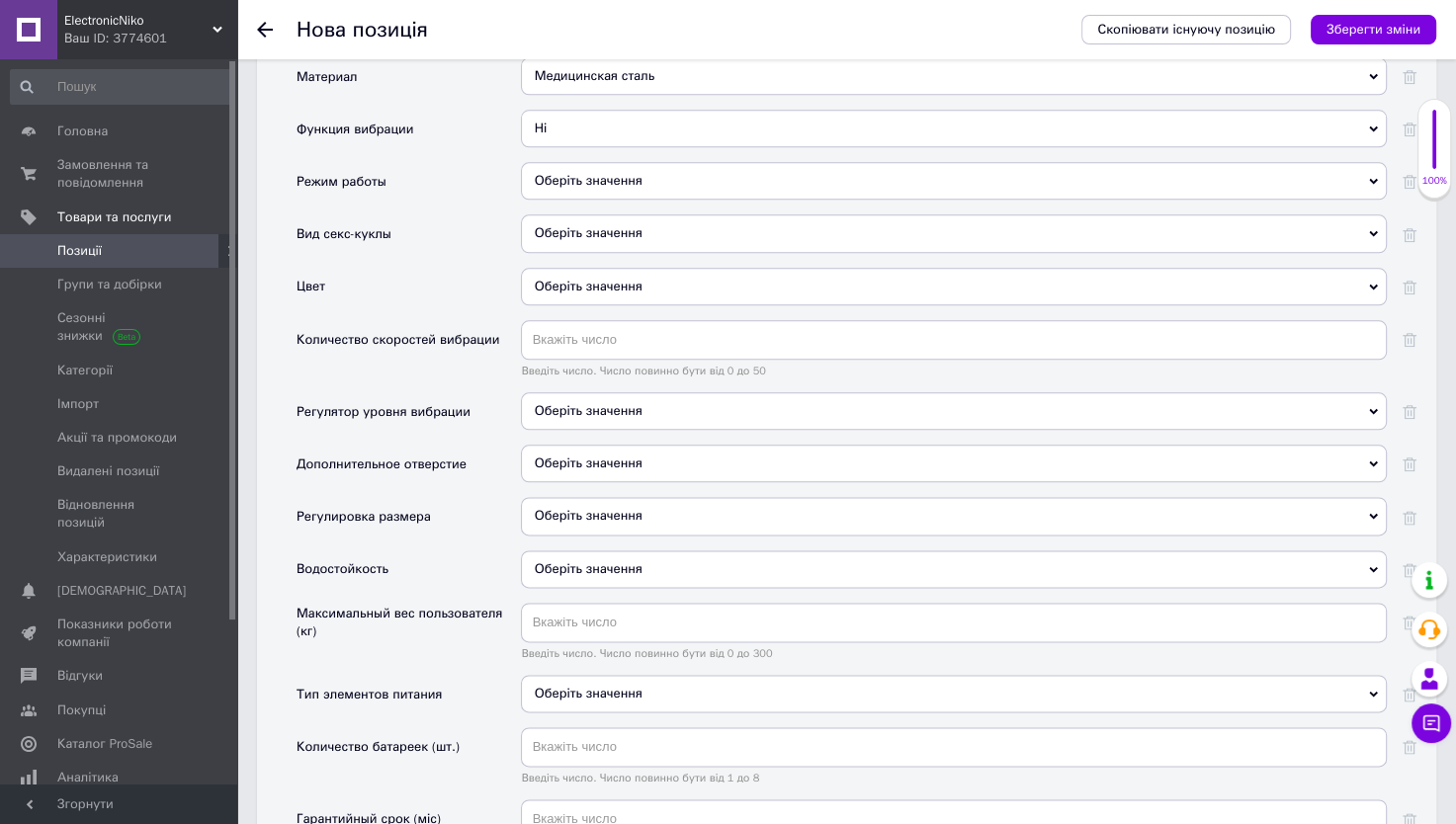 scroll, scrollTop: 2282, scrollLeft: 0, axis: vertical 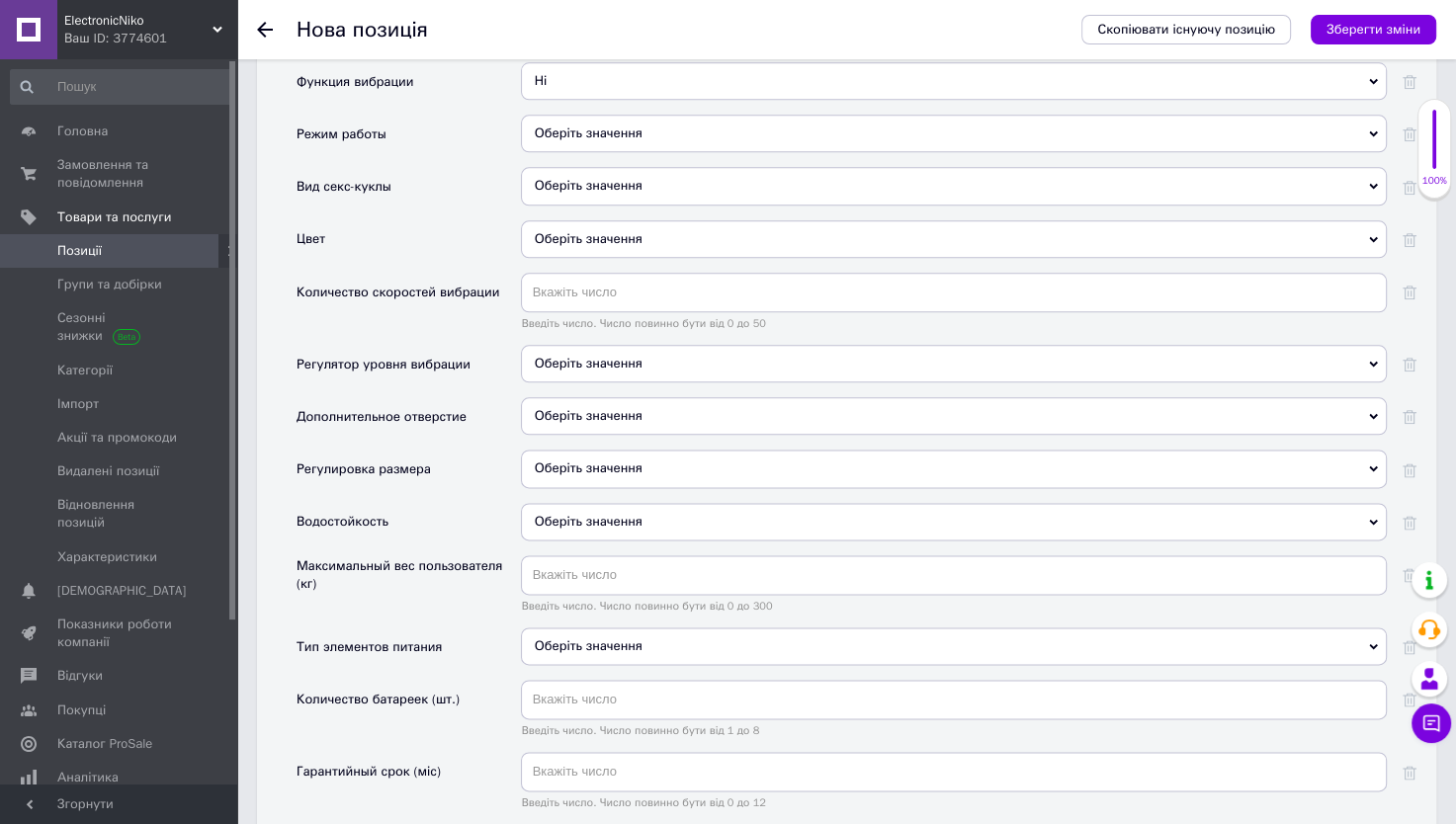 click on "Оберіть значення" at bounding box center (954, 239) 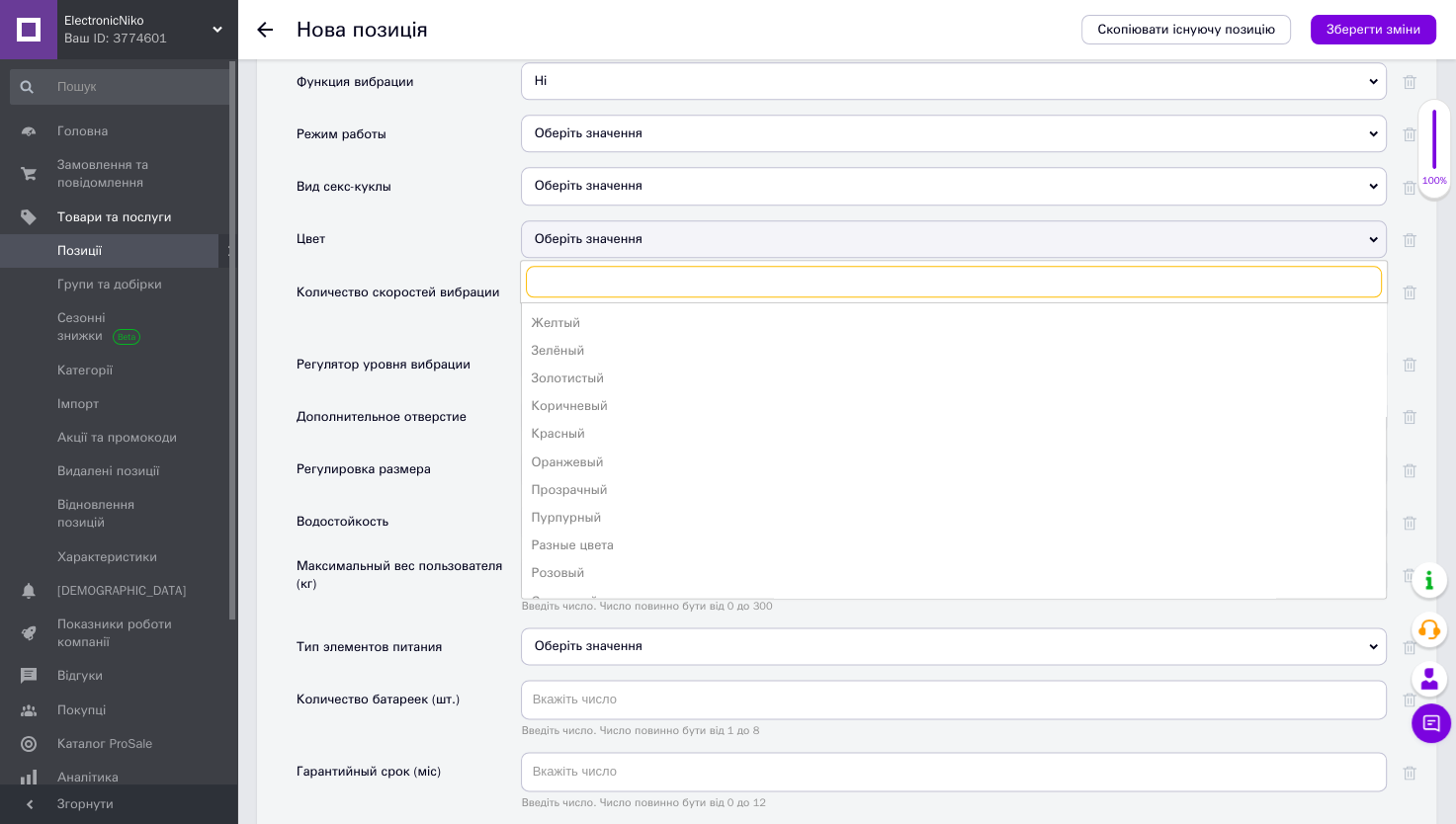 scroll, scrollTop: 140, scrollLeft: 0, axis: vertical 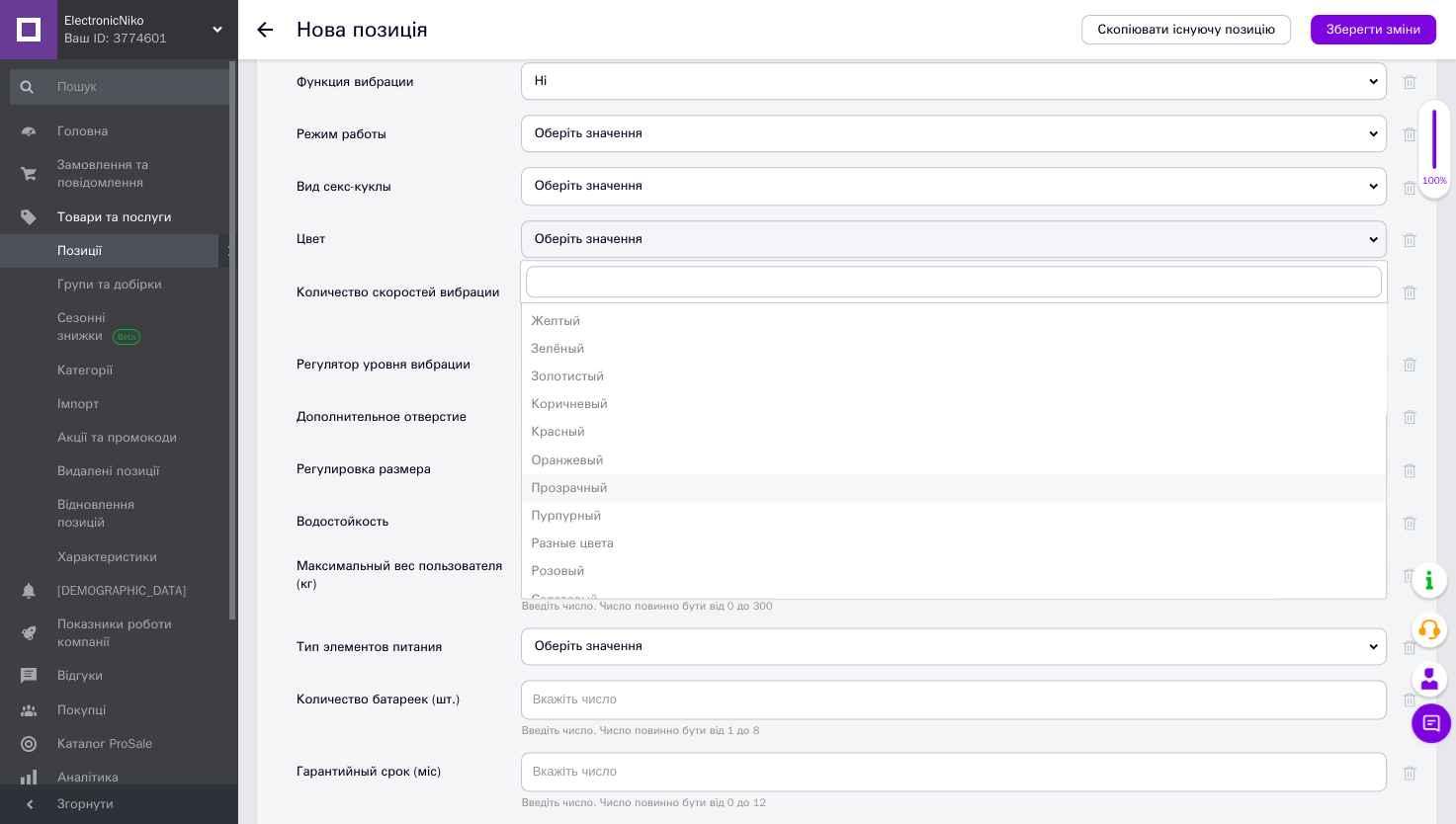 click on "Прозрачный" at bounding box center [954, 488] 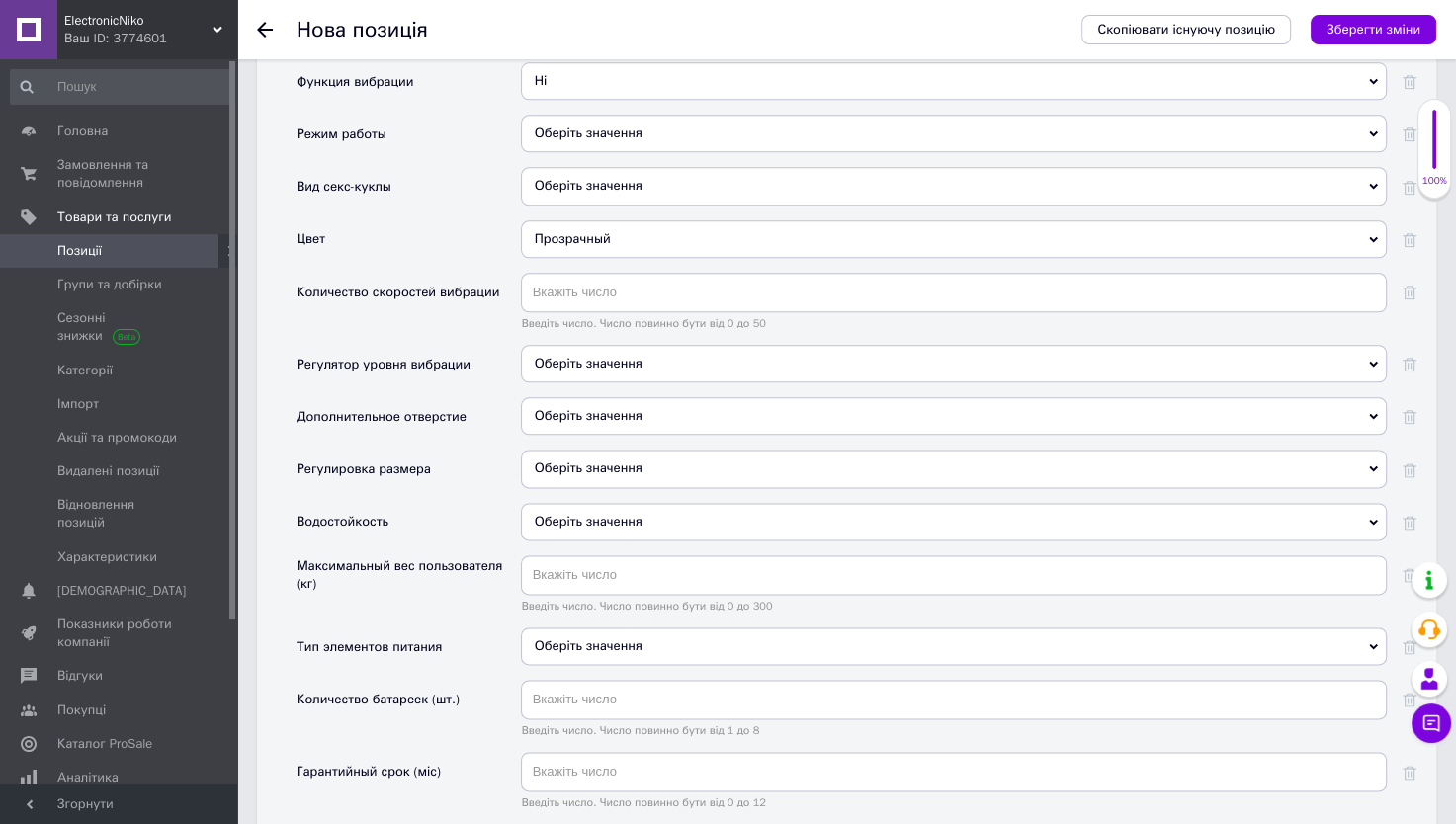 click on "Оберіть значення" at bounding box center [954, 468] 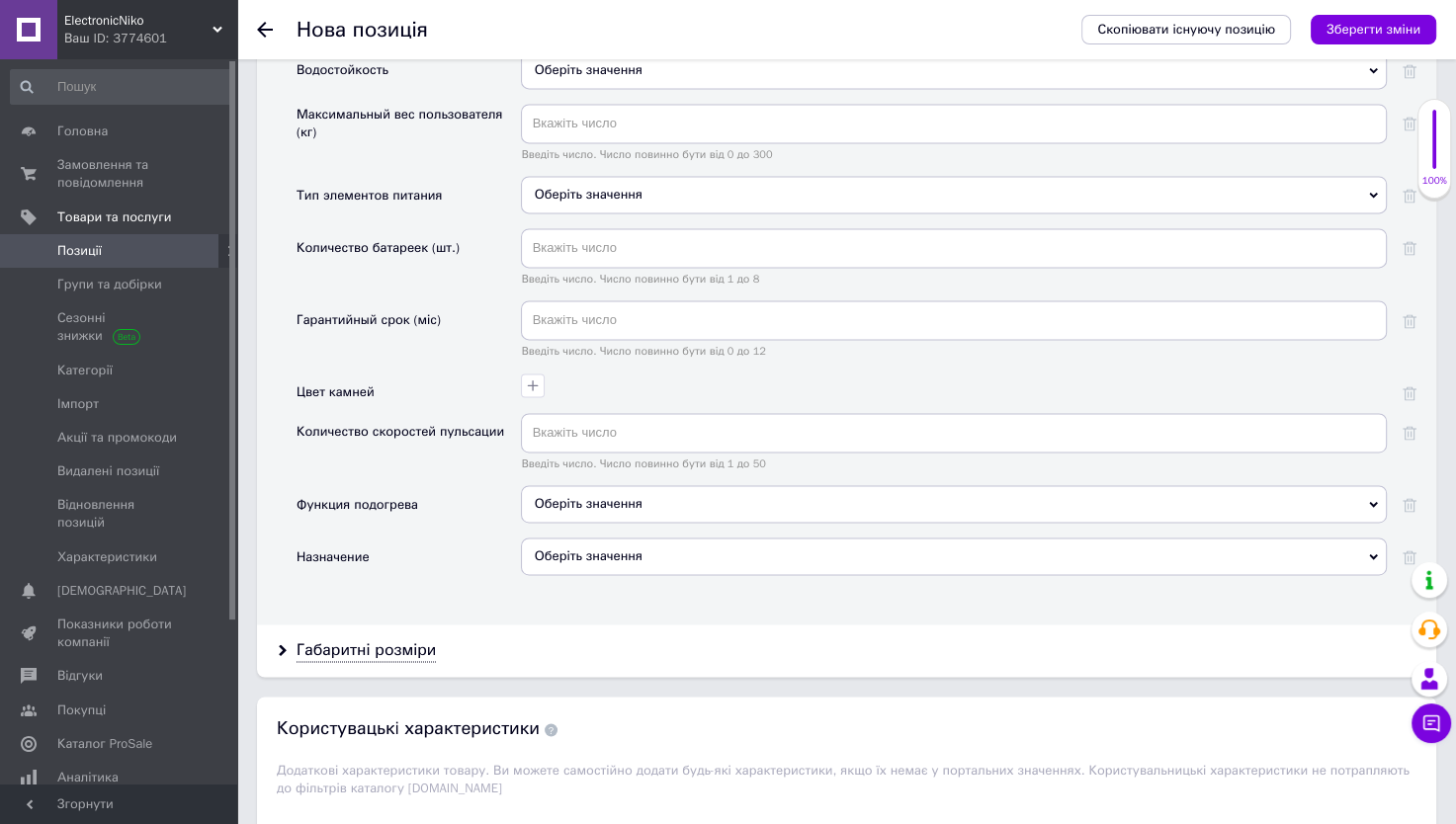 scroll, scrollTop: 2762, scrollLeft: 0, axis: vertical 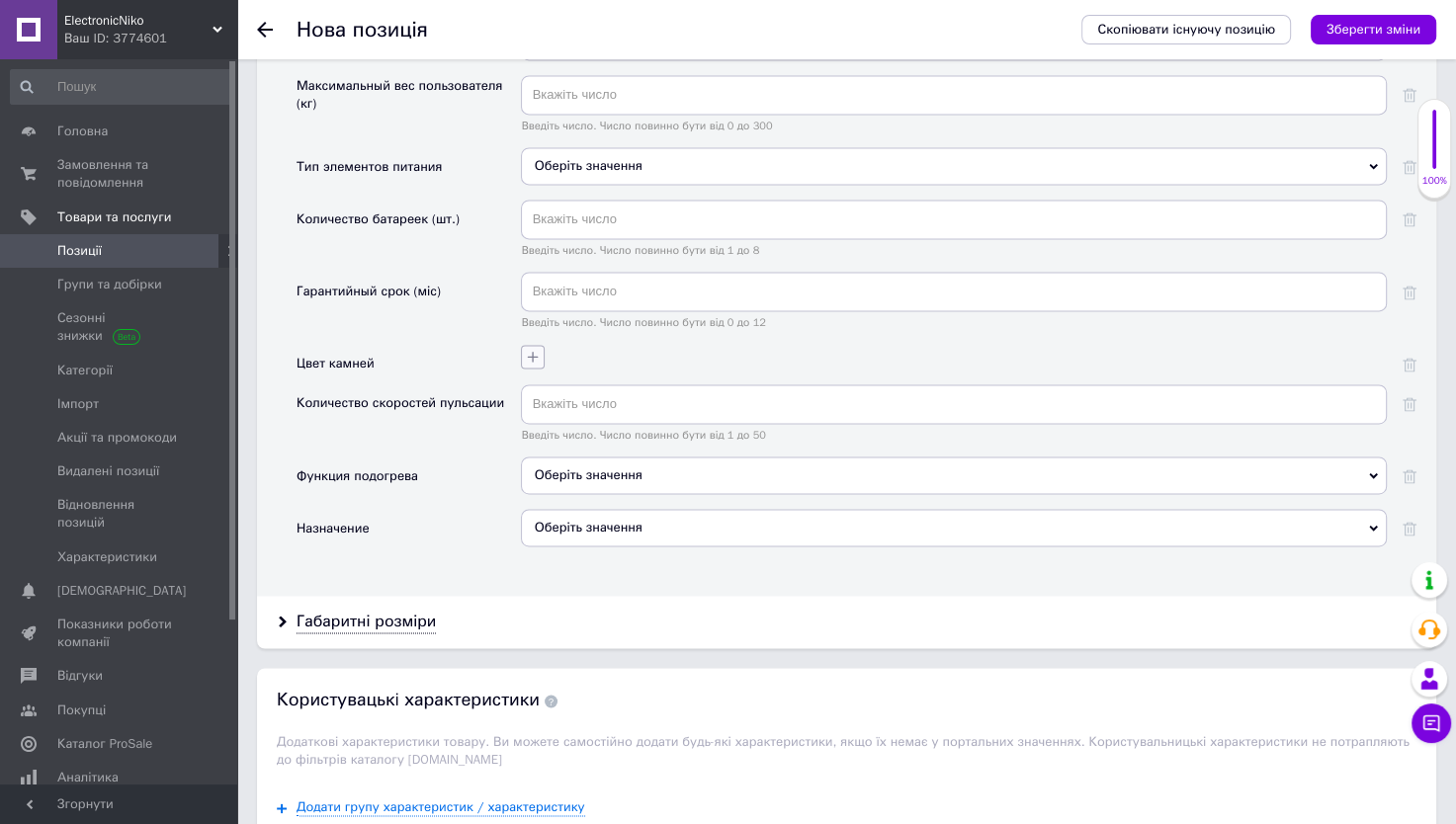 click 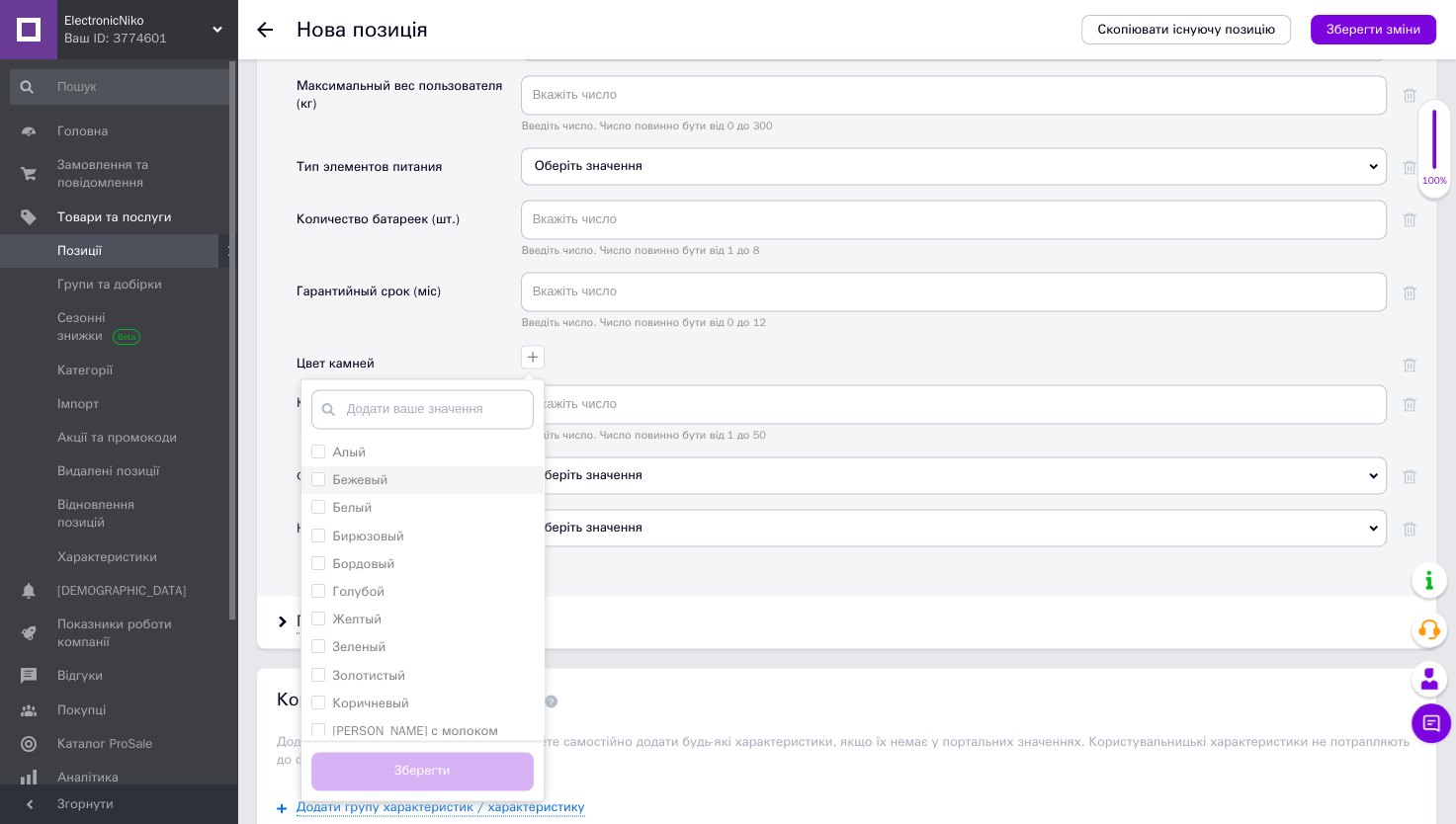drag, startPoint x: 535, startPoint y: 453, endPoint x: 535, endPoint y: 476, distance: 23 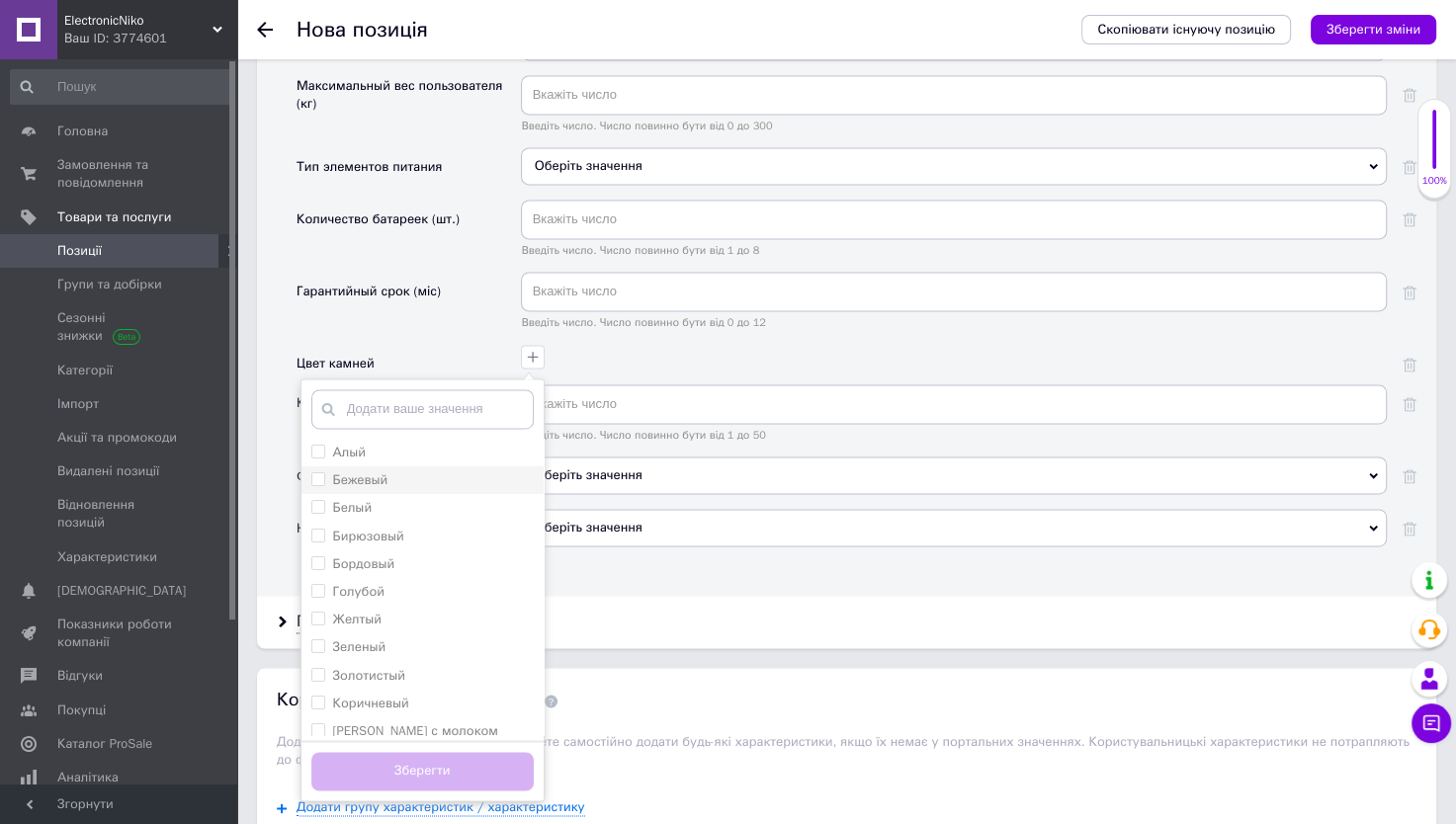 click on "Бежевый" at bounding box center [422, 480] 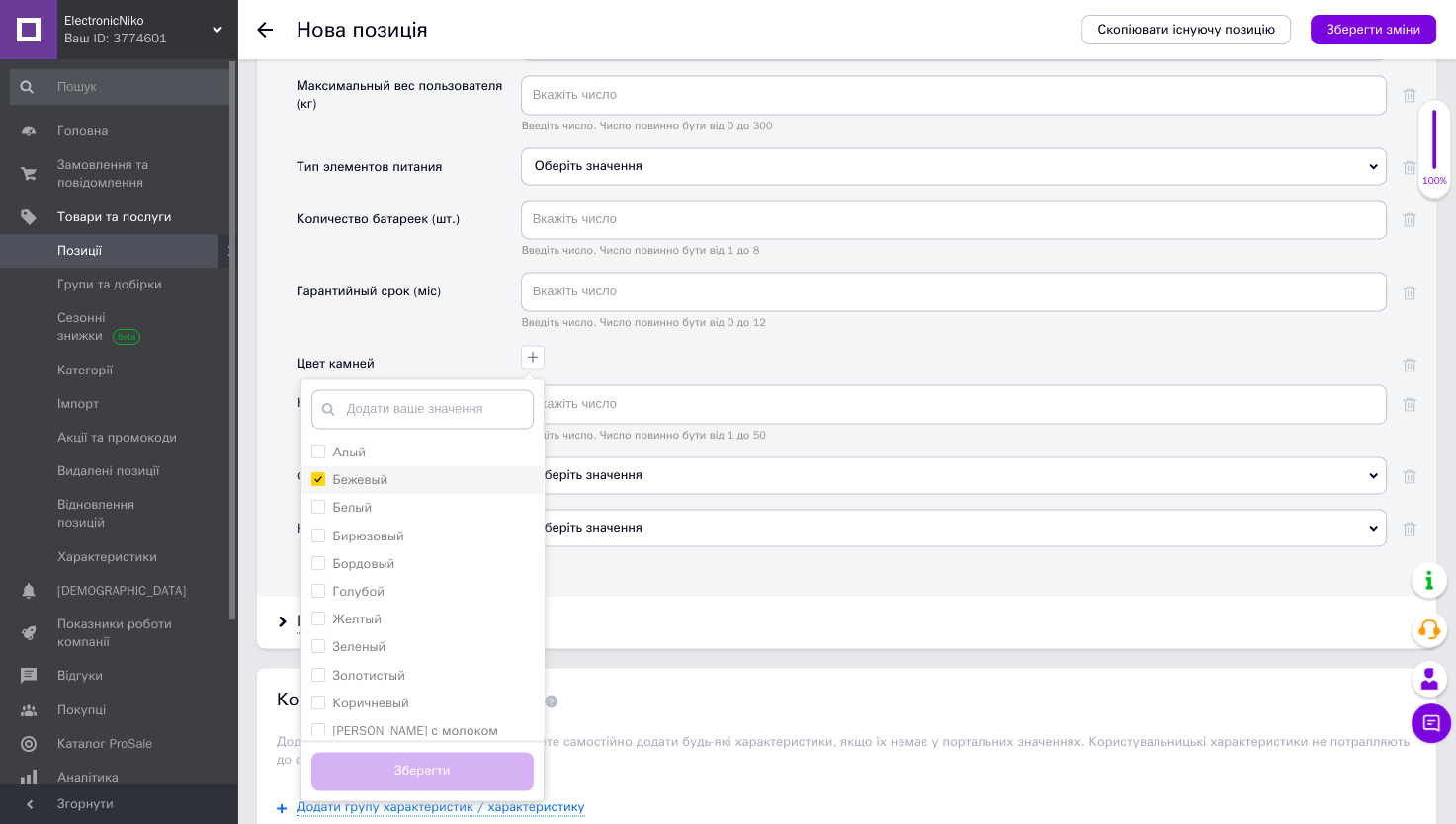 checkbox on "true" 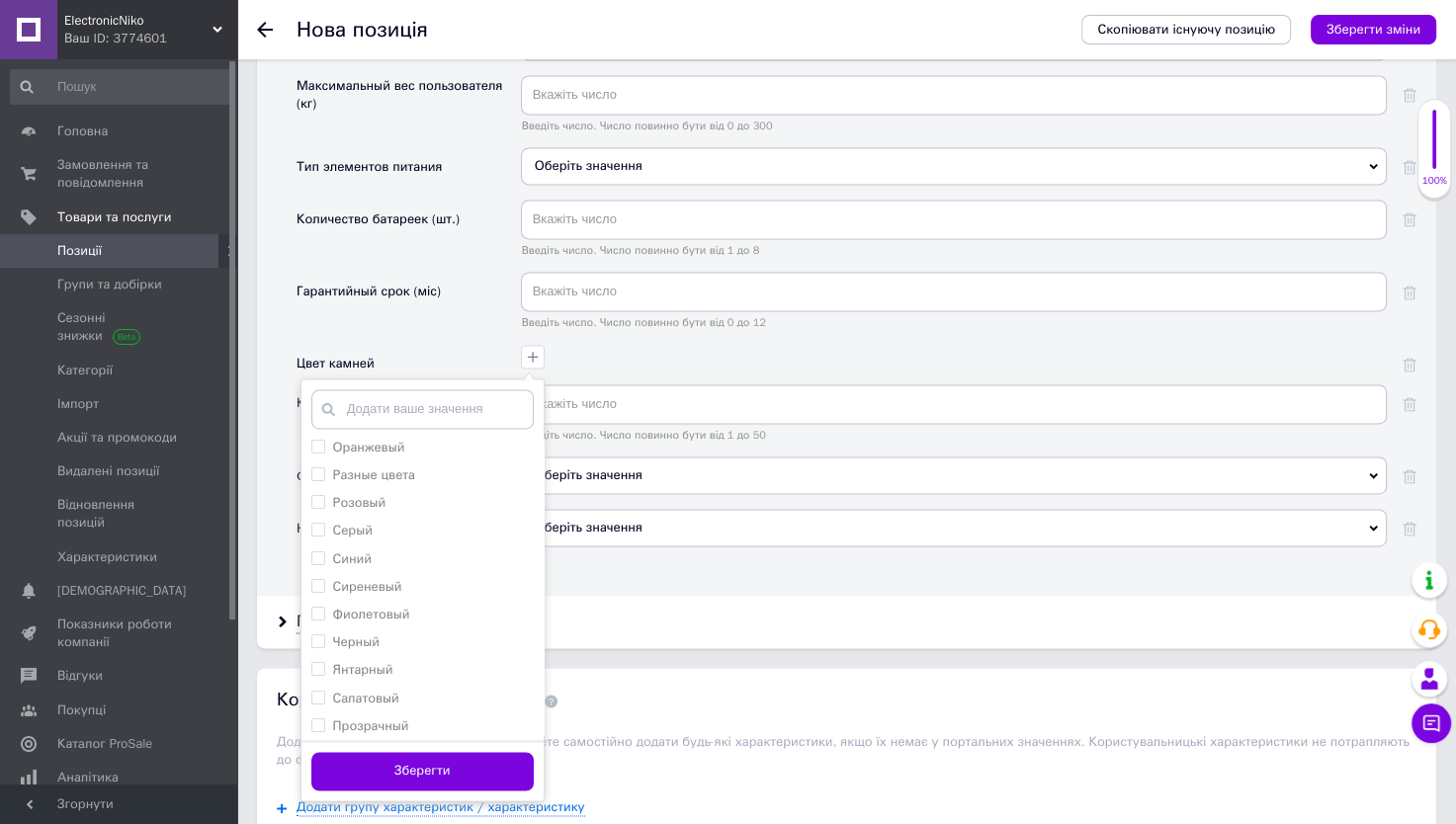 scroll, scrollTop: 427, scrollLeft: 0, axis: vertical 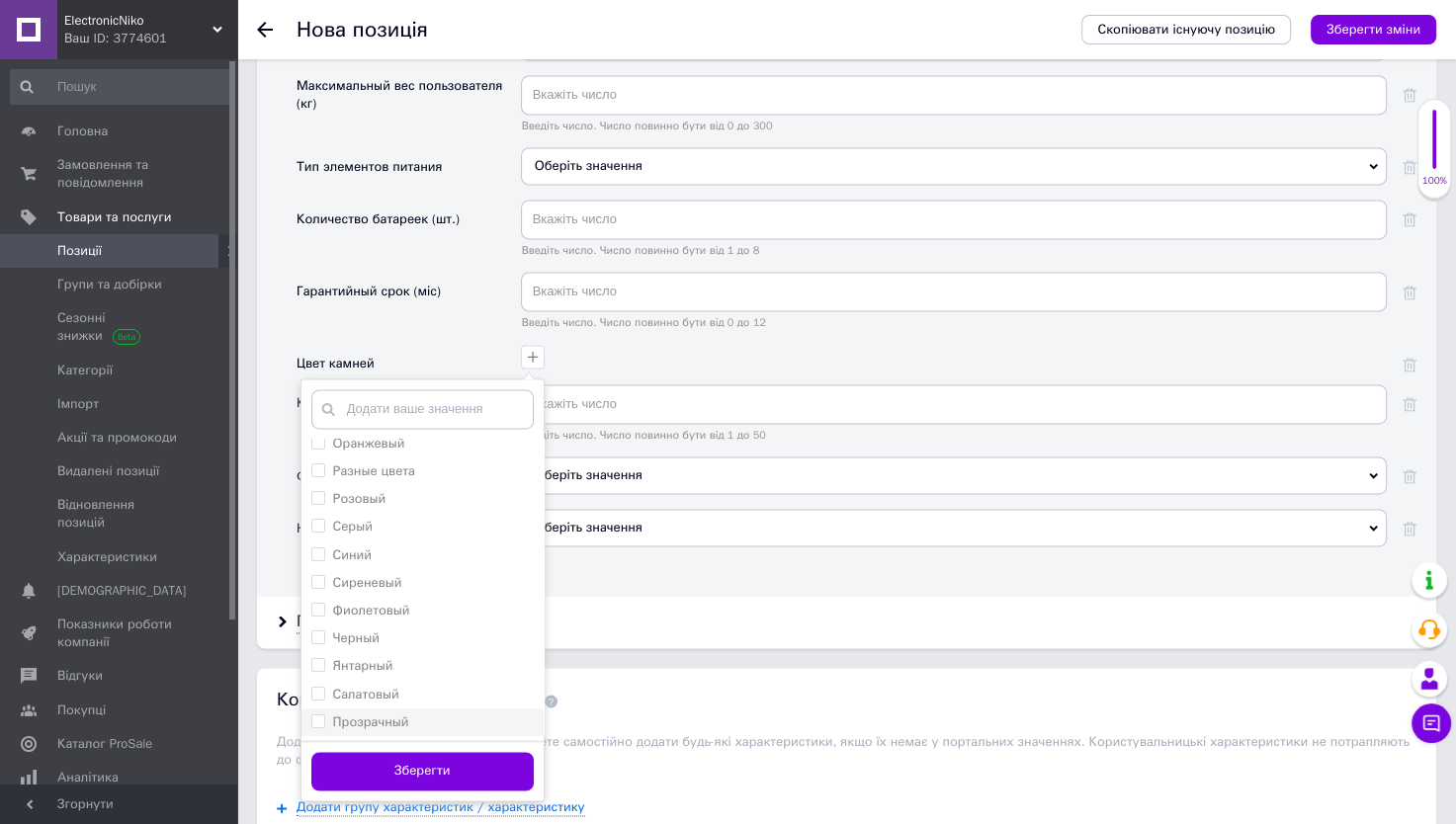 click on "Прозрачный" at bounding box center [371, 721] 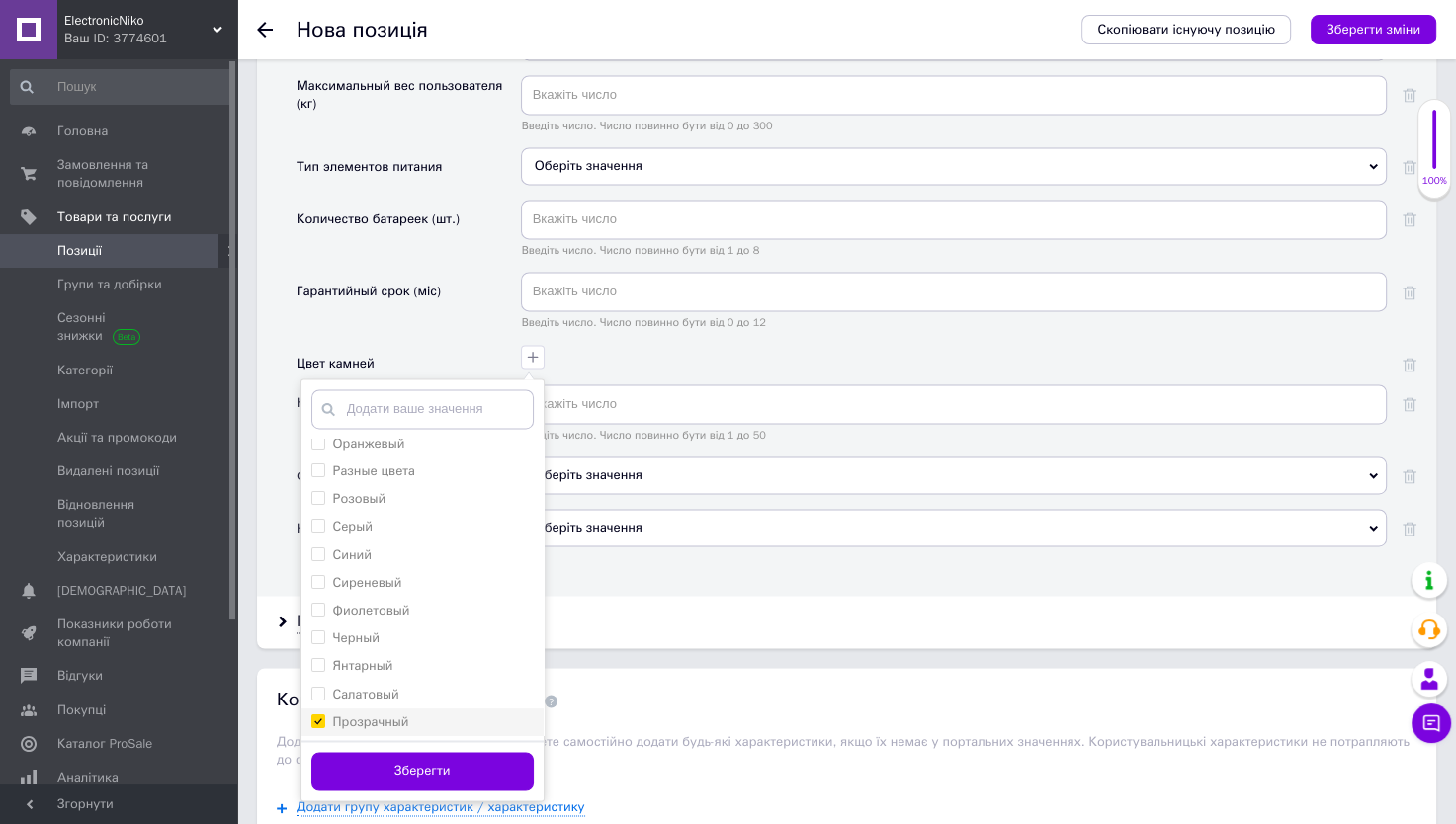 checkbox on "true" 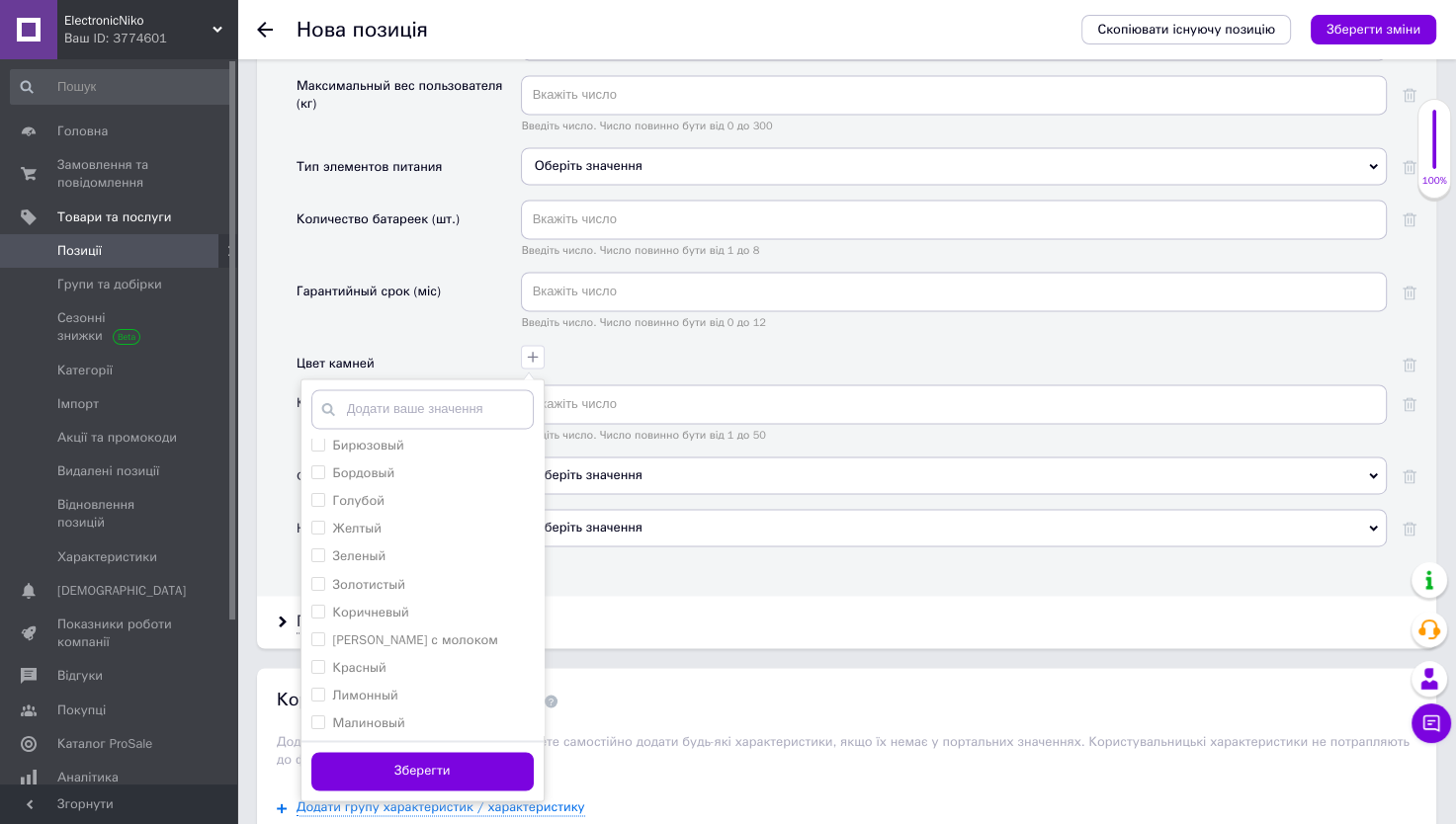 scroll, scrollTop: 0, scrollLeft: 0, axis: both 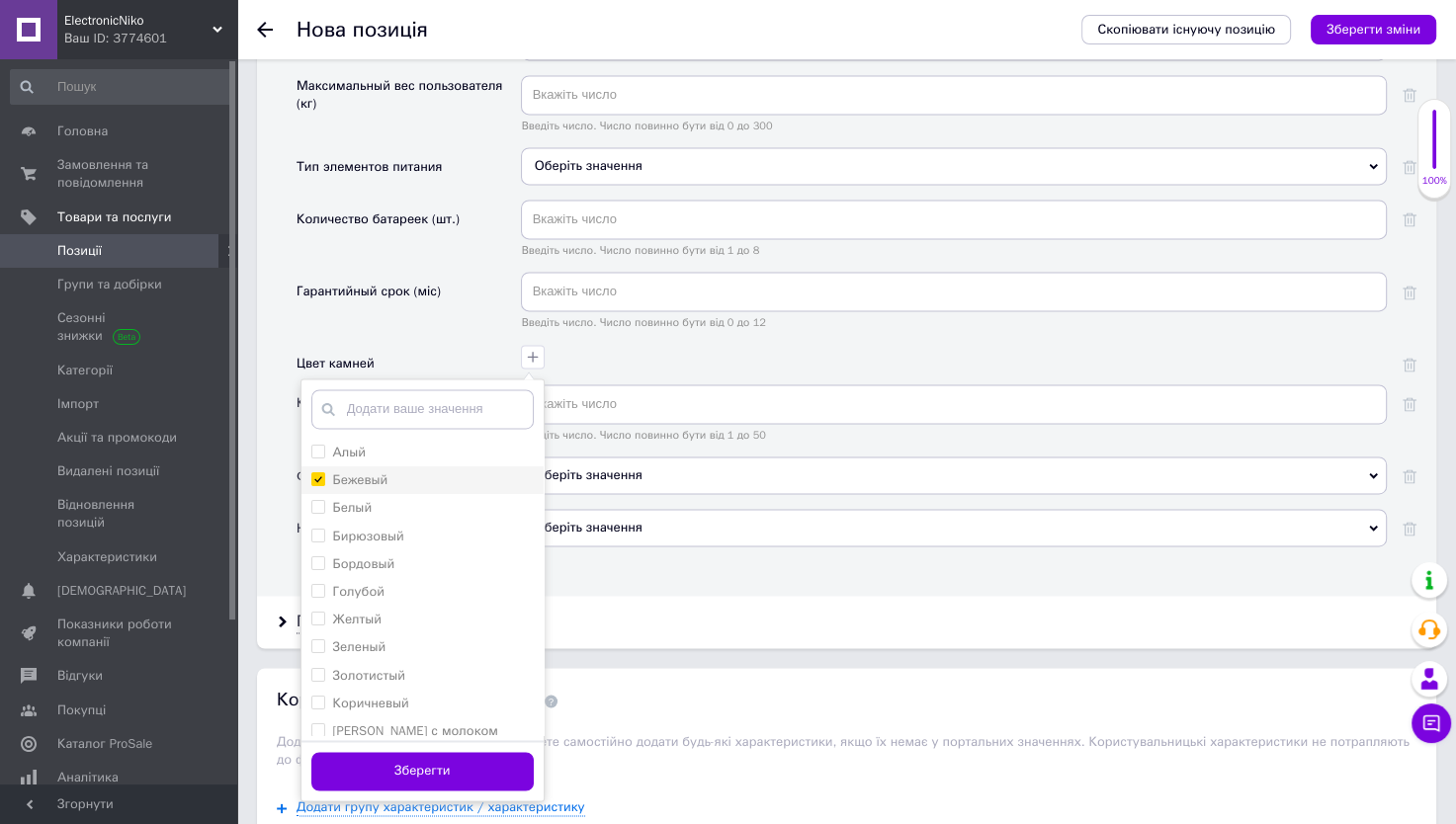 click on "Бежевый" at bounding box center [317, 478] 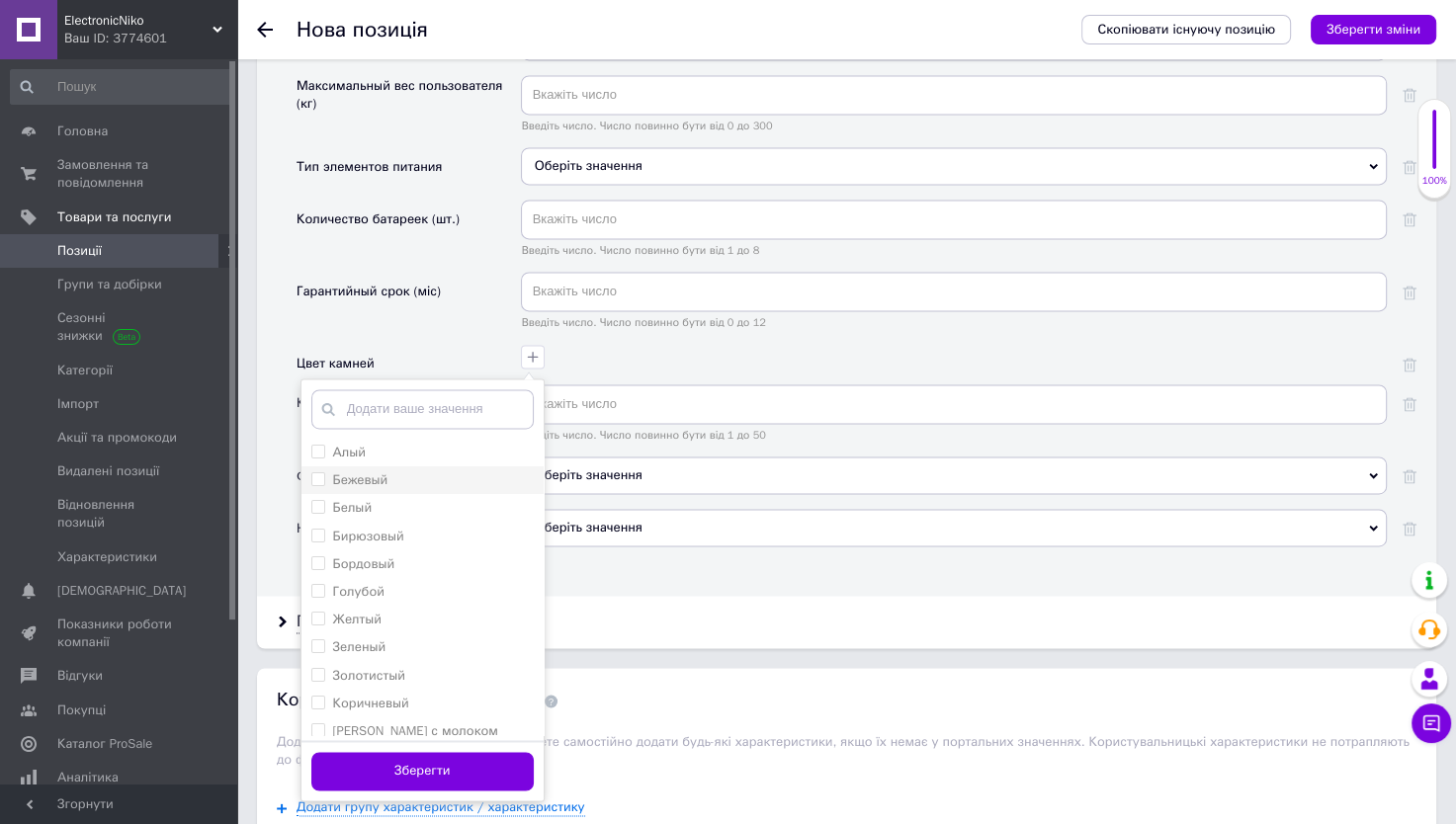 checkbox on "false" 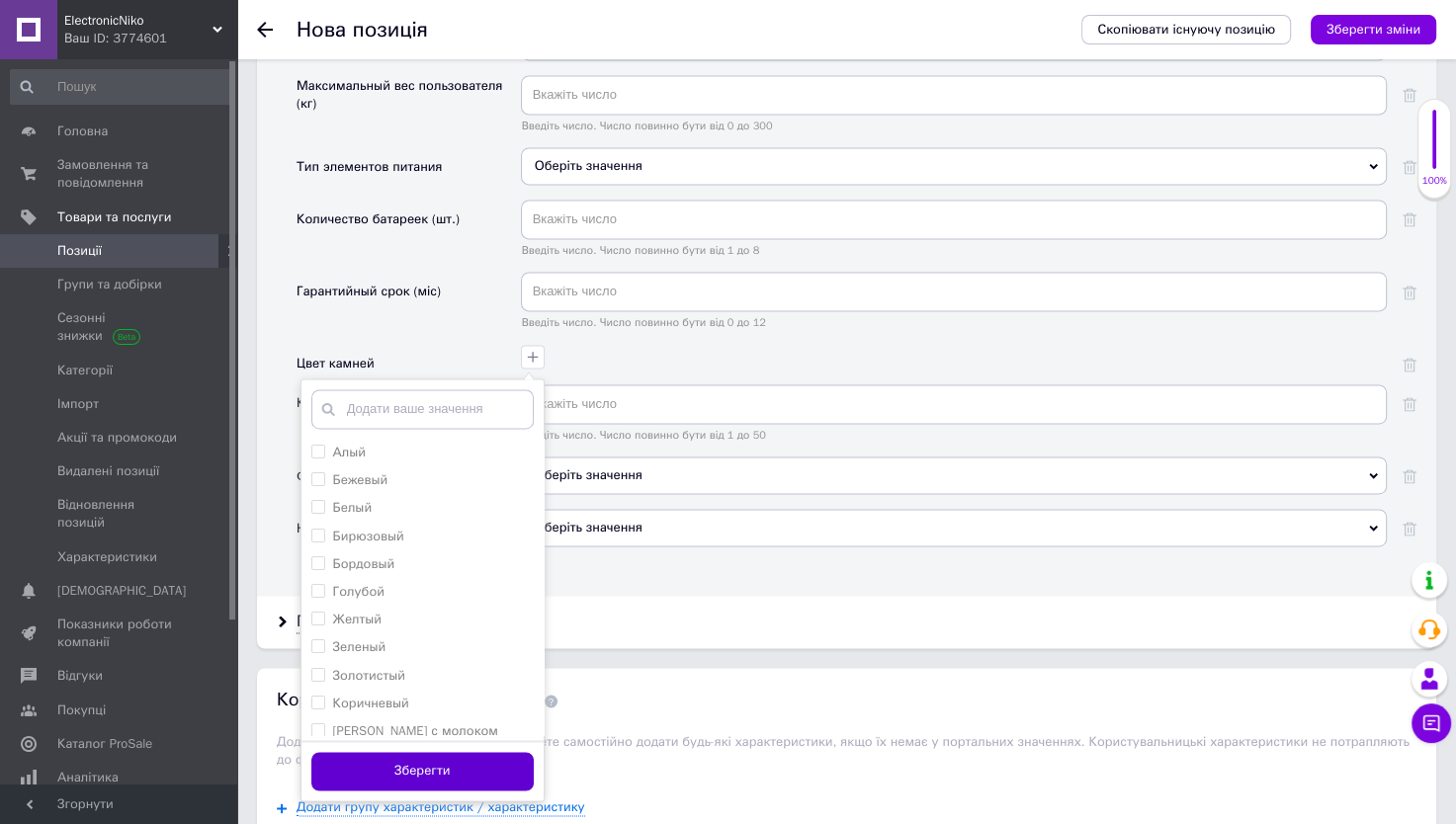 click on "Зберегти" at bounding box center (422, 771) 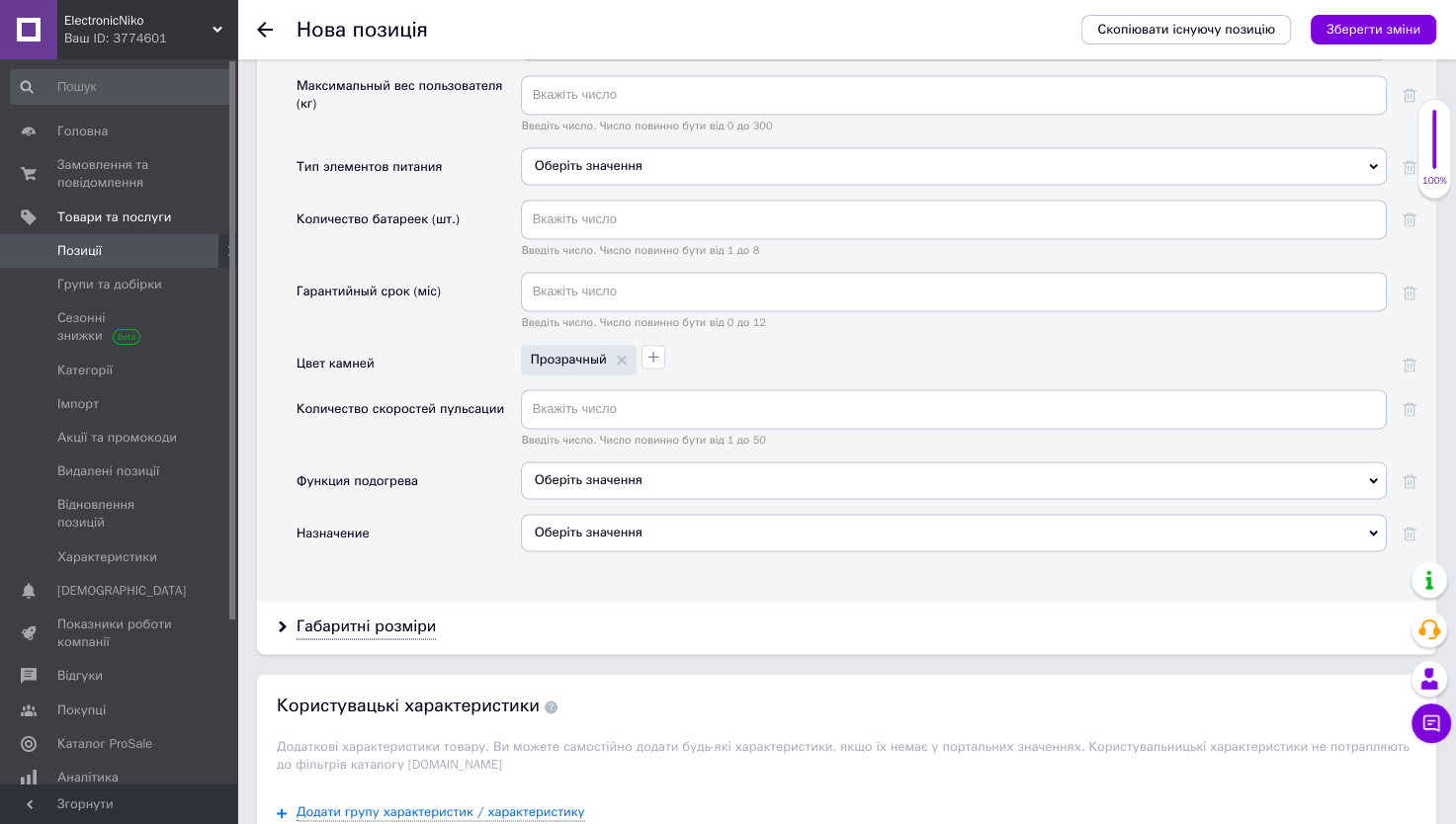 click on "Оберіть значення" at bounding box center (954, 533) 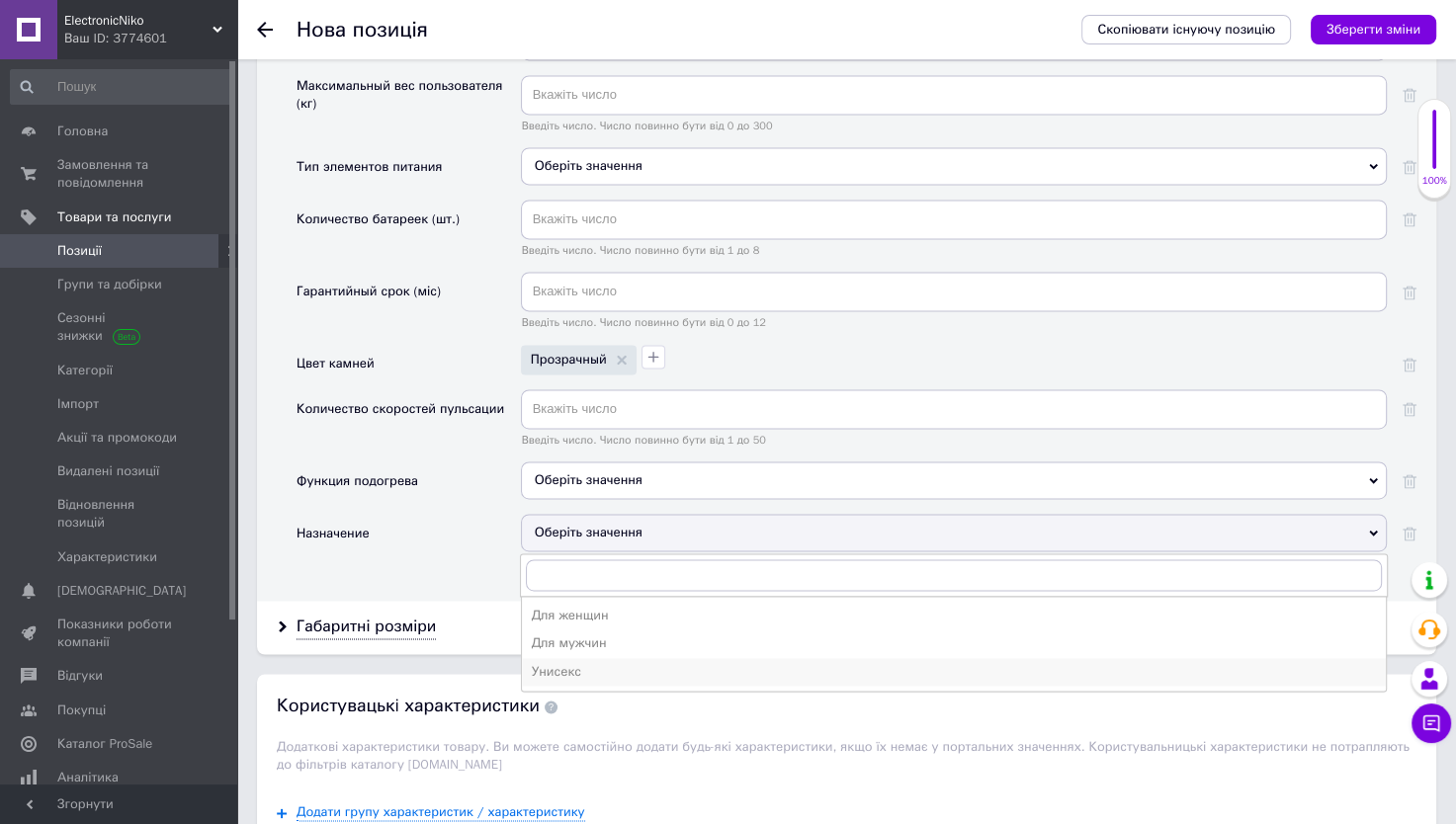 click on "Унисекс" at bounding box center (954, 672) 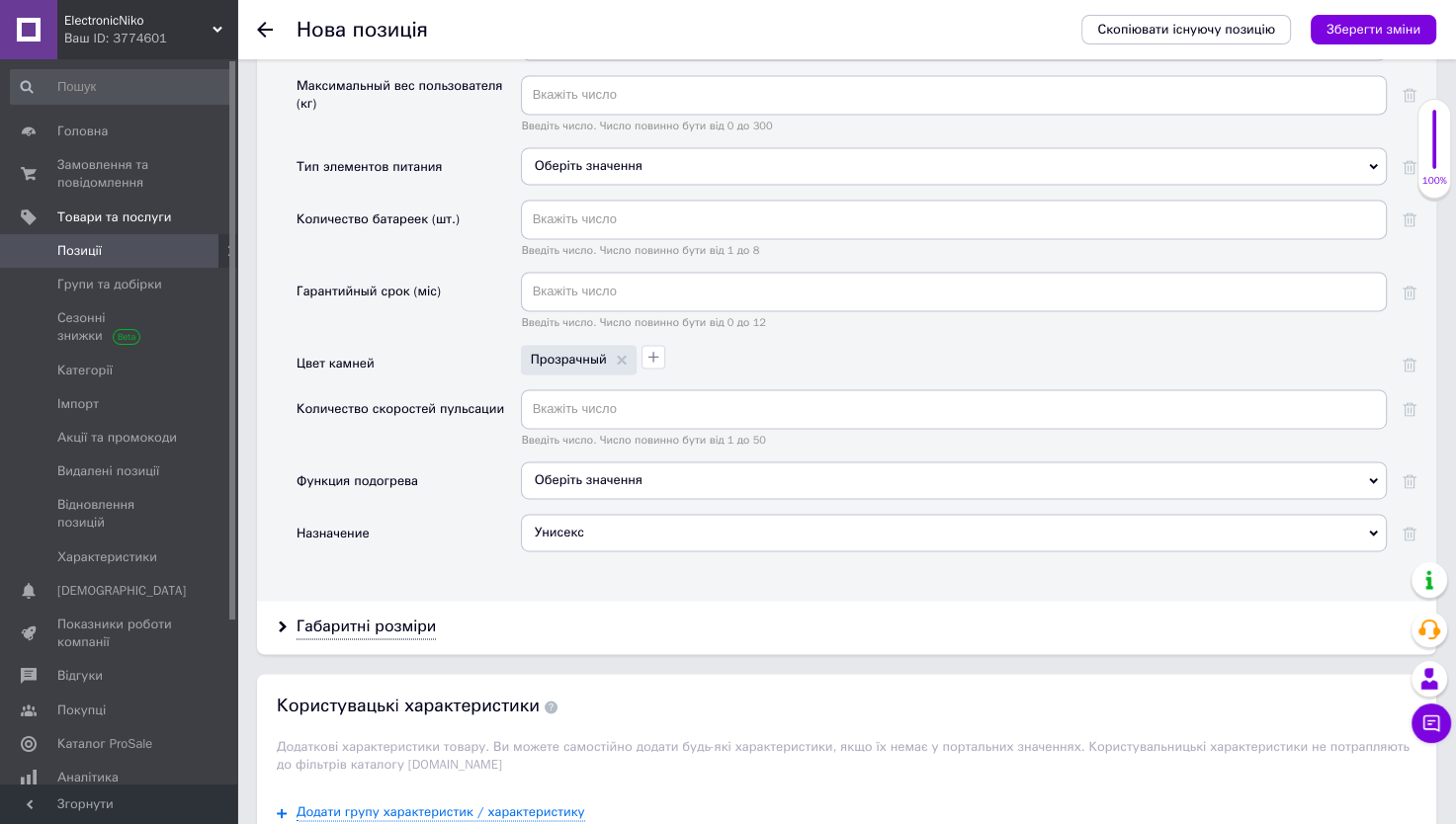 click on "Оберіть значення" at bounding box center [588, 479] 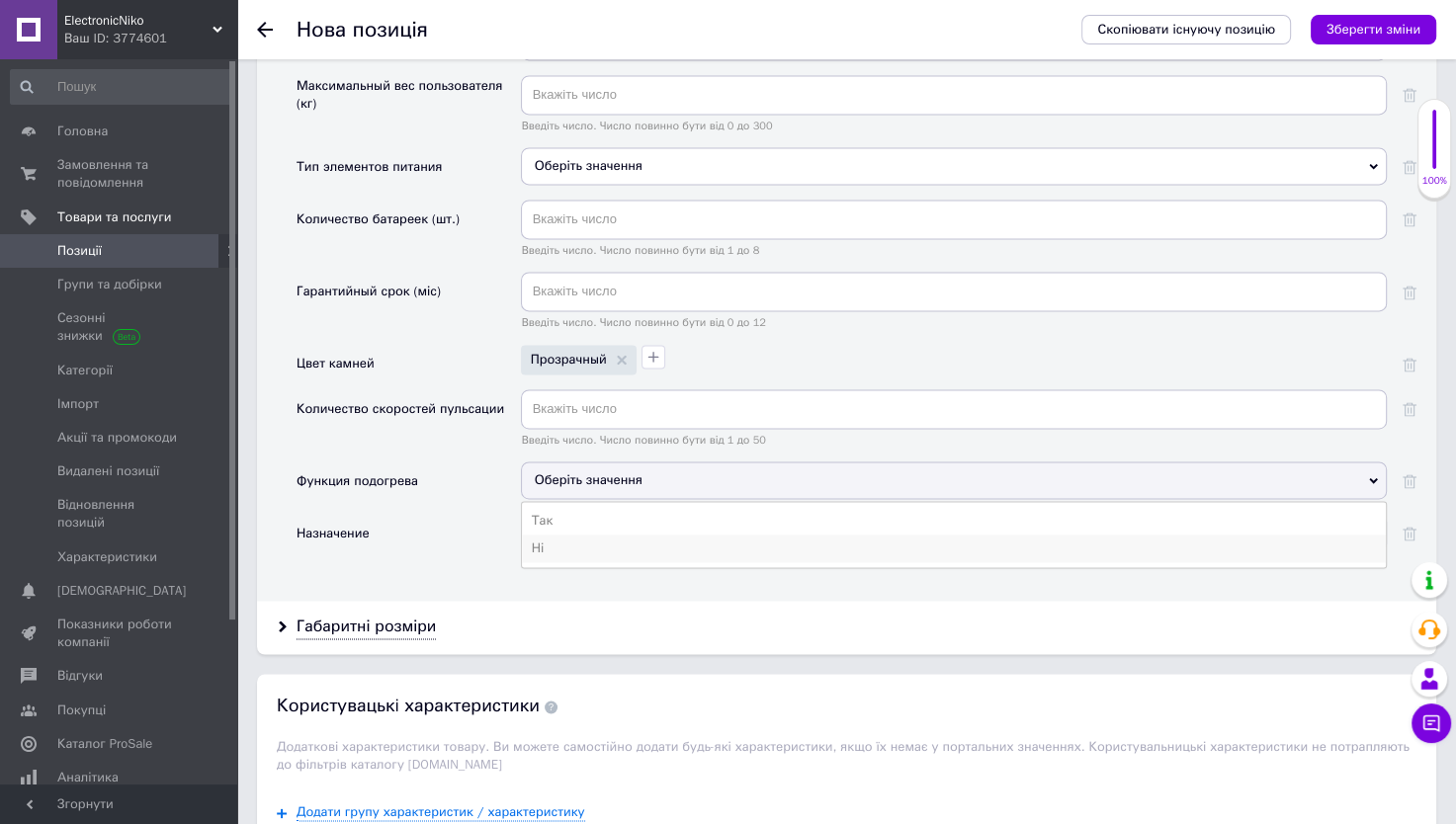 click on "Ні" at bounding box center (954, 548) 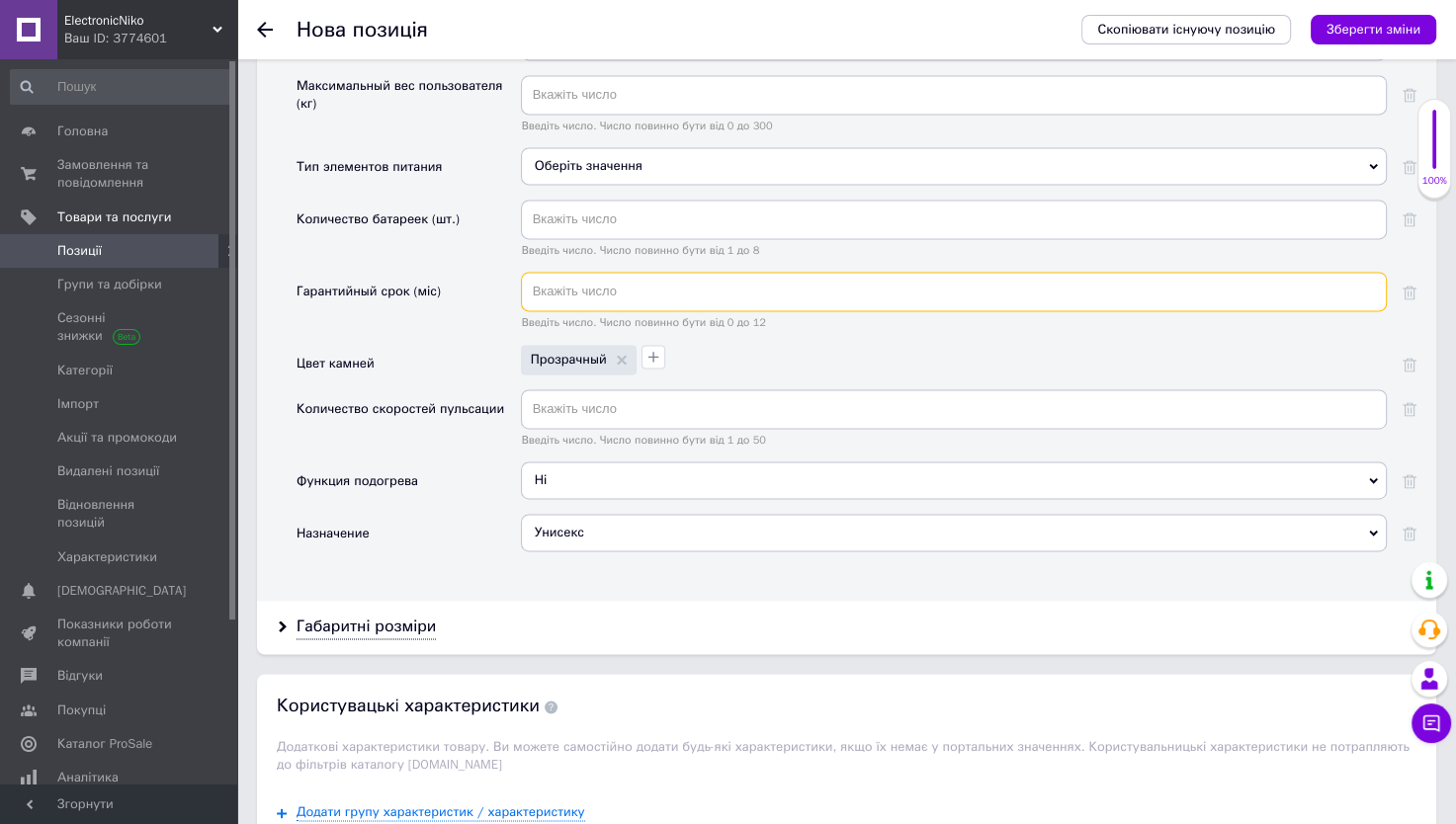 click at bounding box center [954, 291] 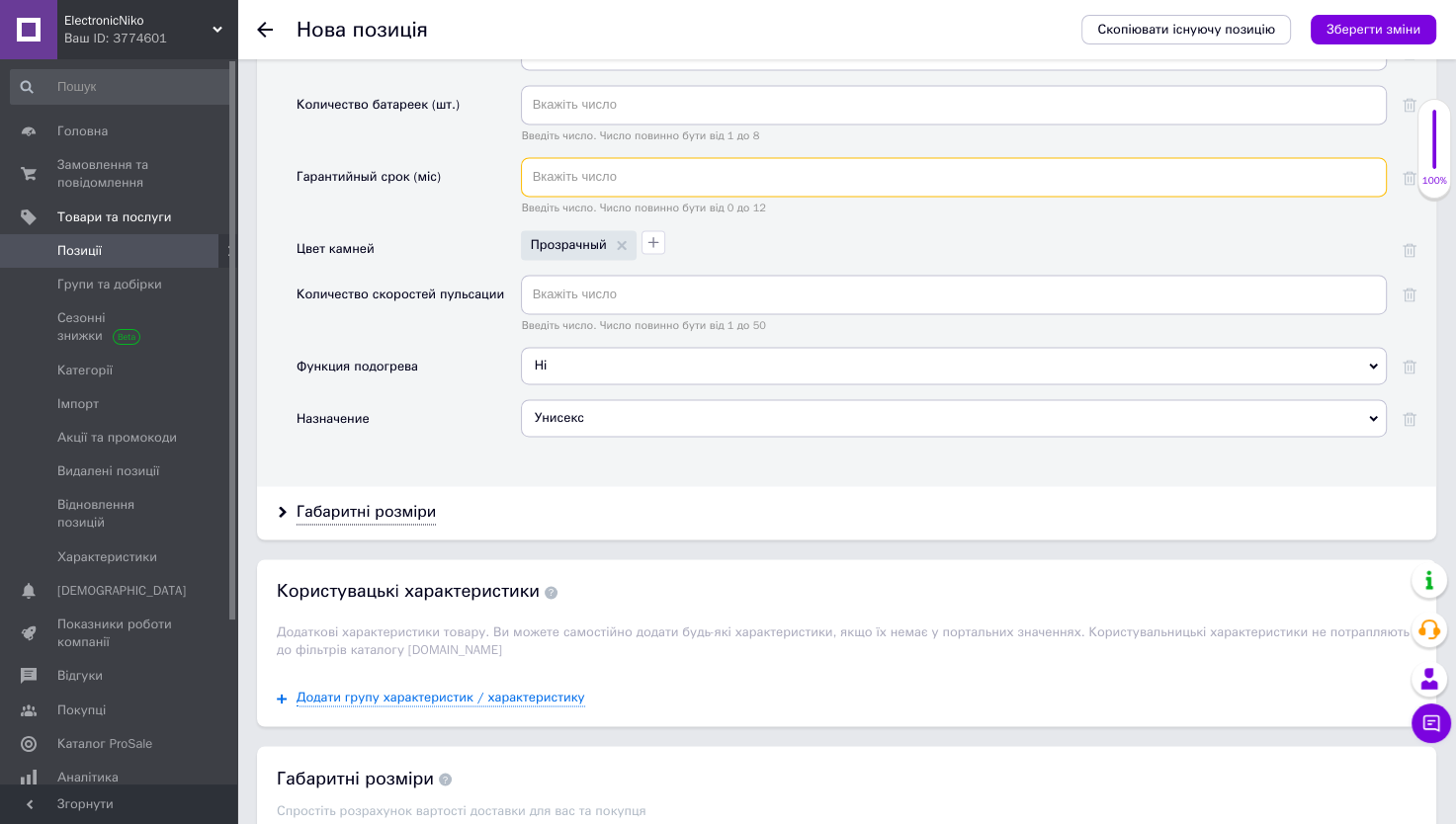 scroll, scrollTop: 2921, scrollLeft: 0, axis: vertical 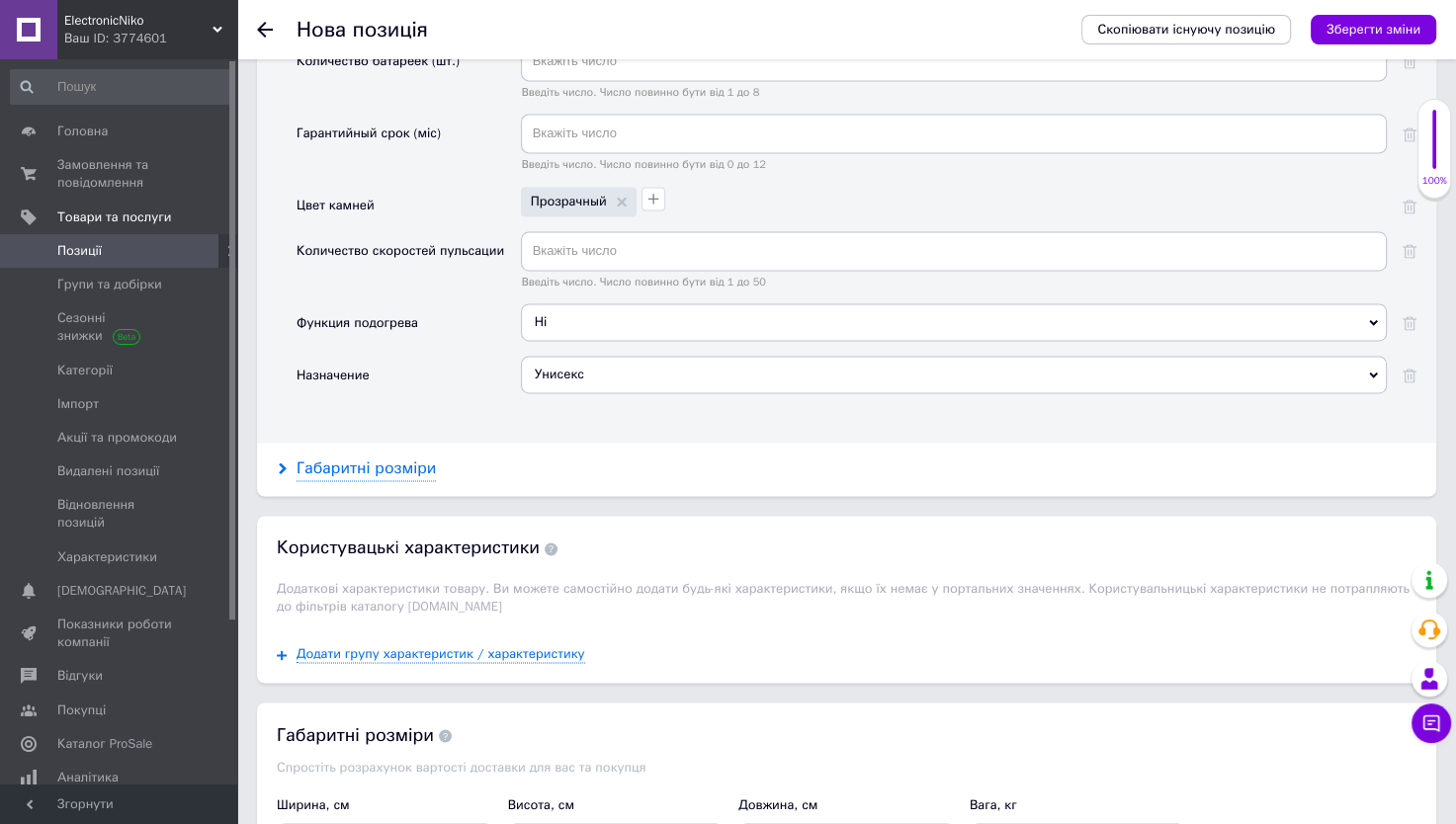 click on "Габаритні розміри" at bounding box center (366, 468) 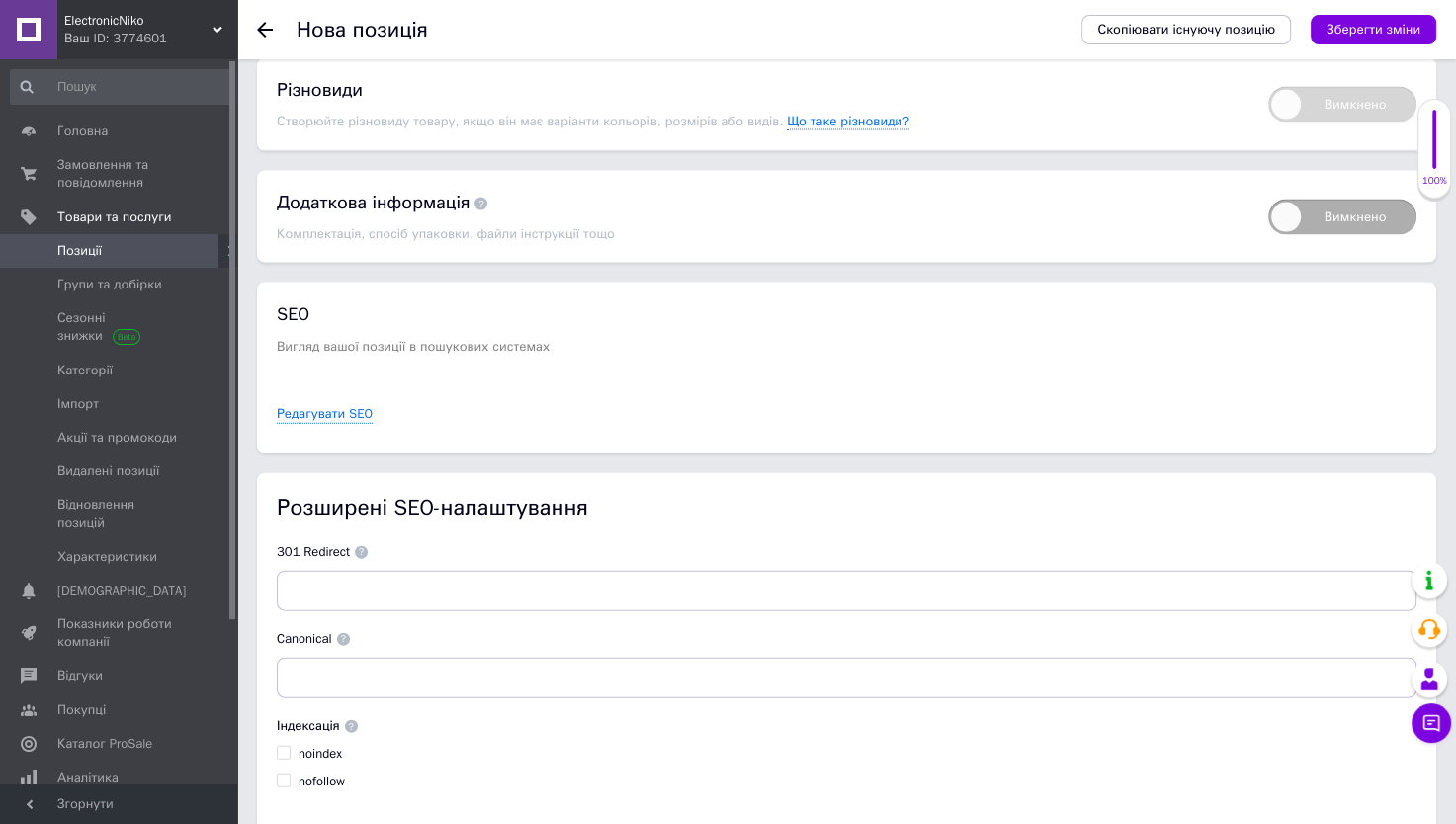 scroll, scrollTop: 4231, scrollLeft: 0, axis: vertical 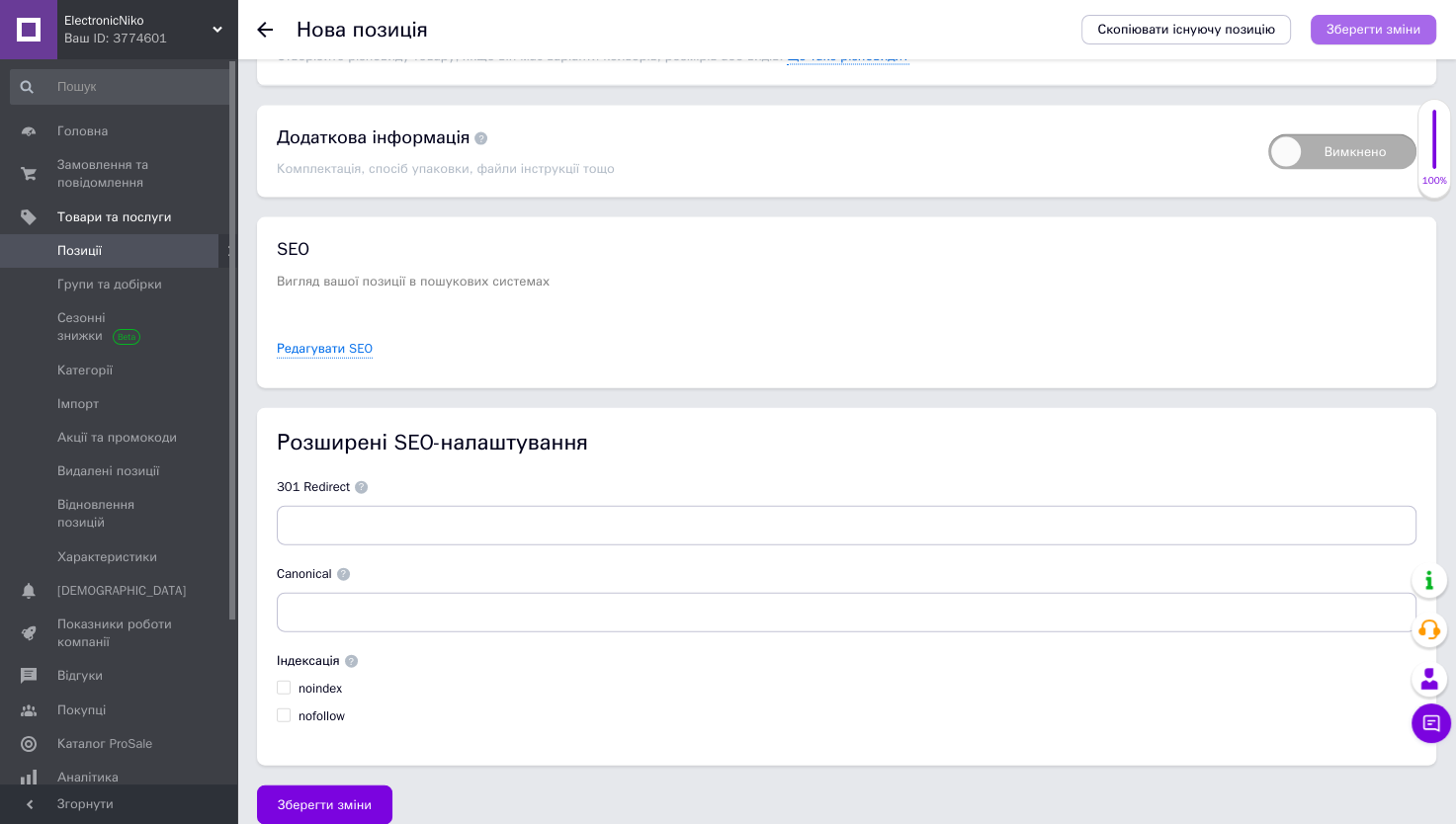 click on "Зберегти зміни" at bounding box center (1373, 29) 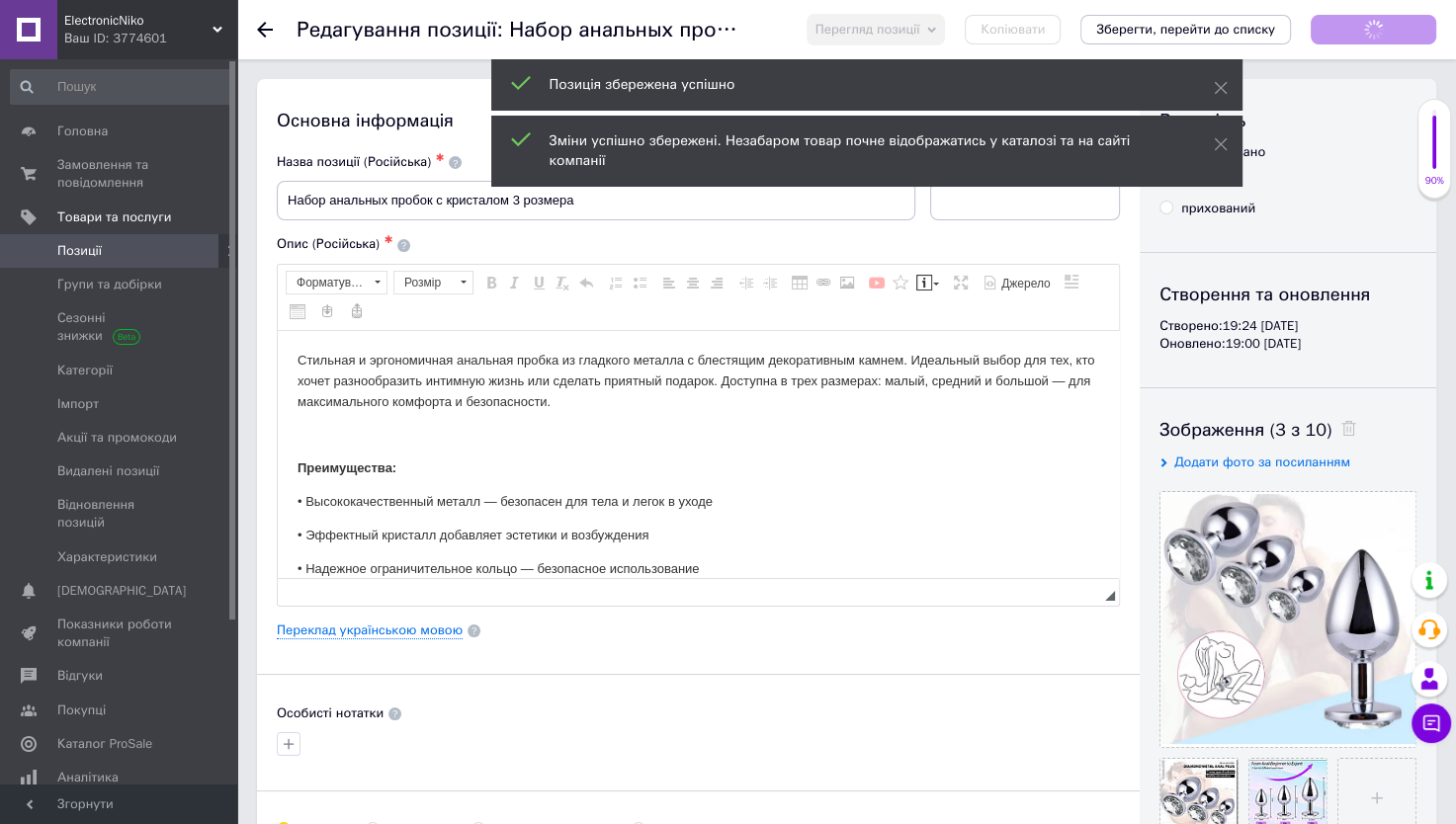 scroll, scrollTop: 0, scrollLeft: 0, axis: both 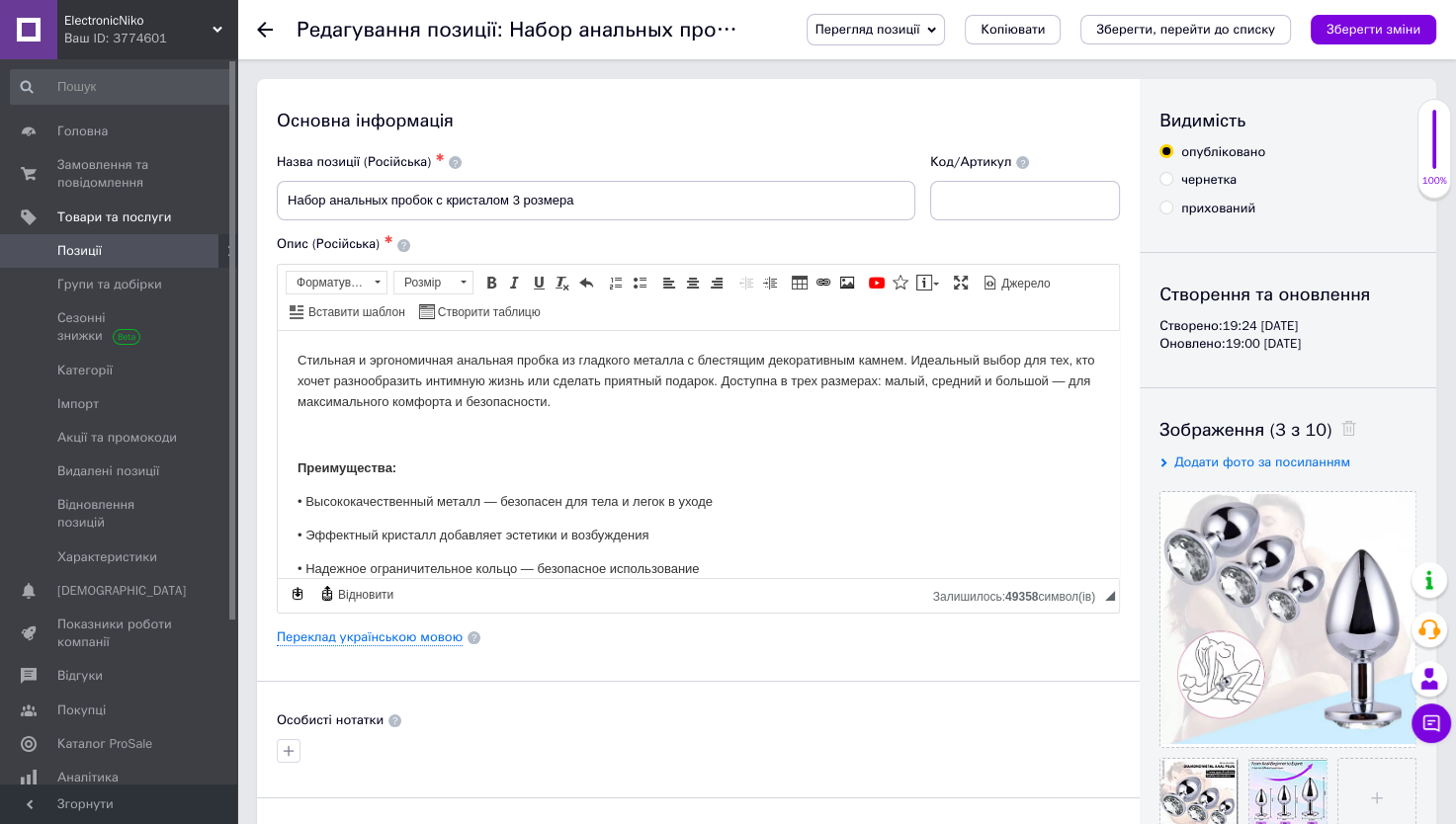 click on "Позиції" at bounding box center [79, 251] 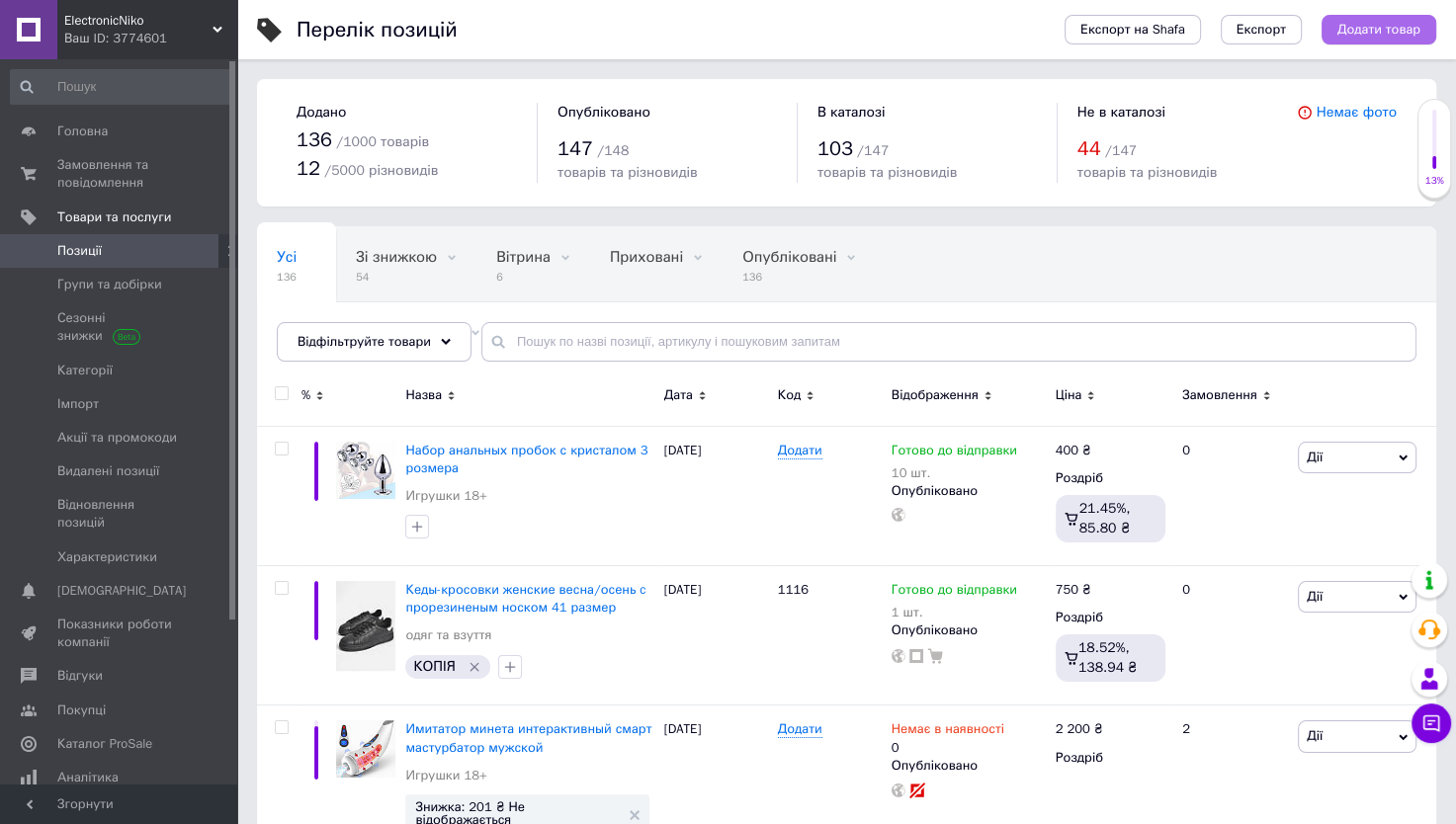 click on "Додати товар" at bounding box center (1379, 30) 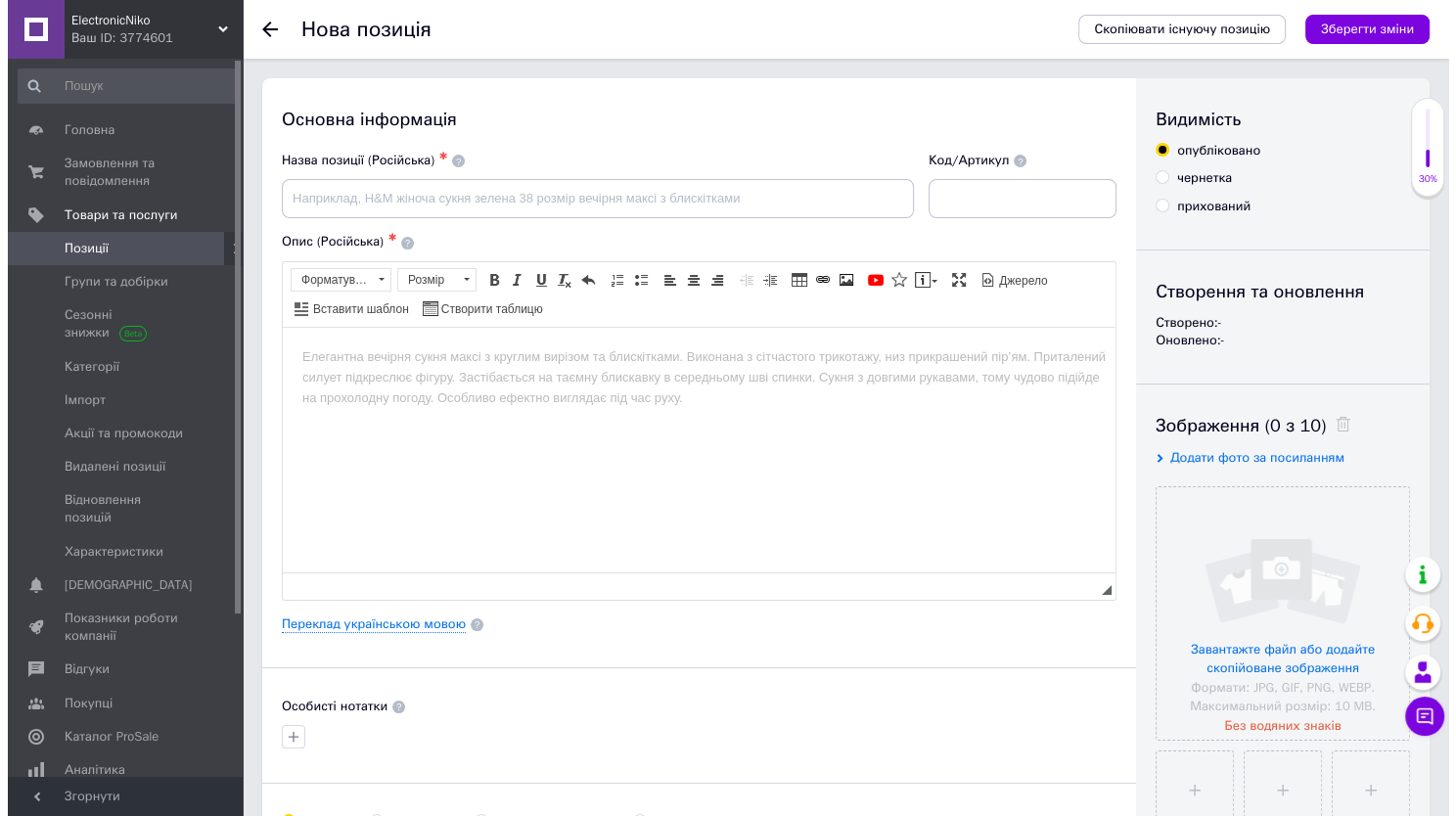 scroll, scrollTop: 0, scrollLeft: 0, axis: both 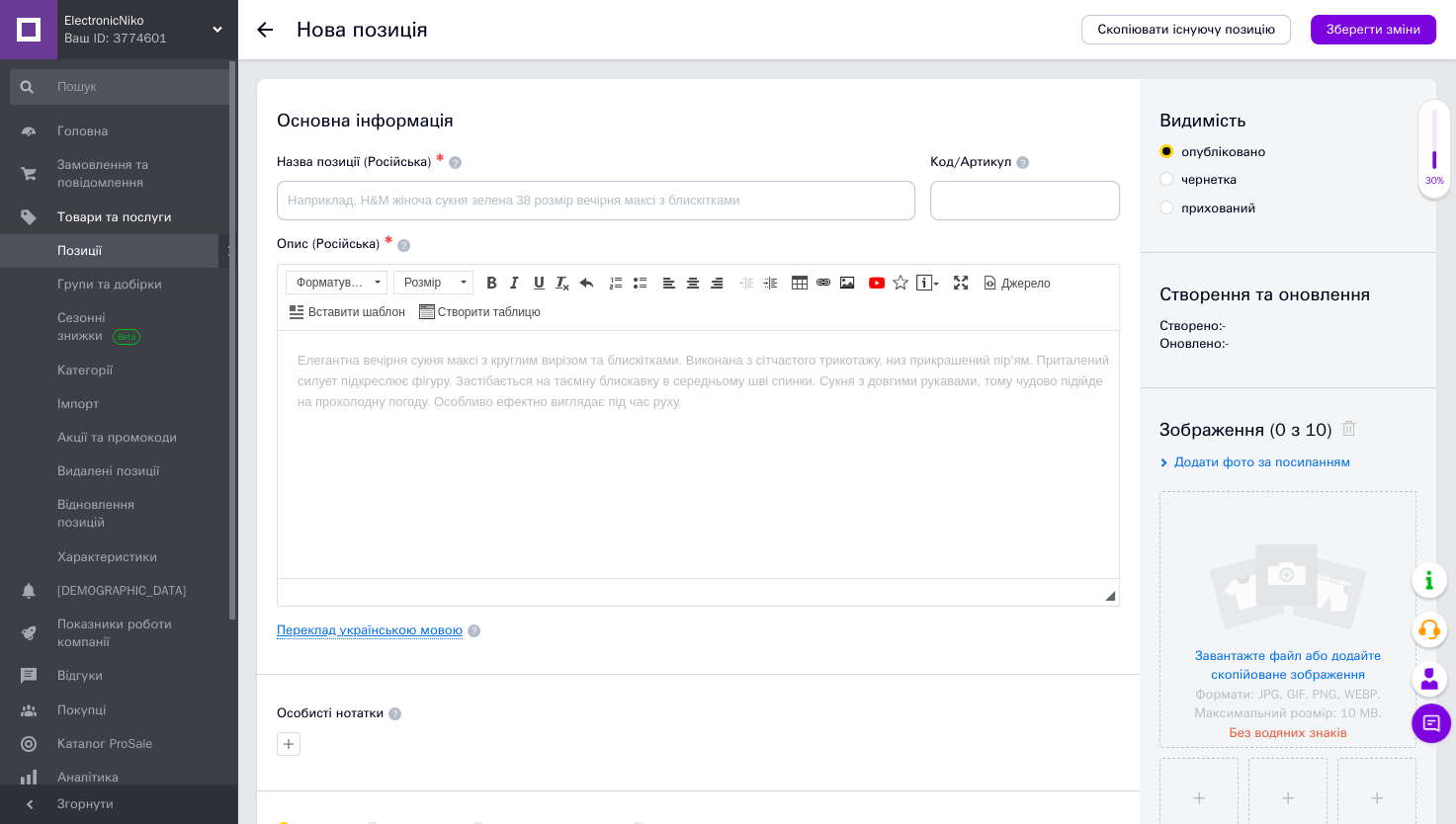 click on "Переклад українською мовою" at bounding box center [370, 630] 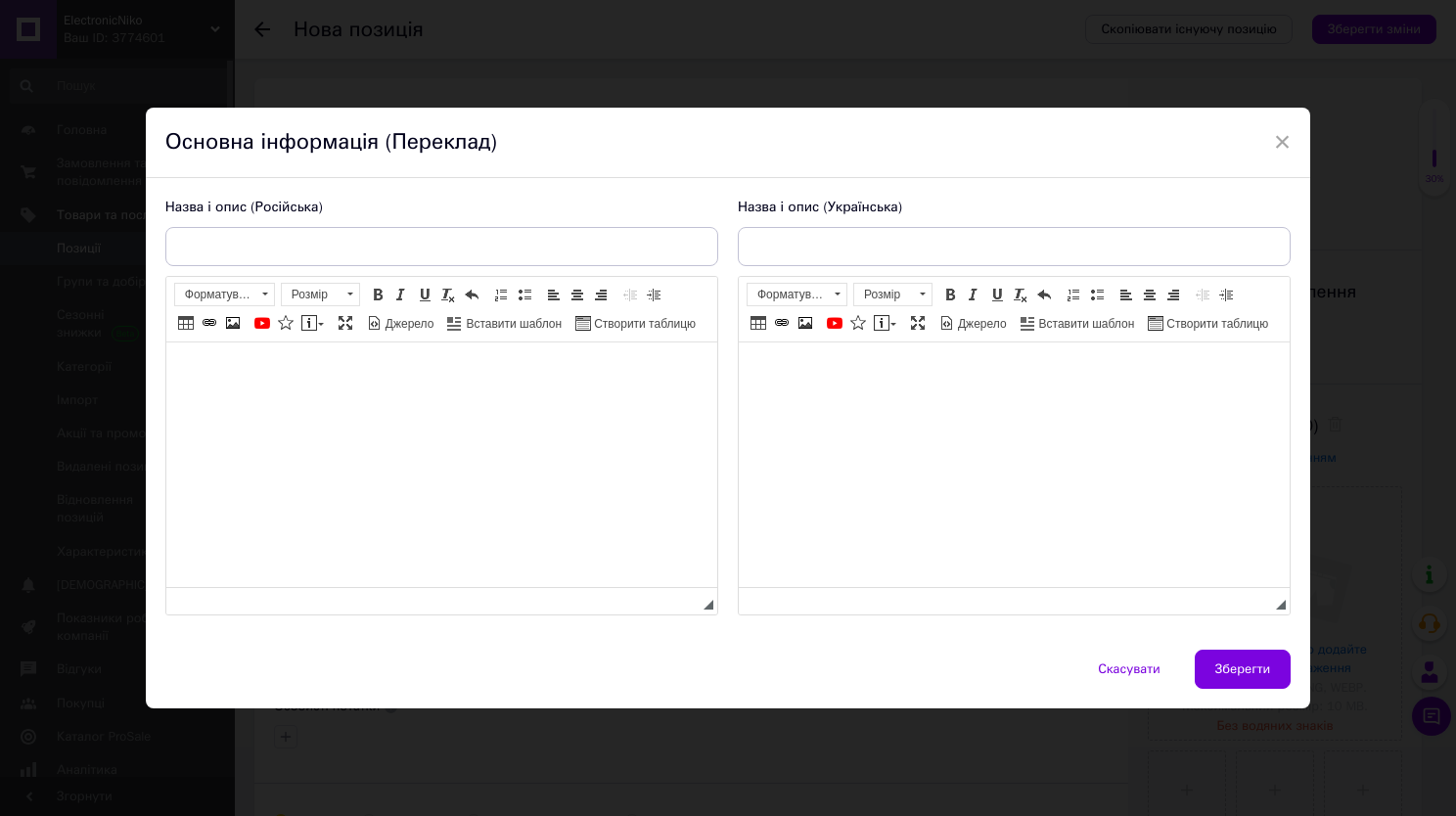 scroll, scrollTop: 0, scrollLeft: 0, axis: both 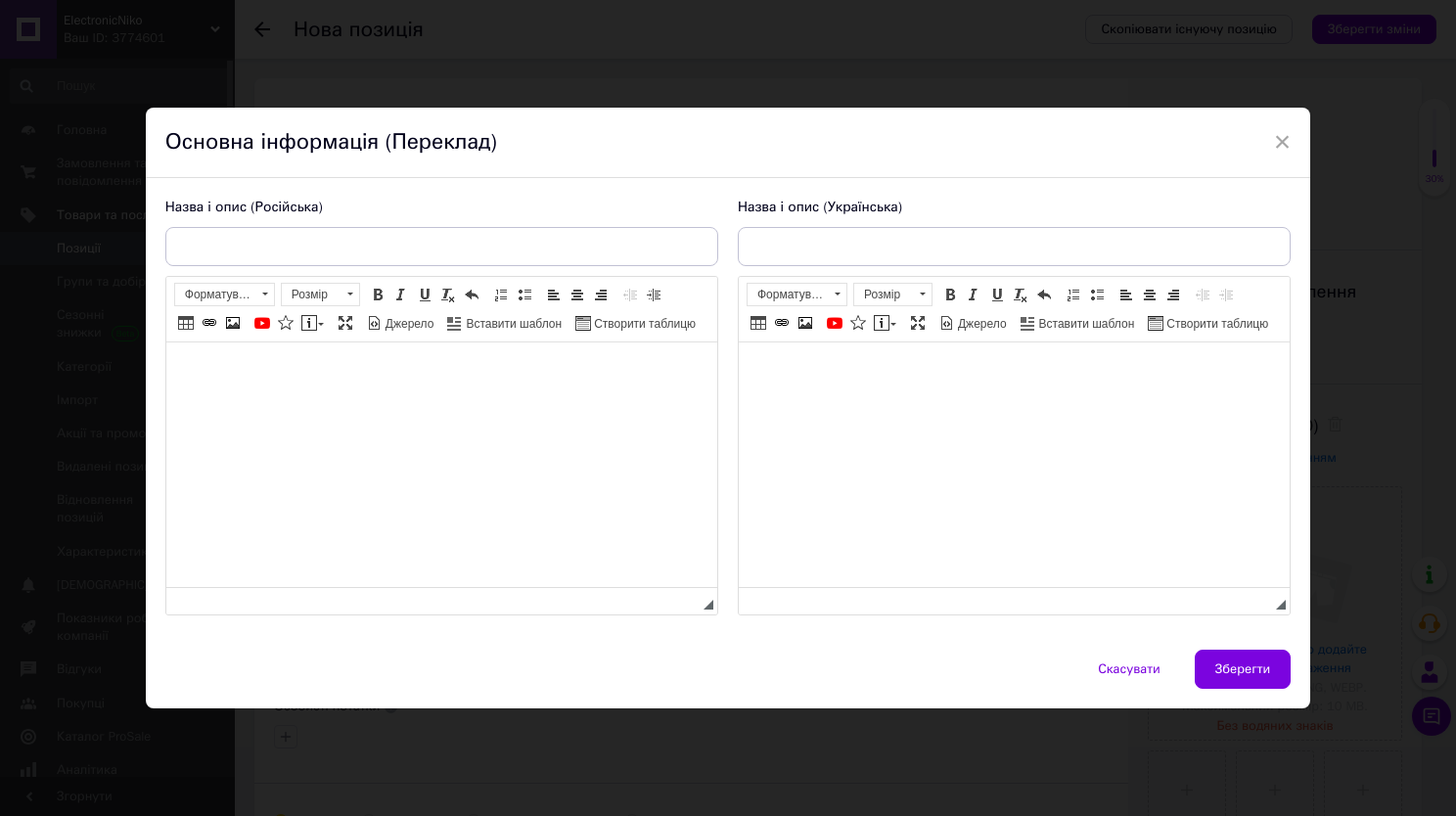 click at bounding box center [1013, 371] 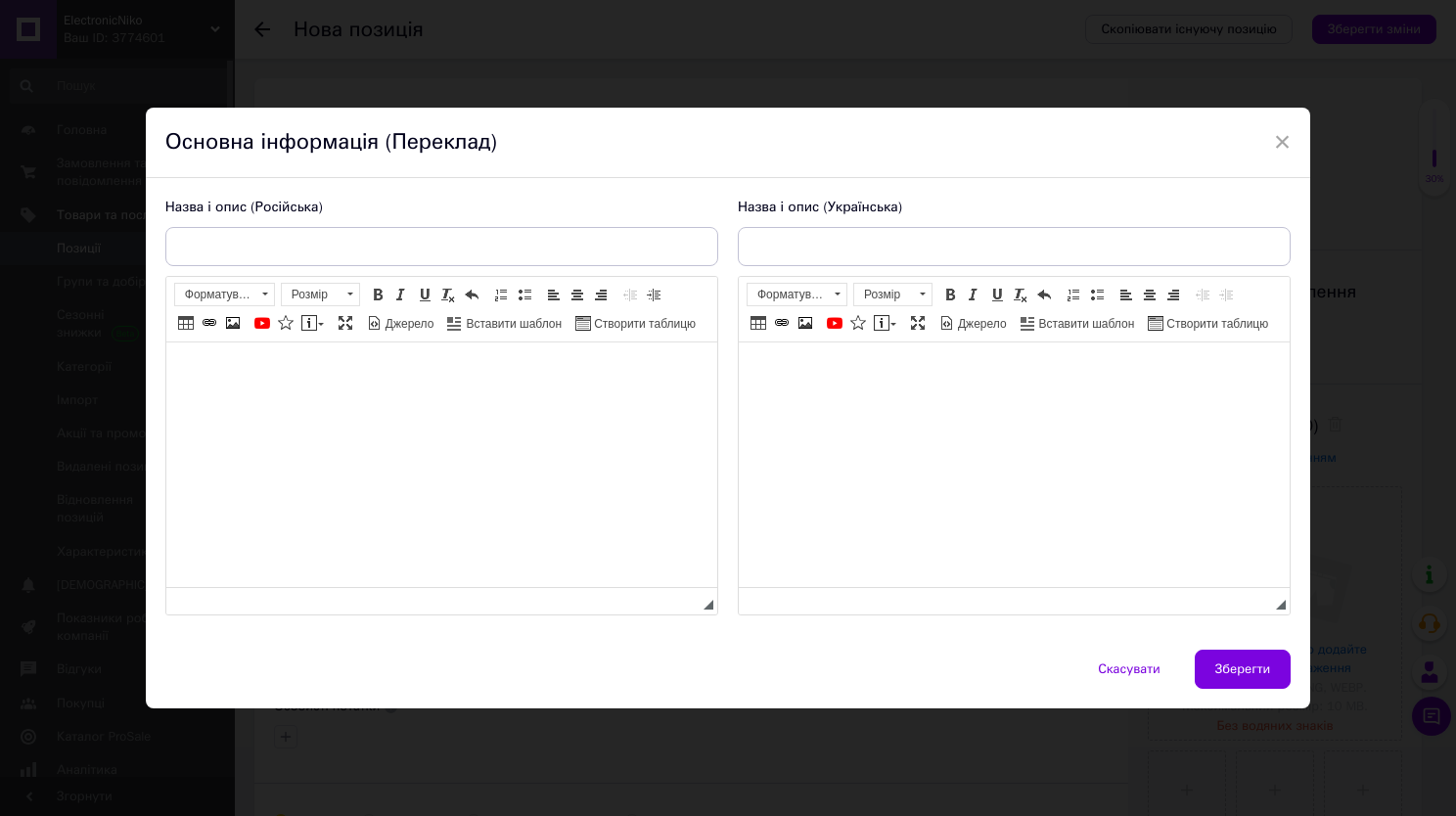 type 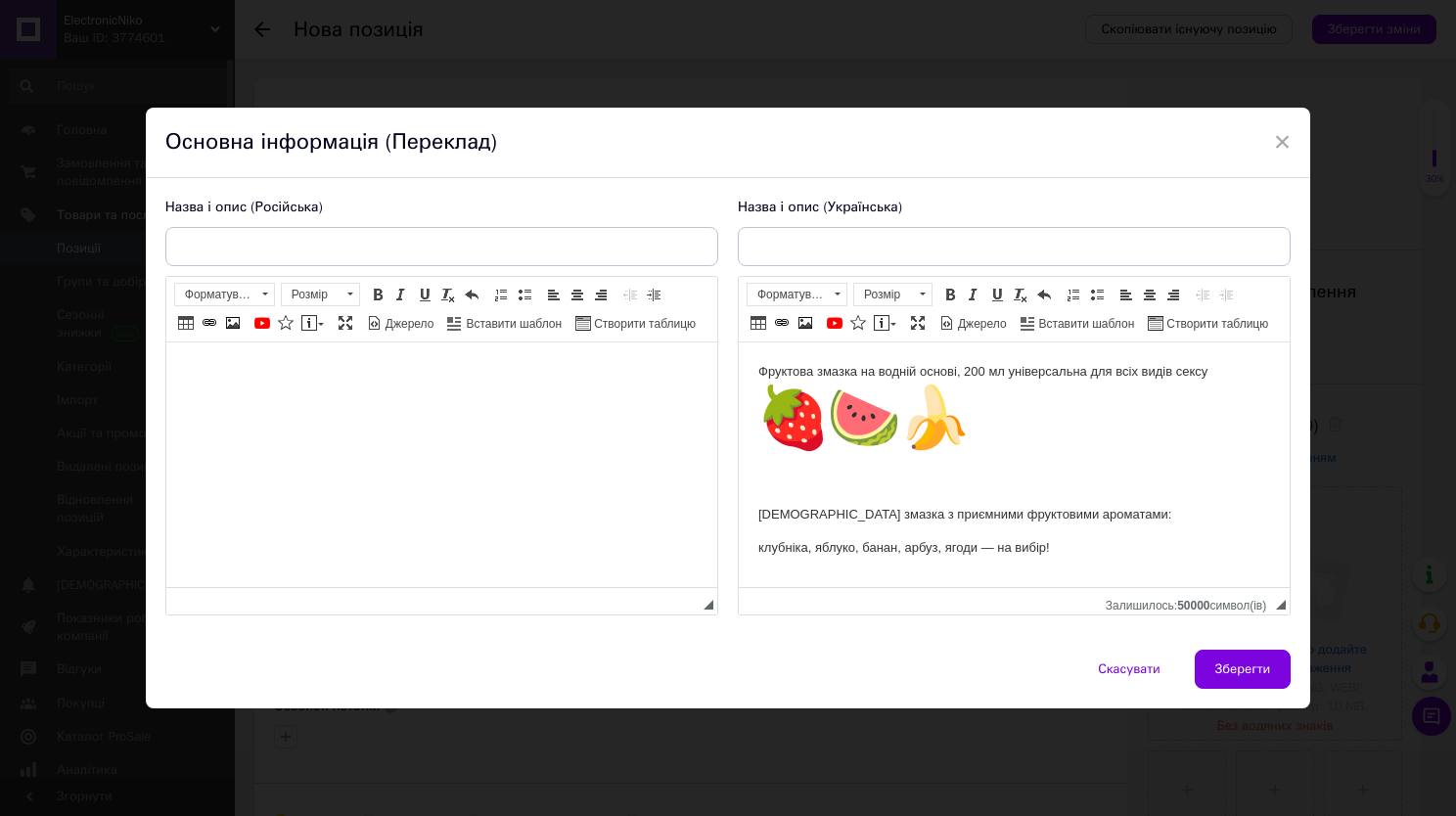 scroll, scrollTop: 156, scrollLeft: 0, axis: vertical 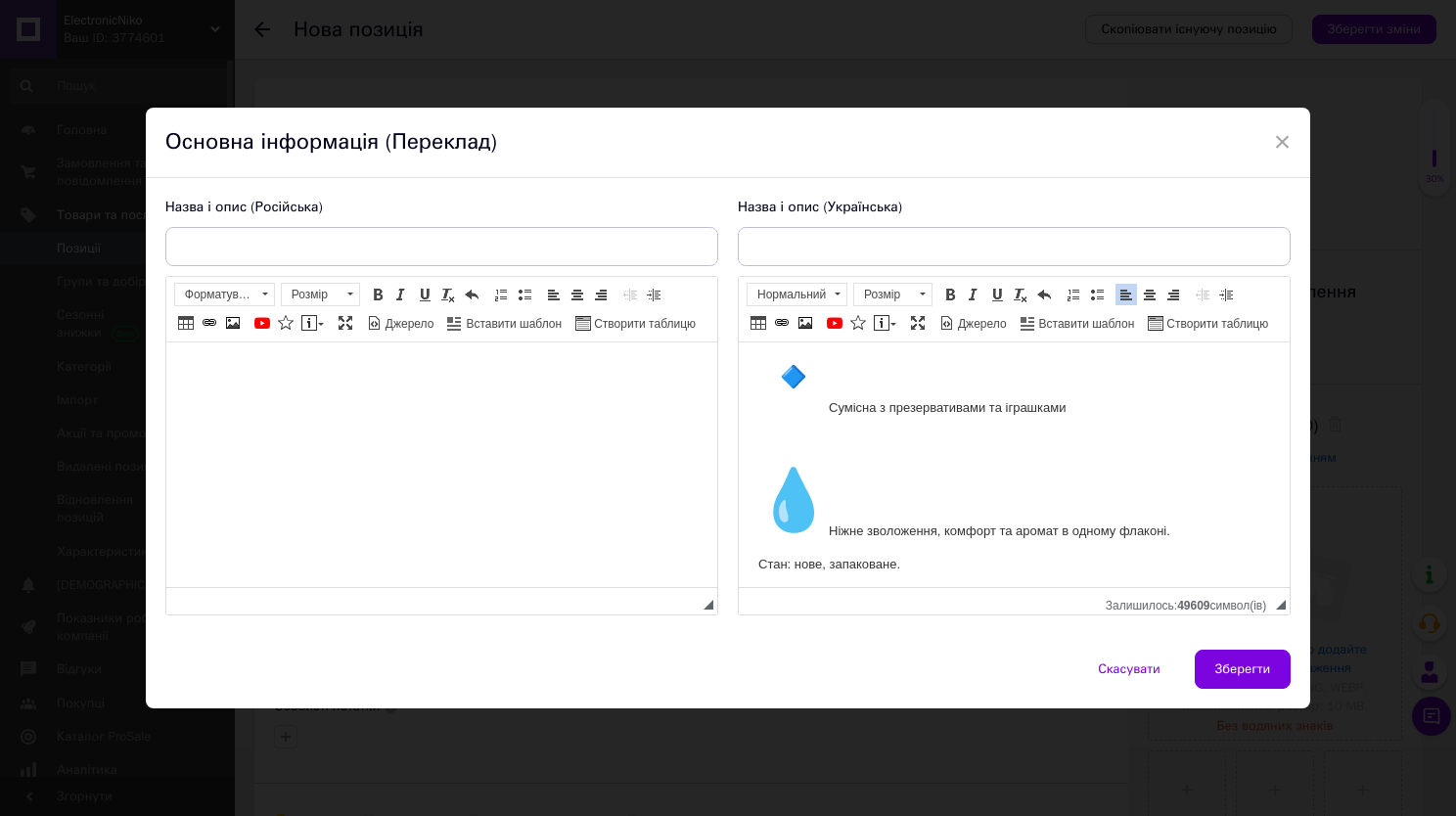drag, startPoint x: 1277, startPoint y: 444, endPoint x: 2018, endPoint y: 952, distance: 898.412 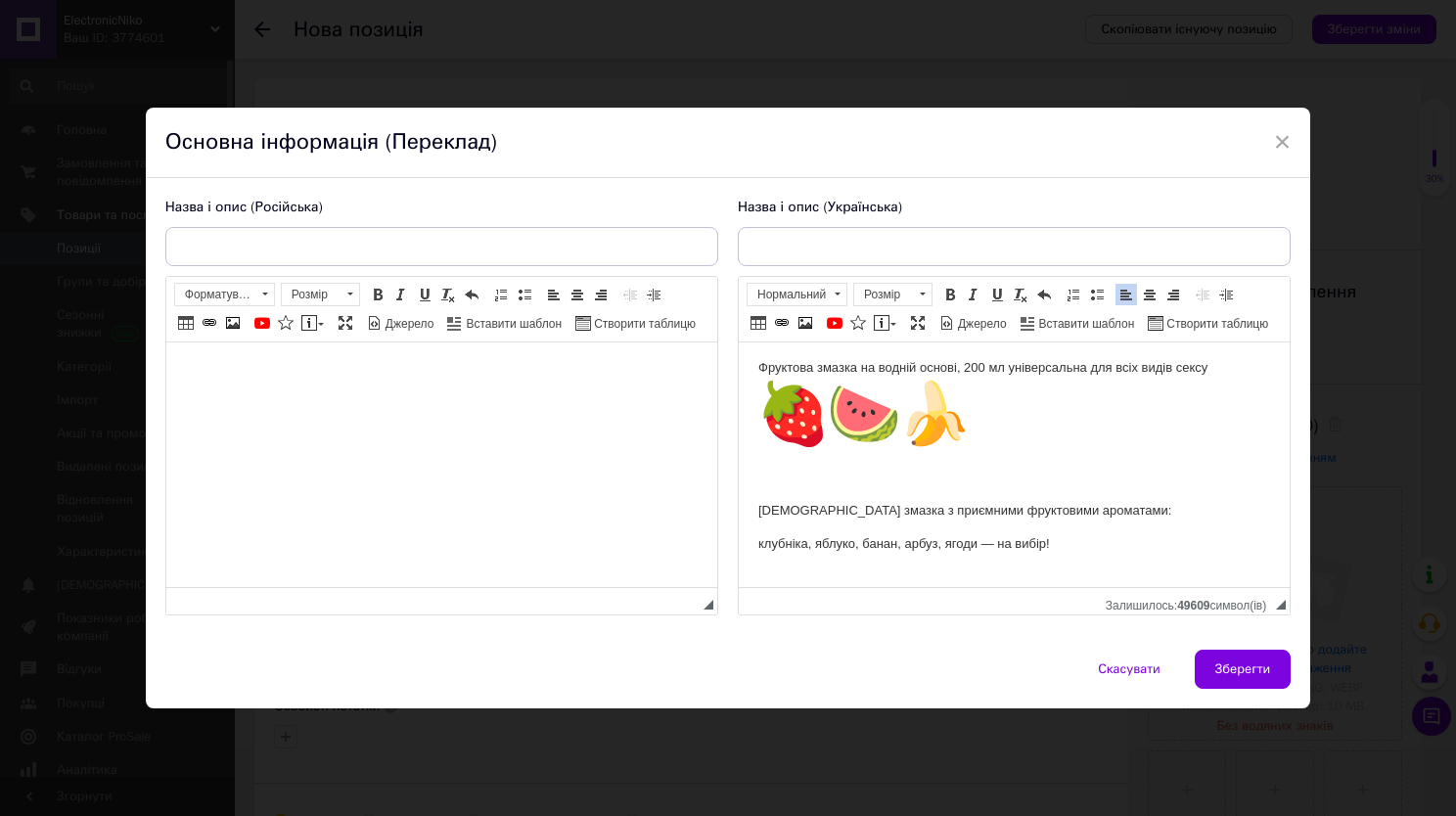scroll, scrollTop: 0, scrollLeft: 0, axis: both 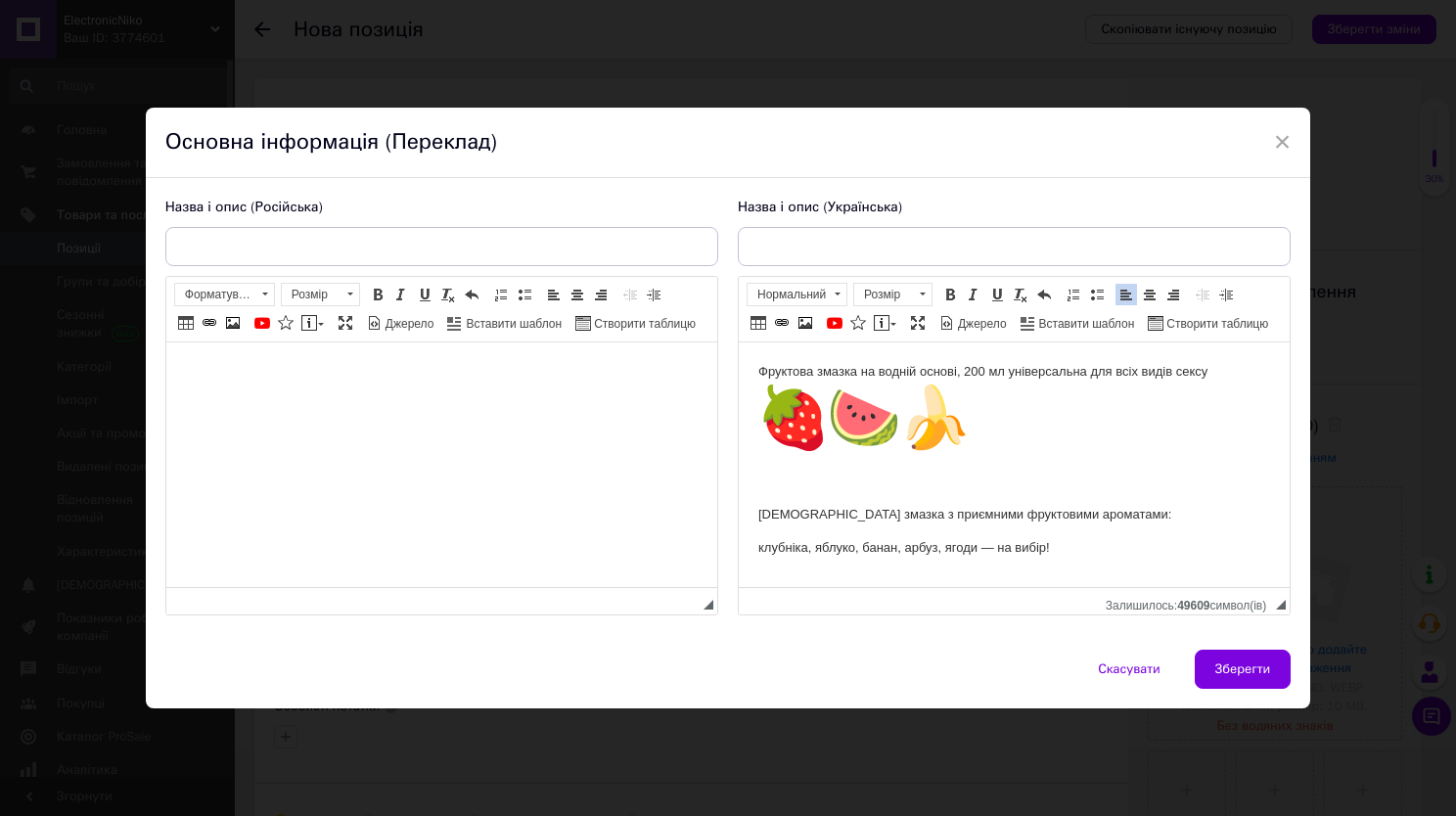 drag, startPoint x: 1285, startPoint y: 539, endPoint x: 1971, endPoint y: 658, distance: 696.24493 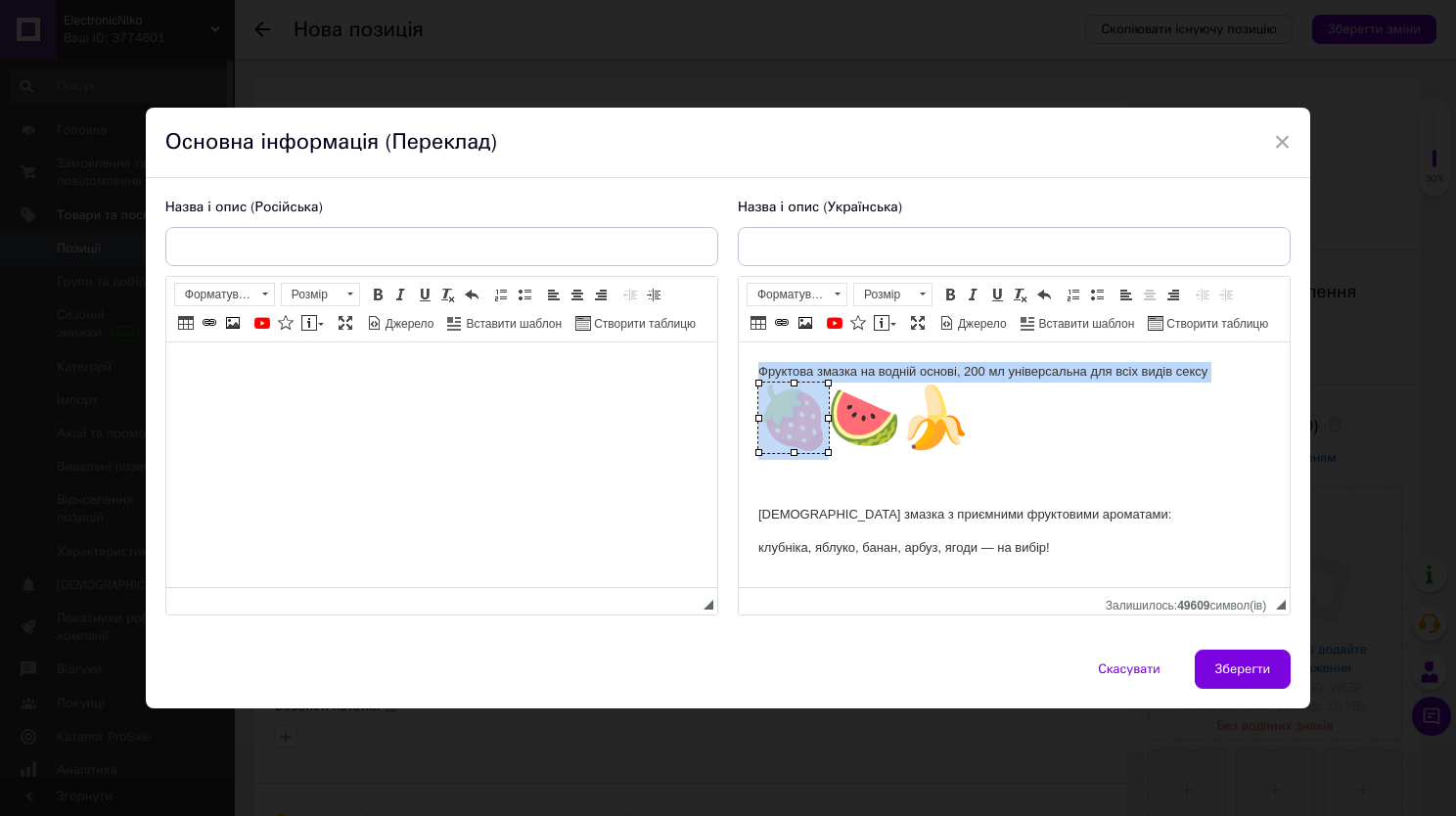 click at bounding box center [793, 417] 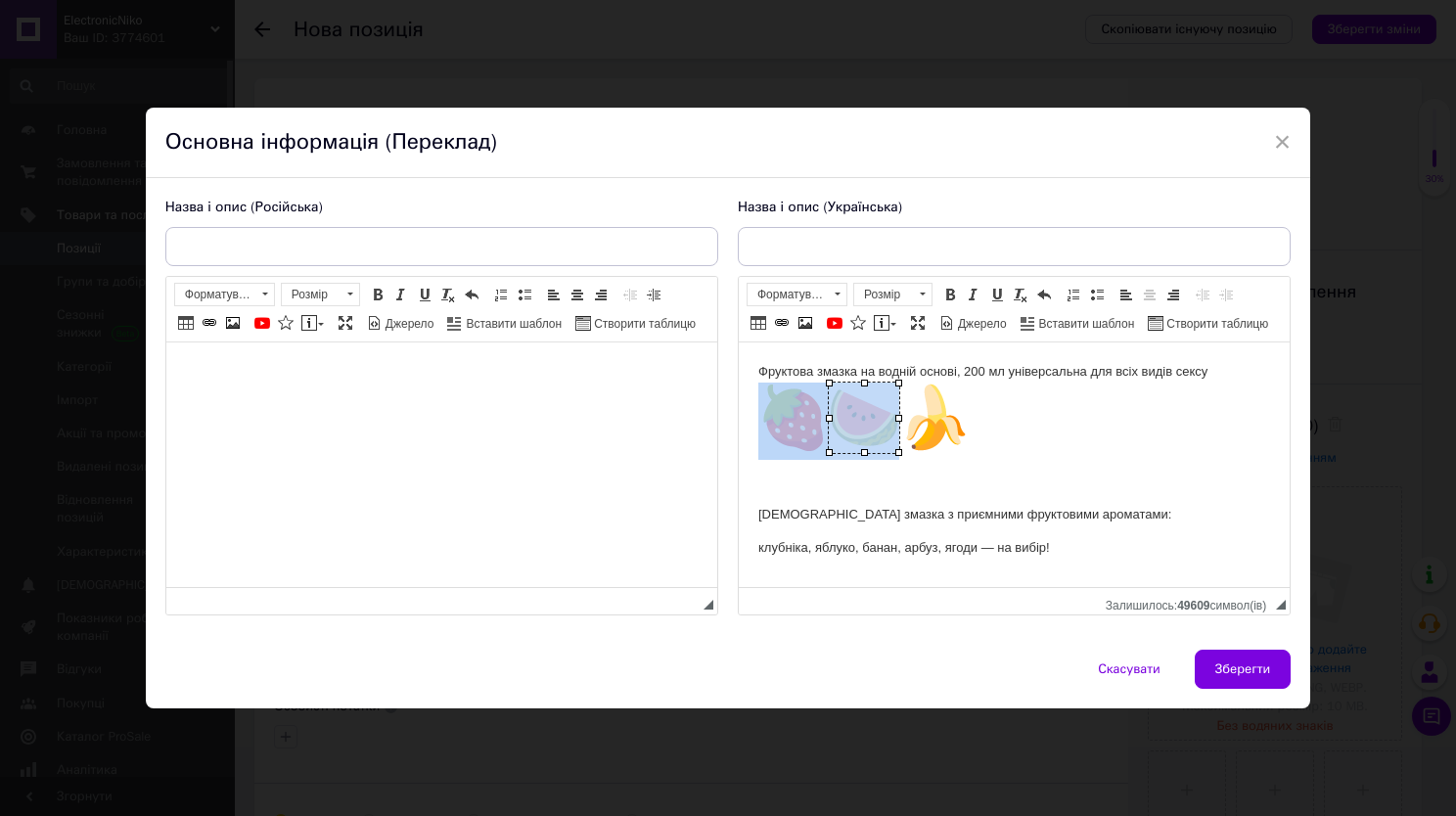 click at bounding box center (863, 417) 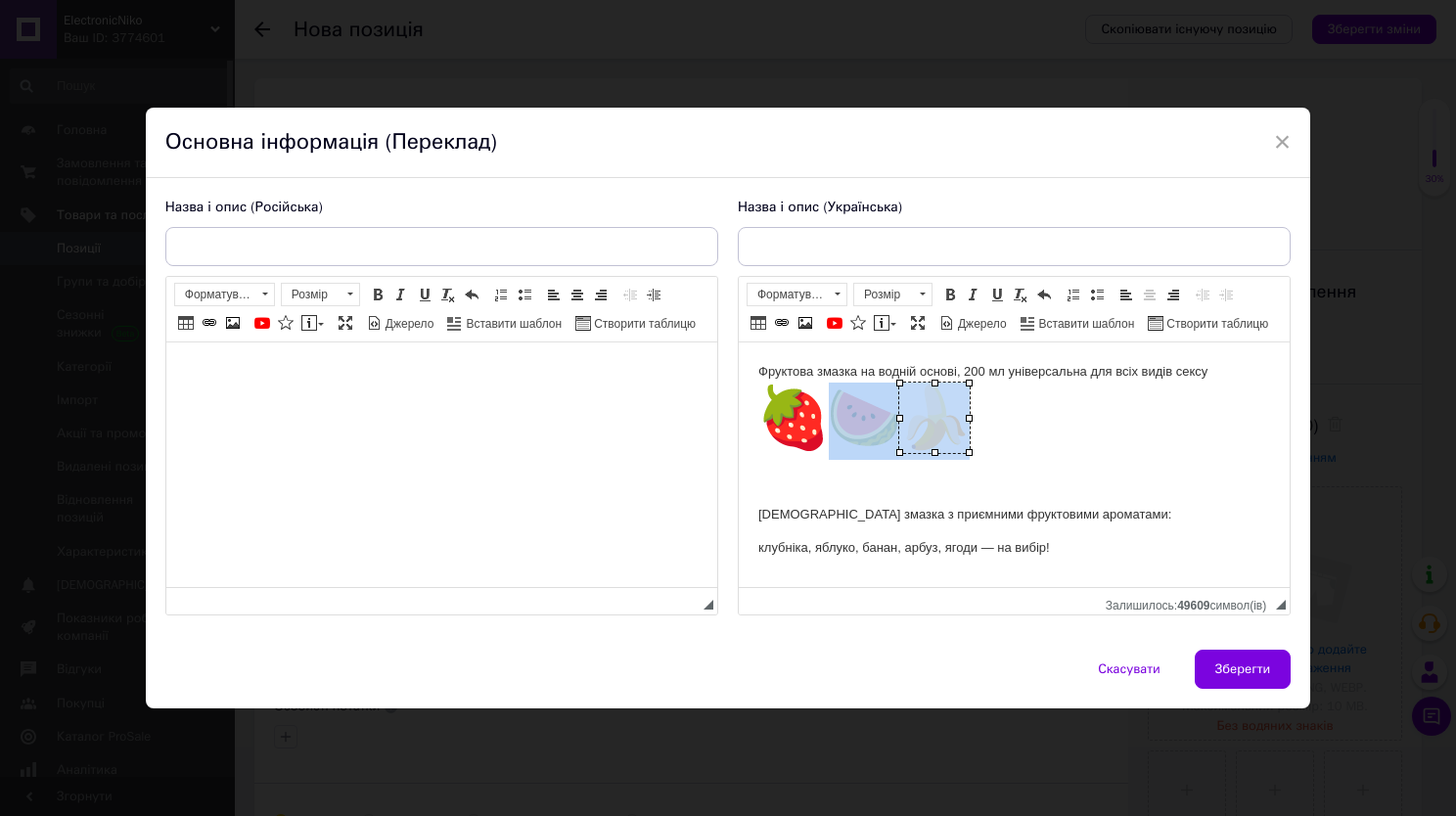 click at bounding box center (933, 417) 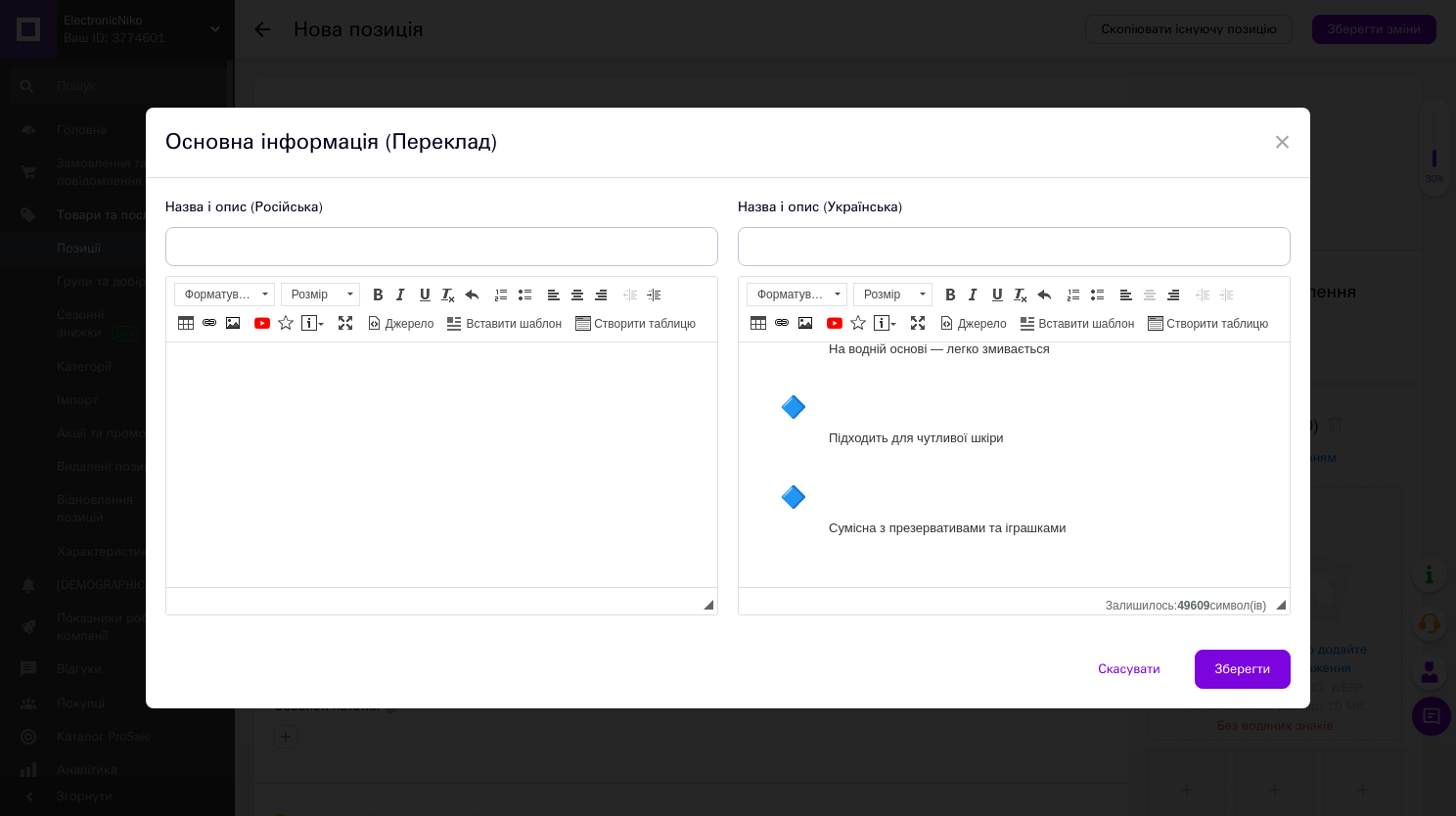 scroll, scrollTop: 532, scrollLeft: 0, axis: vertical 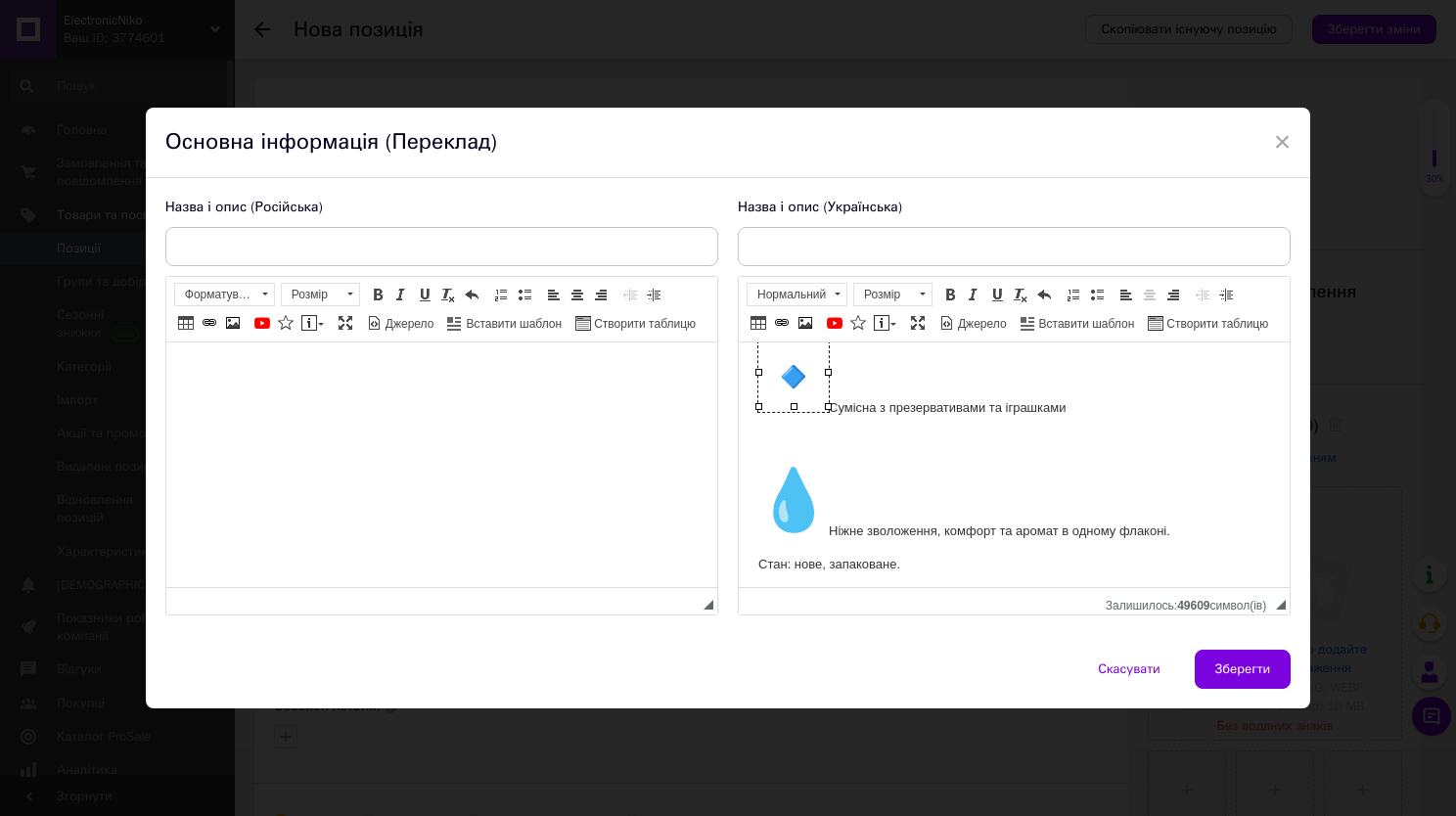 click at bounding box center (793, 376) 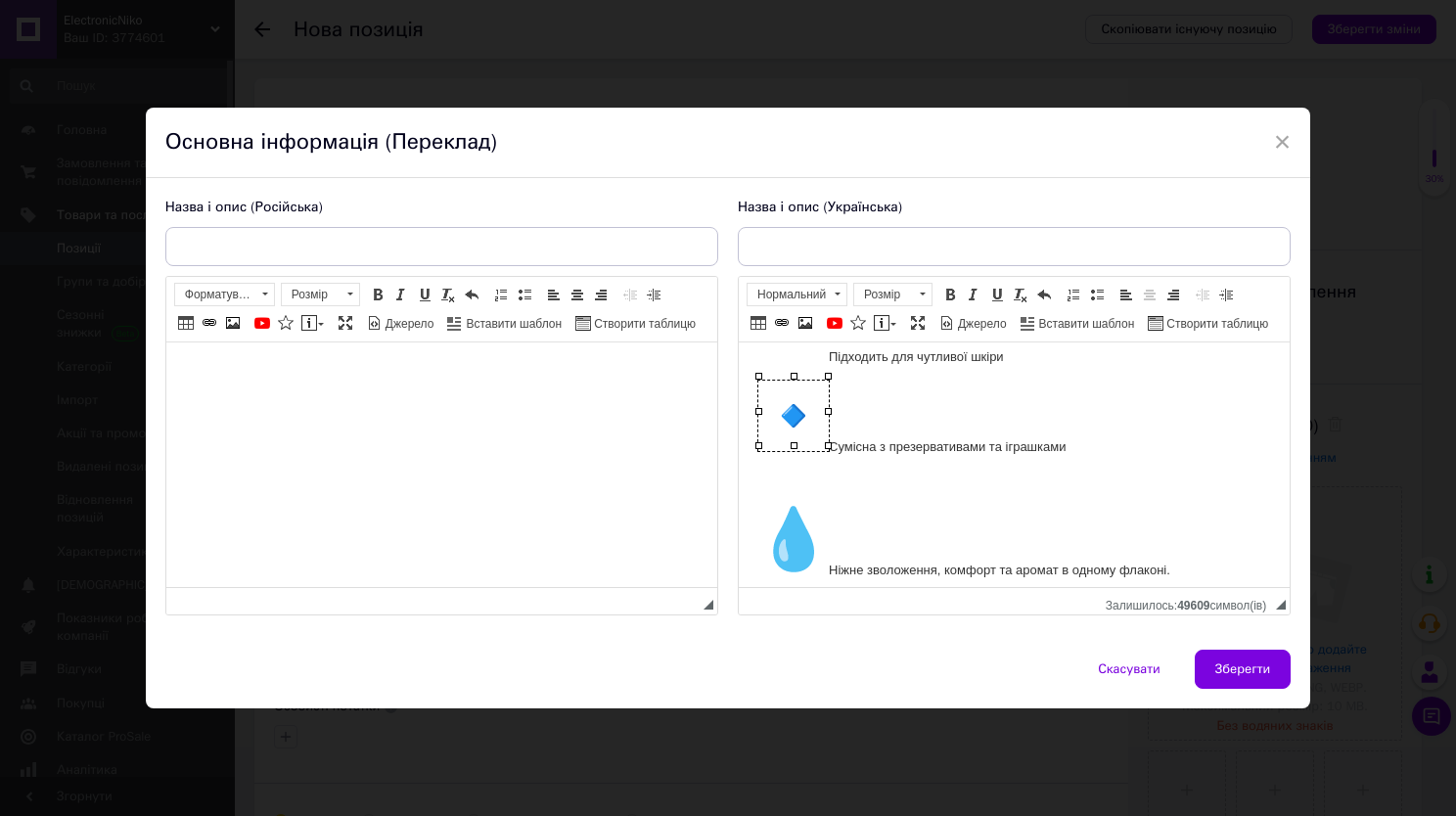 scroll, scrollTop: 445, scrollLeft: 0, axis: vertical 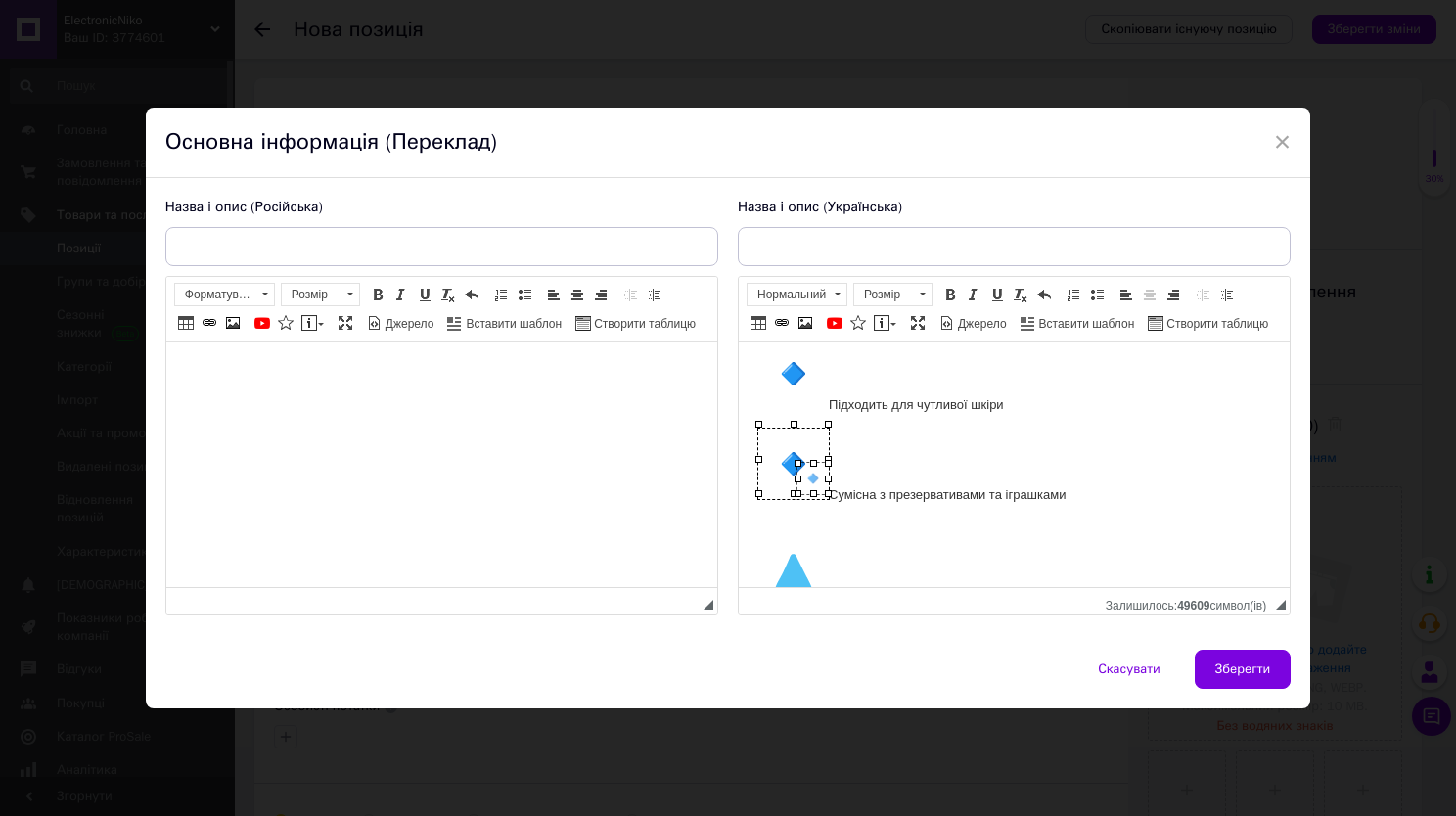 drag, startPoint x: 756, startPoint y: 420, endPoint x: 801, endPoint y: 496, distance: 88.32327 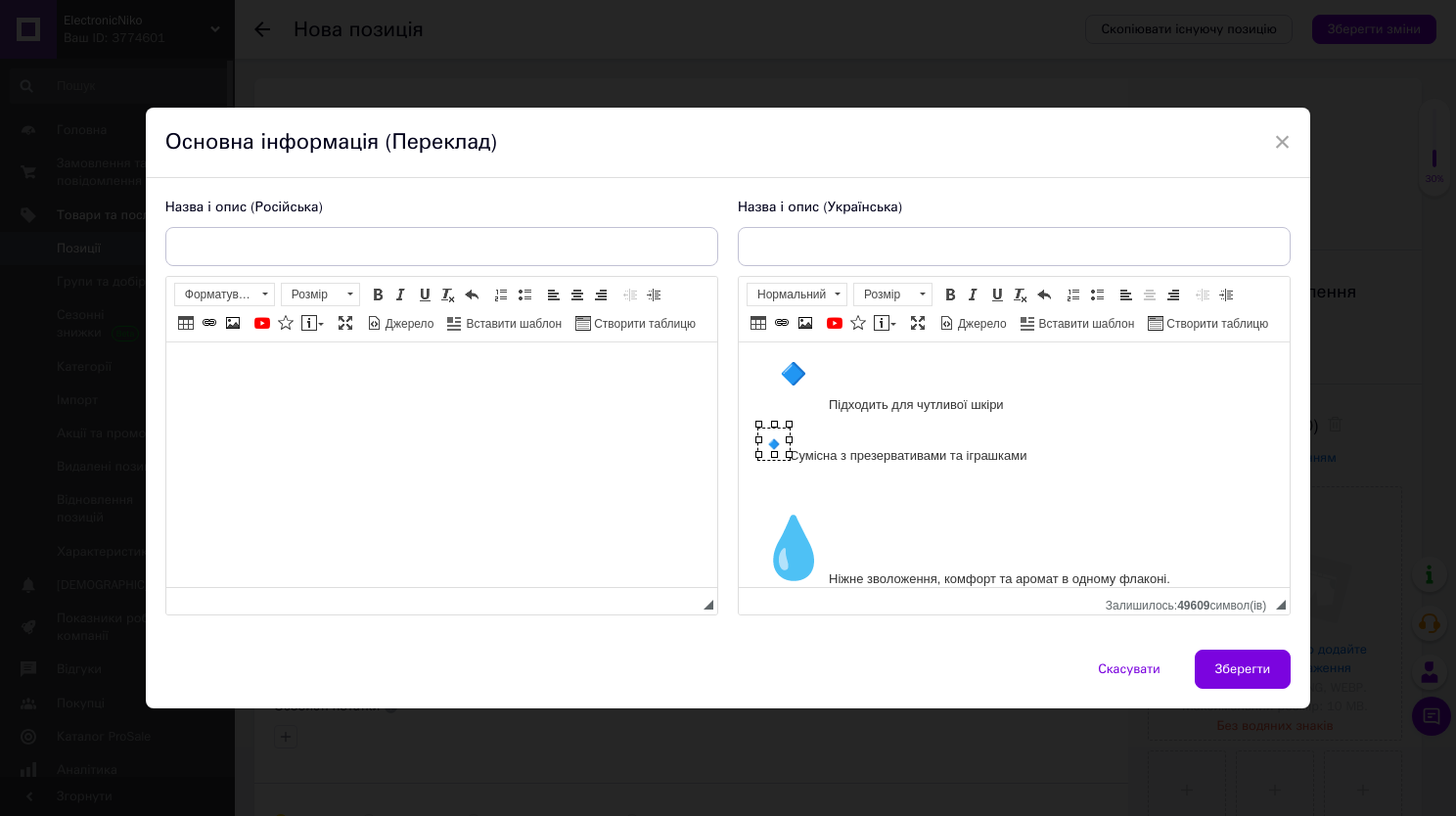 click at bounding box center [1013, 488] 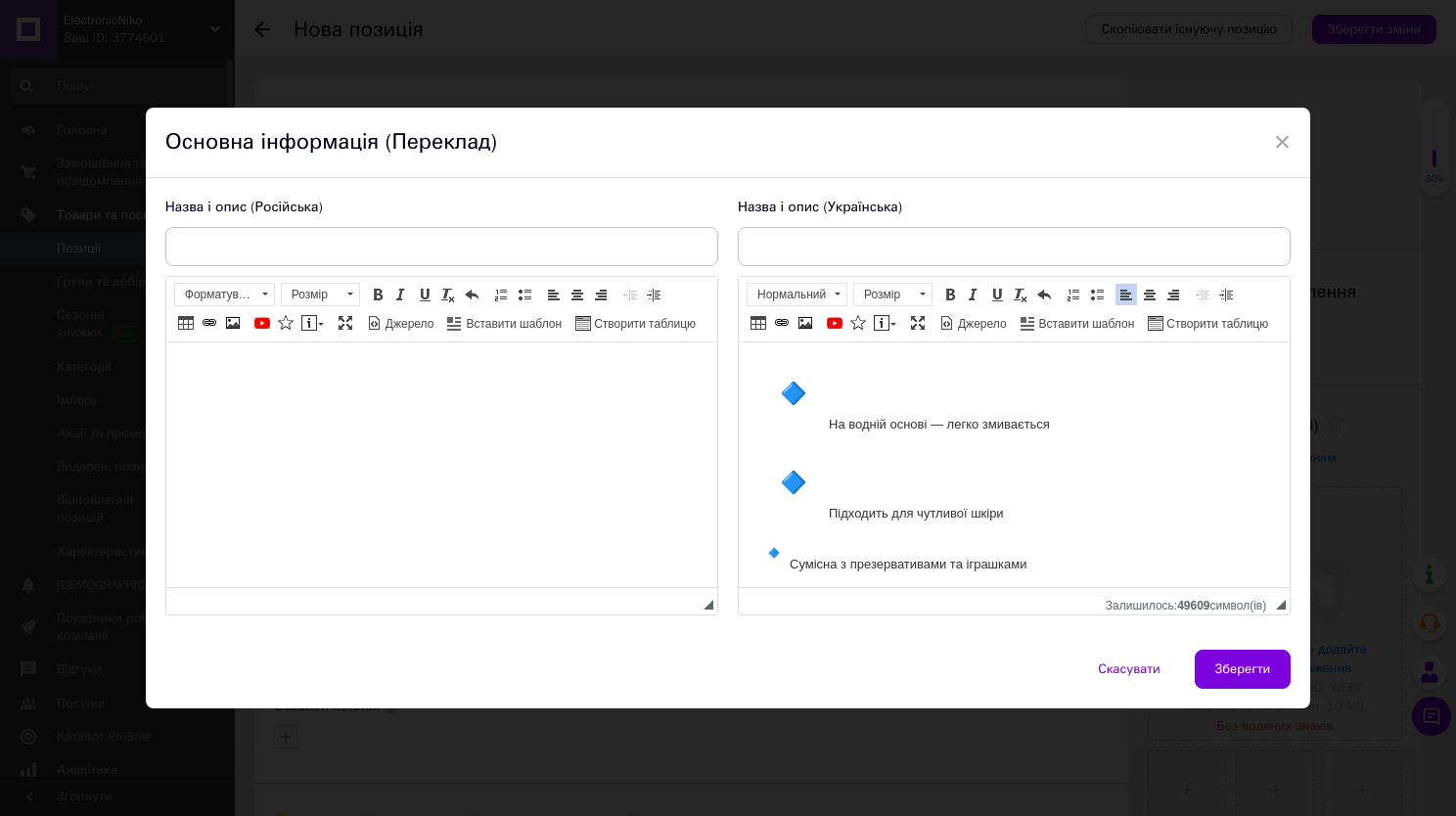 scroll, scrollTop: 313, scrollLeft: 0, axis: vertical 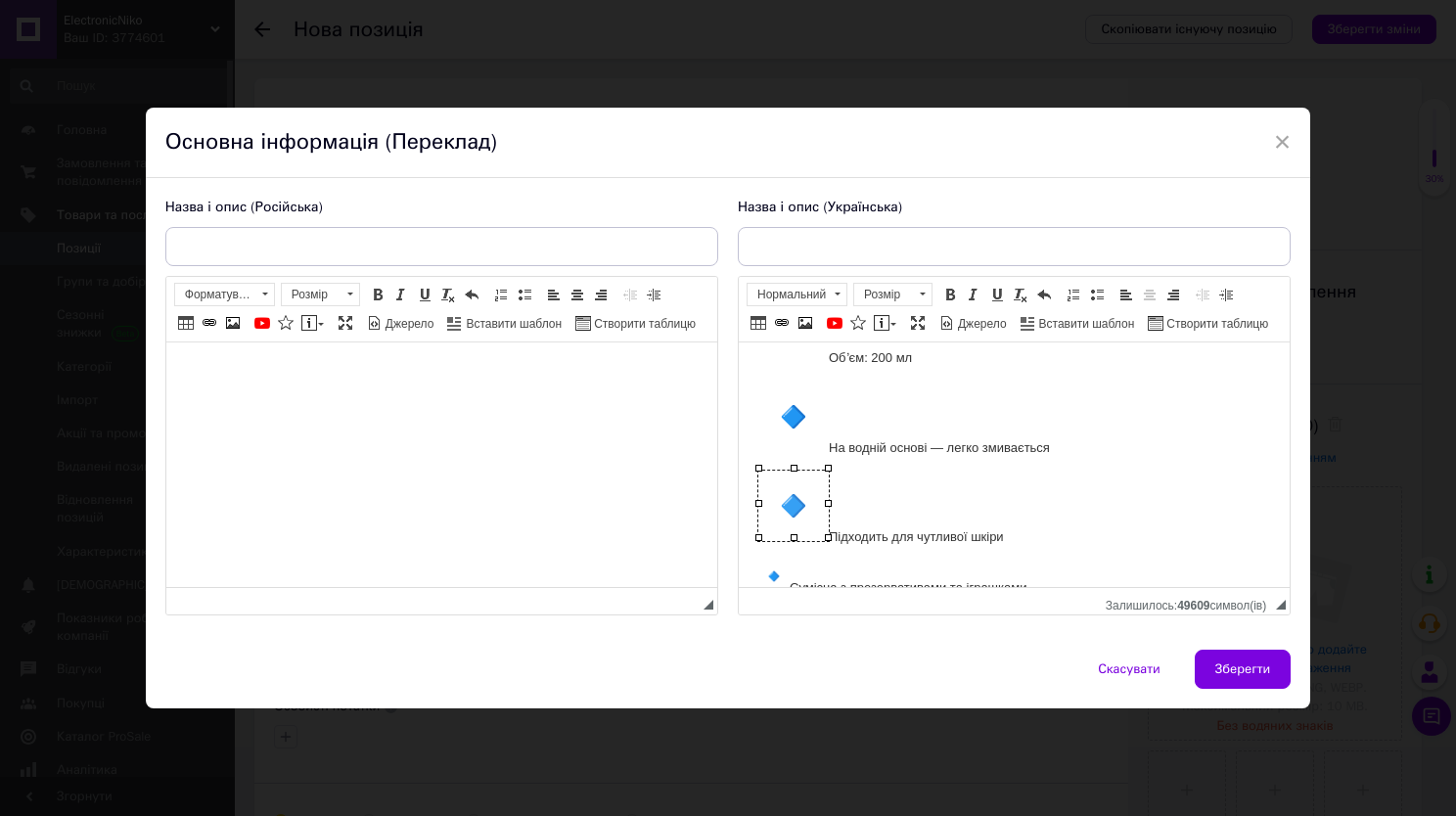 click at bounding box center (793, 505) 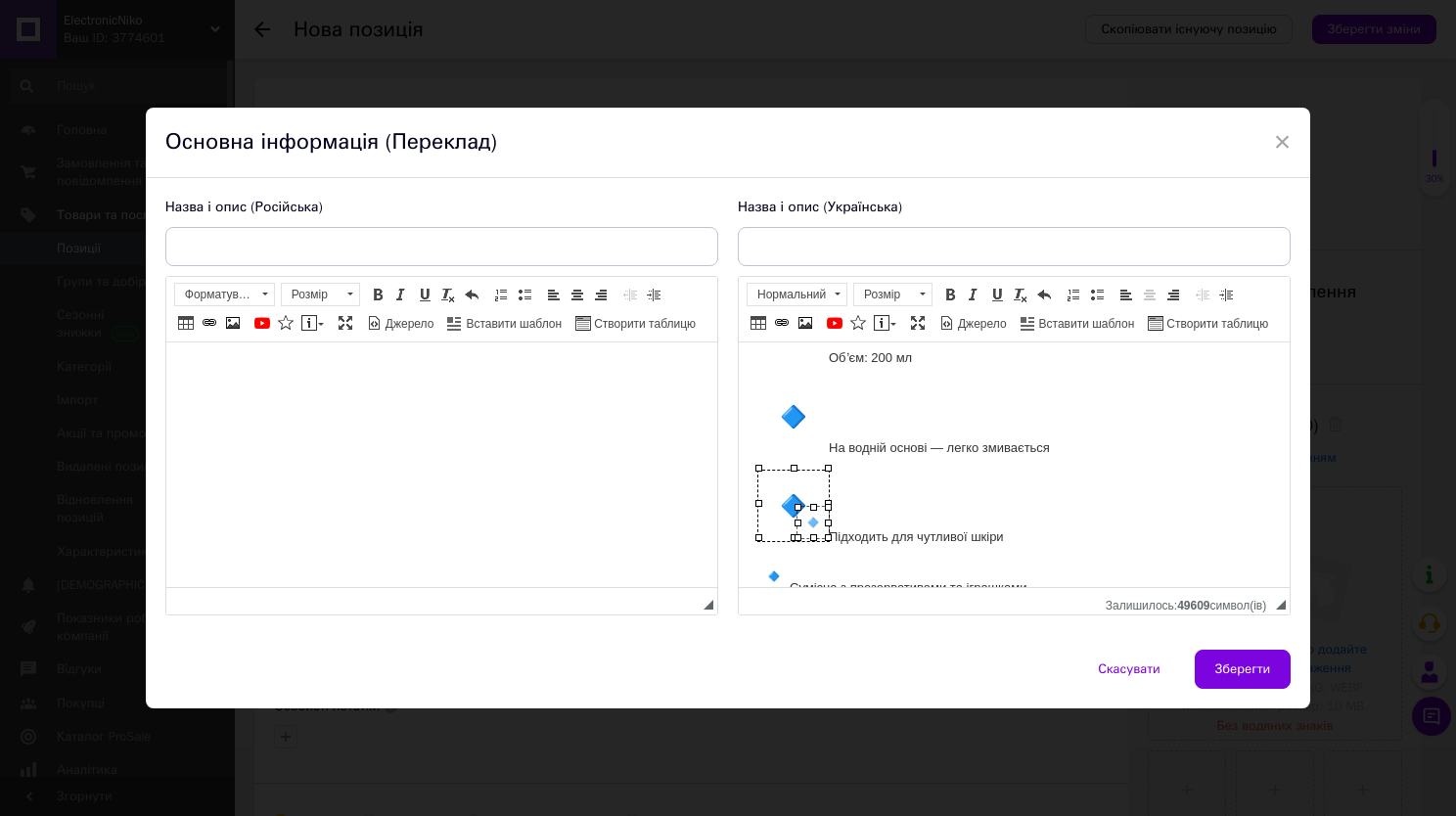 drag, startPoint x: 755, startPoint y: 465, endPoint x: 806, endPoint y: 528, distance: 81.055537 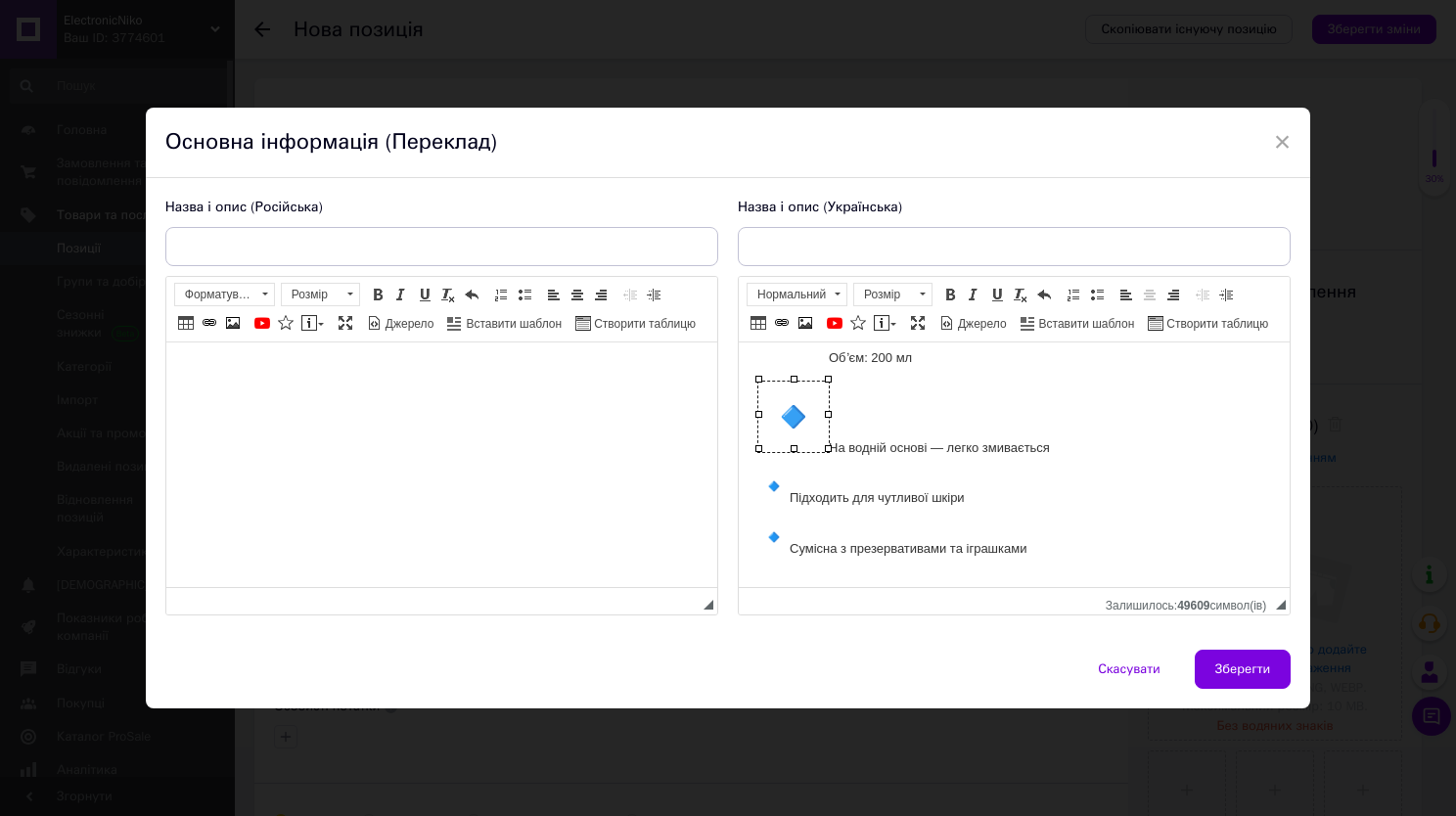 click at bounding box center (793, 416) 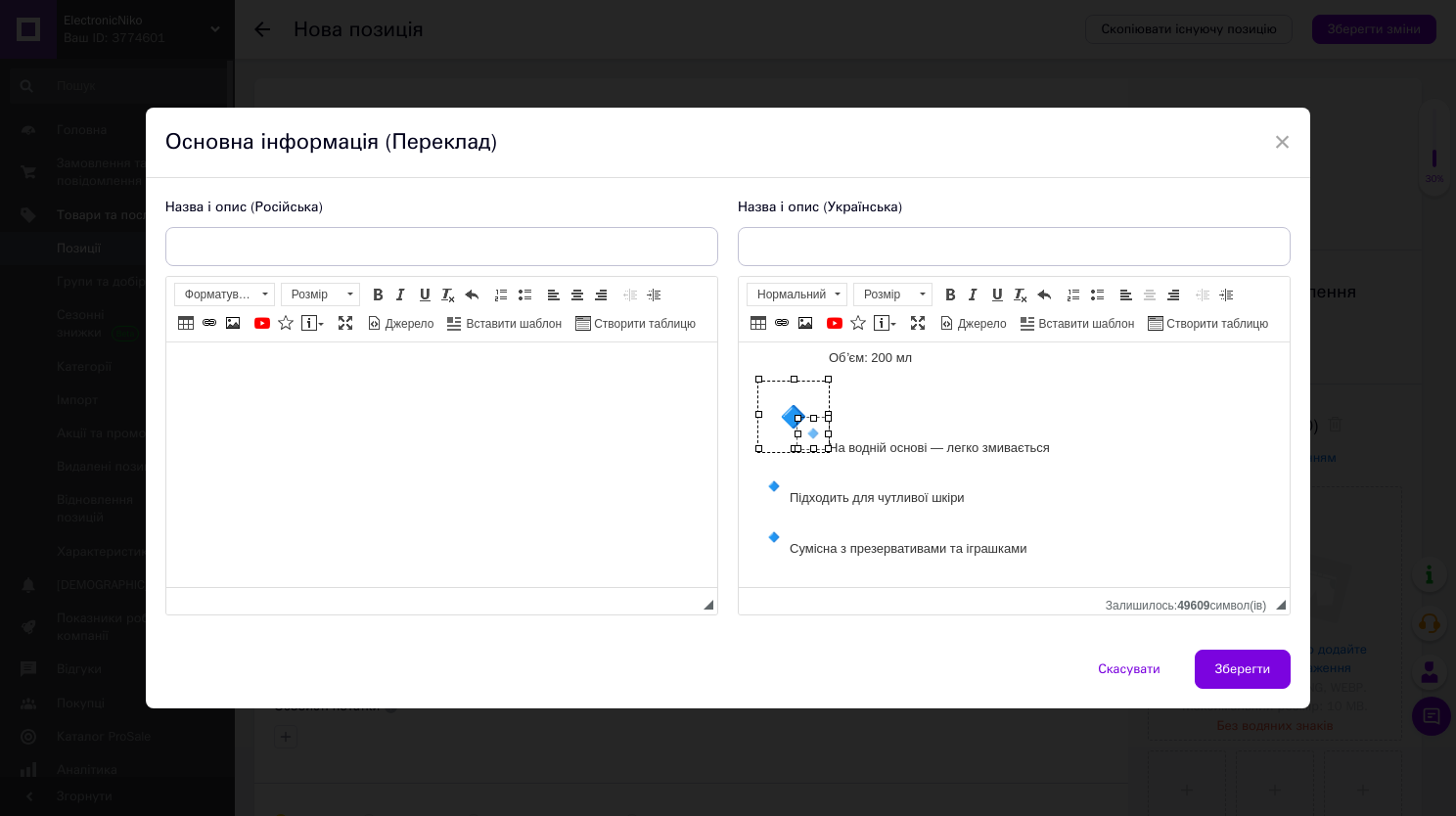 drag, startPoint x: 756, startPoint y: 377, endPoint x: 880, endPoint y: 477, distance: 159.29846 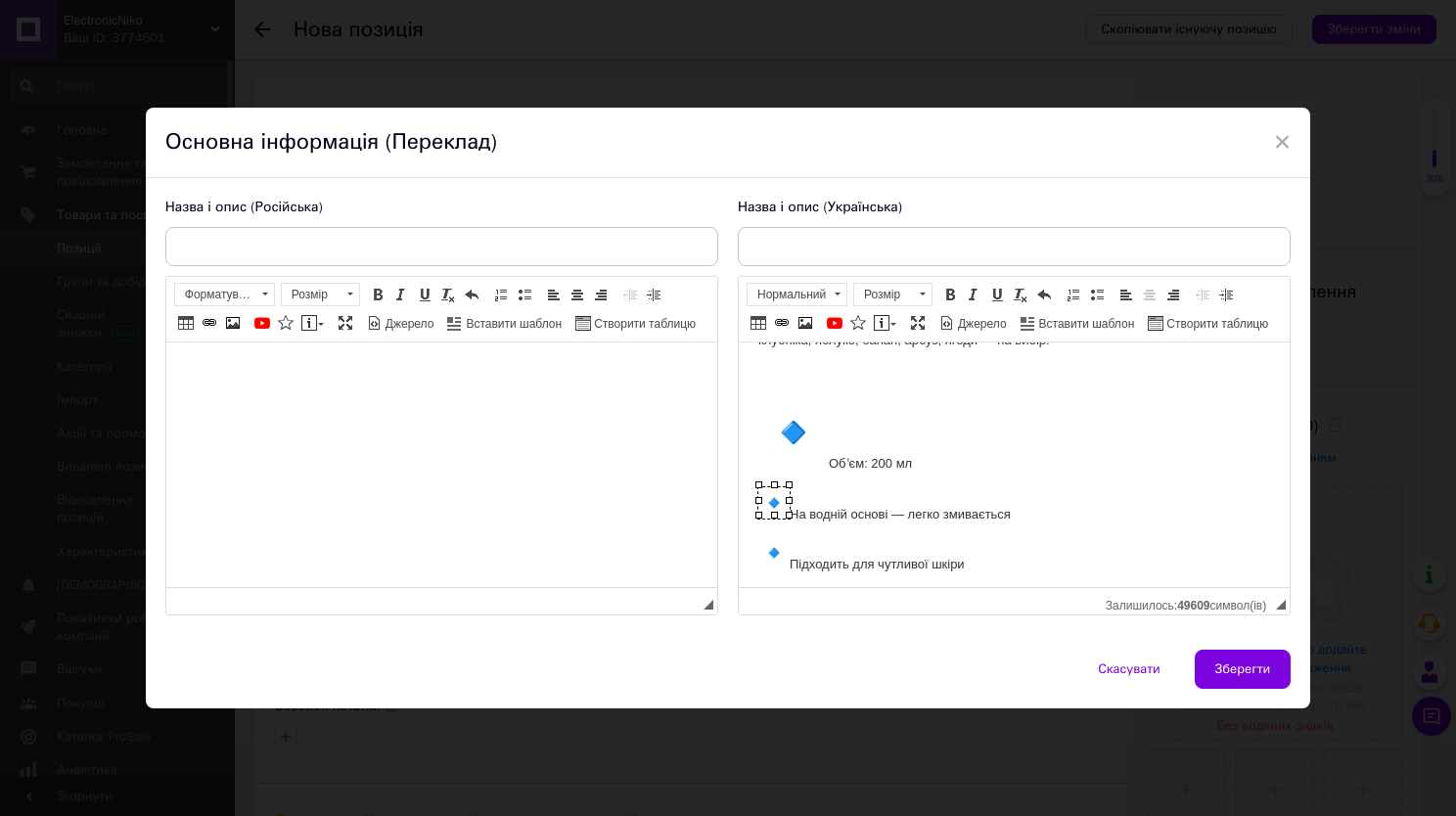 scroll, scrollTop: 177, scrollLeft: 0, axis: vertical 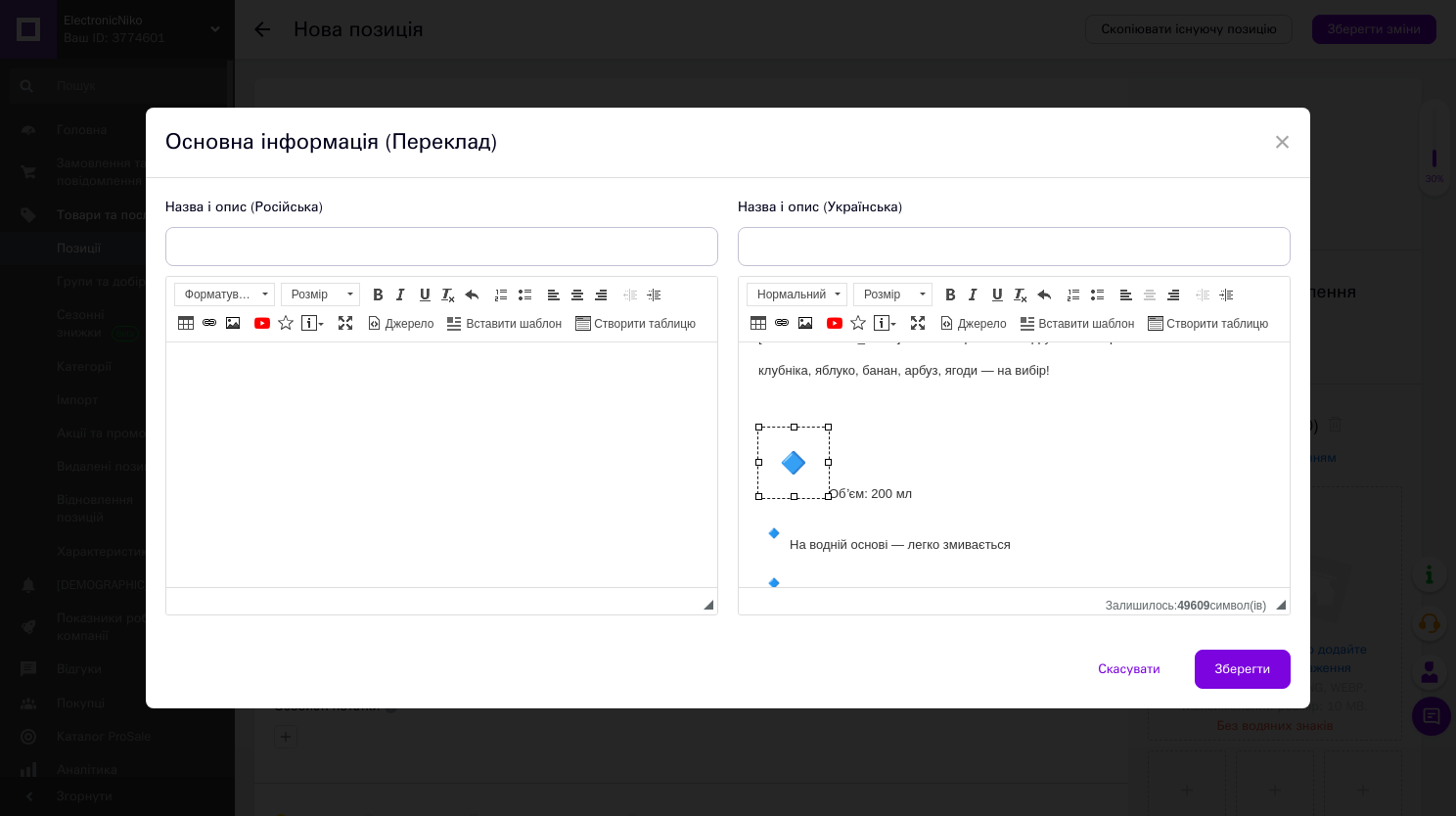 click at bounding box center [793, 462] 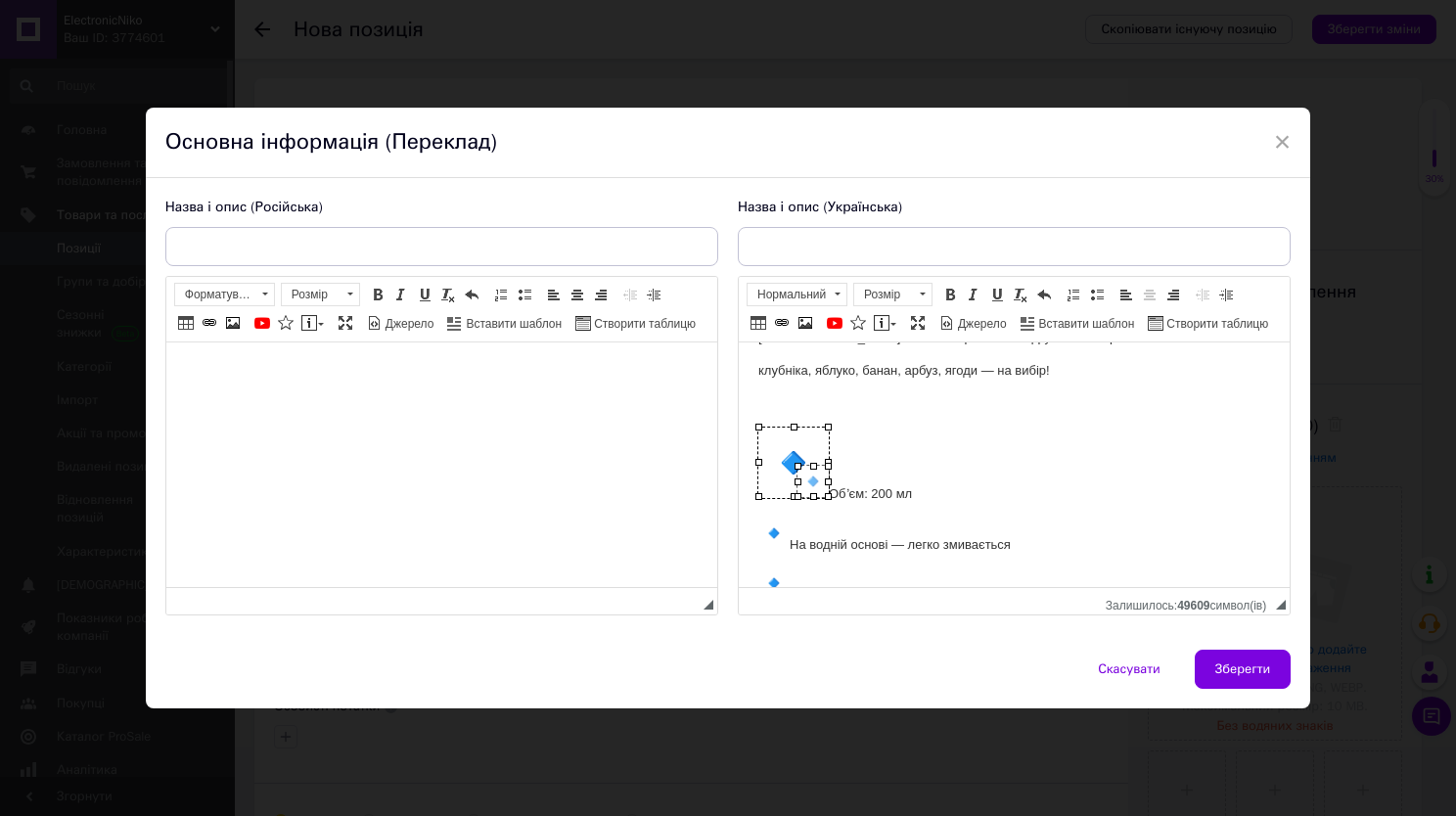 drag, startPoint x: 757, startPoint y: 423, endPoint x: 829, endPoint y: 497, distance: 103.247276 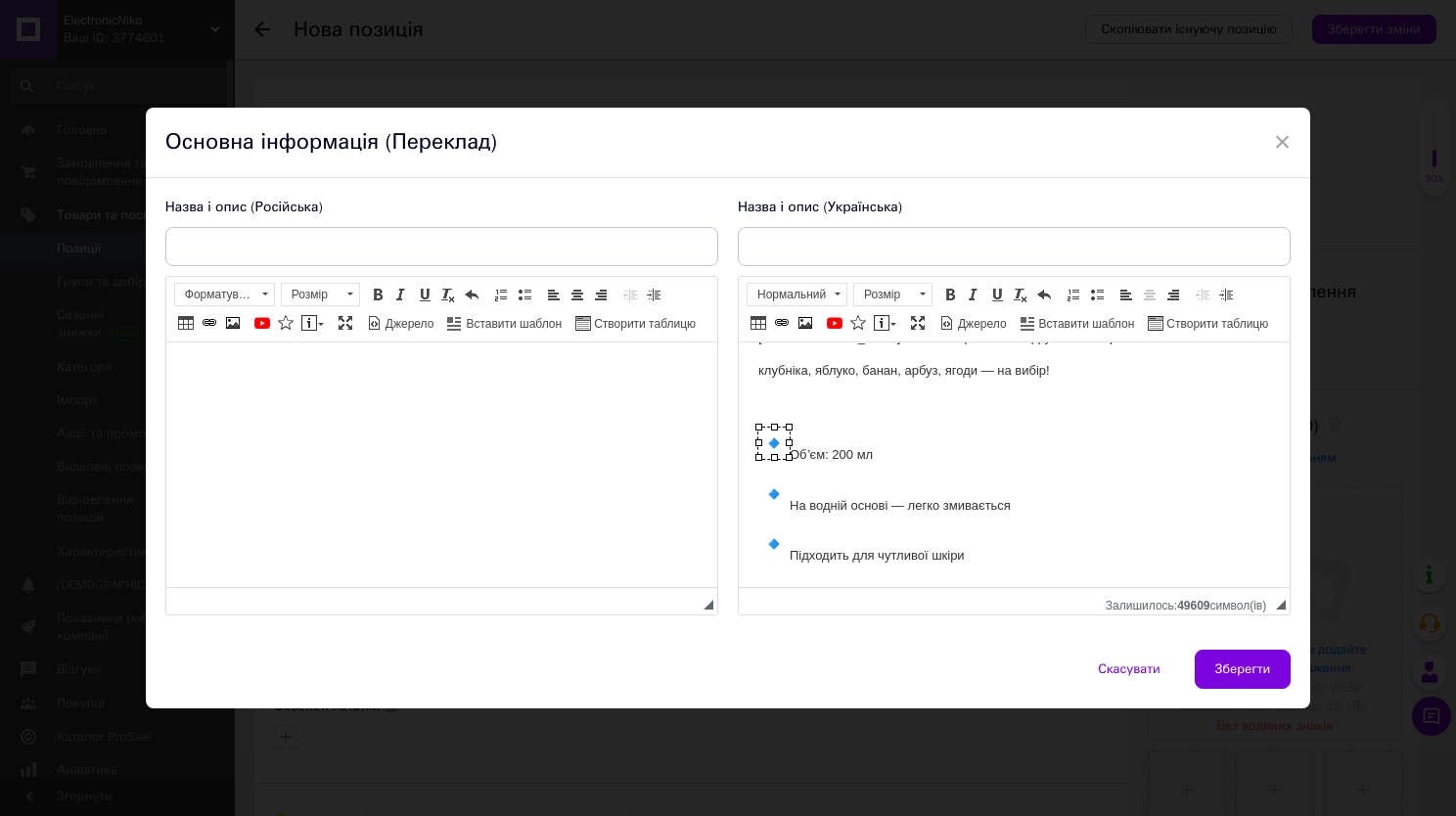 click at bounding box center (1013, 403) 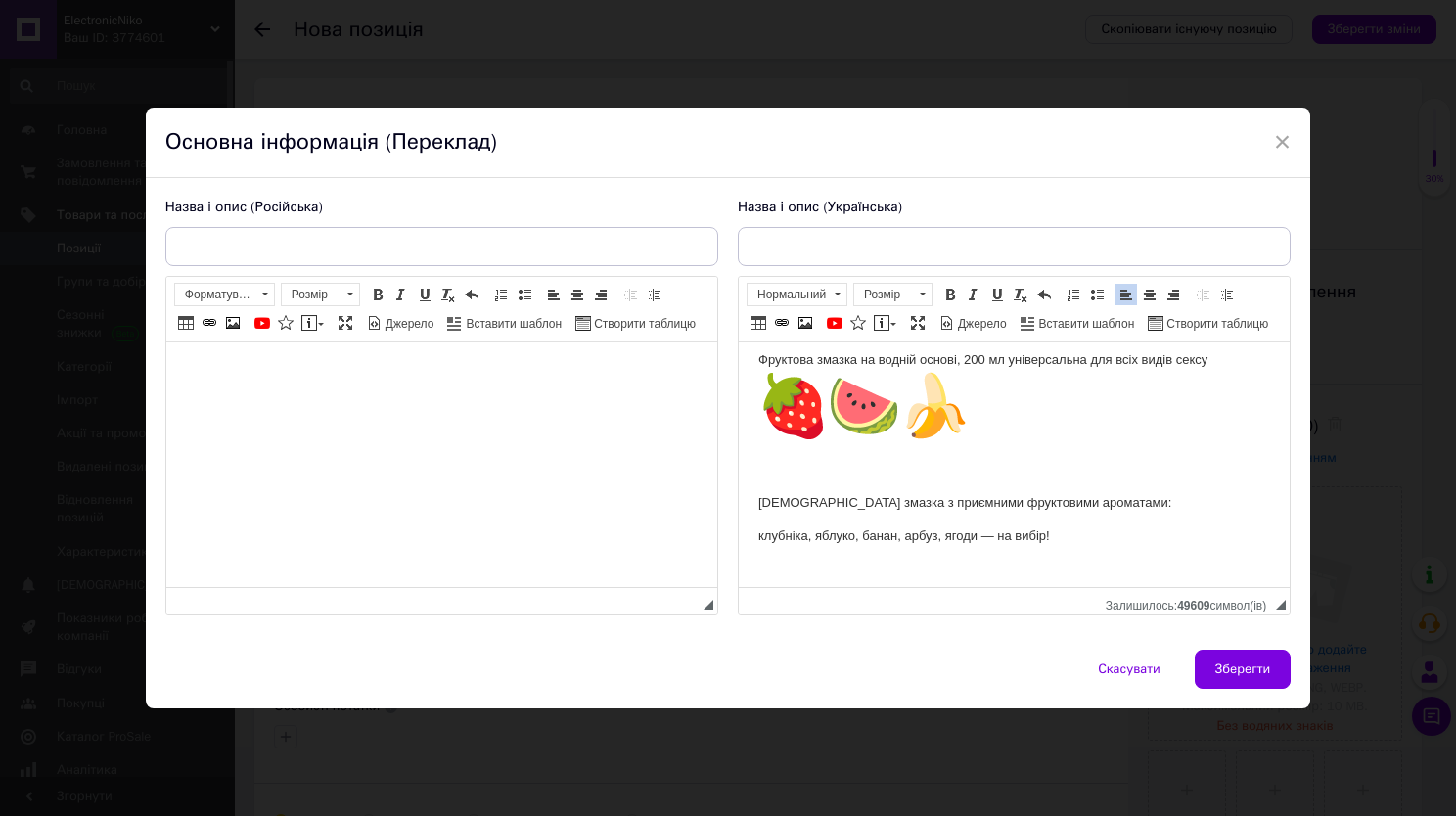scroll, scrollTop: 0, scrollLeft: 0, axis: both 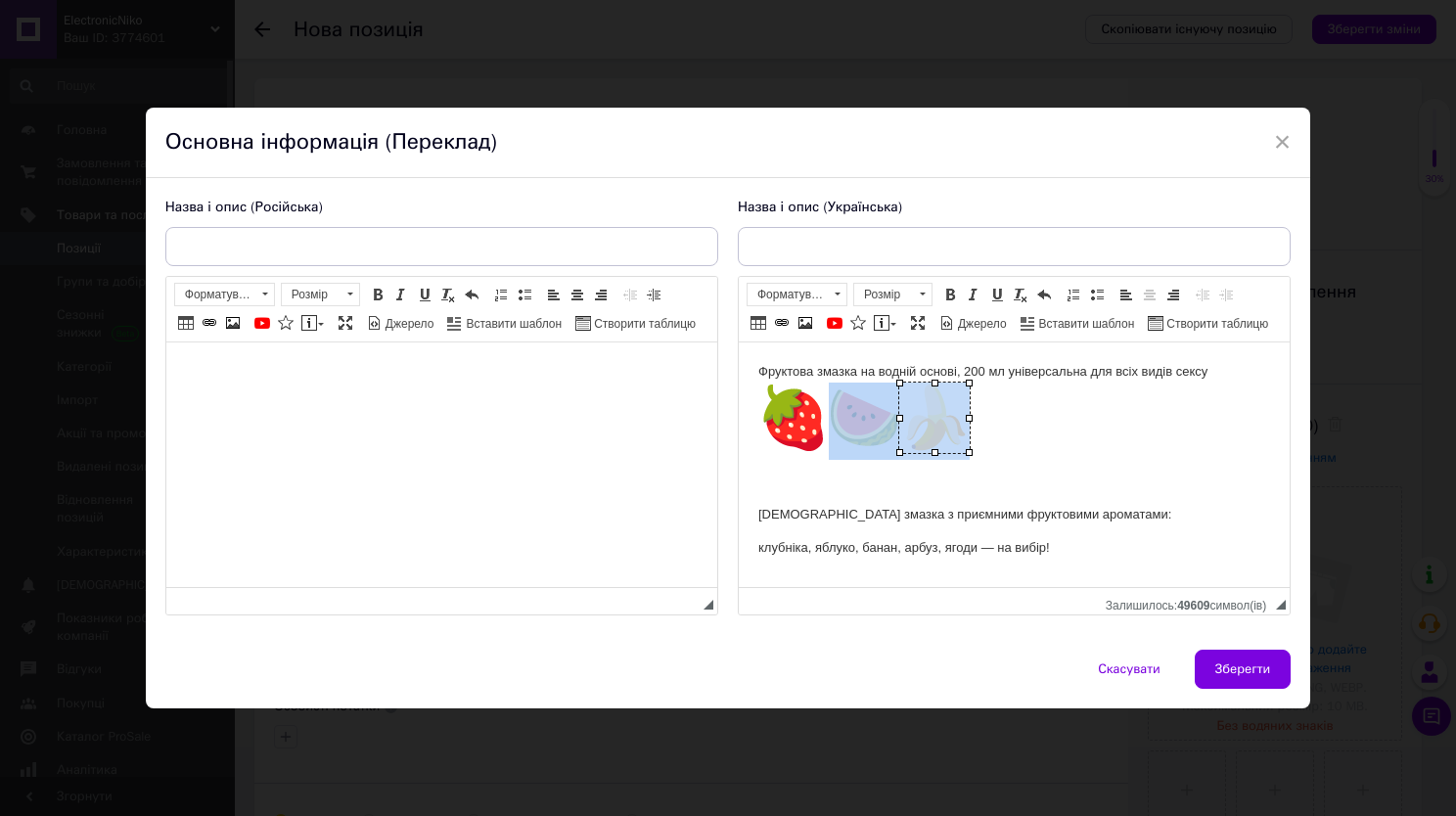 click at bounding box center (933, 417) 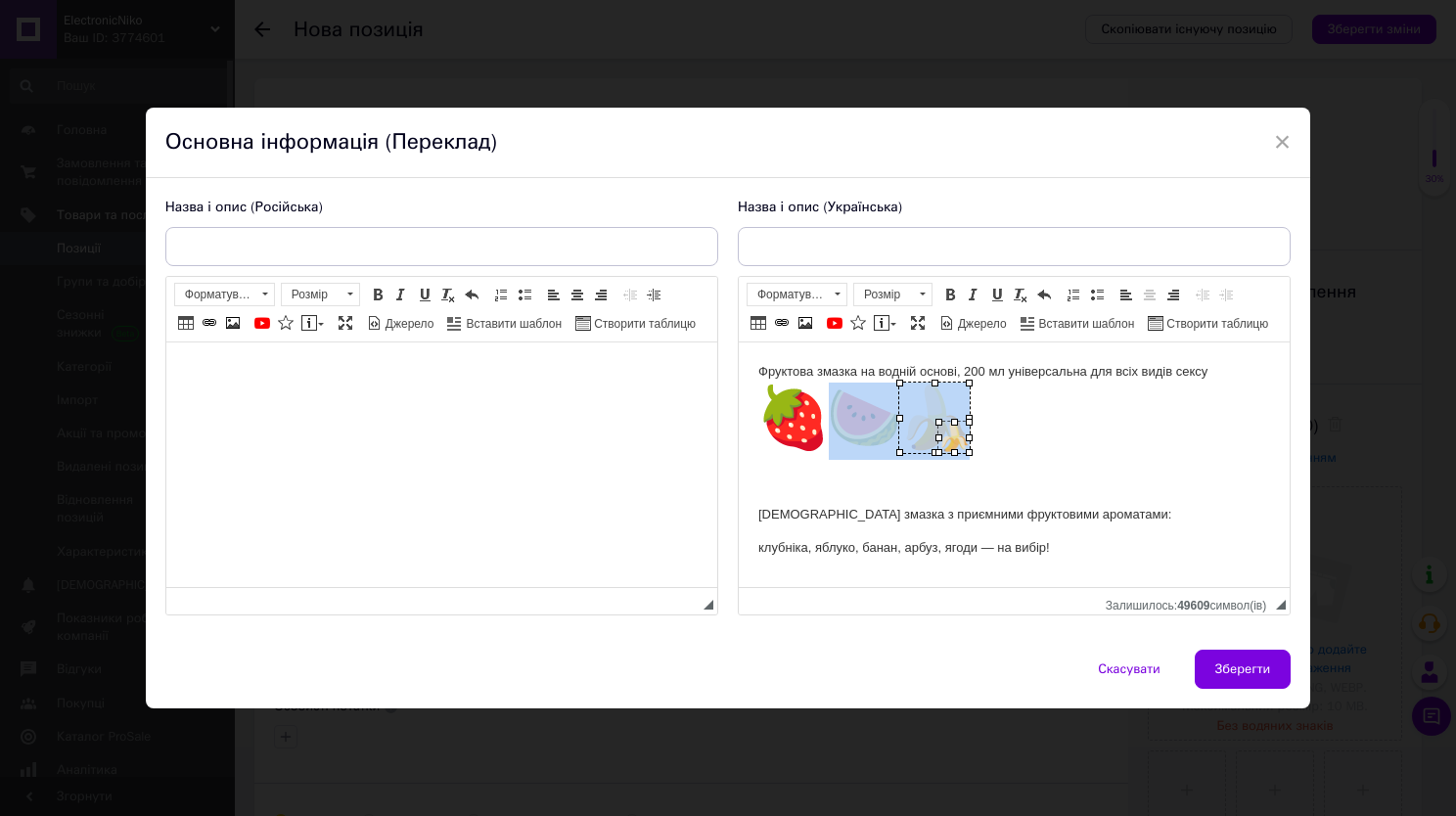 drag, startPoint x: 898, startPoint y: 384, endPoint x: 984, endPoint y: 468, distance: 120.21647 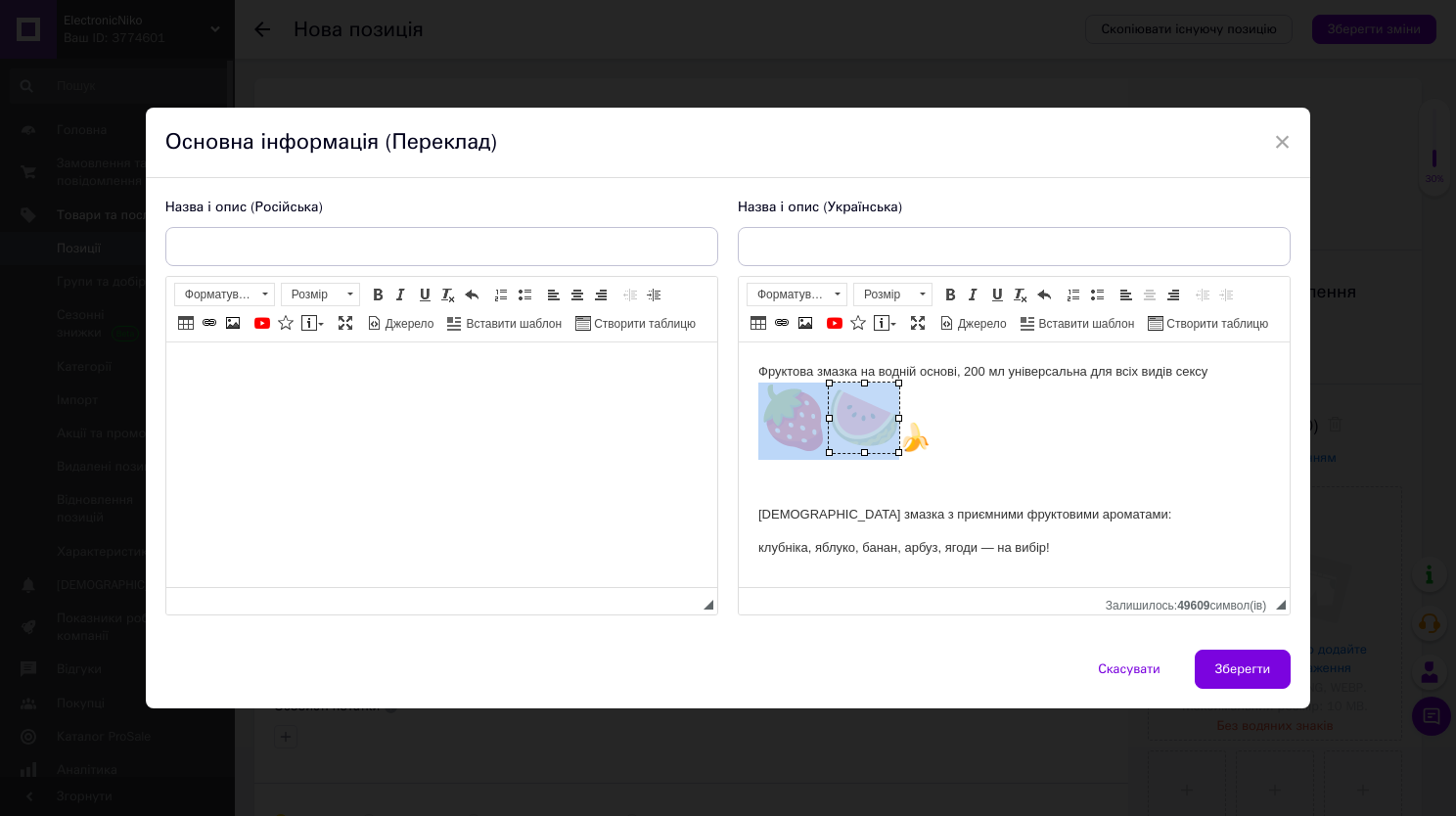 click at bounding box center [863, 417] 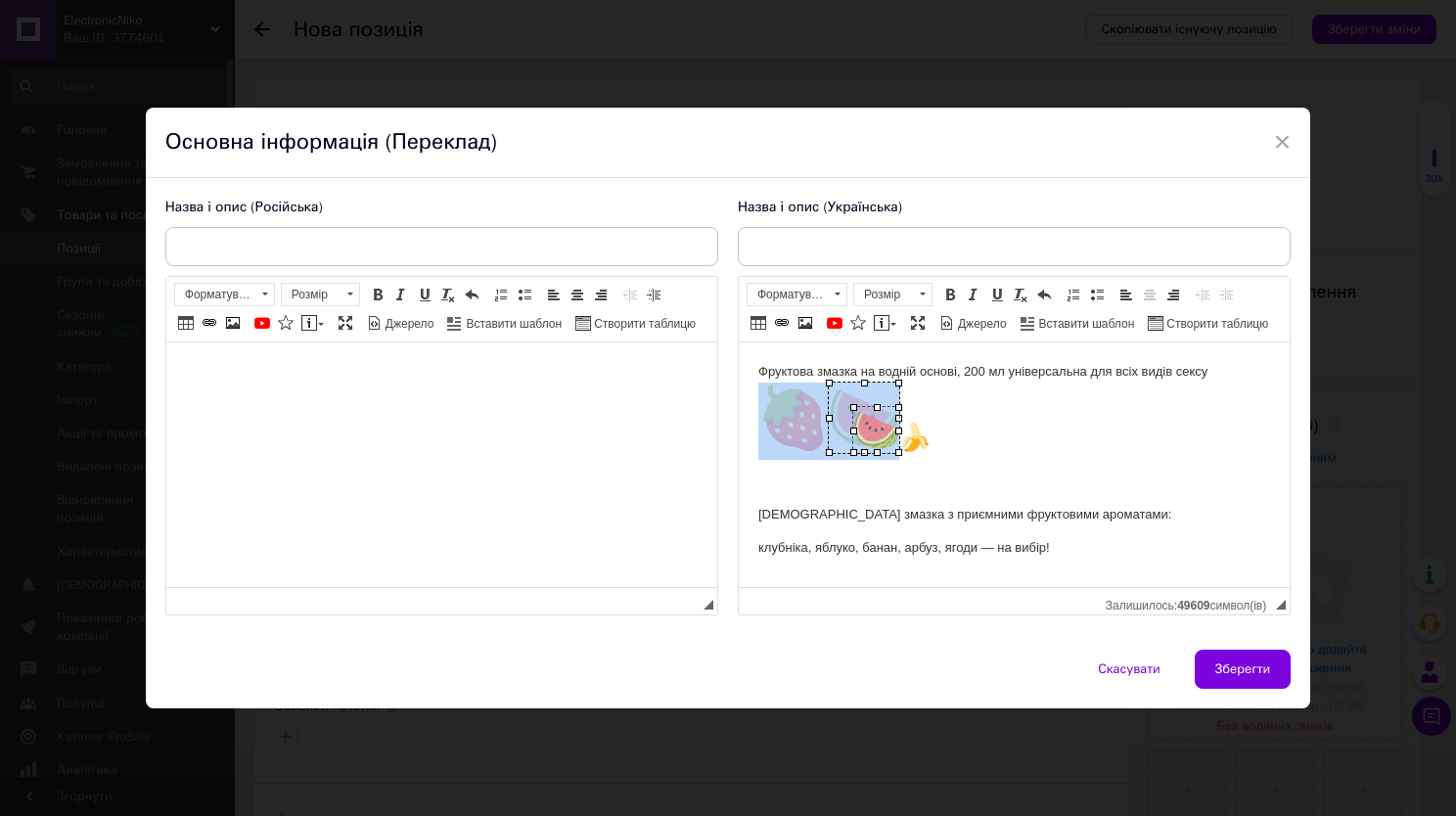 drag, startPoint x: 827, startPoint y: 381, endPoint x: 915, endPoint y: 470, distance: 125.1599 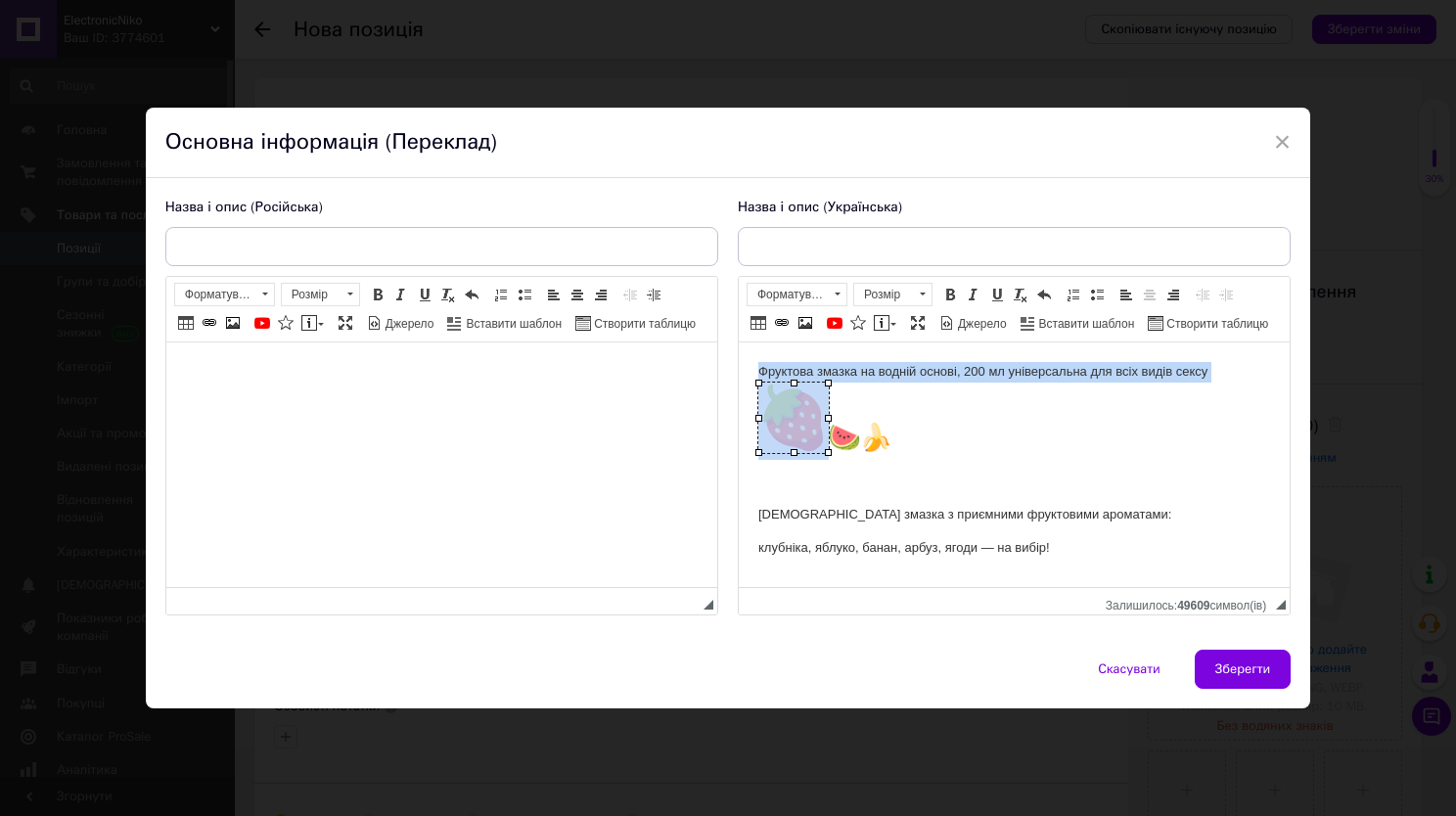 click at bounding box center [793, 417] 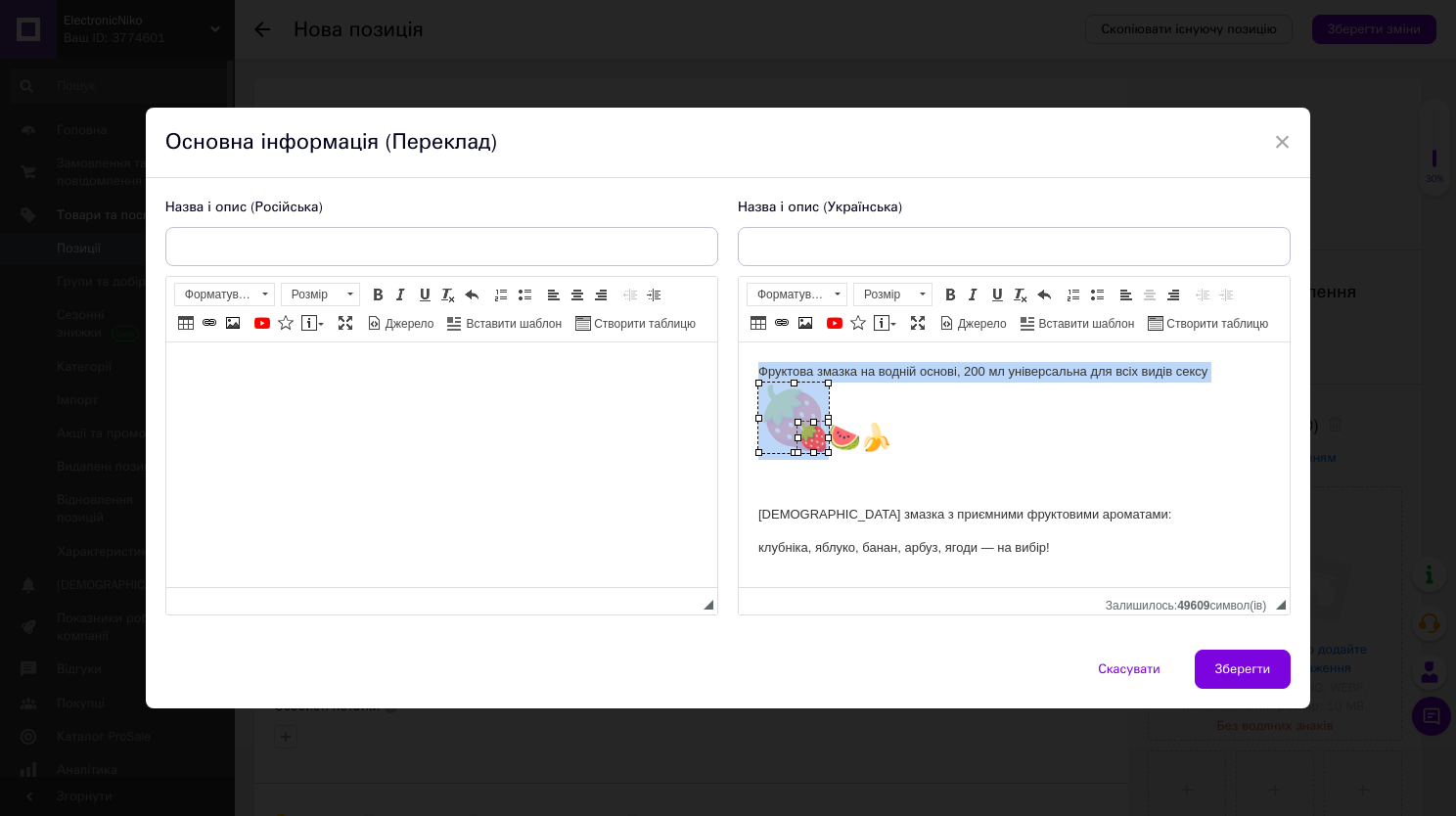 drag, startPoint x: 757, startPoint y: 381, endPoint x: 863, endPoint y: 484, distance: 147.80054 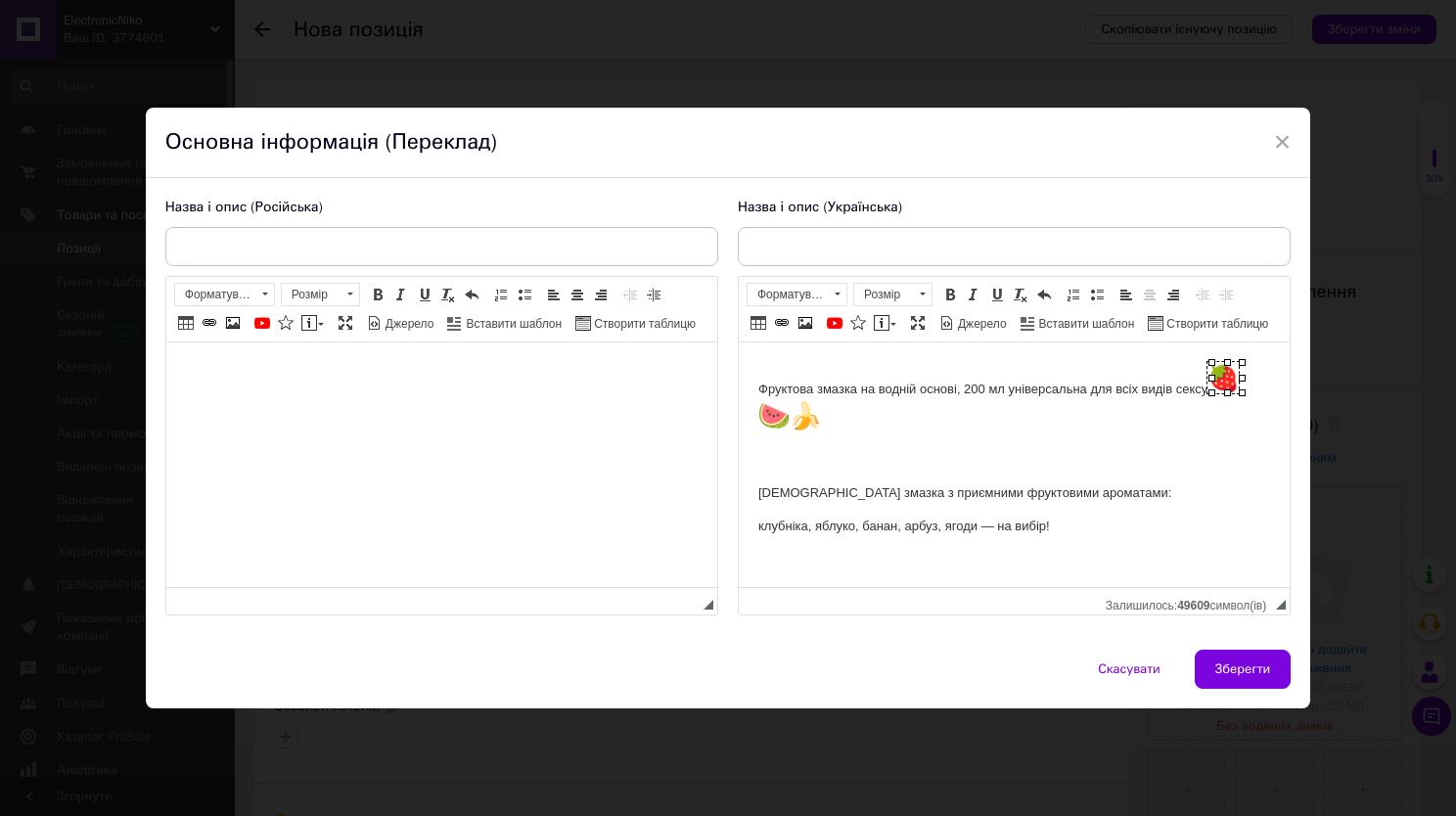 click on "Фруктова змазка на водній основі, 200 мл універсальна для всіх видів сексу  Інтимна змазка з приємними фруктовими ароматами: клубніка, яблуко, банан, арбуз, ягоди — на вибір!  Обʼєм: 200 мл  На водній основі — легко змивається  Підходить для чутливої шкіри  Сумісна з презервативами та іграшками  Ніжне зволоження, комфорт та аромат в одному флаконі. Стан: нове, запаковане." at bounding box center [1013, 644] 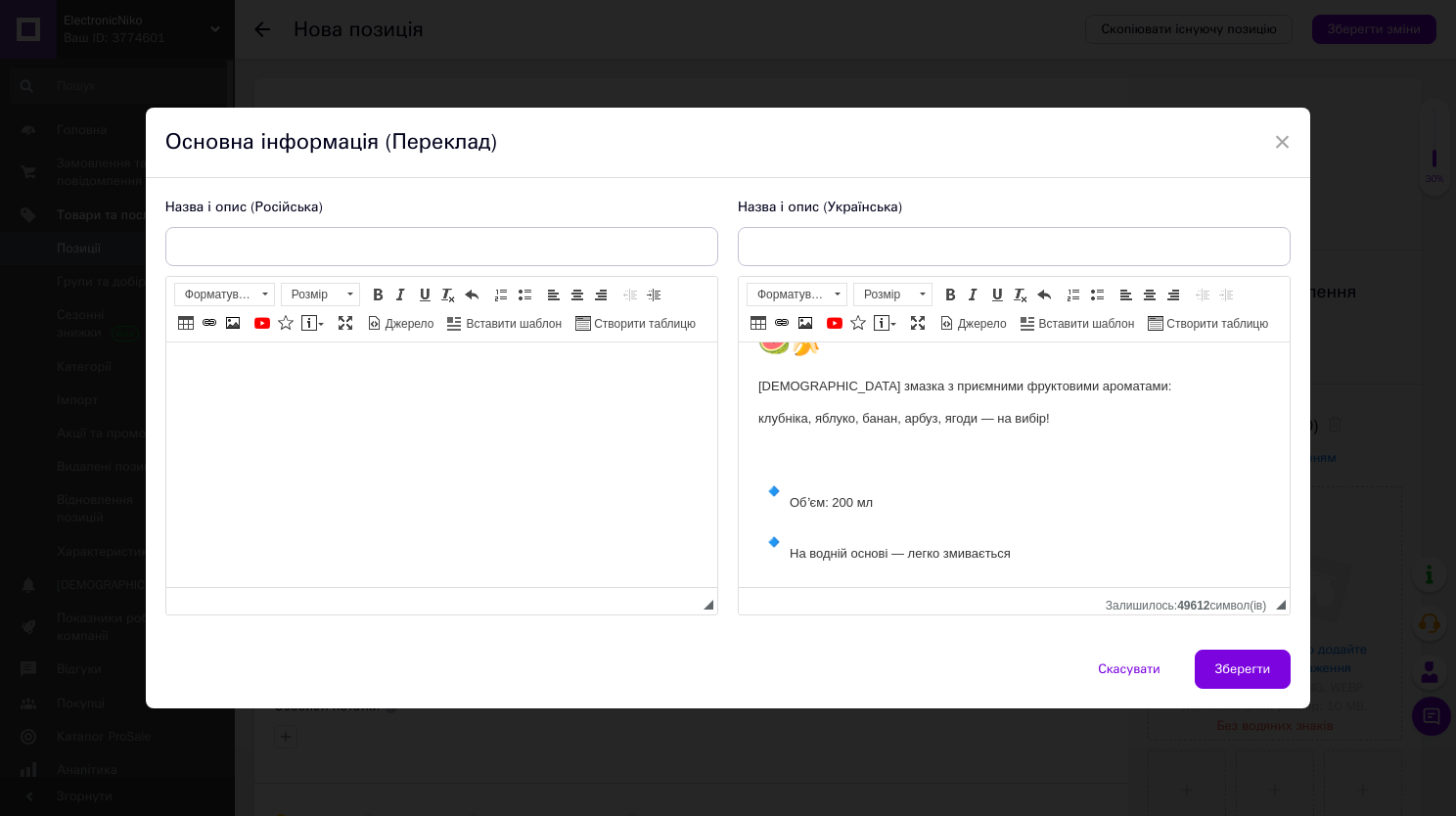 scroll, scrollTop: 71, scrollLeft: 0, axis: vertical 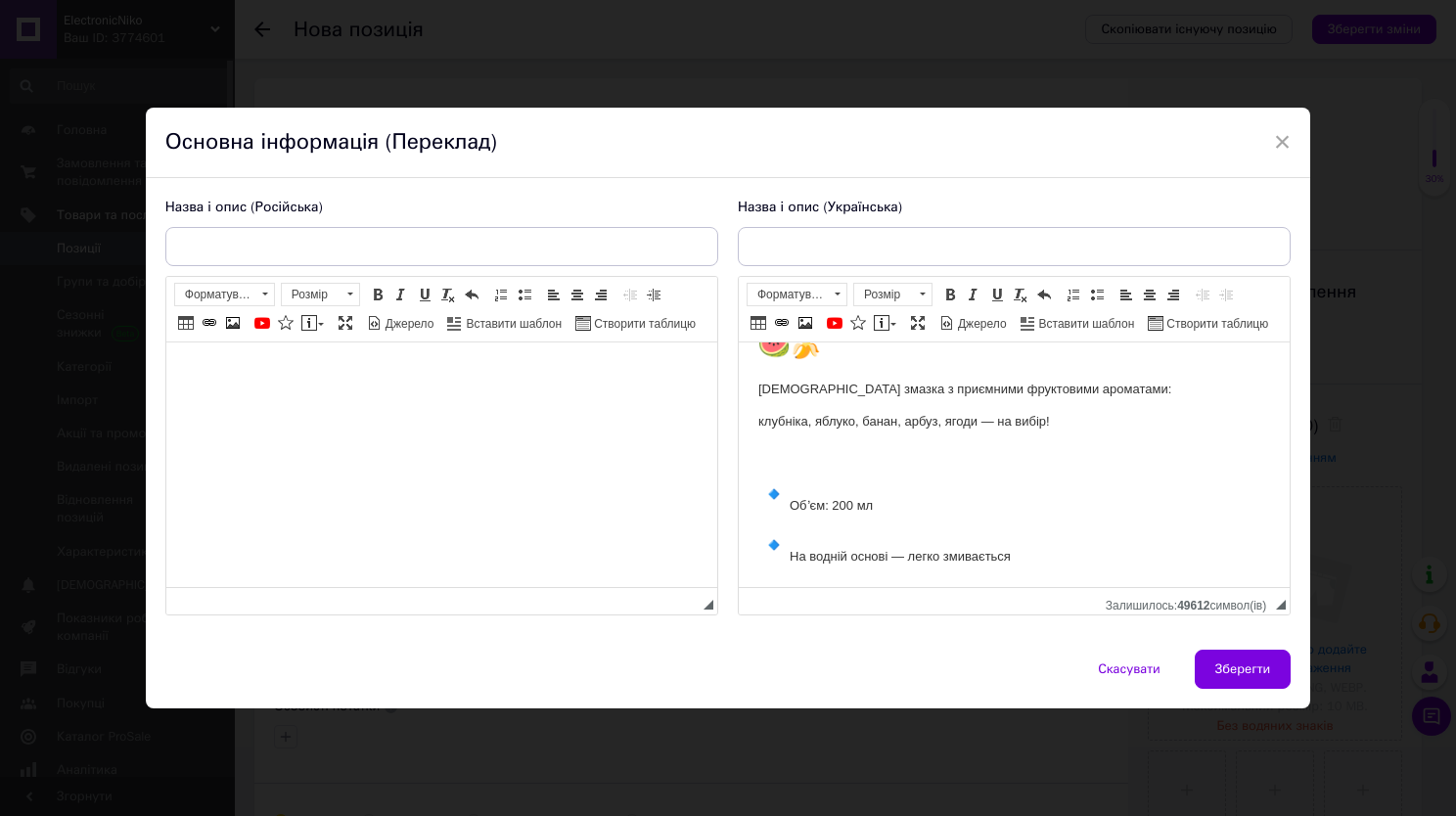 click on "клубніка, яблуко, банан, арбуз, ягоди — на вибір!" at bounding box center [1013, 421] 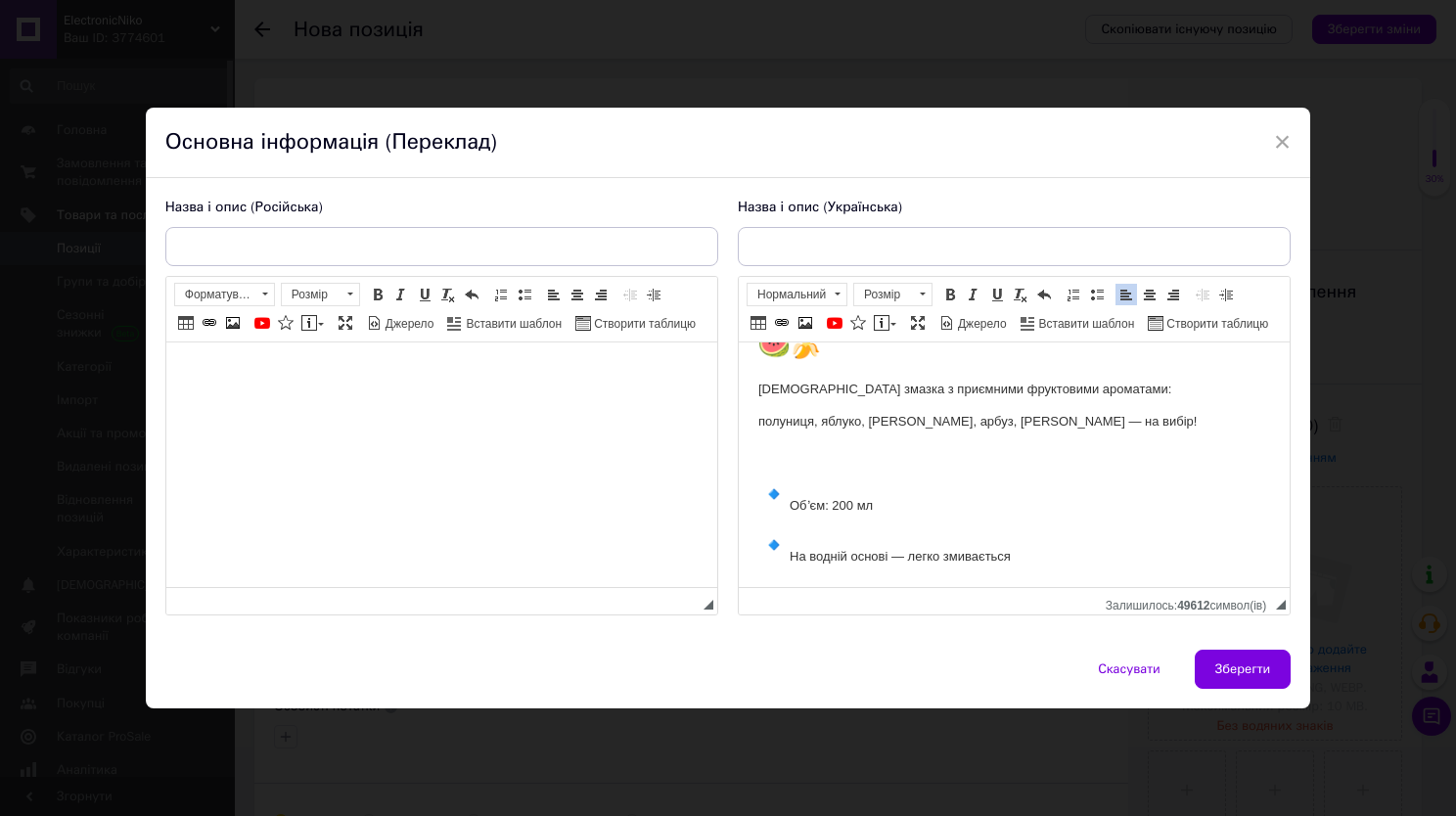 click on "Фруктова змазка на водній основі, 200 мл універсальна для всіх видів сексу  Інтимна змазка з приємними фруктовими ароматами: полуниця, яблуко, банан, арбуз, ягоди — на вибір!  Обʼєм: 200 мл  На водній основі — легко змивається  Підходить для чутливої шкіри  Сумісна з презервативами та іграшками  Ніжне зволоження, комфорт та аромат в одному флаконі. Стан: нове, запаковане." at bounding box center (1013, 557) 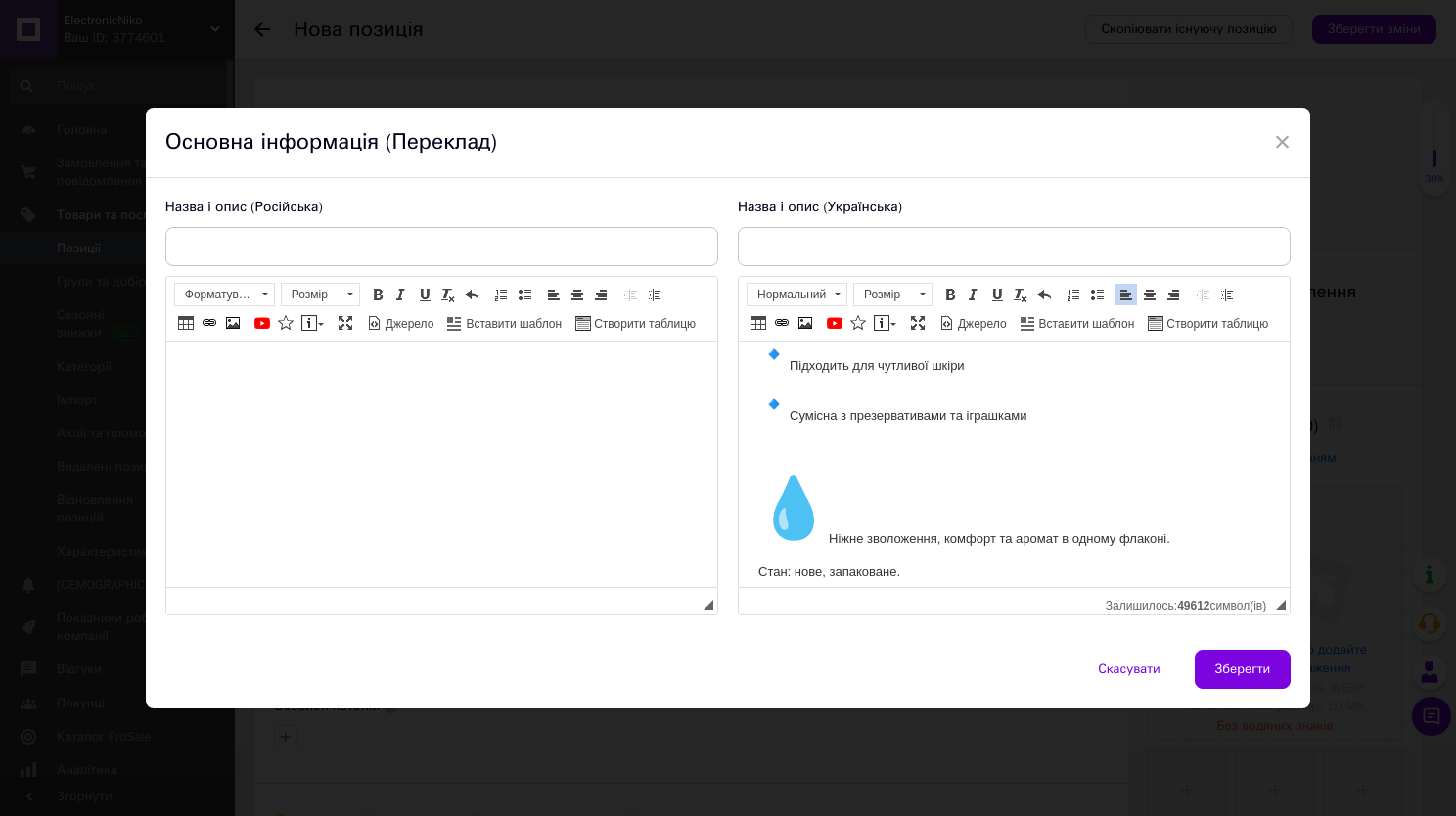 scroll, scrollTop: 320, scrollLeft: 0, axis: vertical 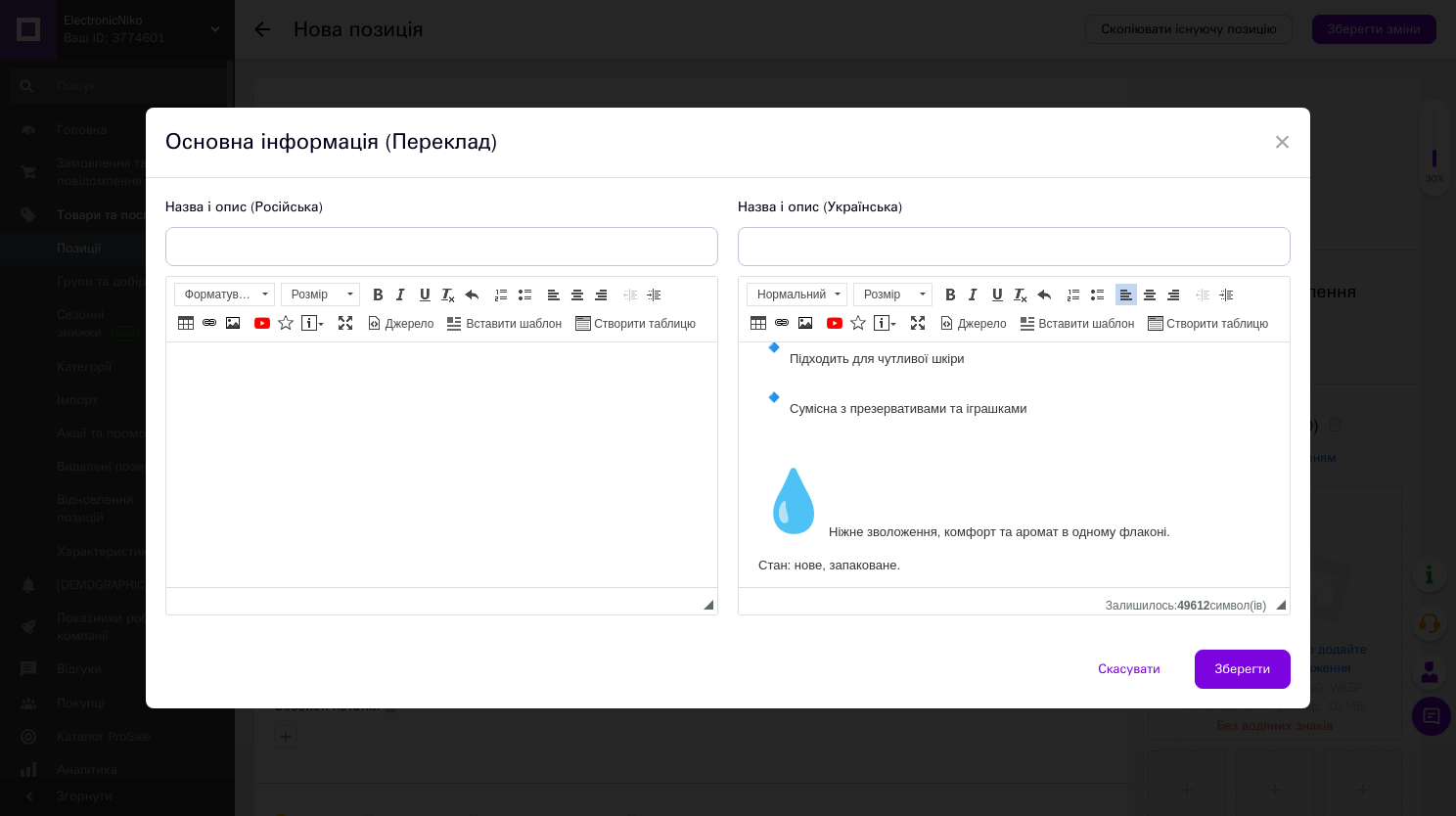 drag, startPoint x: 1274, startPoint y: 428, endPoint x: 2028, endPoint y: 886, distance: 882.20179 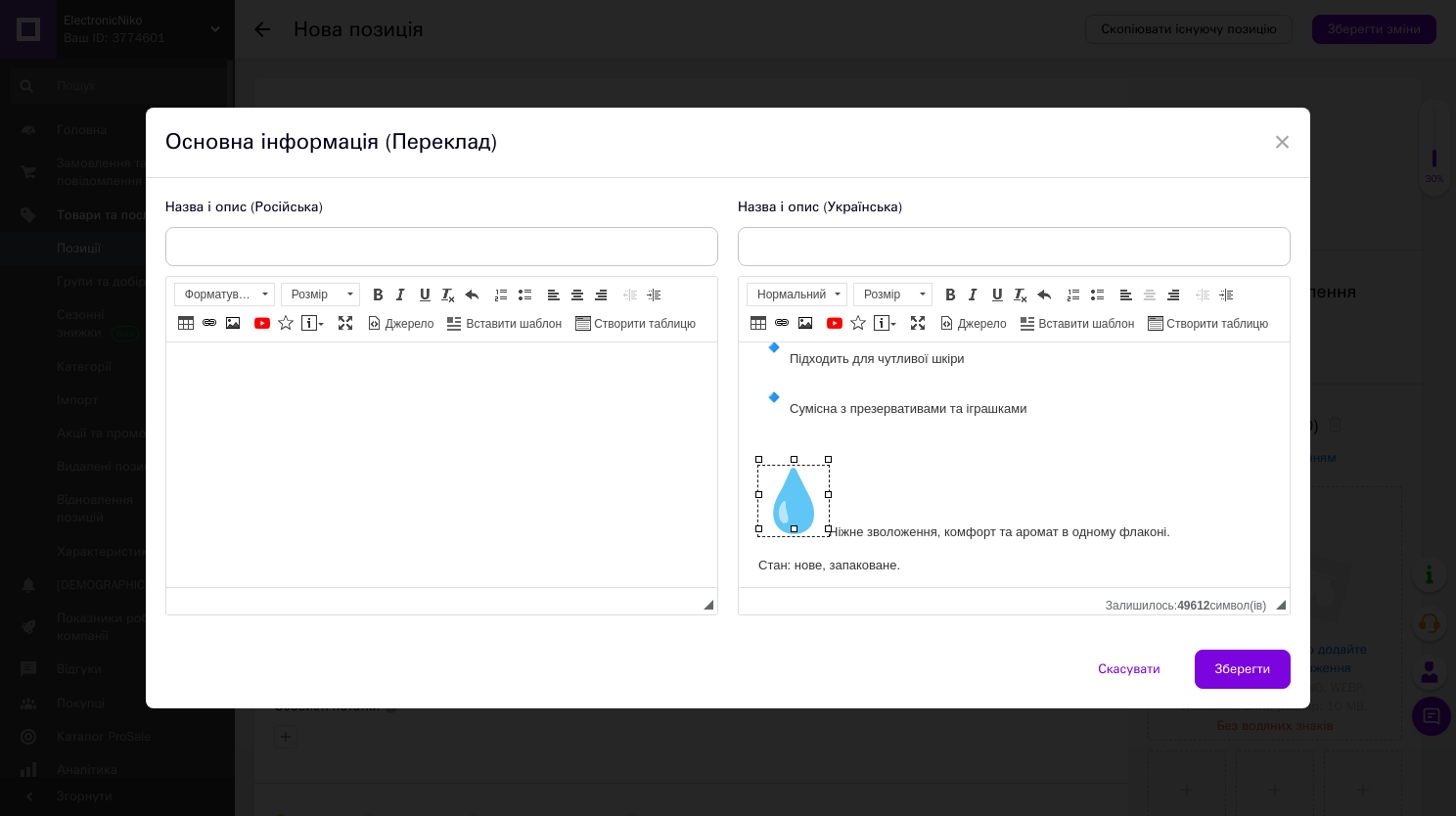 click at bounding box center [793, 500] 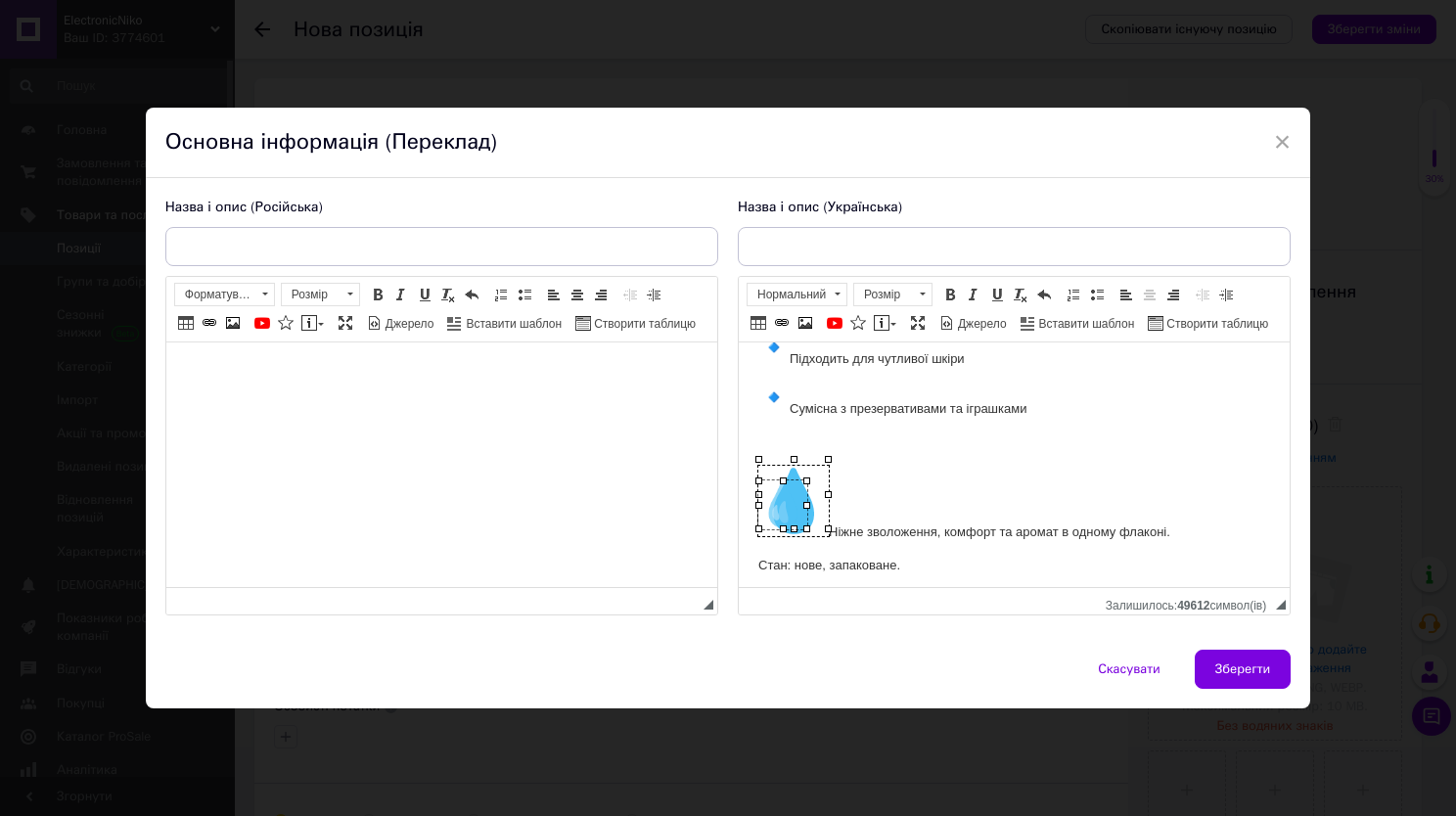 drag, startPoint x: 826, startPoint y: 460, endPoint x: 739, endPoint y: 573, distance: 142.61136 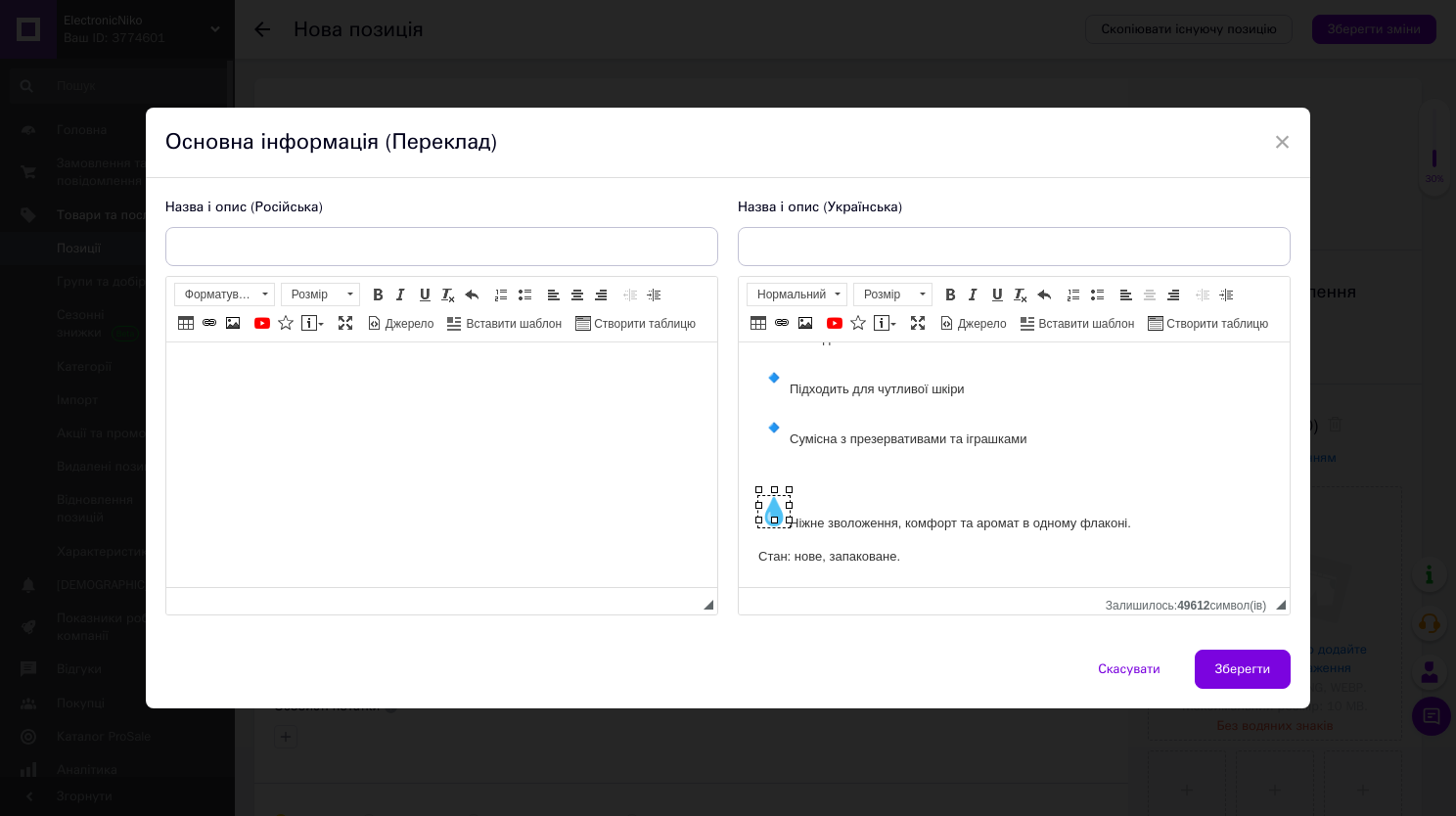 scroll, scrollTop: 281, scrollLeft: 0, axis: vertical 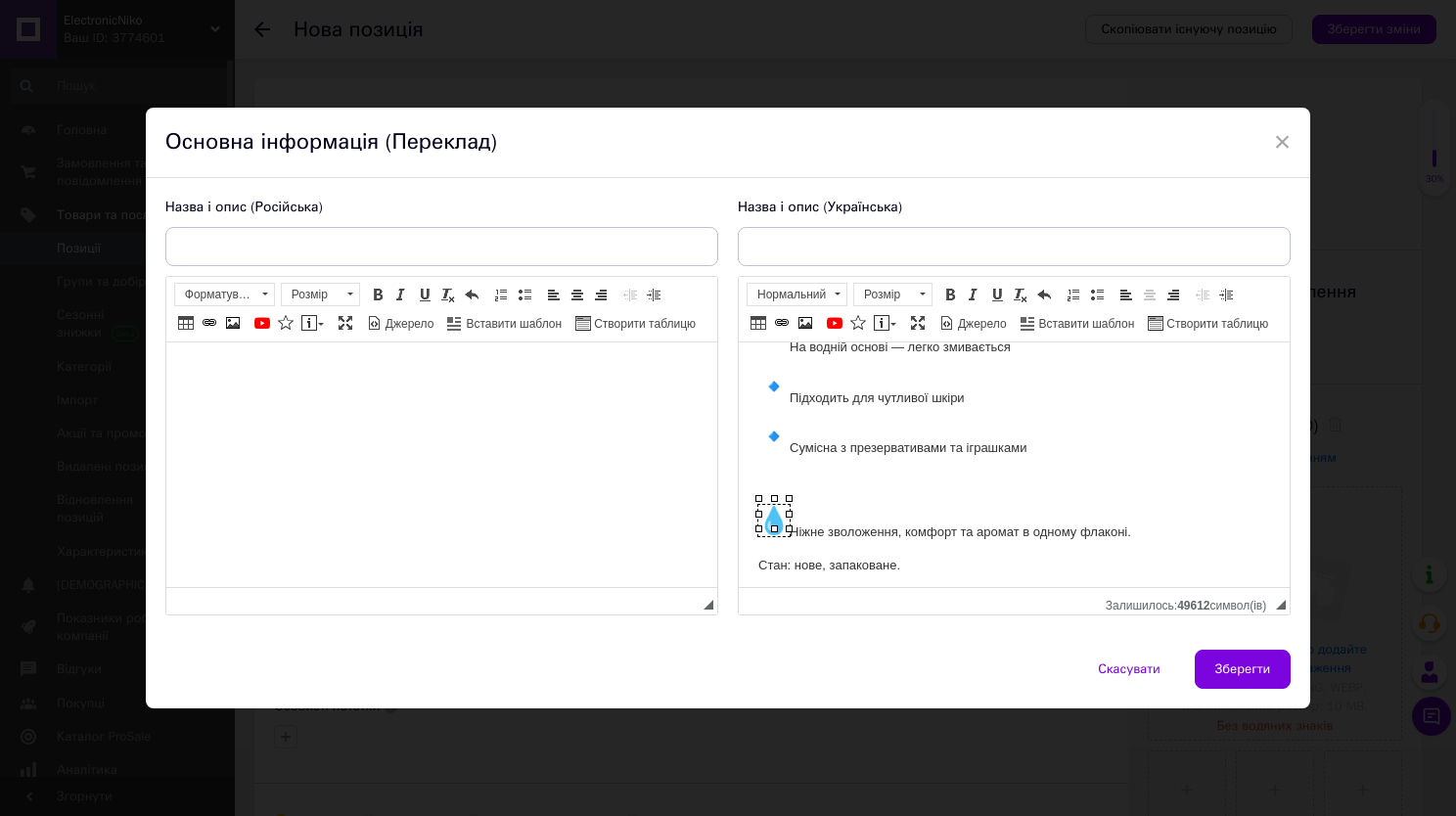 click on "Ніжне зволоження, комфорт та аромат в одному флаконі." at bounding box center (1013, 522) 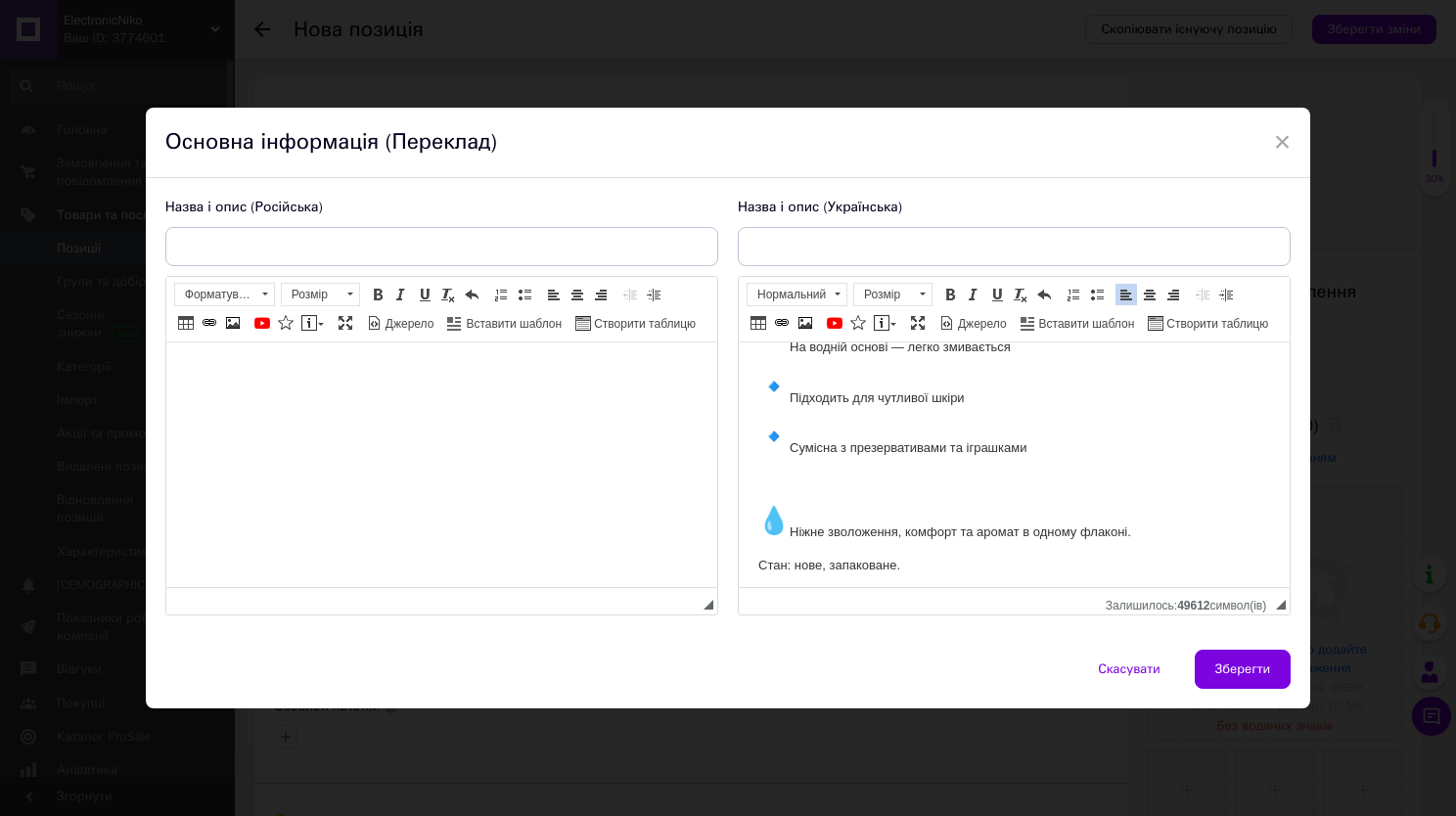 click at bounding box center (1013, 480) 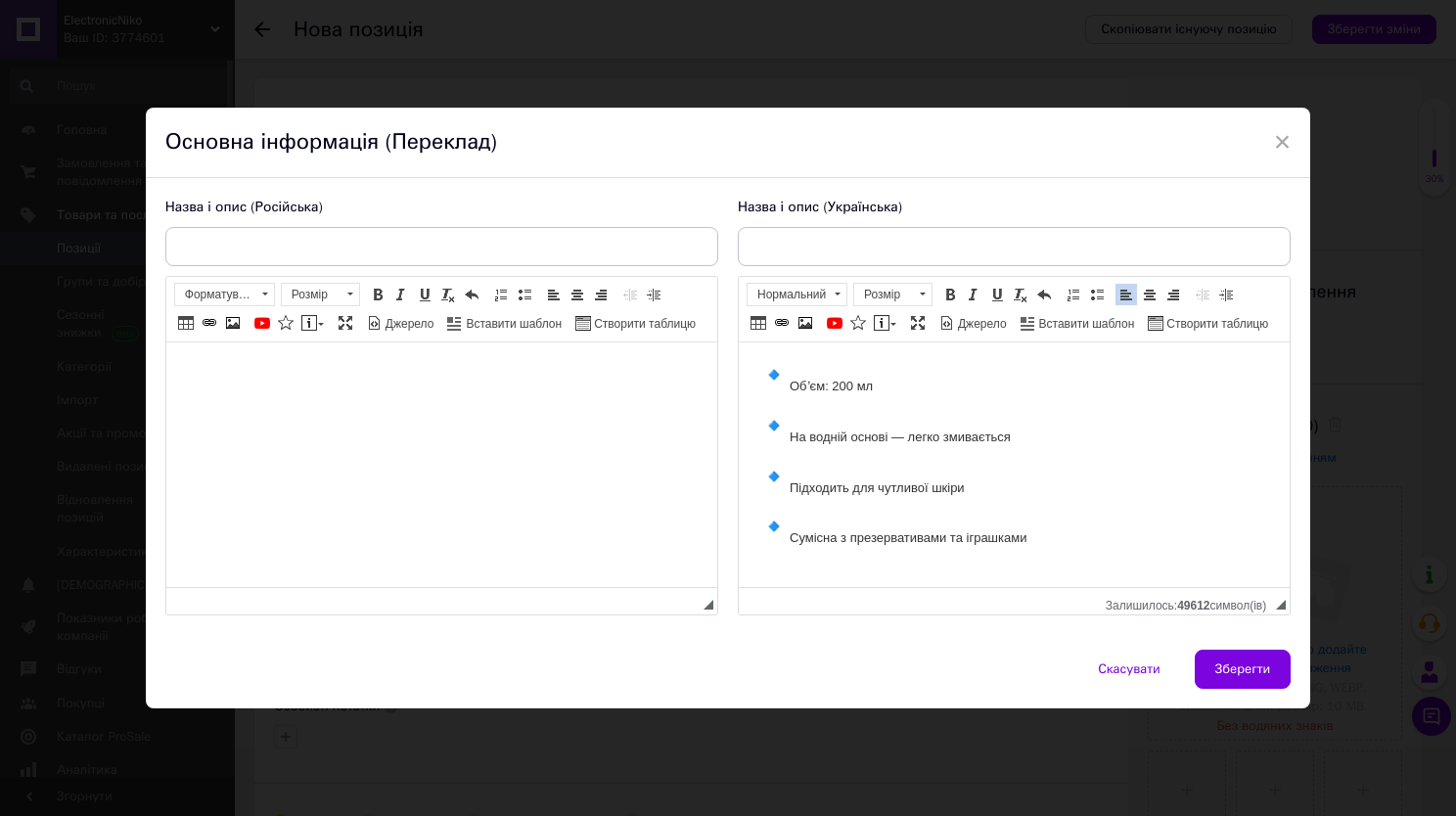 scroll, scrollTop: 281, scrollLeft: 0, axis: vertical 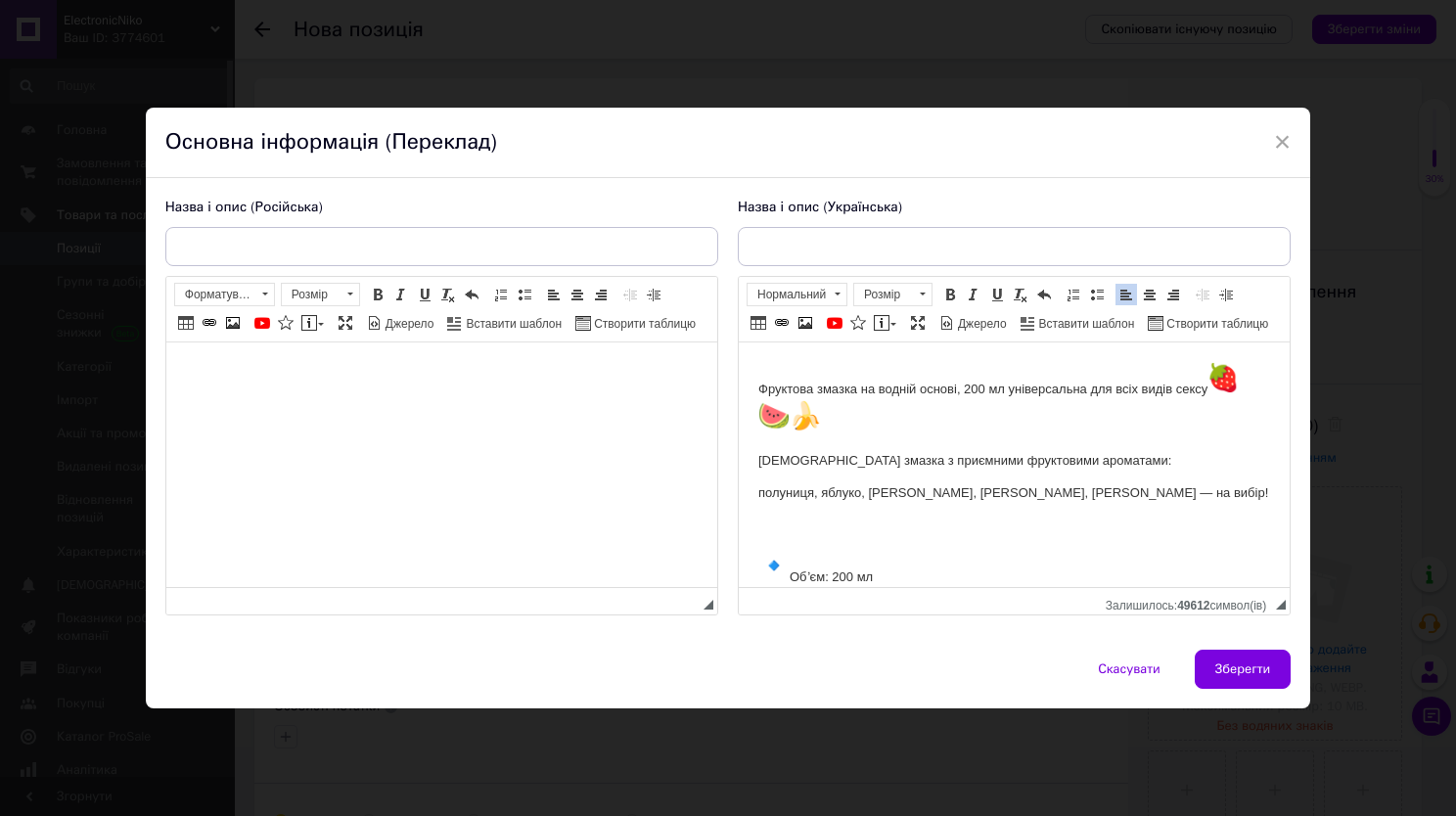 click at bounding box center (440, 371) 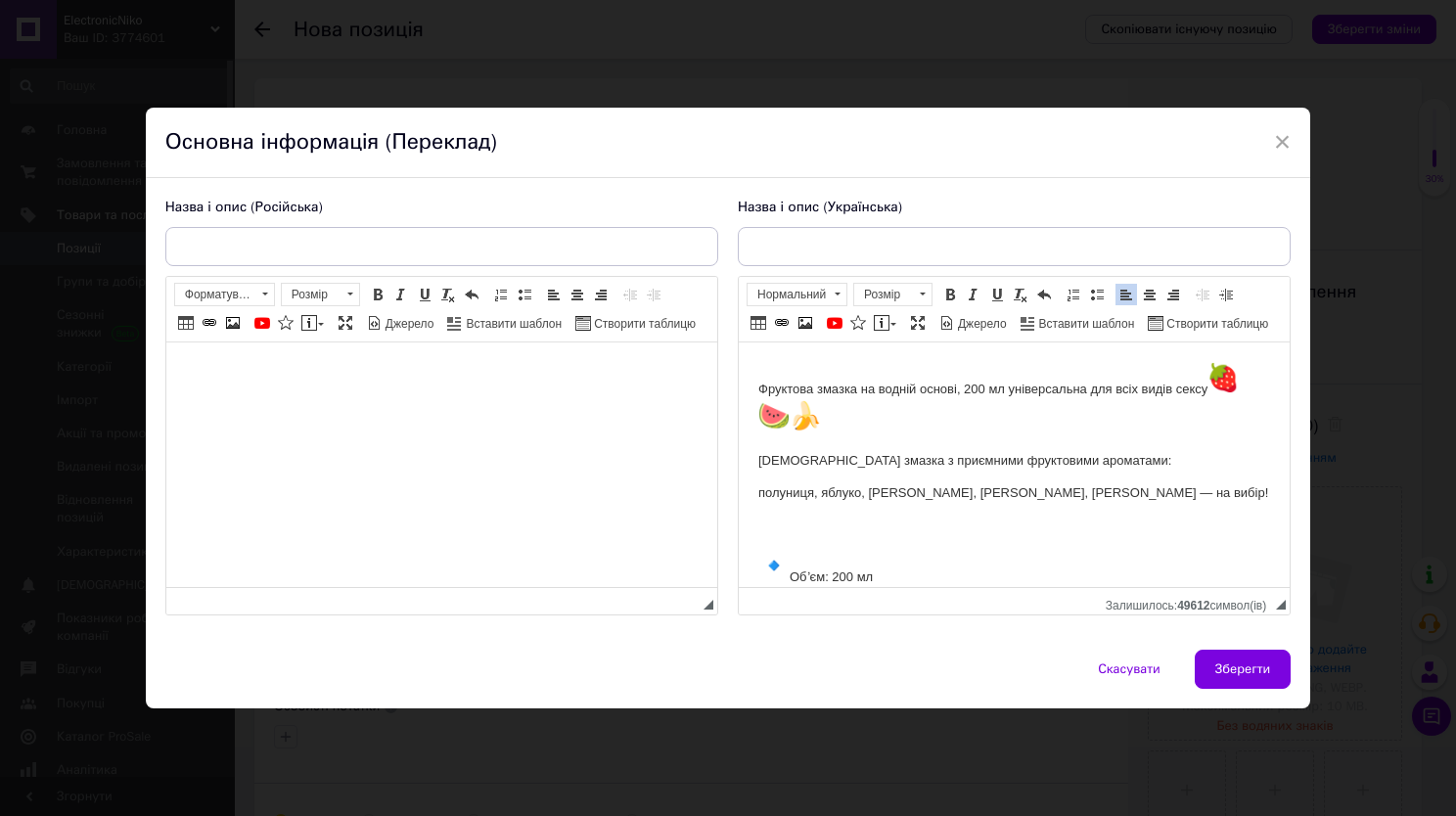 type 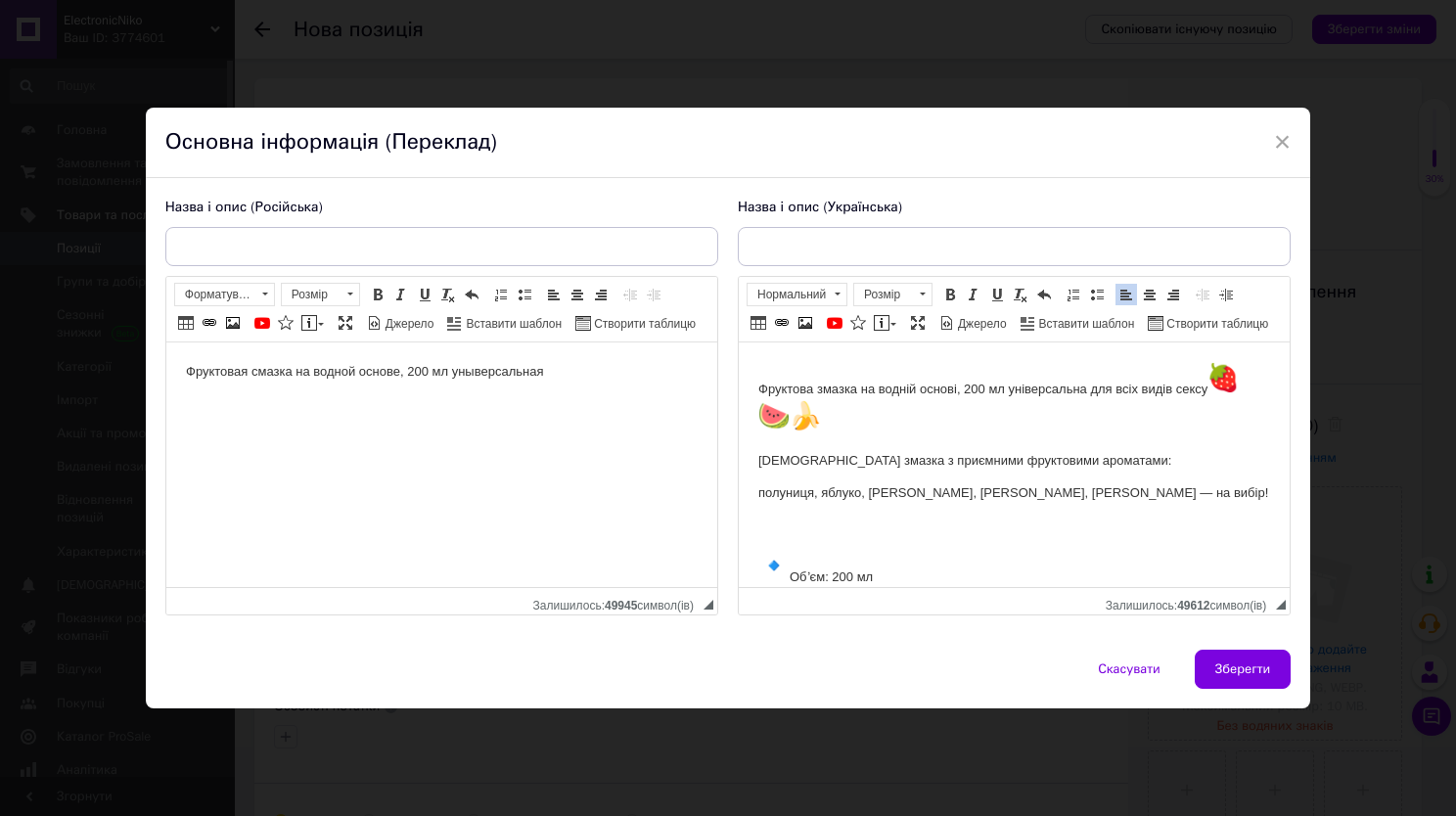 click on "Фруктовая смазка на водной основе, 200 мл уныверсальная" at bounding box center (440, 371) 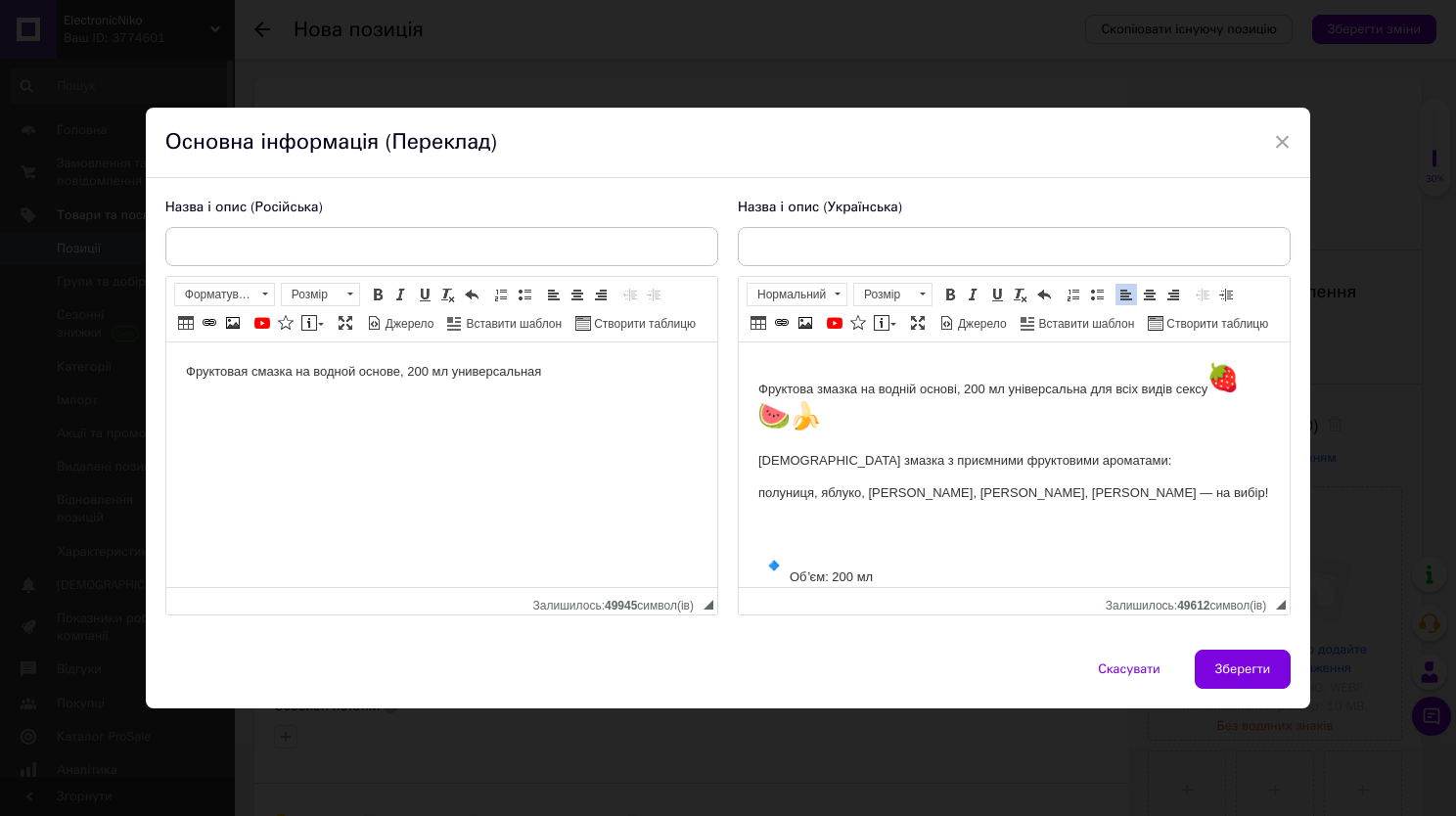 click on "Фруктовая смазка на водной основе, 200 мл универсальная" at bounding box center (440, 371) 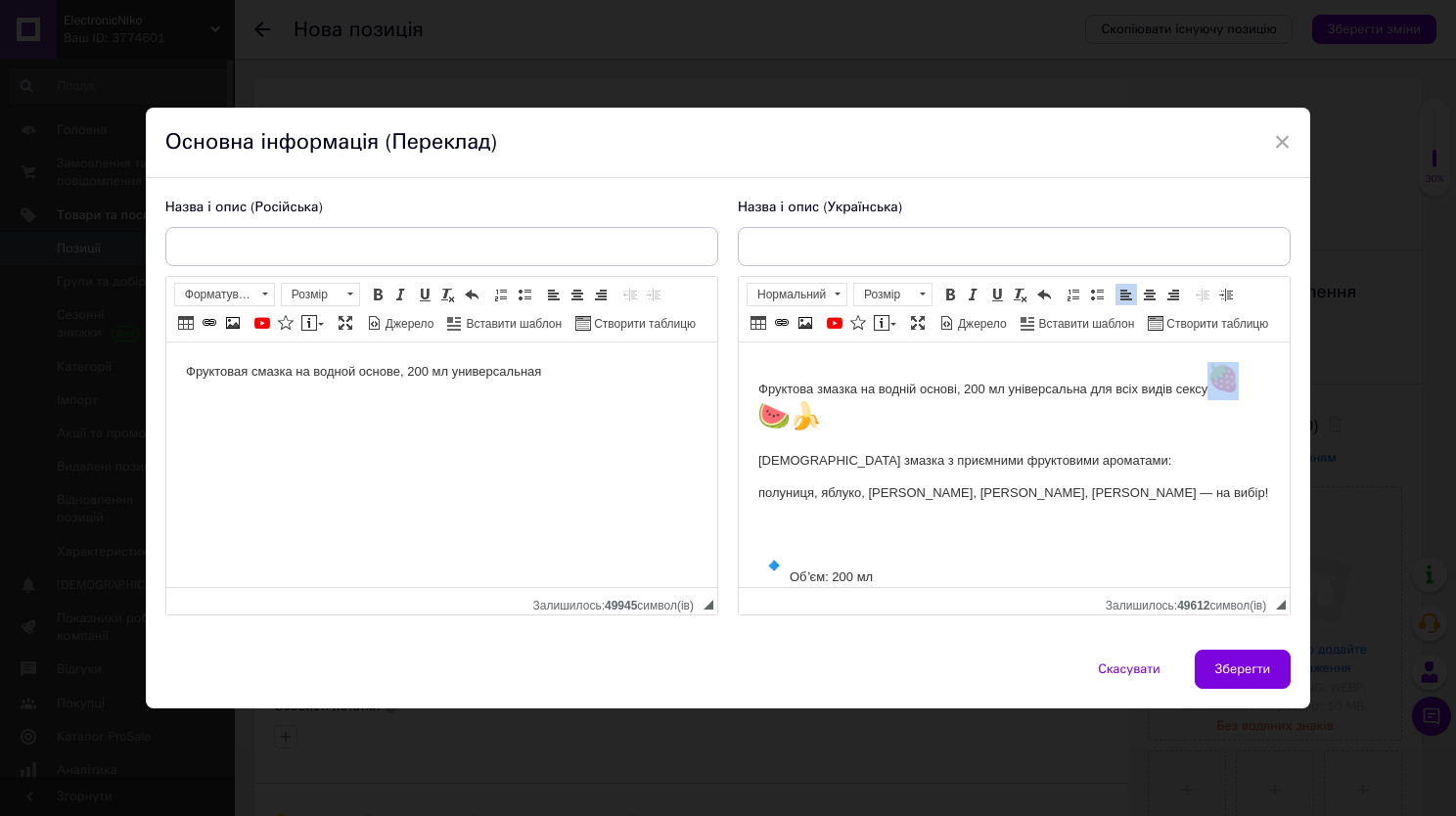 drag, startPoint x: 1207, startPoint y: 377, endPoint x: 1227, endPoint y: 395, distance: 26.90725 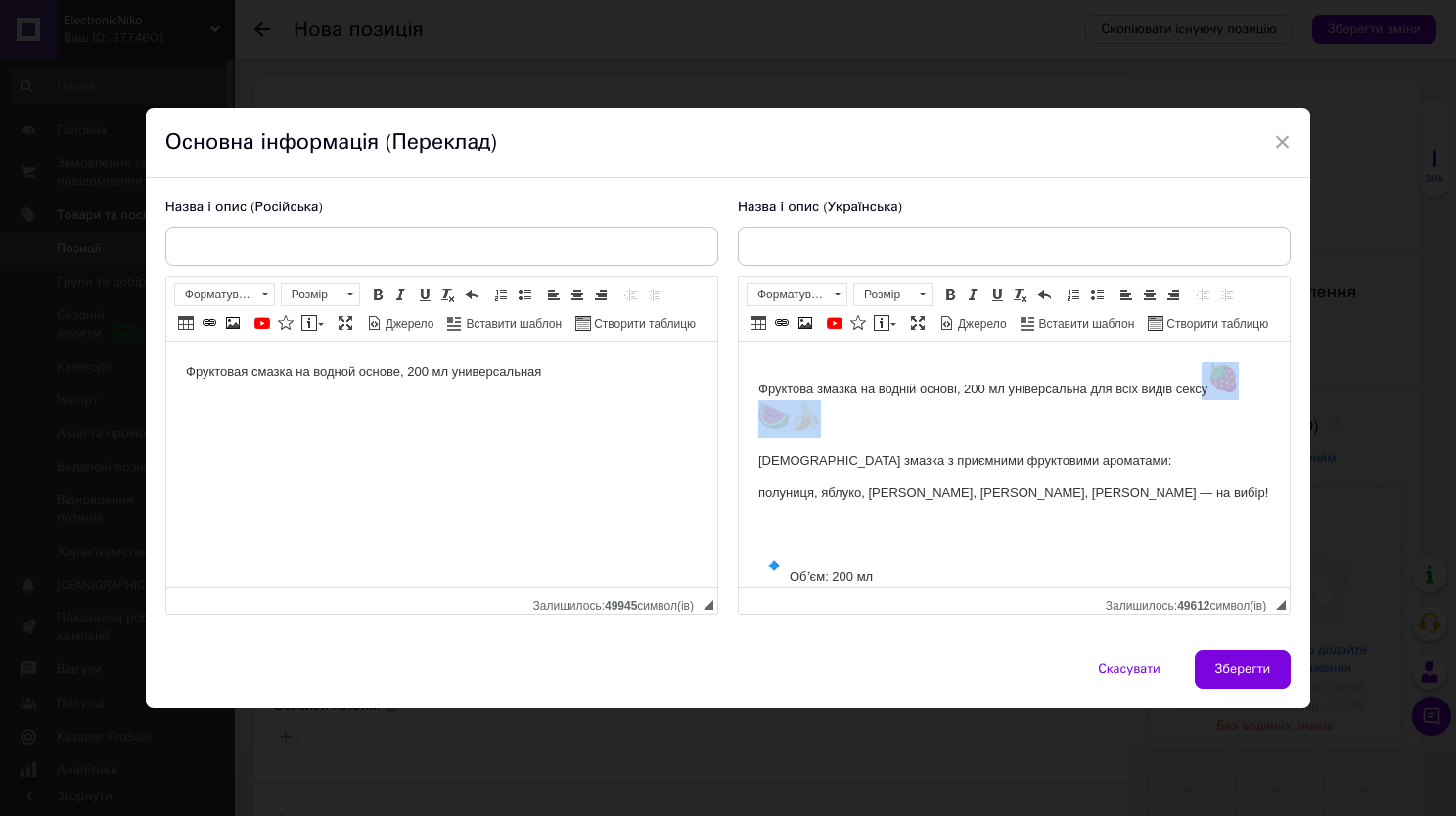 drag, startPoint x: 1203, startPoint y: 369, endPoint x: 825, endPoint y: 416, distance: 380.911 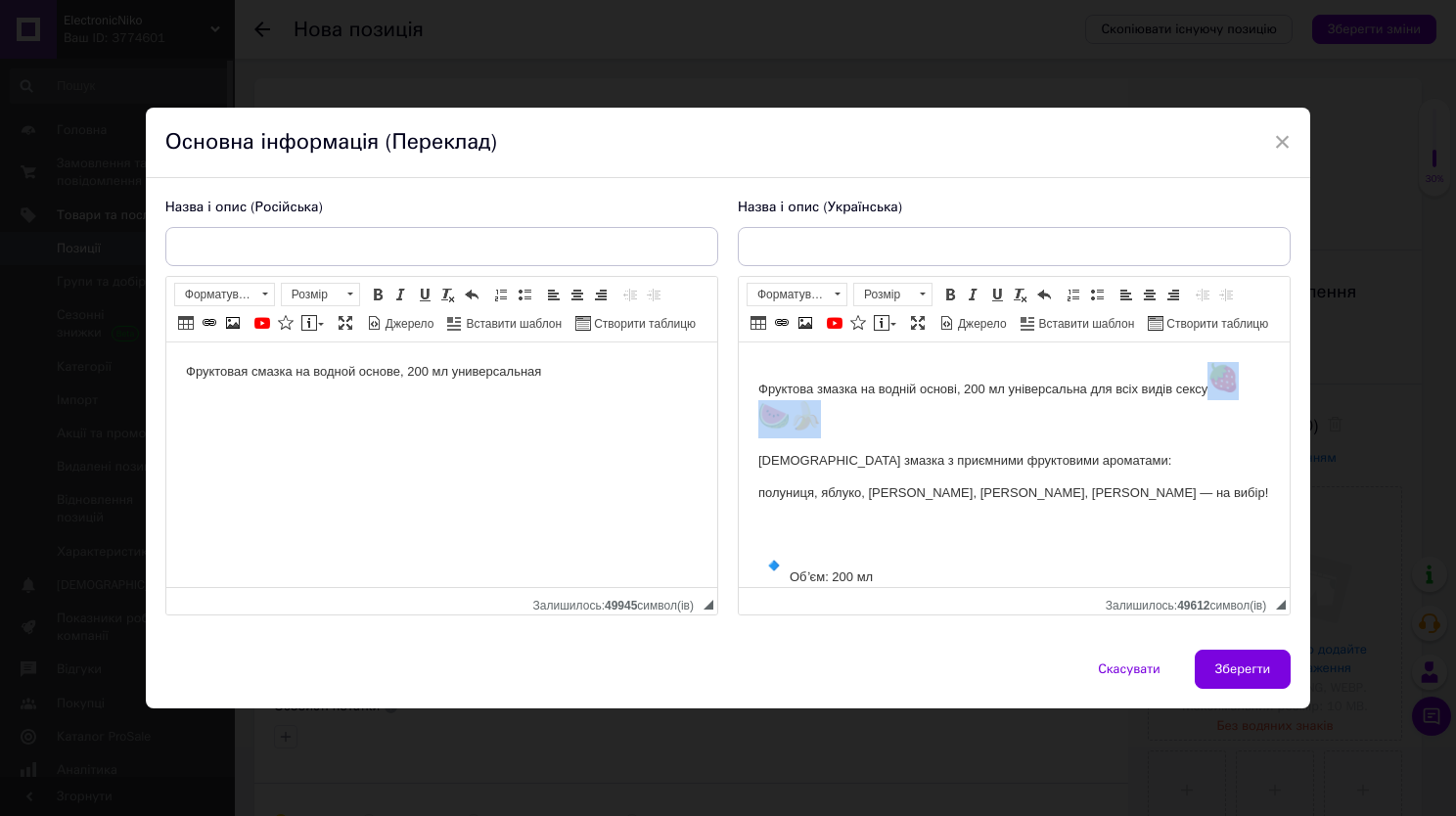 drag, startPoint x: 825, startPoint y: 416, endPoint x: 725, endPoint y: 407, distance: 100.404183 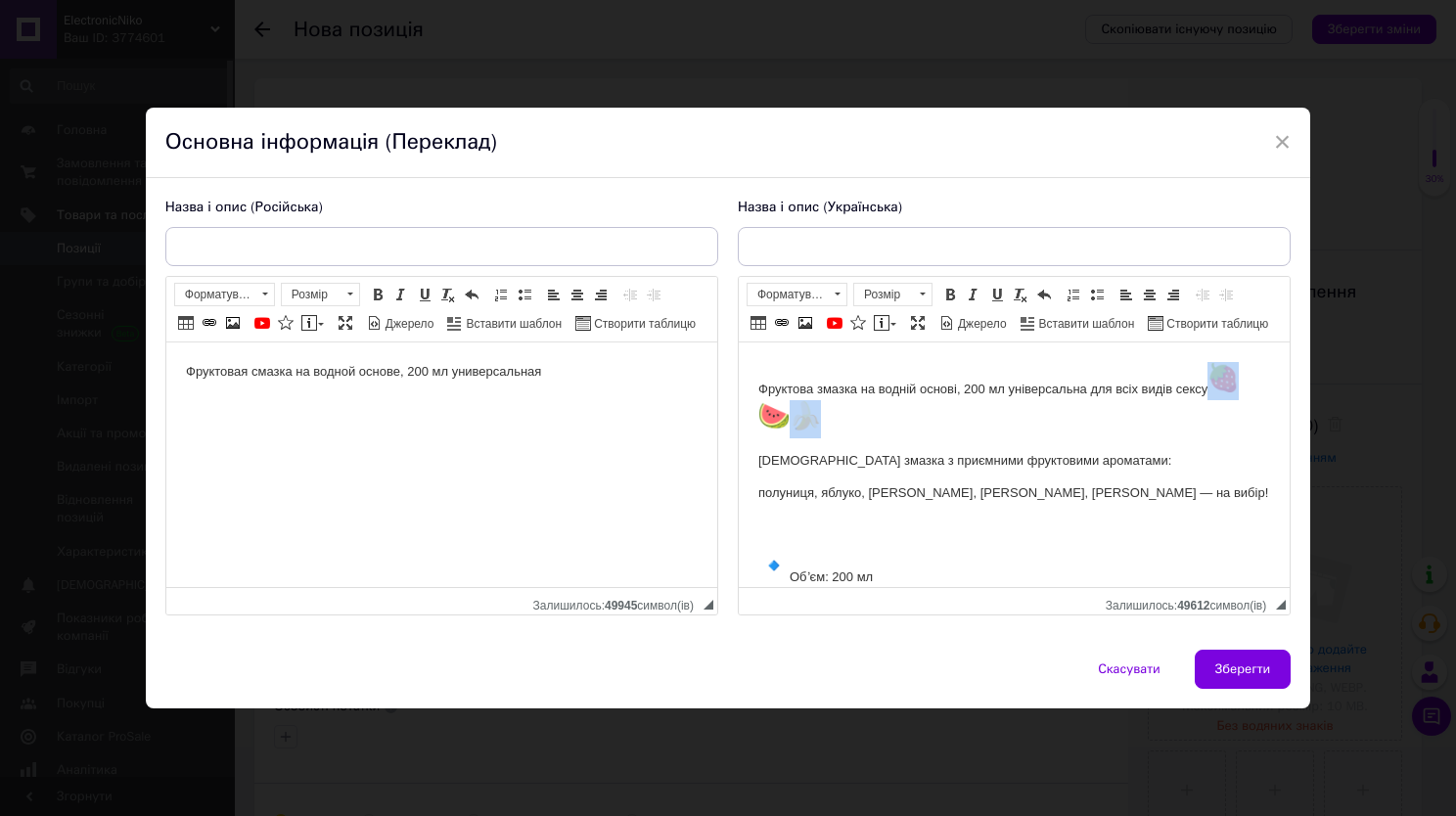 click on "Фруктовая смазка на водной основе, 200 мл универсальная" at bounding box center [440, 371] 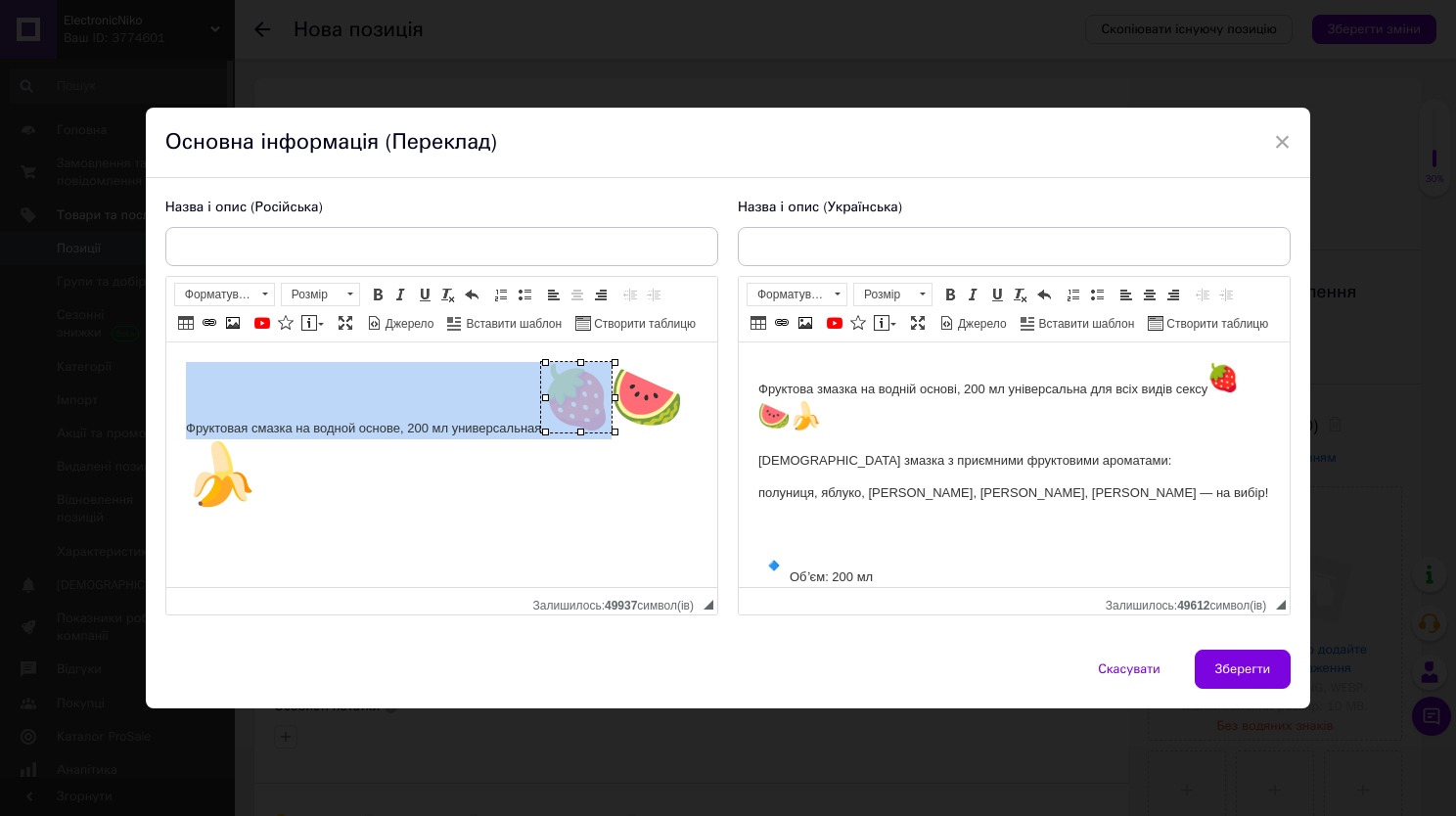 click at bounding box center (575, 396) 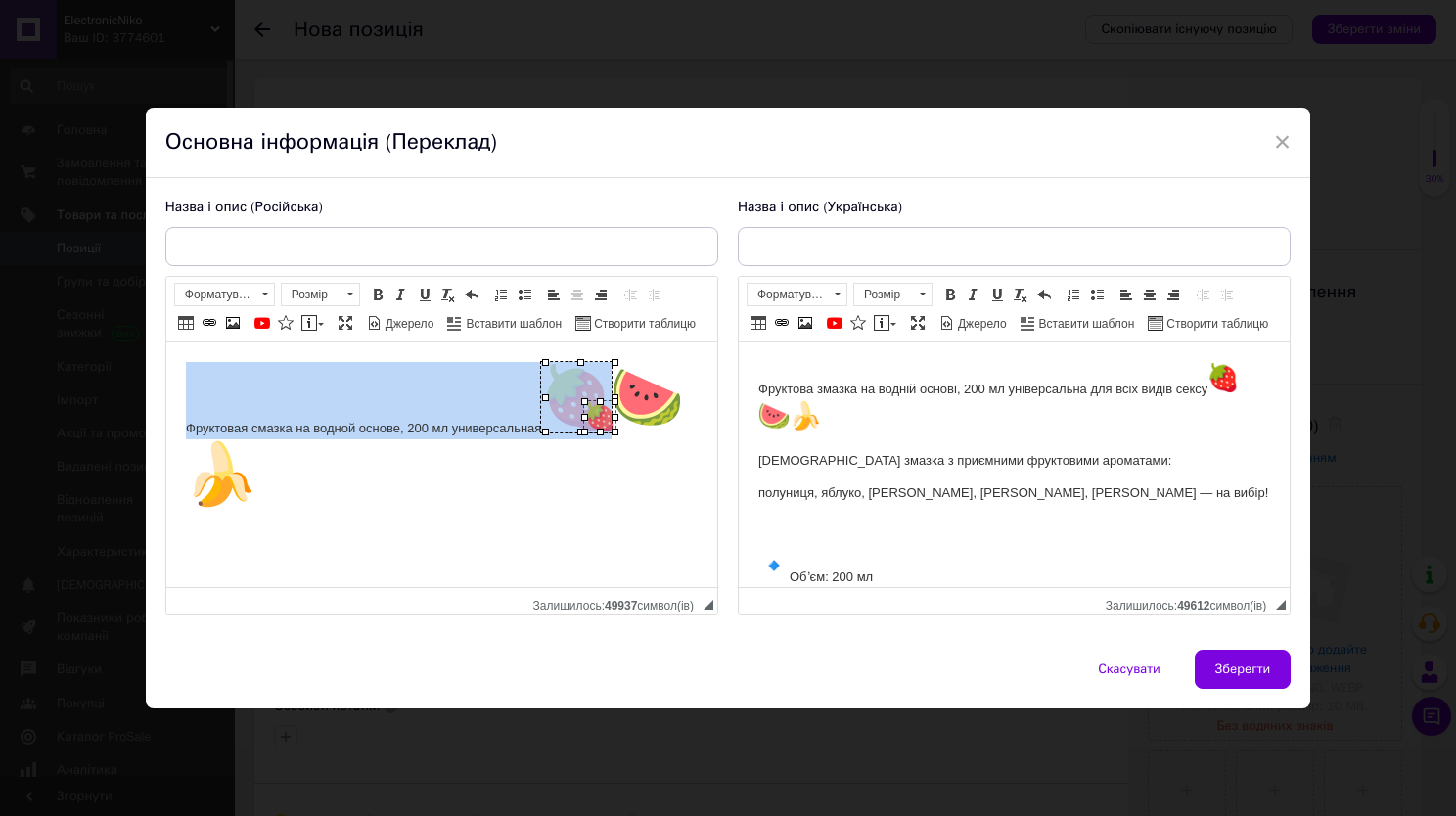 drag, startPoint x: 542, startPoint y: 362, endPoint x: 616, endPoint y: 462, distance: 124.40257 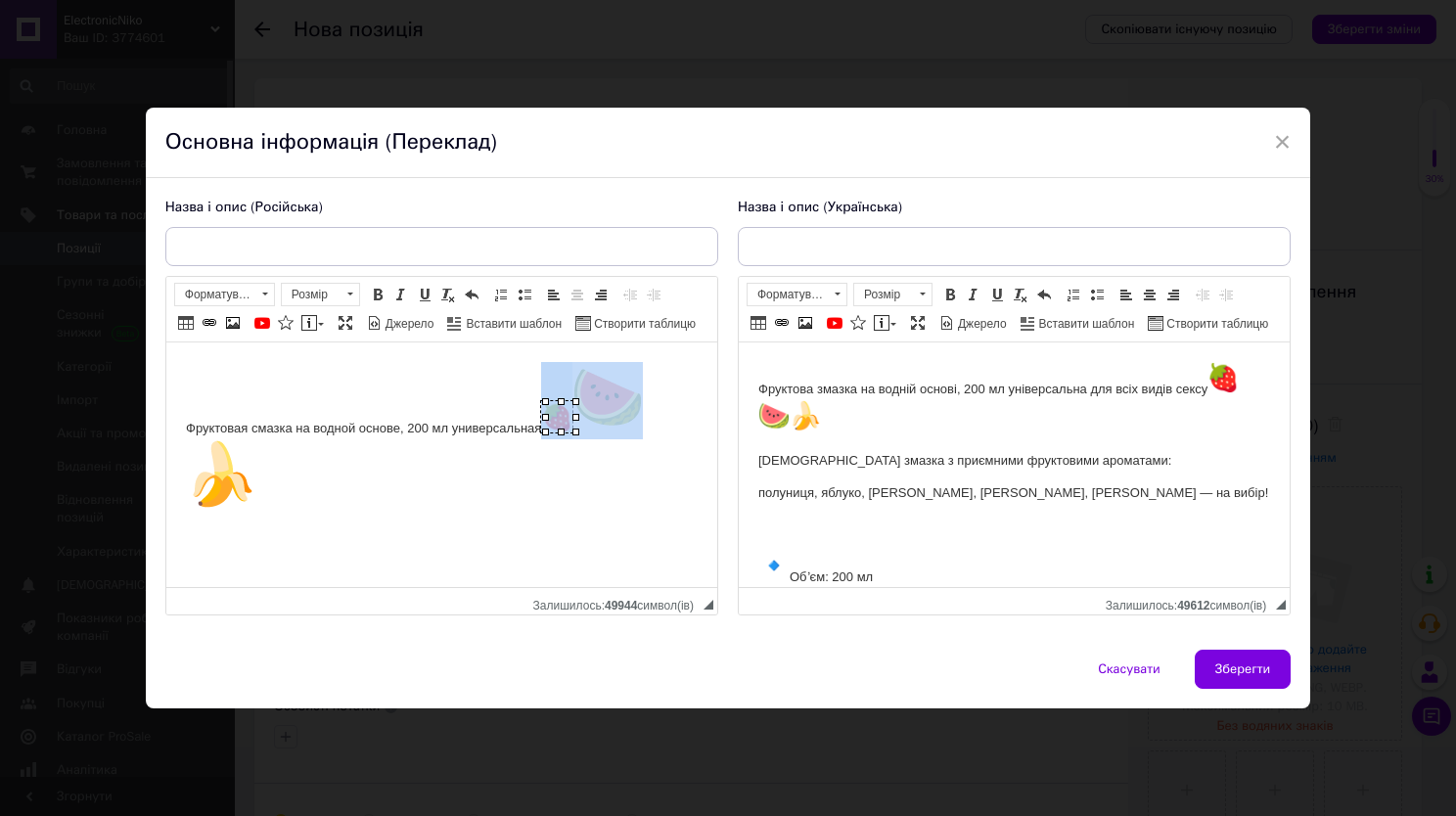 click at bounding box center (607, 396) 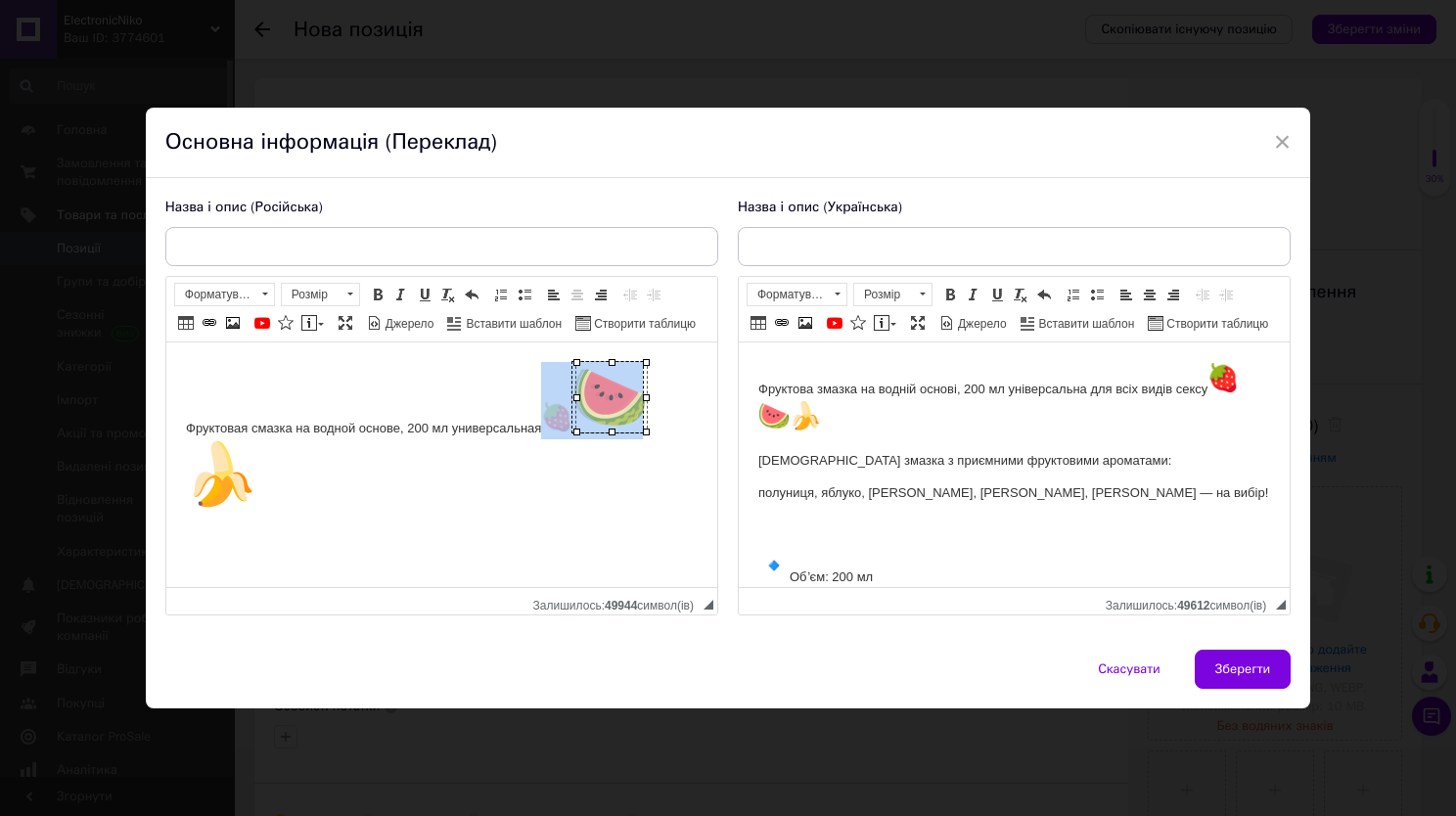 drag, startPoint x: 572, startPoint y: 358, endPoint x: 660, endPoint y: 459, distance: 133.95895 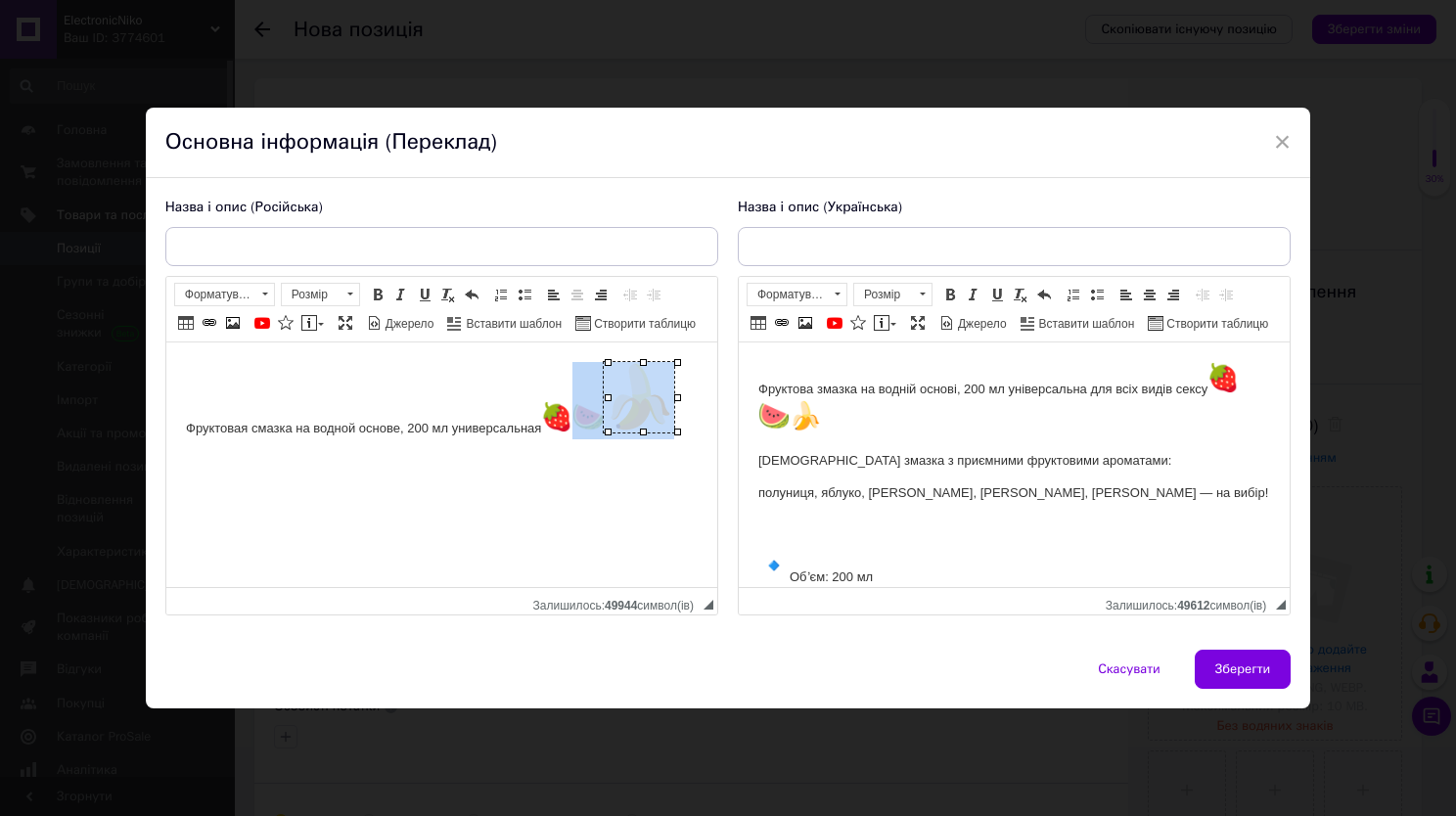 click at bounding box center [638, 396] 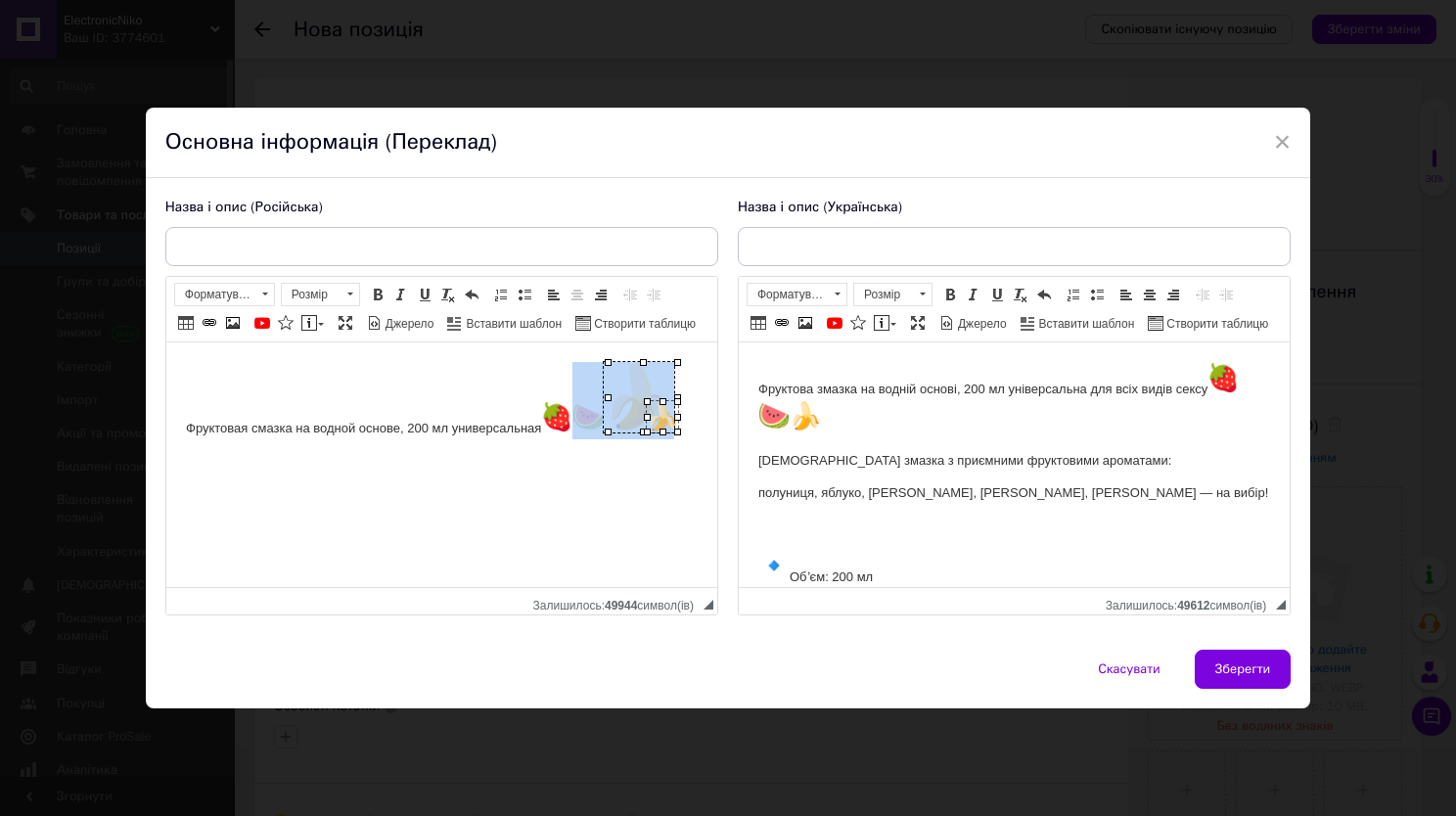 drag, startPoint x: 608, startPoint y: 364, endPoint x: 699, endPoint y: 469, distance: 138.94603 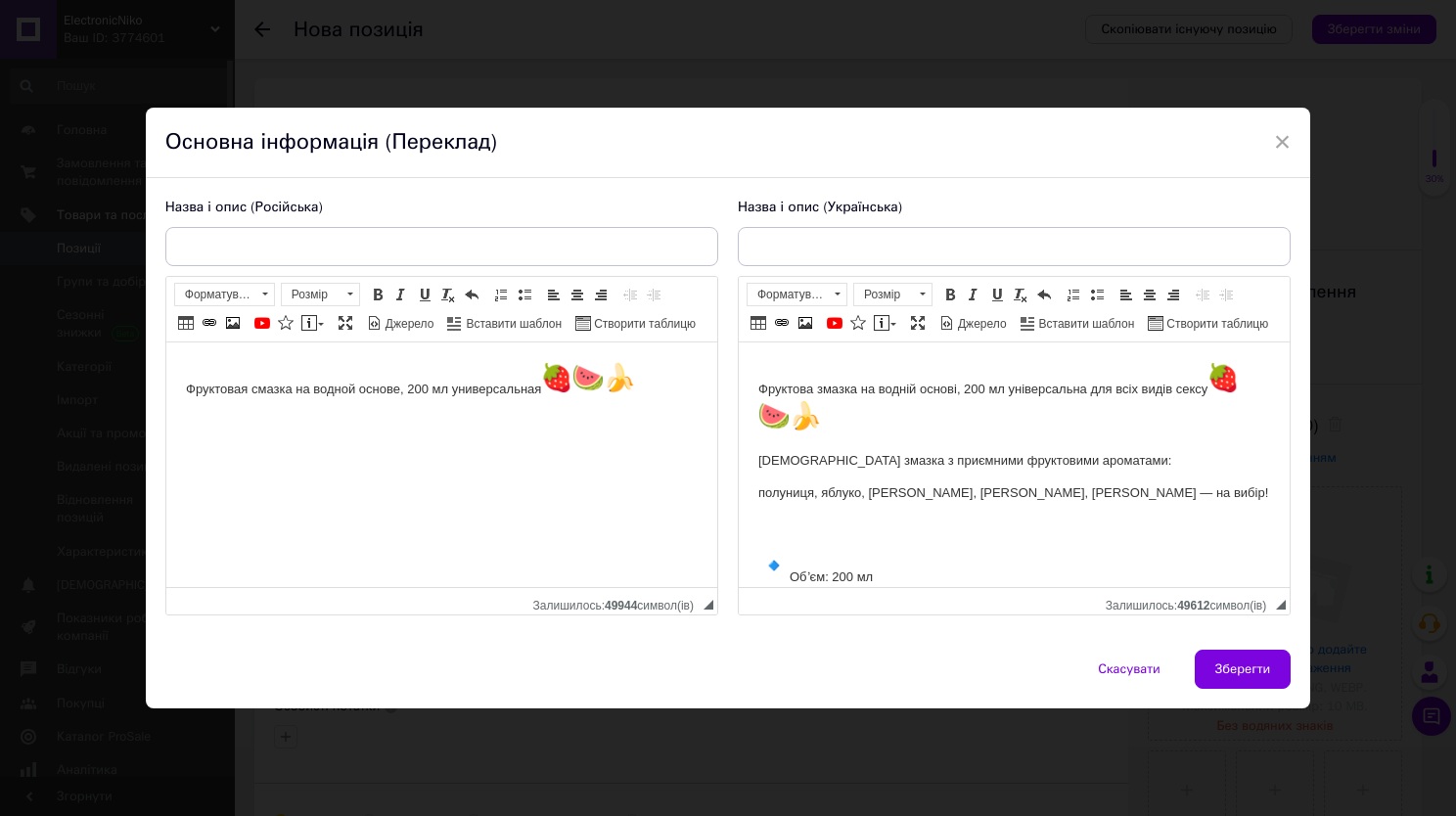 click on "Фруктовая смазка на водной основе, 200 мл универсальная" at bounding box center (440, 380) 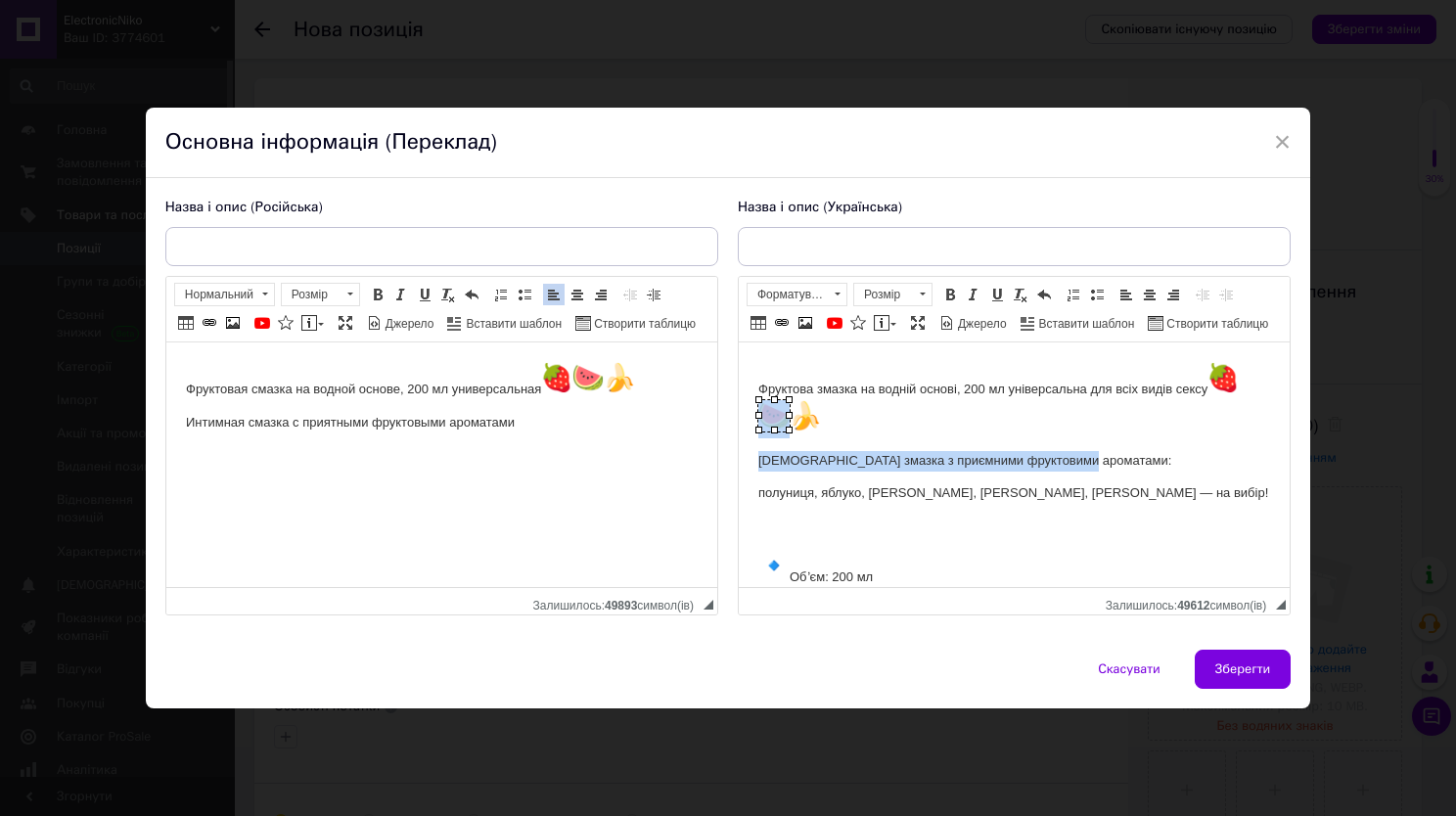 click on "[DEMOGRAPHIC_DATA] змазка з приємними фруктовими ароматами:" at bounding box center (1013, 460) 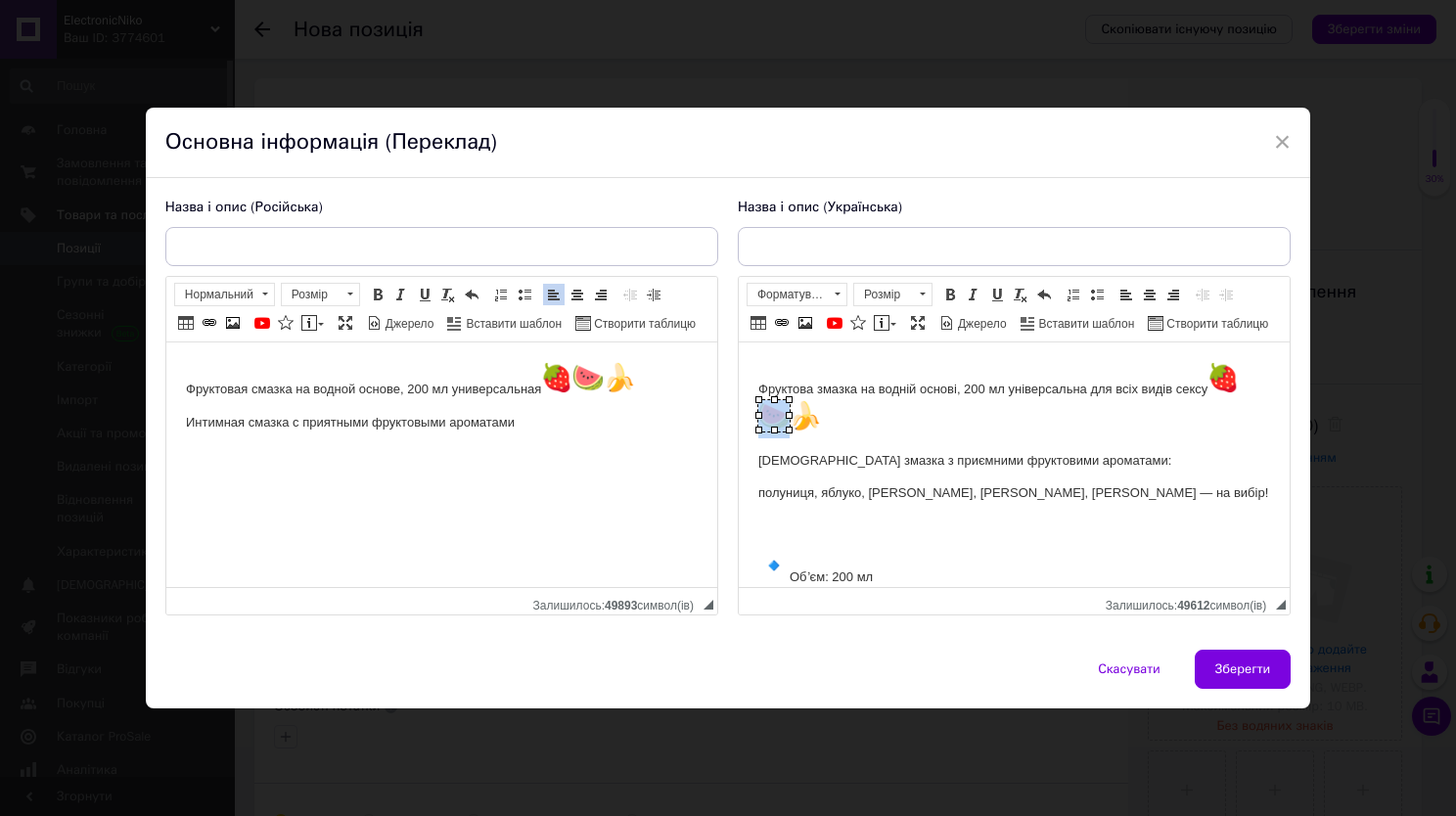 click on "[DEMOGRAPHIC_DATA] змазка з приємними фруктовими ароматами:" at bounding box center [1013, 460] 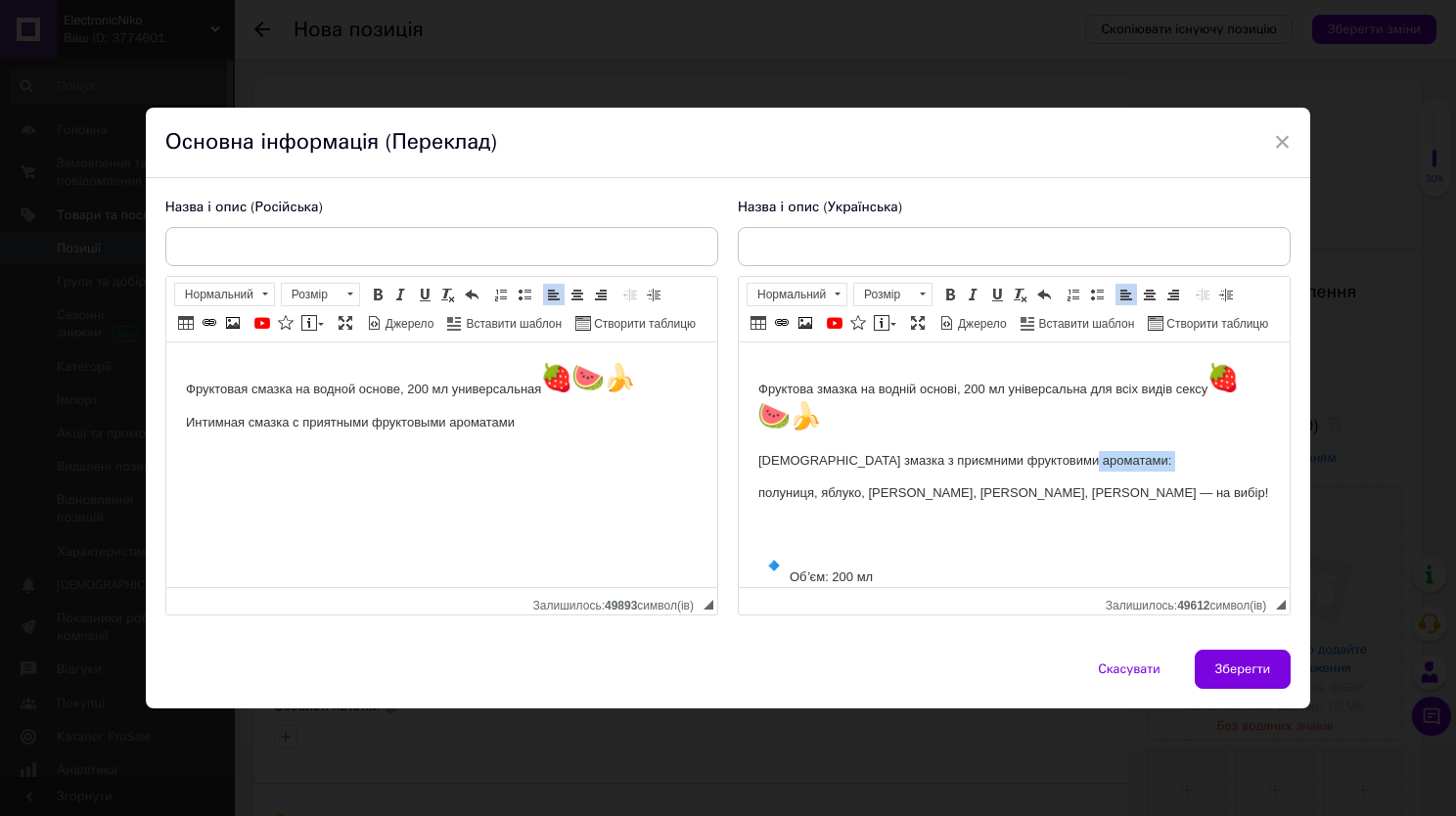 click on "[DEMOGRAPHIC_DATA] змазка з приємними фруктовими ароматами:" at bounding box center [1013, 460] 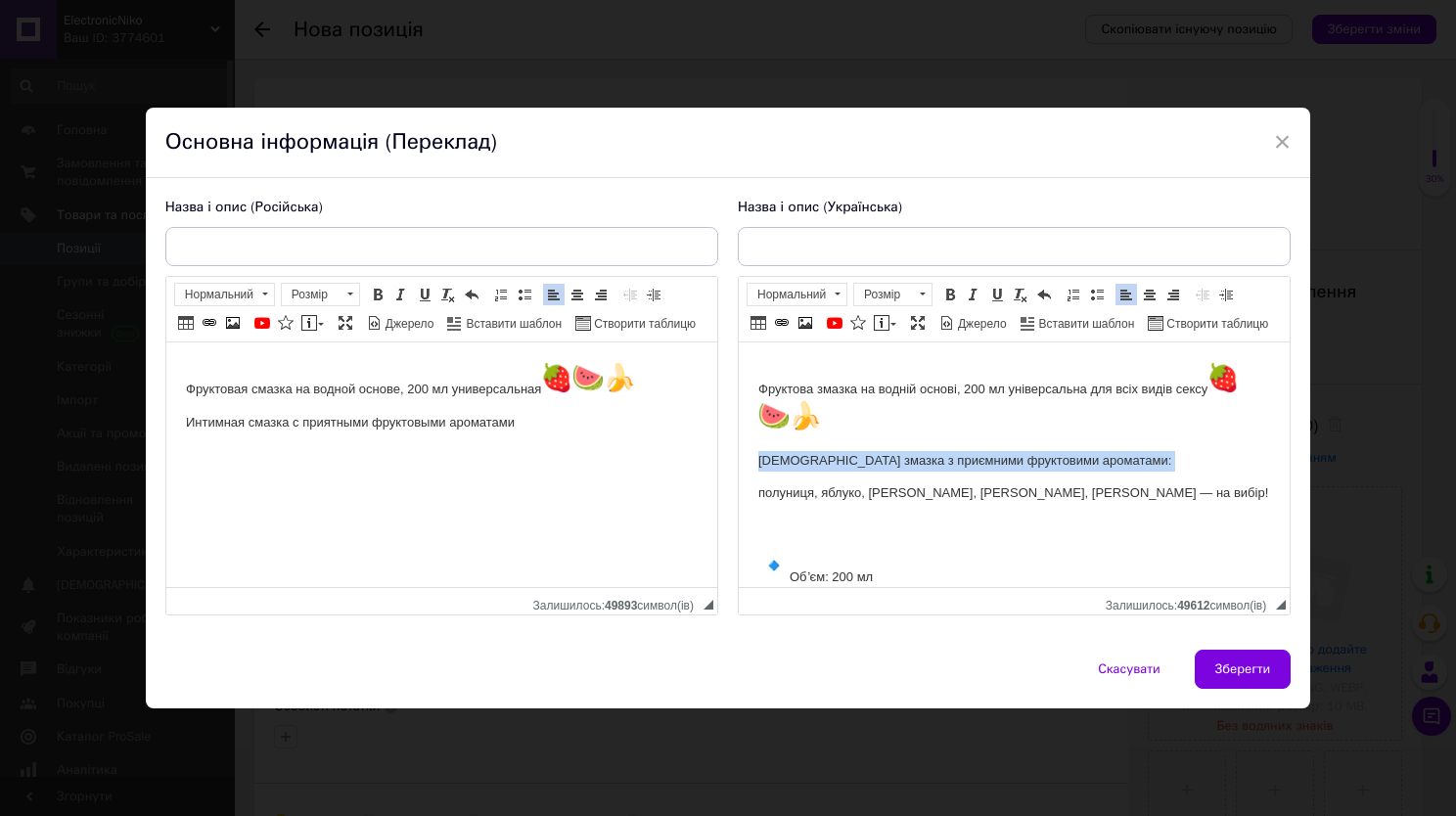 click on "[DEMOGRAPHIC_DATA] змазка з приємними фруктовими ароматами:" at bounding box center (1013, 460) 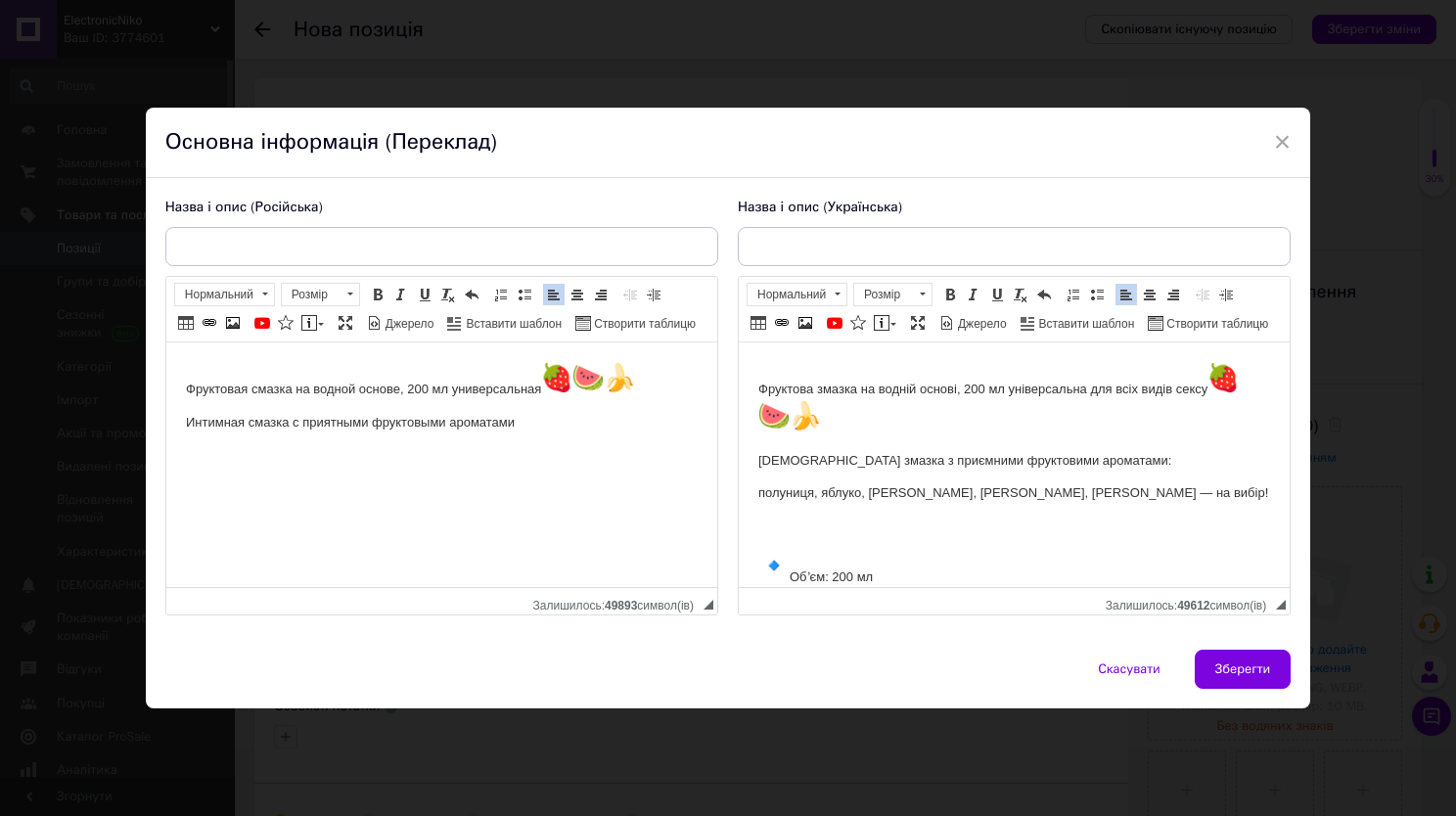 click on "[DEMOGRAPHIC_DATA] змазка з приємними фруктовими ароматами:" at bounding box center [1013, 460] 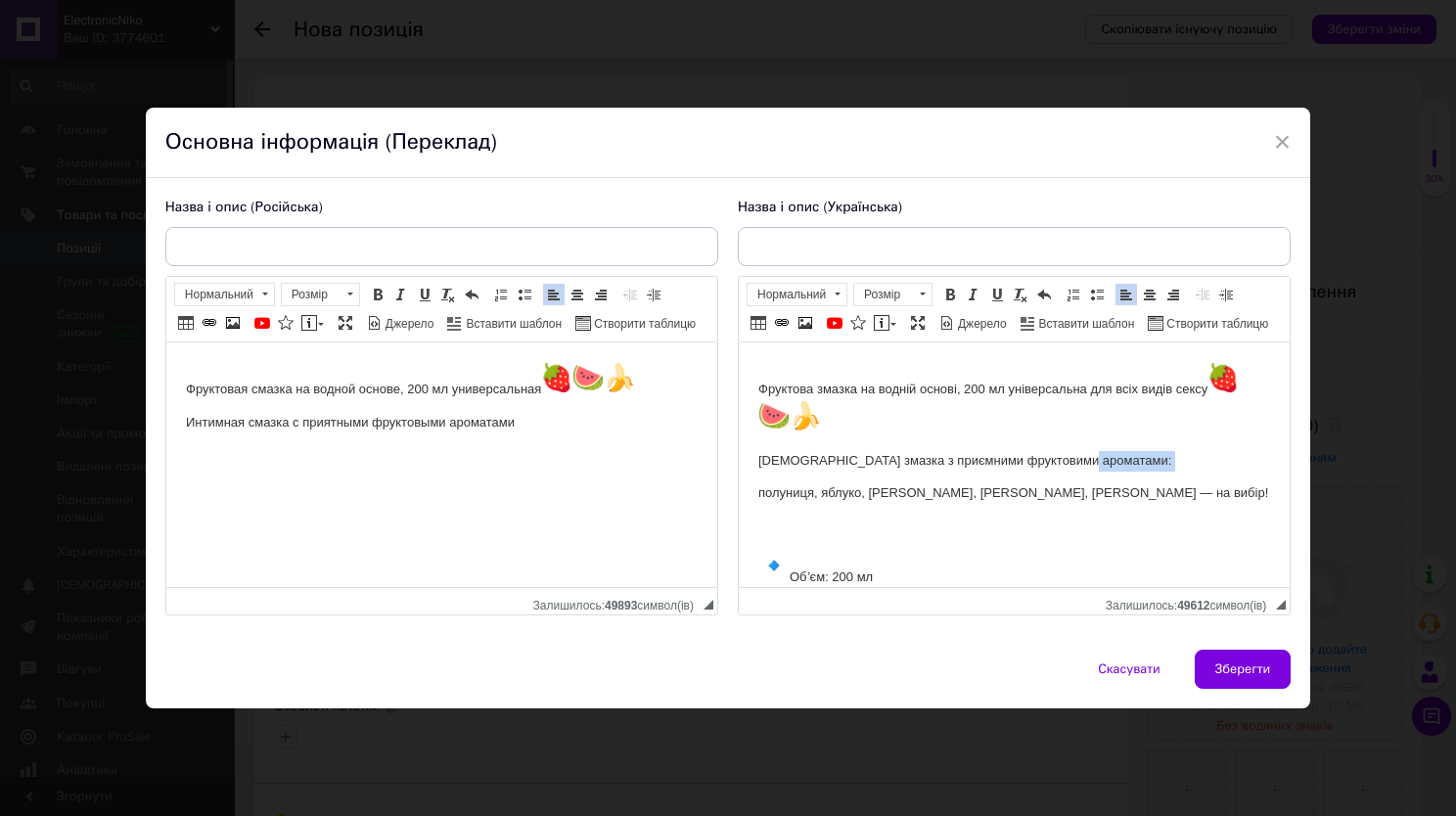 click on "[DEMOGRAPHIC_DATA] змазка з приємними фруктовими ароматами:" at bounding box center [1013, 460] 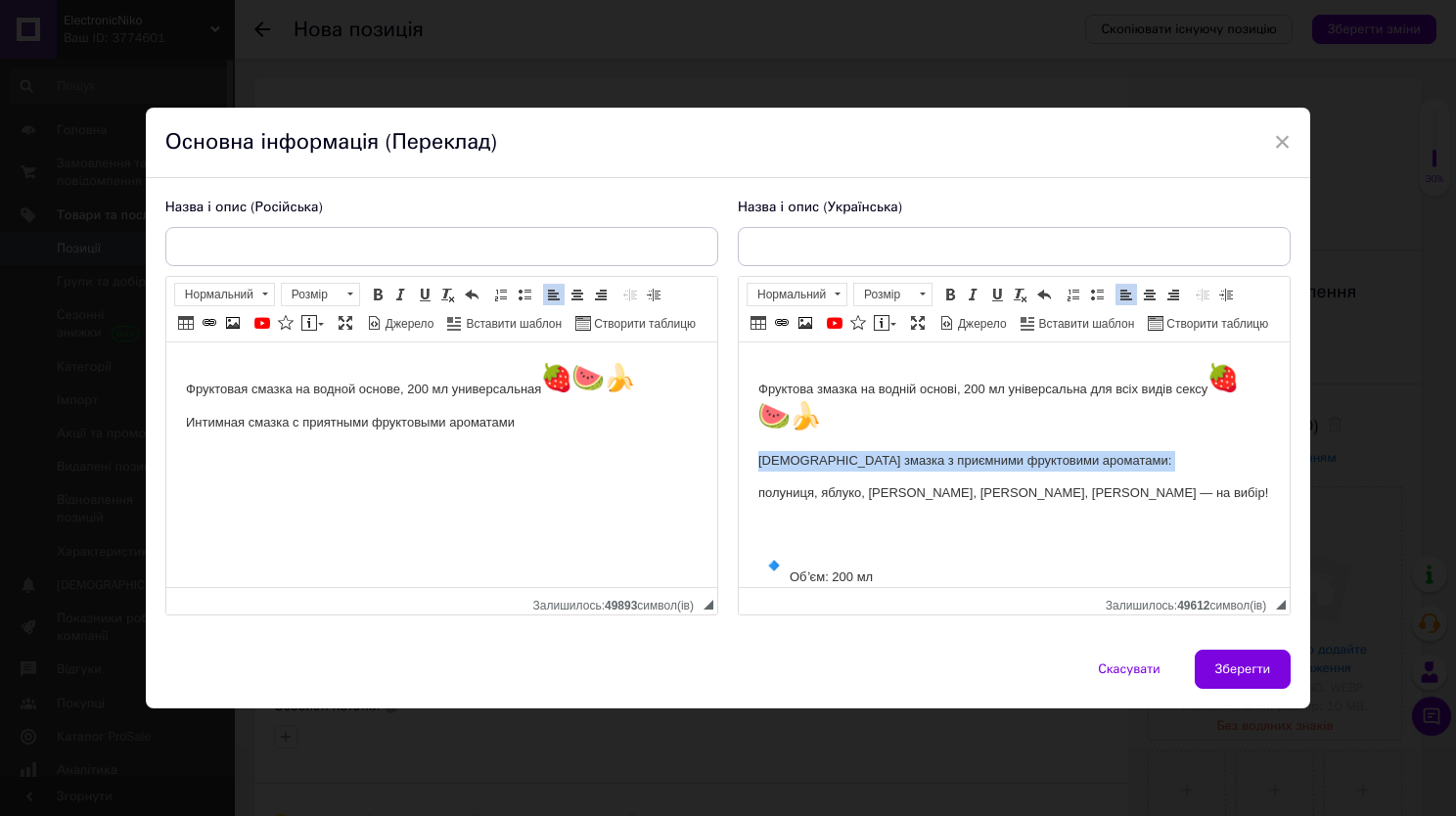 click on "[DEMOGRAPHIC_DATA] змазка з приємними фруктовими ароматами:" at bounding box center [1013, 460] 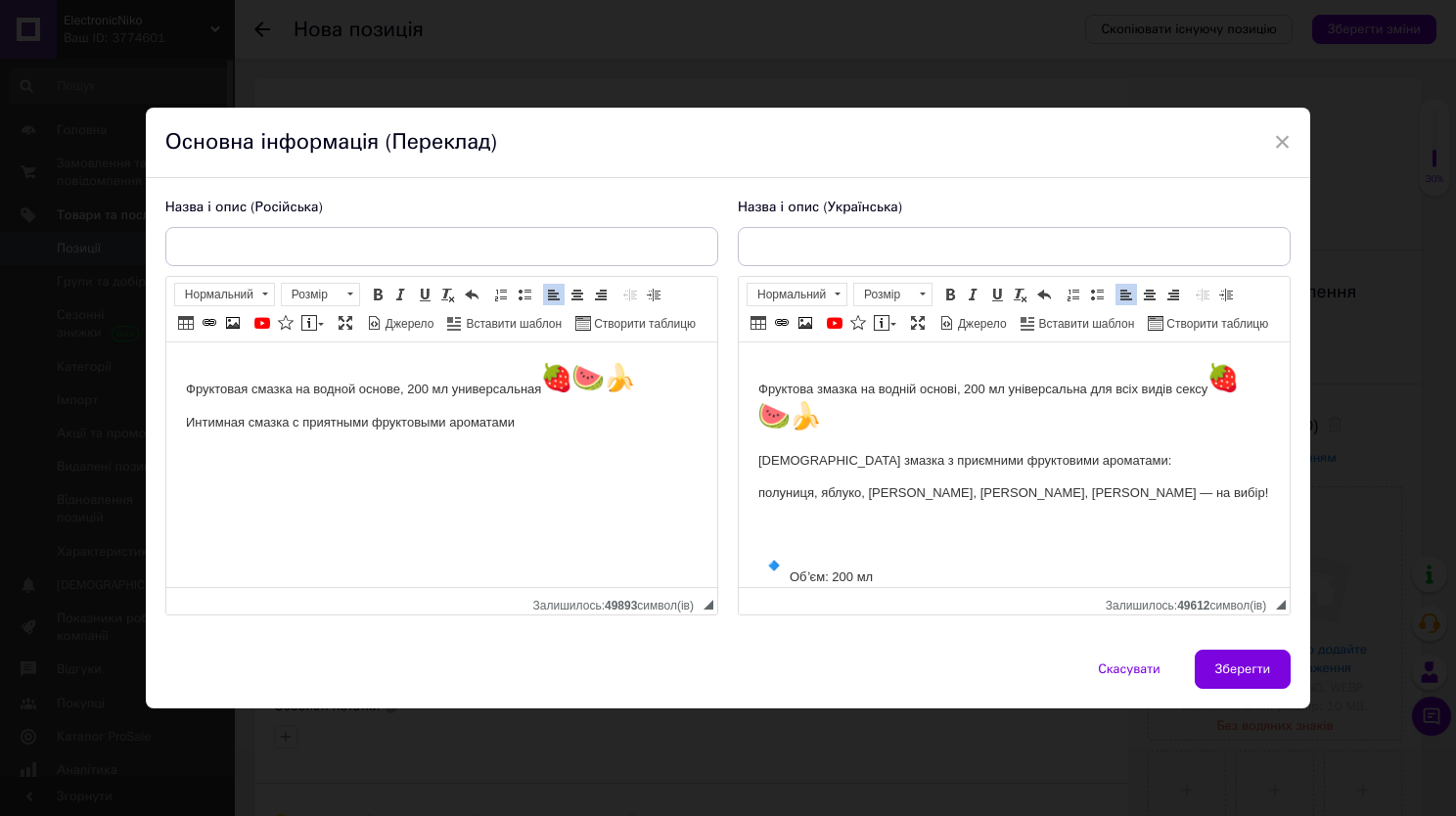 click on "Фруктова змазка на водній основі, 200 мл універсальна для всіх видів сексу  Інтимна змазка з приємними фруктовими ароматами: полуниця, яблуко, банан, [PERSON_NAME], ягоди — на вибір!  Обʼєм: 200 мл  На водній основі — легко змивається  Підходить для чутливої шкіри  Сумісна з презервативами та іграшками  Ніжне зволоження, комфорт та аромат в одному флаконі. Стан: нове, запаковане." at bounding box center (1013, 609) 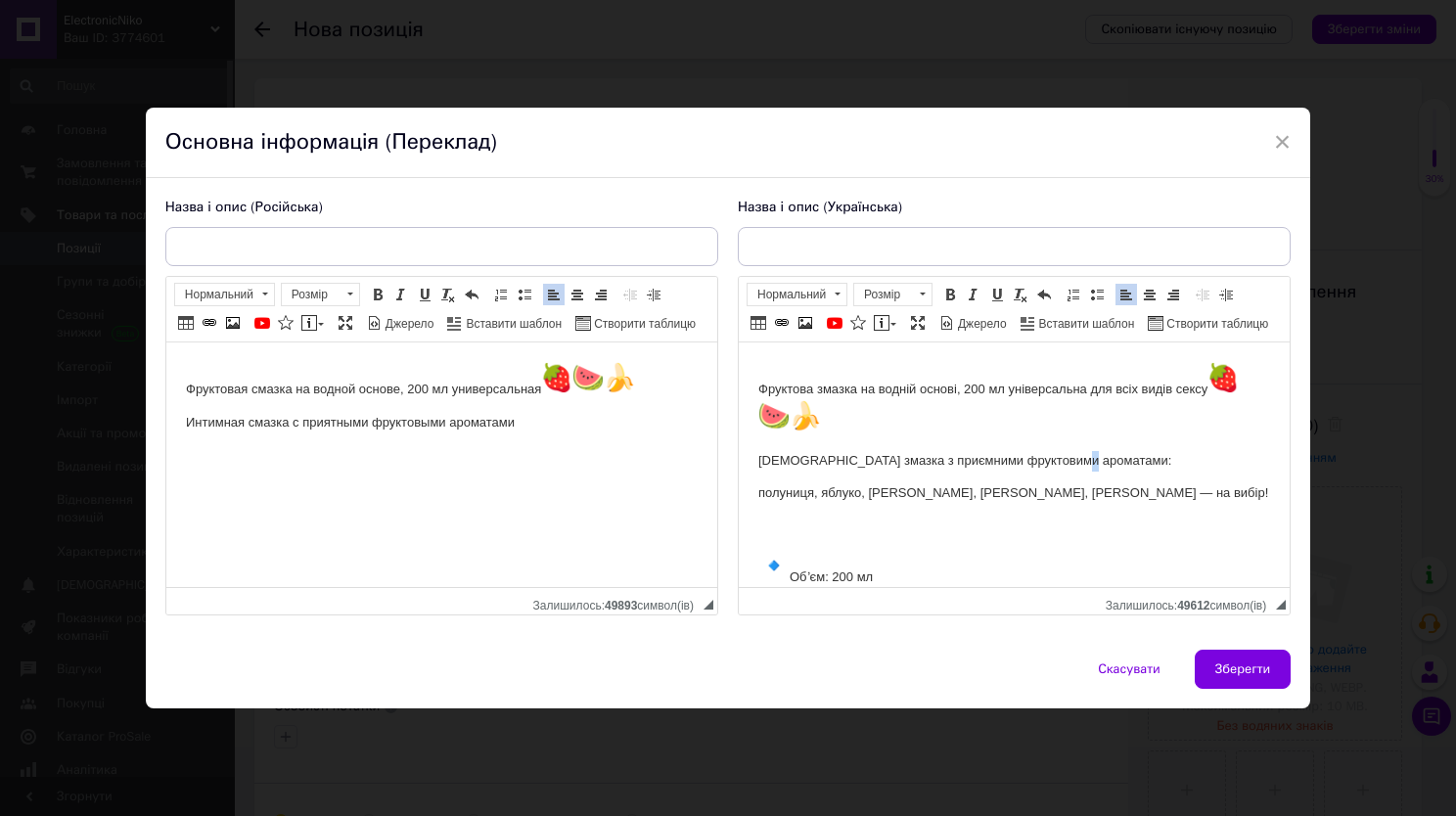 click on "[DEMOGRAPHIC_DATA] змазка з приємними фруктовими ароматами:" at bounding box center (1013, 460) 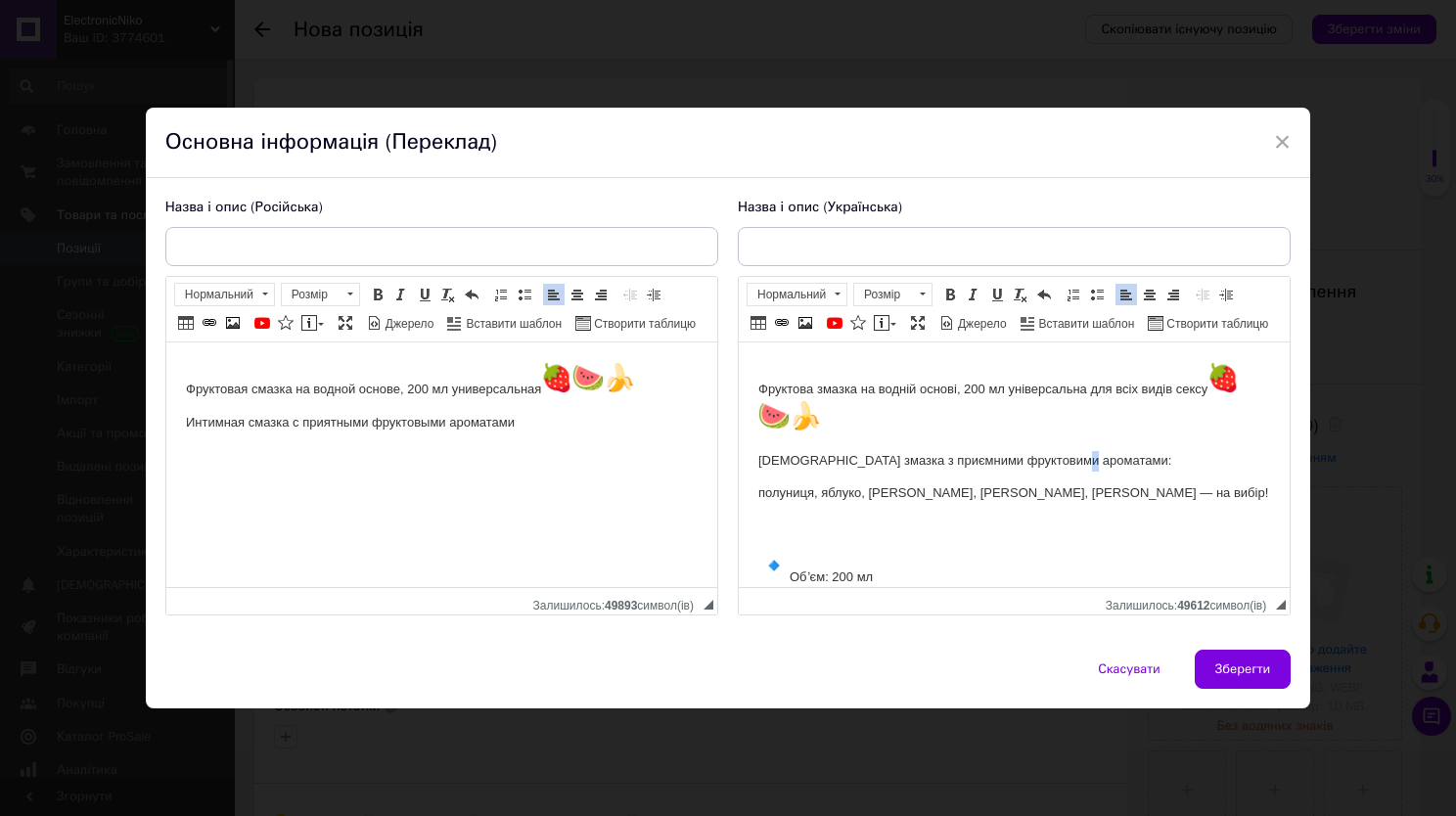 copy on ":" 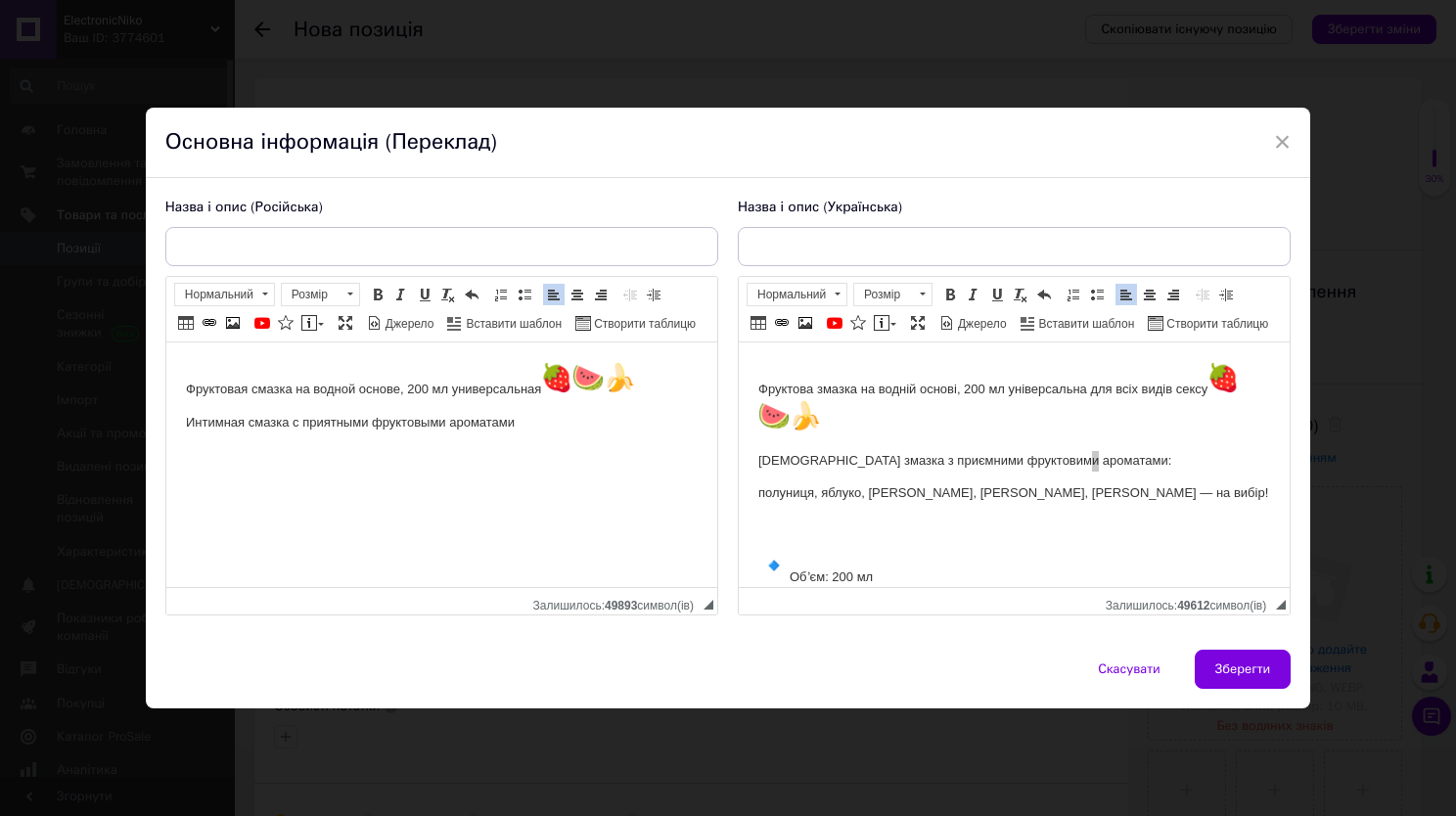 click on "Интимная смазка с приятными фруктовыми ароматами" at bounding box center [440, 422] 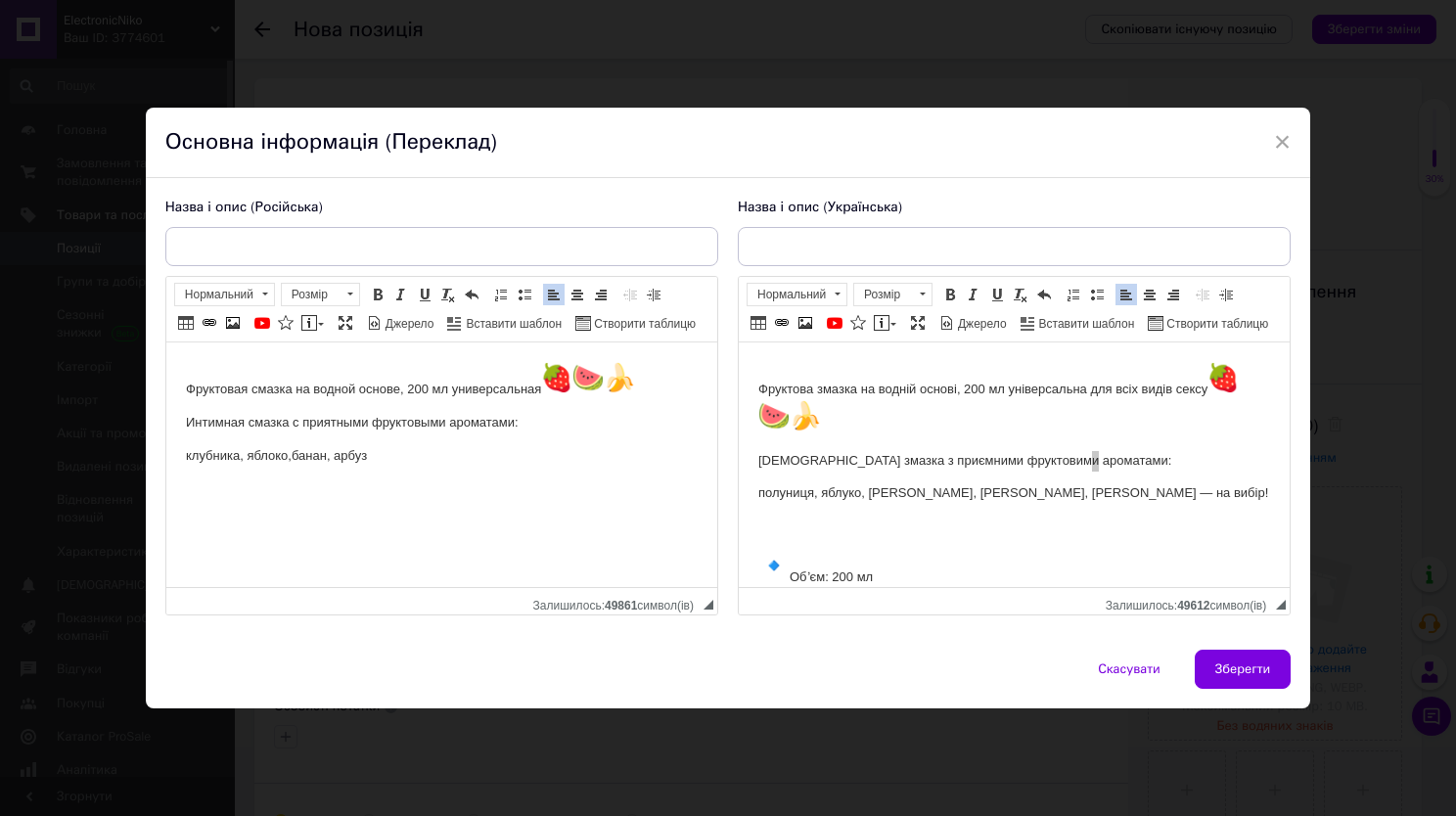 click on "клубника, яблоко,банан, арбуз" at bounding box center [440, 455] 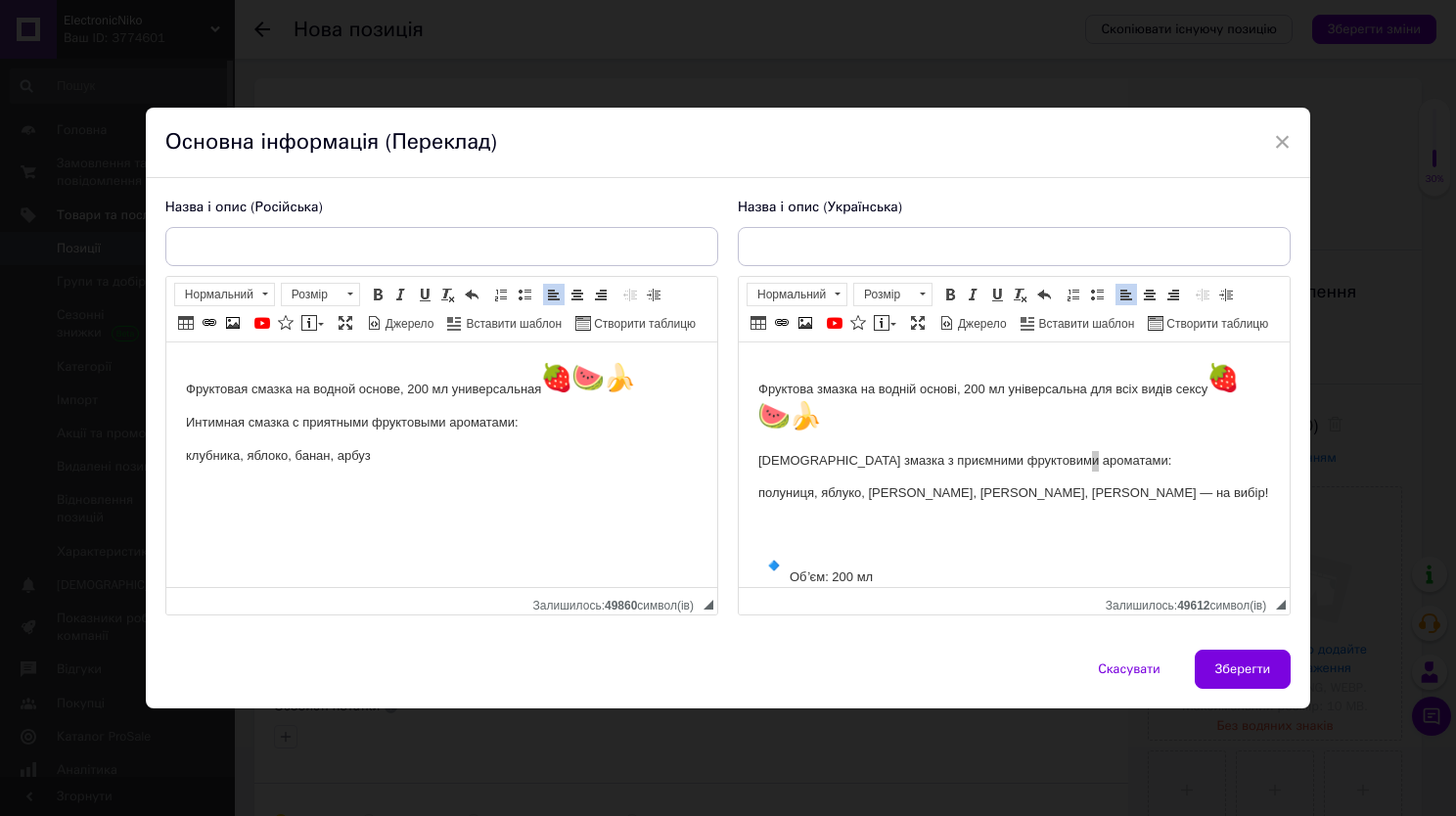 click on "Фруктовая смазка на водной основе, 200 мл универсальная  Интимная смазка с приятными фруктовыми ароматами: клубника, яблоко, банан, арбуз" at bounding box center (440, 413) 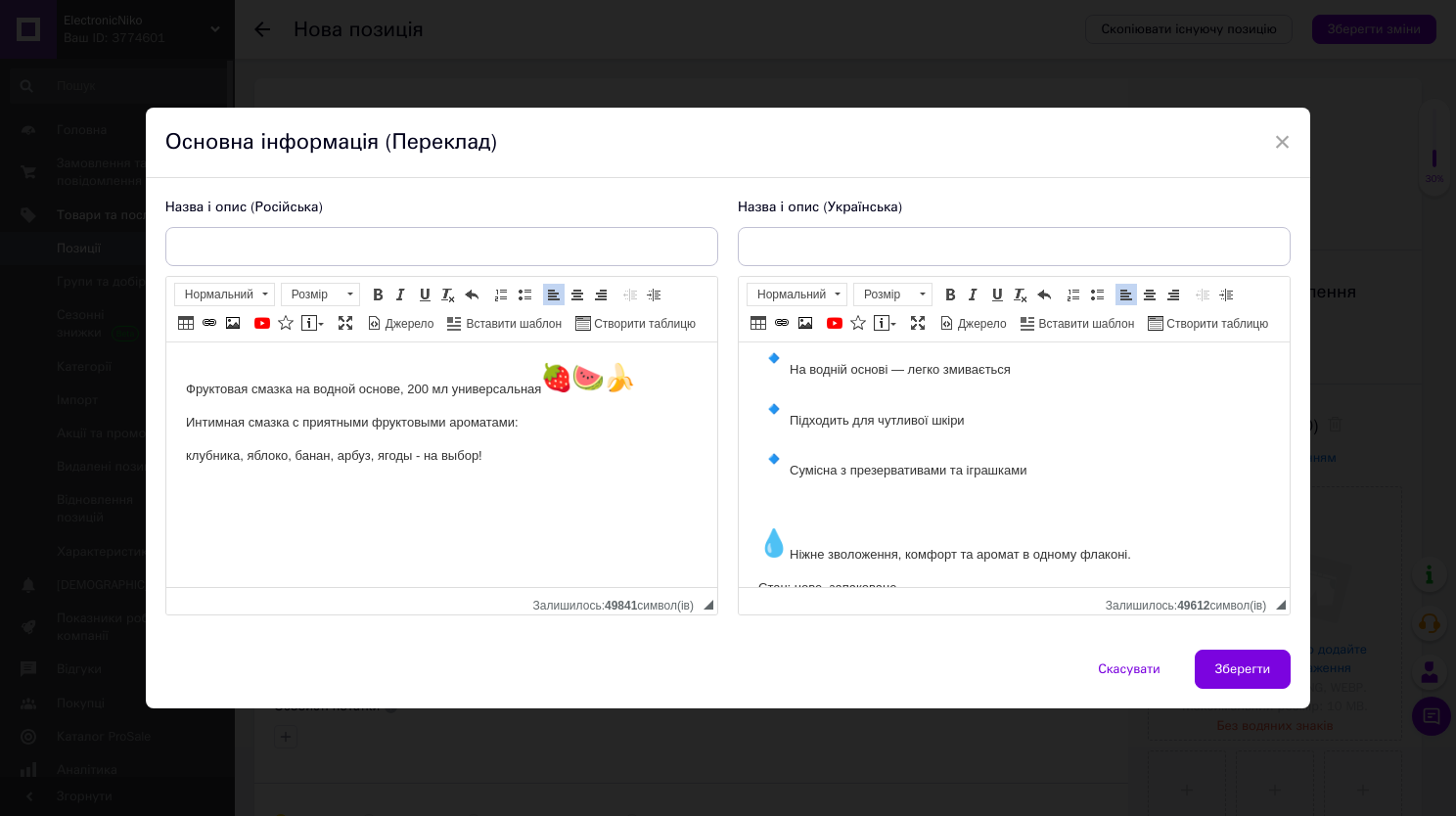 scroll, scrollTop: 281, scrollLeft: 0, axis: vertical 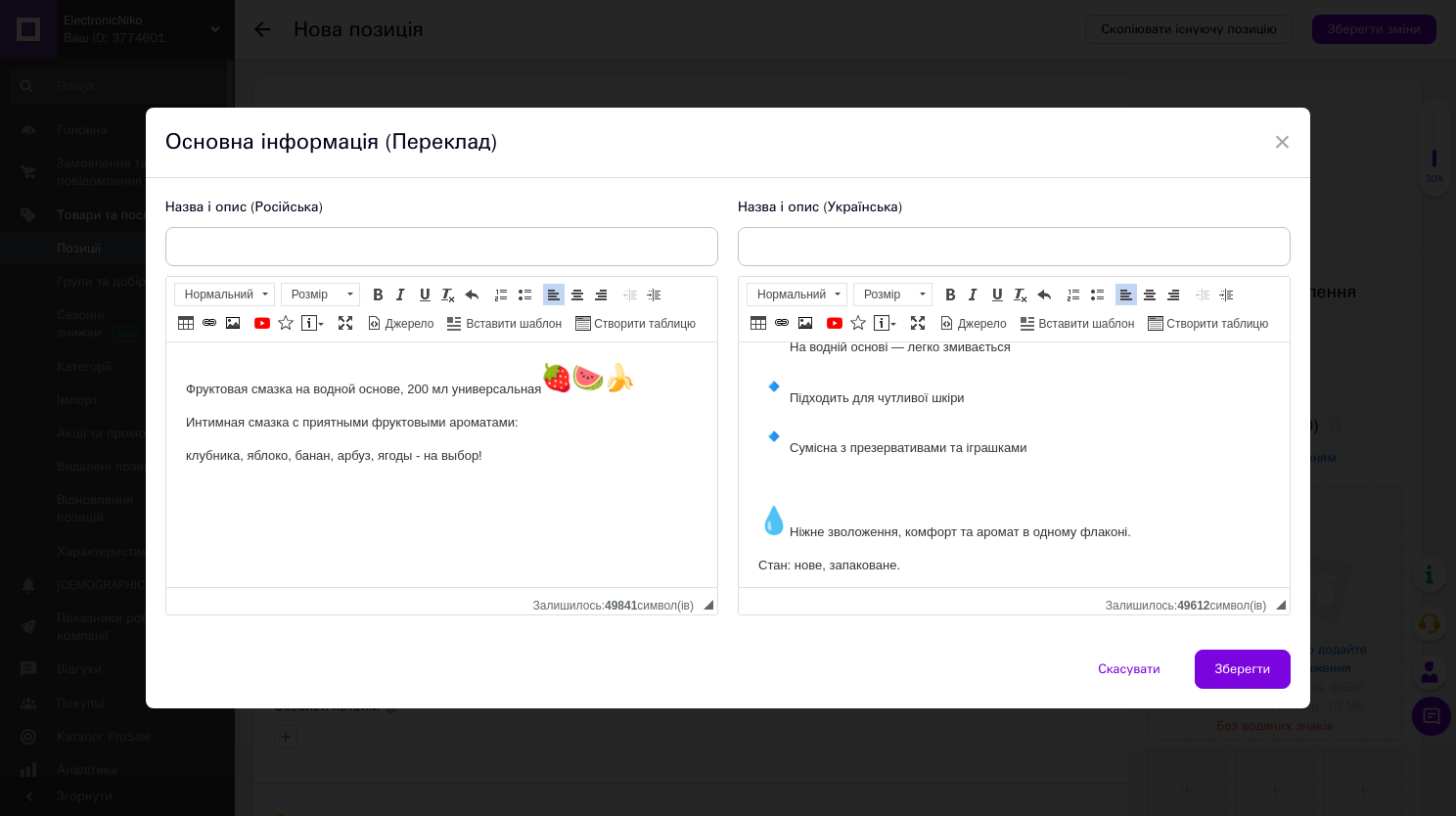 drag, startPoint x: 1275, startPoint y: 425, endPoint x: 2024, endPoint y: 910, distance: 892.315 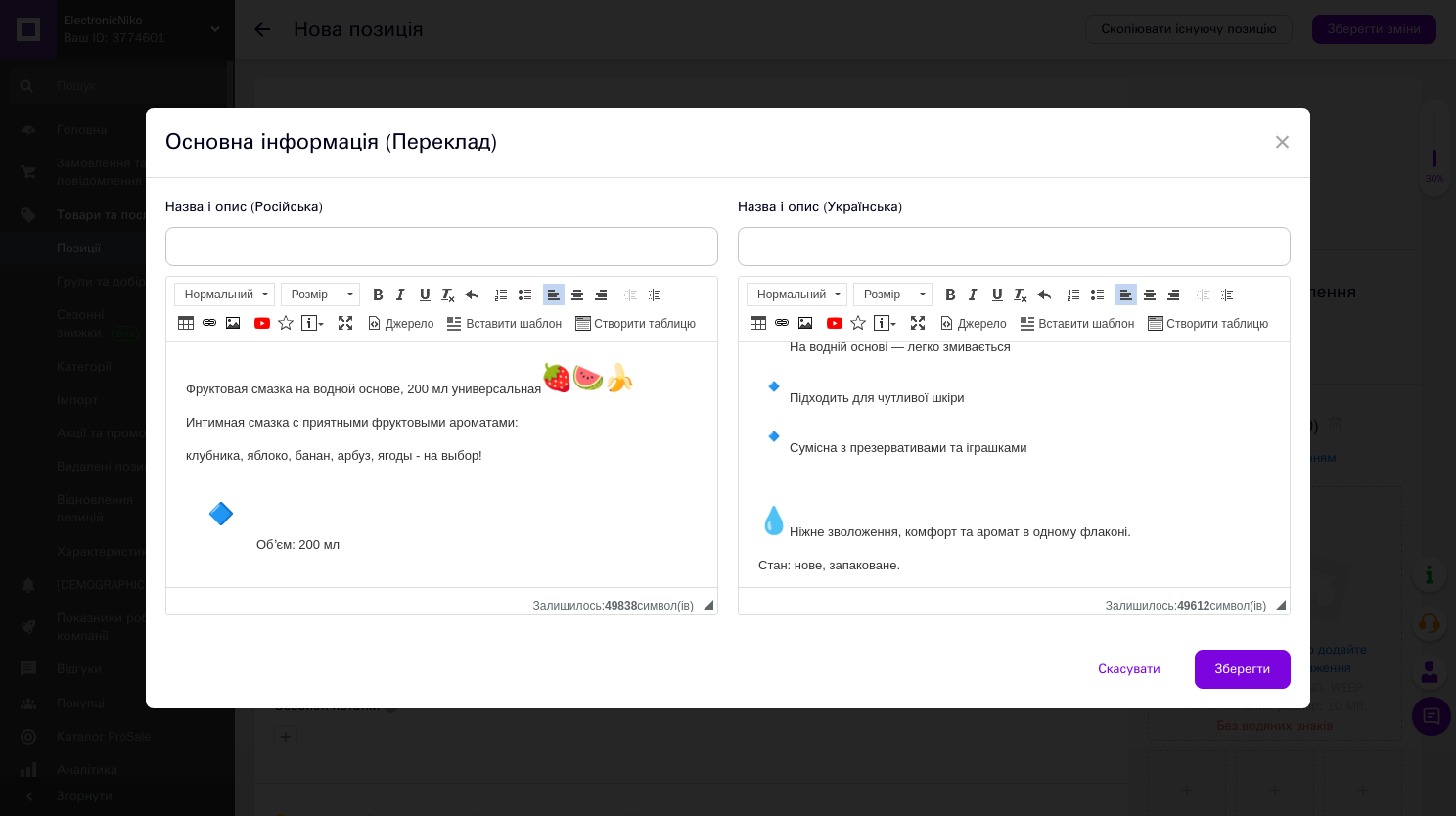 scroll, scrollTop: 384, scrollLeft: 0, axis: vertical 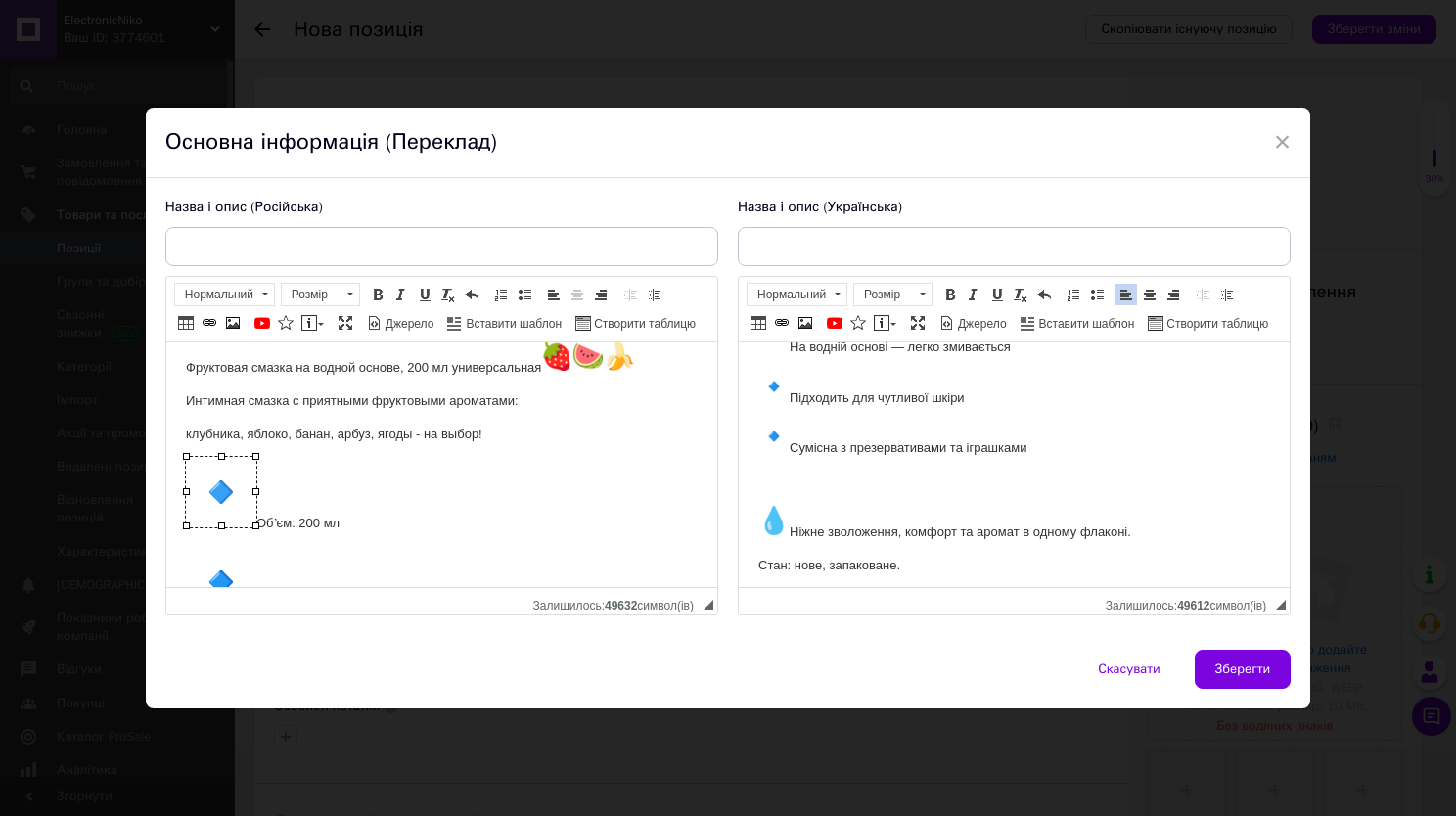 click at bounding box center (220, 491) 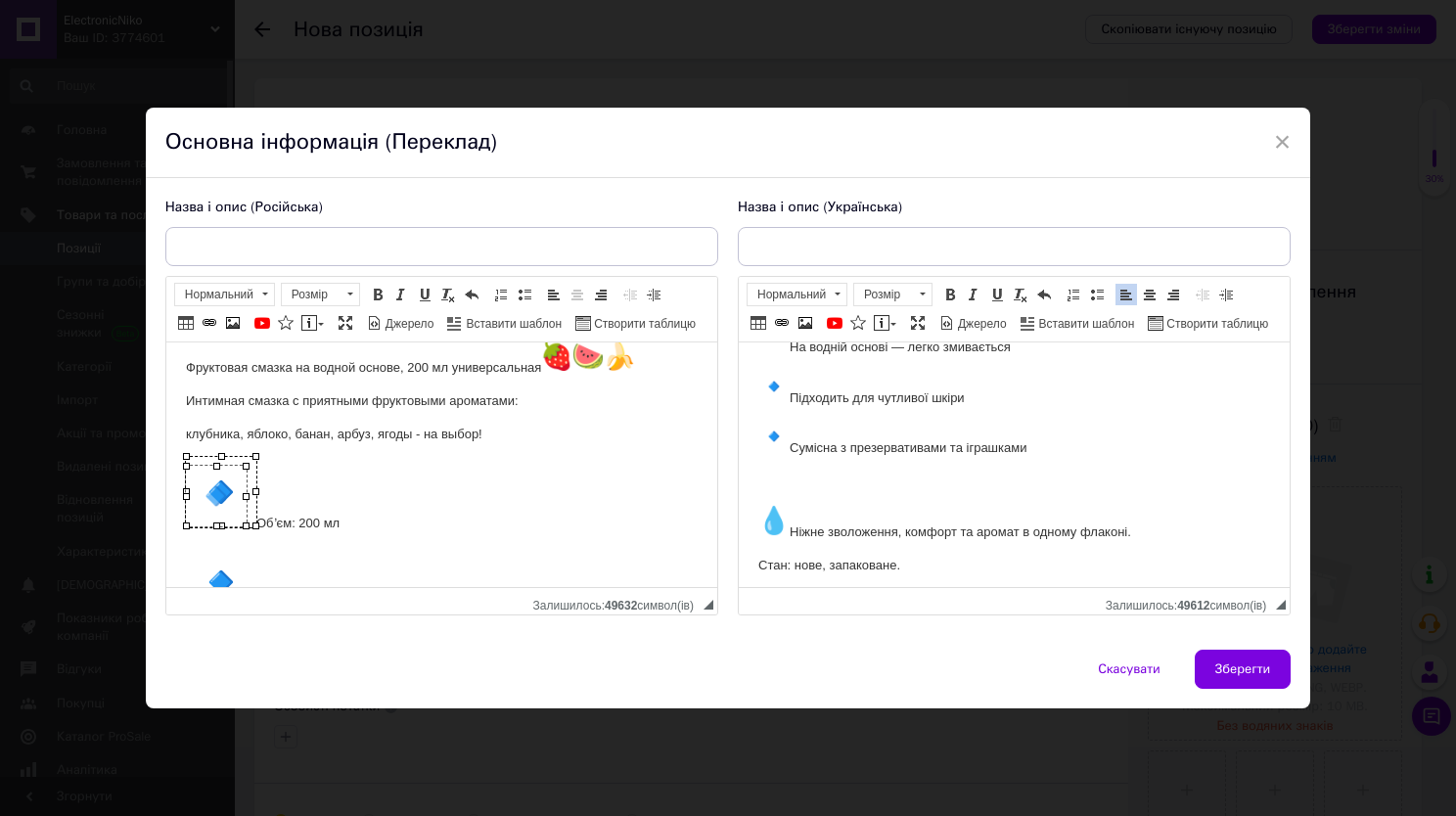 drag, startPoint x: 254, startPoint y: 455, endPoint x: 174, endPoint y: 574, distance: 143.3911 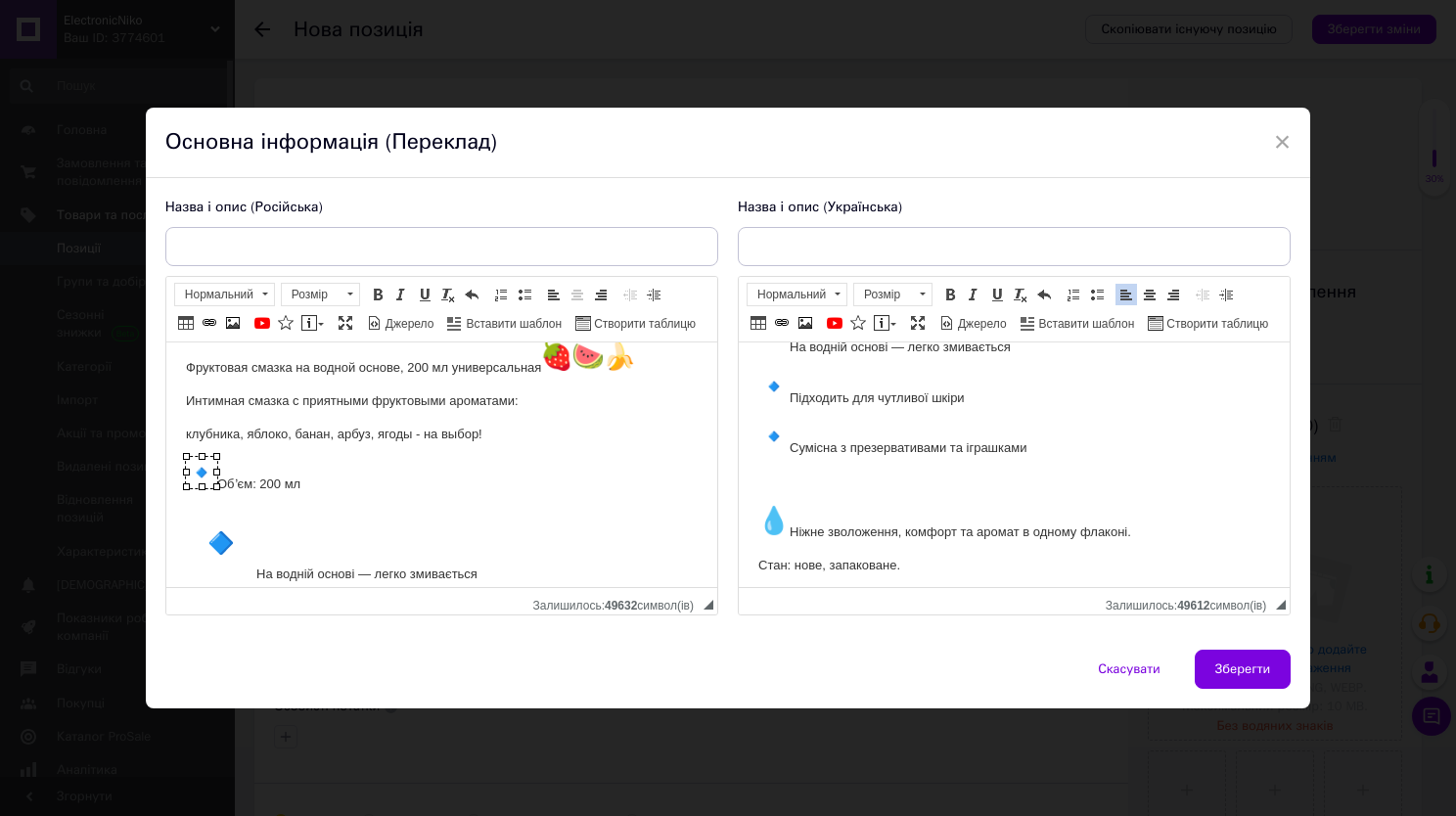 click on "Обʼєм: 200 мл" at bounding box center [440, 475] 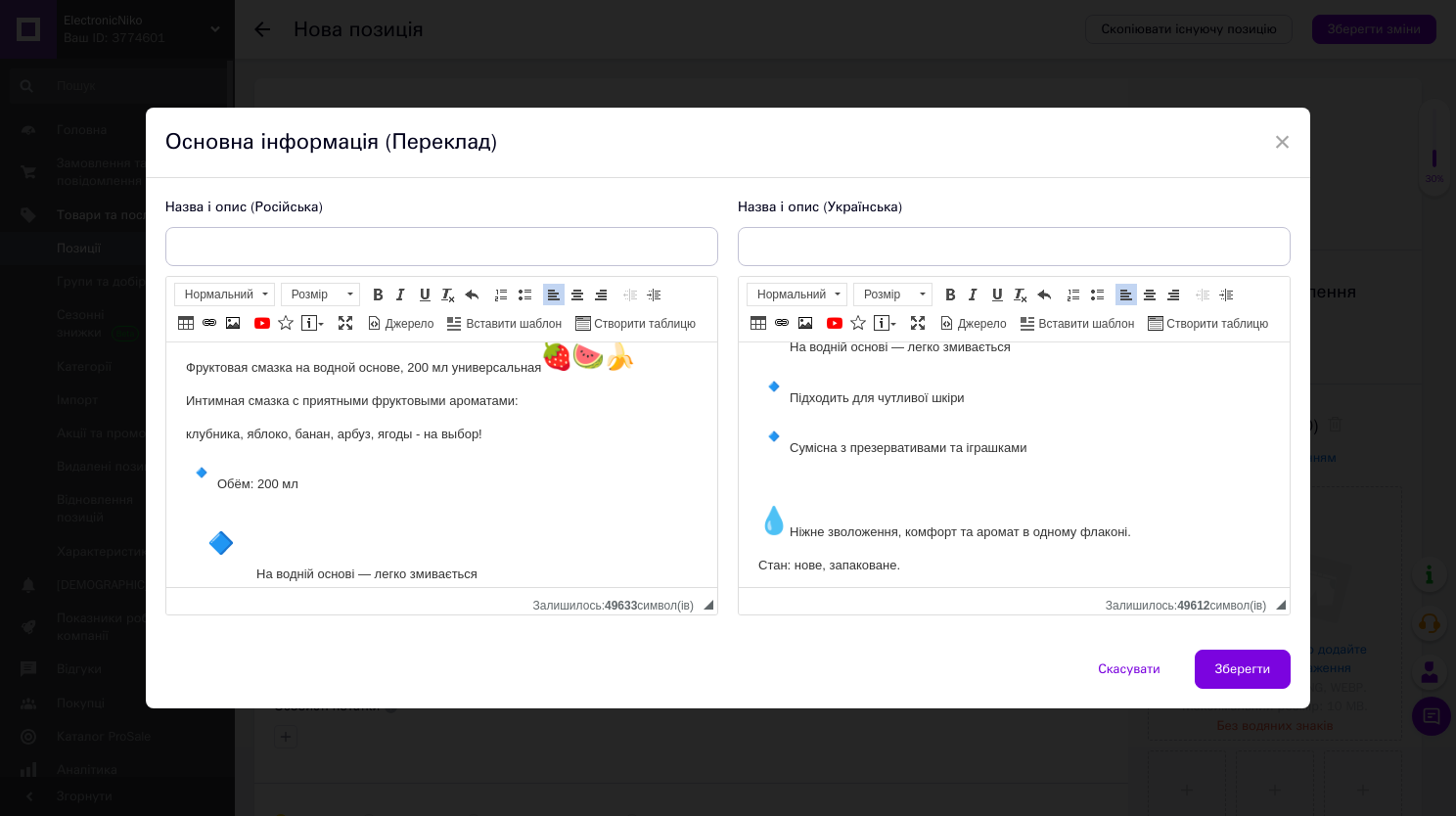 click on "Обём: 200 мл" at bounding box center [440, 475] 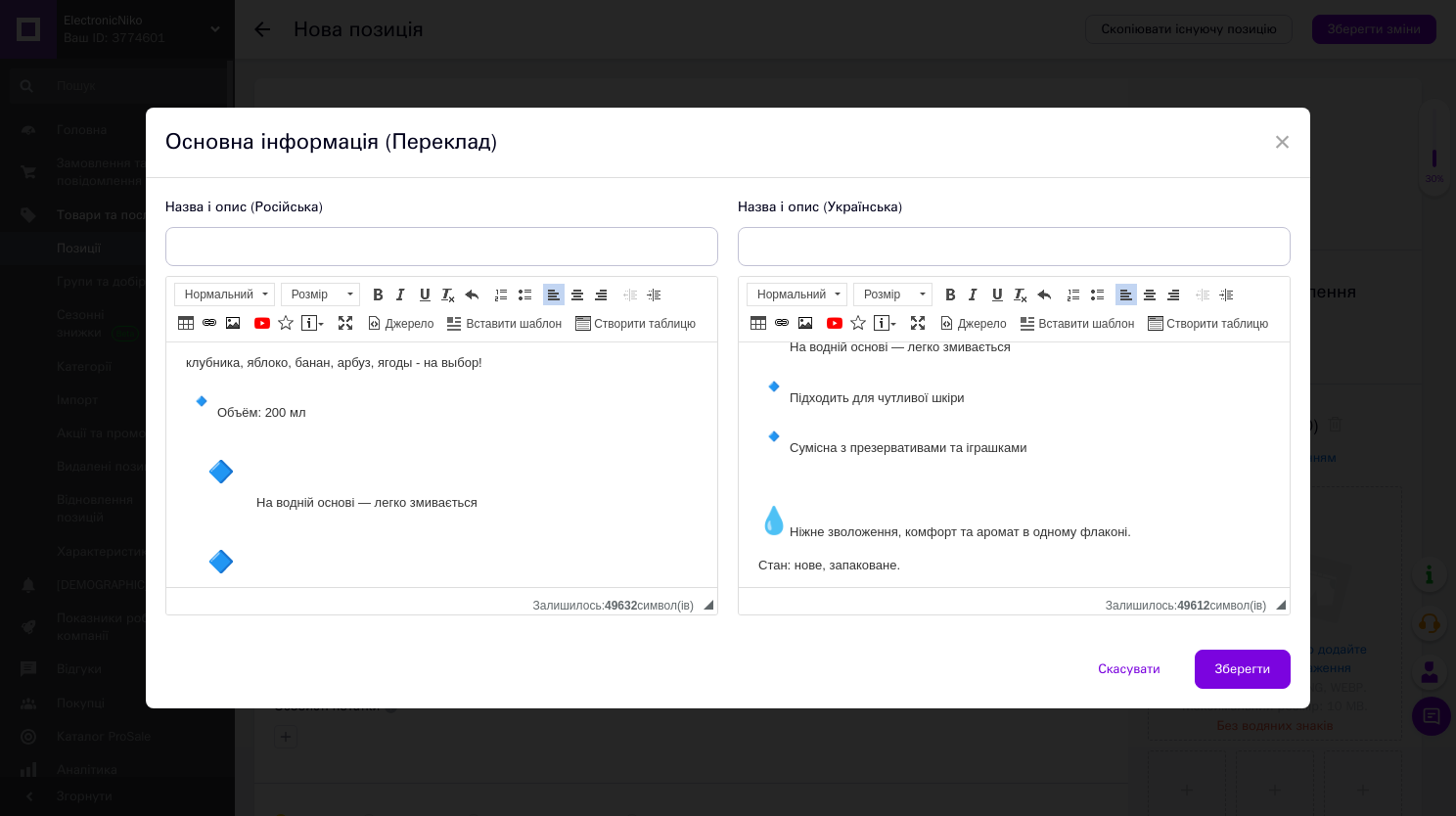 scroll, scrollTop: 105, scrollLeft: 0, axis: vertical 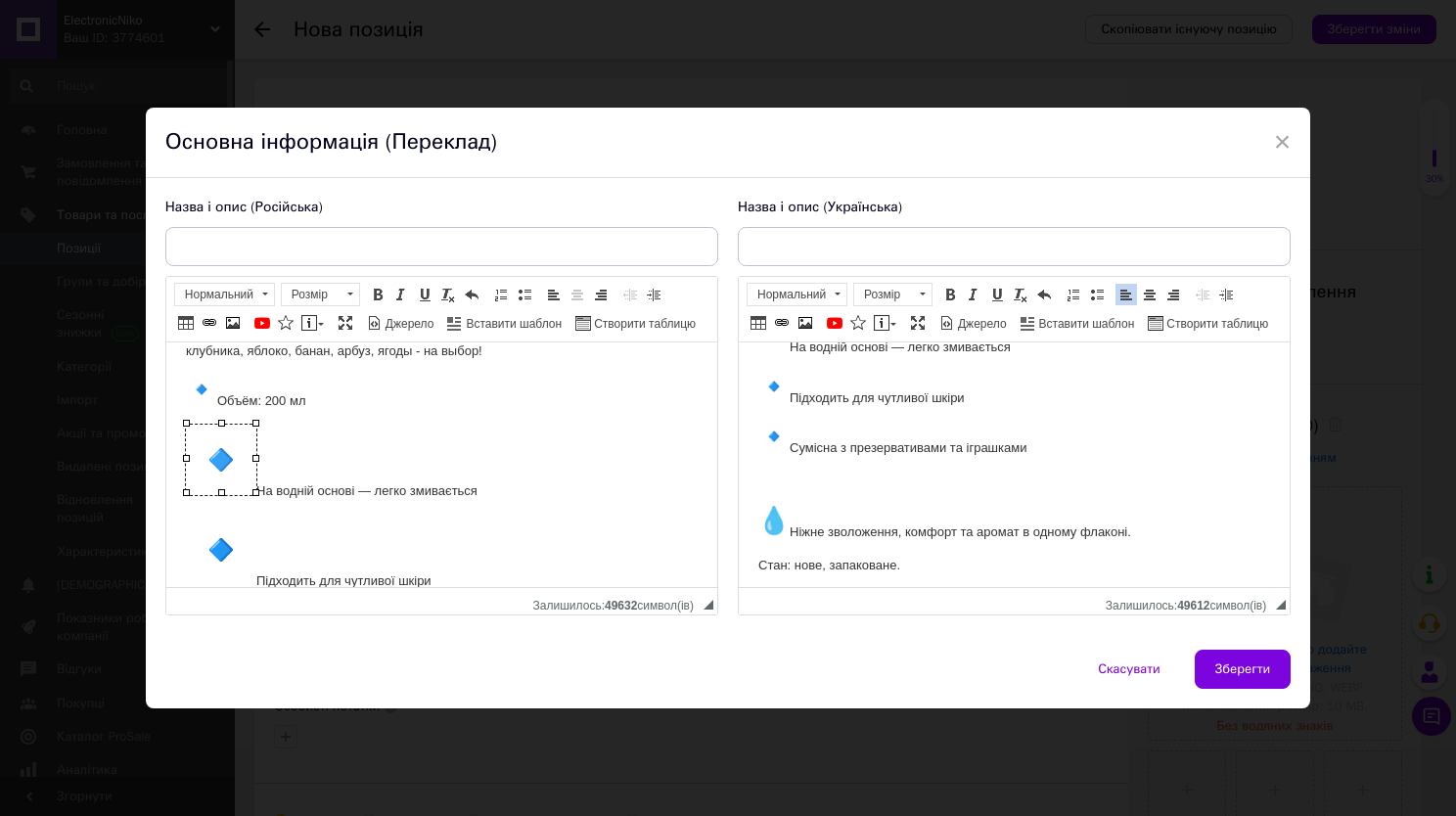 click at bounding box center [220, 459] 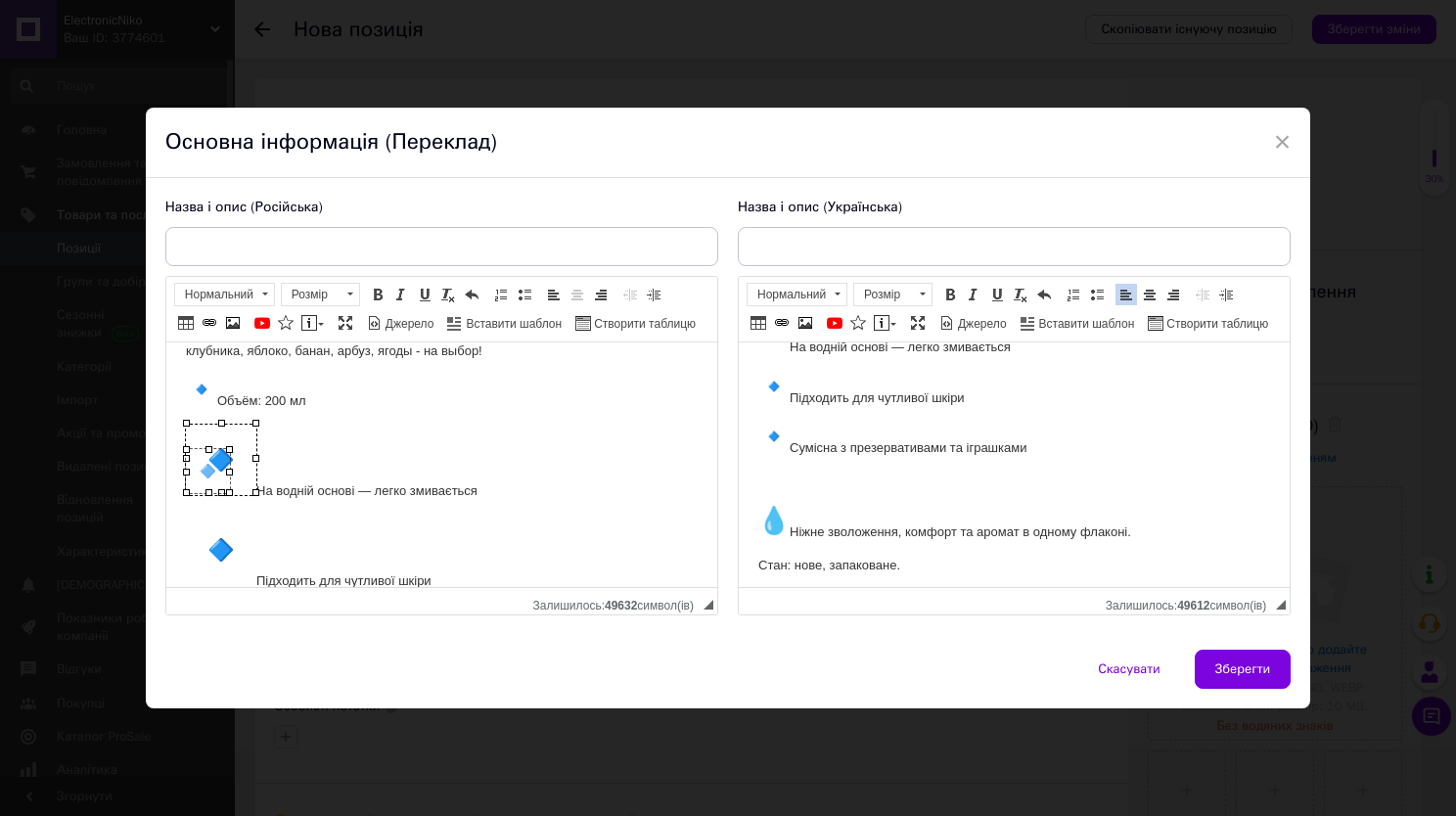 drag, startPoint x: 252, startPoint y: 421, endPoint x: 150, endPoint y: 547, distance: 162.111 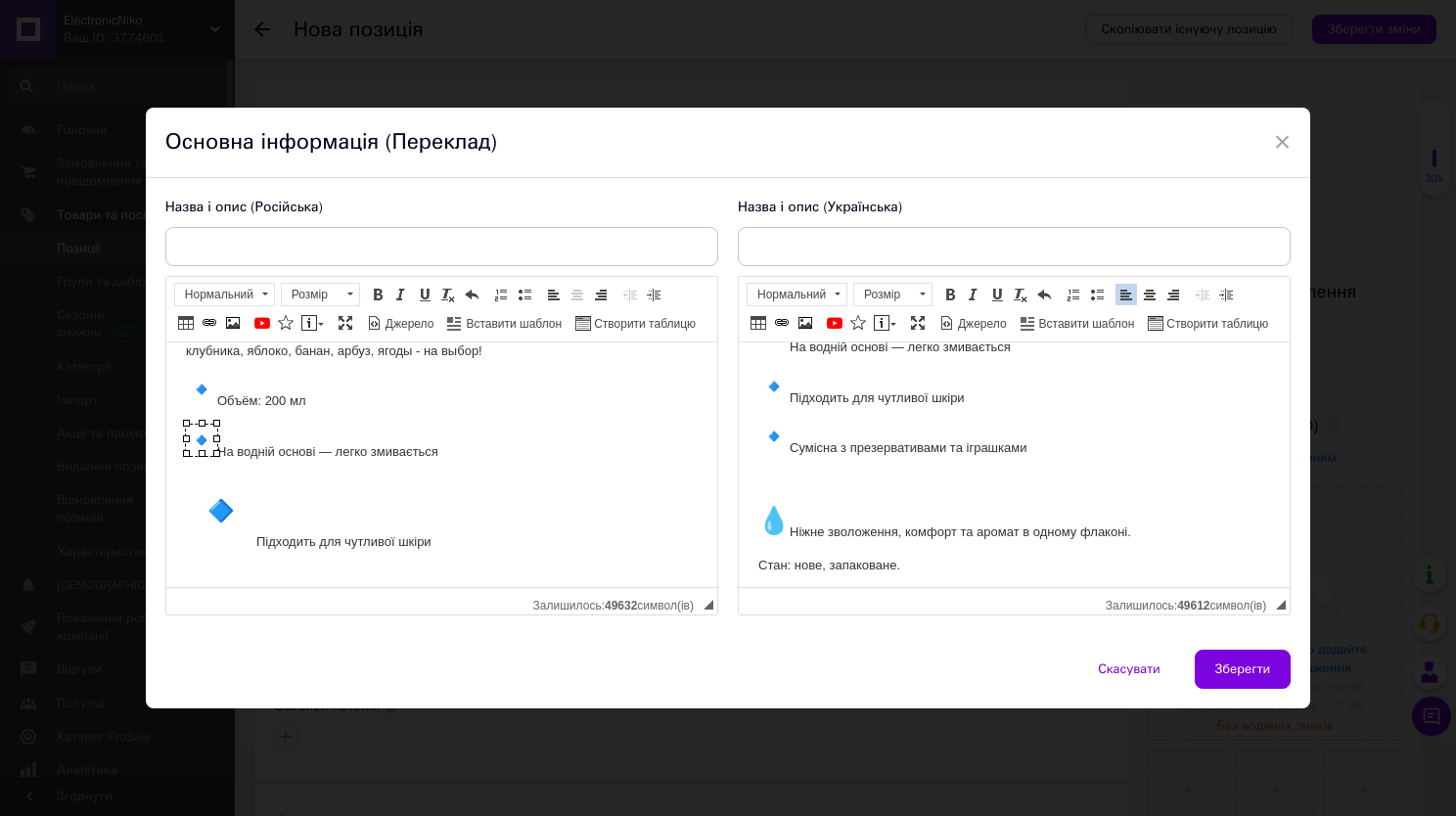 click on "На водній основі — легко змивається" at bounding box center (440, 442) 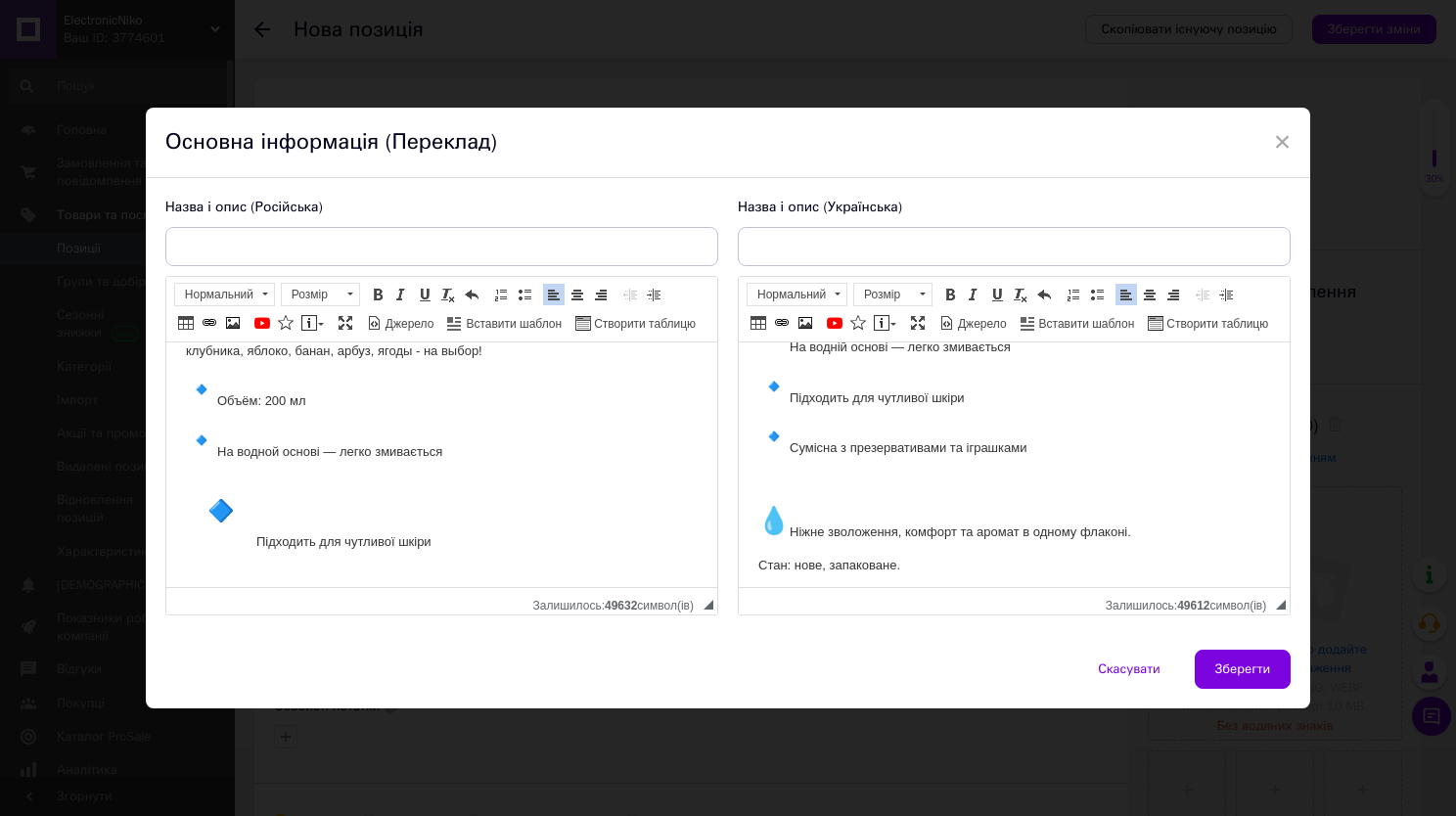 click on "На водной основі — легко змивається" at bounding box center [440, 442] 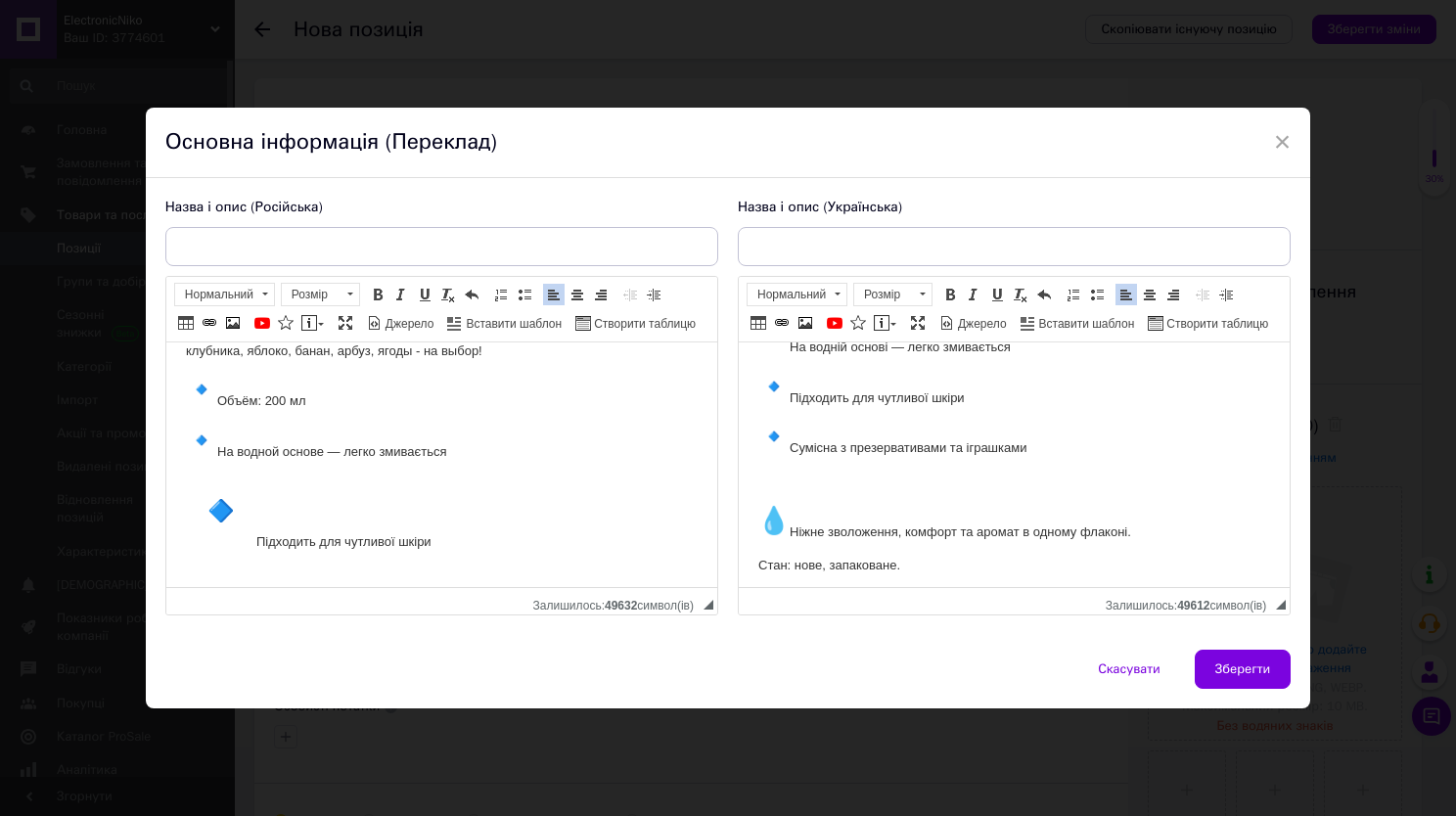 click on "На водной основе — легко змивається" at bounding box center (440, 442) 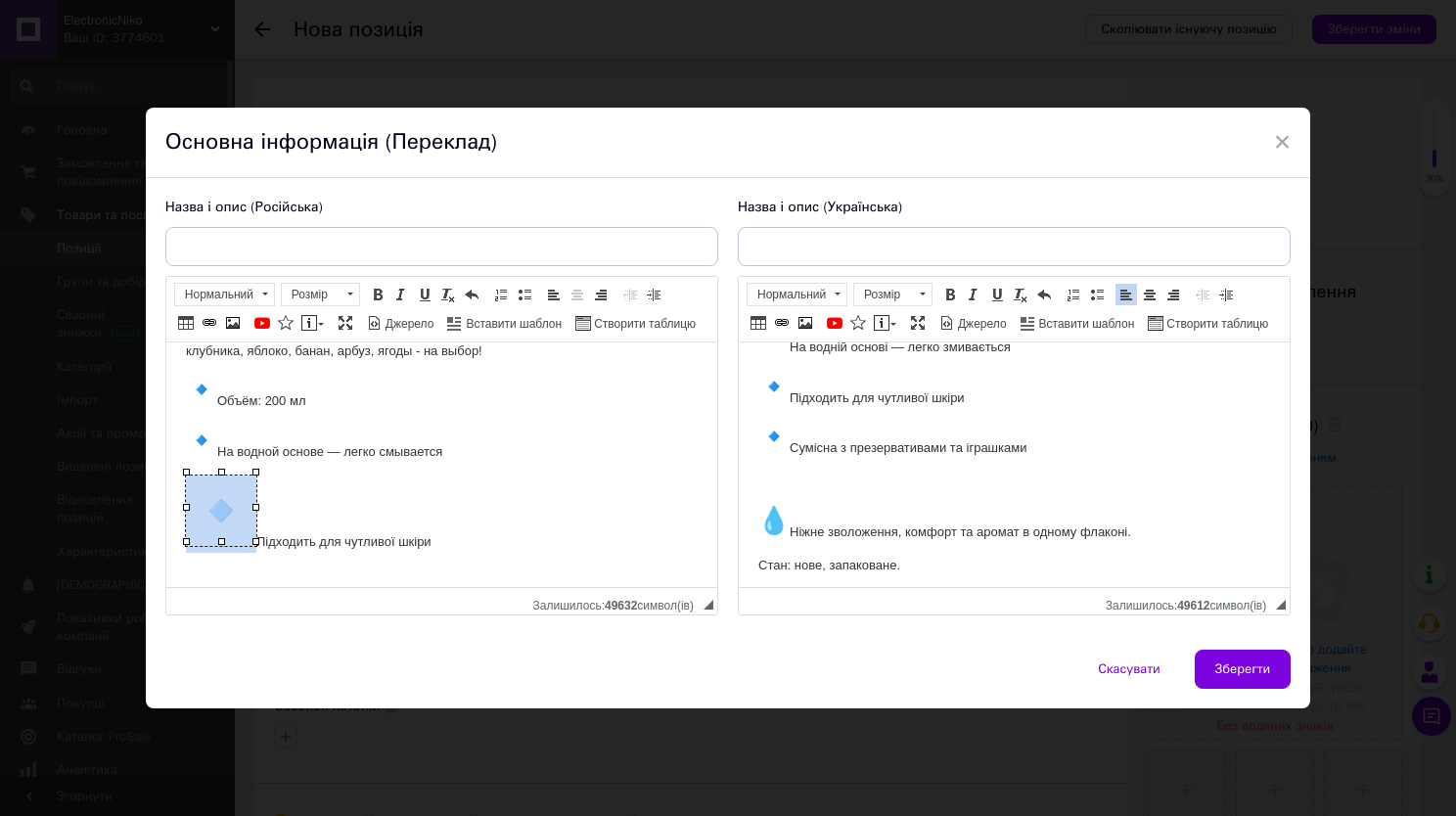 click 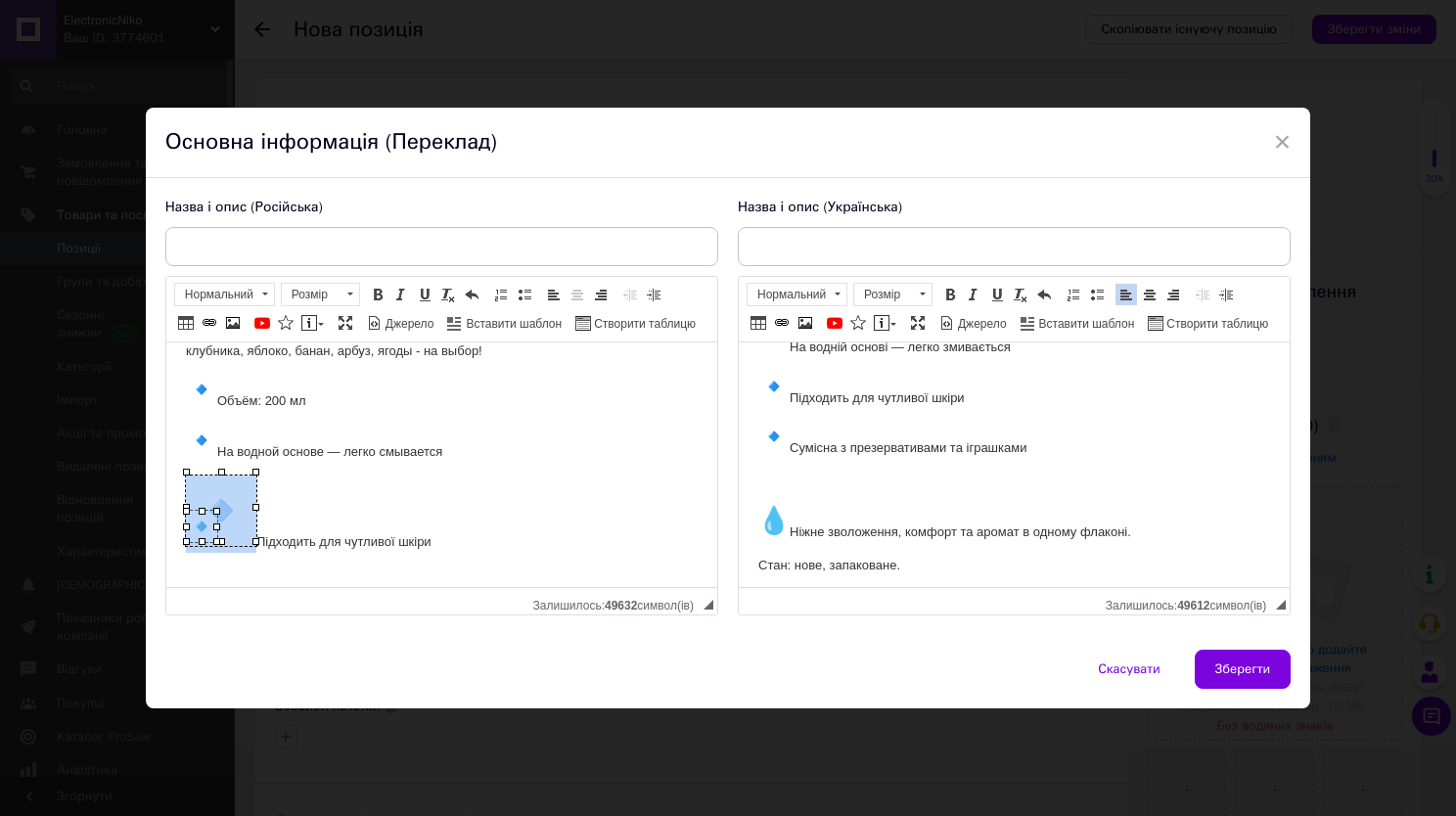 drag, startPoint x: 253, startPoint y: 468, endPoint x: 175, endPoint y: 564, distance: 123.69317 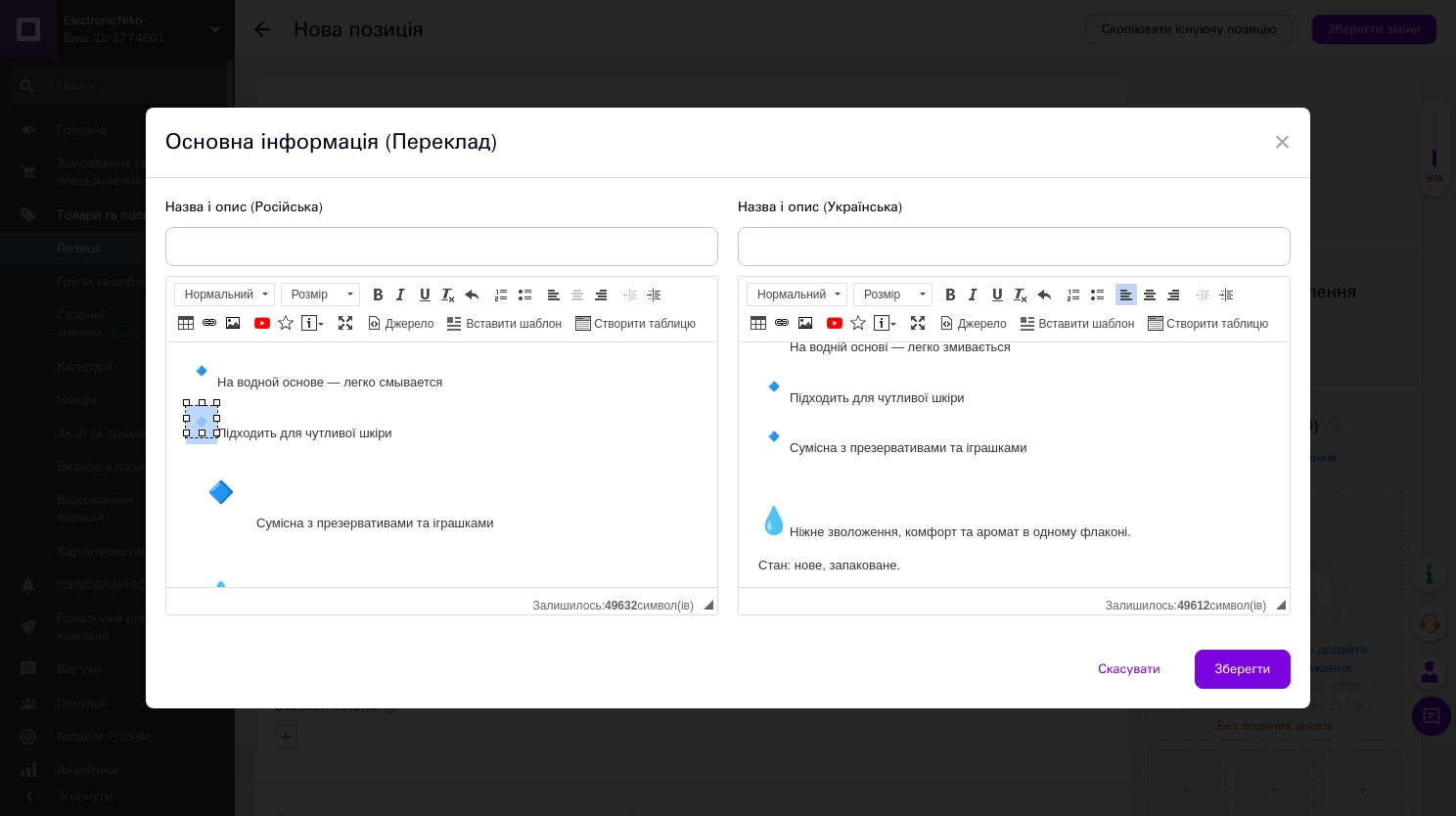 scroll, scrollTop: 189, scrollLeft: 0, axis: vertical 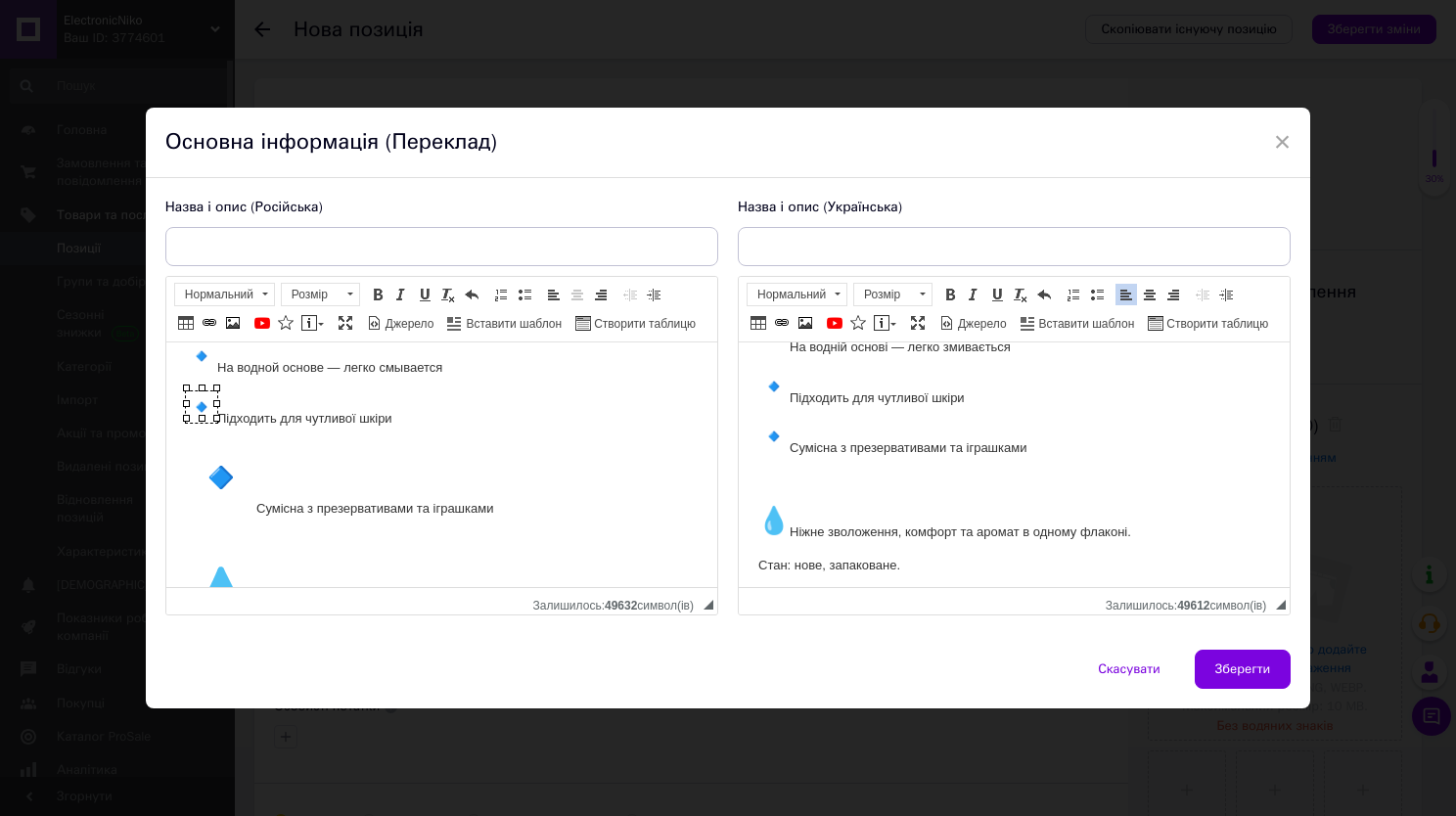 click on "Підходить для чутливої шкіри" at bounding box center (440, 409) 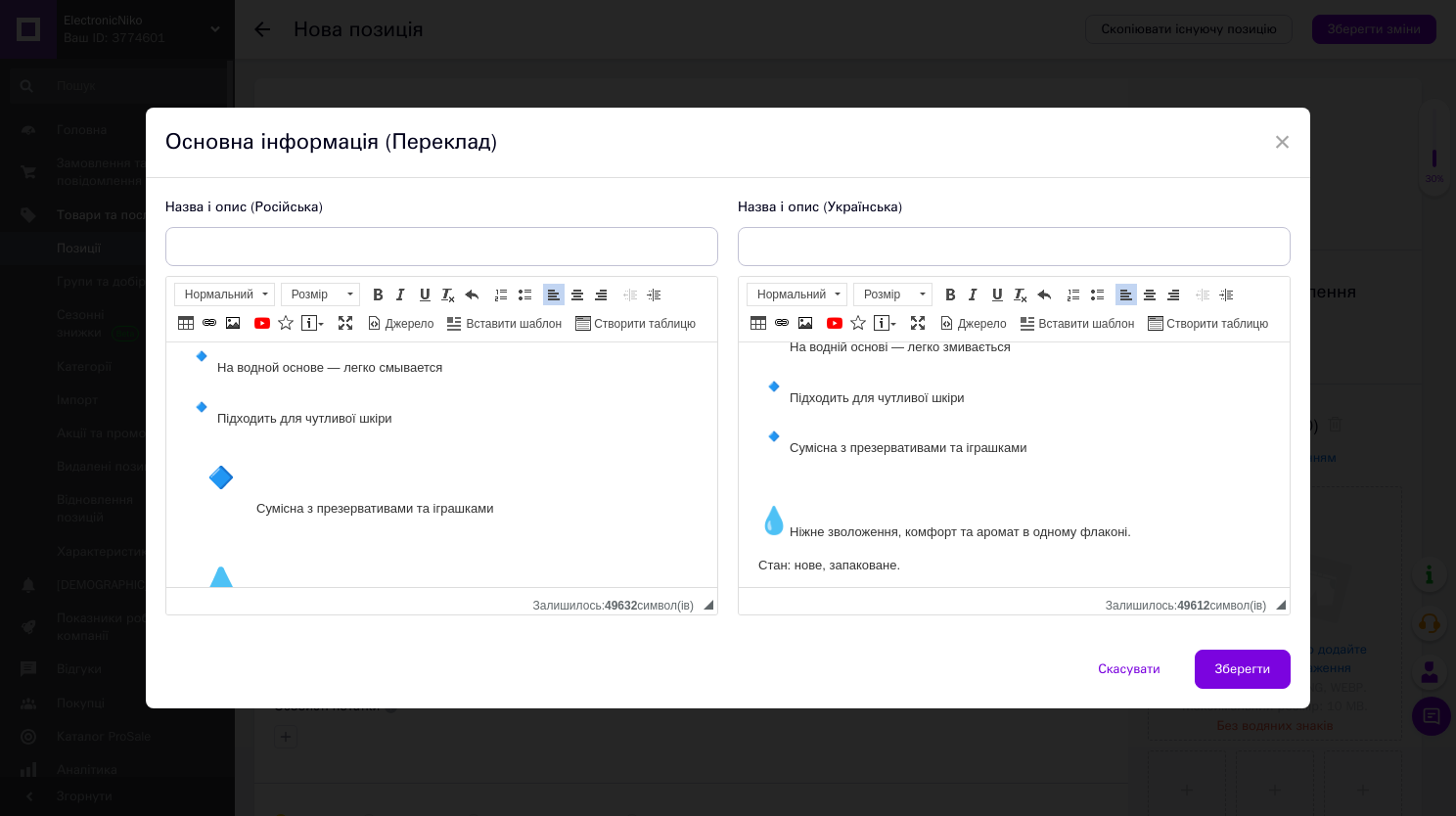 click on "Підходить для чутливої шкіри" at bounding box center [440, 409] 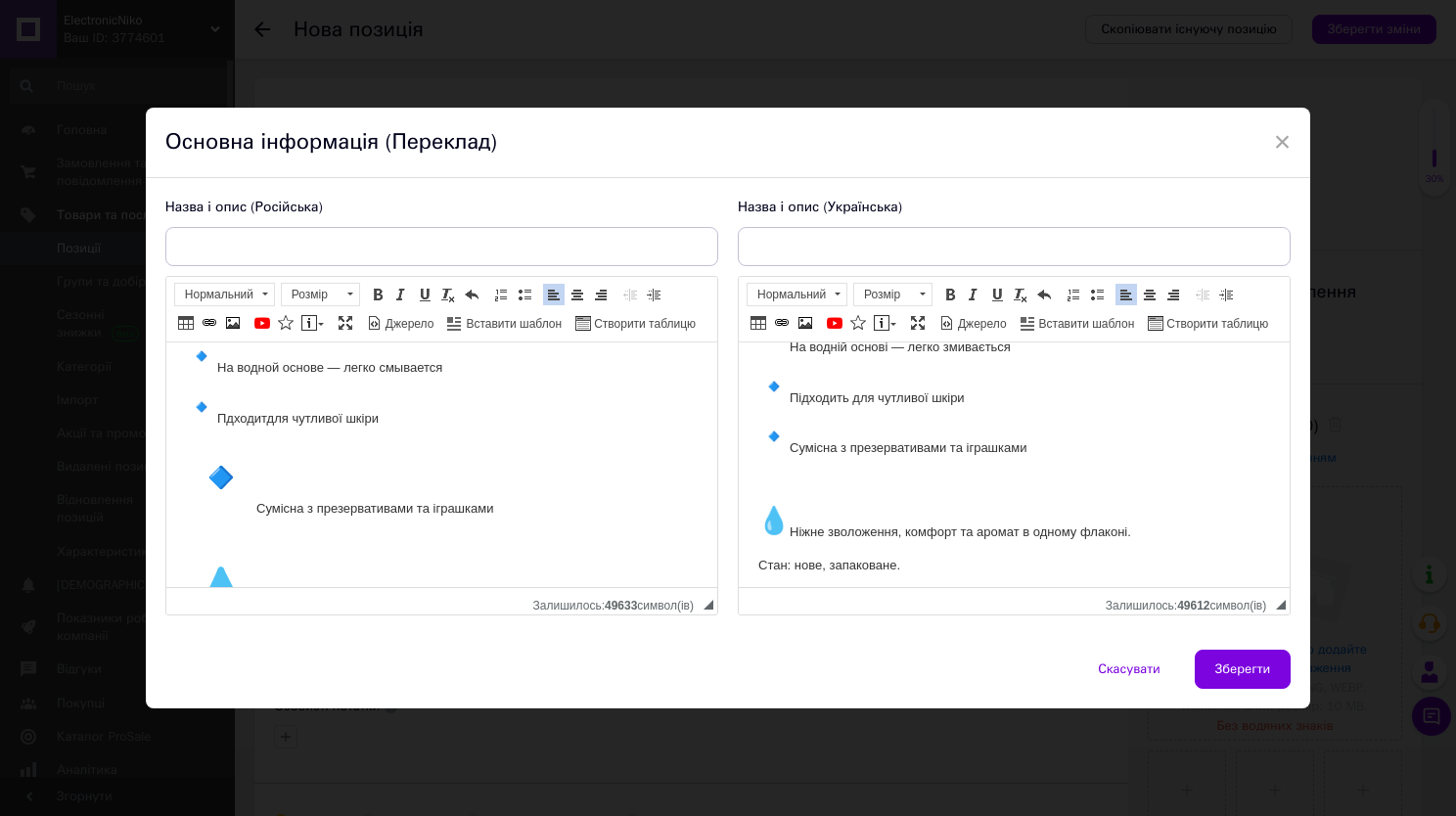 click on "Пдходит  для чутливої шкіри" at bounding box center [440, 409] 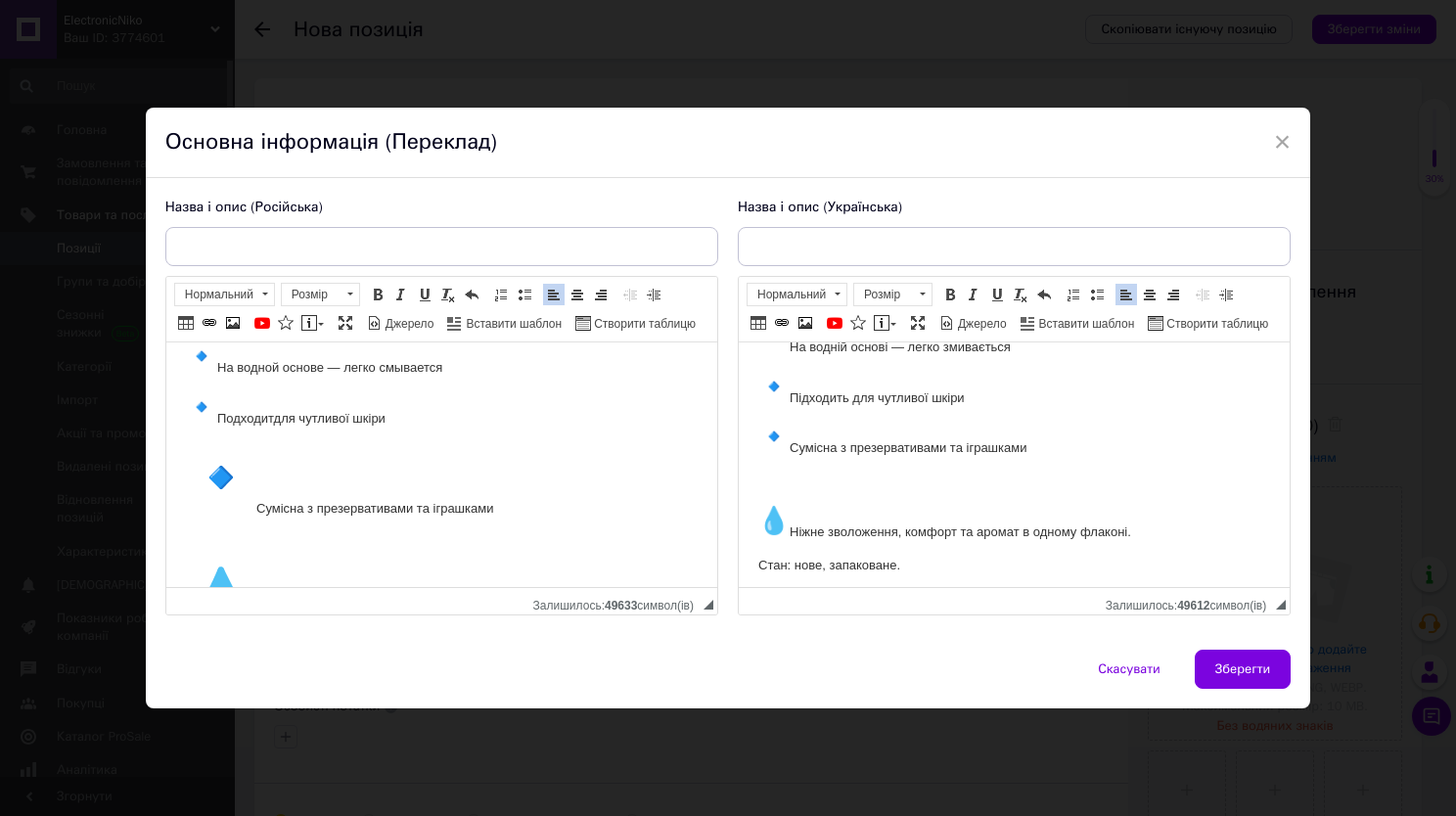 click on "Подходит  для чутливої шкіри" at bounding box center [440, 409] 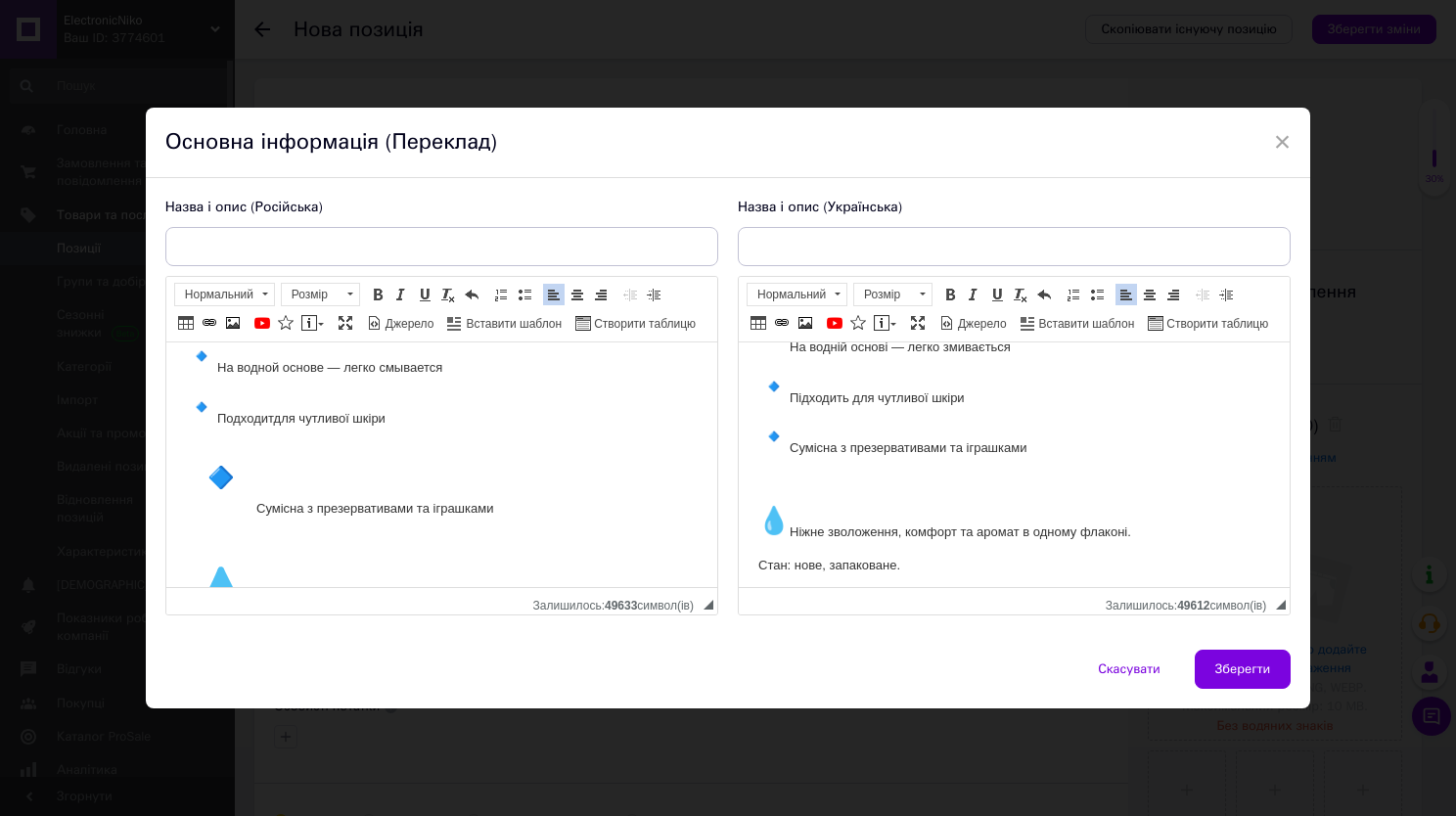 click on "Подходит  для чутливої шкіри" at bounding box center (440, 409) 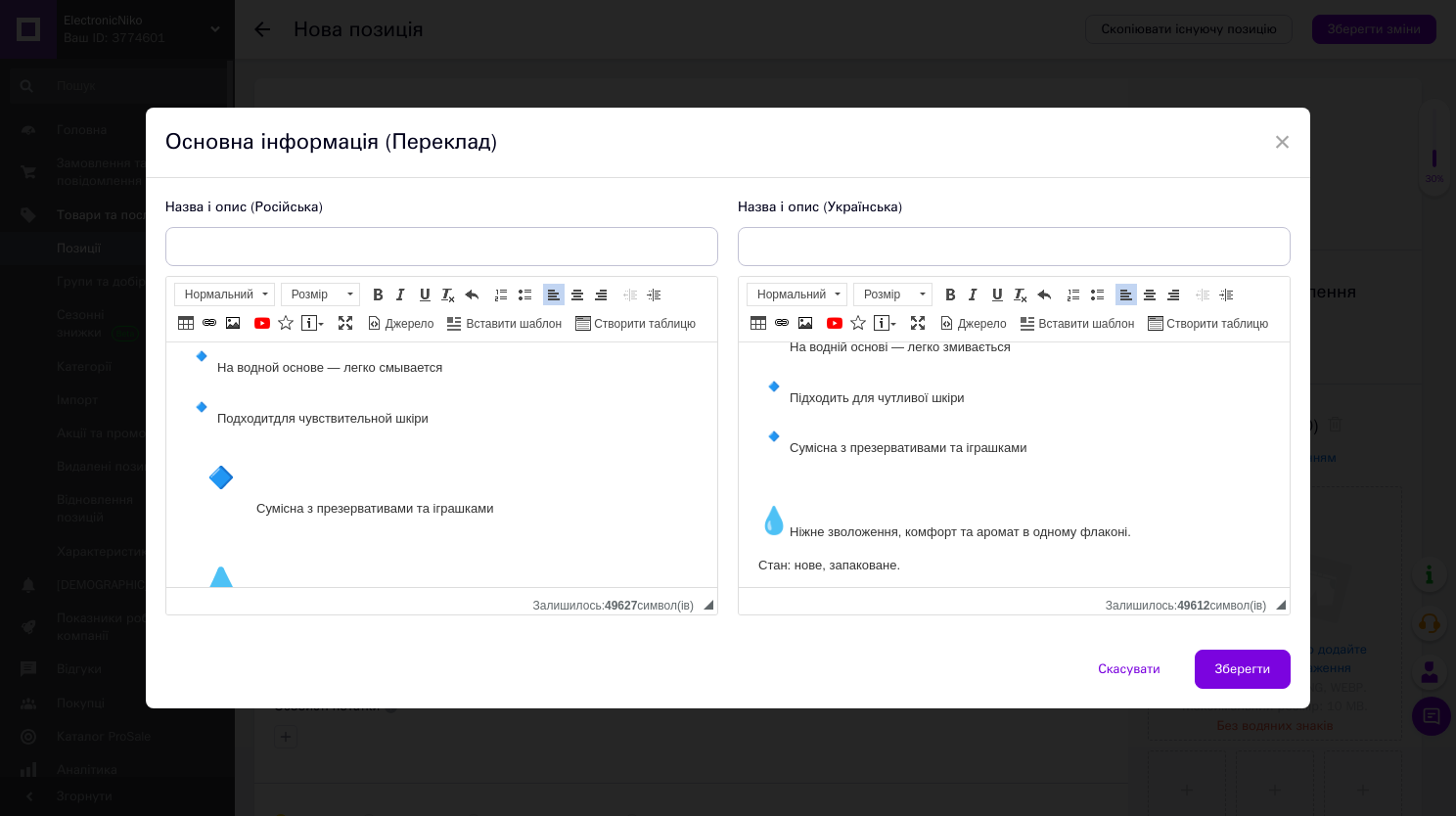 click on "Подходит  для чувствительной шкіри" at bounding box center [440, 409] 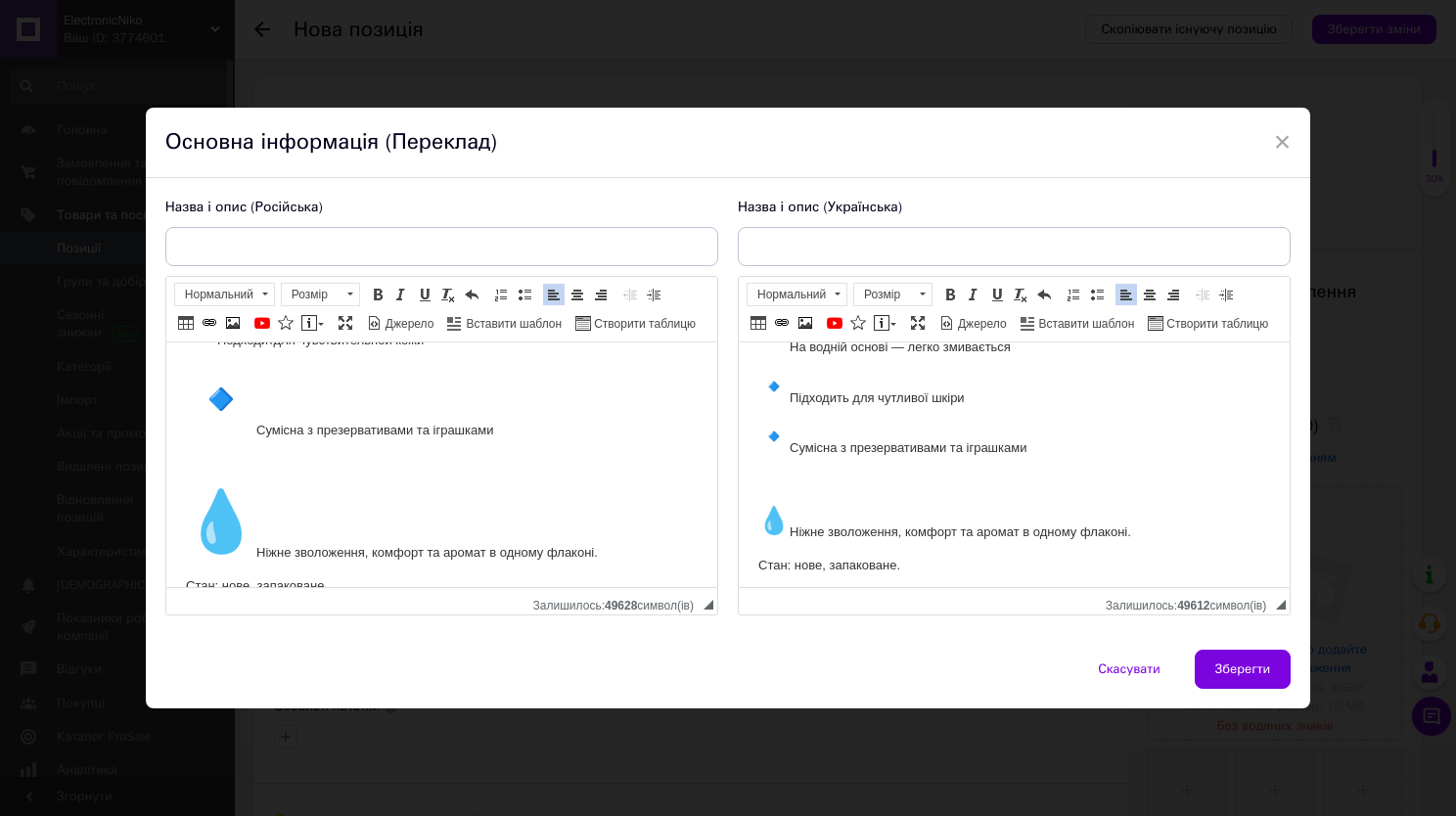scroll, scrollTop: 289, scrollLeft: 0, axis: vertical 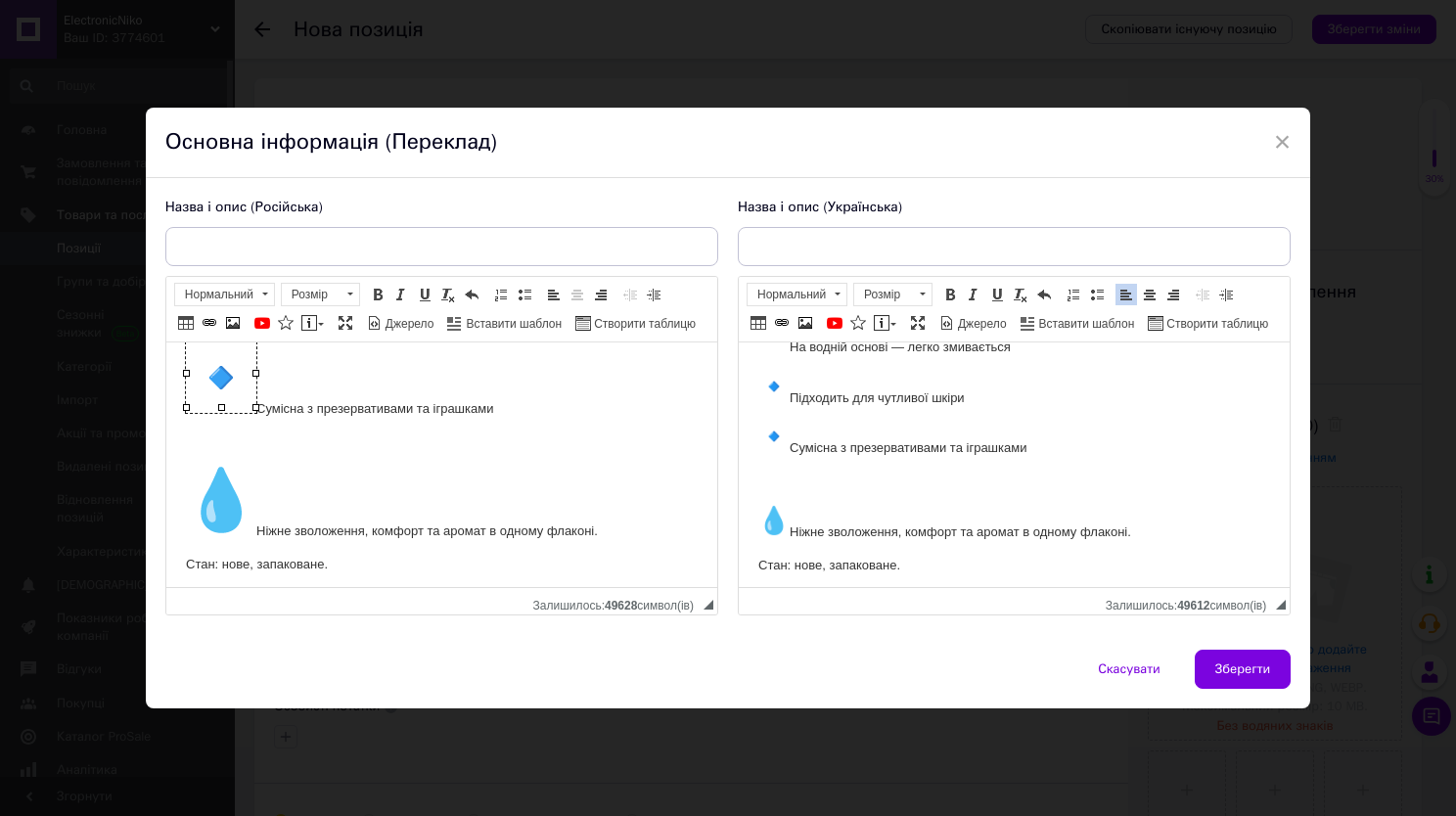 click at bounding box center [220, 377] 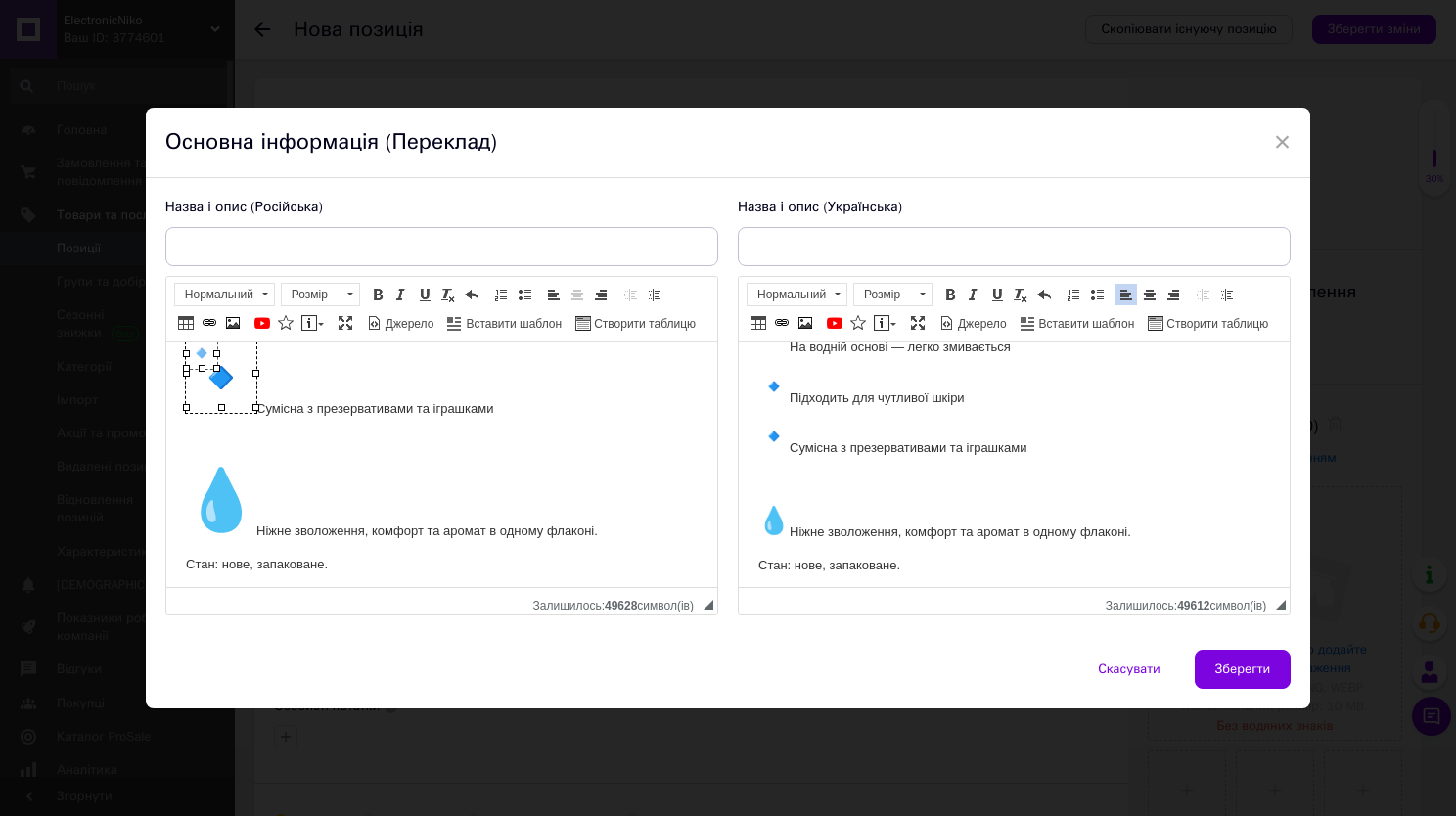 drag, startPoint x: 256, startPoint y: 403, endPoint x: 163, endPoint y: 329, distance: 118.84864 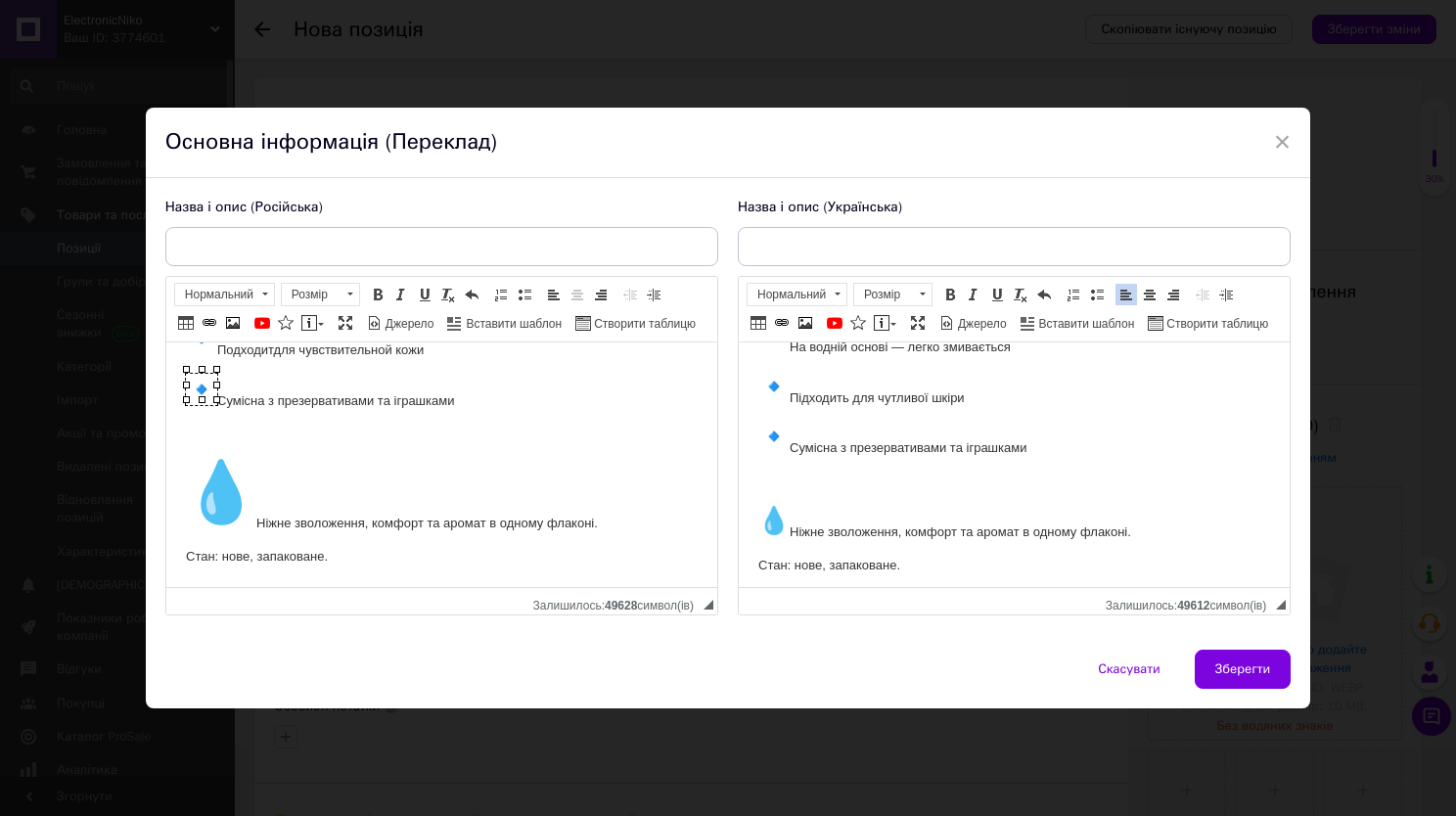 scroll, scrollTop: 249, scrollLeft: 0, axis: vertical 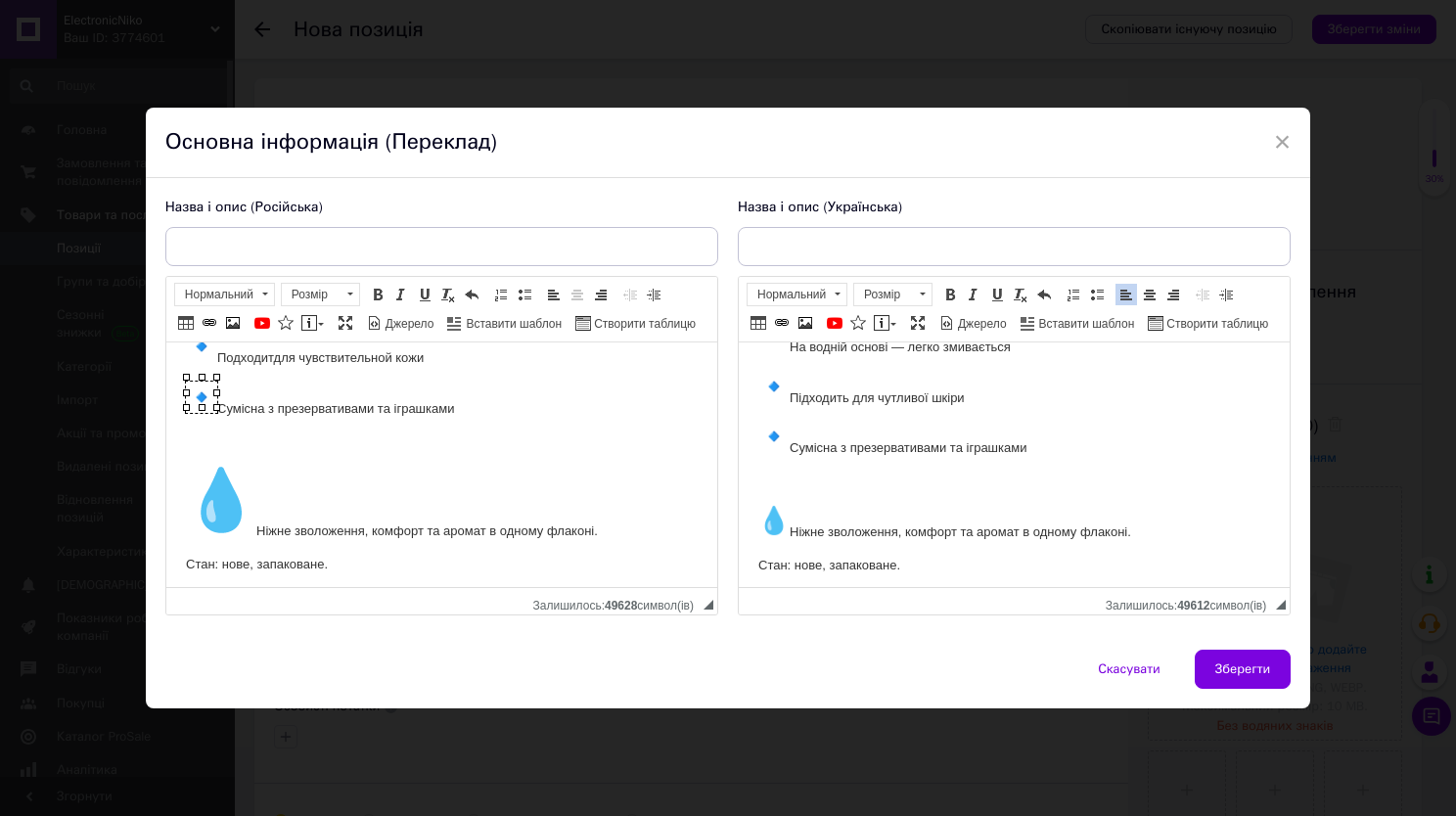 click on "Сумісна з презервативами та іграшками" at bounding box center [440, 399] 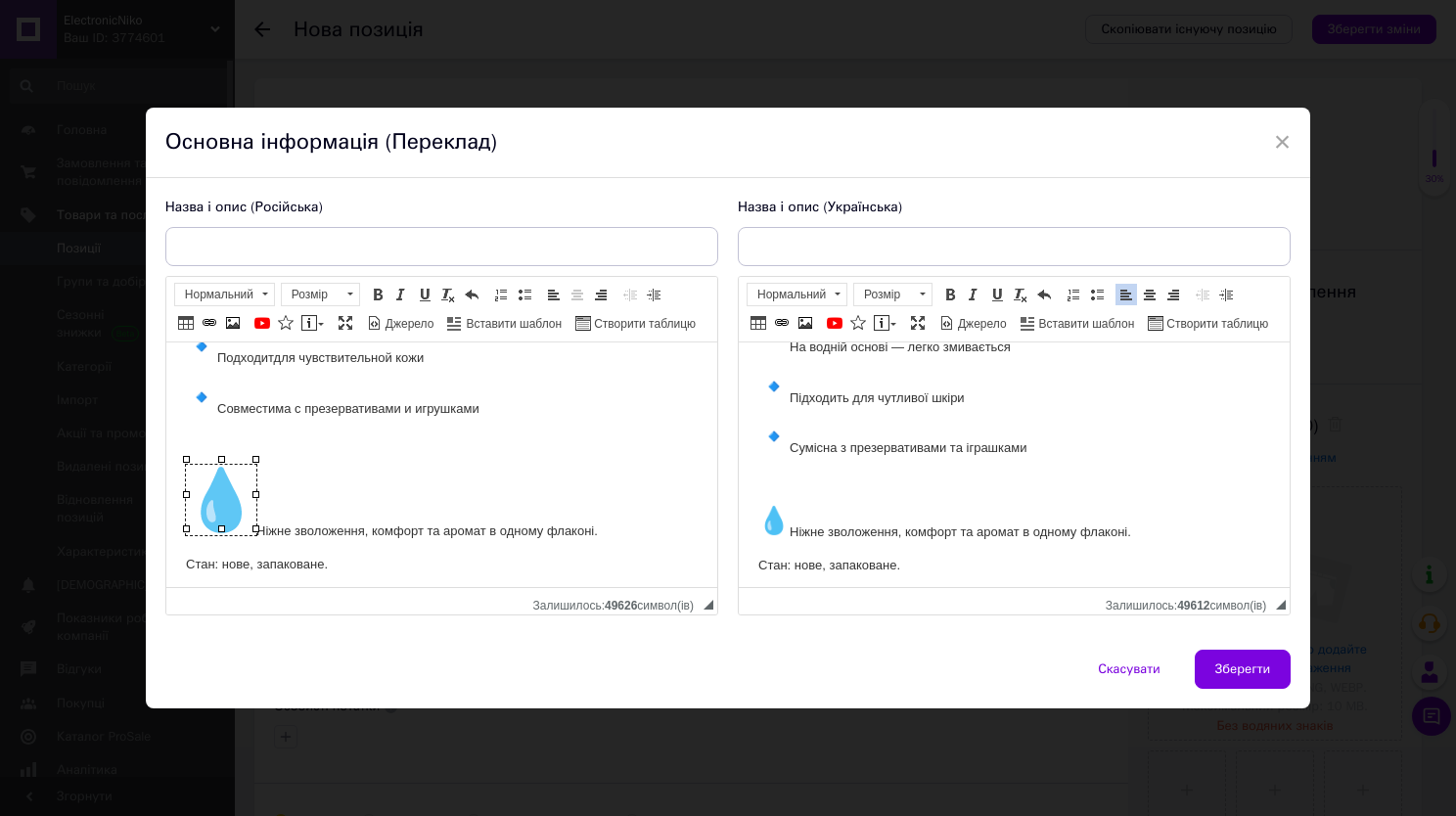 click at bounding box center (220, 499) 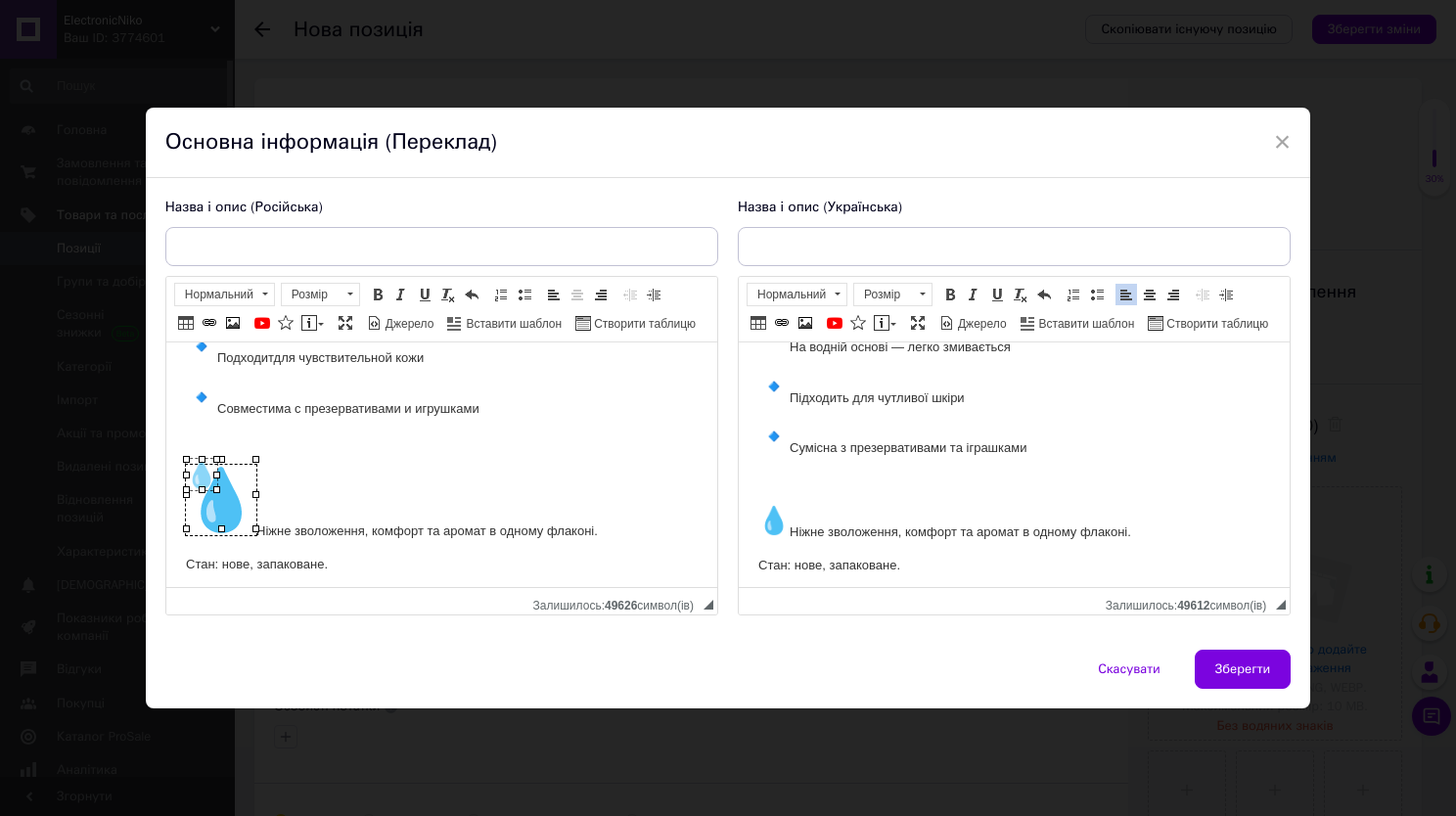 drag, startPoint x: 255, startPoint y: 524, endPoint x: 176, endPoint y: 461, distance: 101.04454 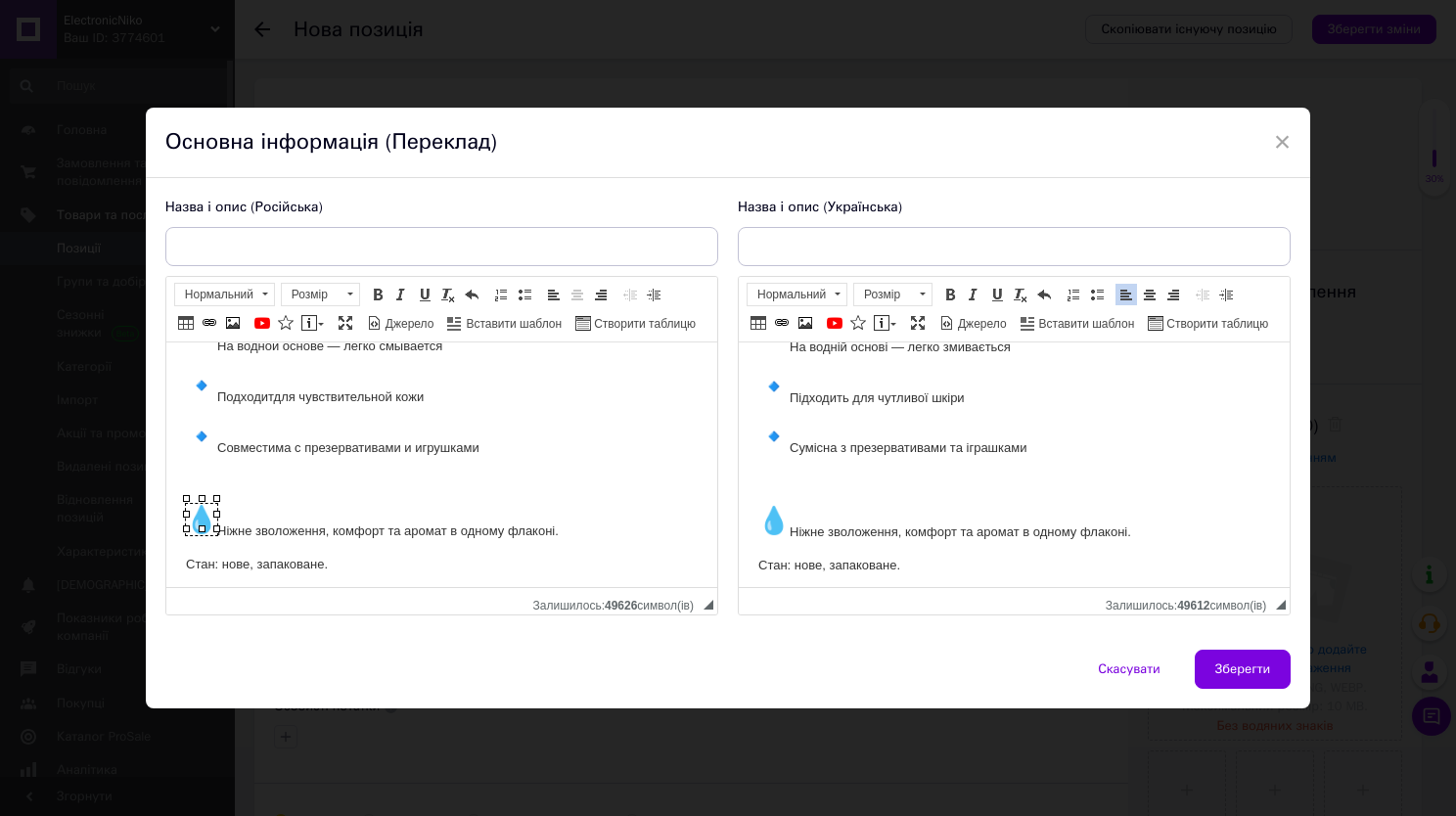 click on "Ніжне зволоження, комфорт та аромат в одному флаконі." at bounding box center (440, 521) 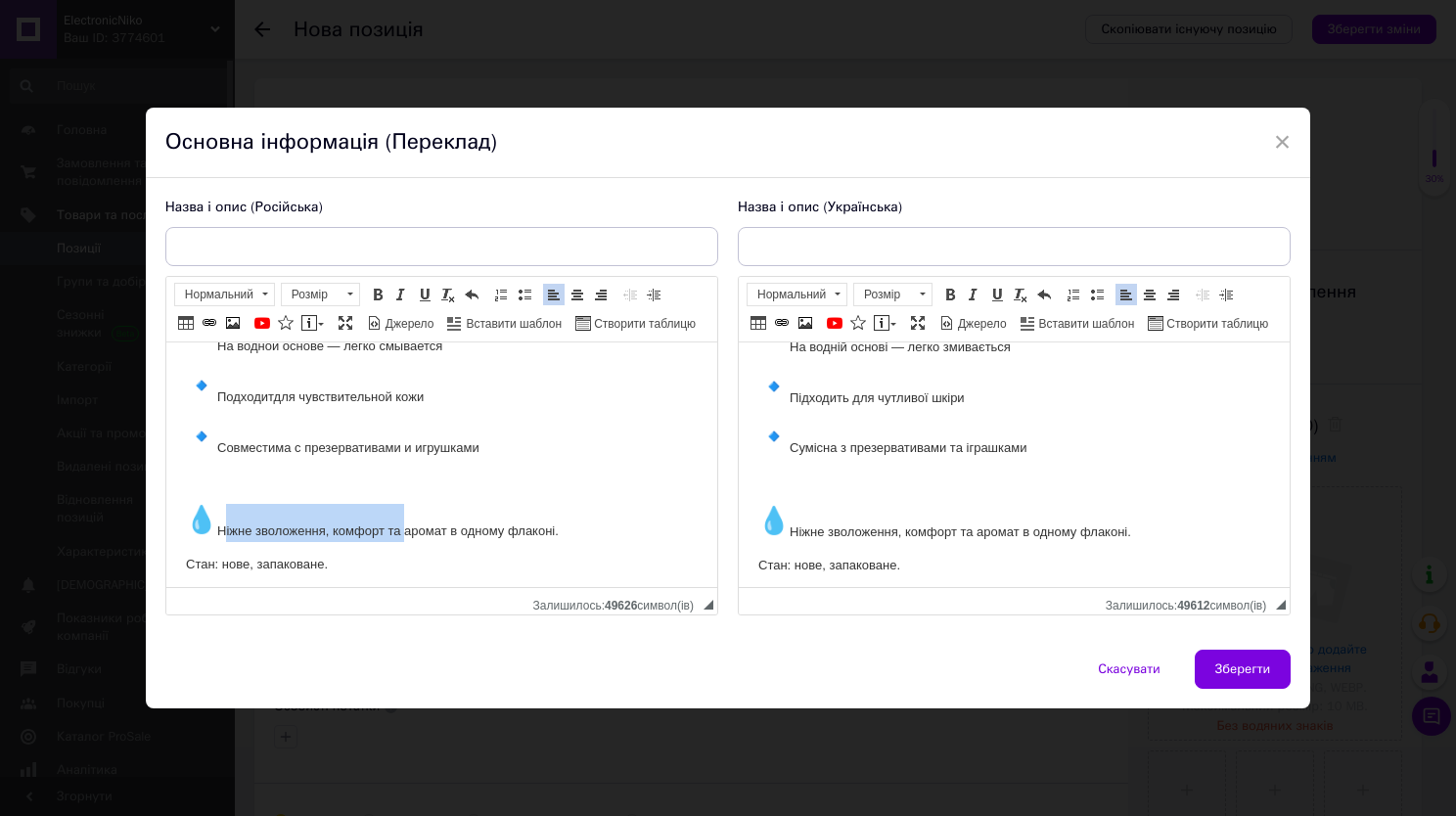 drag, startPoint x: 400, startPoint y: 524, endPoint x: 222, endPoint y: 522, distance: 178.01124 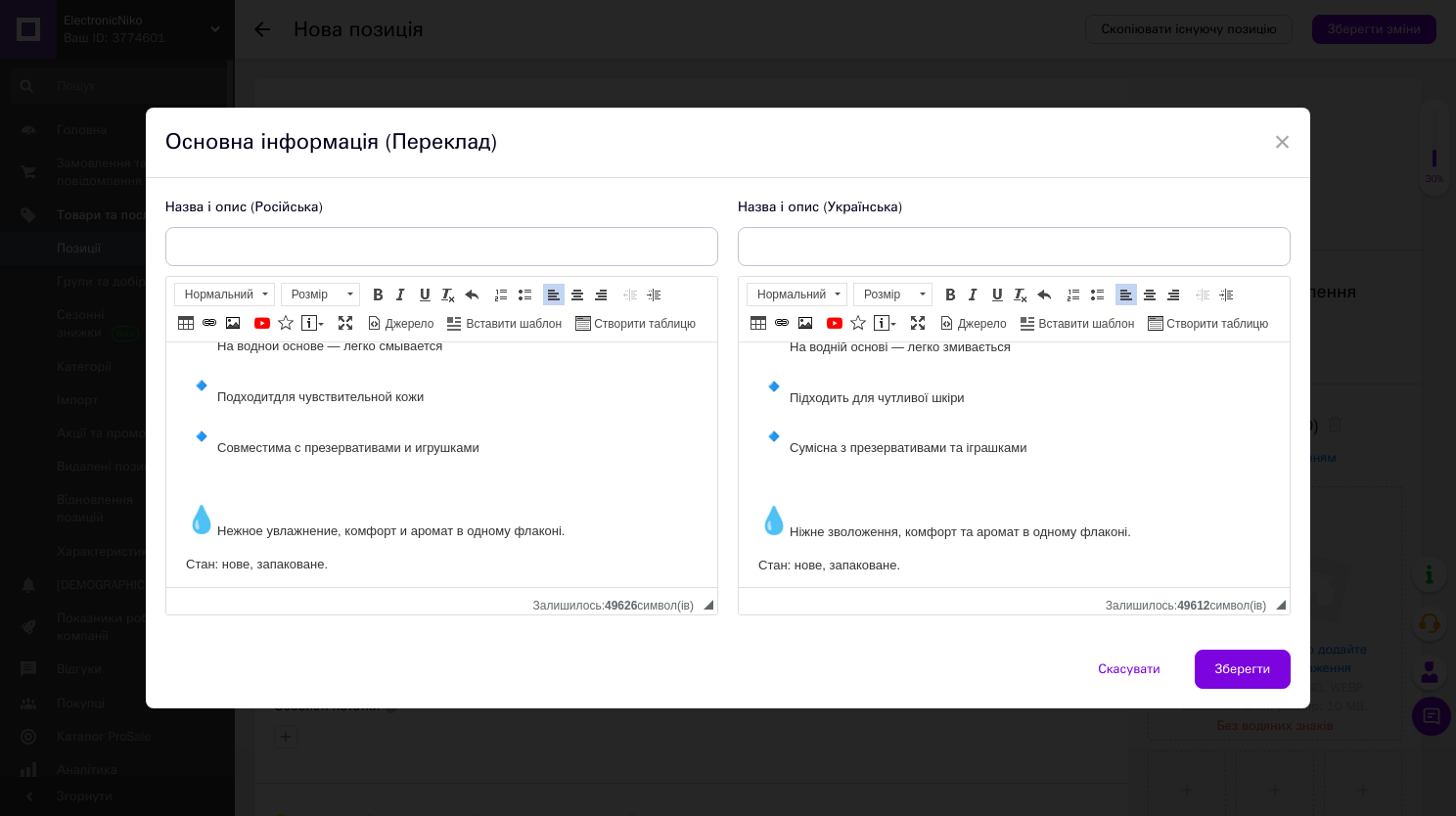click on "Нежное увлажнение, комфорт и аромат в одному флаконі." at bounding box center (440, 521) 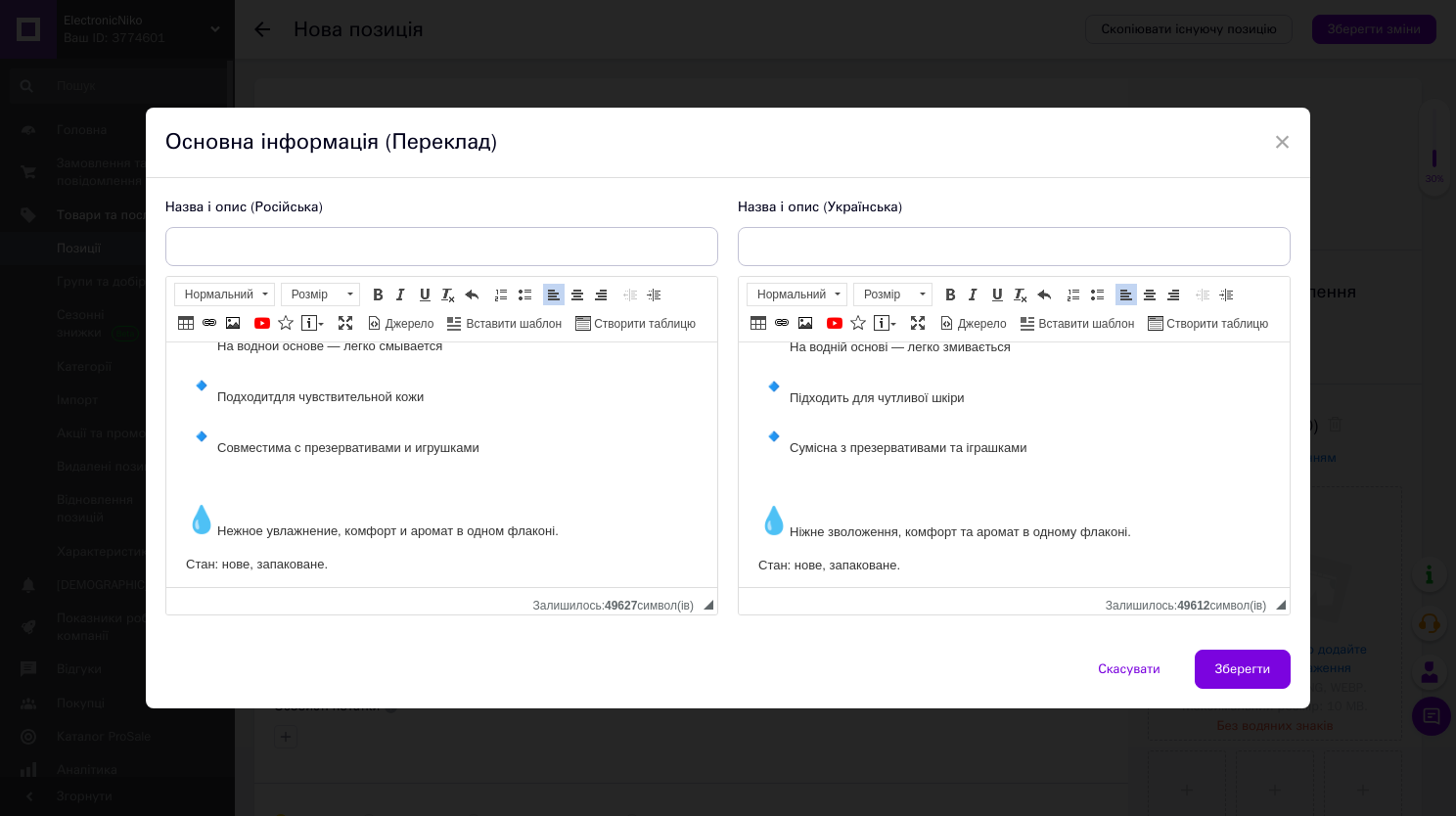 click on "Нежное увлажнение, комфорт и аромат в одном флаконі." at bounding box center (440, 521) 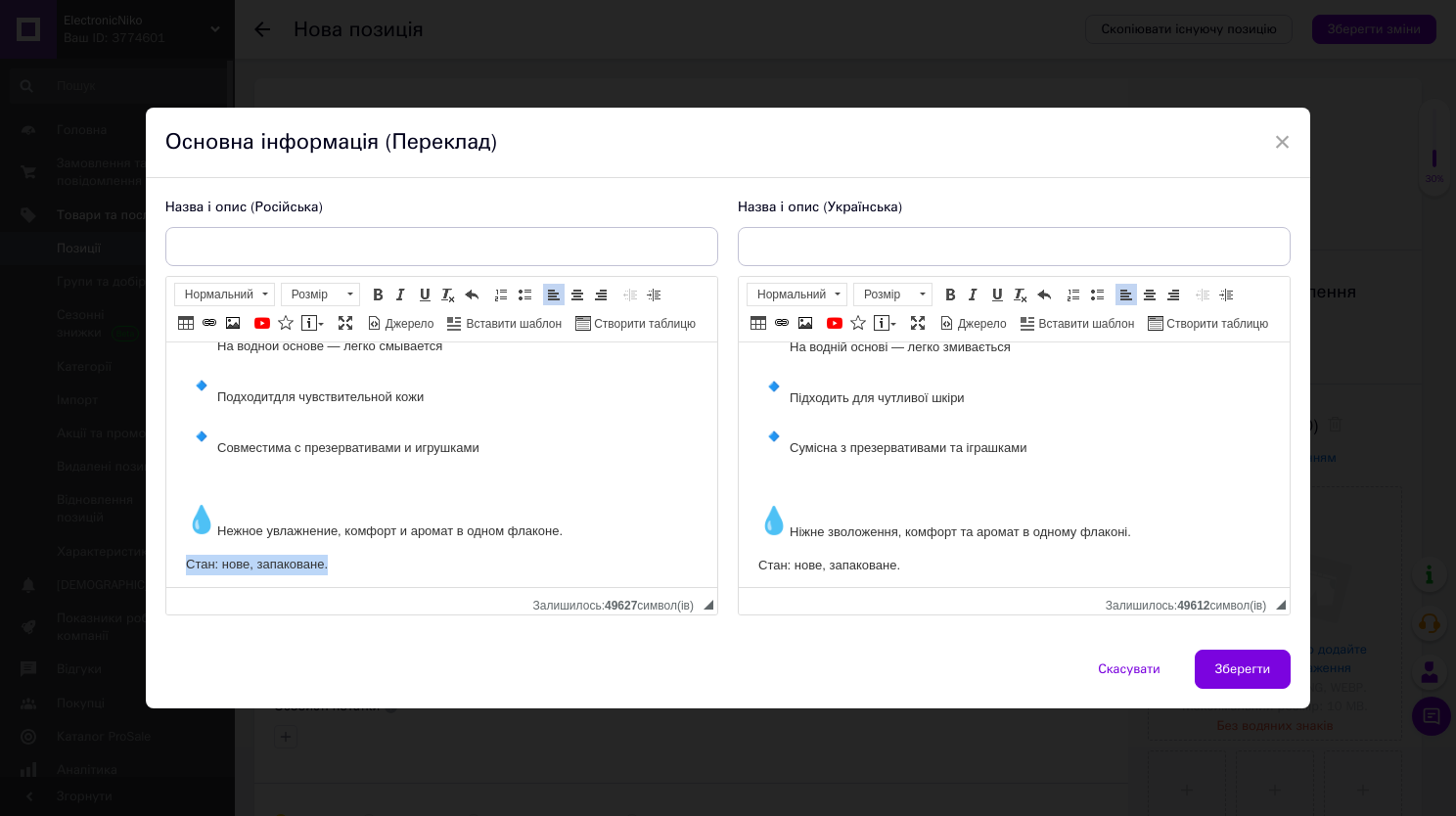 drag, startPoint x: 350, startPoint y: 562, endPoint x: 175, endPoint y: 557, distance: 175.07141 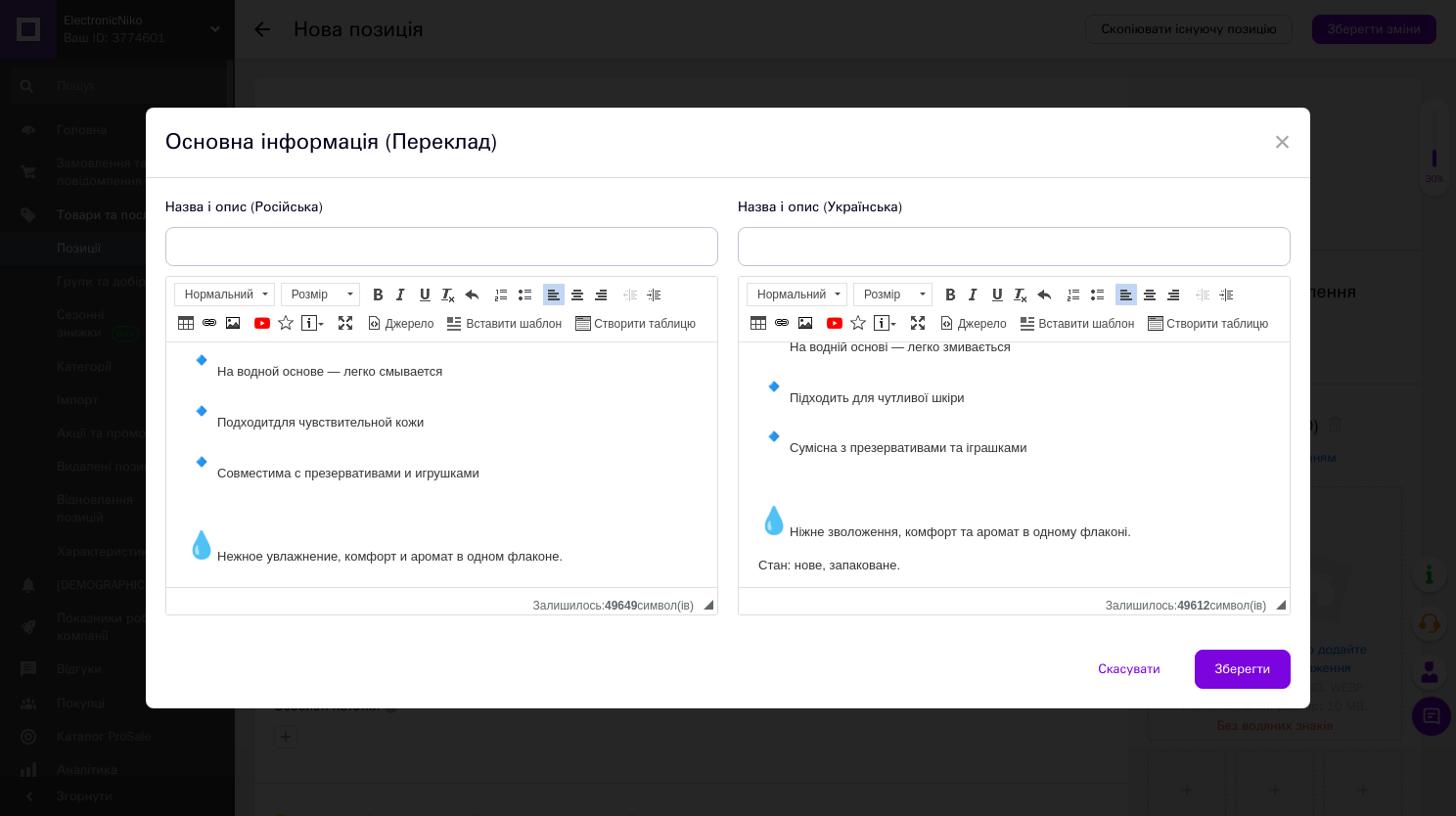 scroll, scrollTop: 177, scrollLeft: 0, axis: vertical 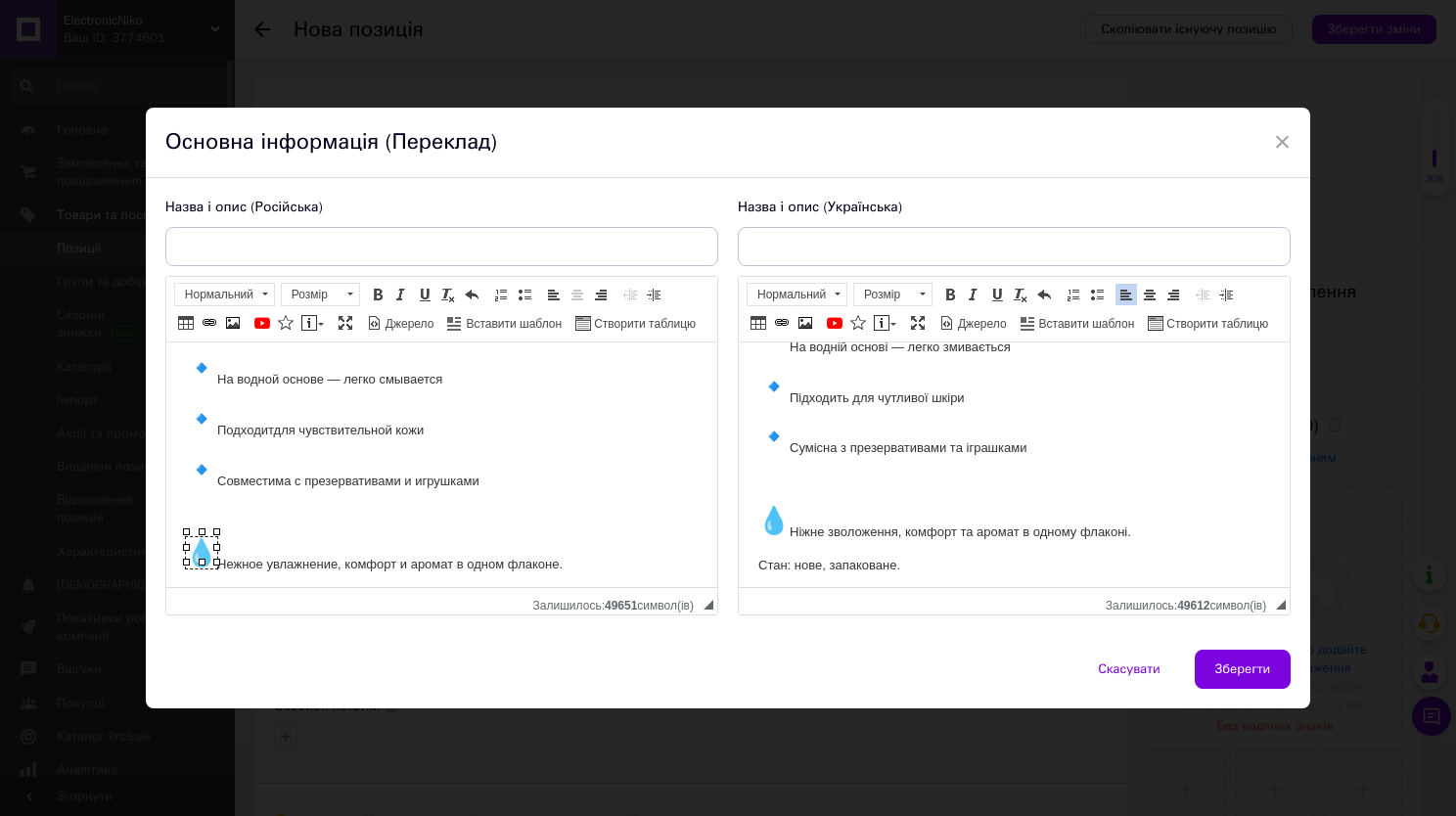 click at bounding box center (201, 552) 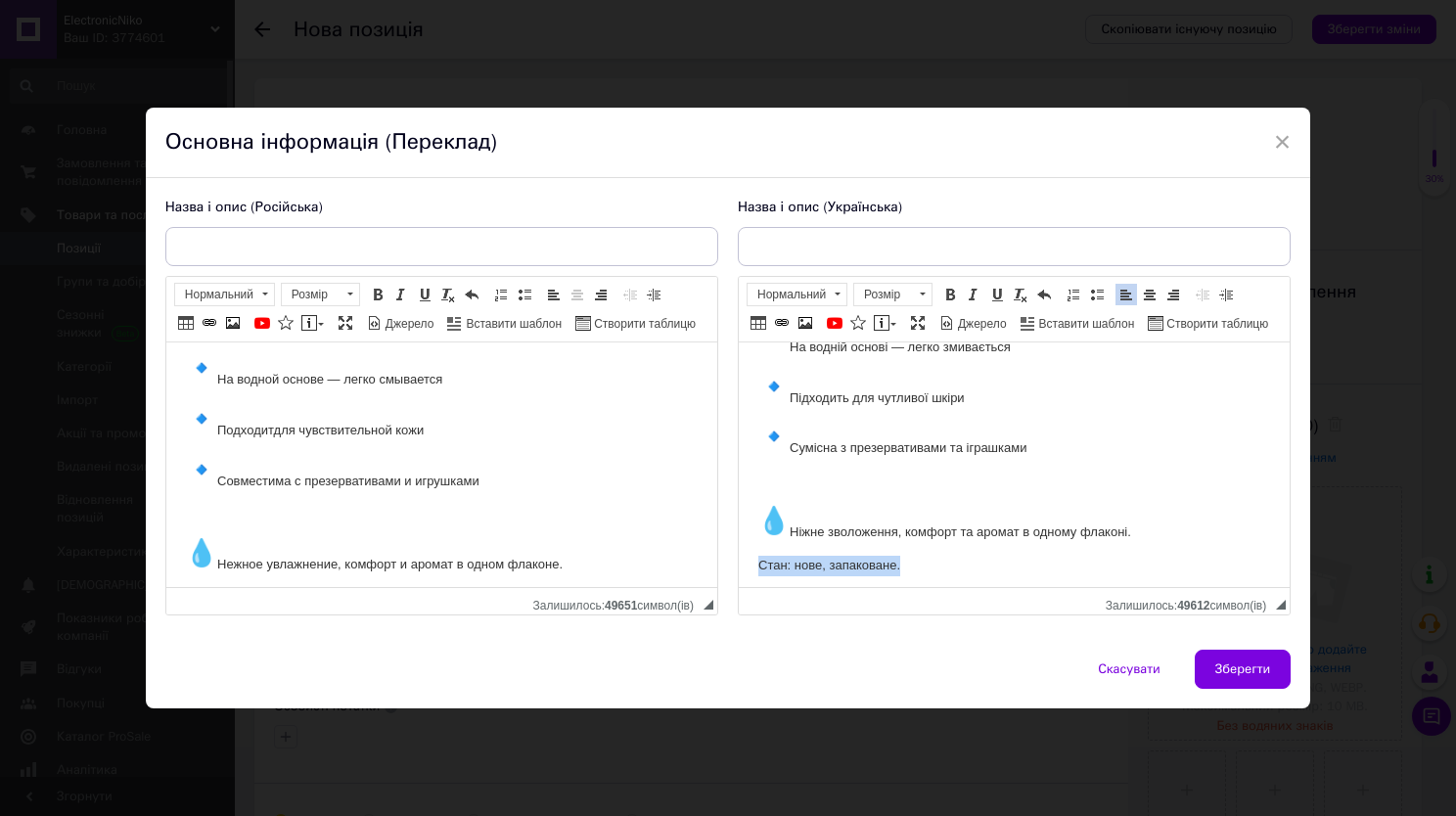 drag, startPoint x: 929, startPoint y: 556, endPoint x: 746, endPoint y: 558, distance: 183.0109 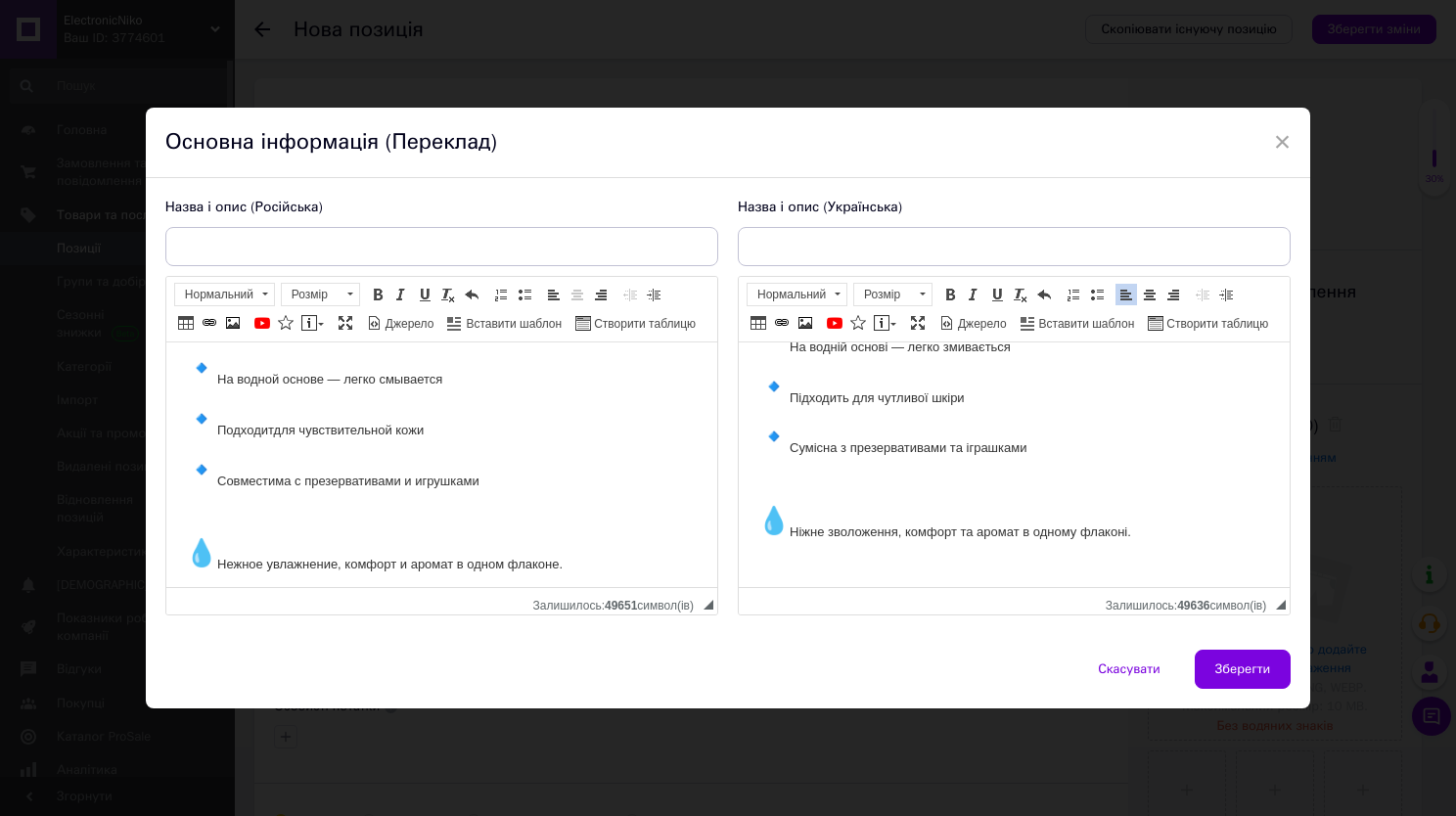 scroll, scrollTop: 247, scrollLeft: 0, axis: vertical 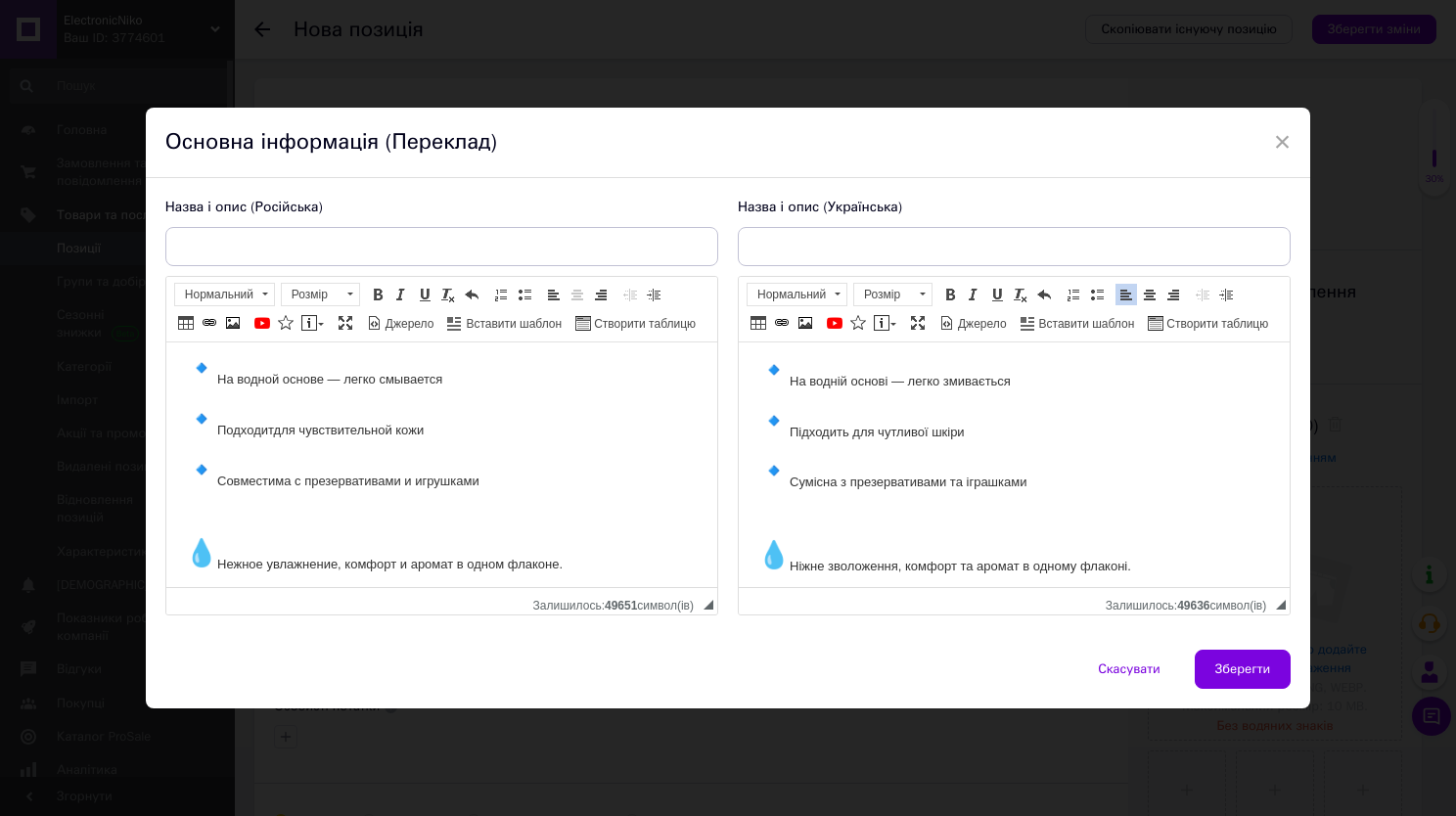 drag, startPoint x: 1278, startPoint y: 512, endPoint x: 1996, endPoint y: 942, distance: 836.913 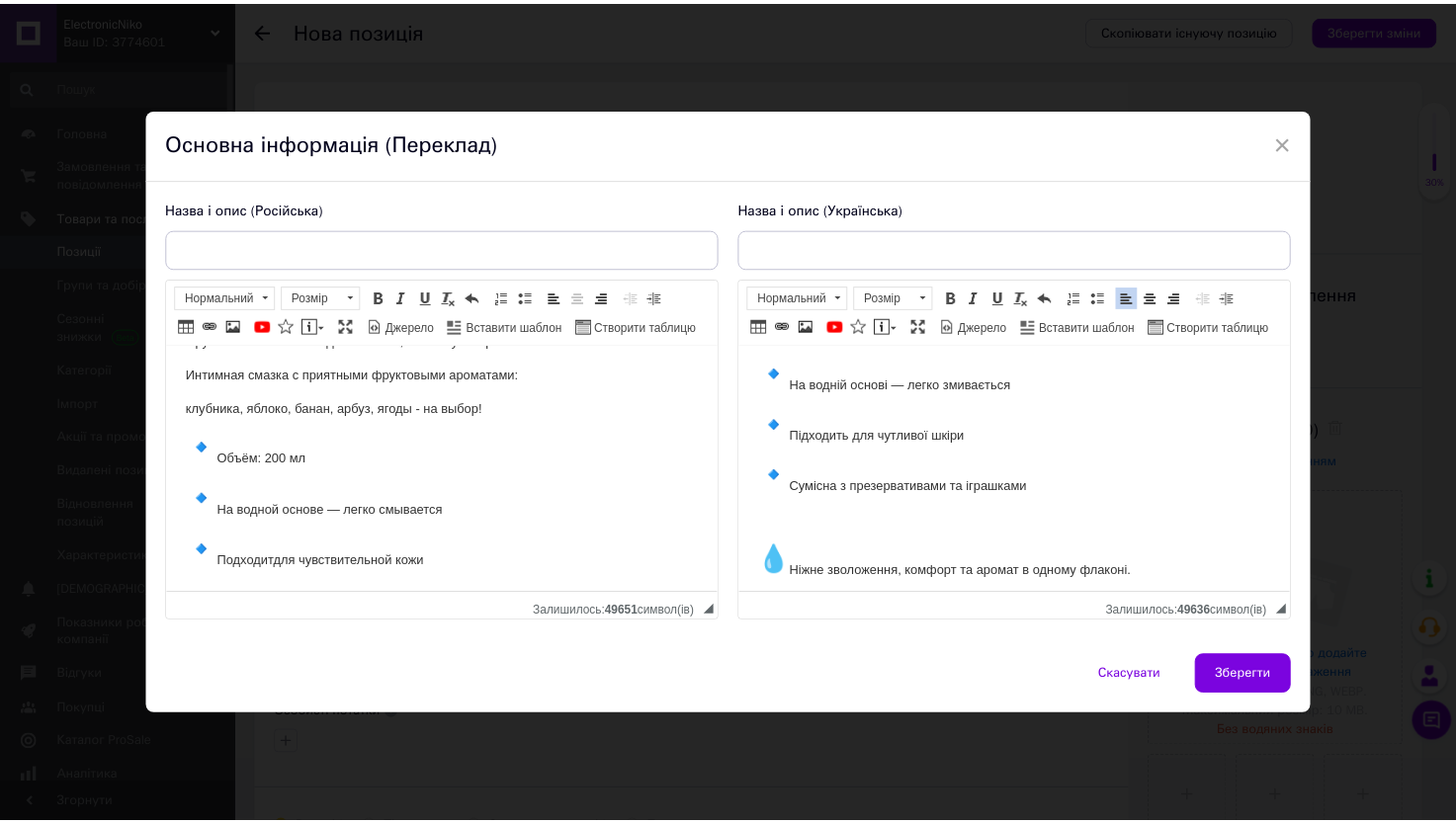 scroll, scrollTop: 0, scrollLeft: 0, axis: both 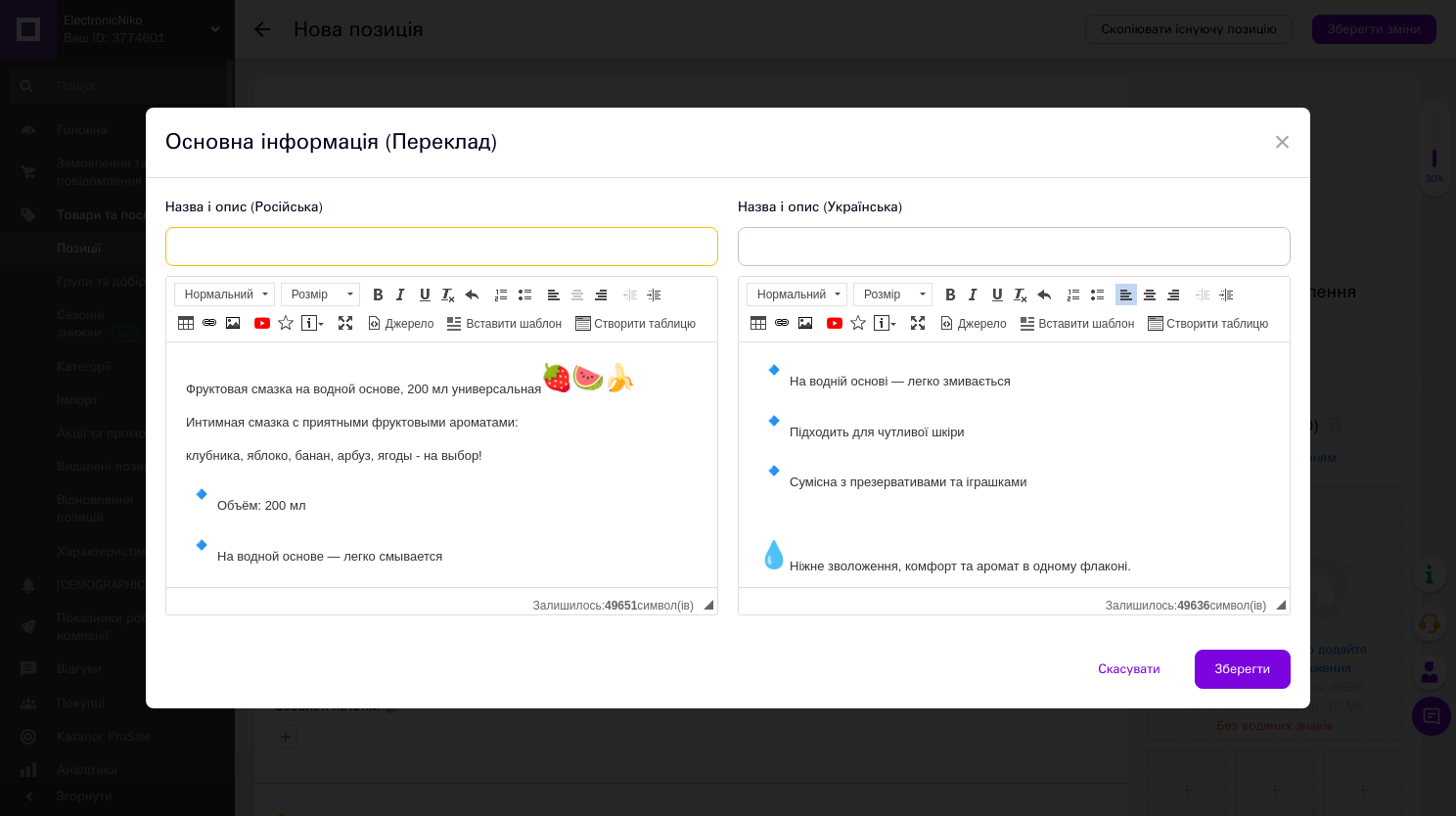 click at bounding box center [441, 247] 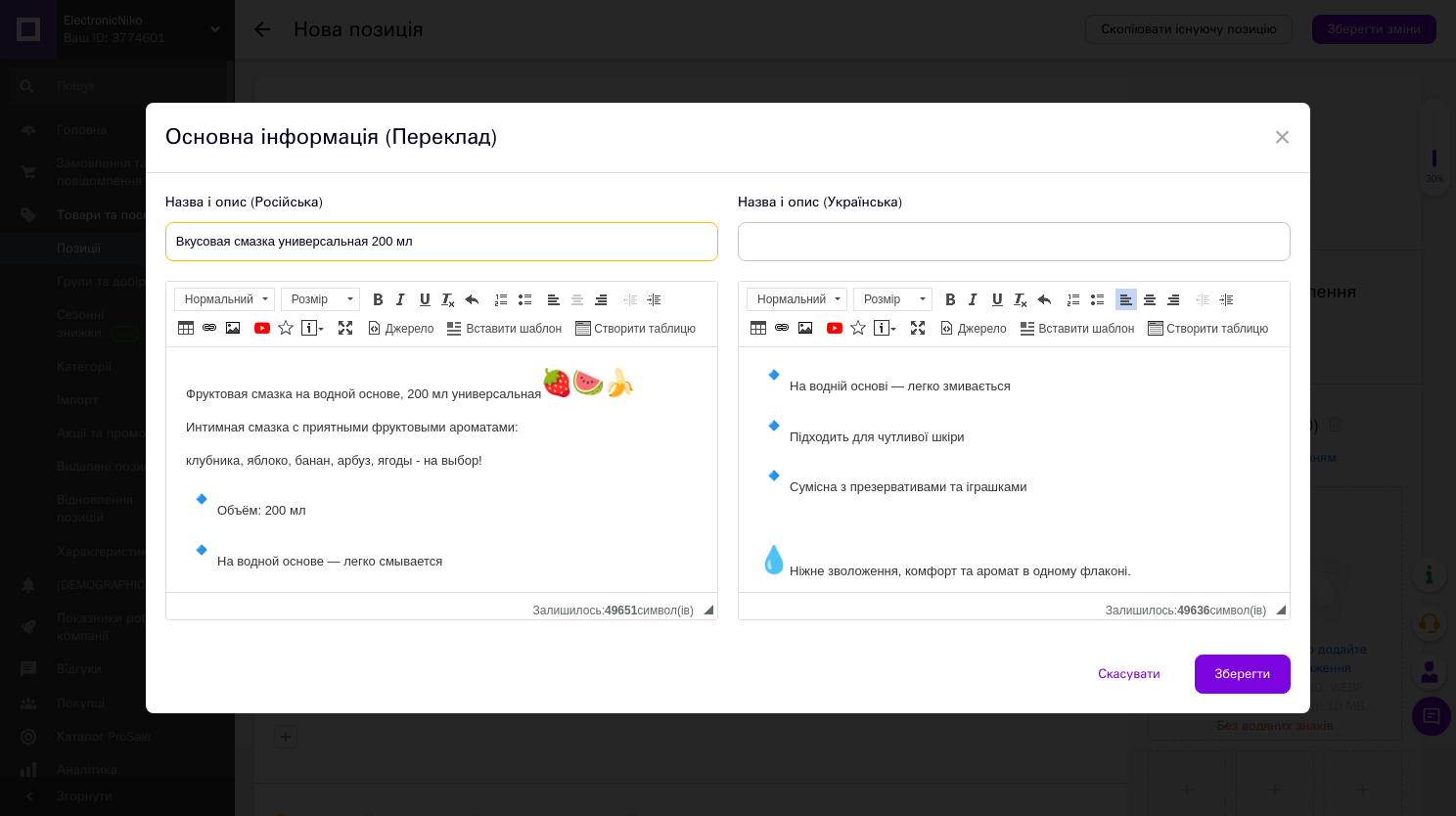 type on "Вкусовая смазка универсальная 200 мл" 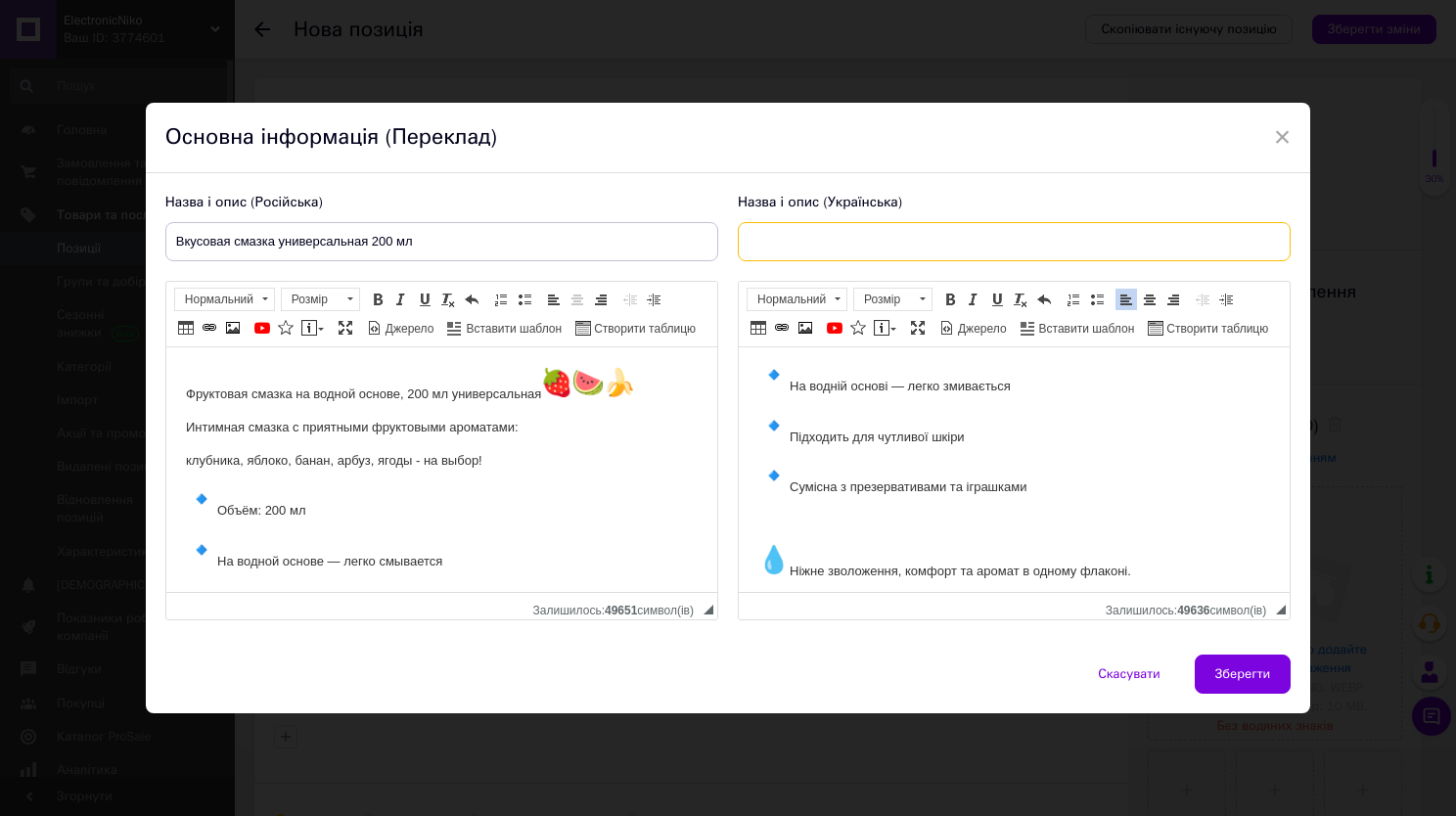 click at bounding box center [1014, 242] 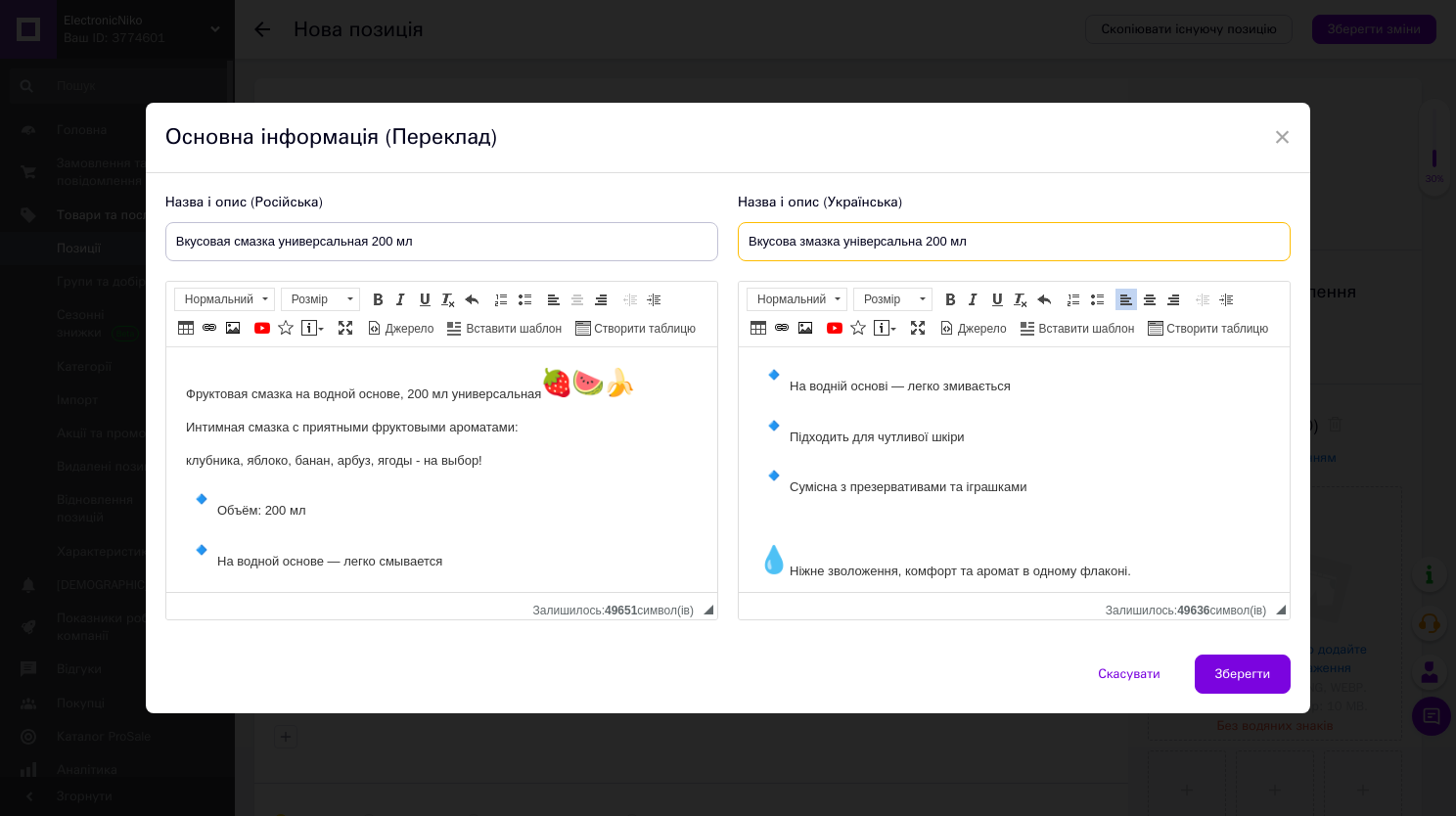 type on "Вкусова змазка універсальна 200 мл" 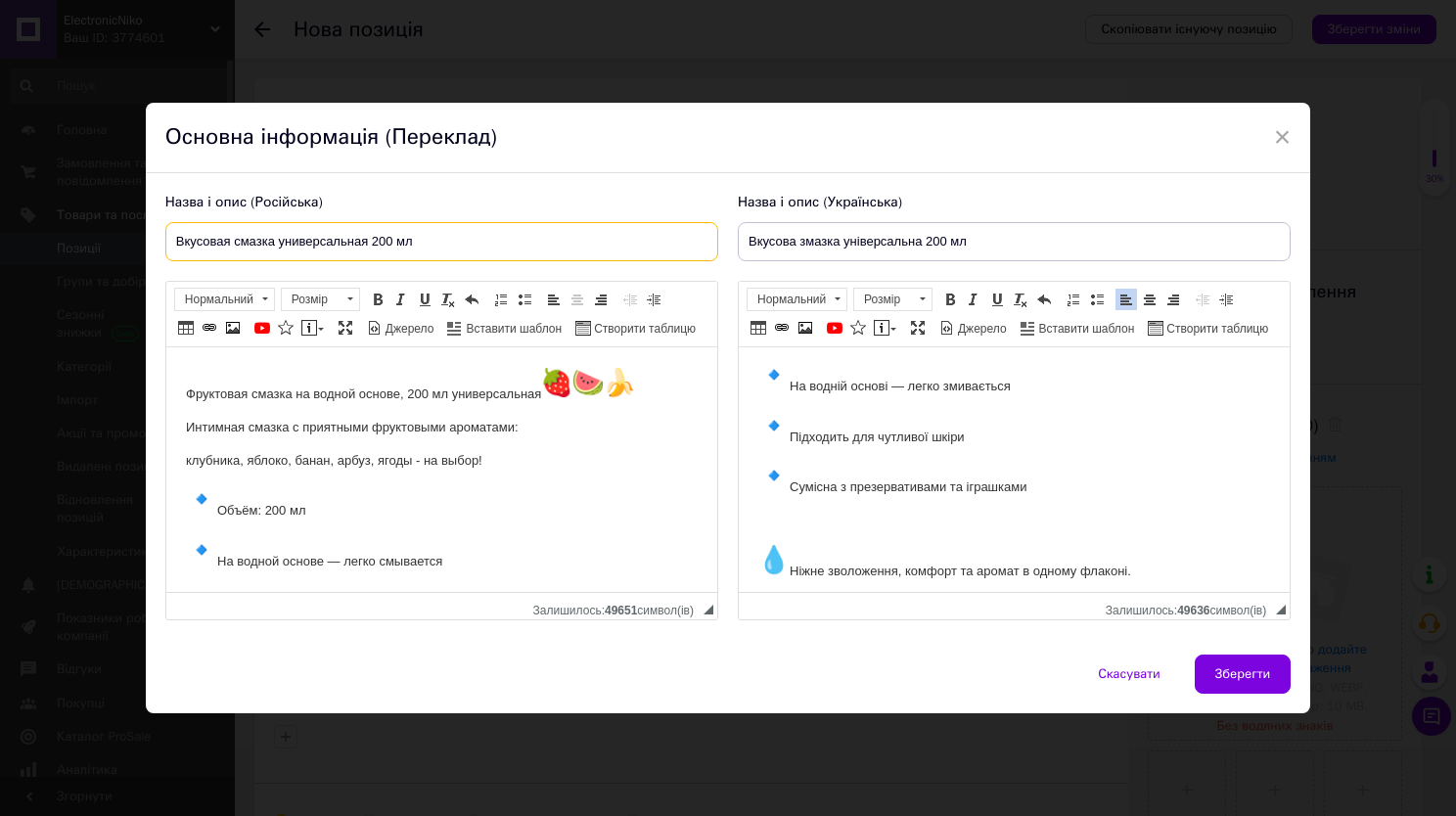 click on "Вкусовая смазка универсальная 200 мл" at bounding box center [441, 242] 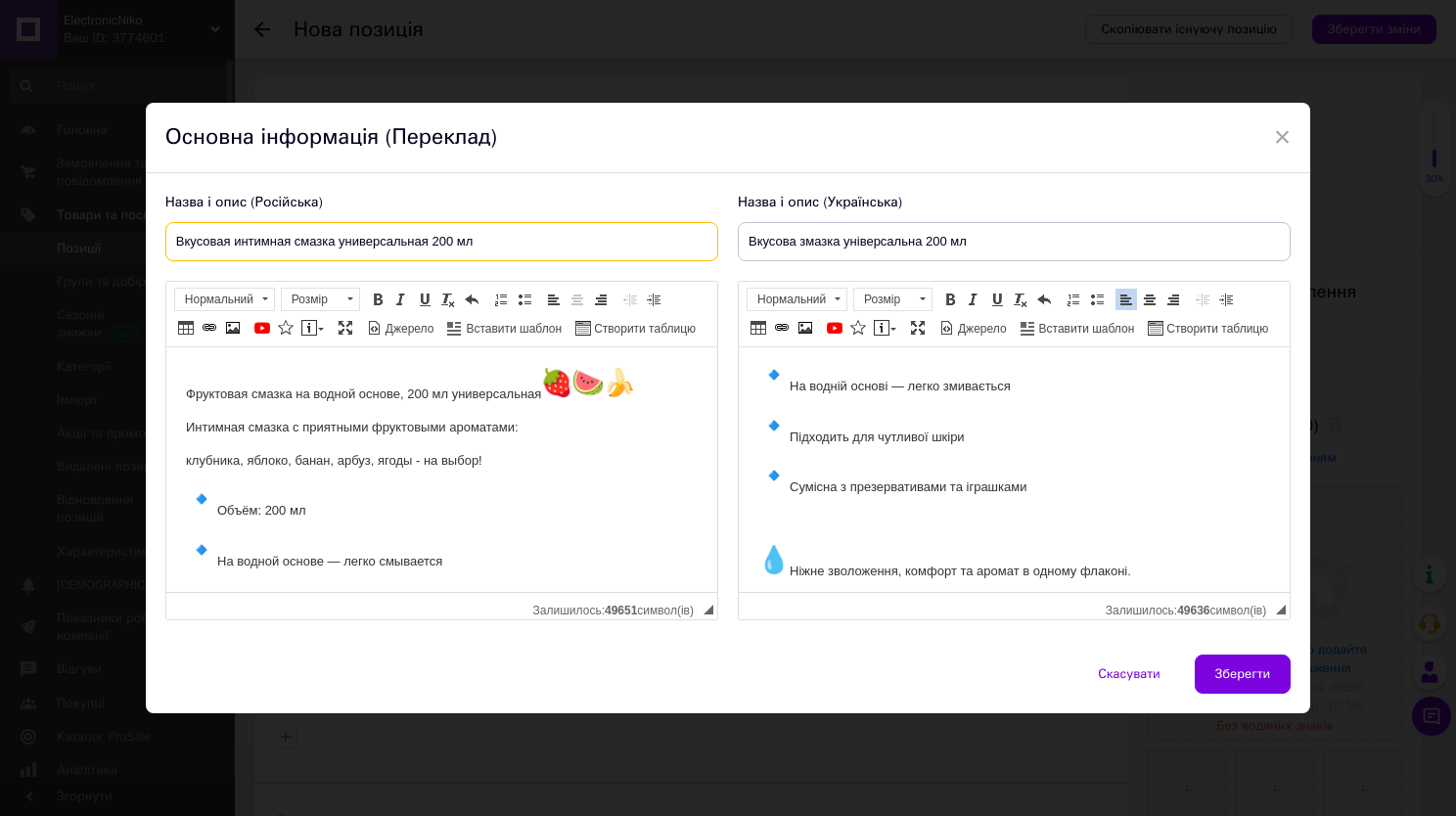 type on "Вкусовая интимная смазка универсальная 200 мл" 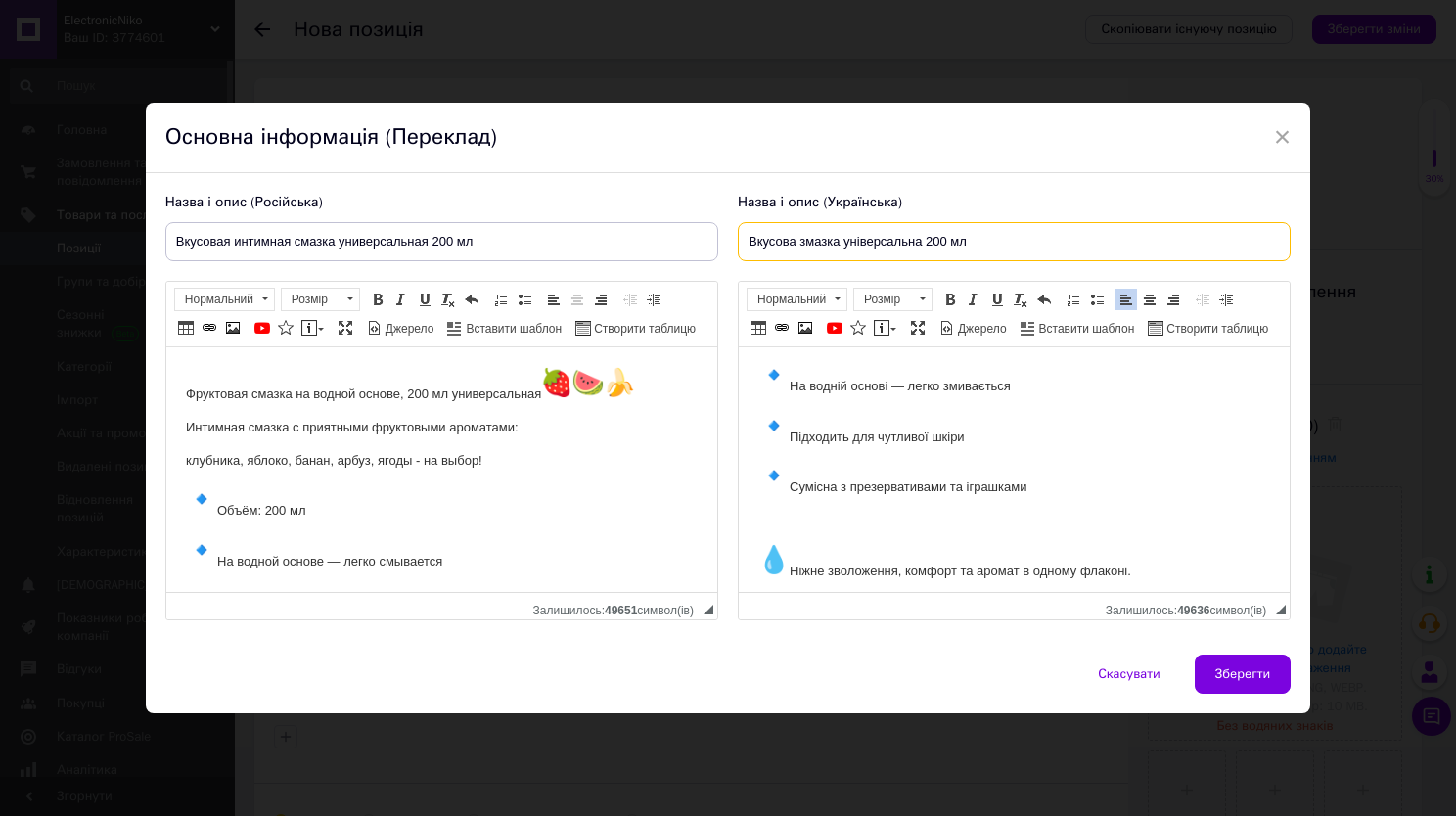 click on "Вкусова змазка універсальна 200 мл" at bounding box center [1014, 242] 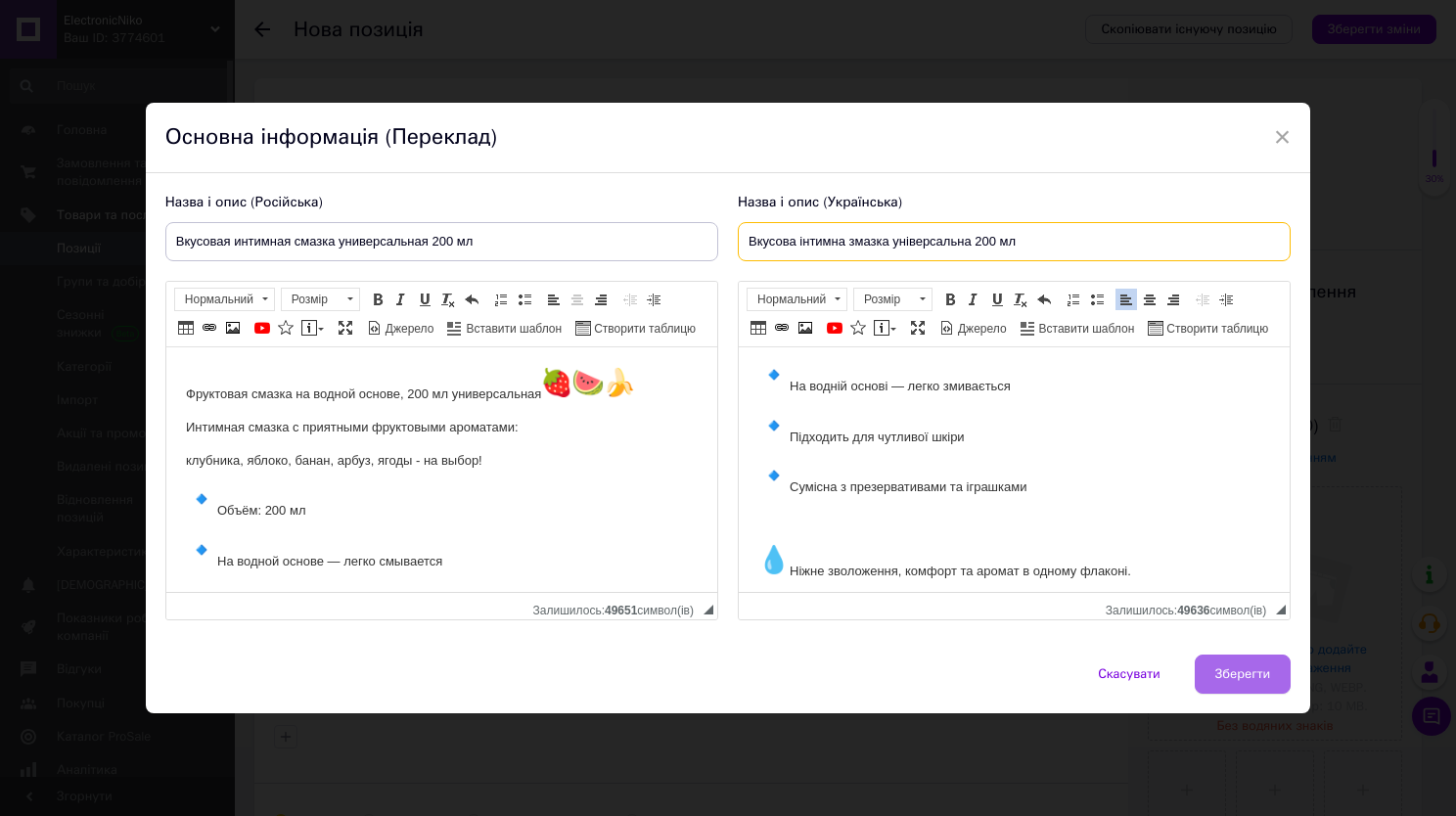type on "Вкусова інтимна змазка універсальна 200 мл" 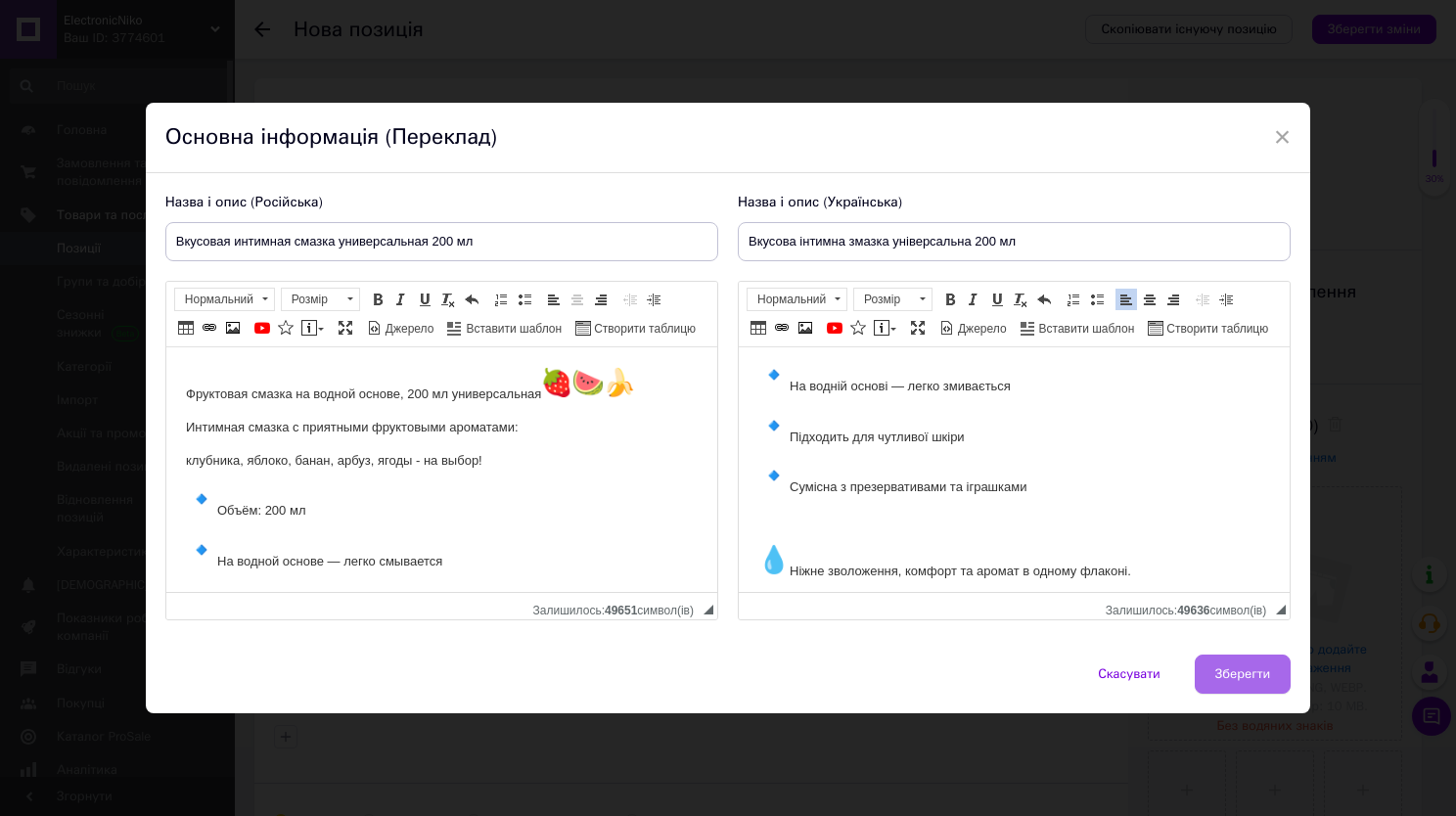 click on "Зберегти" at bounding box center (1243, 674) 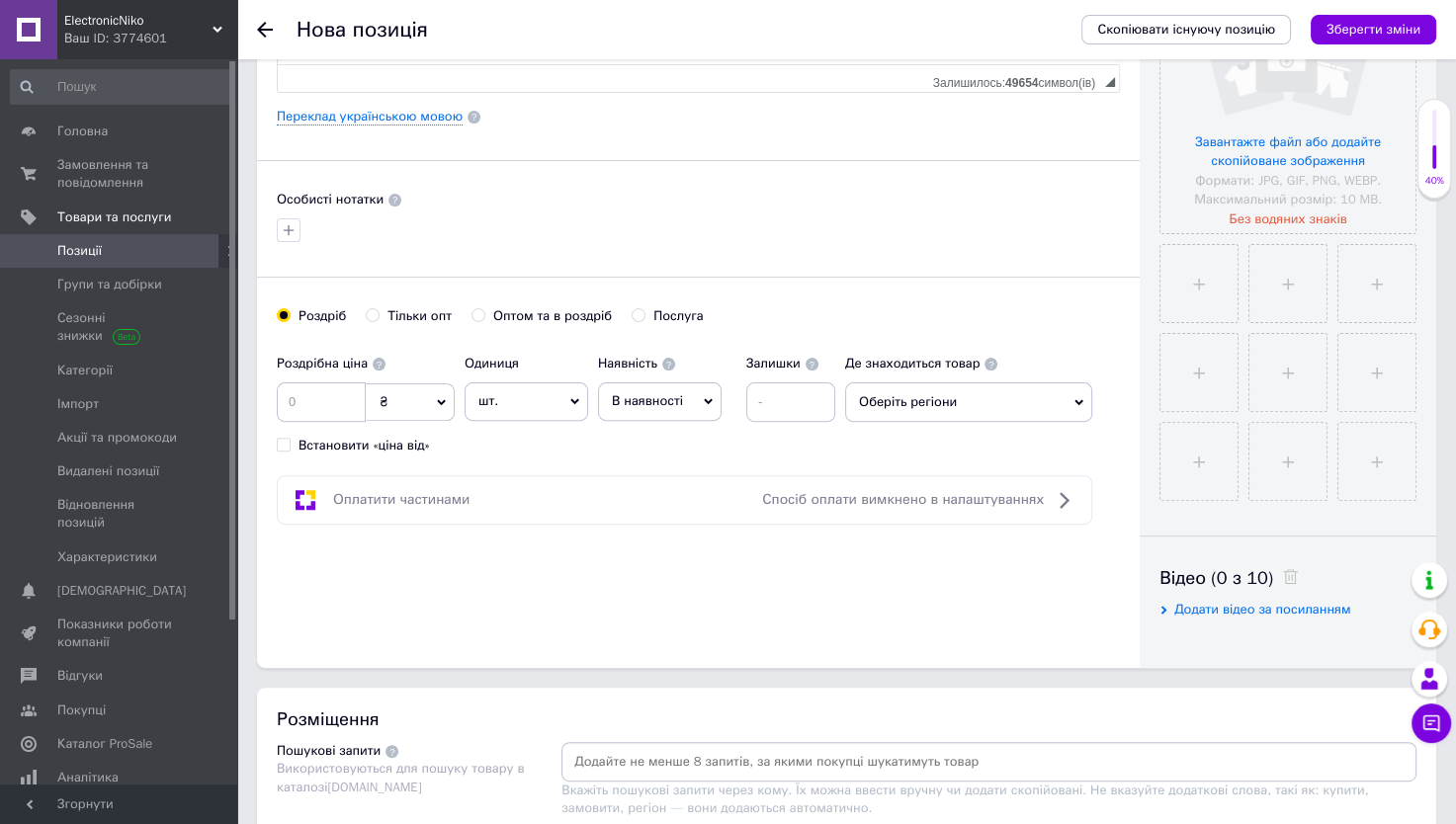 scroll, scrollTop: 547, scrollLeft: 0, axis: vertical 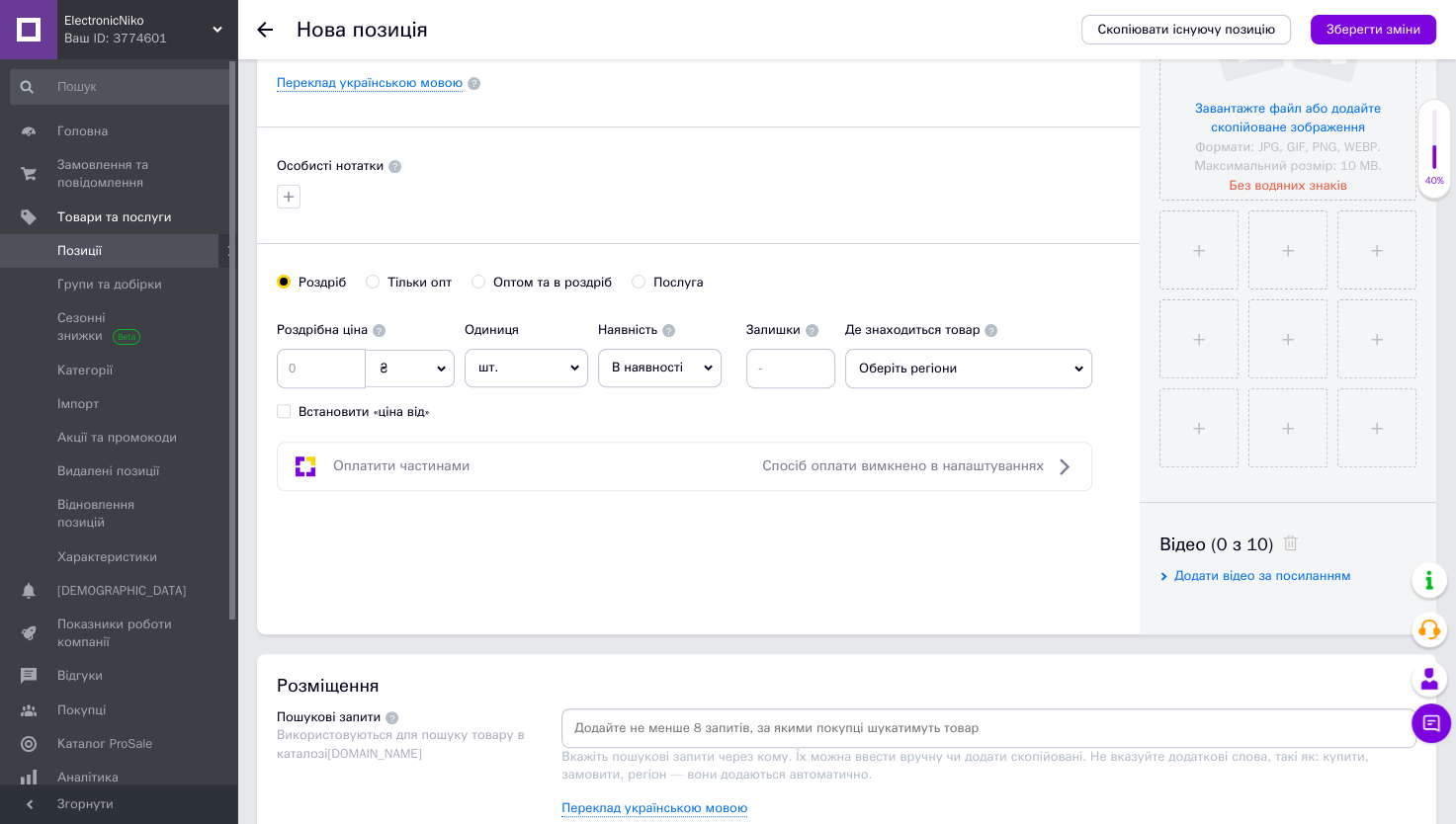 click on "Оберіть регіони" at bounding box center [969, 369] 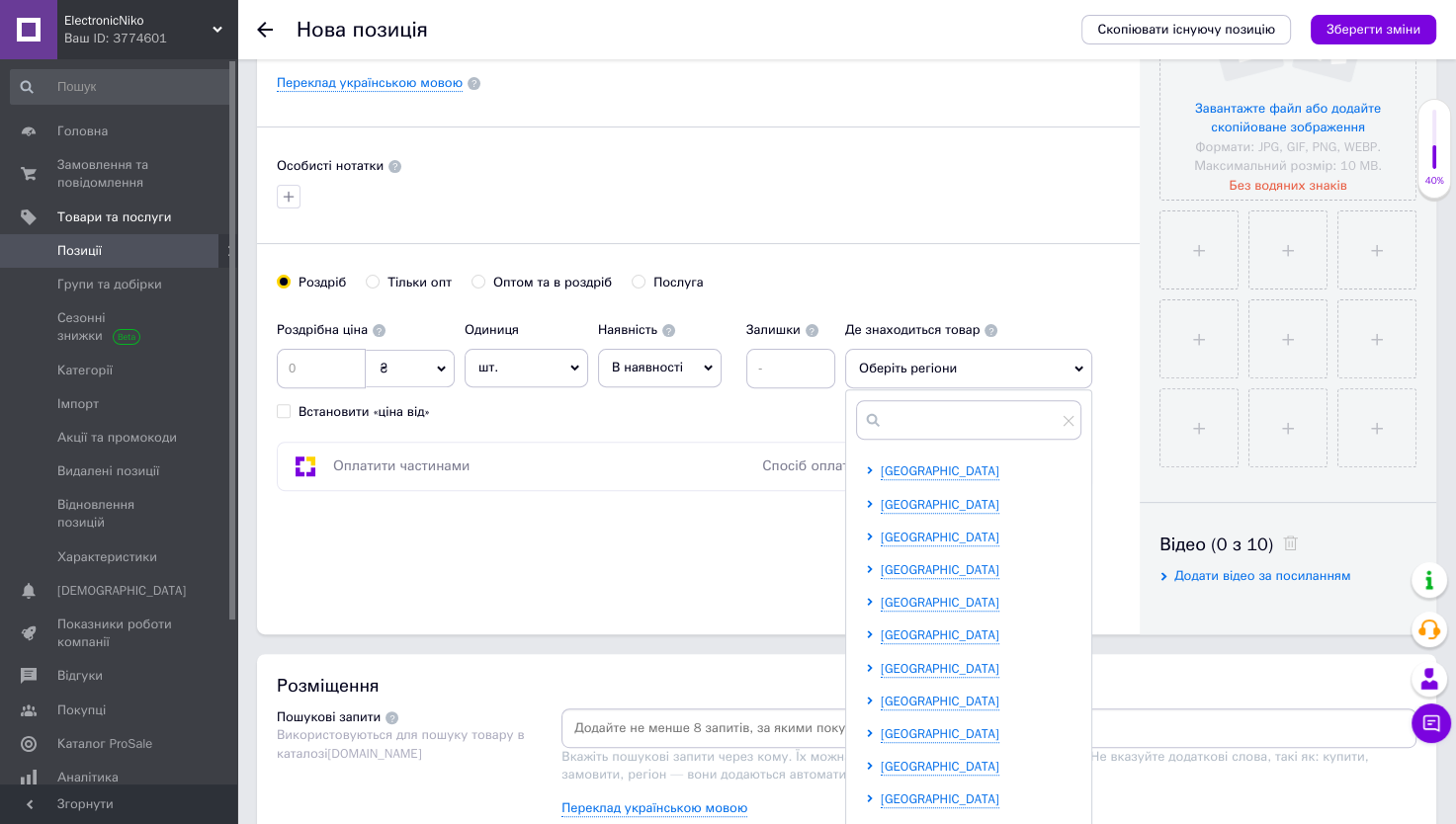 scroll, scrollTop: 213, scrollLeft: 0, axis: vertical 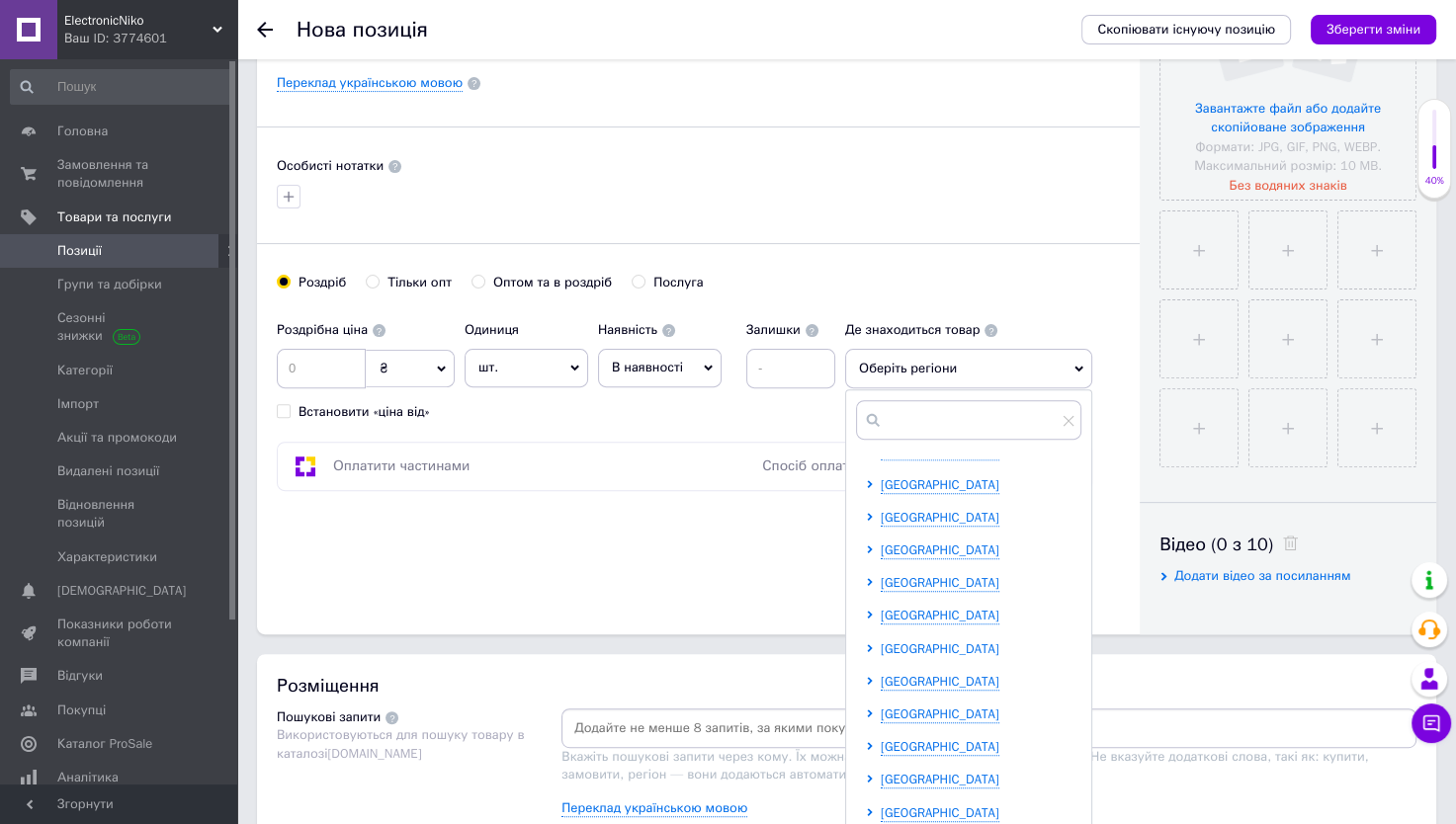 click on "[GEOGRAPHIC_DATA]" at bounding box center (940, 648) 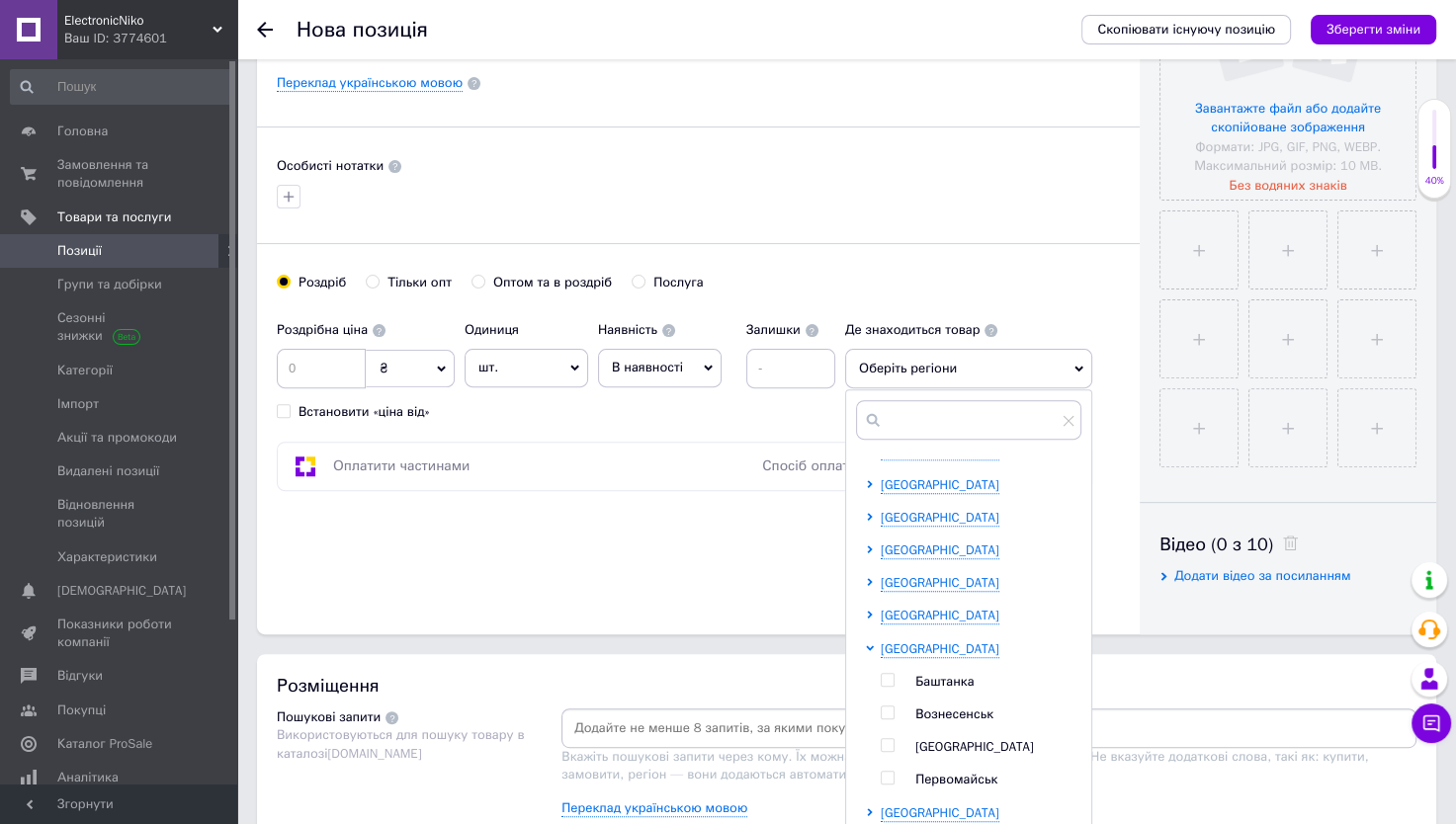 click at bounding box center [887, 745] 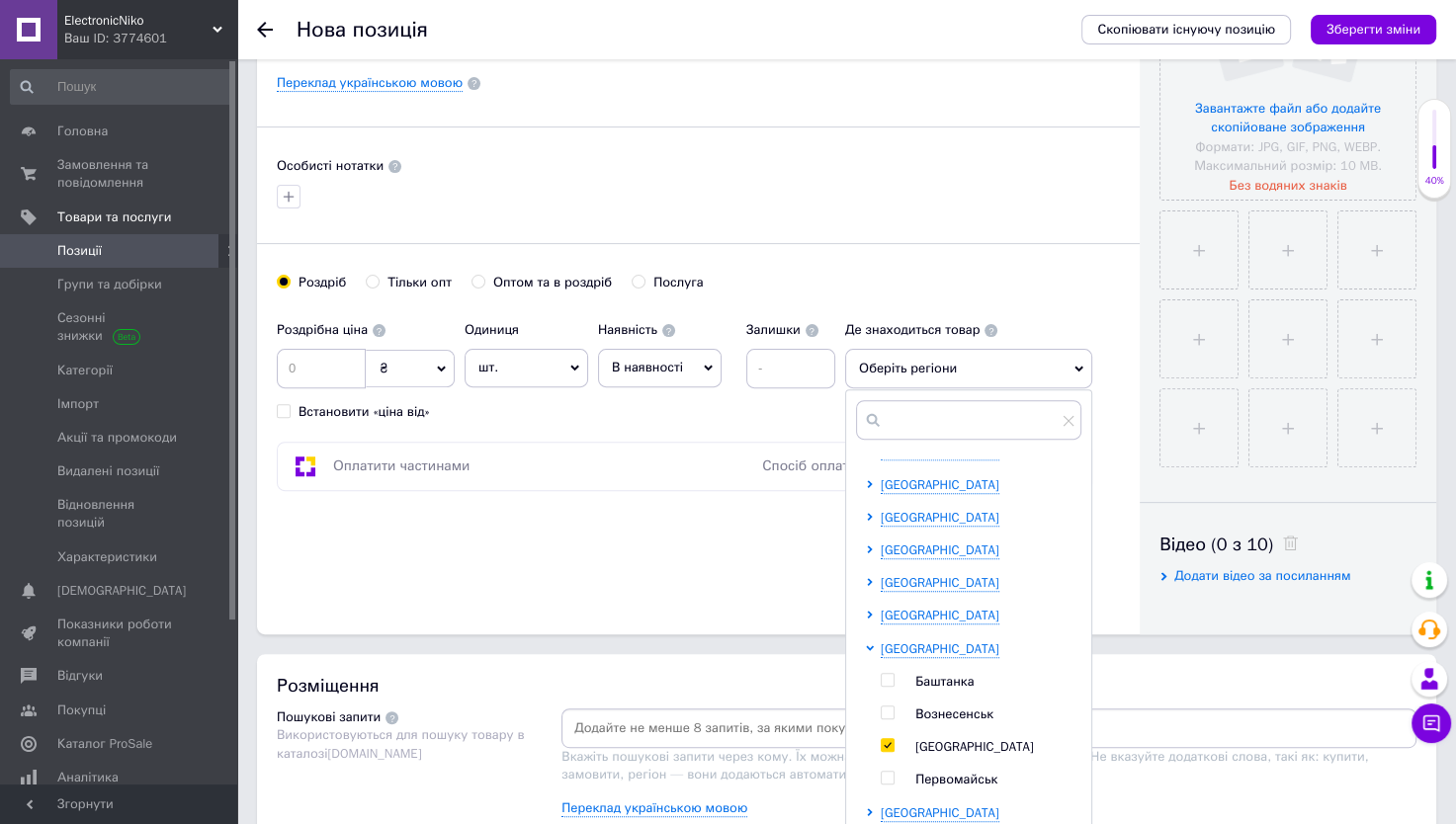 checkbox on "true" 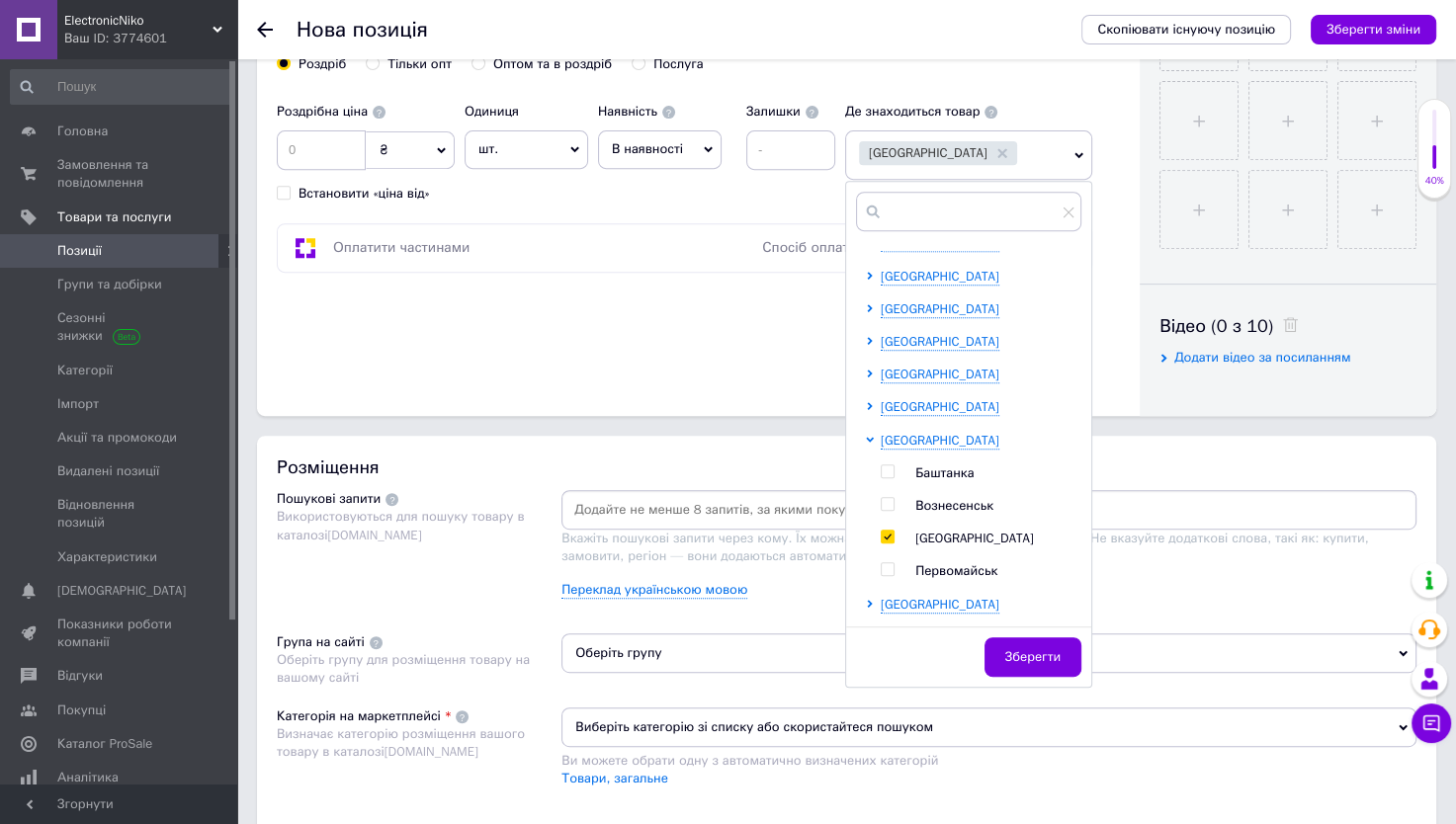 scroll, scrollTop: 850, scrollLeft: 0, axis: vertical 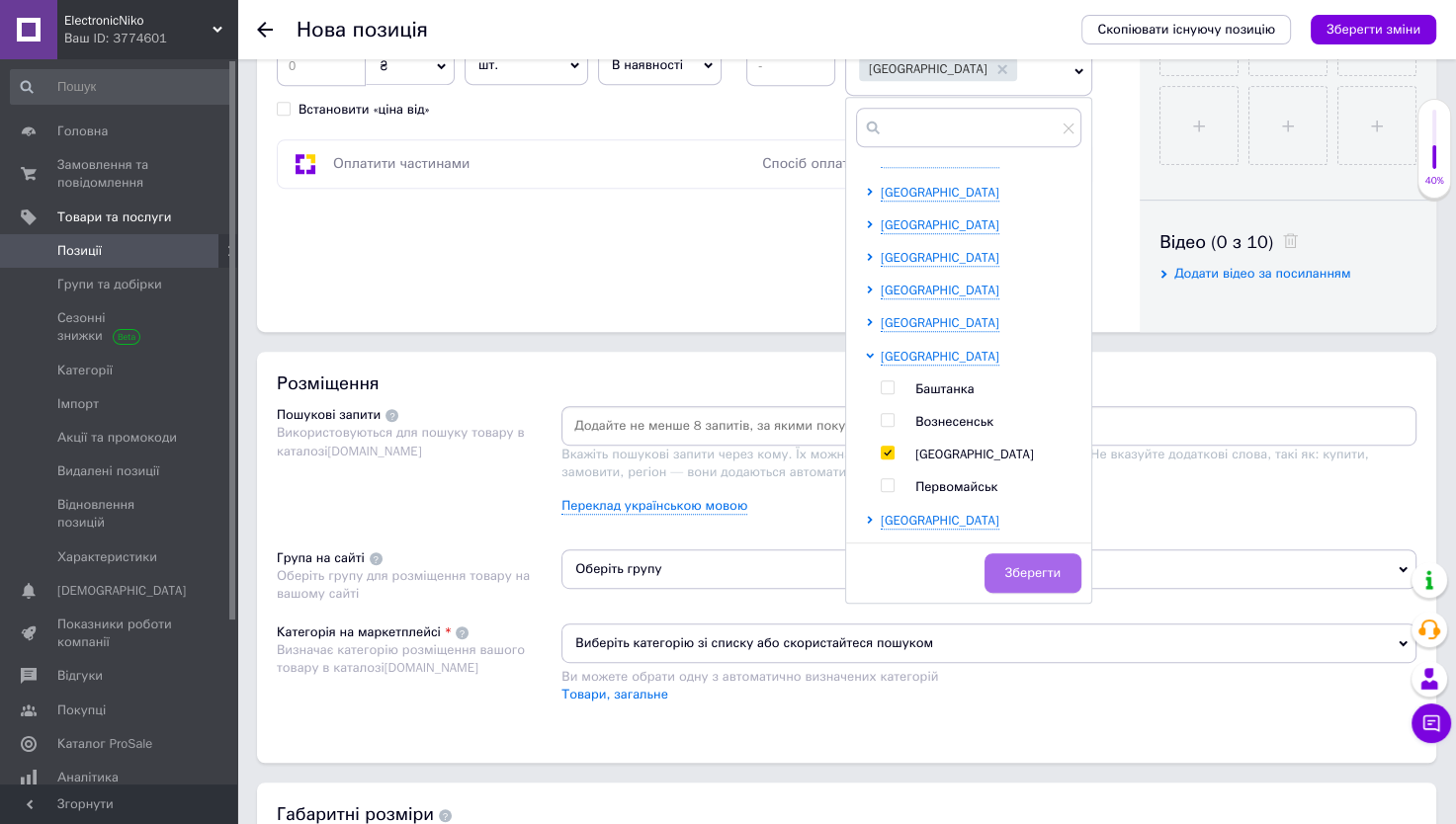 click on "Зберегти" at bounding box center (1033, 573) 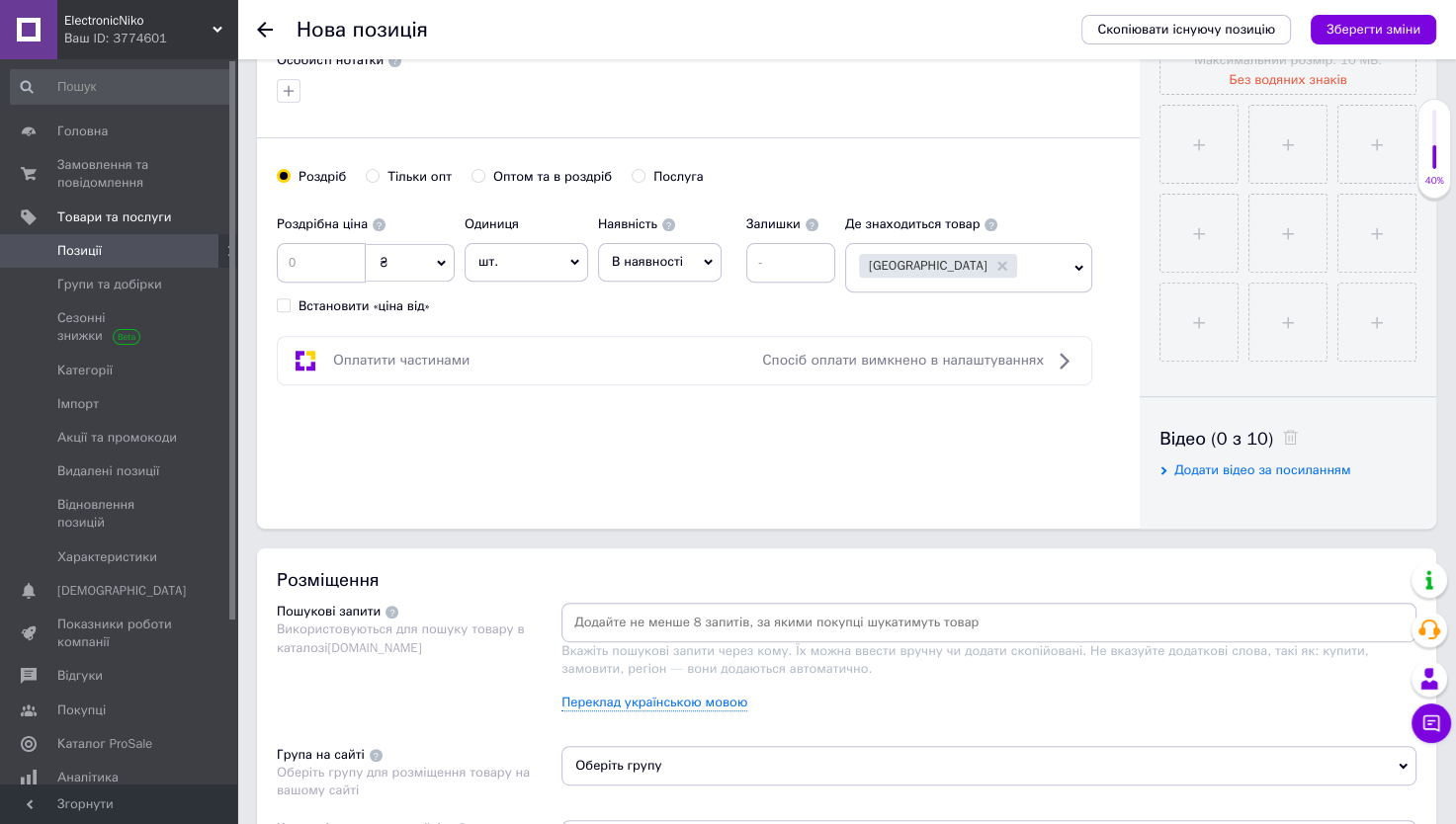 scroll, scrollTop: 631, scrollLeft: 0, axis: vertical 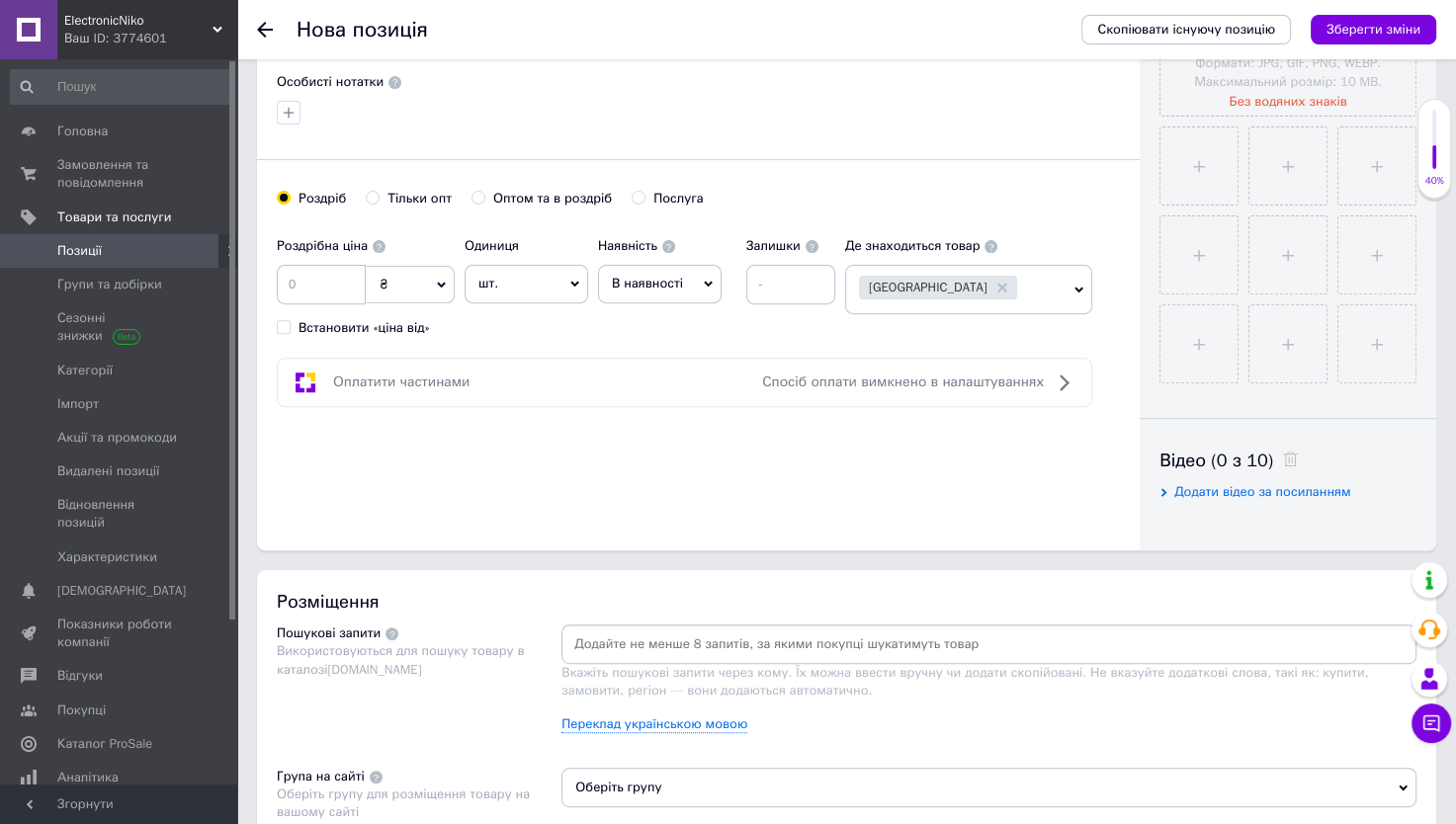 click on "В наявності" at bounding box center [647, 283] 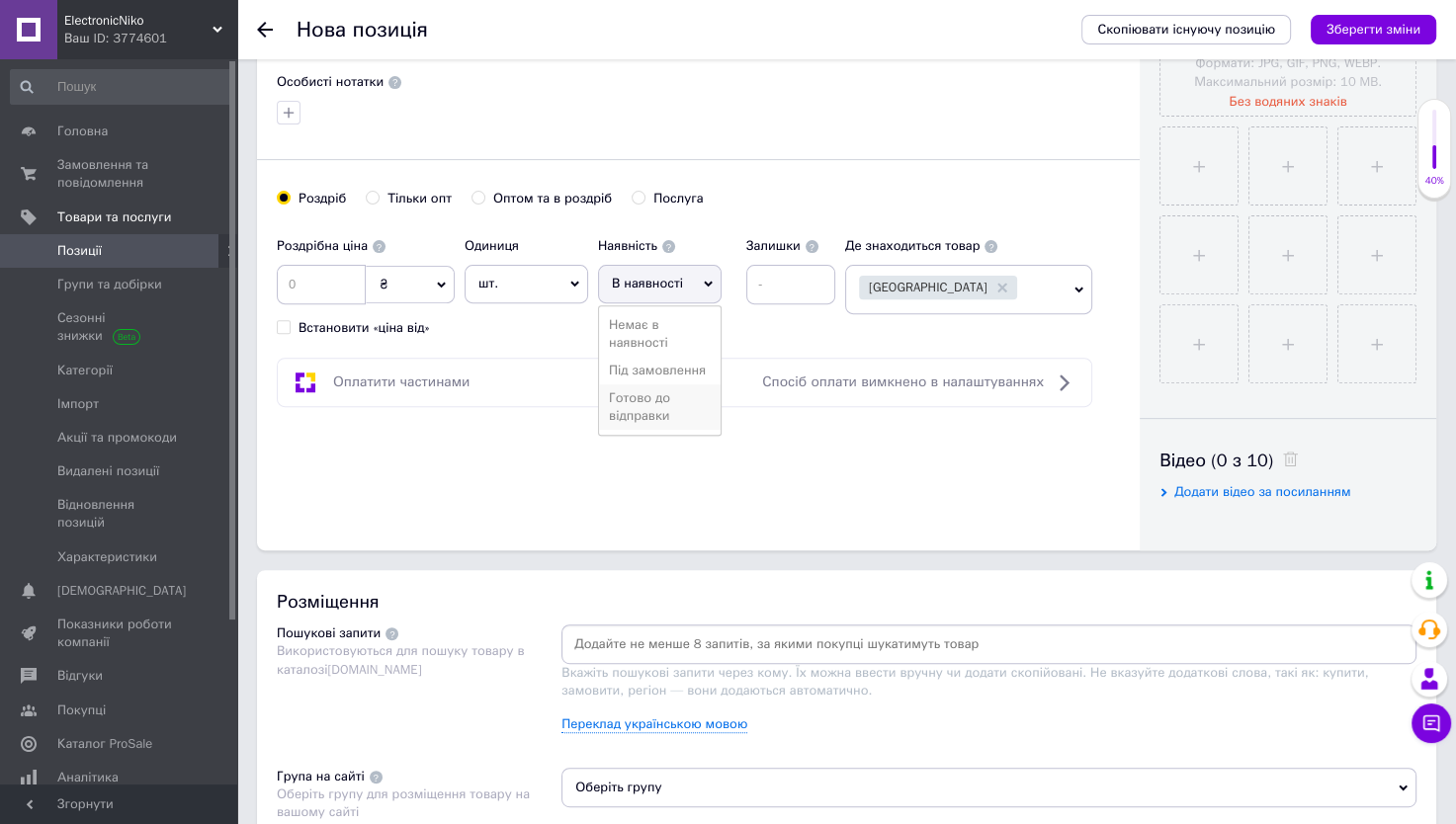 click on "Готово до відправки" at bounding box center (659, 407) 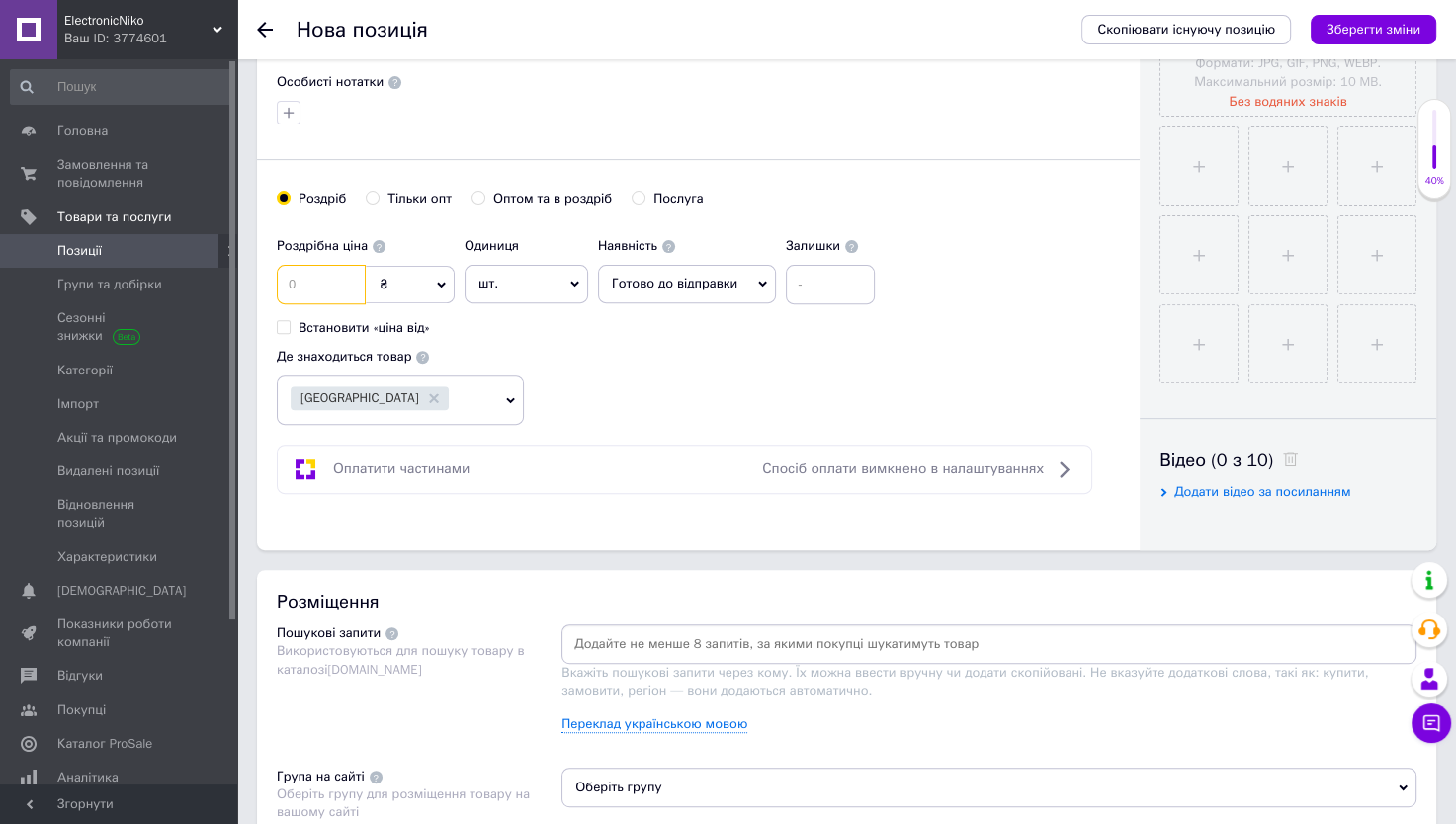 click at bounding box center [321, 285] 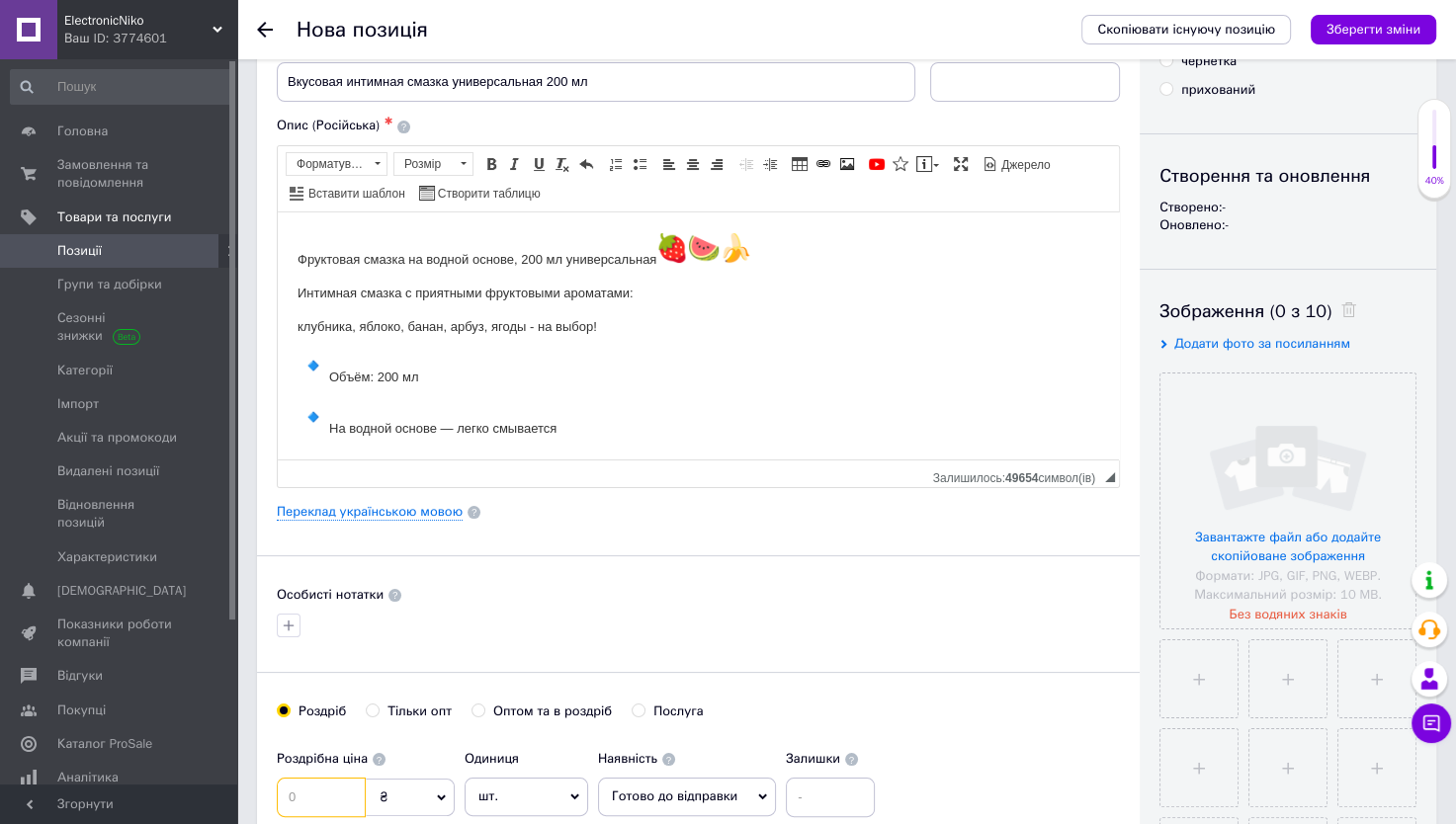 scroll, scrollTop: 143, scrollLeft: 0, axis: vertical 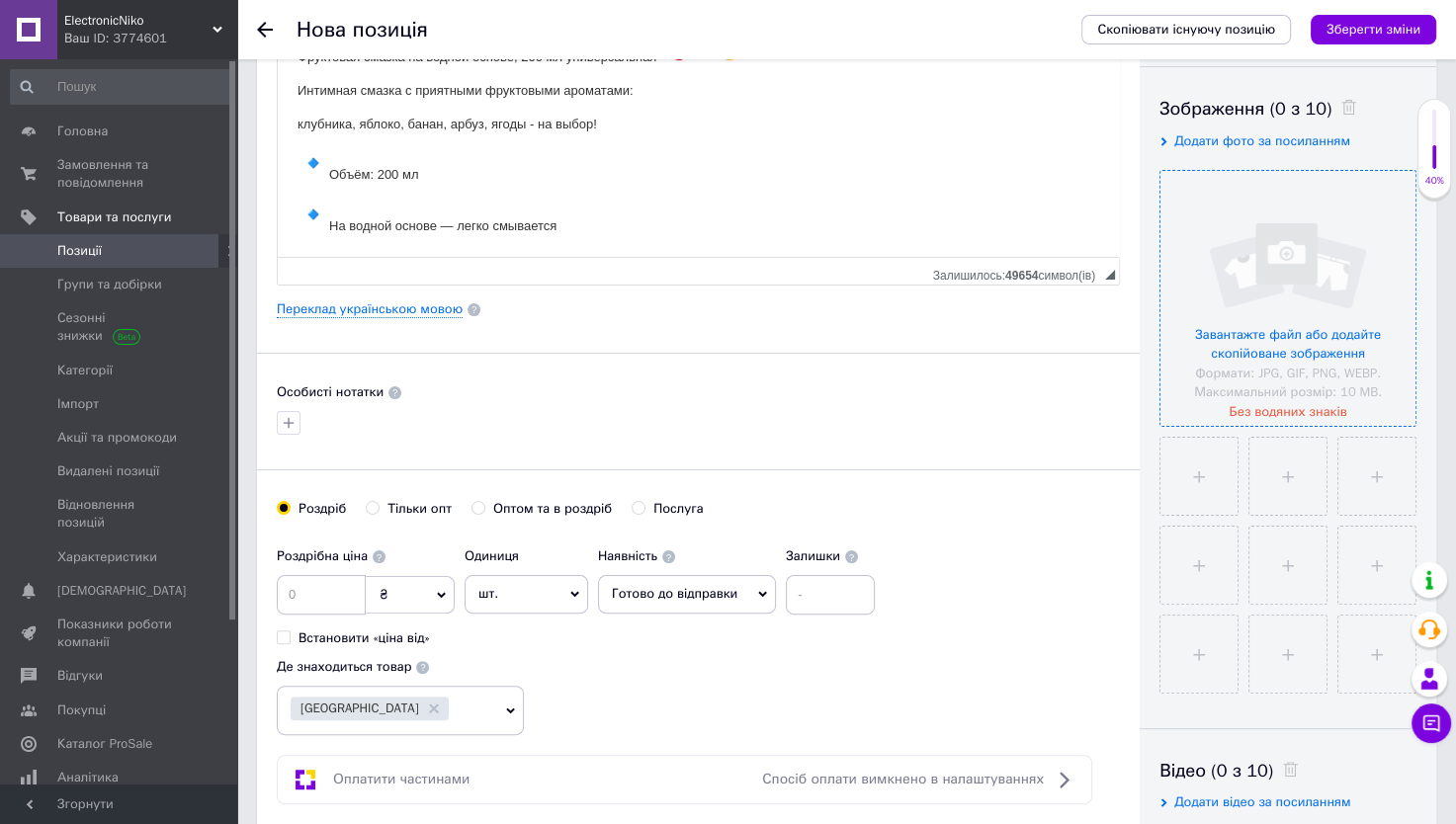 click at bounding box center [1288, 298] 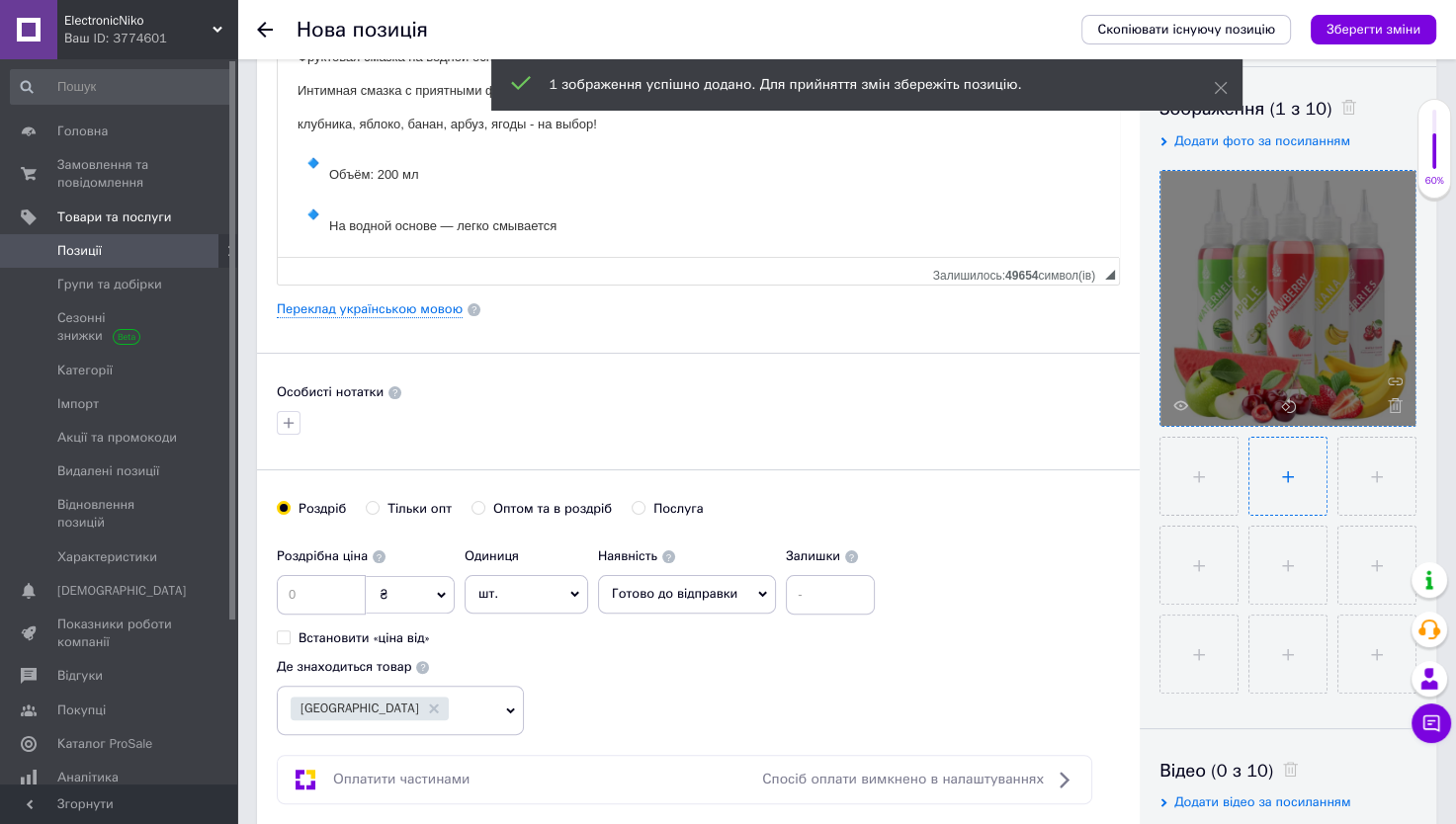 click at bounding box center [1288, 476] 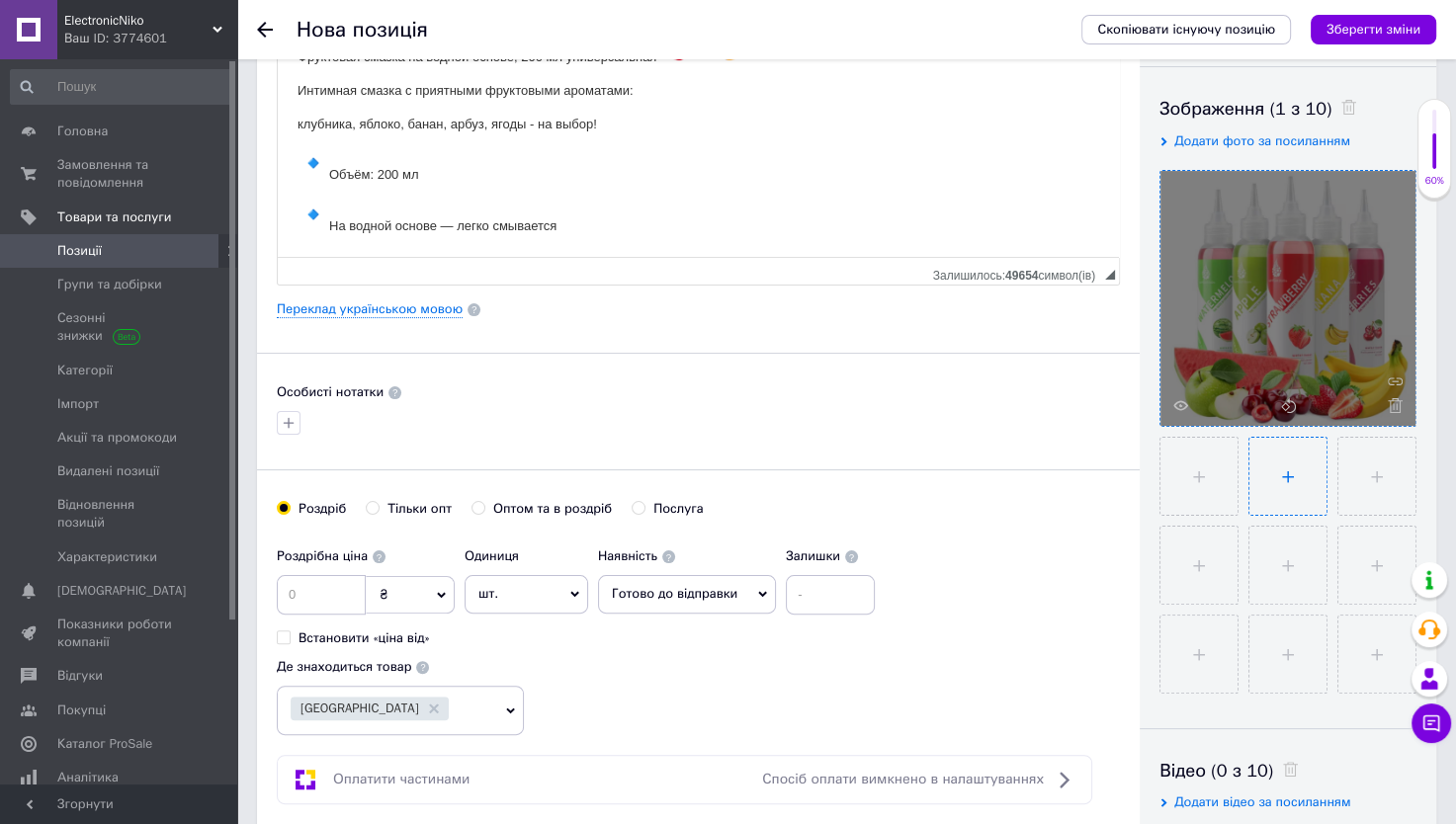 type on "C:\fakepath\1000003112.jpg" 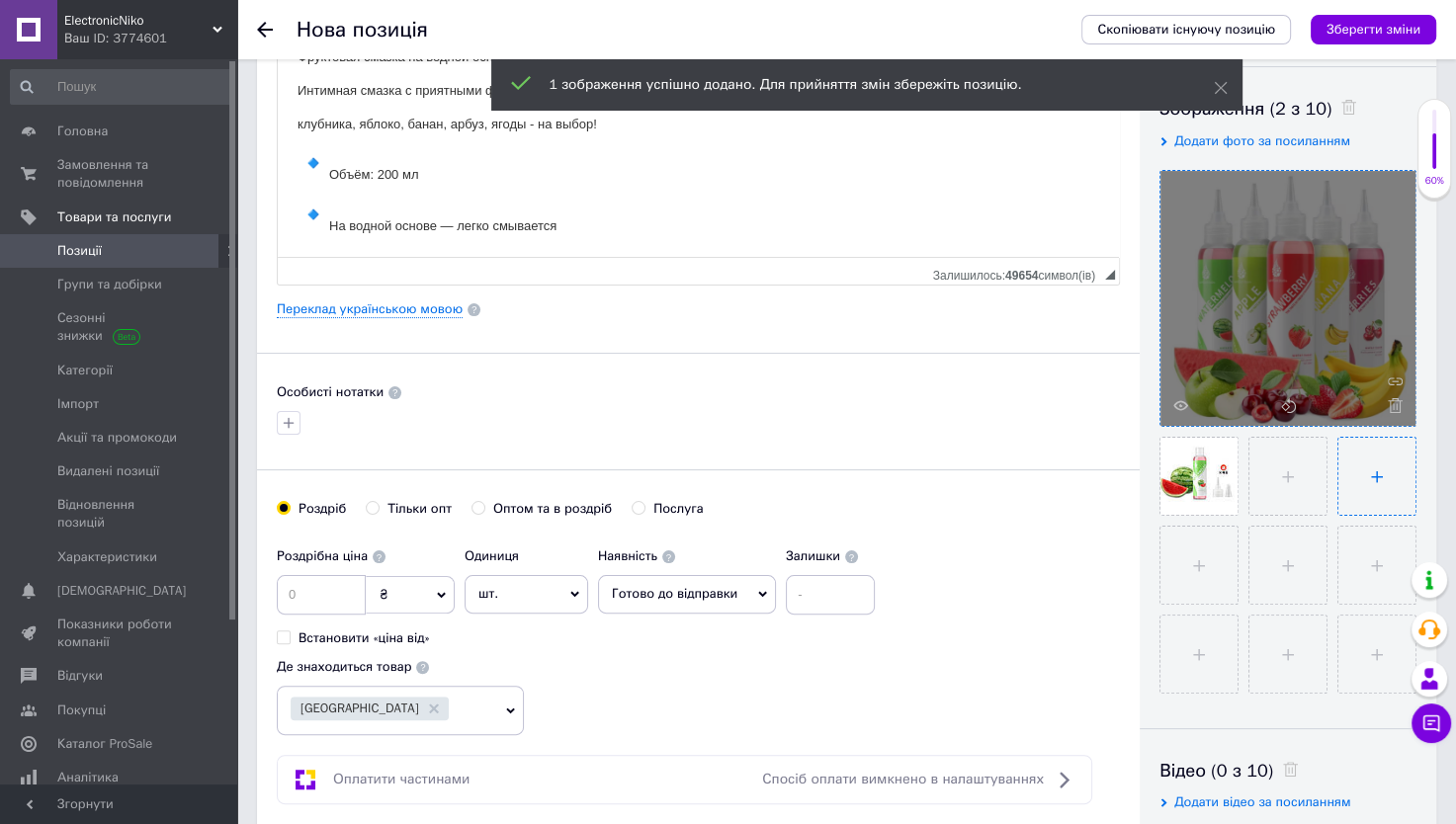 click at bounding box center [1377, 476] 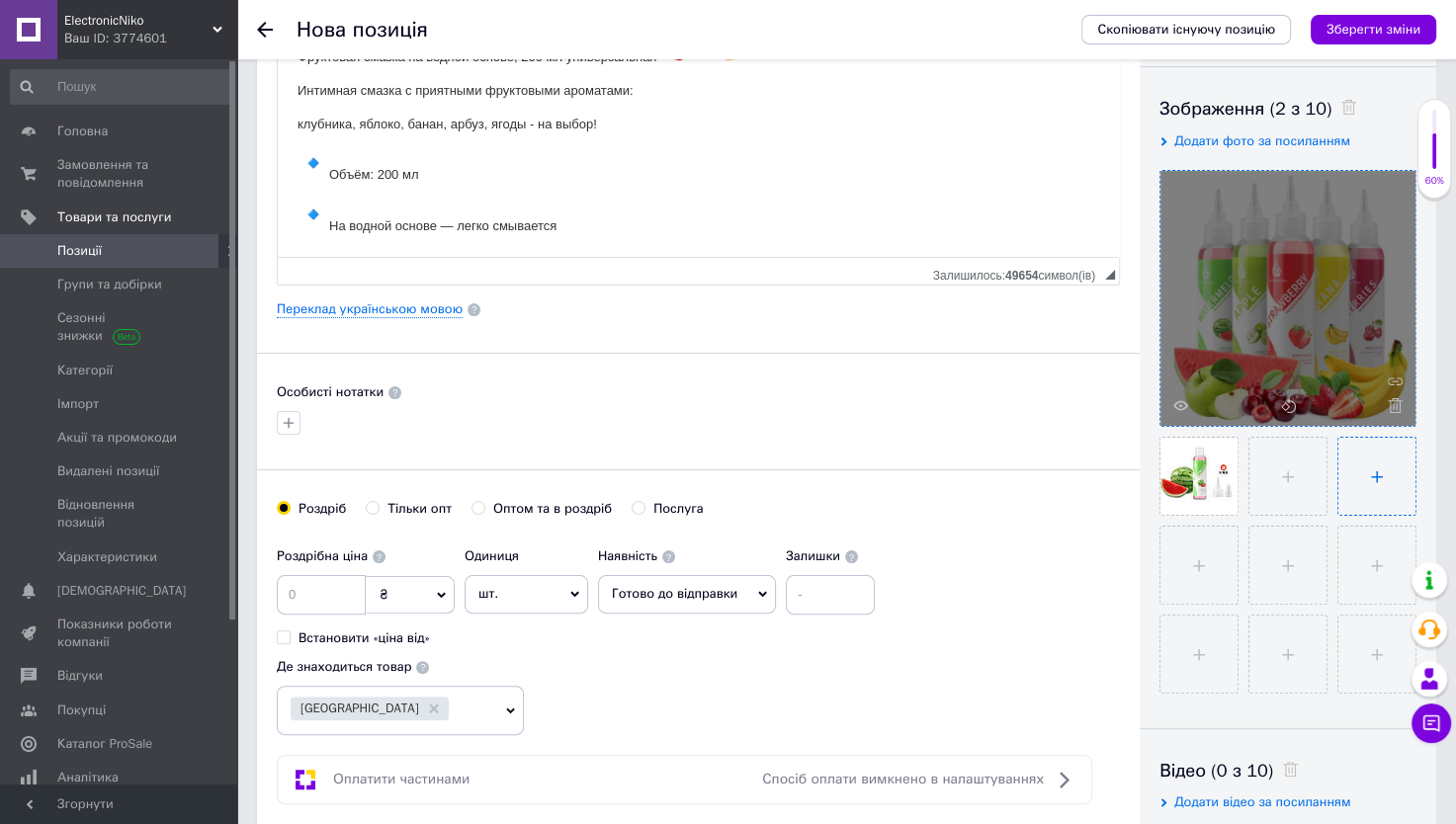 type on "C:\fakepath\1000003113.jpg" 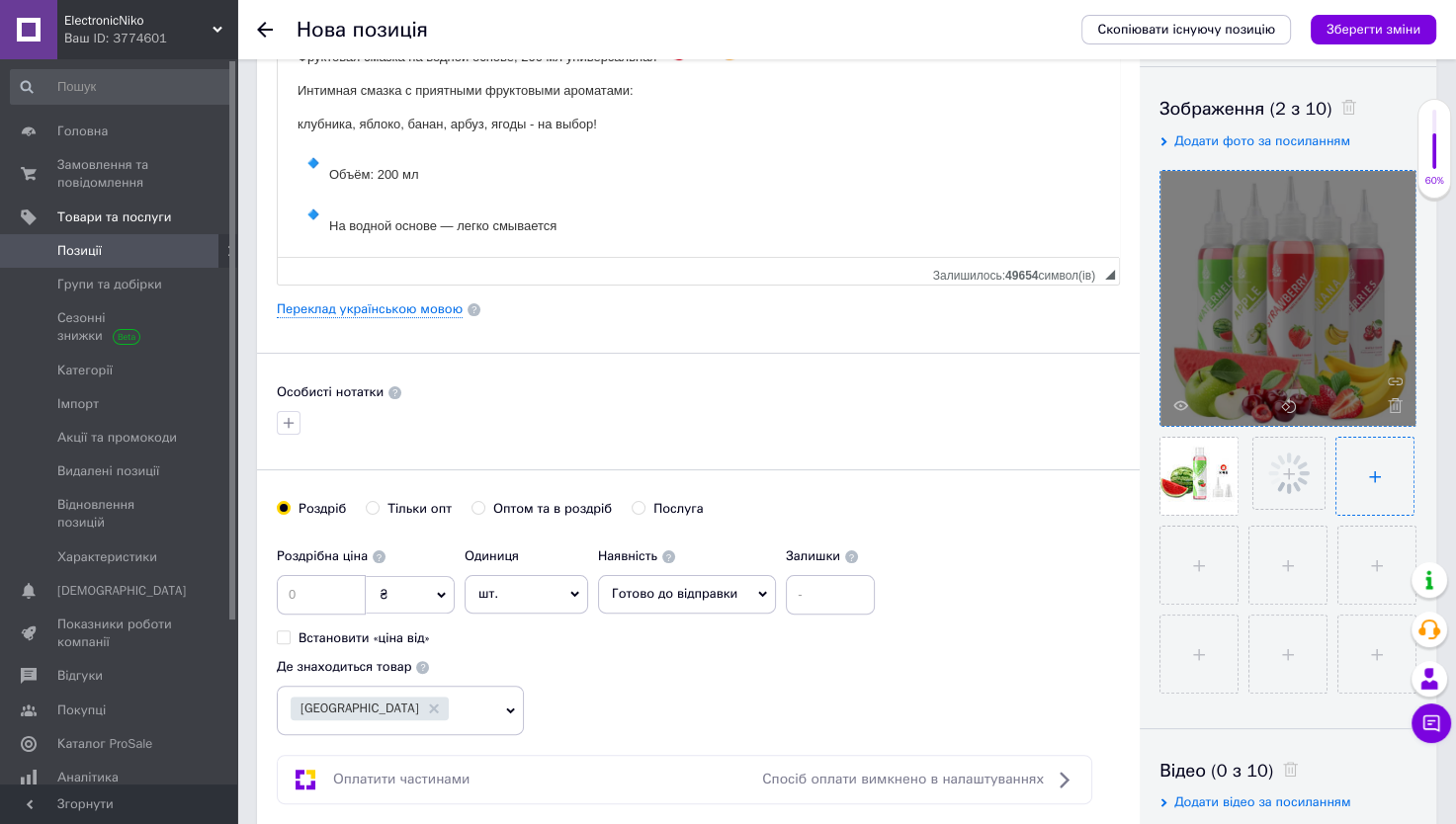 click at bounding box center (1375, 476) 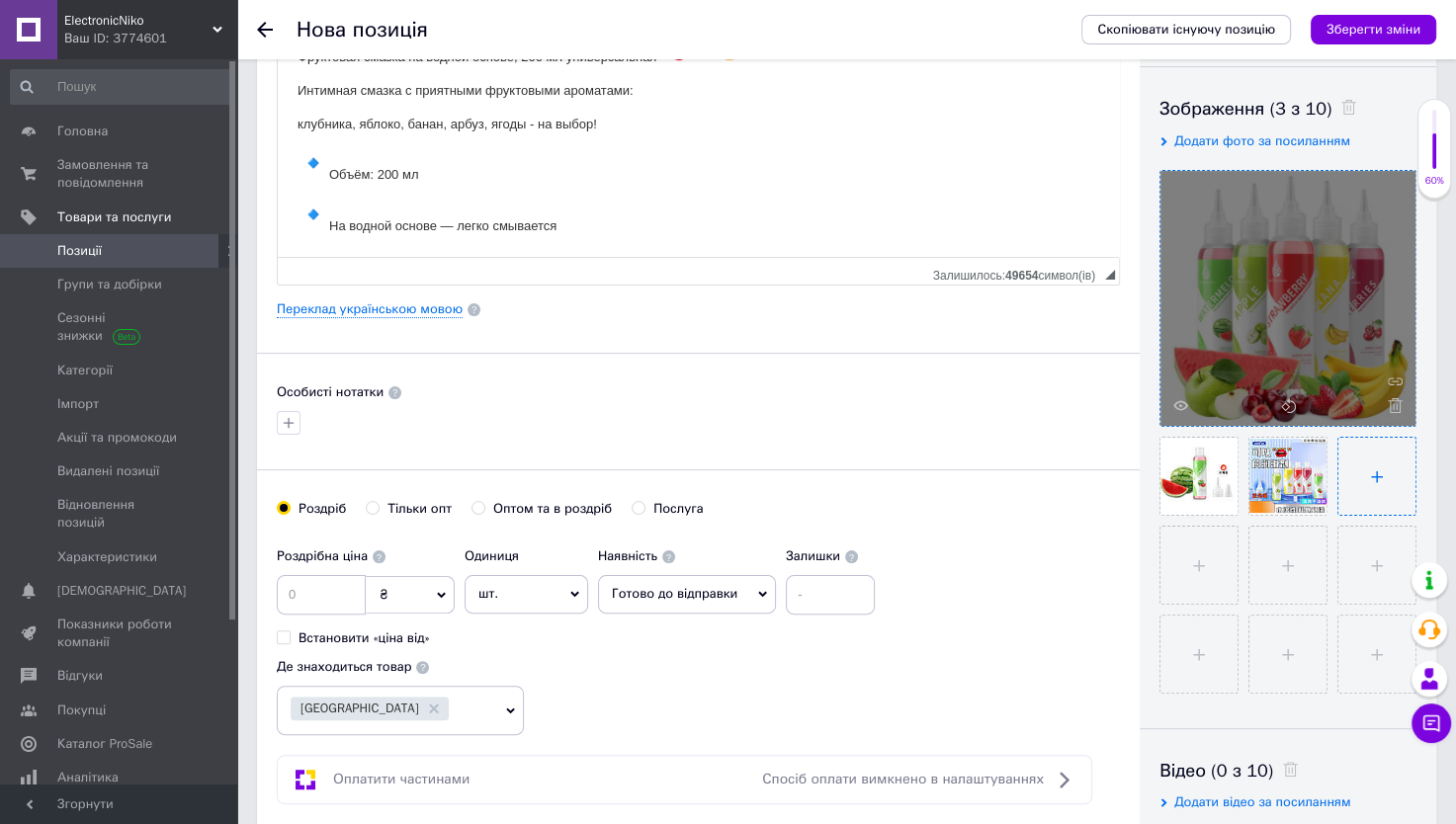 type on "C:\fakepath\1000003115.jpg" 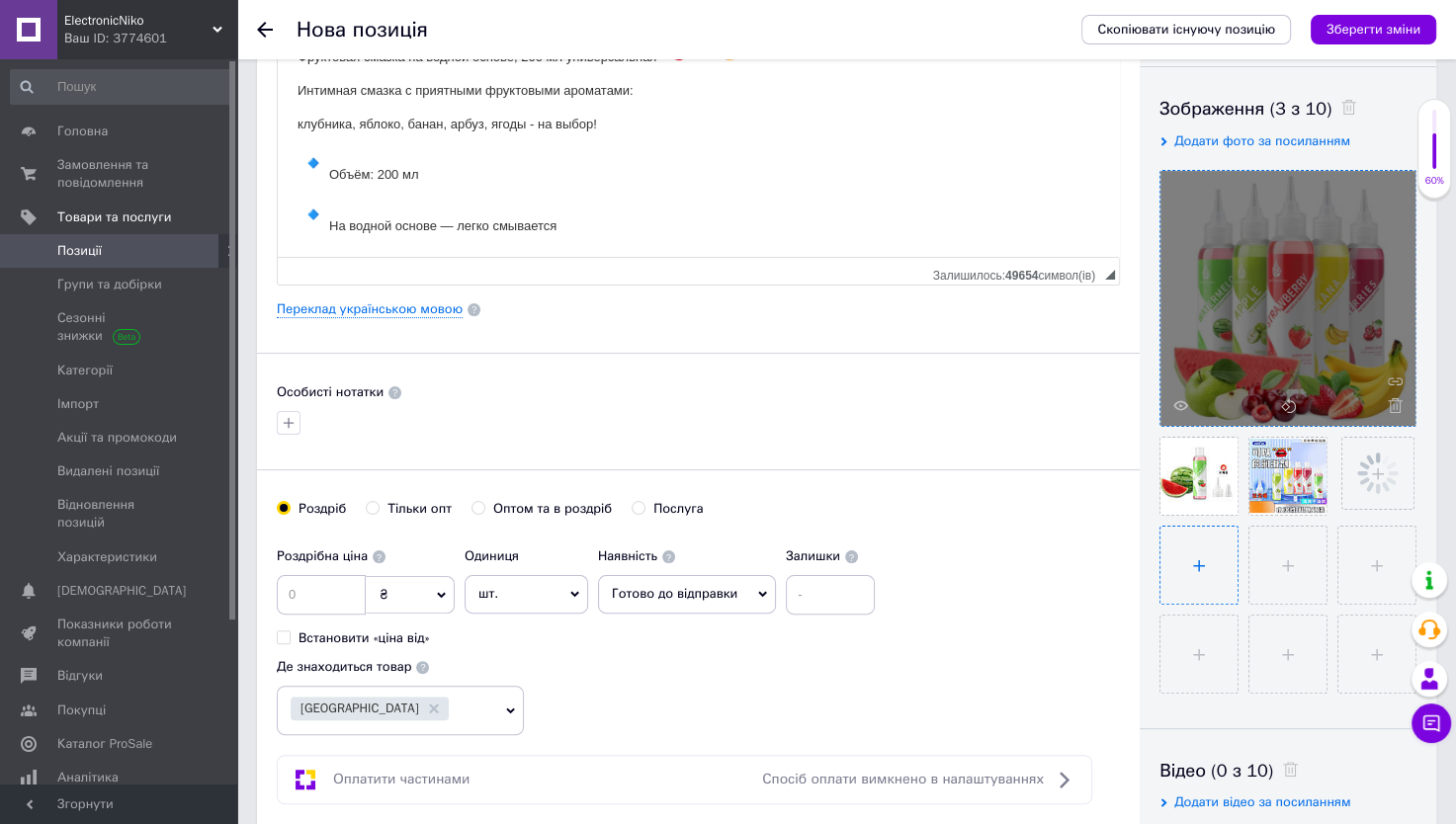 click at bounding box center [1199, 565] 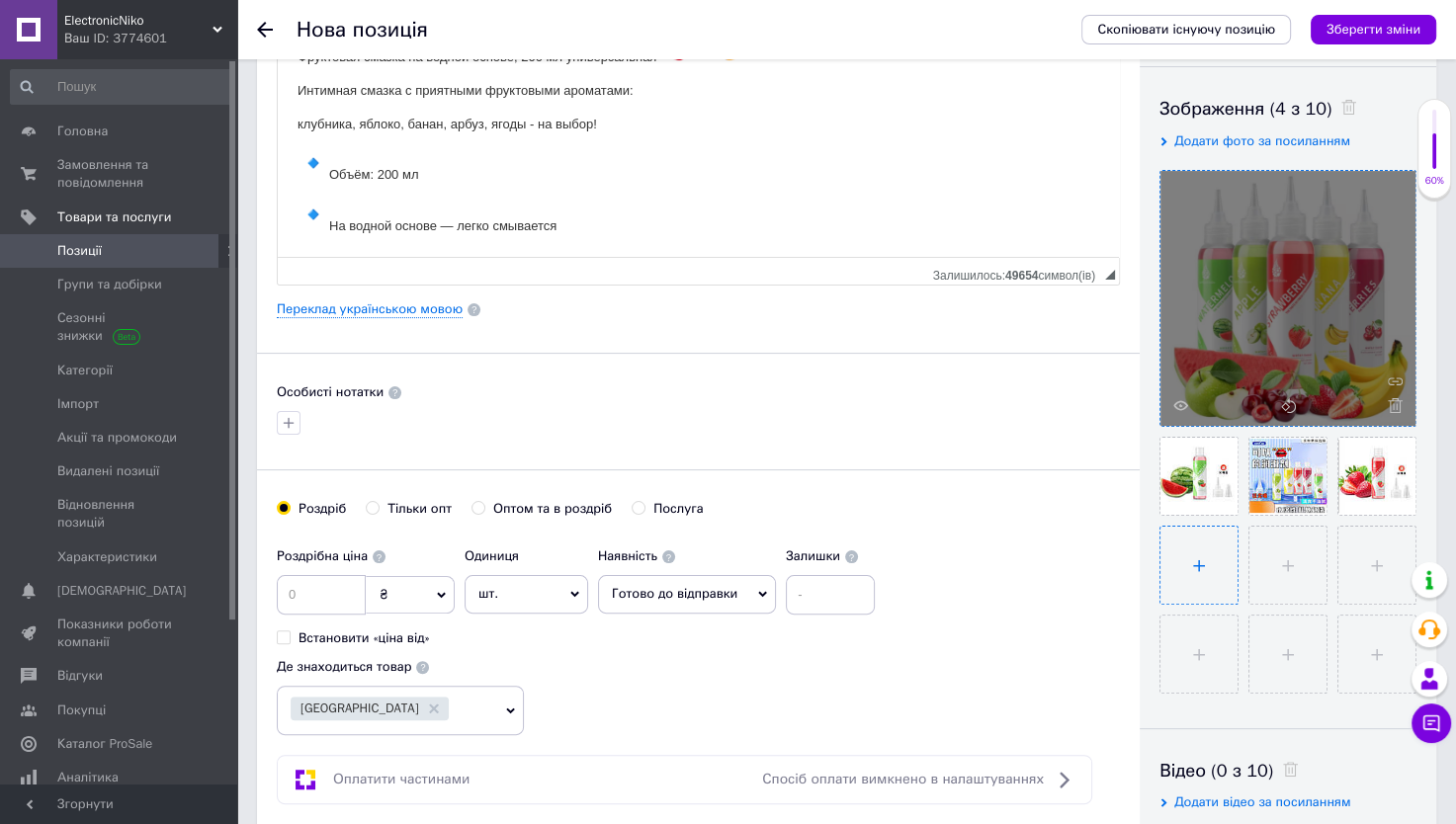 type on "C:\fakepath\1000003114.jpg" 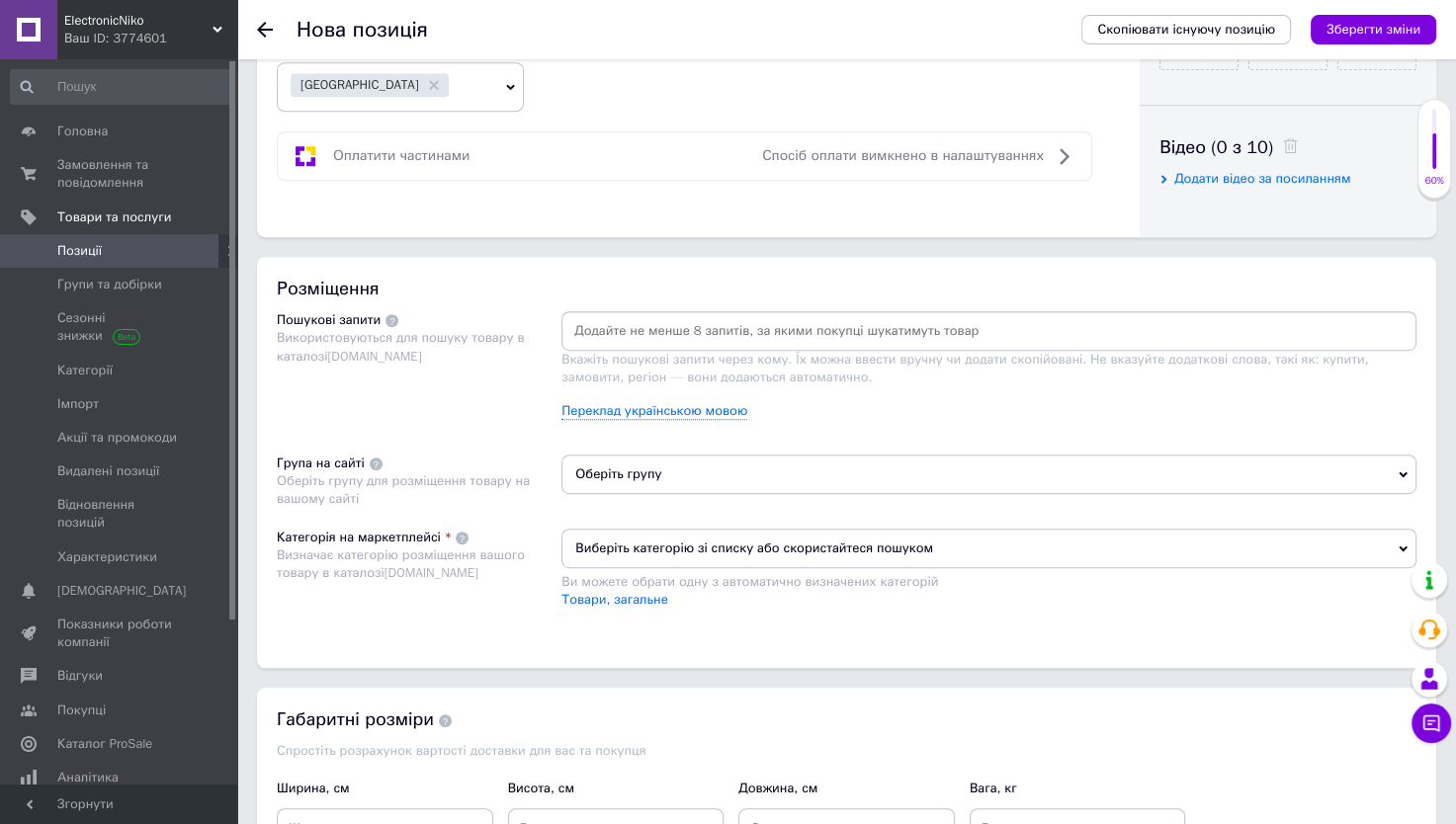 scroll, scrollTop: 948, scrollLeft: 0, axis: vertical 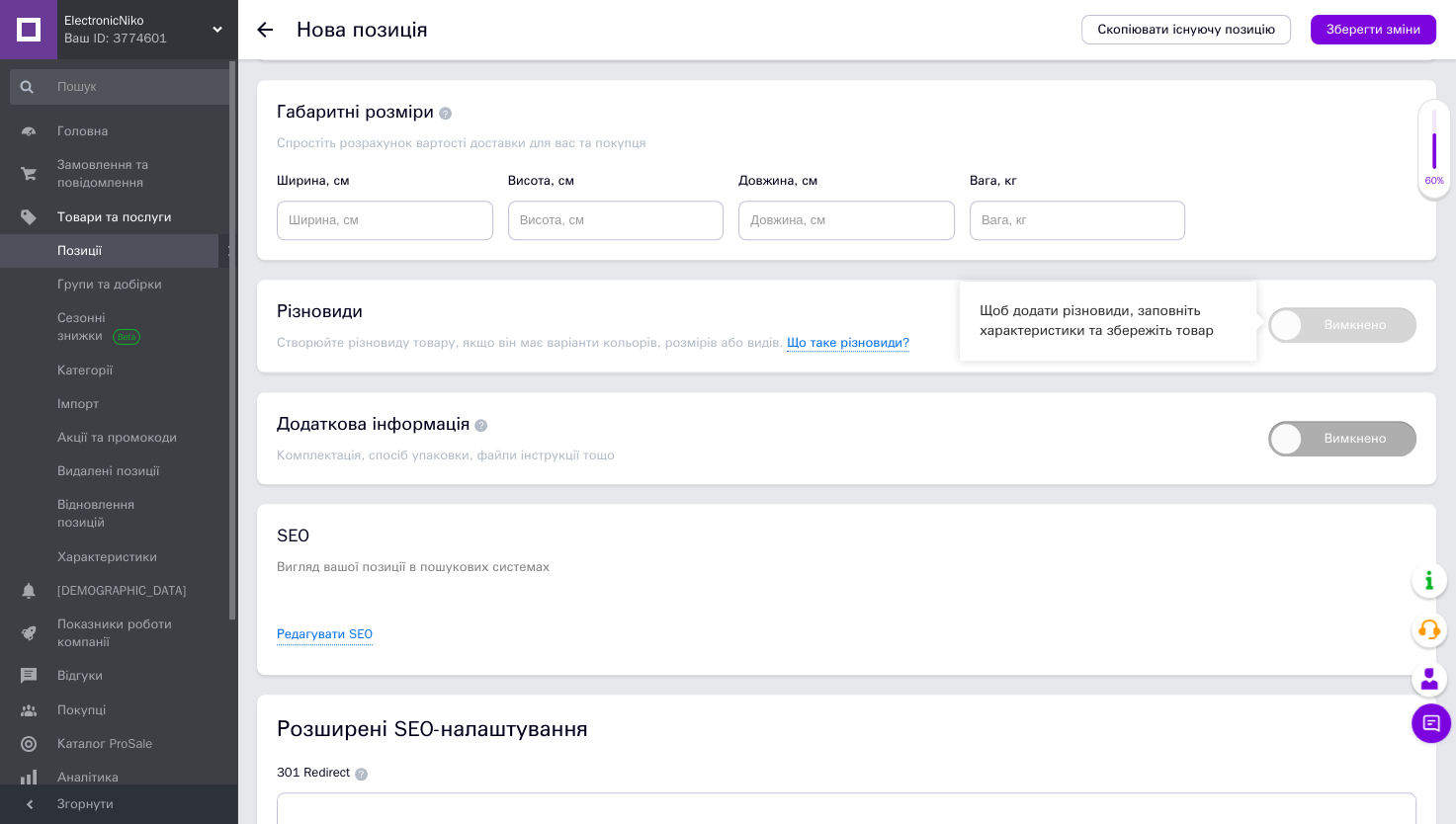 click on "Вимкнено" at bounding box center [1342, 325] 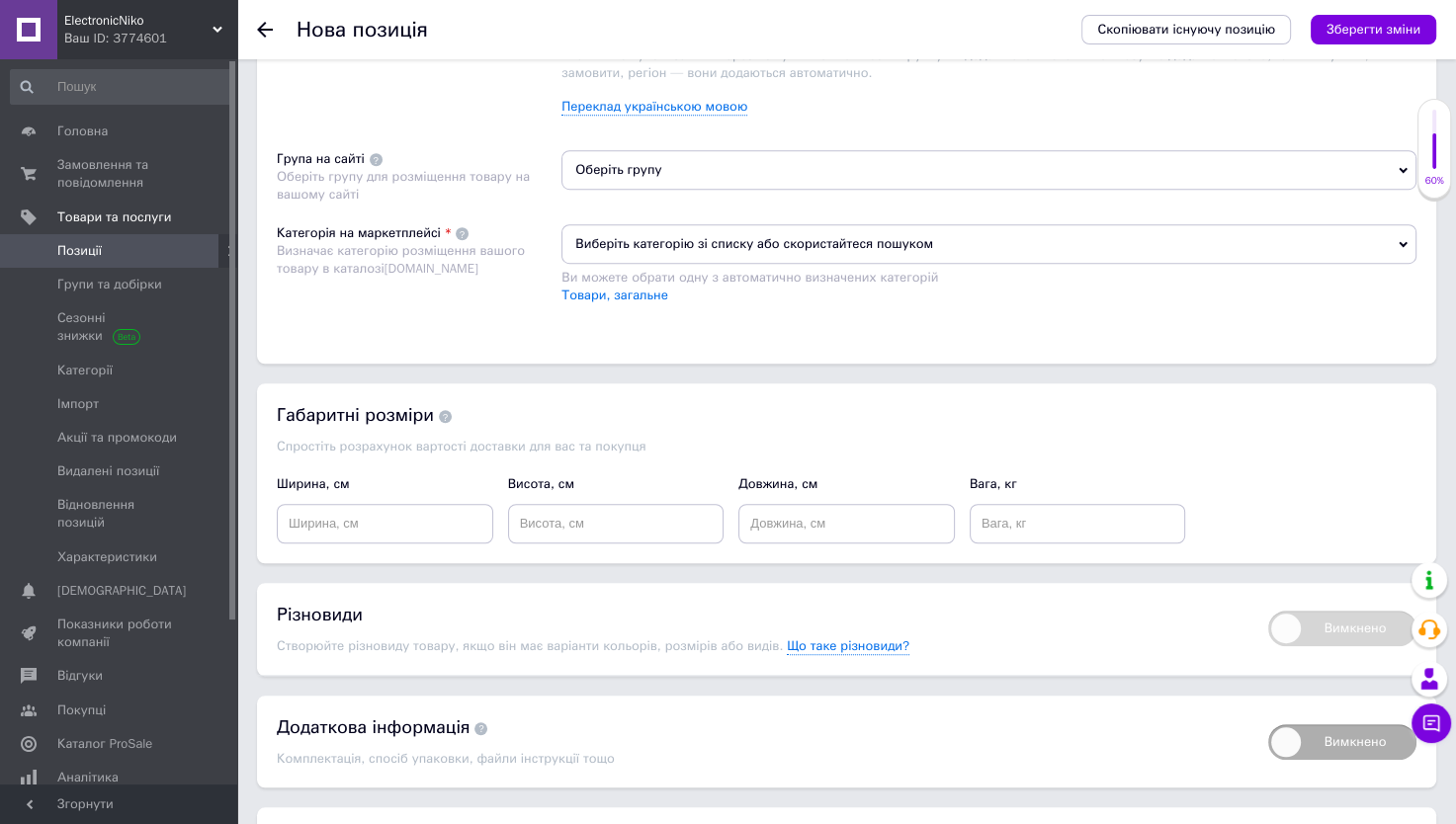 scroll, scrollTop: 1252, scrollLeft: 0, axis: vertical 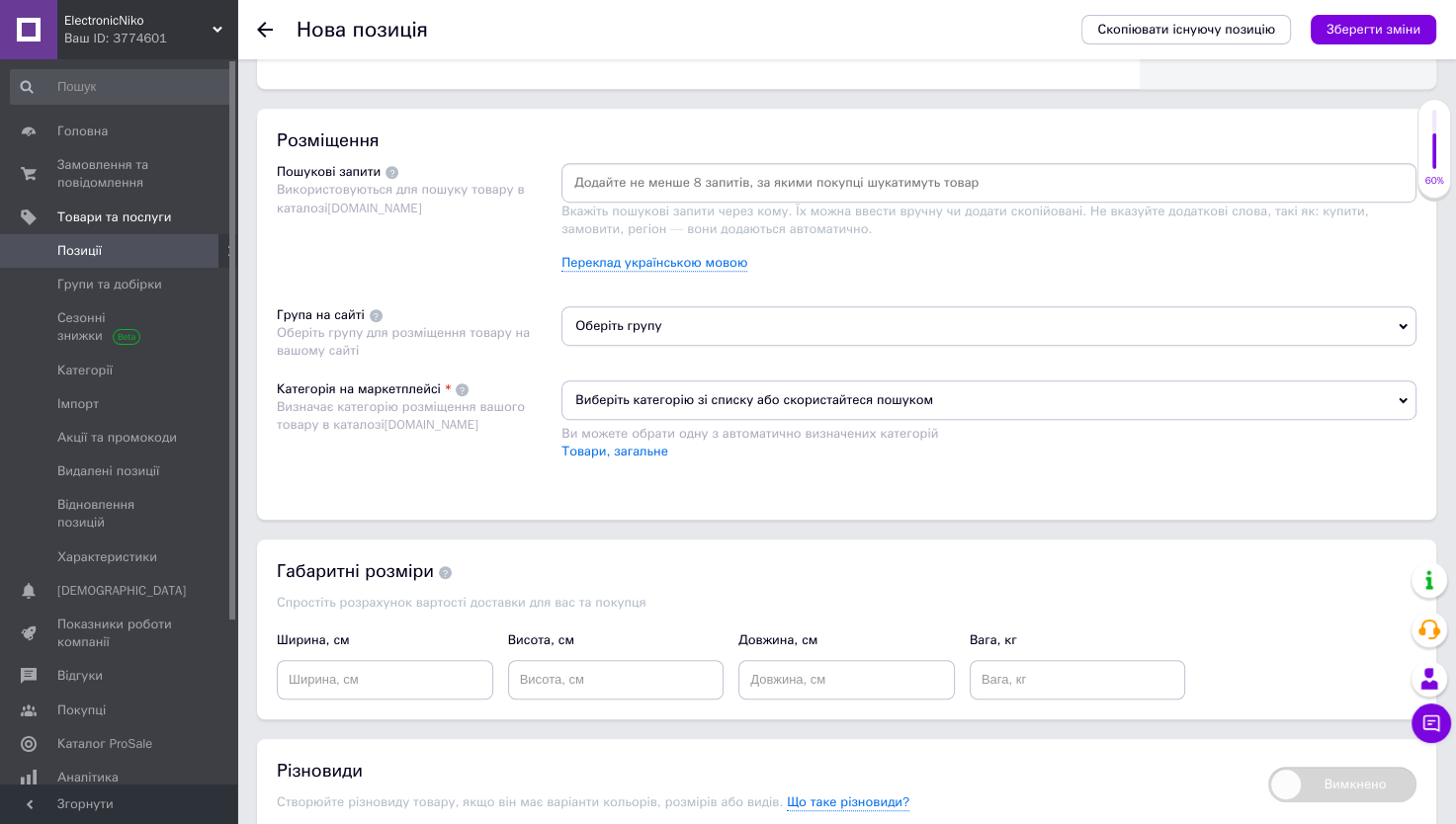 click on "Оберіть групу" at bounding box center [988, 326] 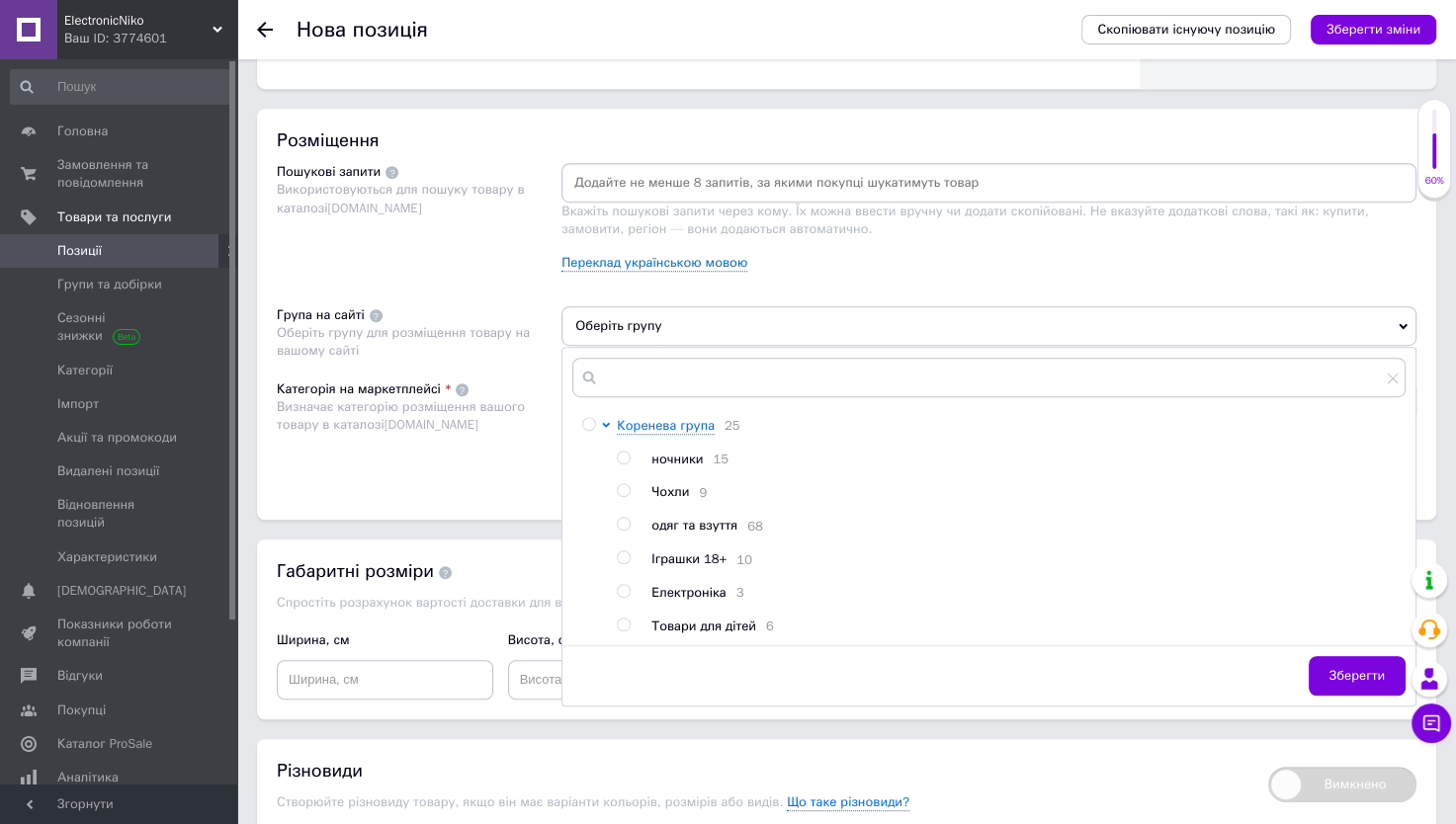 click on "Іграшки 18+ 10" at bounding box center (1028, 559) 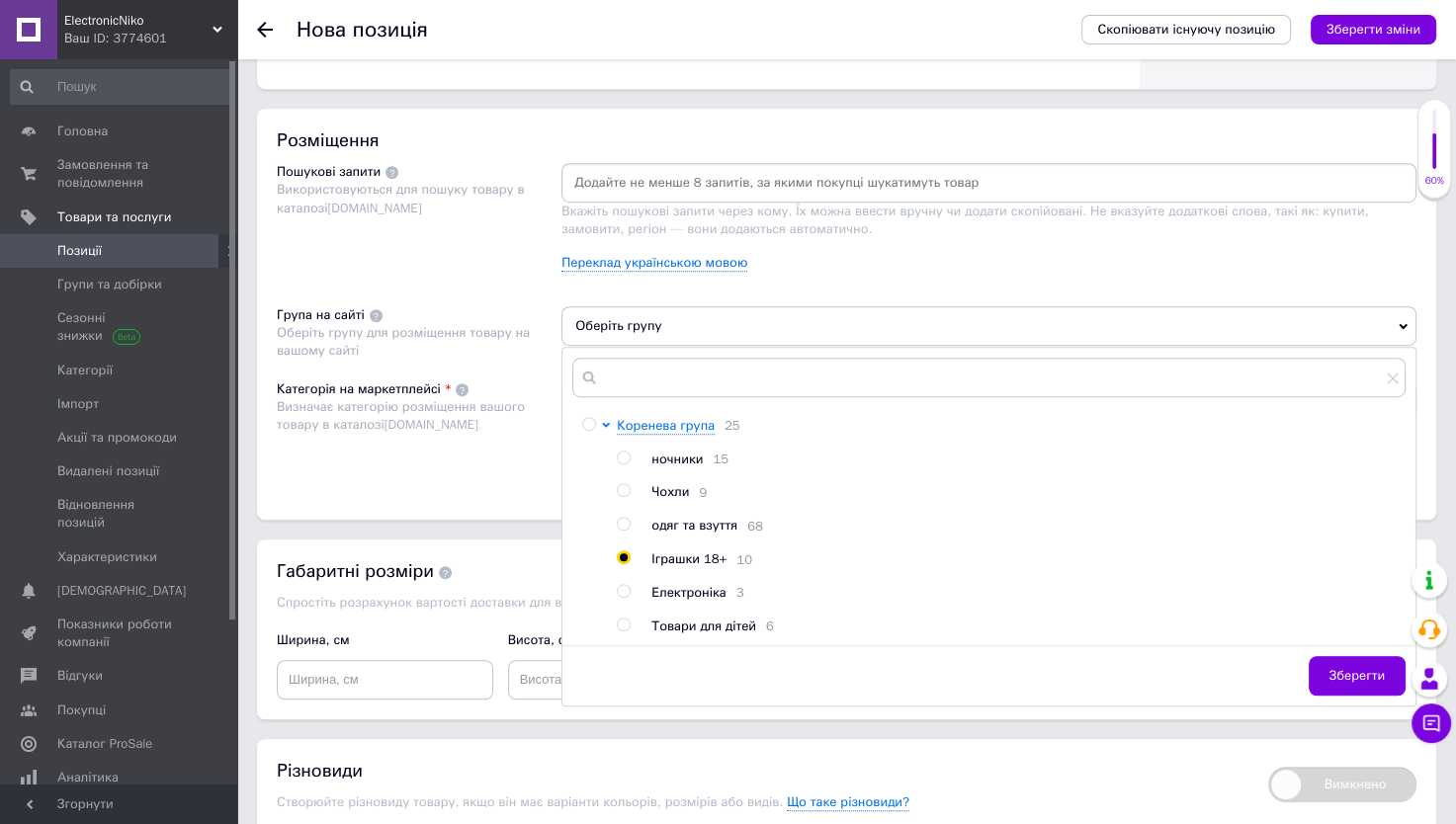 radio on "true" 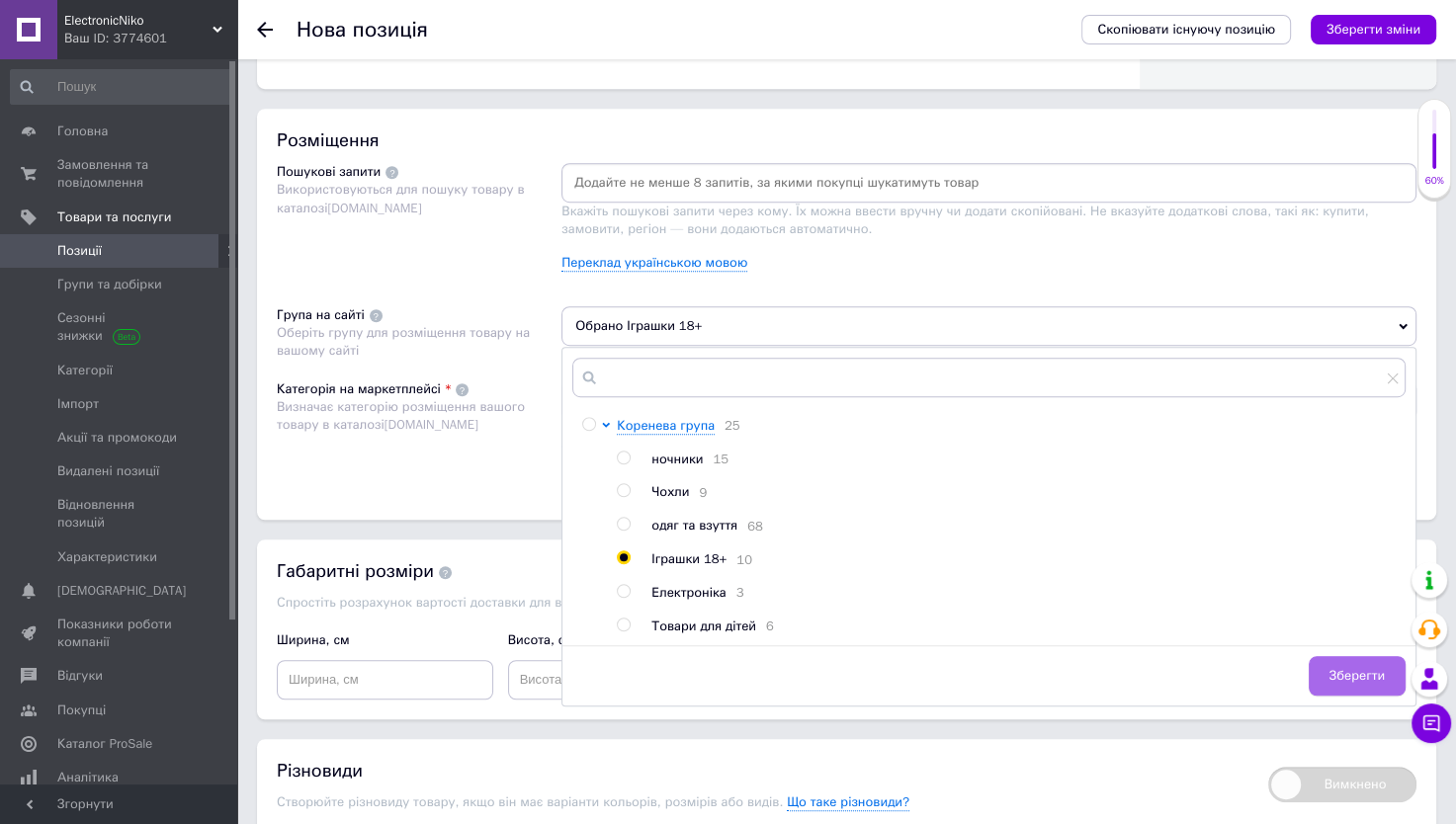 click on "Зберегти" at bounding box center (1357, 676) 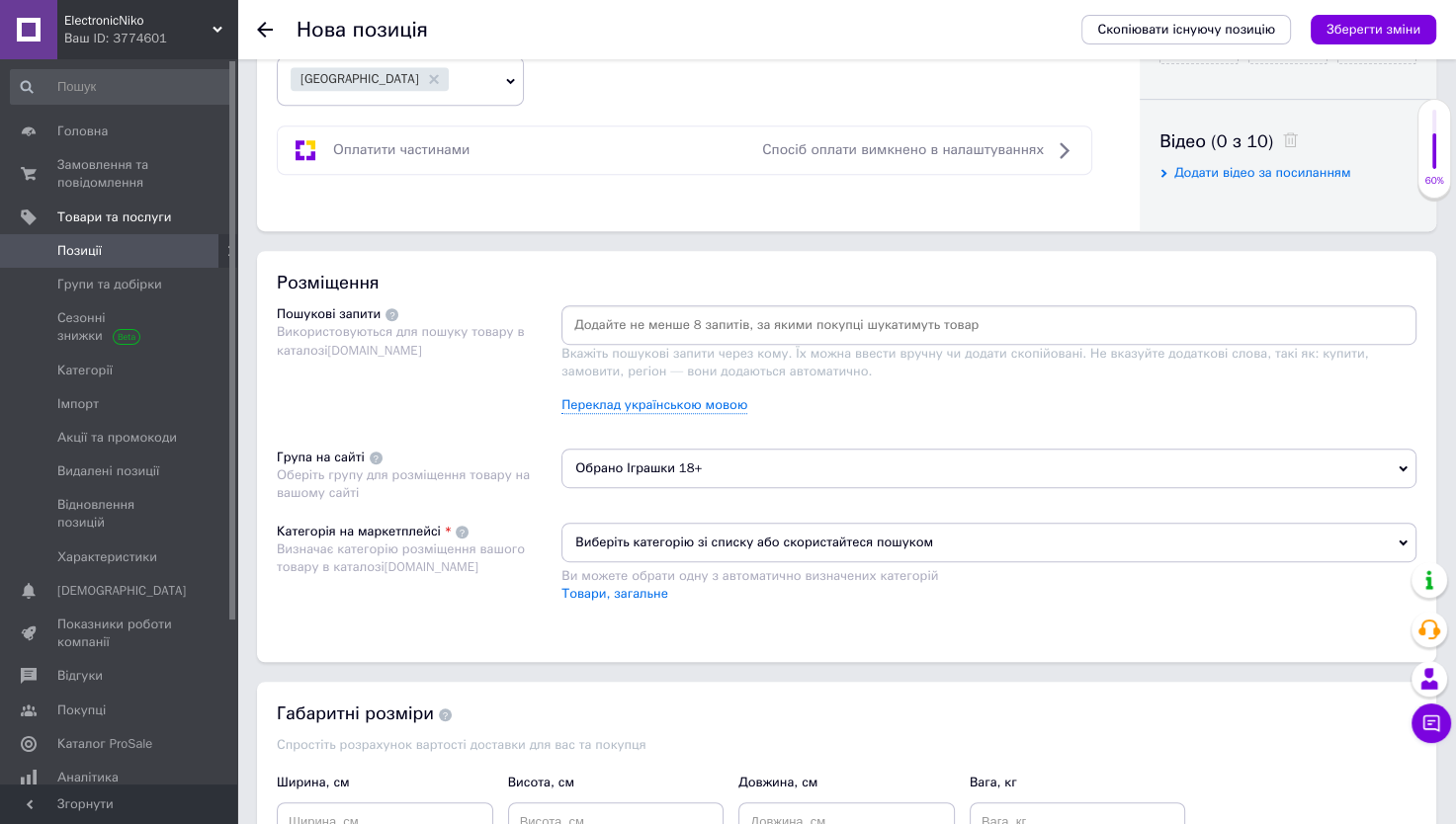 scroll, scrollTop: 945, scrollLeft: 0, axis: vertical 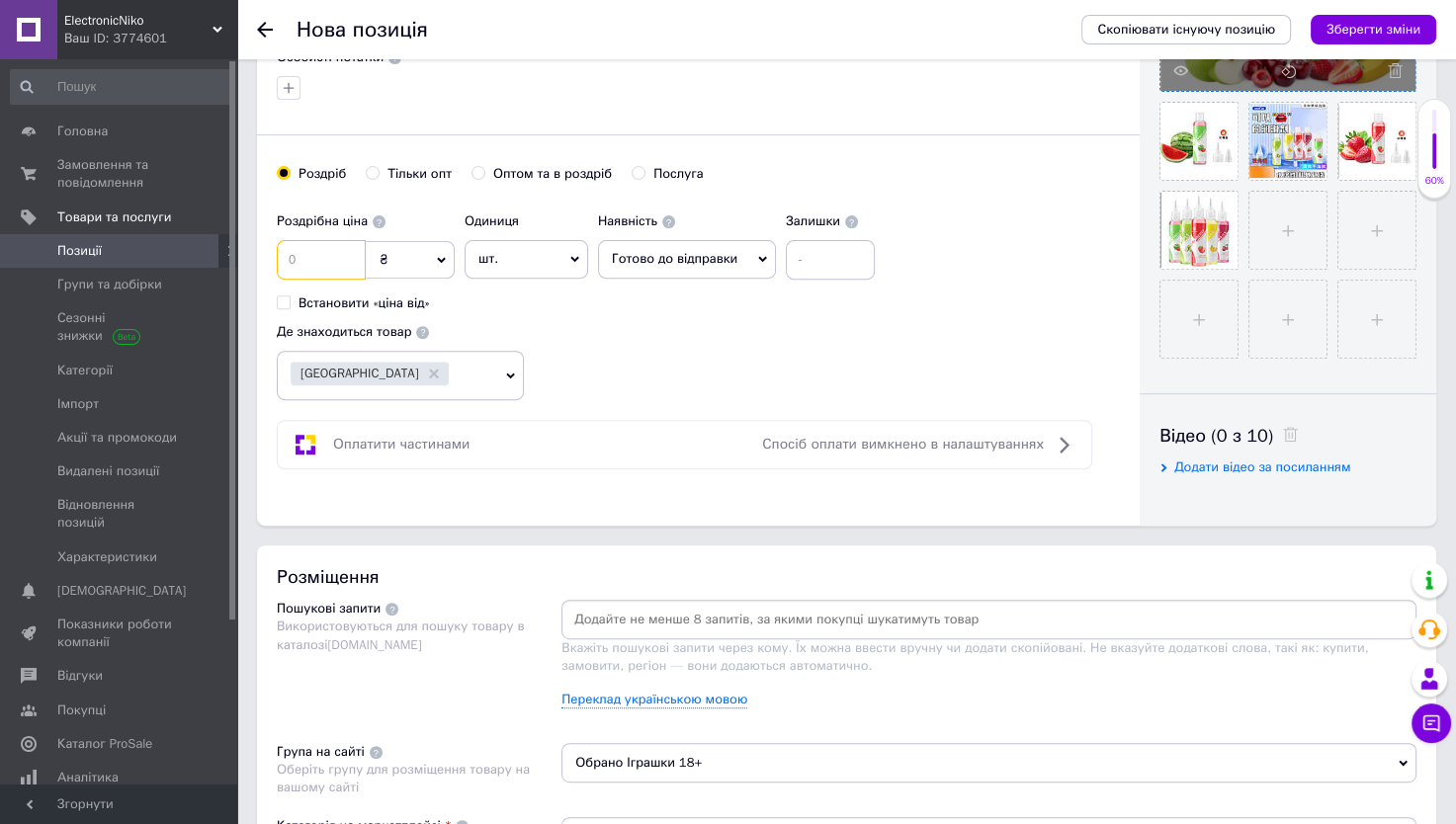 click at bounding box center [321, 260] 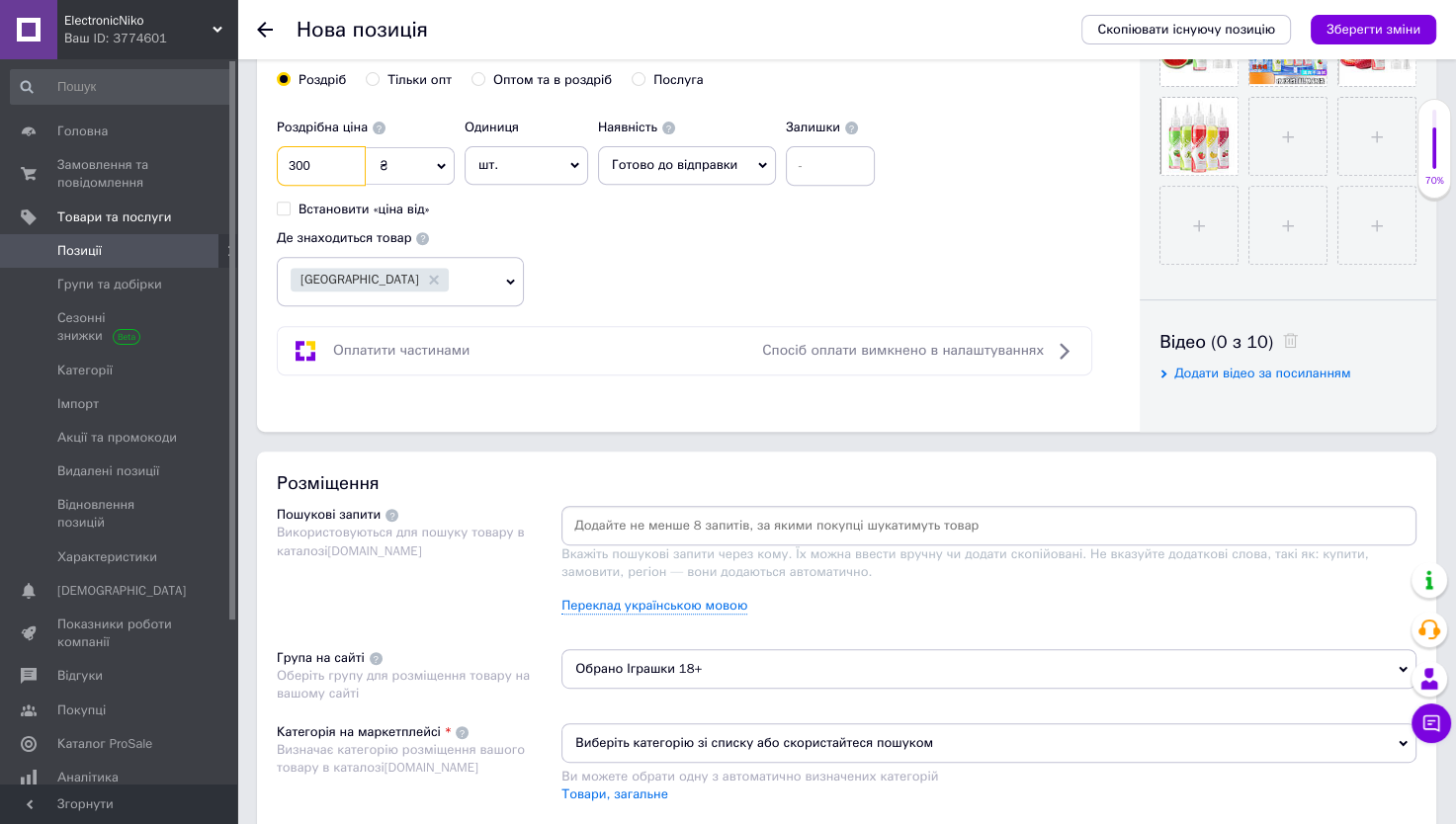 scroll, scrollTop: 744, scrollLeft: 0, axis: vertical 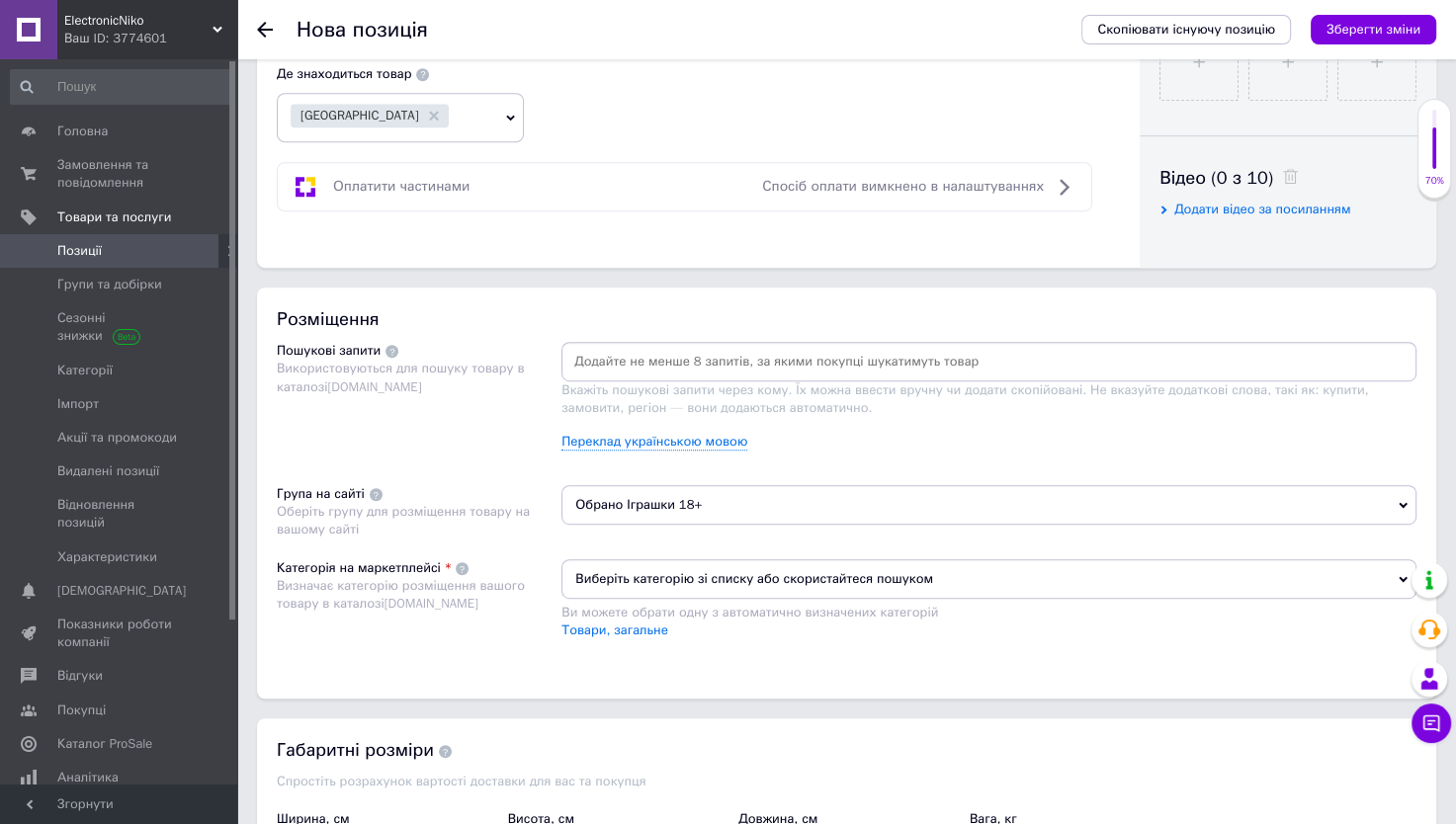 type on "350" 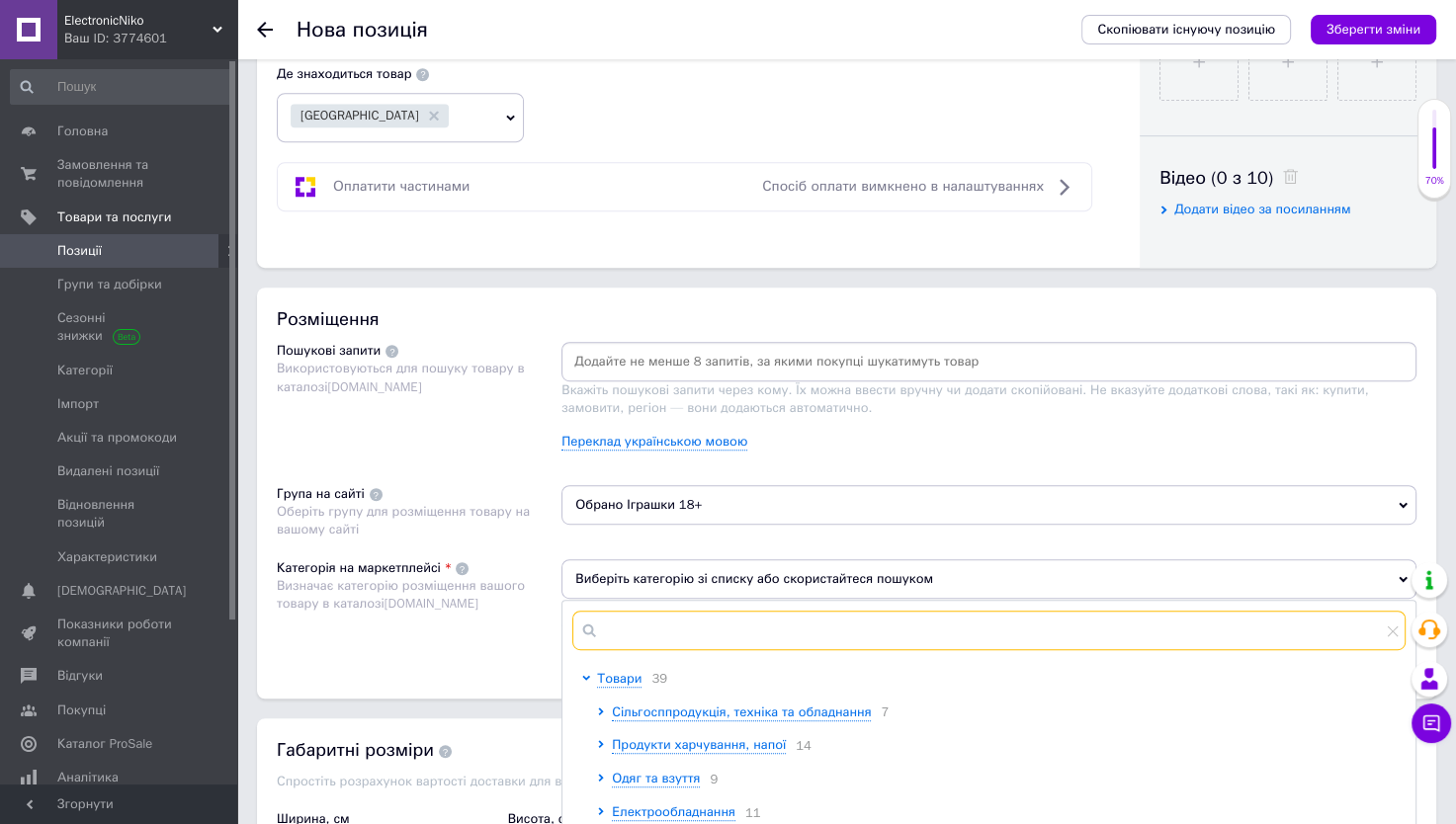 click at bounding box center (988, 630) 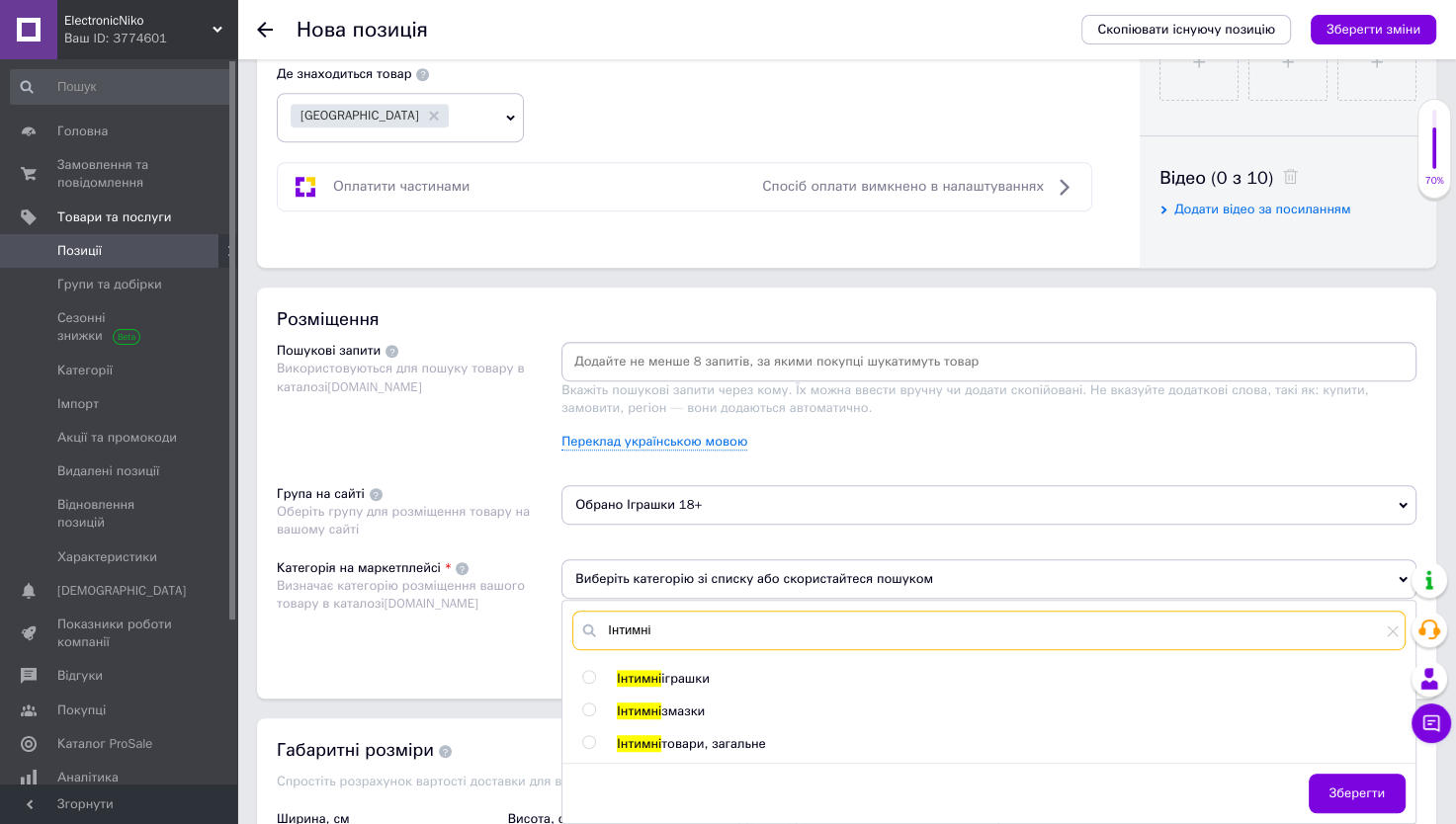 type on "Інтимні" 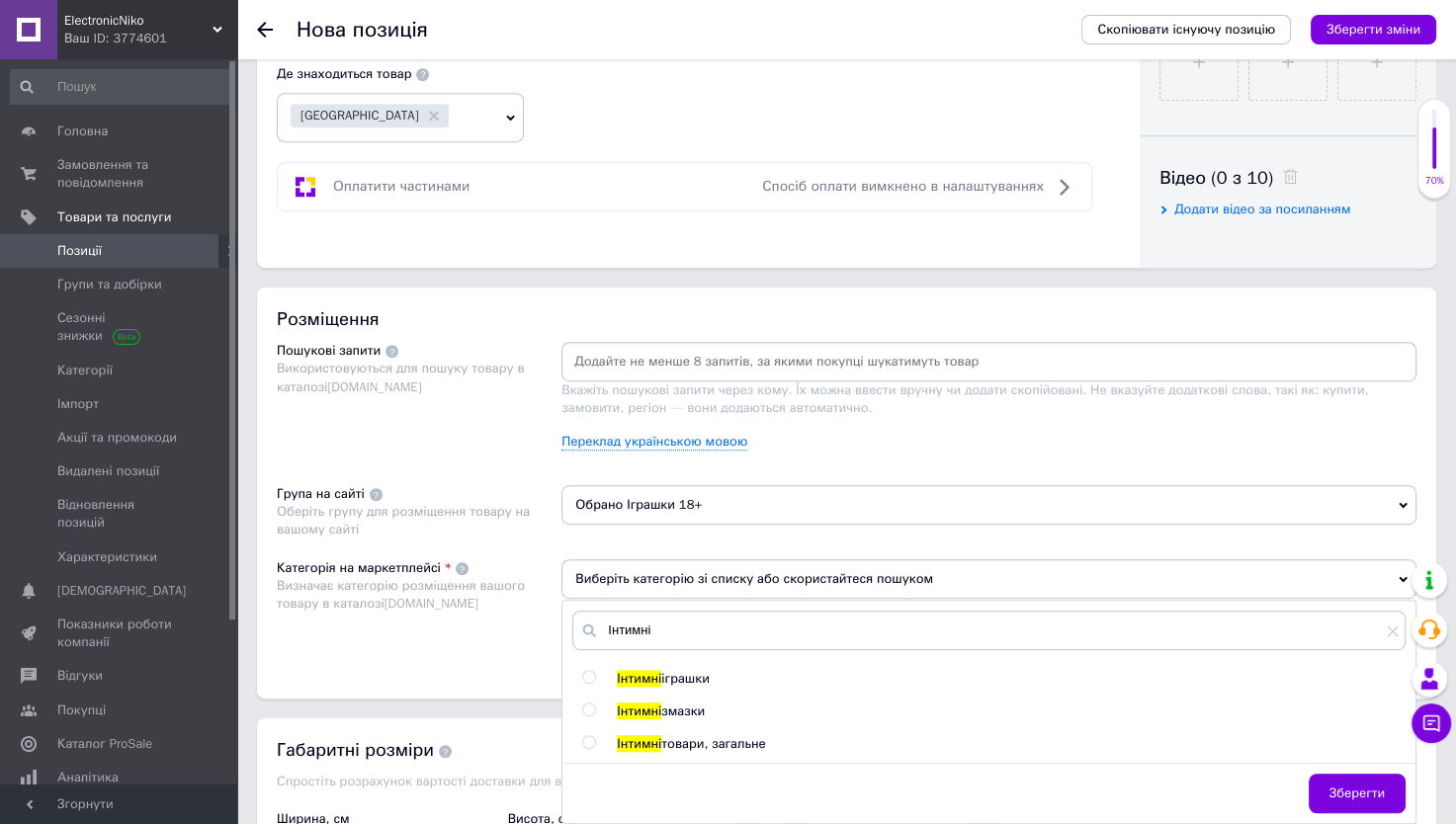 click on "змазки" at bounding box center [683, 710] 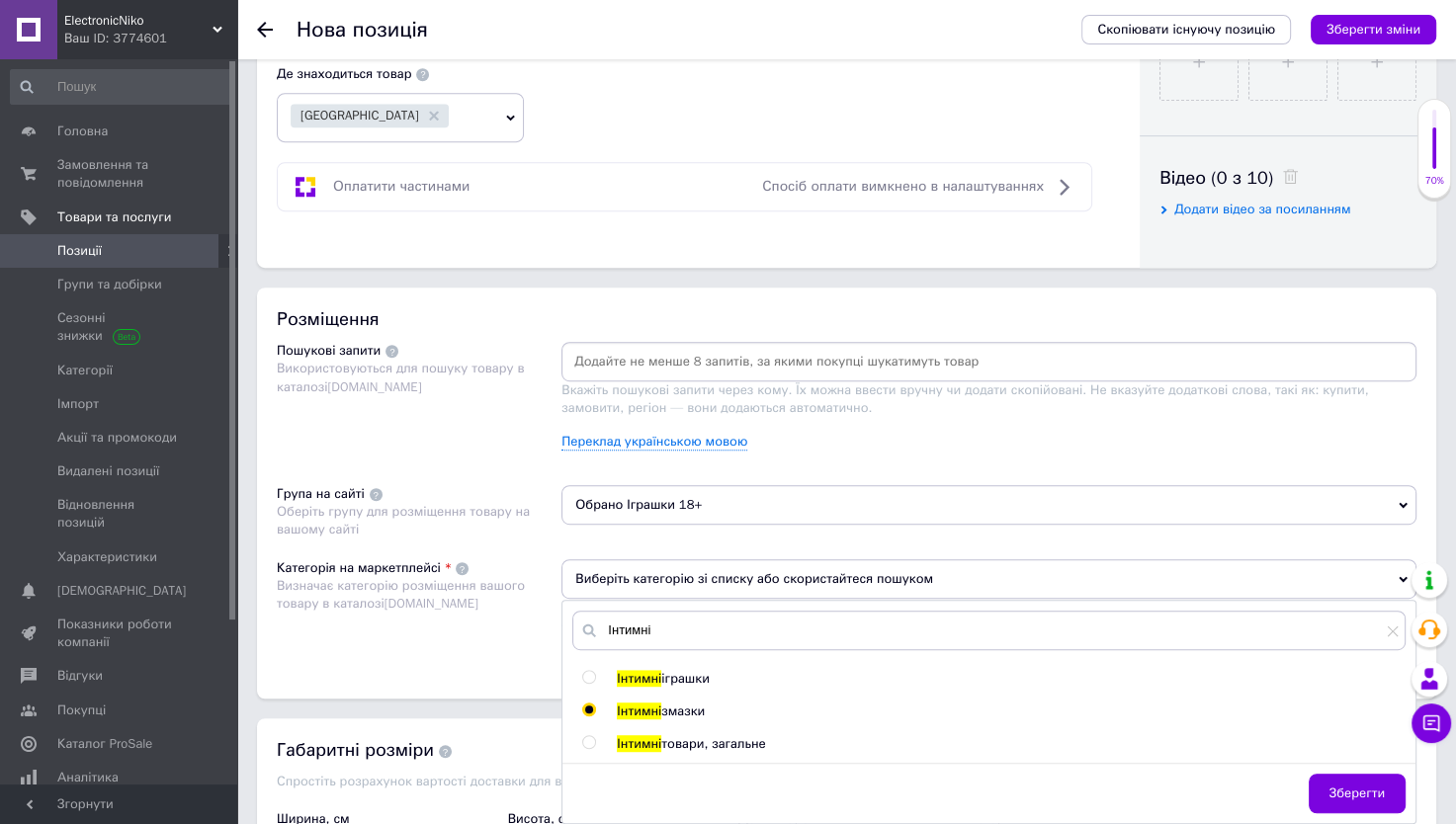 radio on "true" 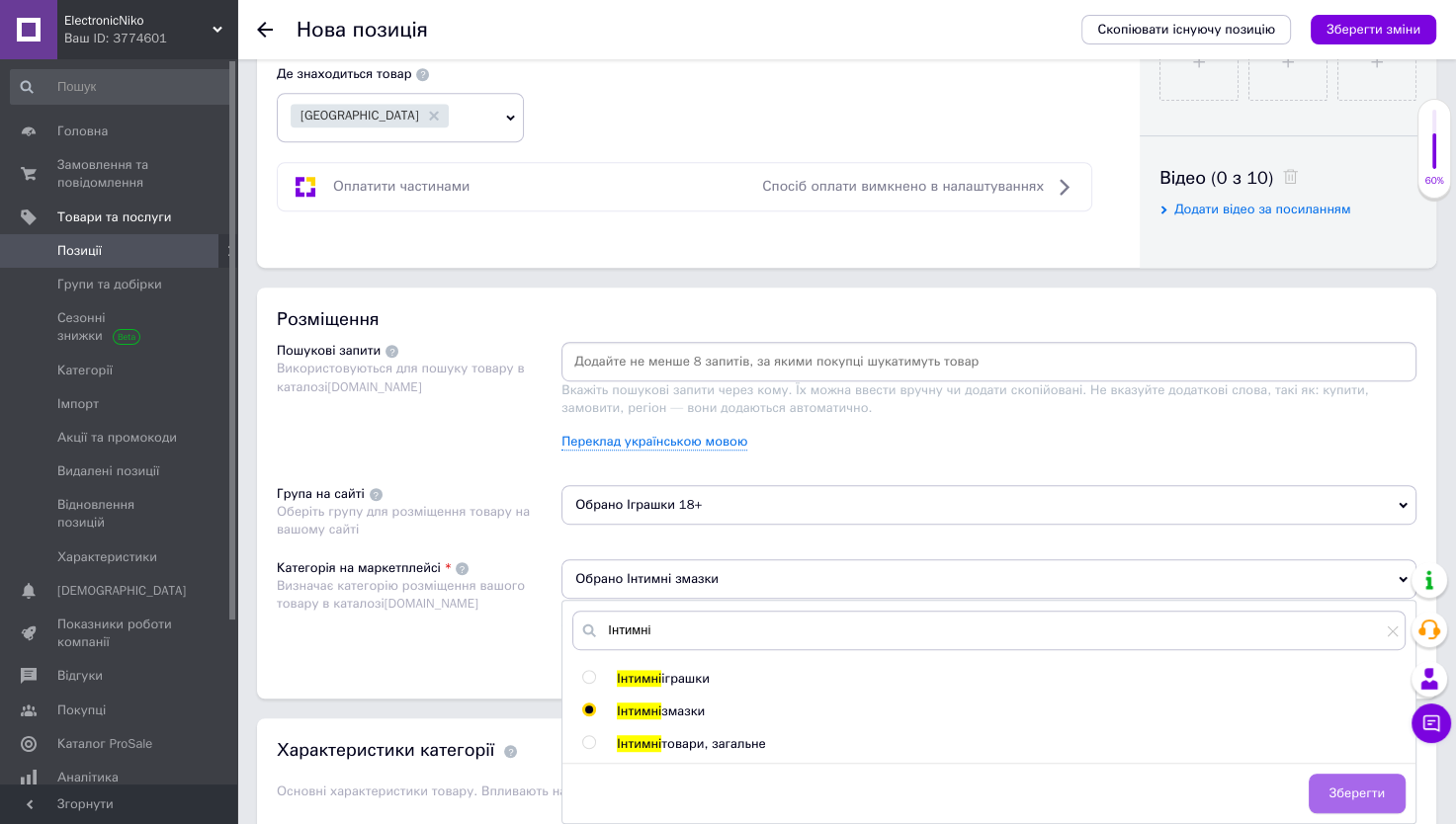 click on "Зберегти" at bounding box center [1357, 793] 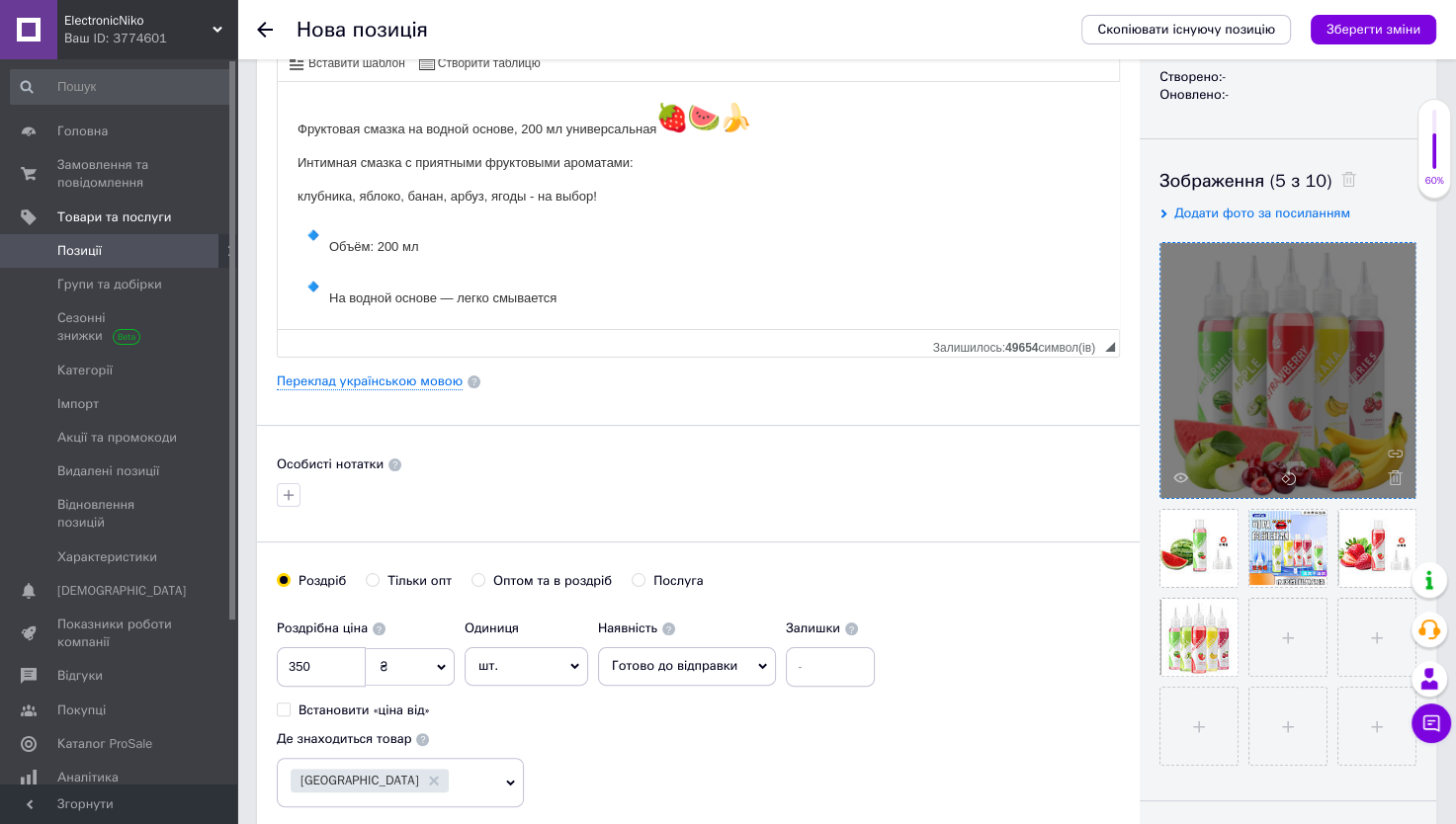 scroll, scrollTop: 31, scrollLeft: 0, axis: vertical 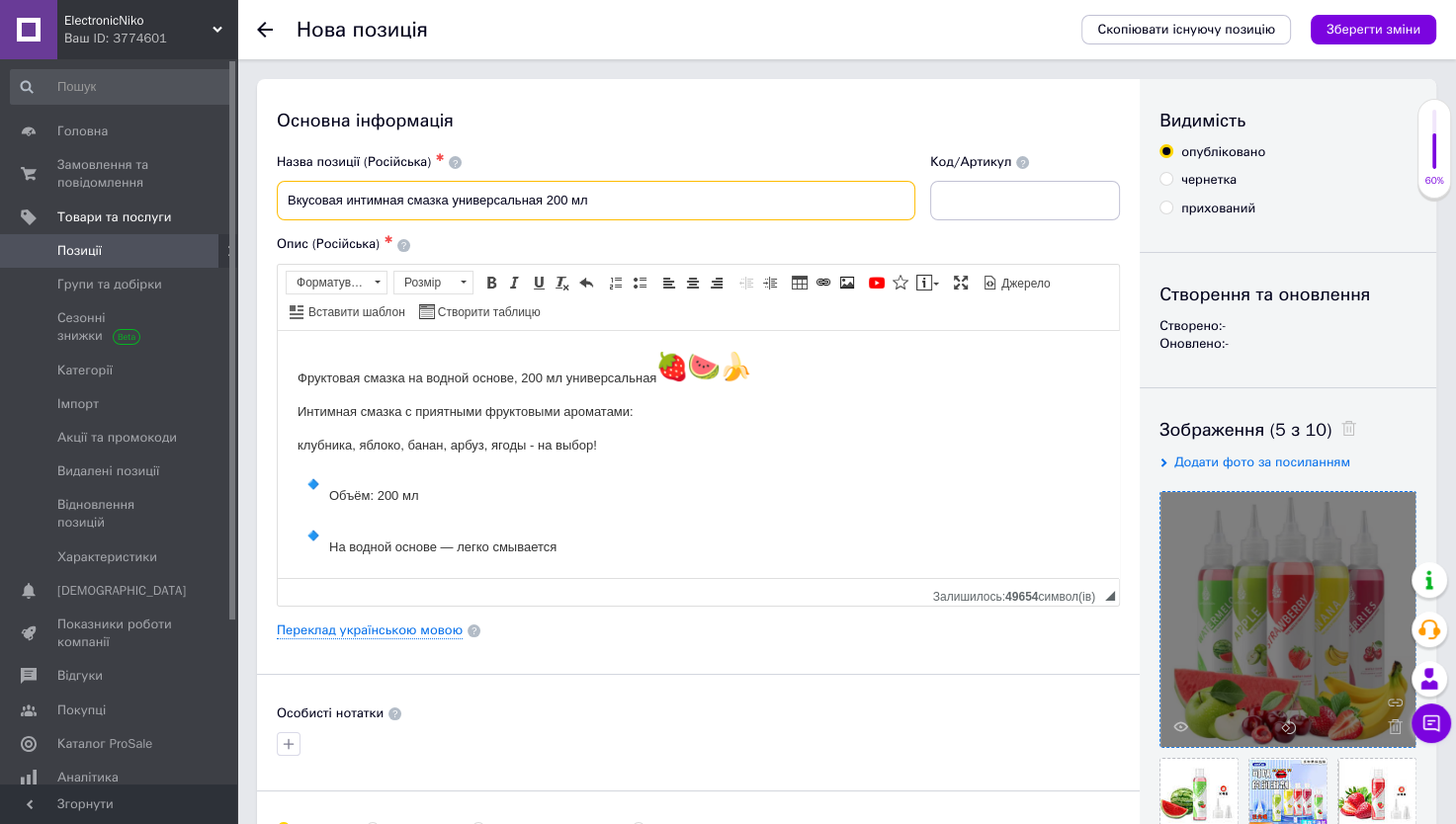 click on "Вкусовая интимная смазка универсальная 200 мл" at bounding box center [596, 201] 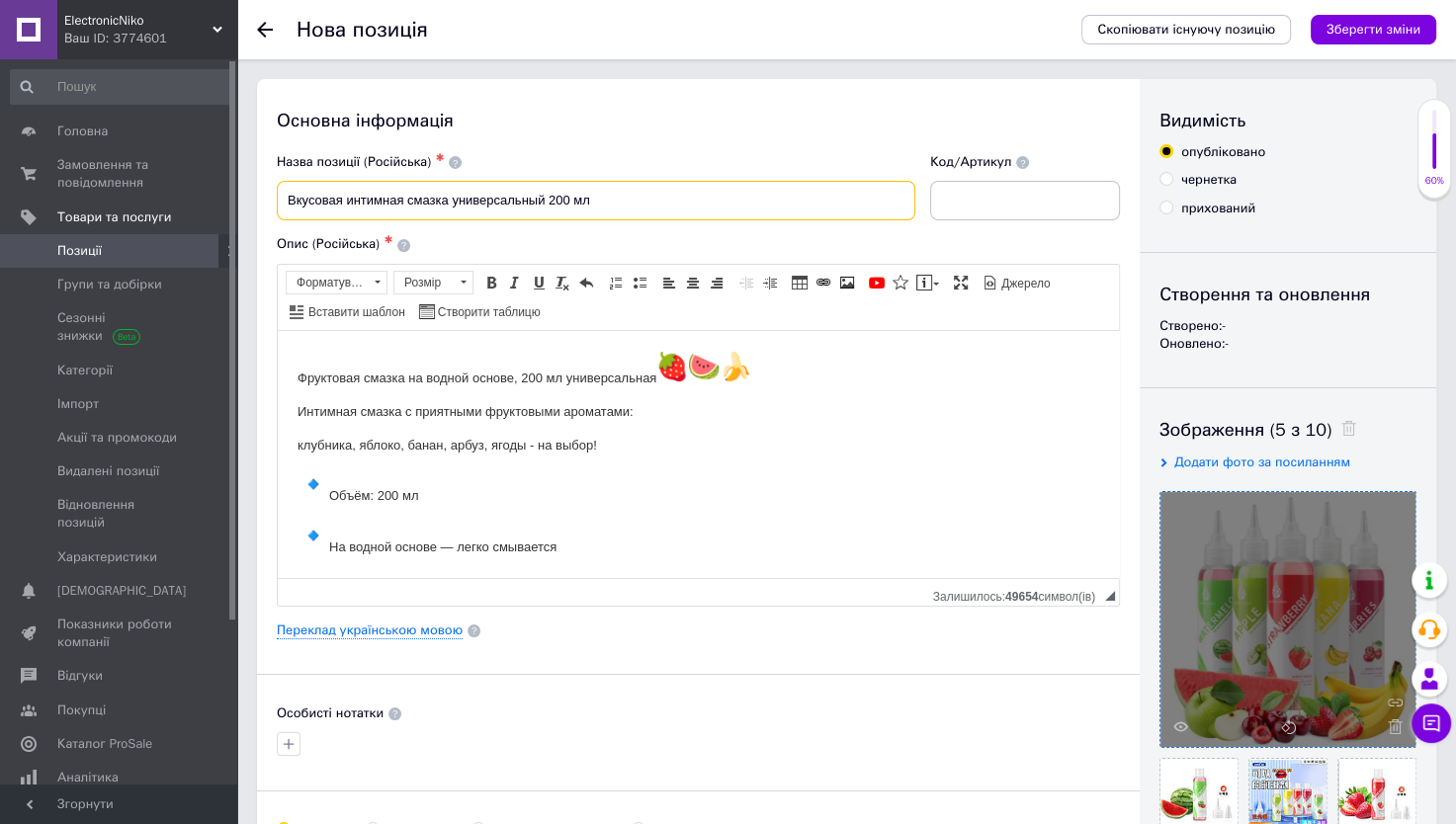 click on "Вкусовая интимная смазка универсальный 200 мл" at bounding box center (596, 201) 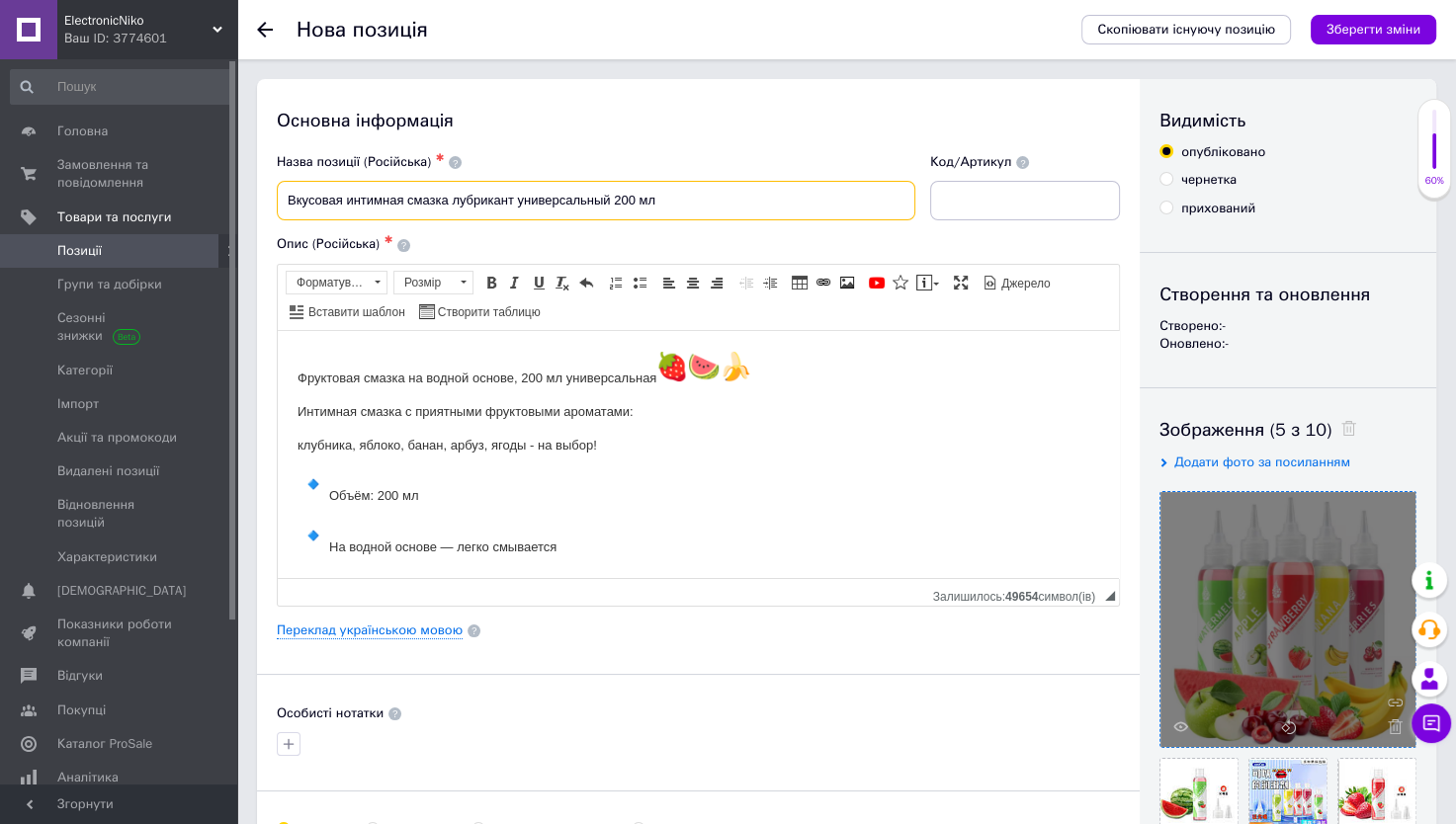 click on "Вкусовая интимная смазка лубрикант универсальный 200 мл" at bounding box center [596, 201] 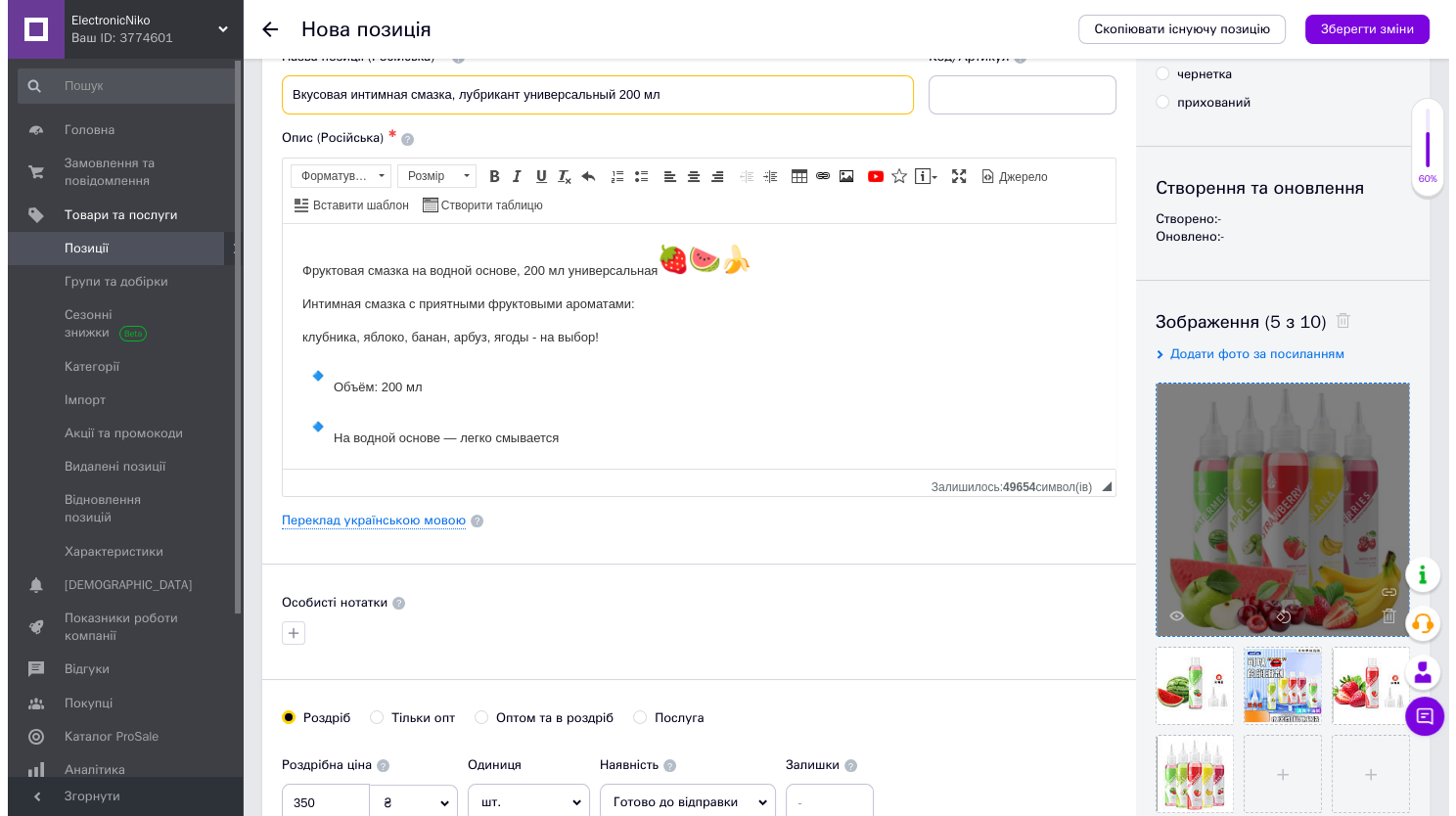 scroll, scrollTop: 106, scrollLeft: 0, axis: vertical 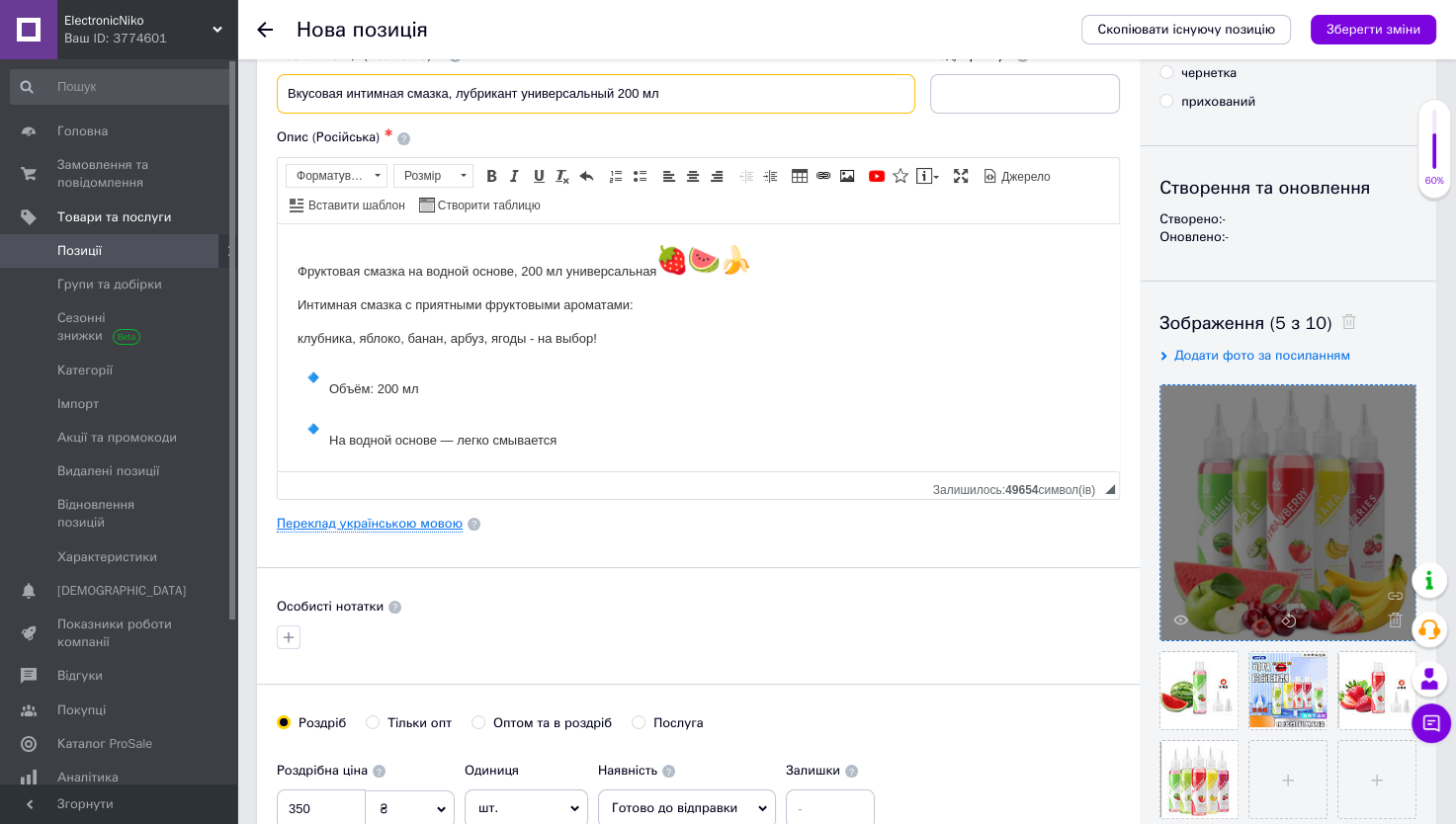 type on "Вкусовая интимная смазка, лубрикант универсальный 200 мл" 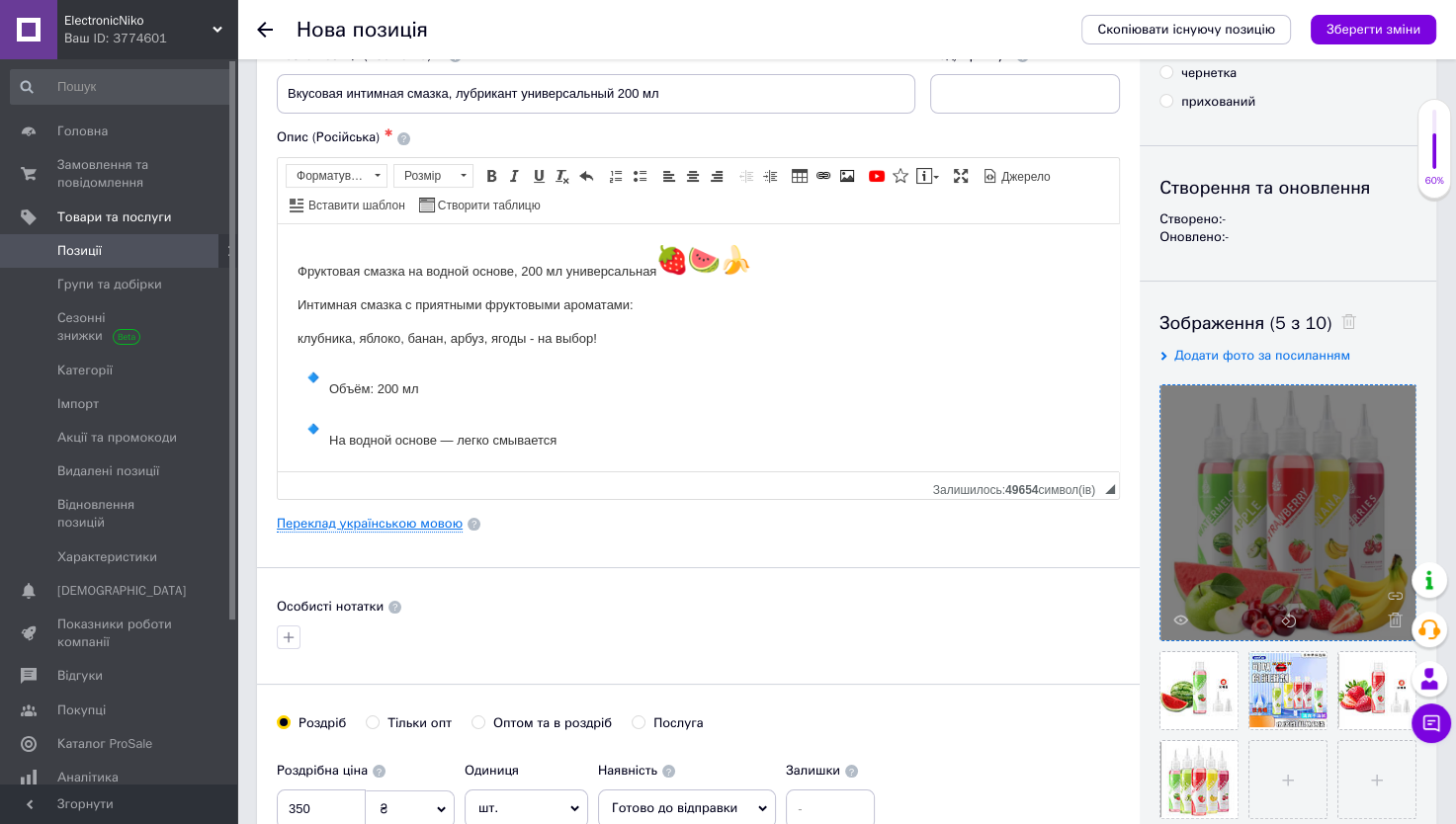 click on "Переклад українською мовою" at bounding box center [370, 524] 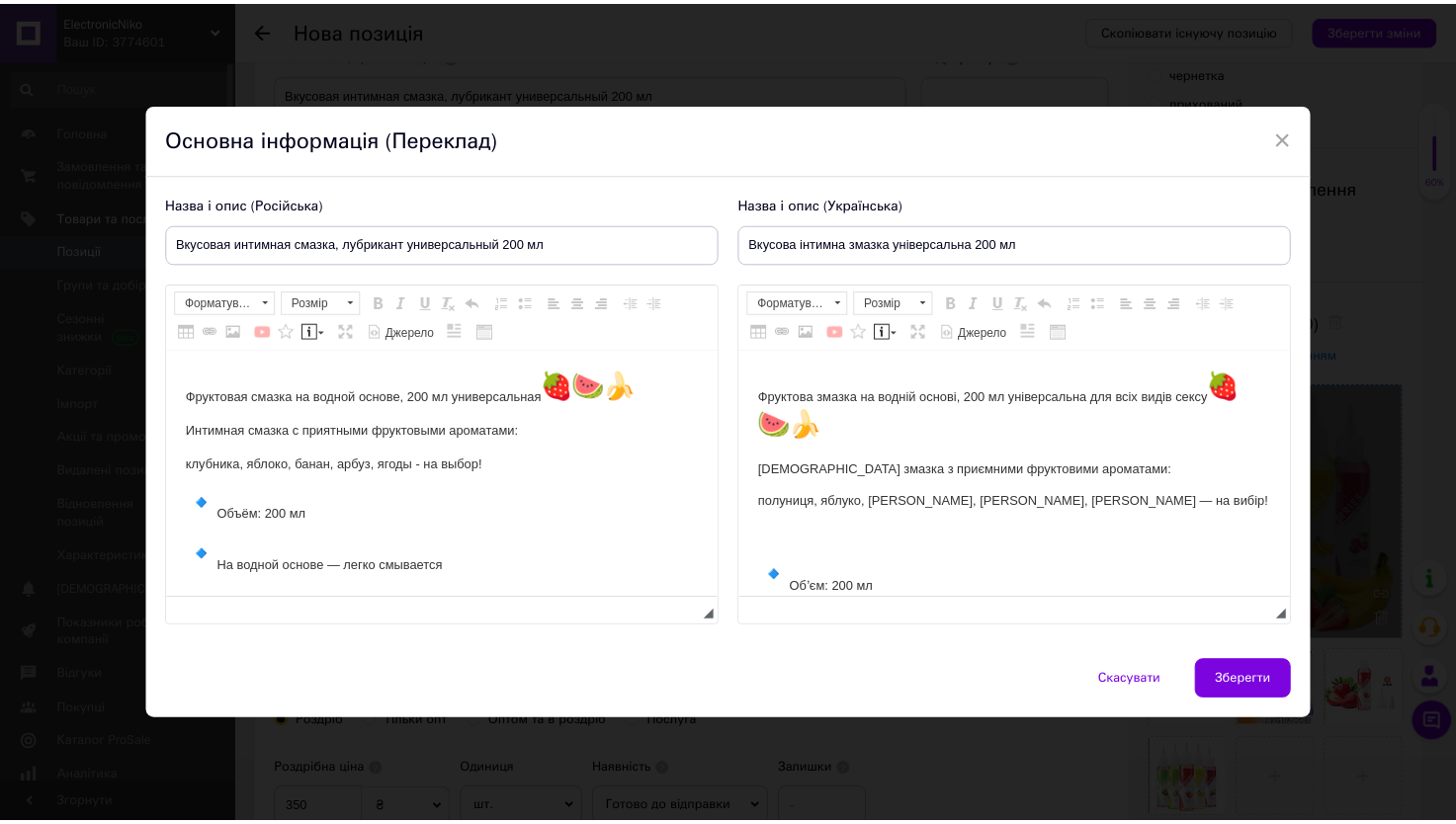 scroll, scrollTop: 0, scrollLeft: 0, axis: both 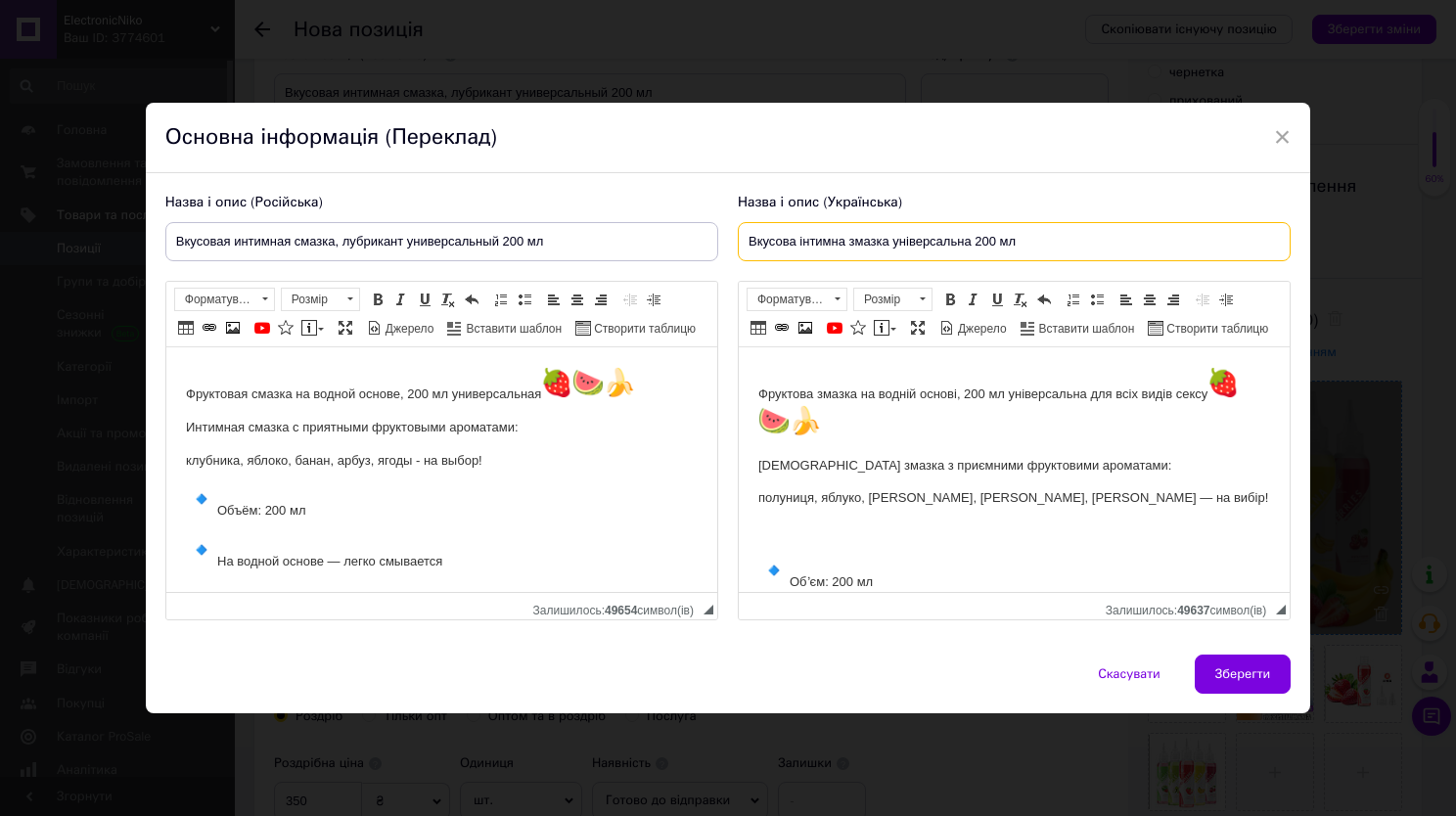 click on "Вкусова інтимна змазка універсальна 200 мл" at bounding box center (1014, 242) 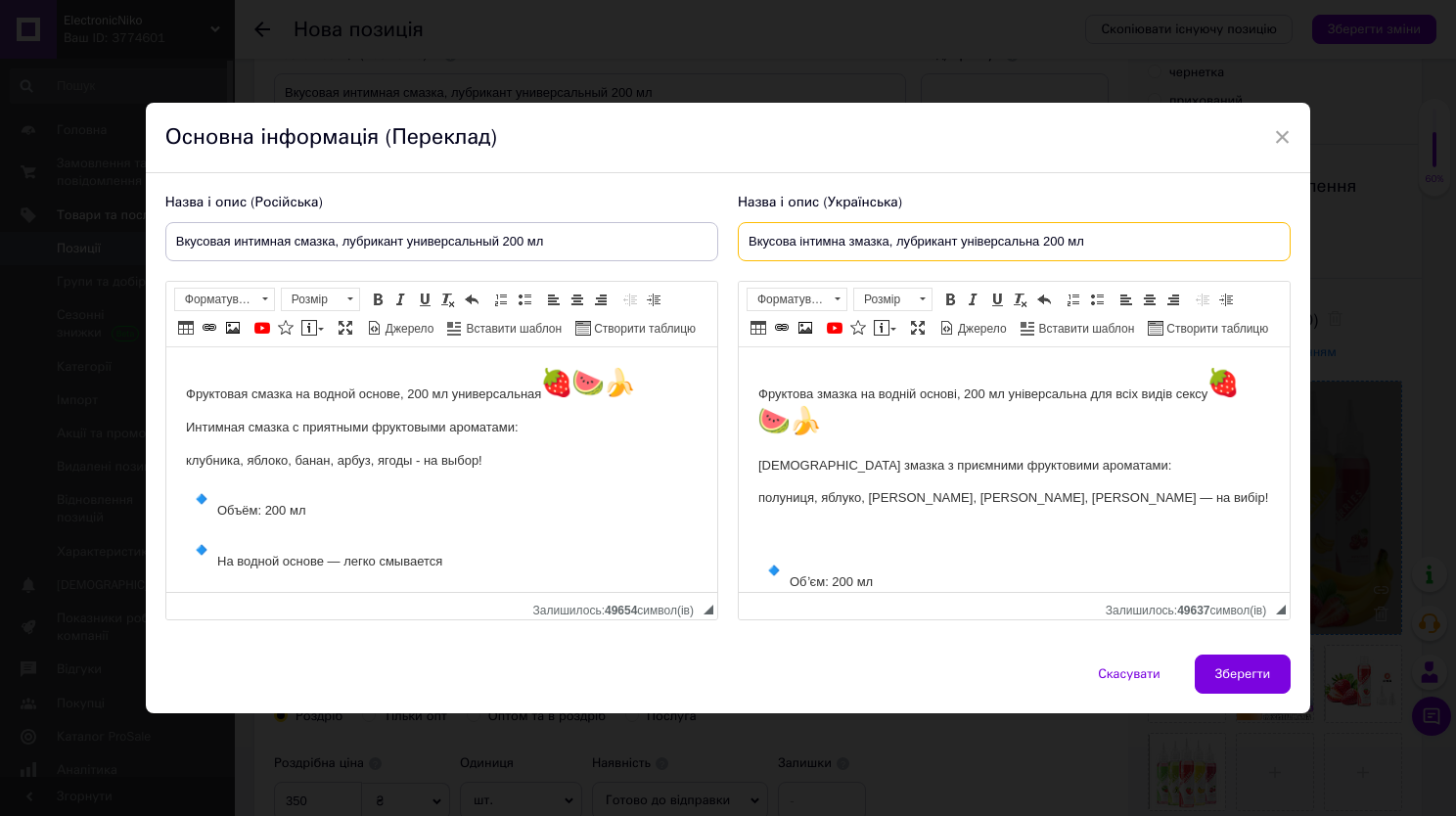 click on "Вкусова інтимна змазка, лубрикант універсальна 200 мл" at bounding box center [1014, 242] 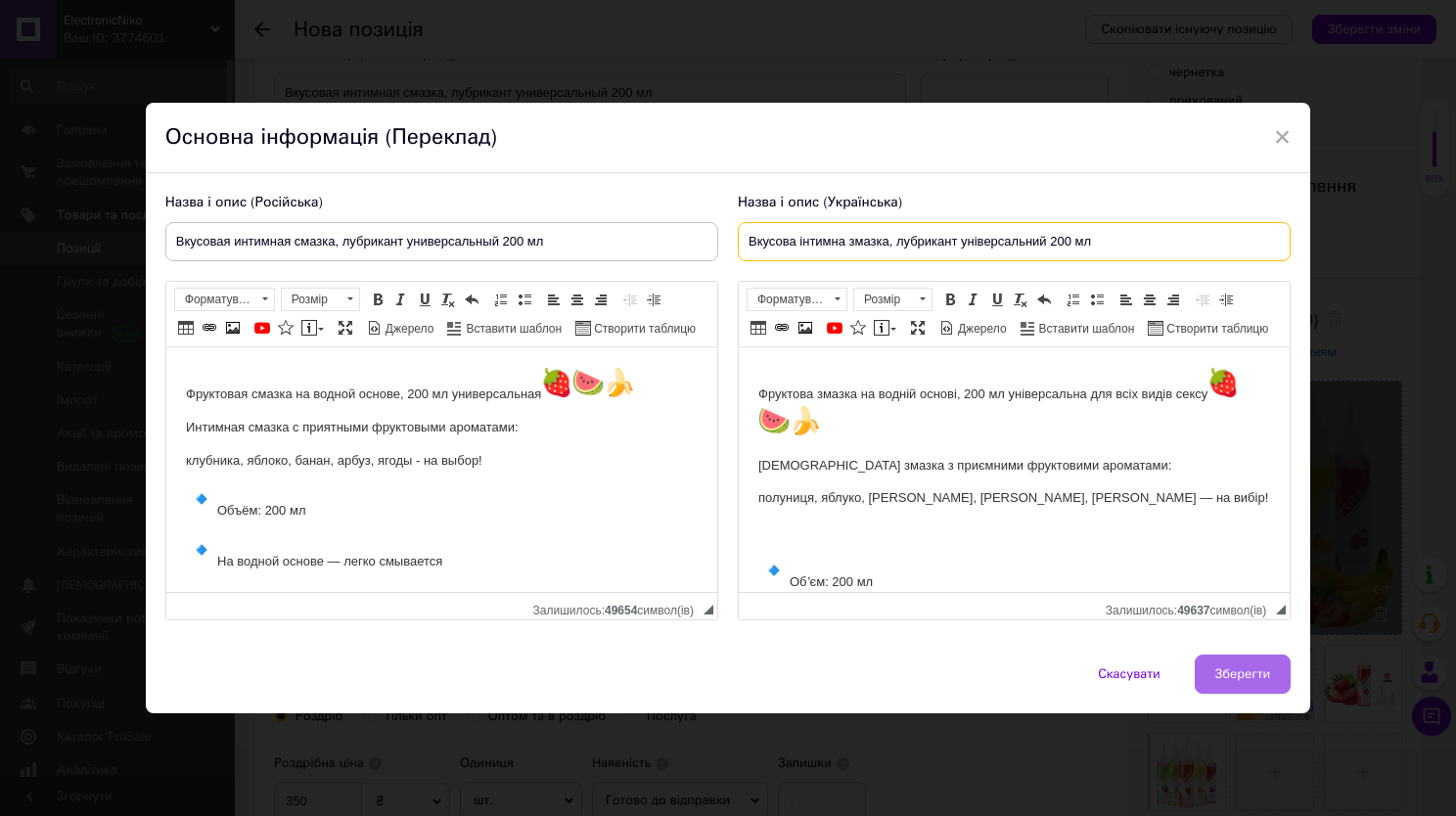type on "Вкусова інтимна змазка, лубрикант універсальний 200 мл" 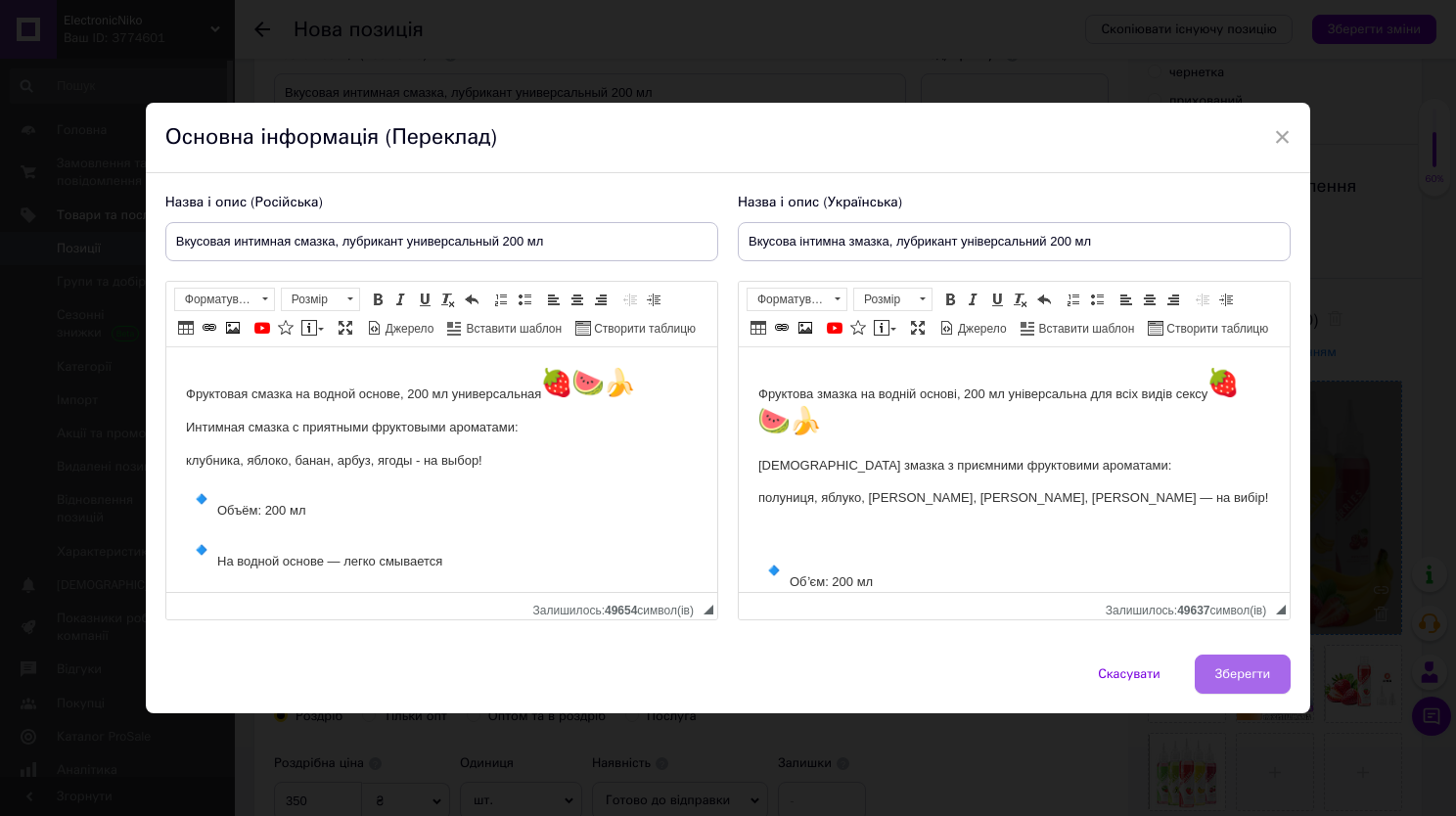 click on "Зберегти" at bounding box center (1243, 674) 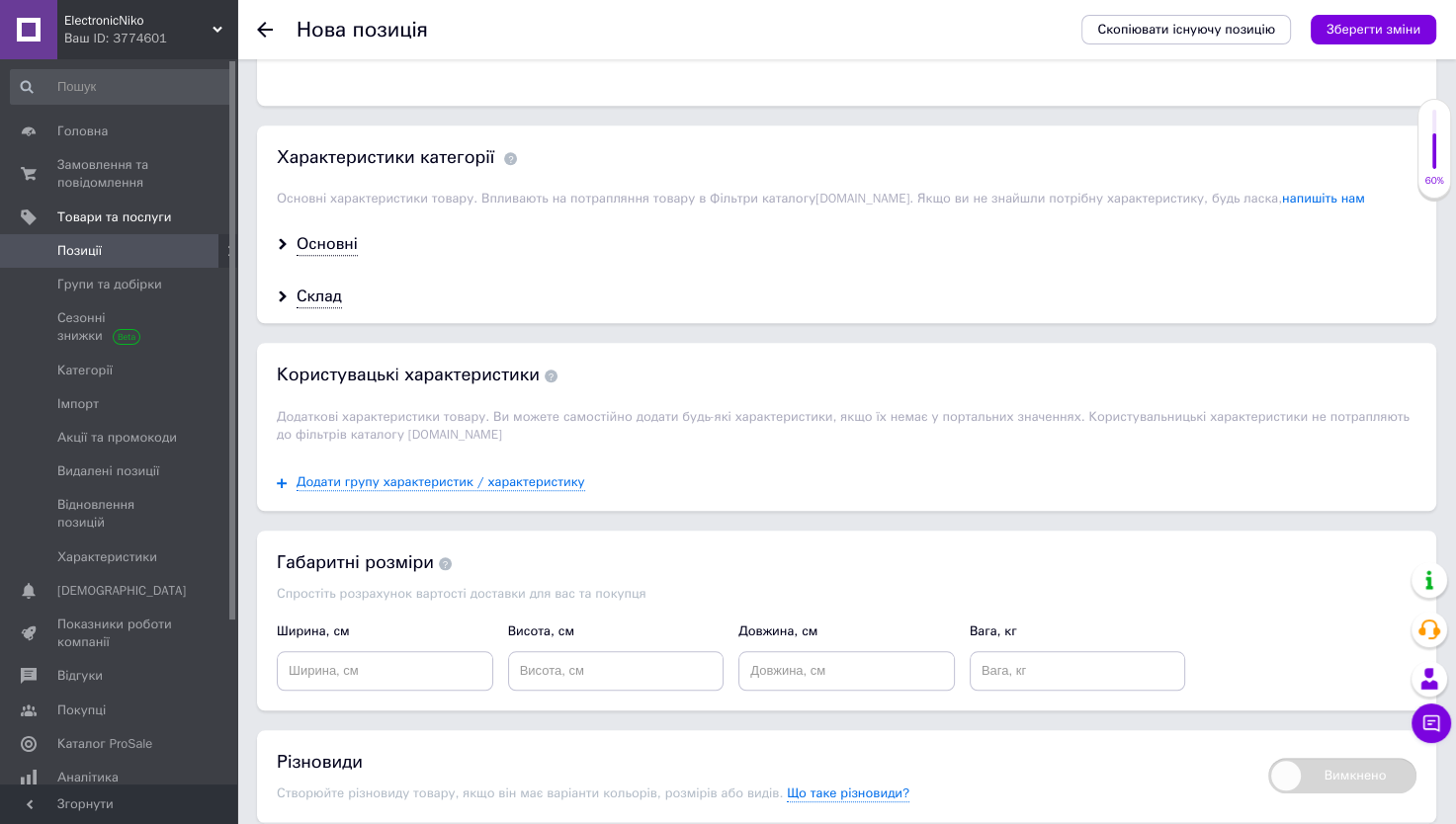 scroll, scrollTop: 1528, scrollLeft: 0, axis: vertical 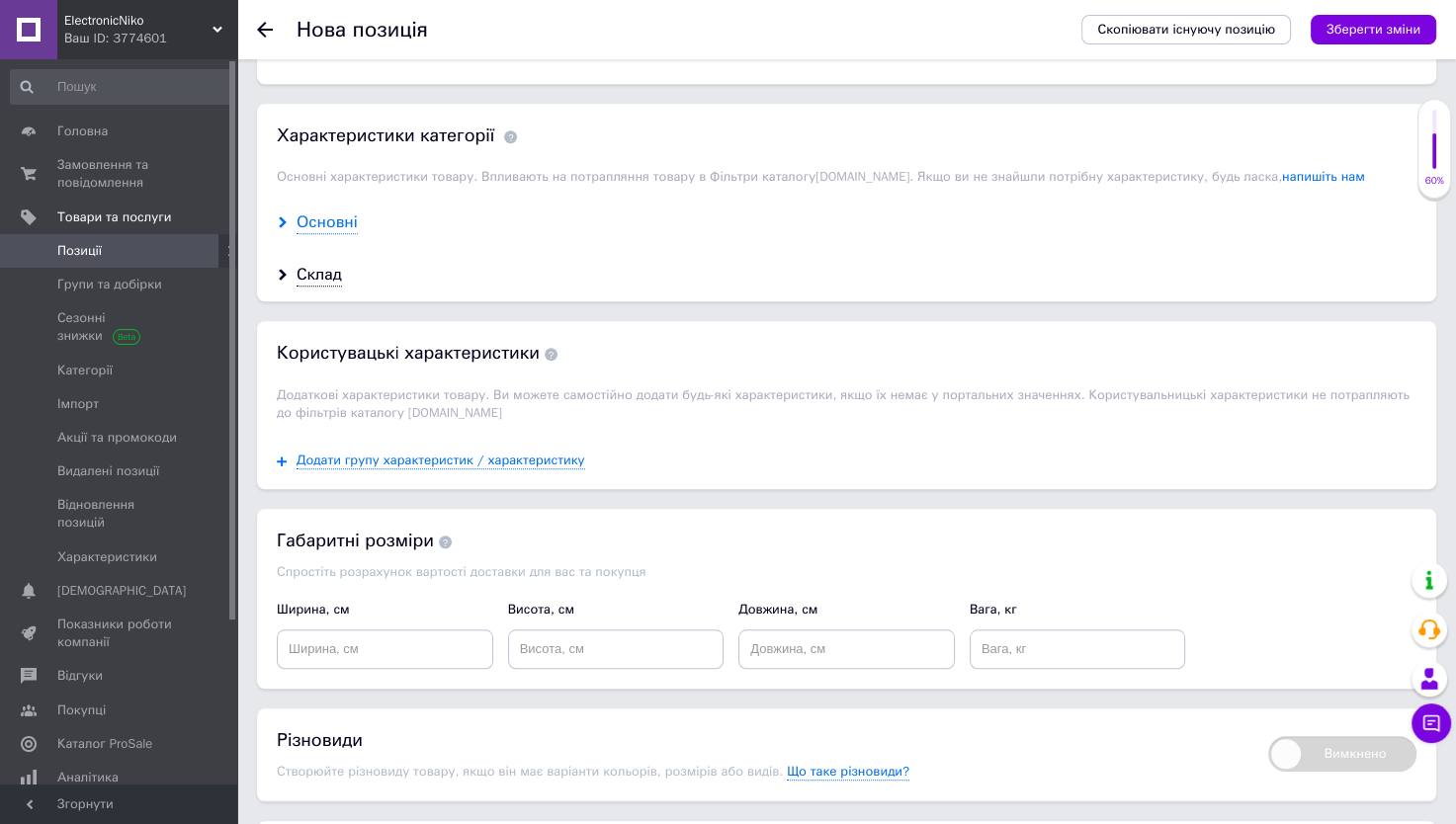 click on "Основні" at bounding box center (327, 222) 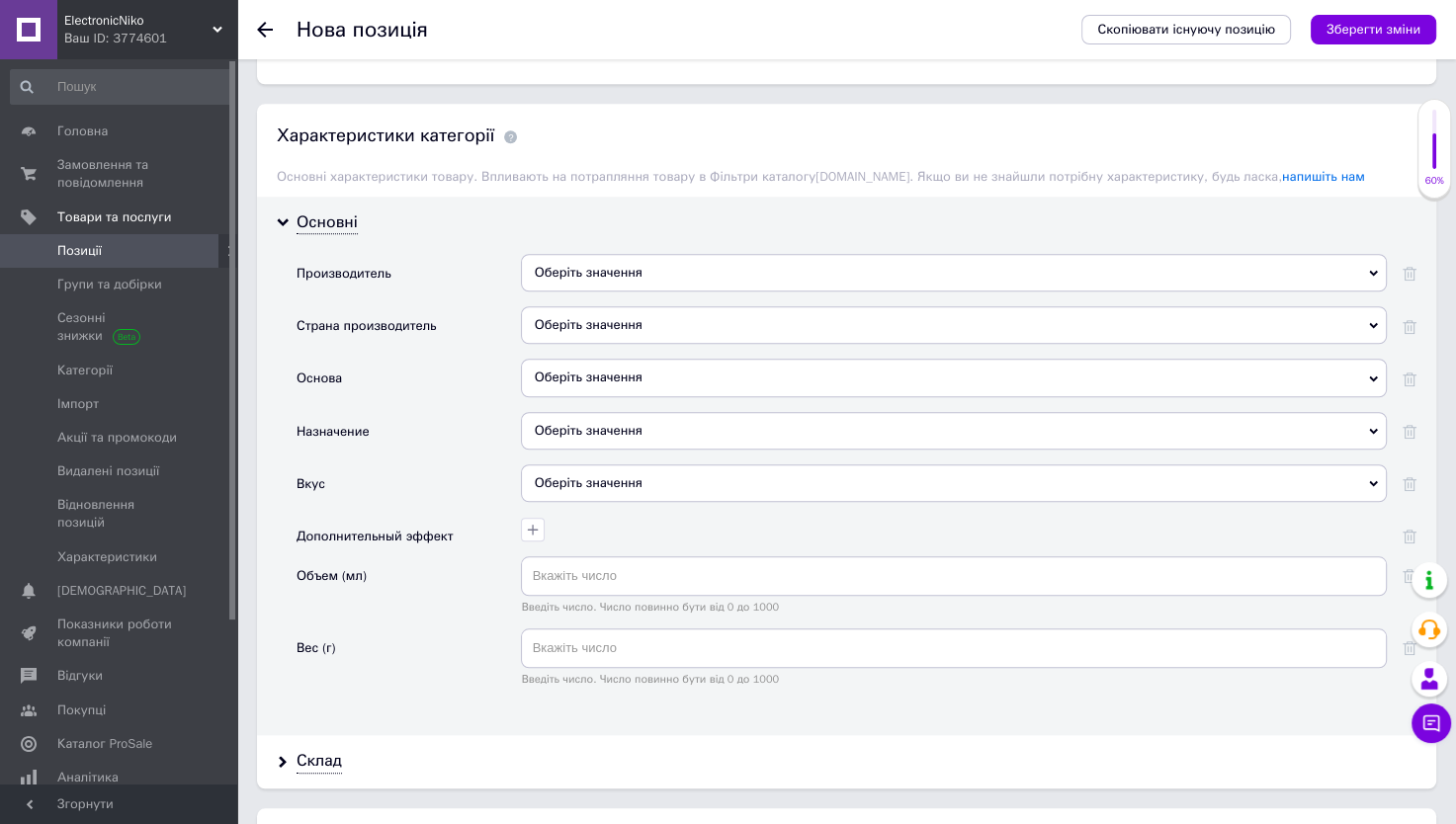 click on "Оберіть значення" at bounding box center (954, 273) 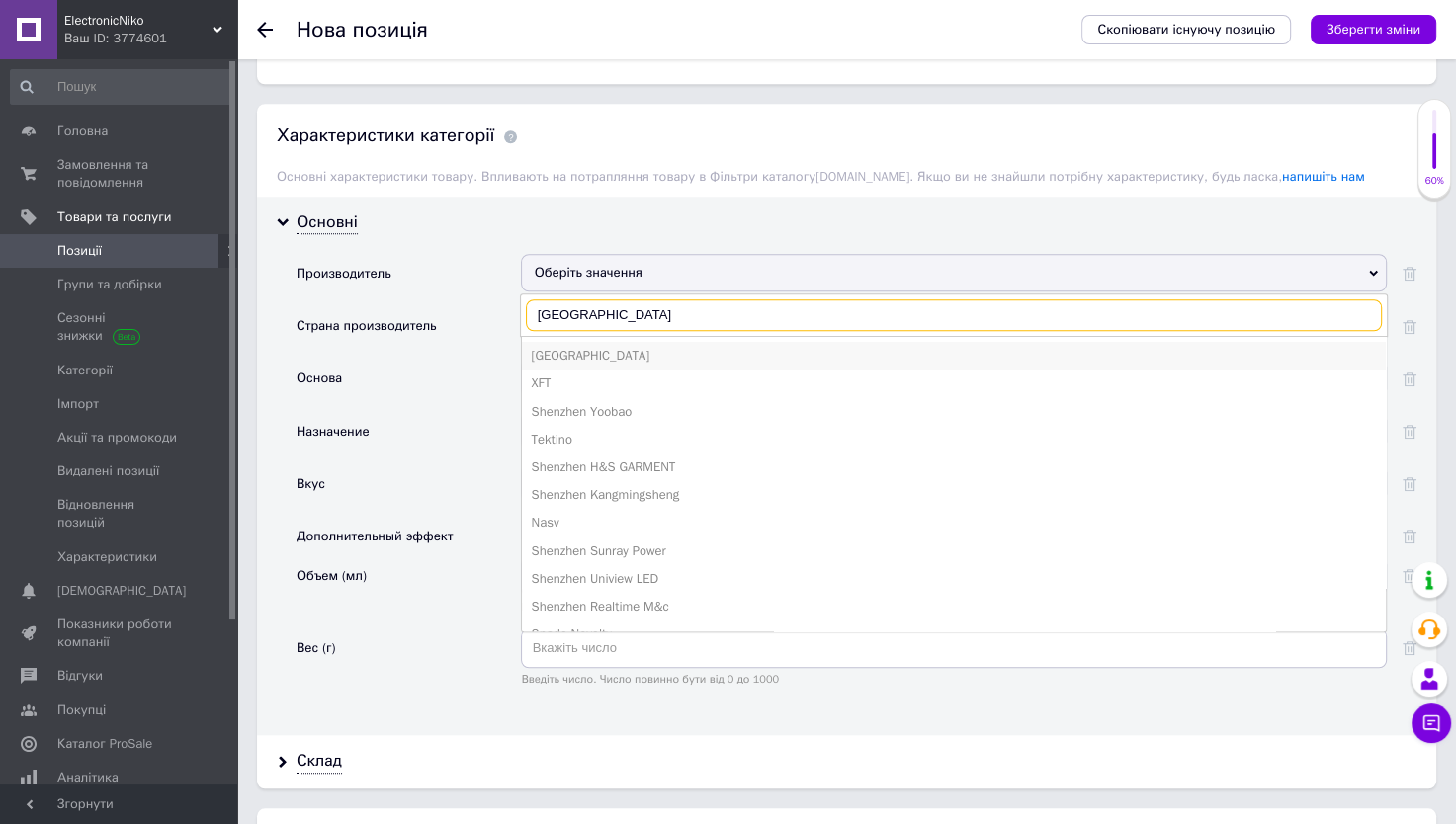 type on "[GEOGRAPHIC_DATA]" 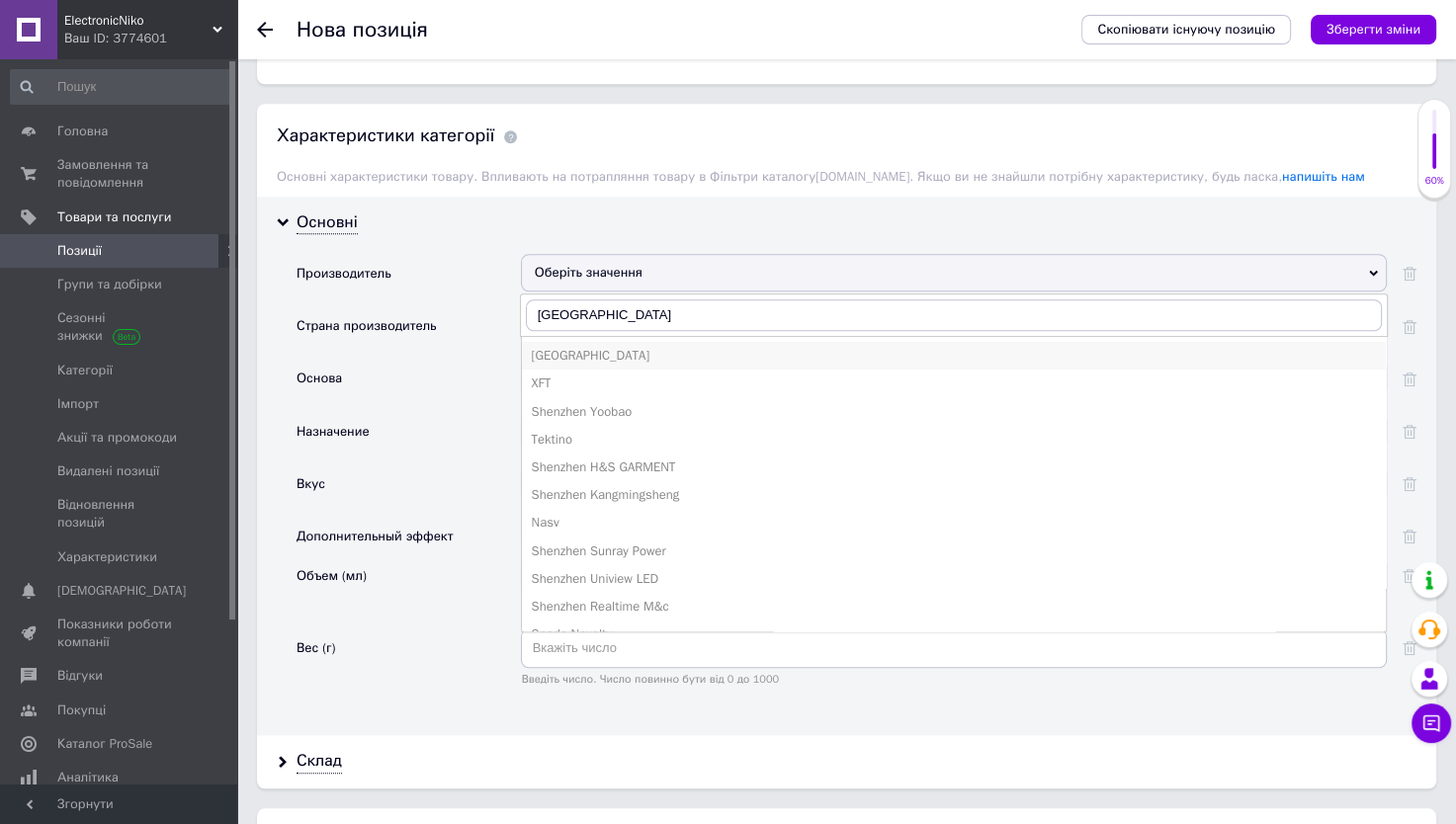 click on "[GEOGRAPHIC_DATA]" at bounding box center [954, 356] 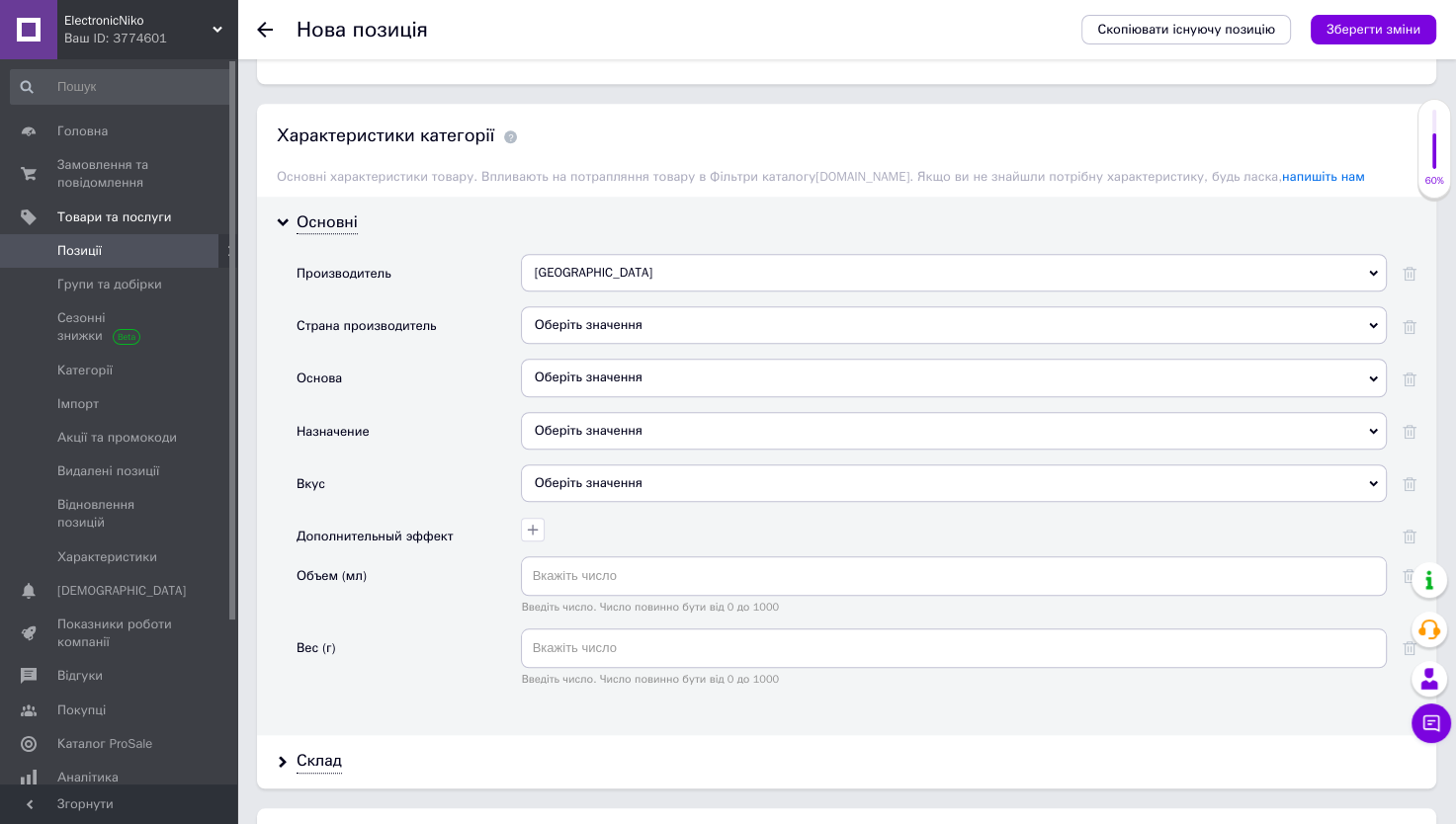 click on "Оберіть значення" at bounding box center [954, 325] 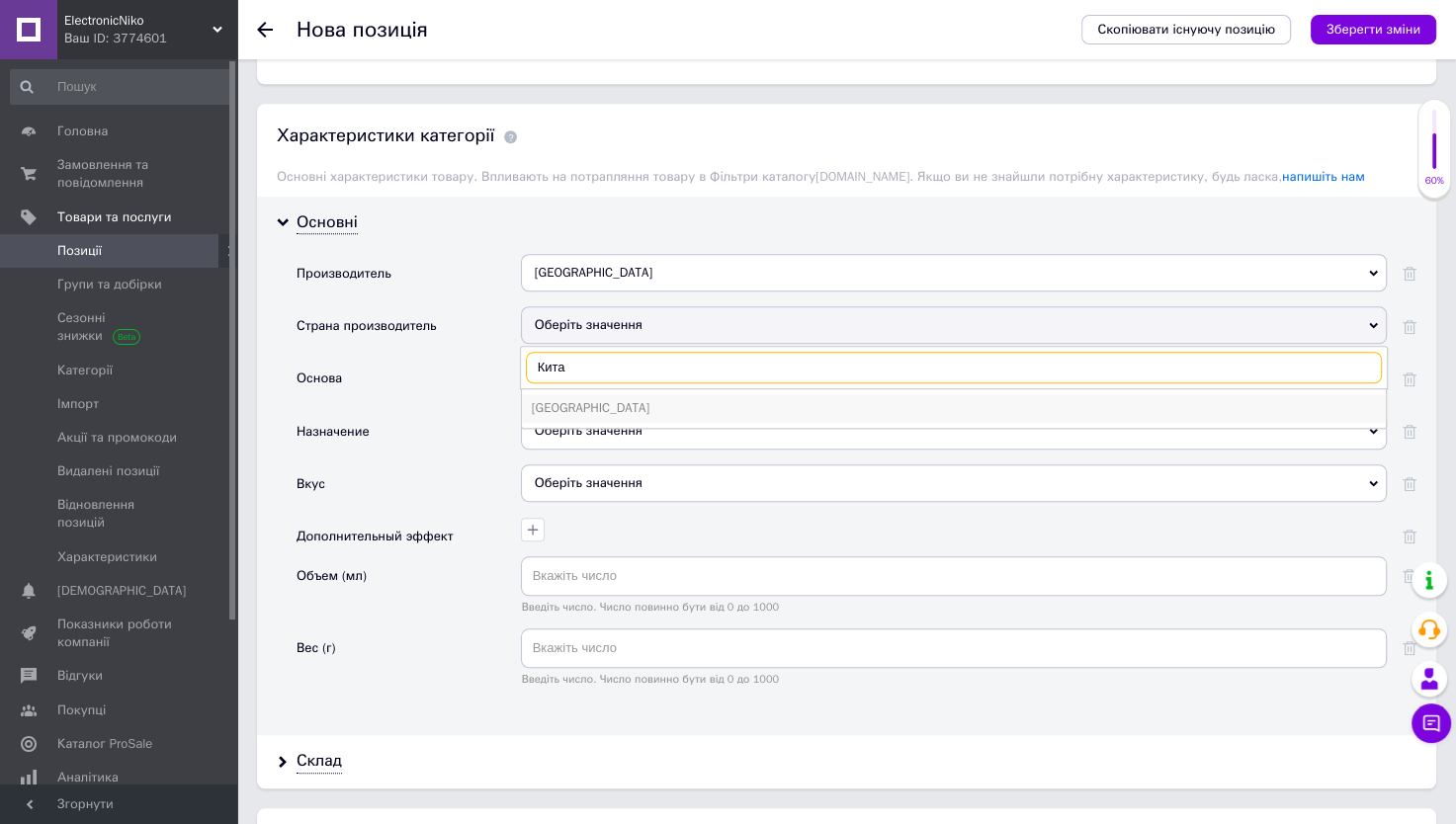 type on "Кита" 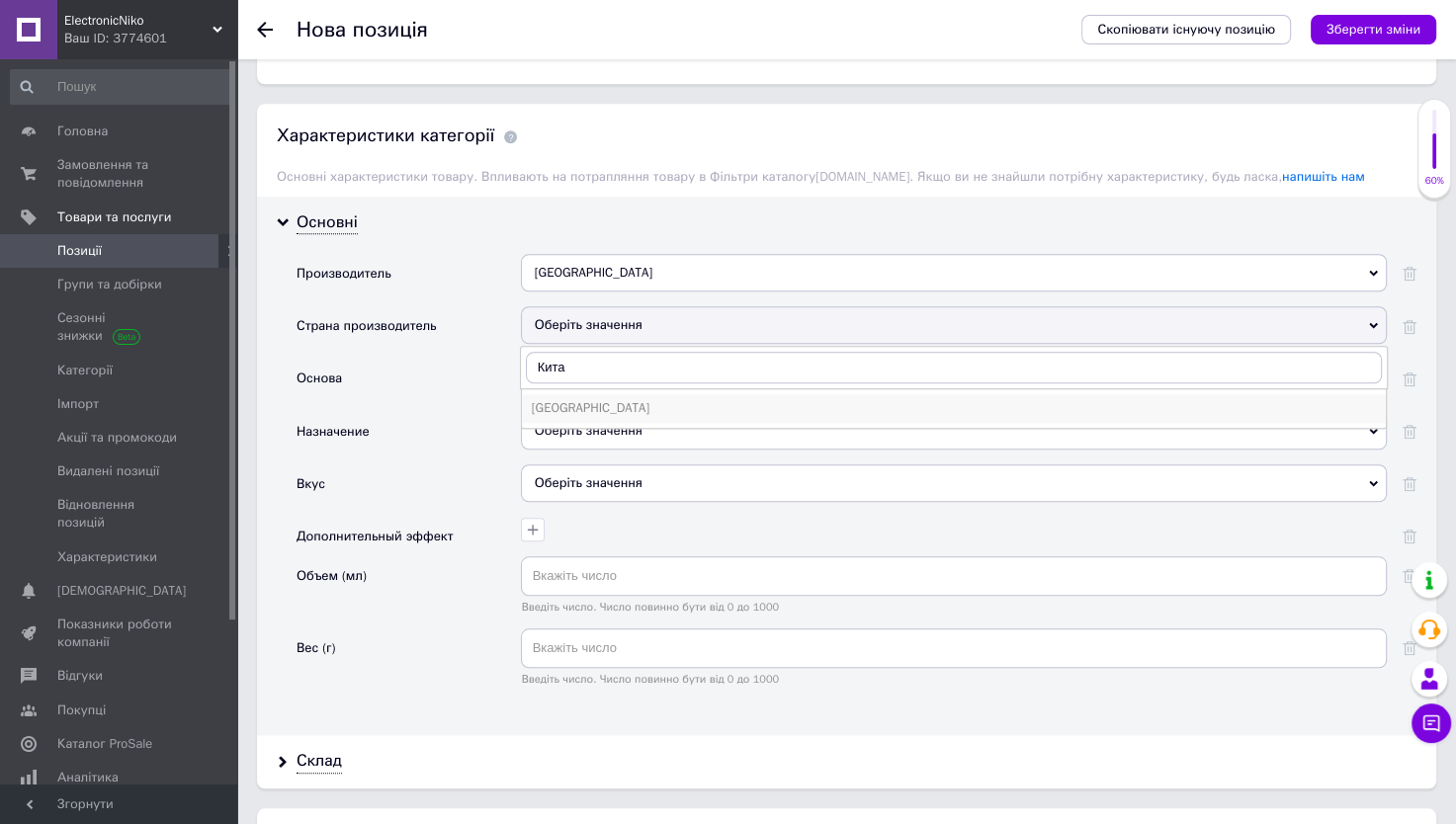 click on "[GEOGRAPHIC_DATA]" at bounding box center (954, 408) 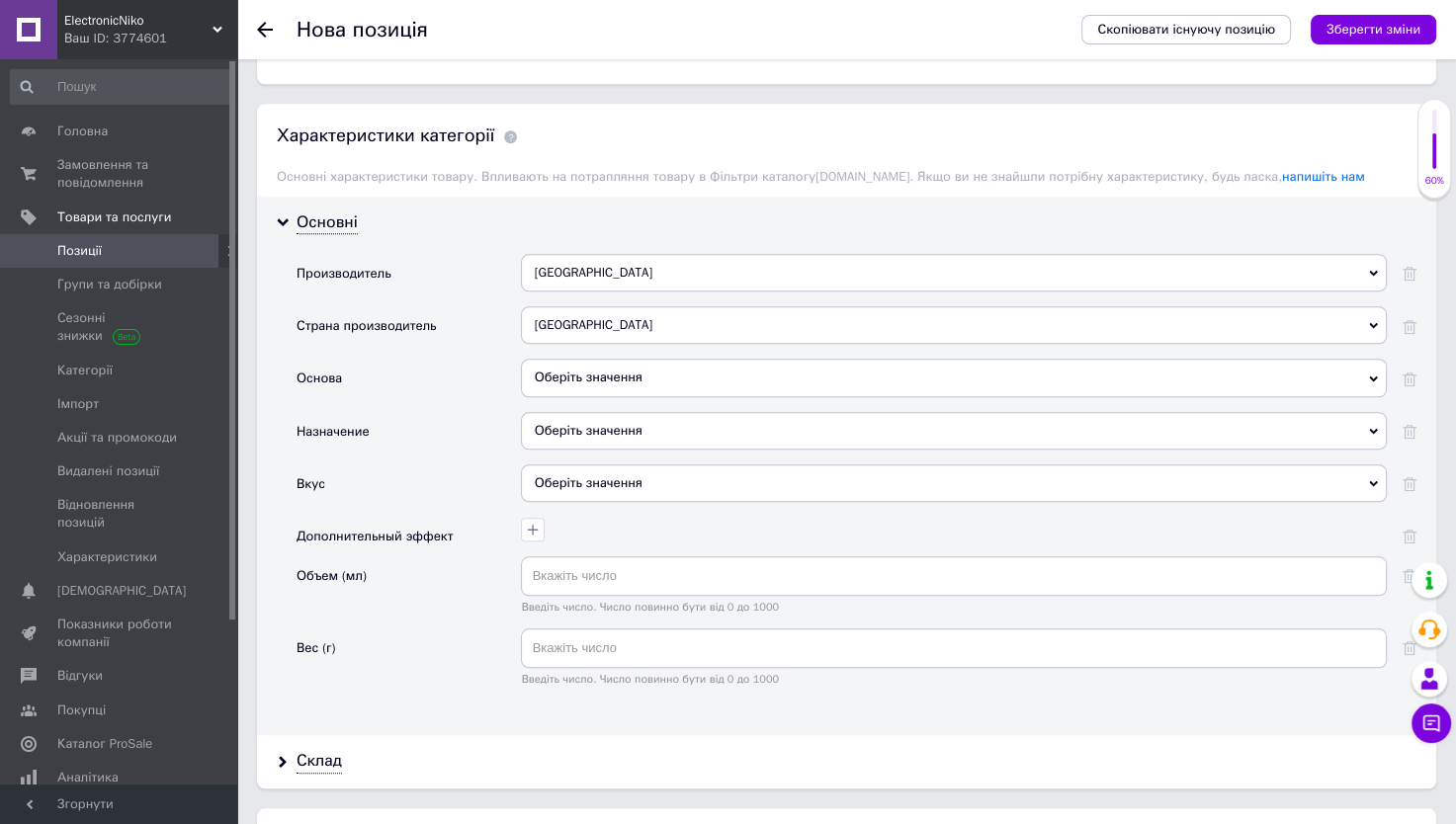 click on "Оберіть значення" at bounding box center (954, 377) 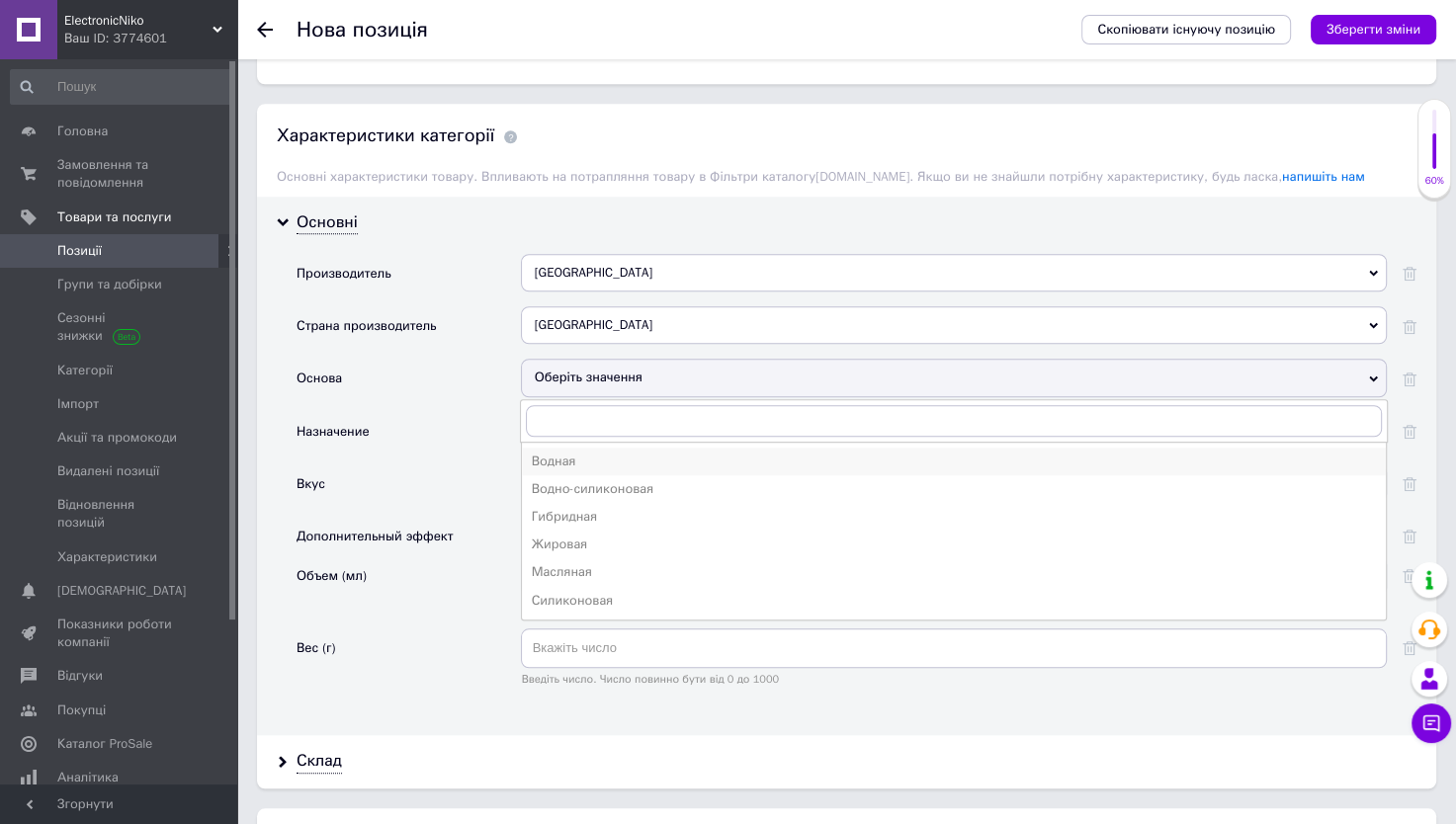 click on "Водная" at bounding box center (954, 461) 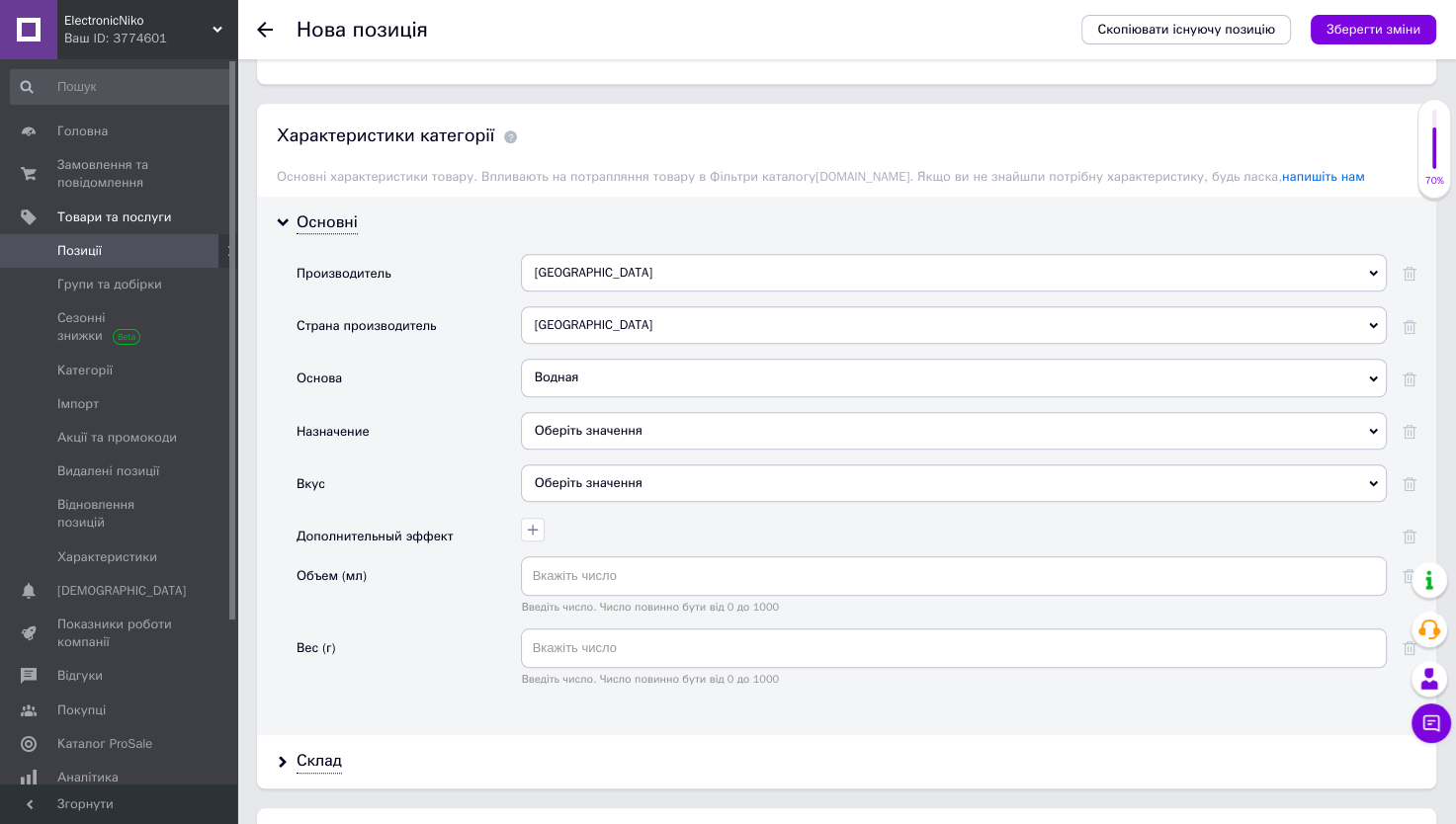 click on "Оберіть значення" at bounding box center [954, 431] 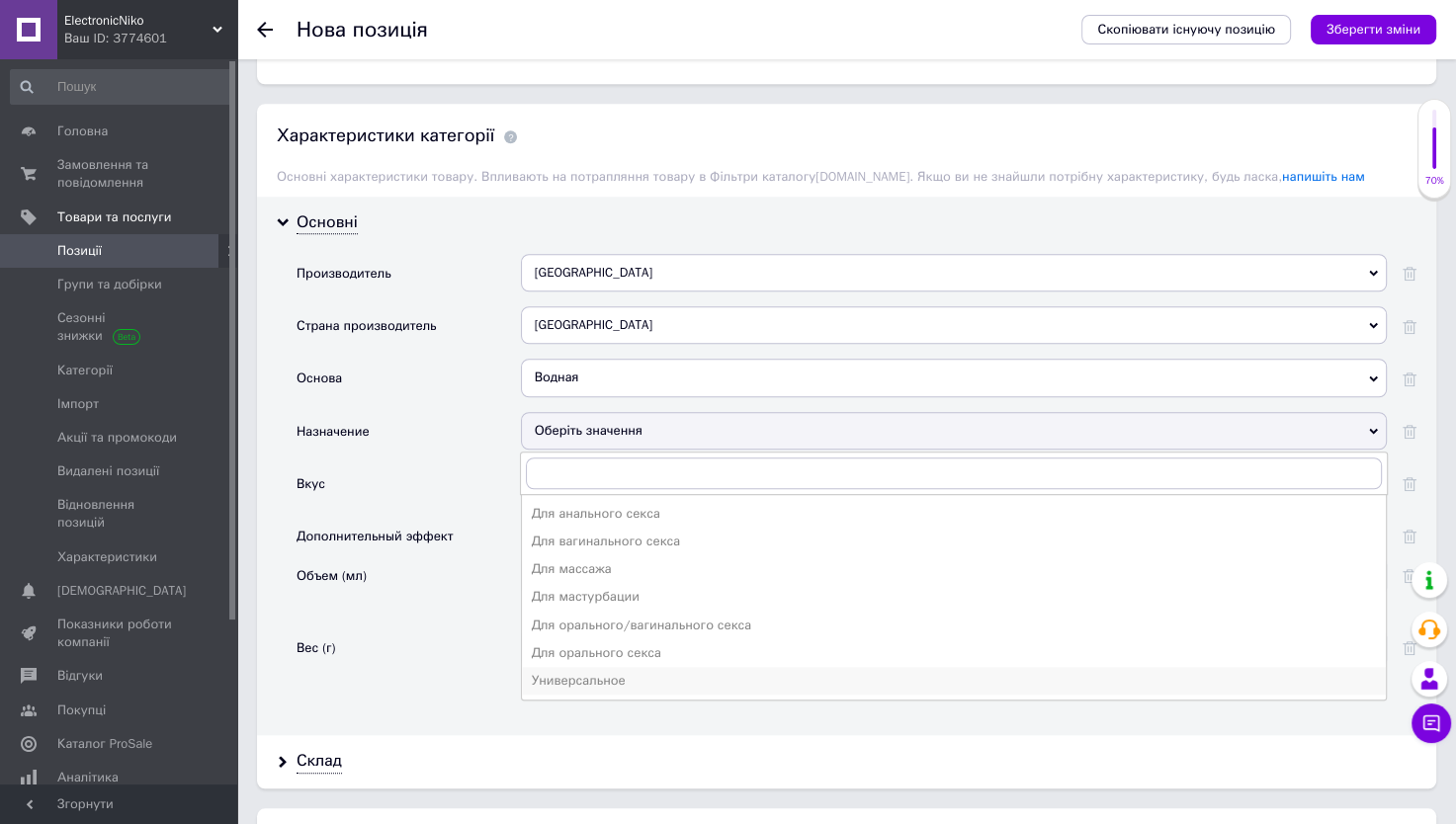 click on "Универсальное" at bounding box center [954, 681] 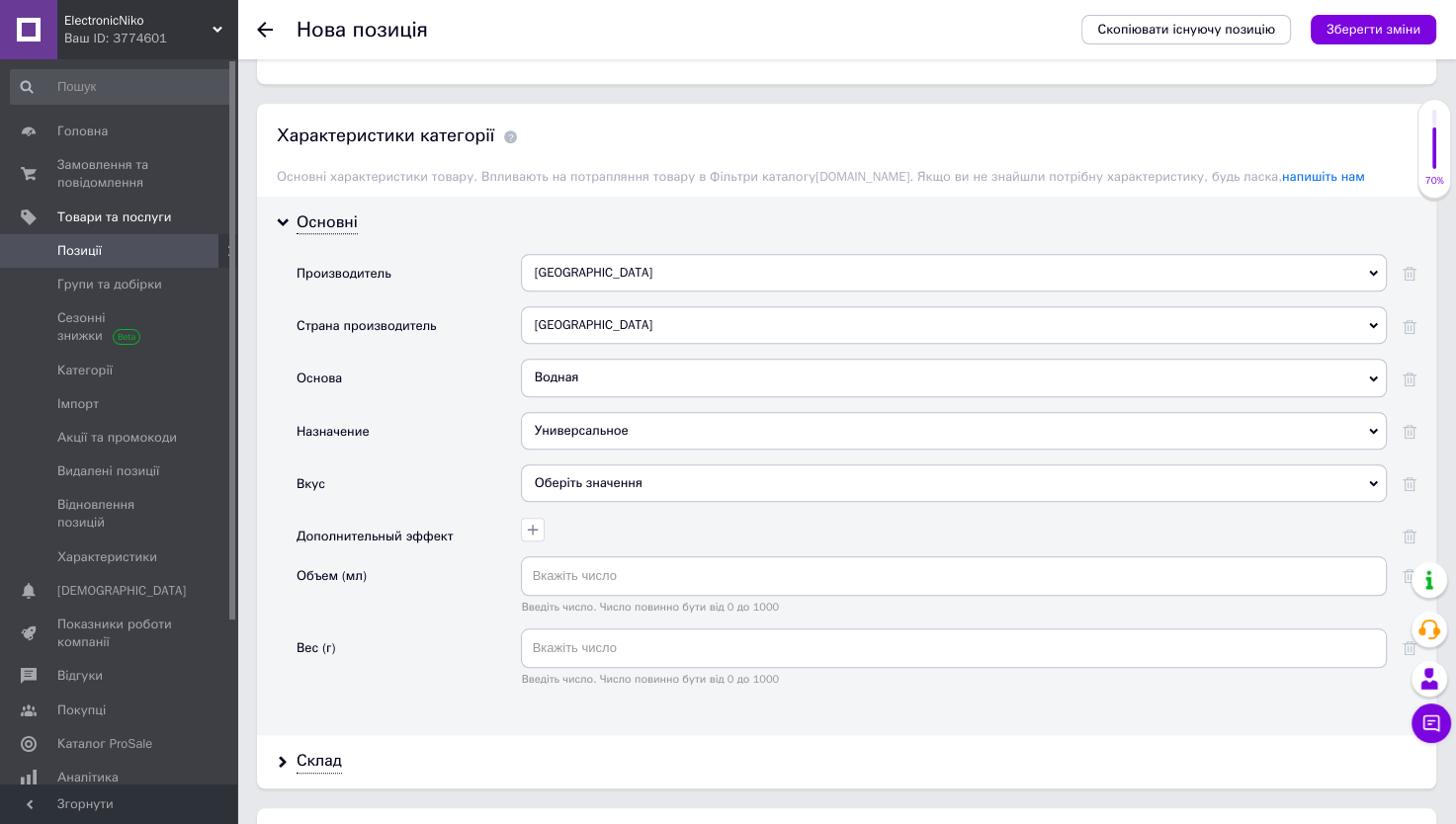 click on "Оберіть значення" at bounding box center (954, 483) 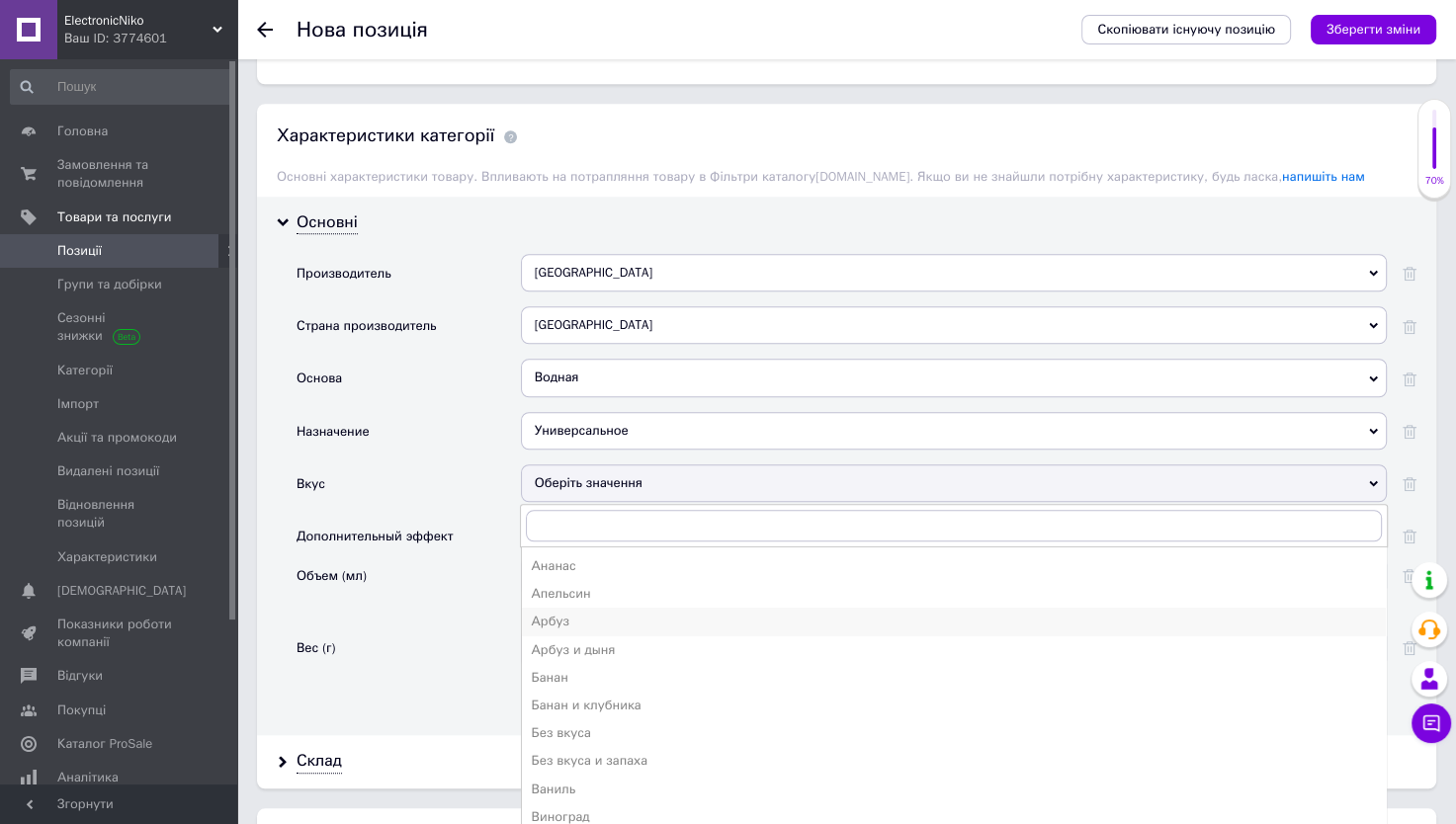 click on "Арбуз" at bounding box center [954, 621] 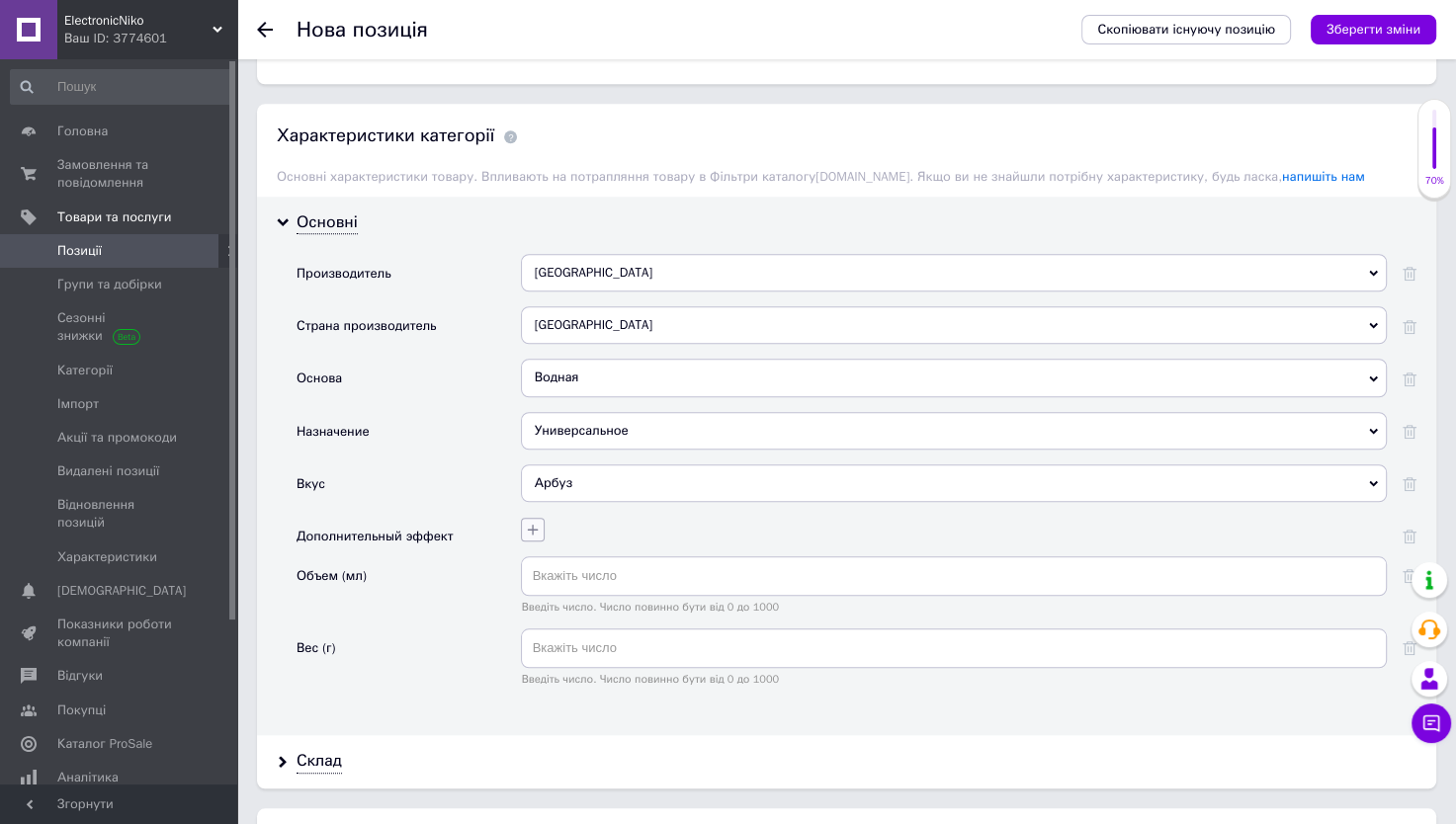 click 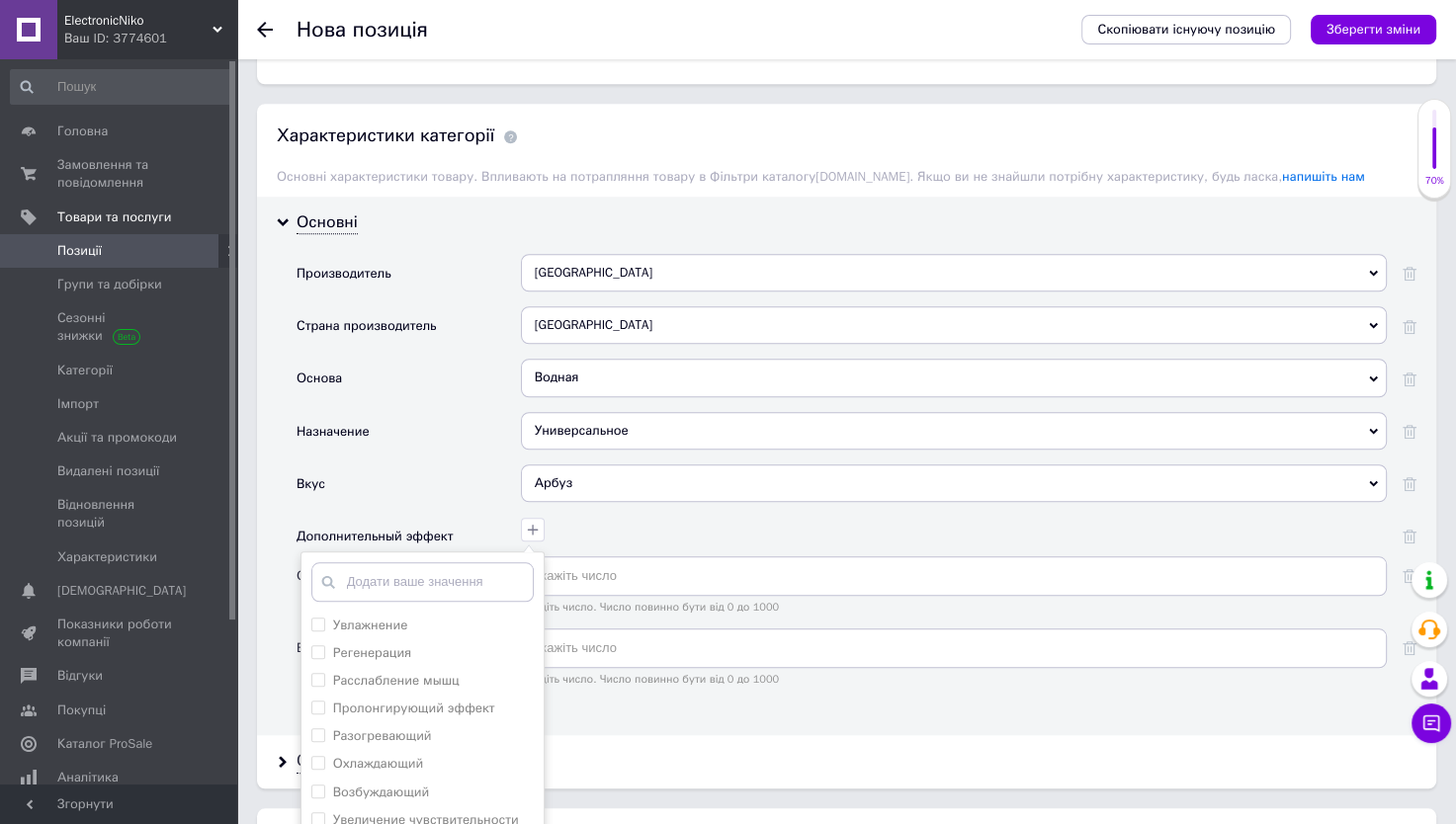 click on "Назначение" at bounding box center [408, 438] 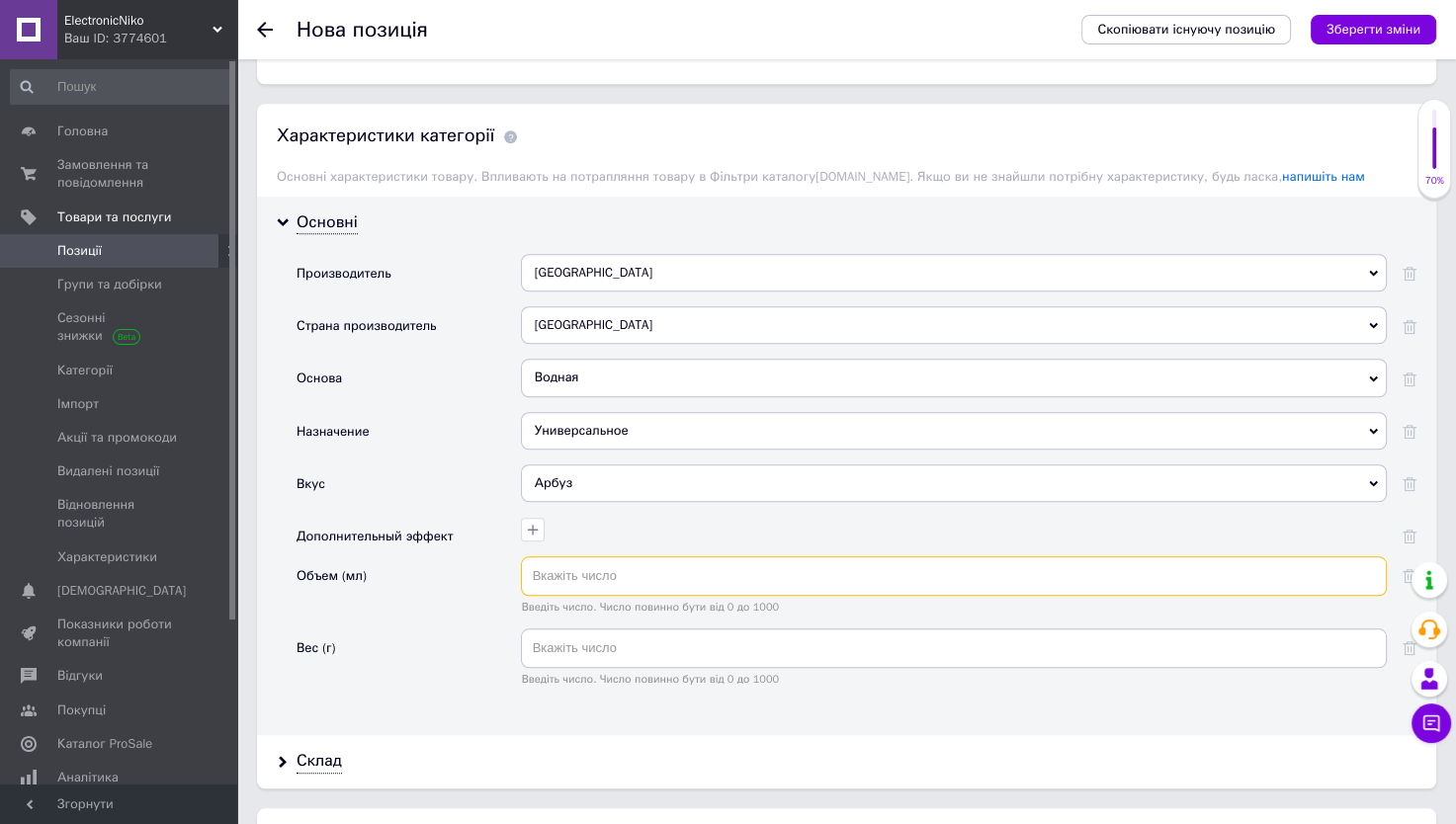 click at bounding box center (954, 576) 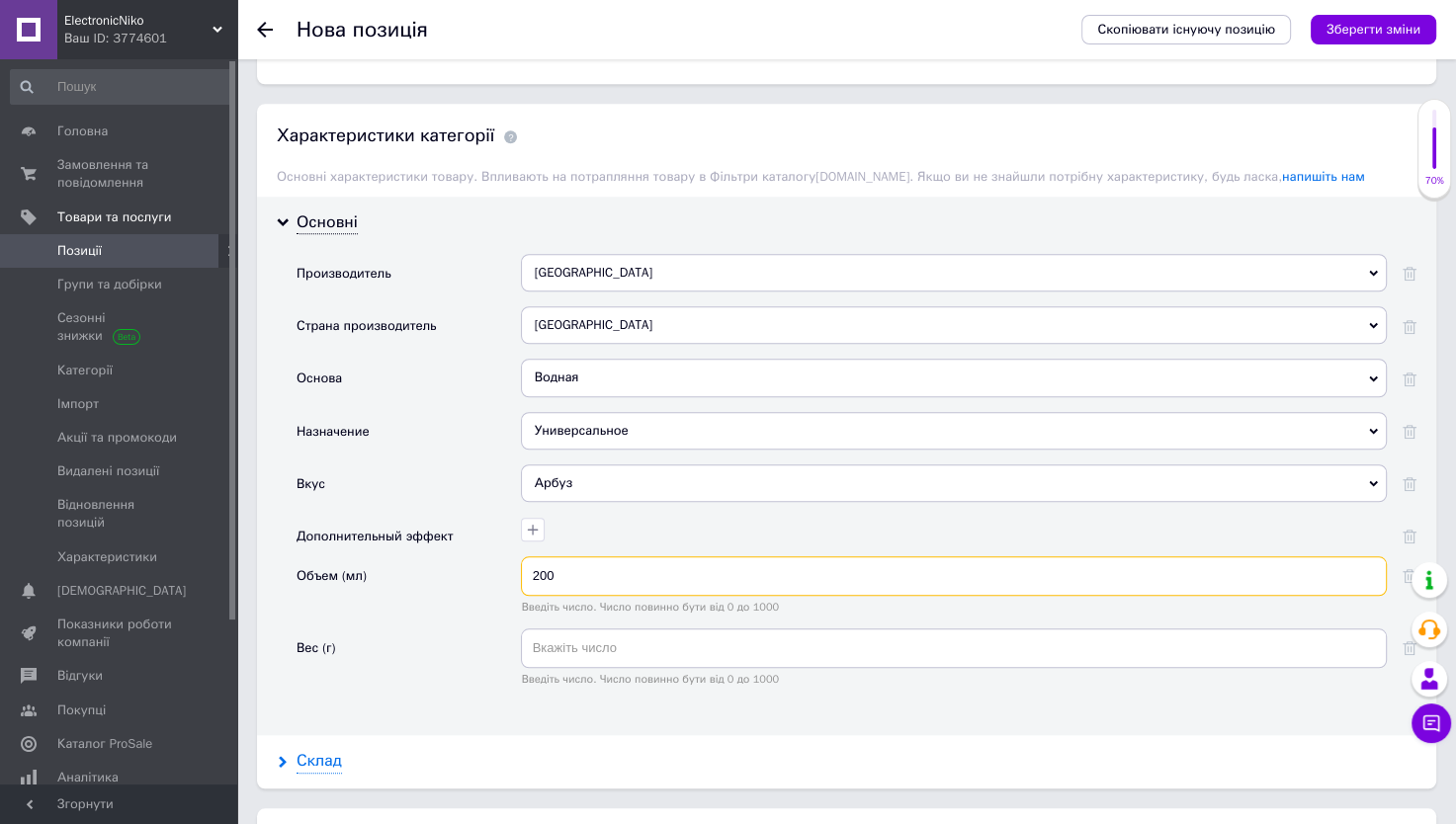 type on "200" 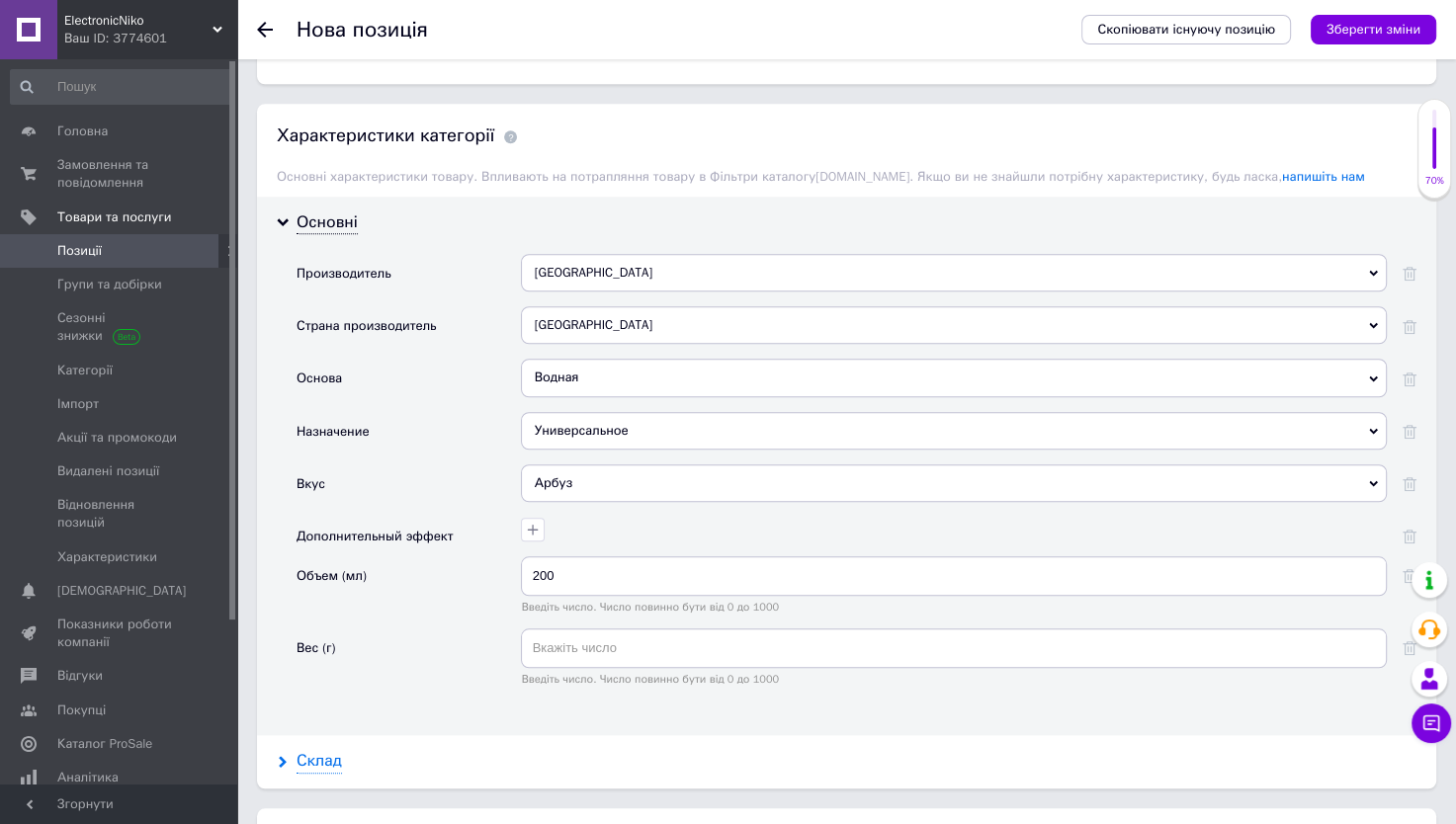 click on "Склад" at bounding box center [319, 761] 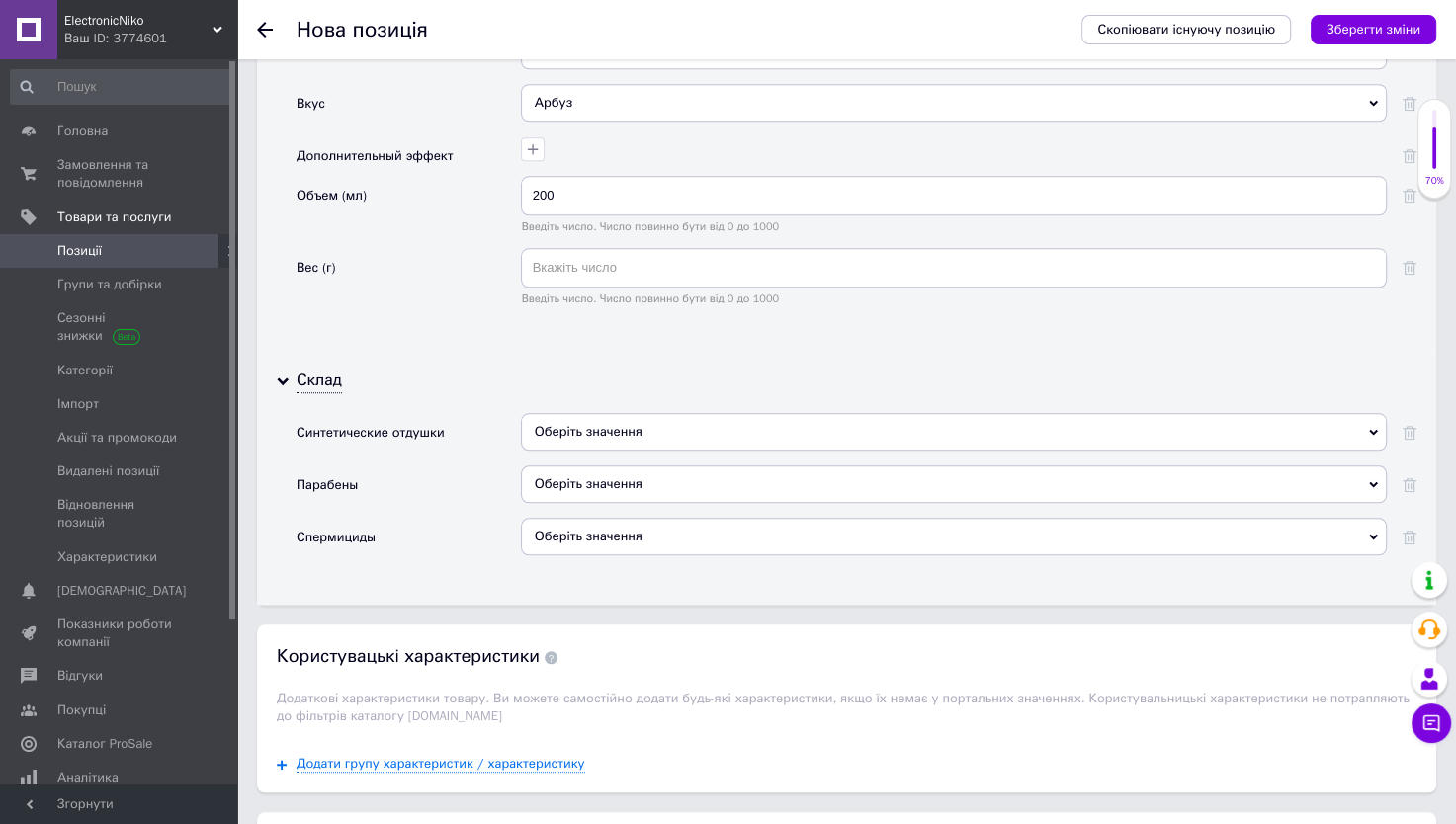 scroll, scrollTop: 1921, scrollLeft: 0, axis: vertical 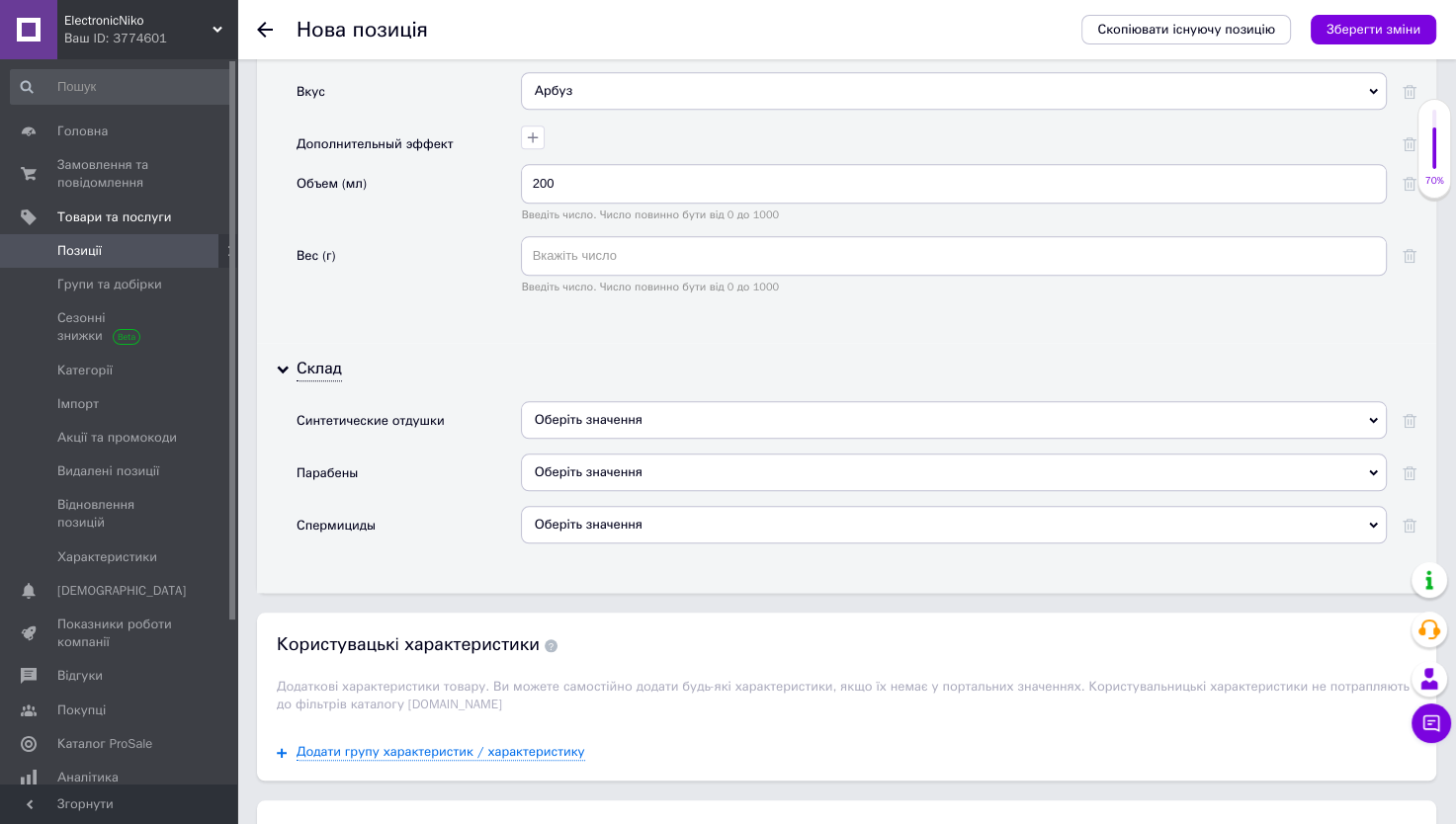click on "Оберіть значення" at bounding box center [588, 419] 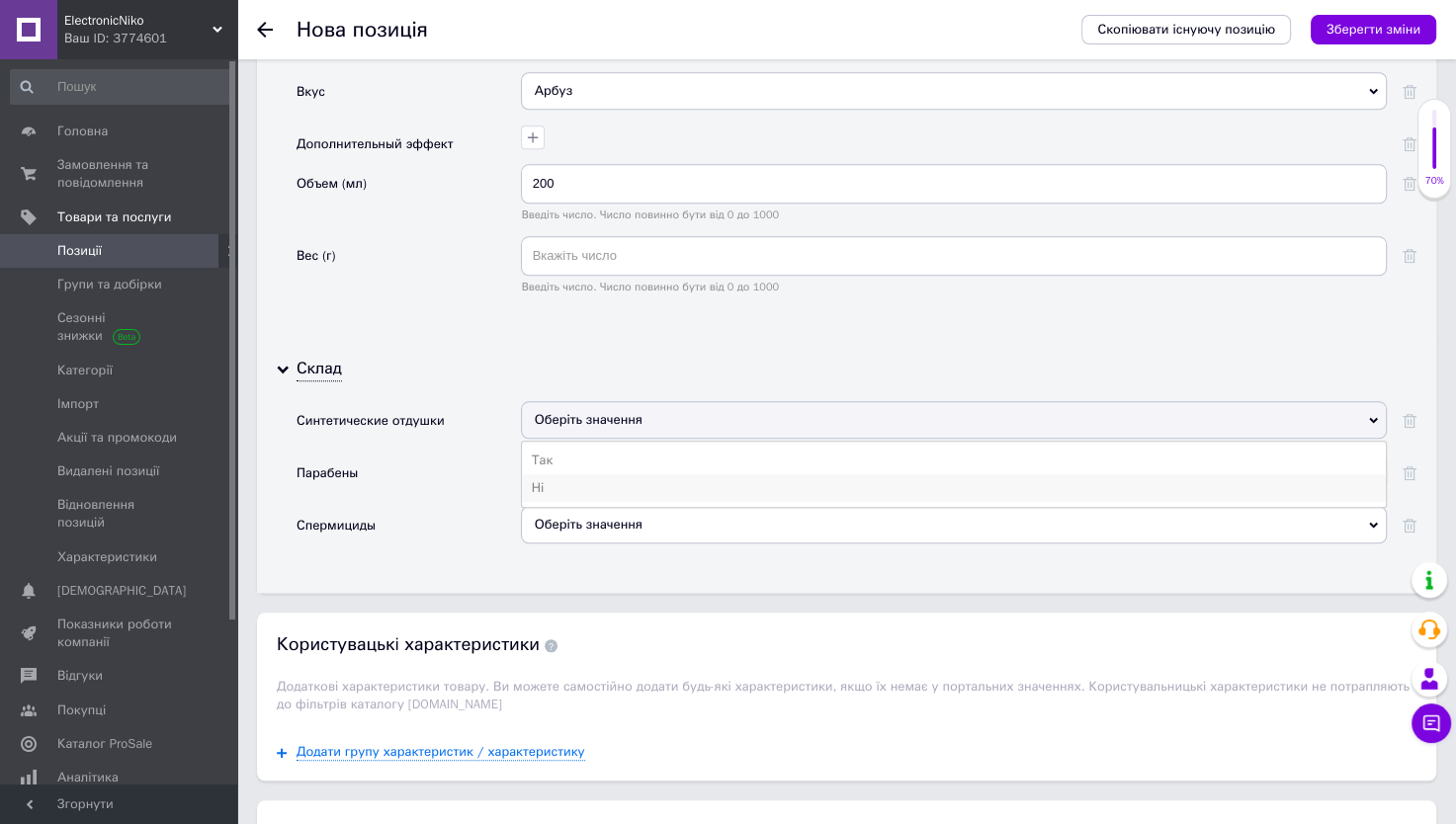 click on "Ні" at bounding box center [954, 488] 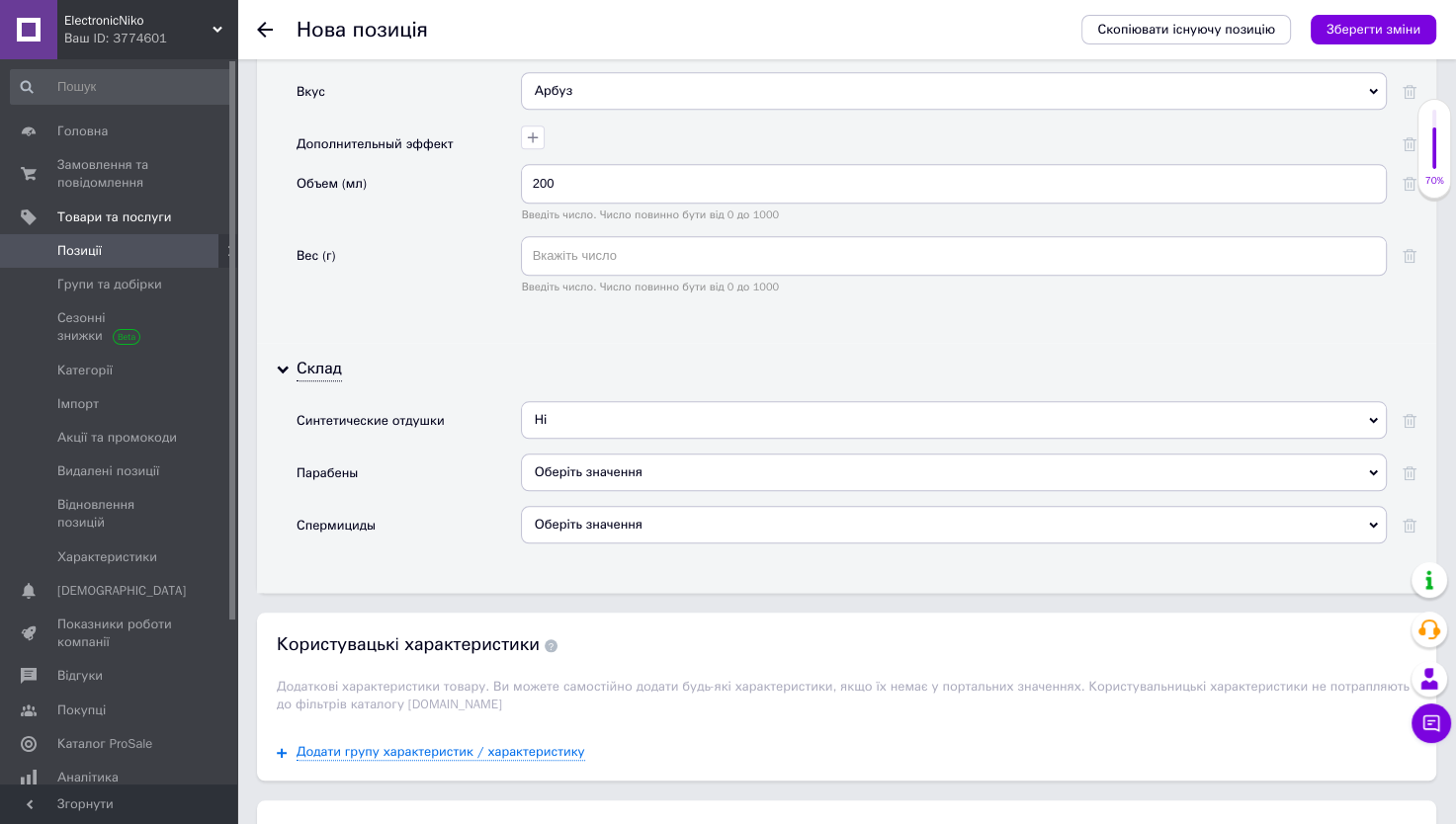 click on "Оберіть значення" at bounding box center [588, 471] 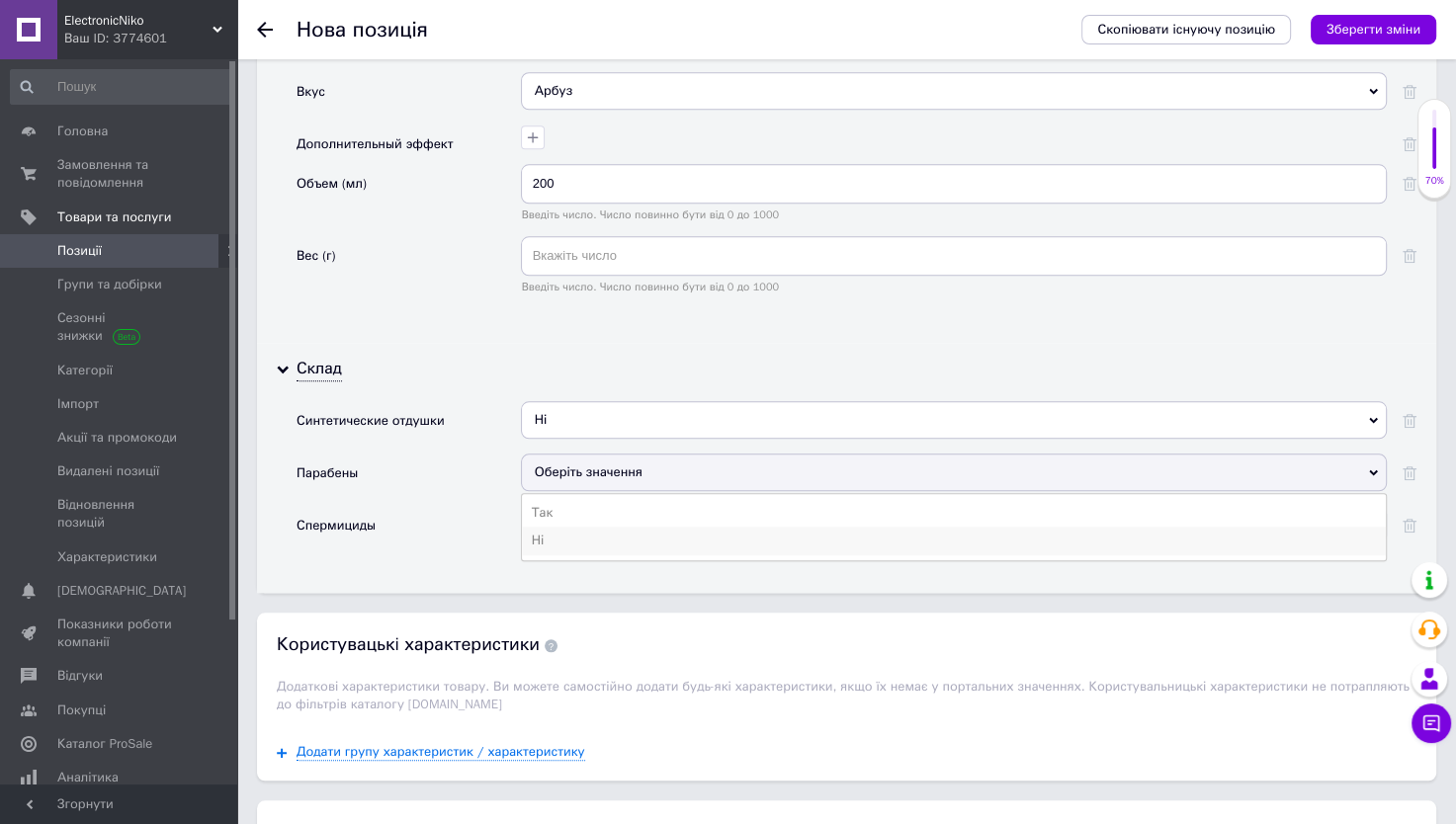 click on "Ні" at bounding box center [954, 540] 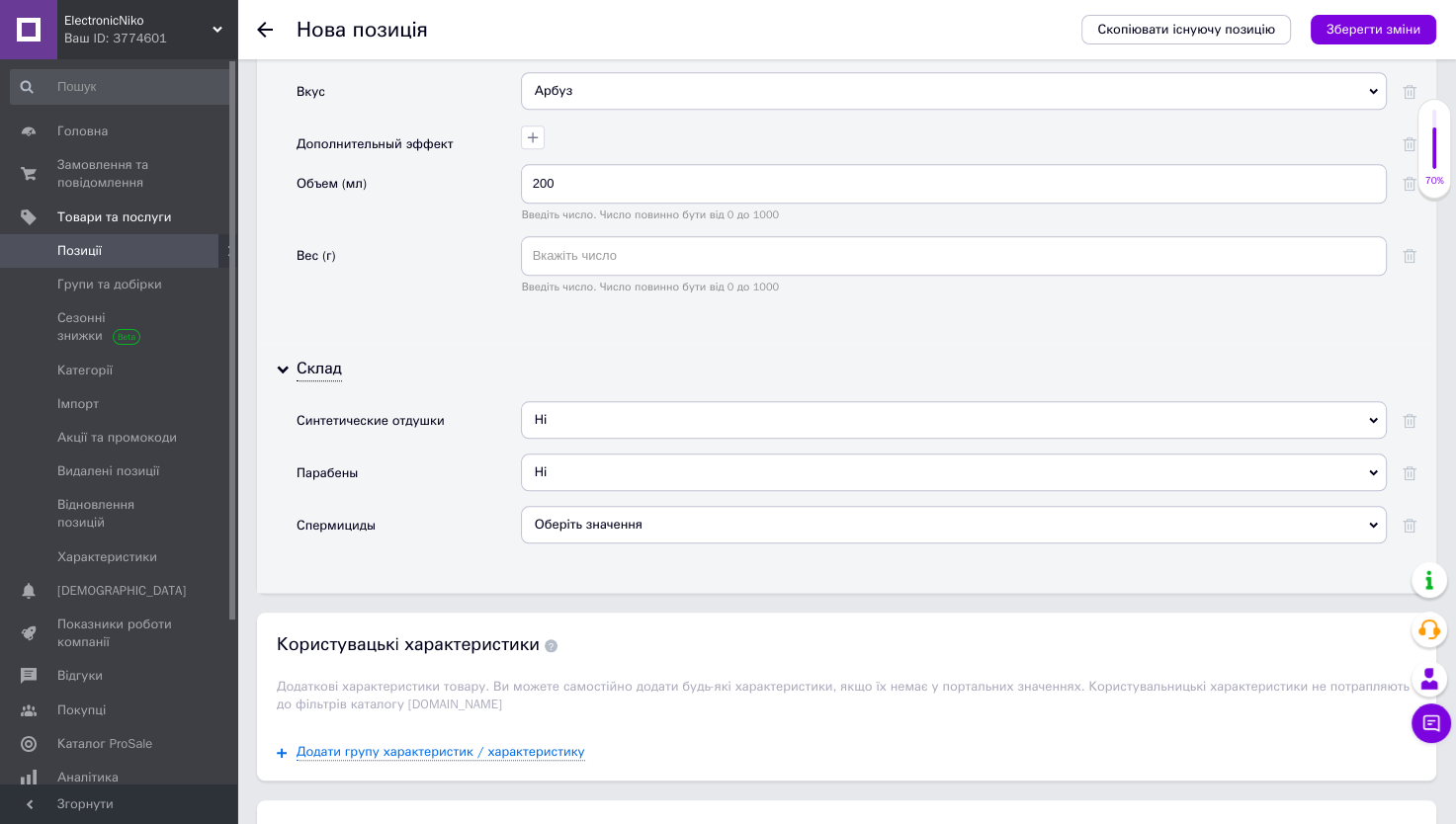 click on "Оберіть значення" at bounding box center [954, 525] 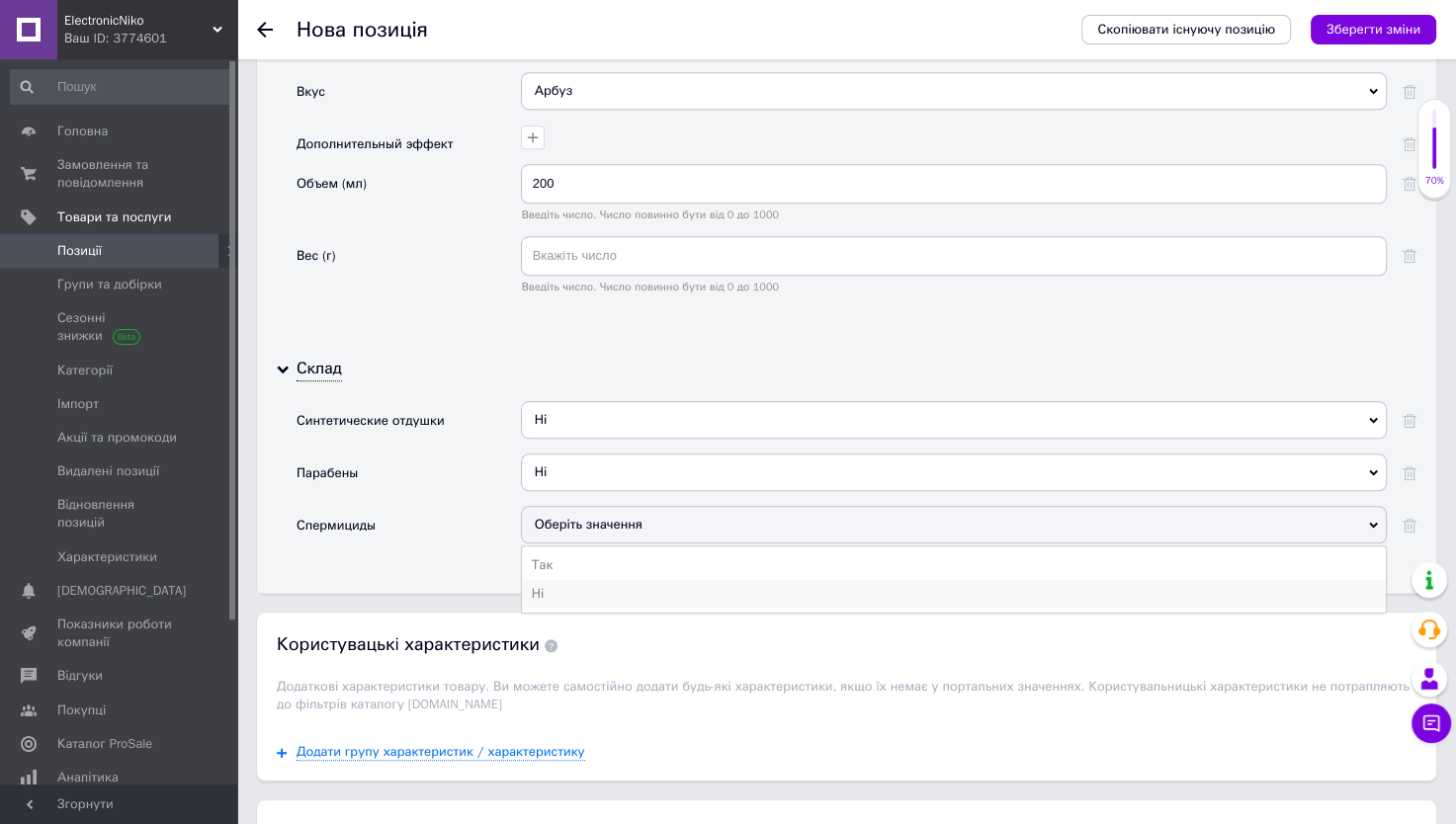 click on "Ні" at bounding box center [954, 594] 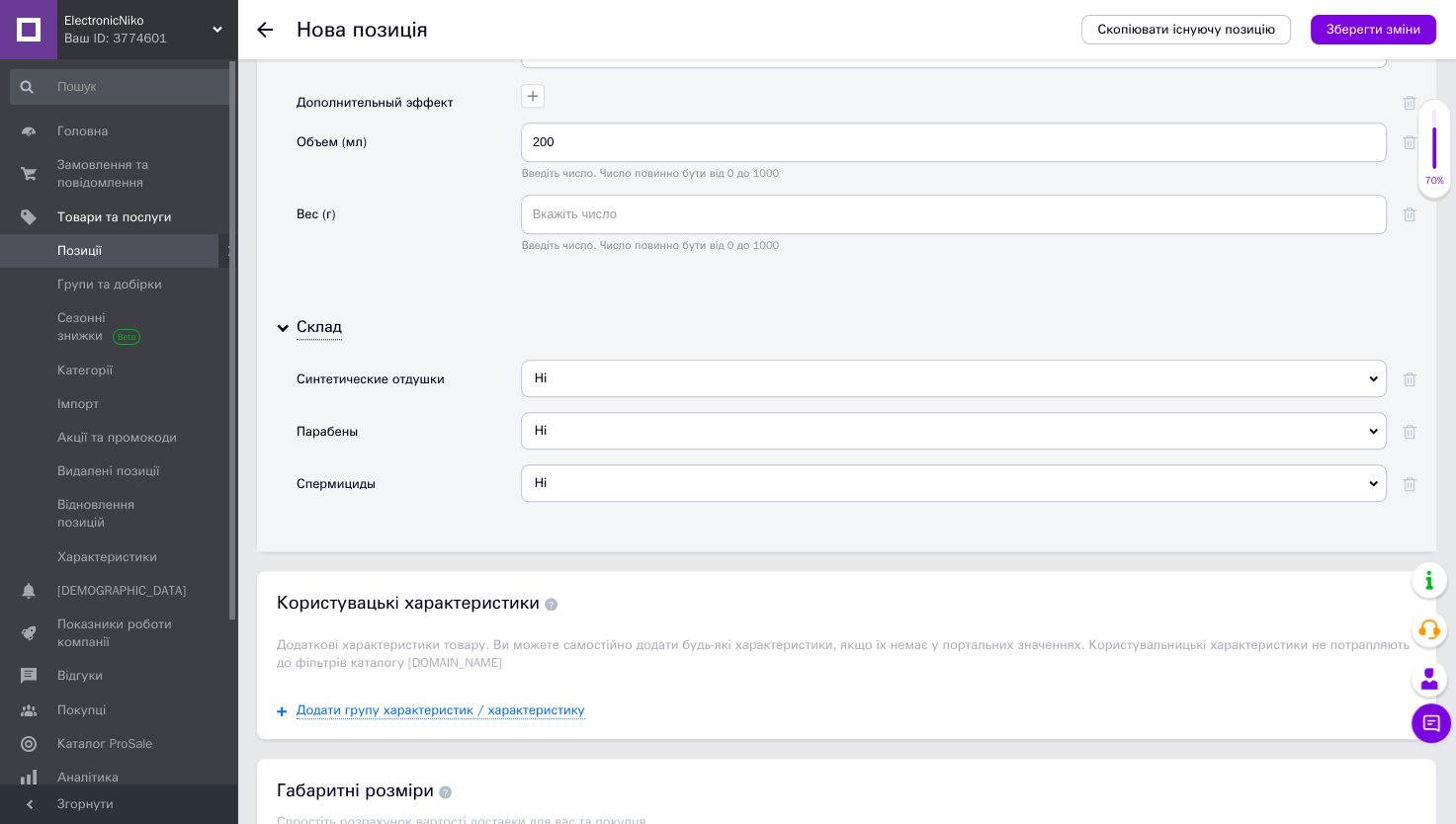 scroll, scrollTop: 1969, scrollLeft: 0, axis: vertical 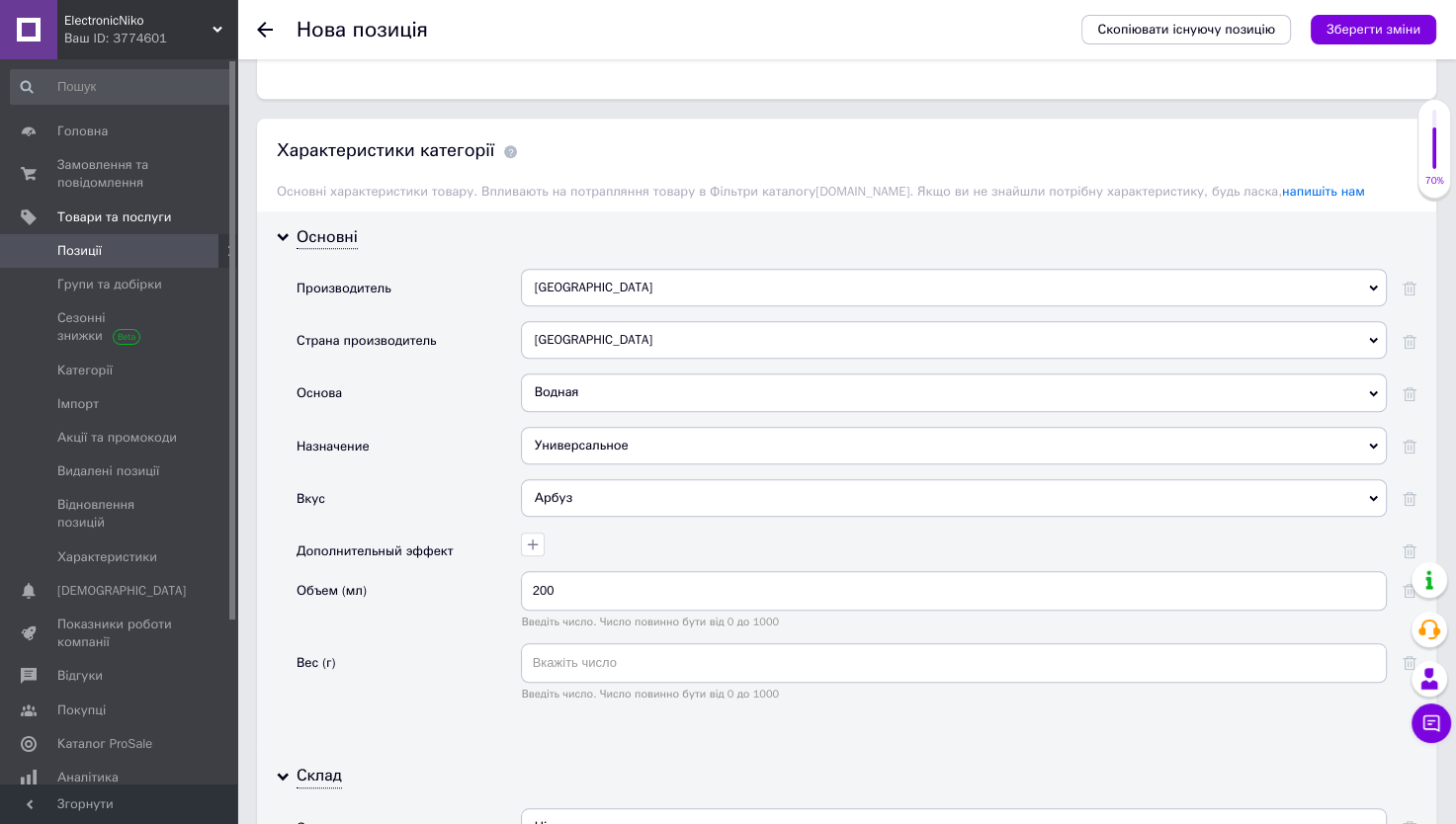 click on "Арбуз" at bounding box center [954, 498] 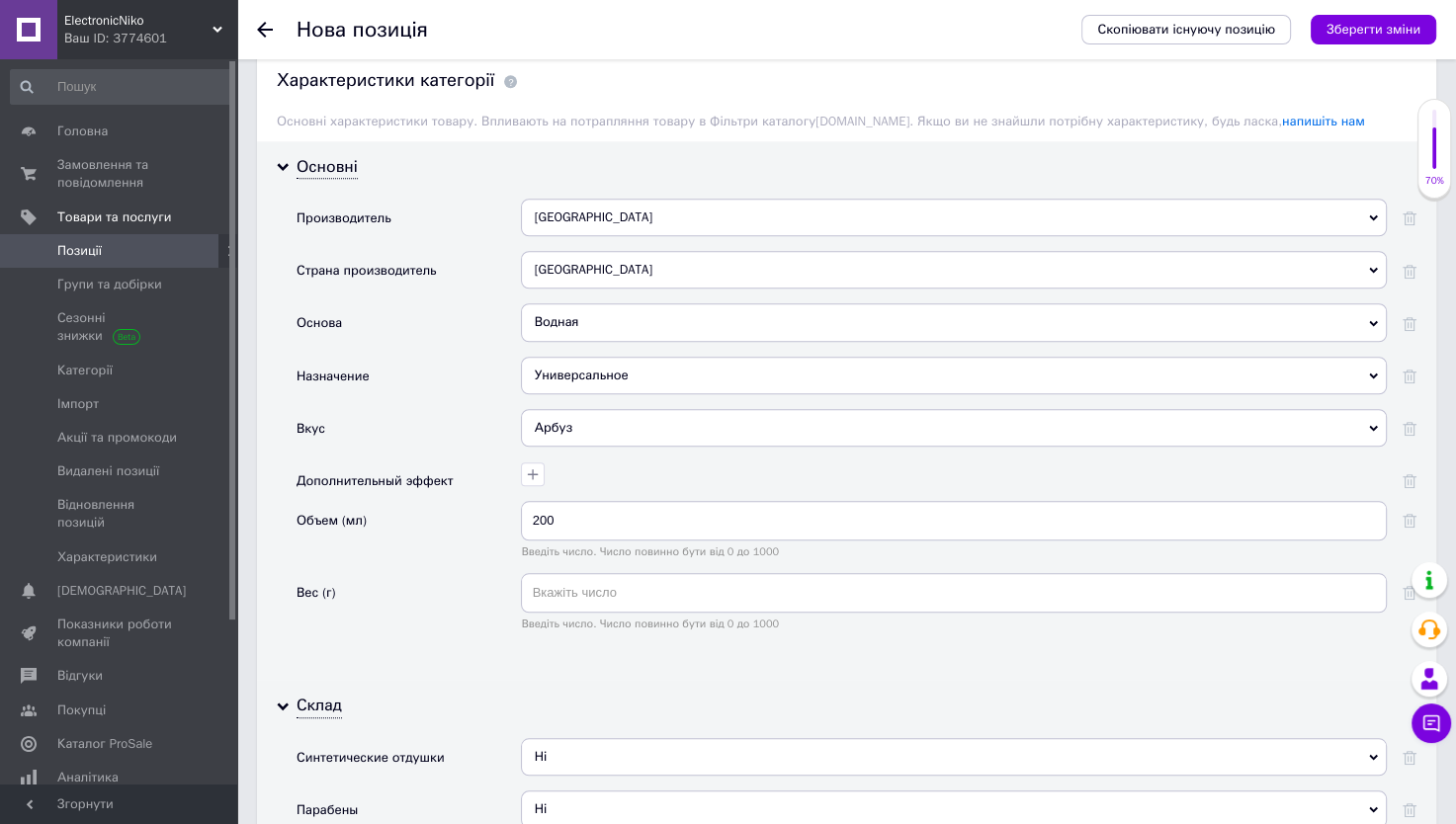 scroll, scrollTop: 1645, scrollLeft: 0, axis: vertical 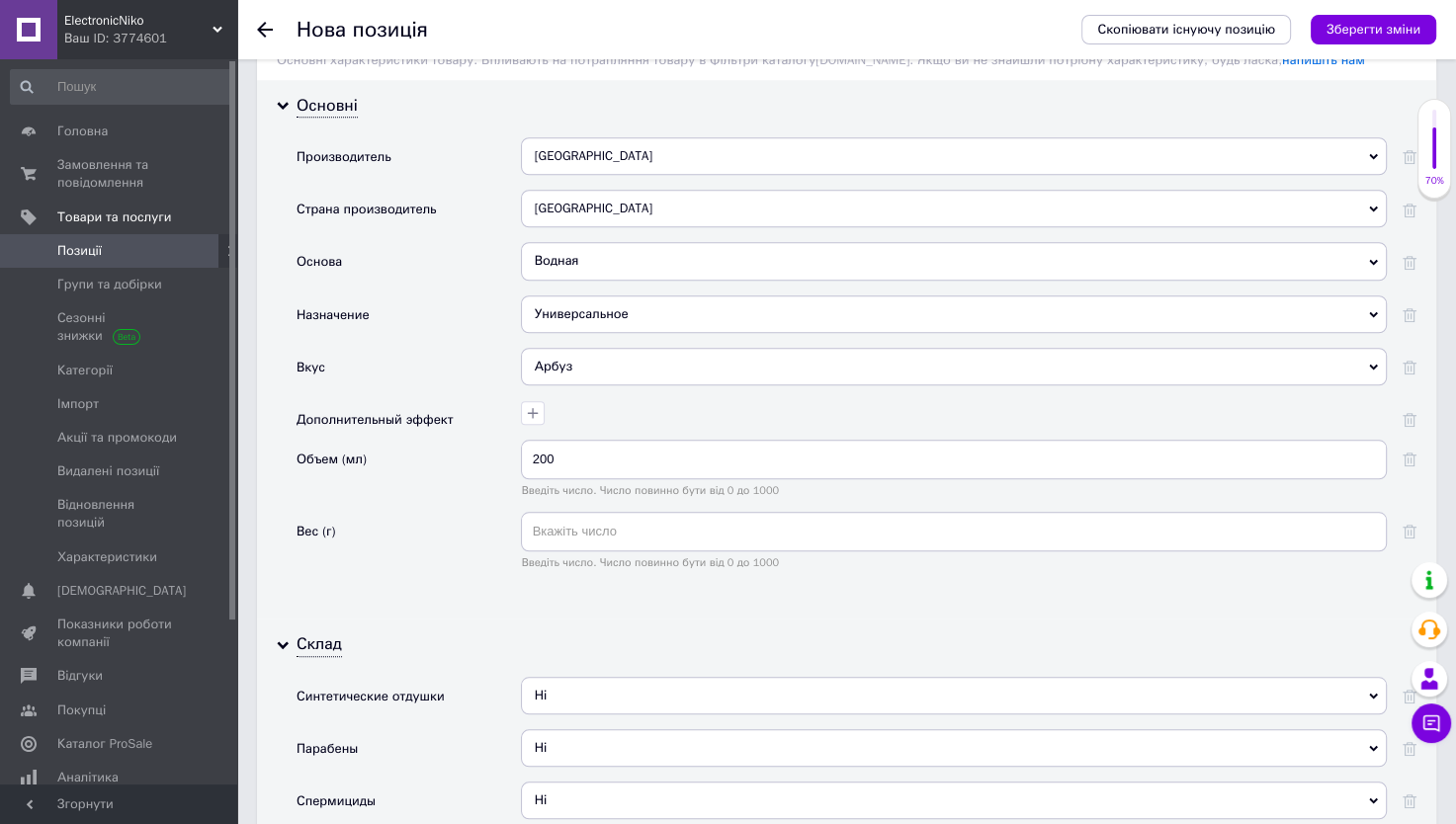 click on "Арбуз" at bounding box center [954, 367] 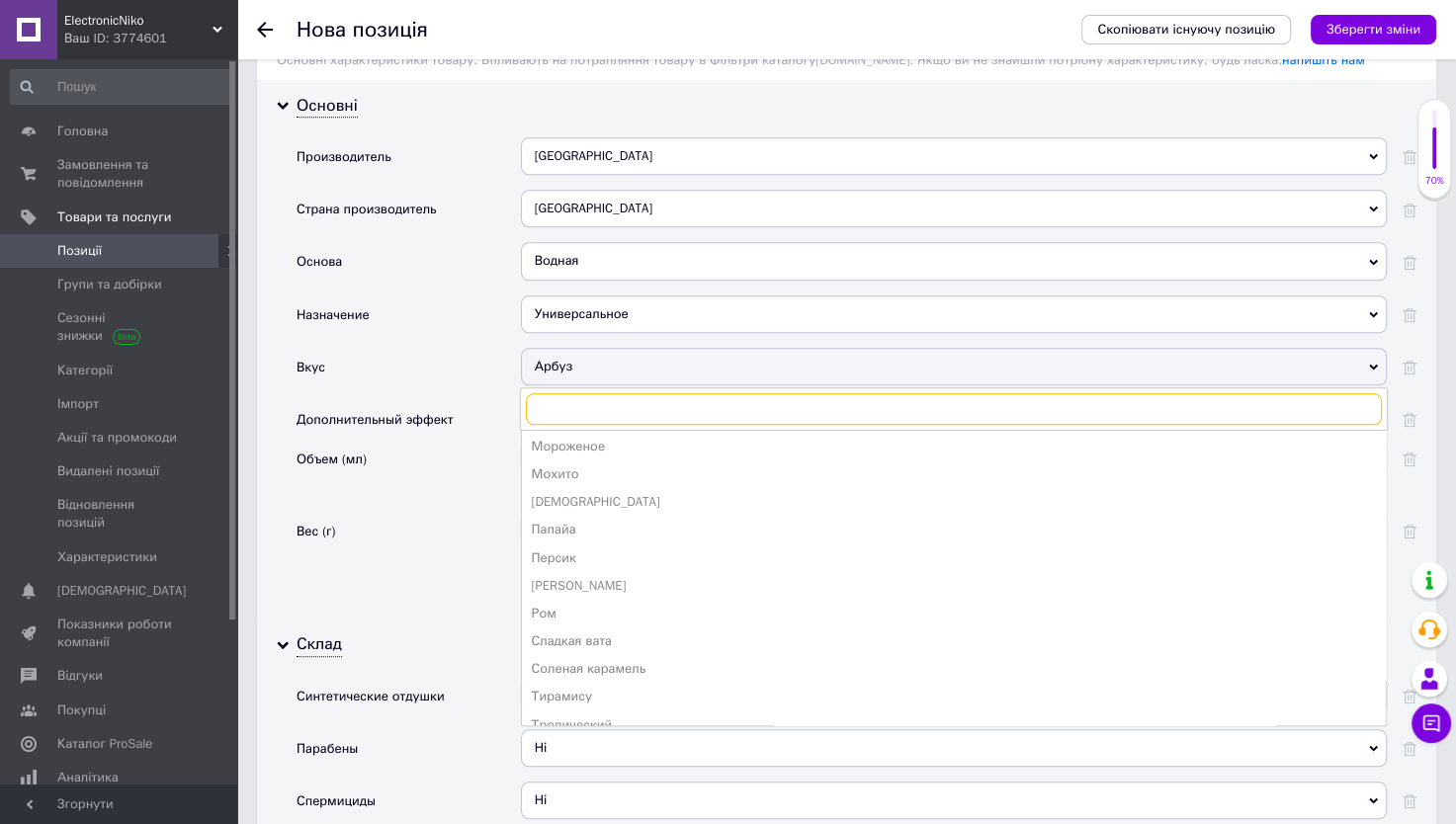 scroll, scrollTop: 1108, scrollLeft: 0, axis: vertical 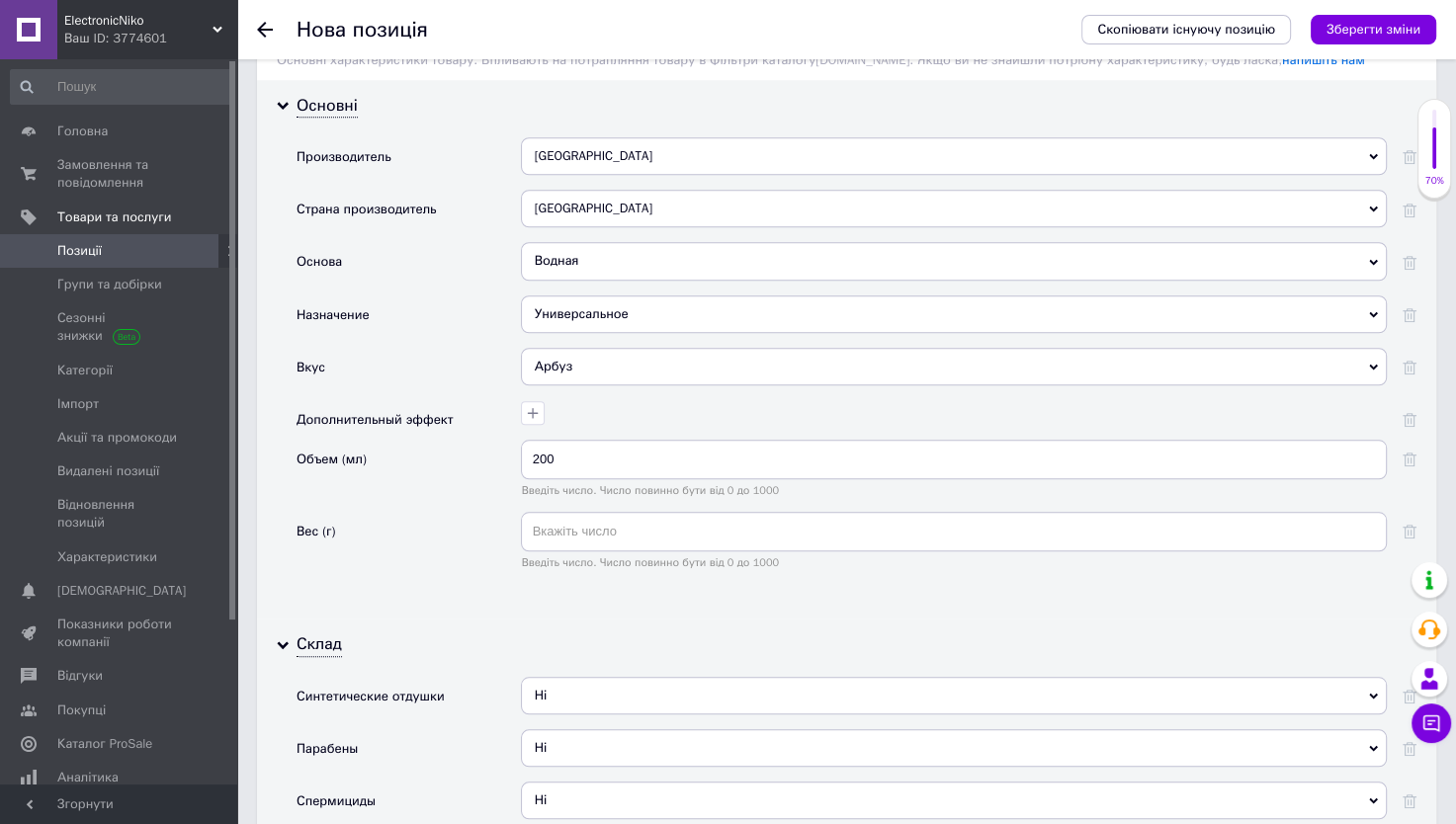 click on "Вес (г)" at bounding box center [408, 547] 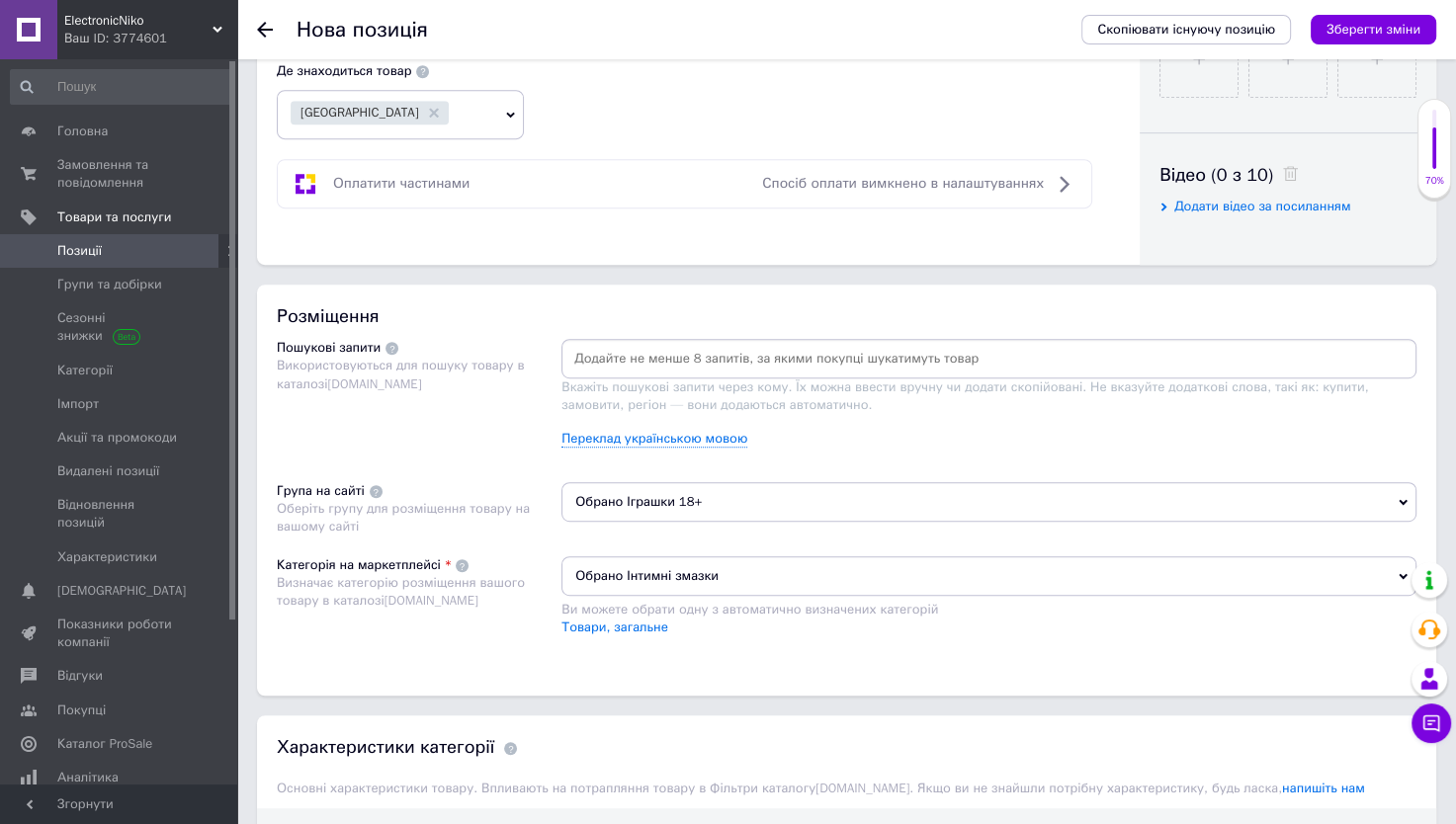 scroll, scrollTop: 894, scrollLeft: 0, axis: vertical 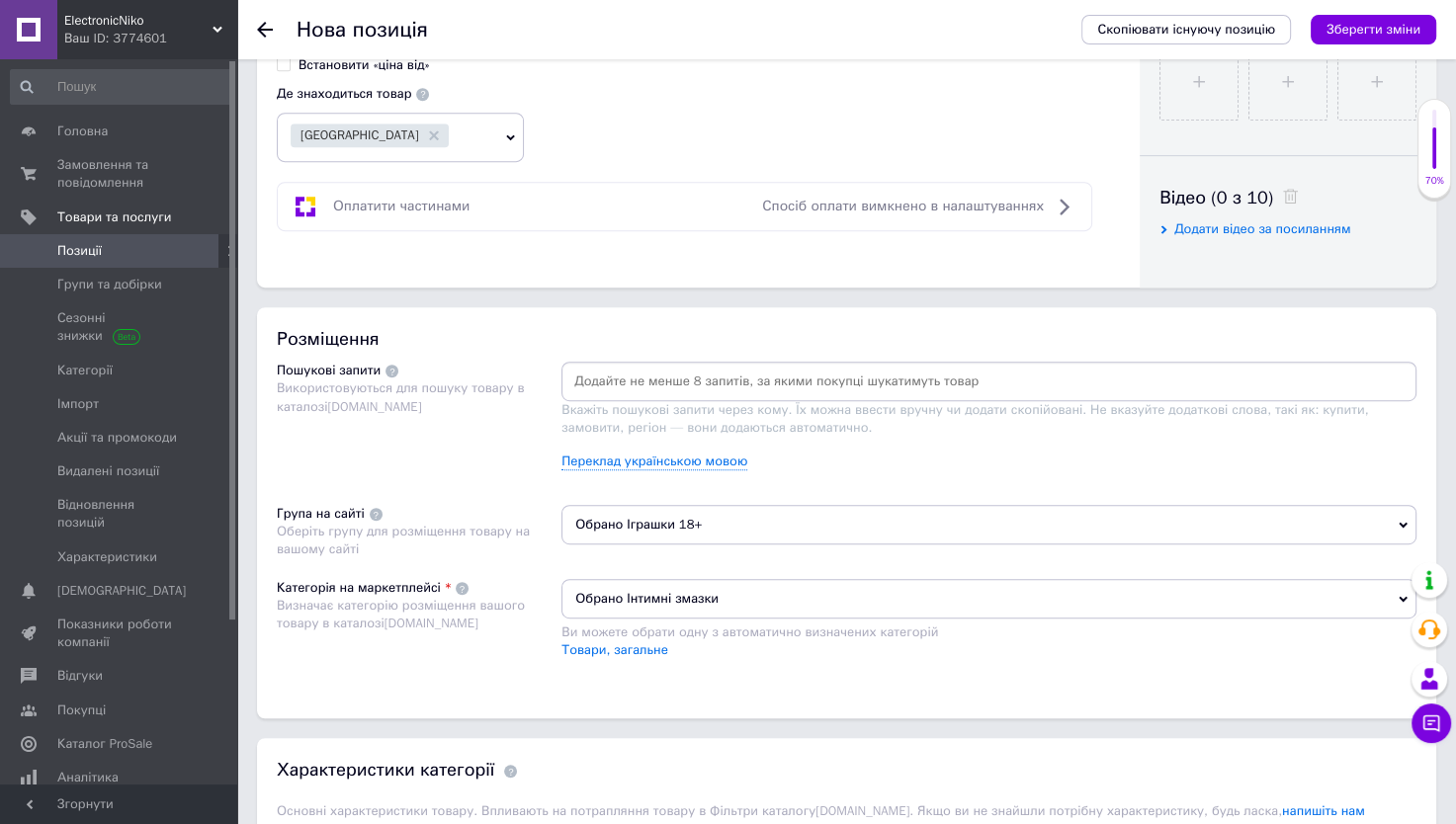 click at bounding box center (988, 381) 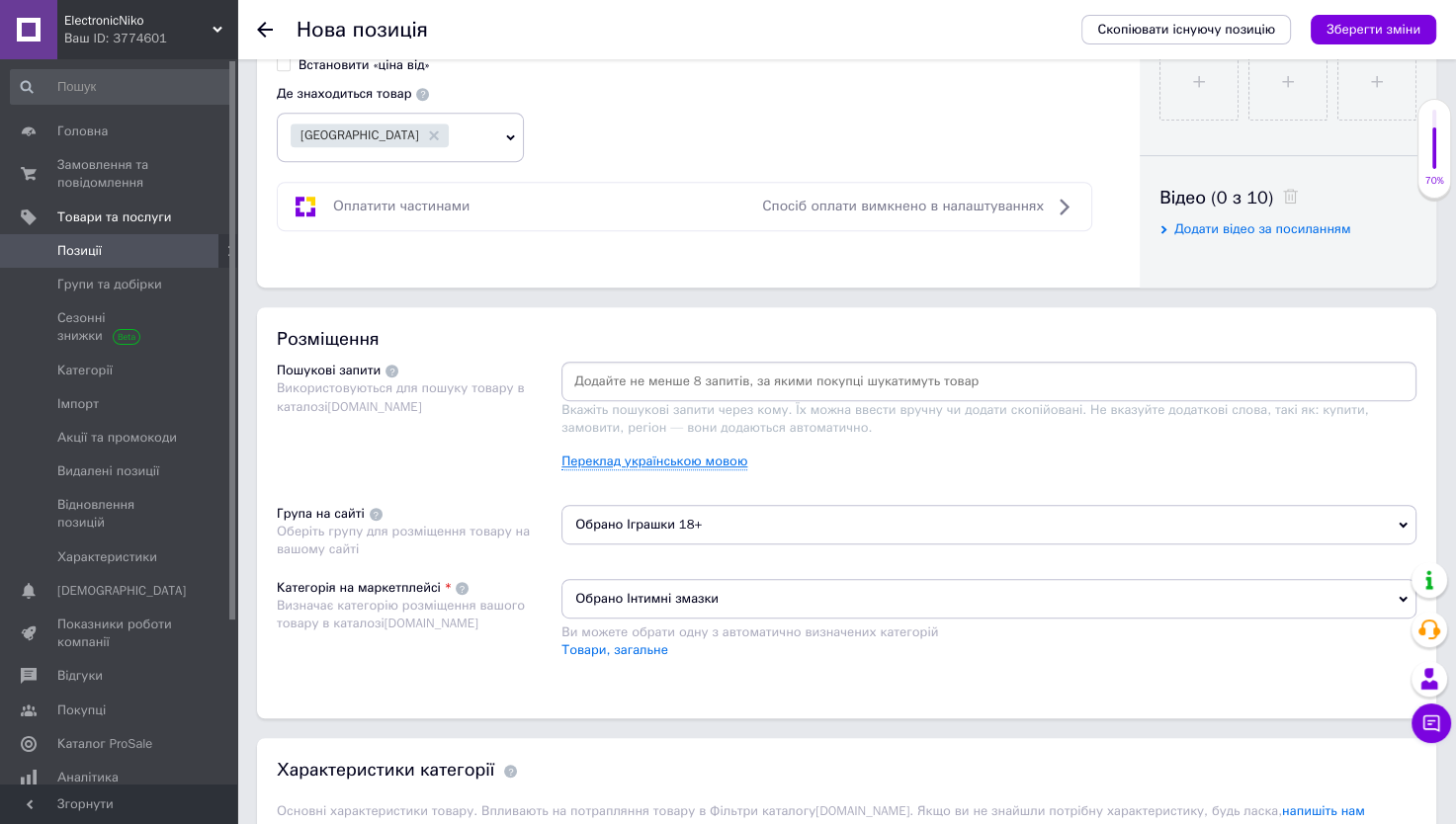 click on "Переклад українською мовою" at bounding box center [654, 461] 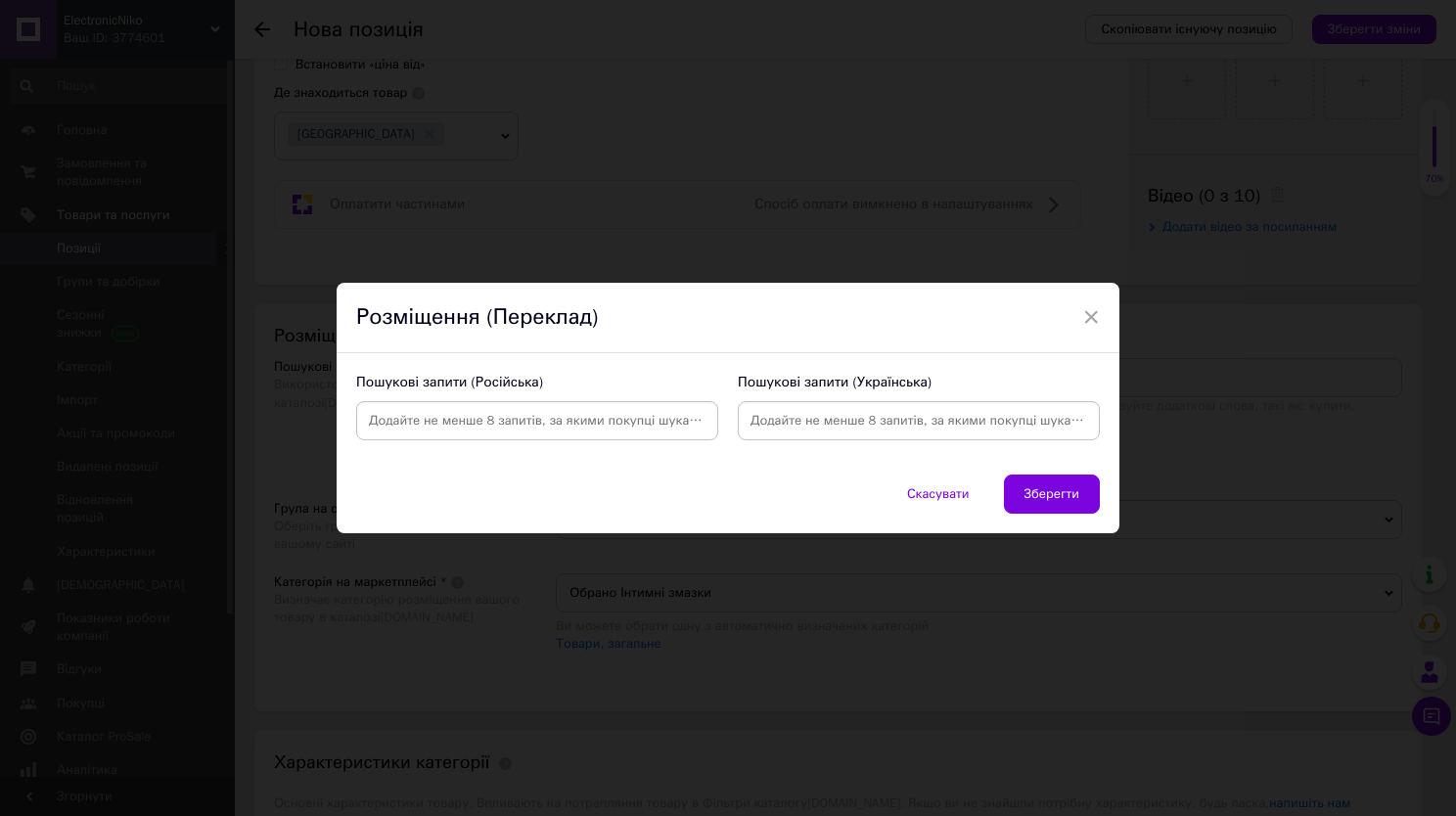 click at bounding box center [537, 421] 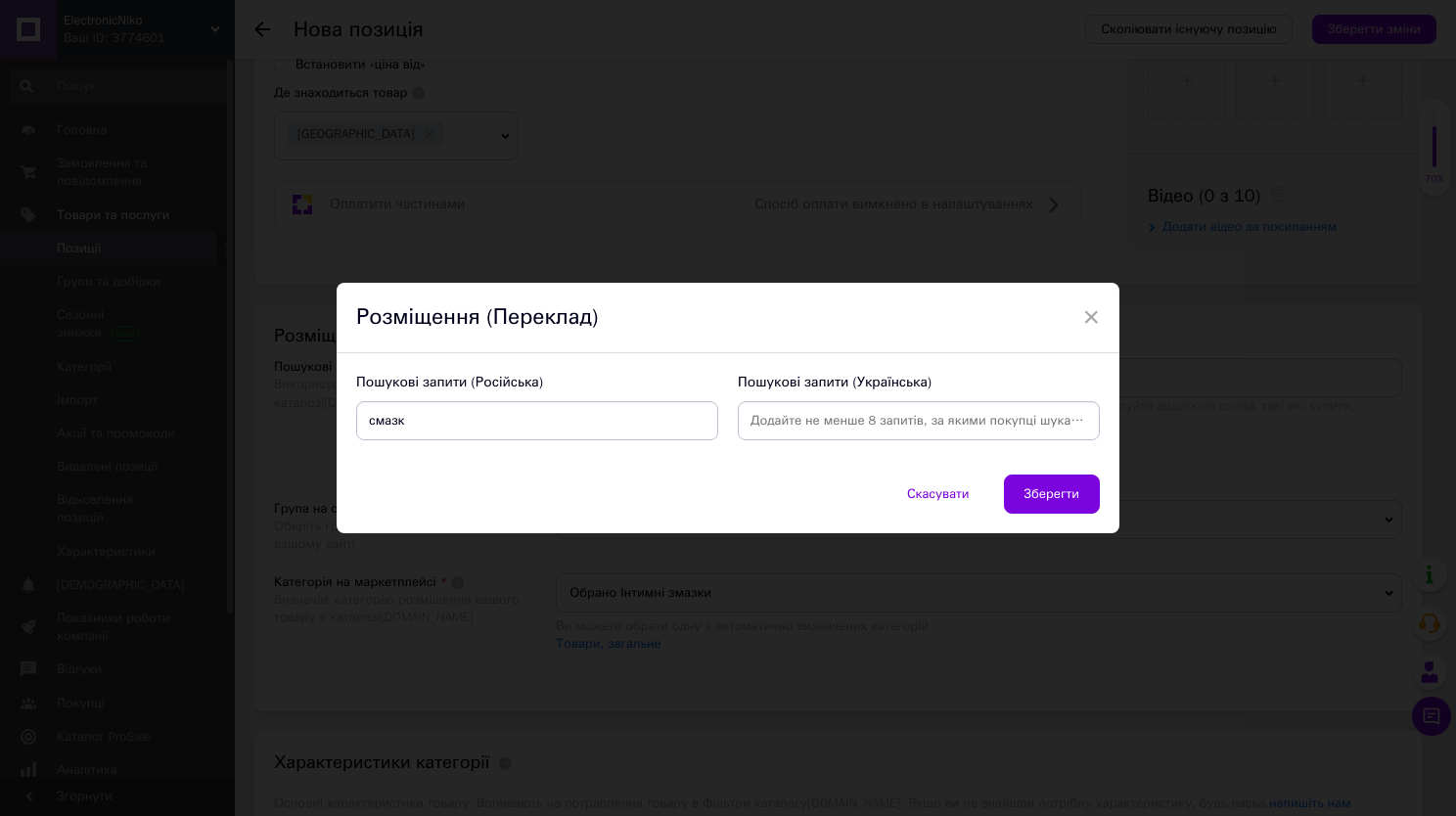type on "смазка" 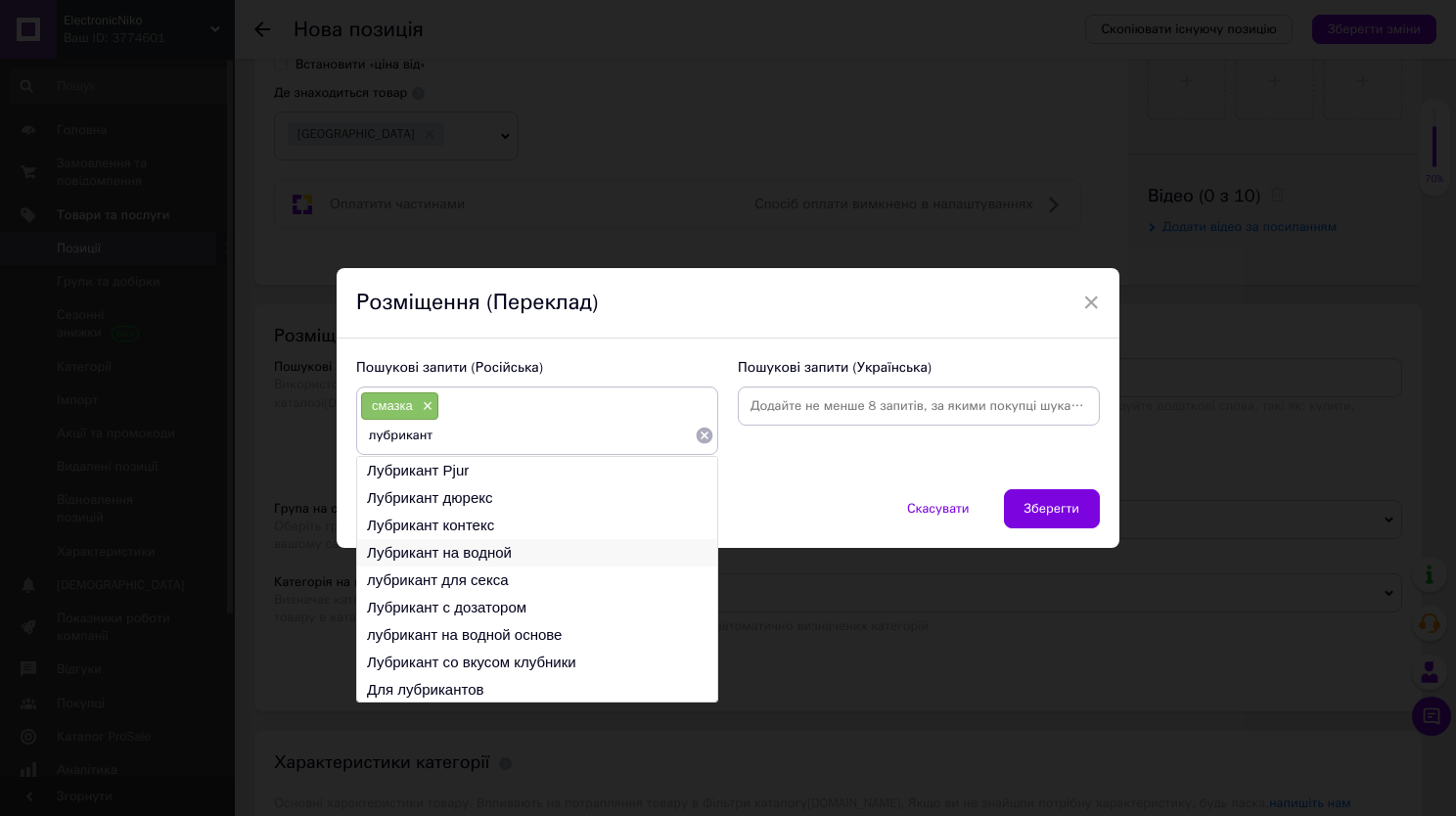 type on "лубрикант" 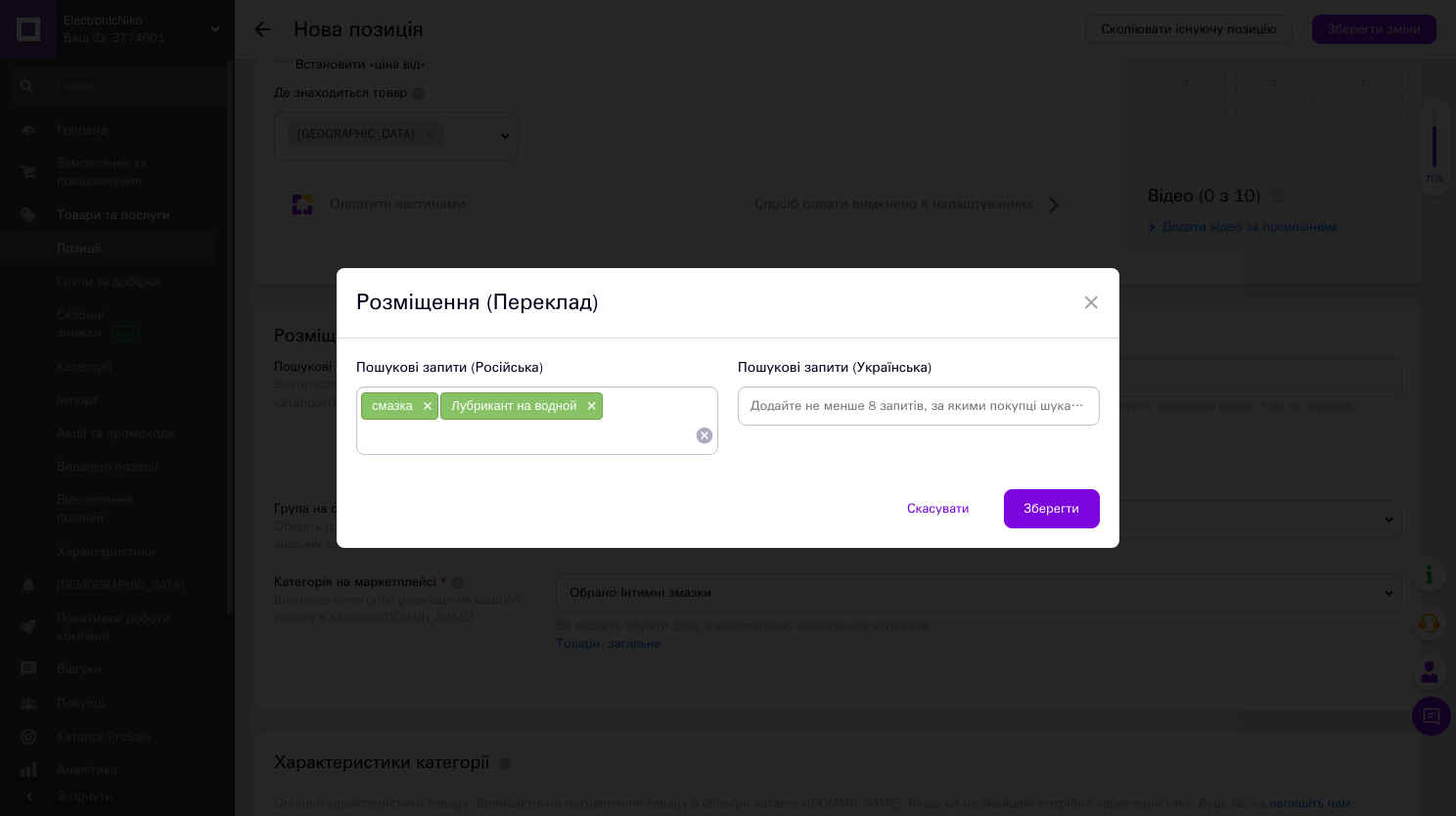 click at bounding box center [527, 435] 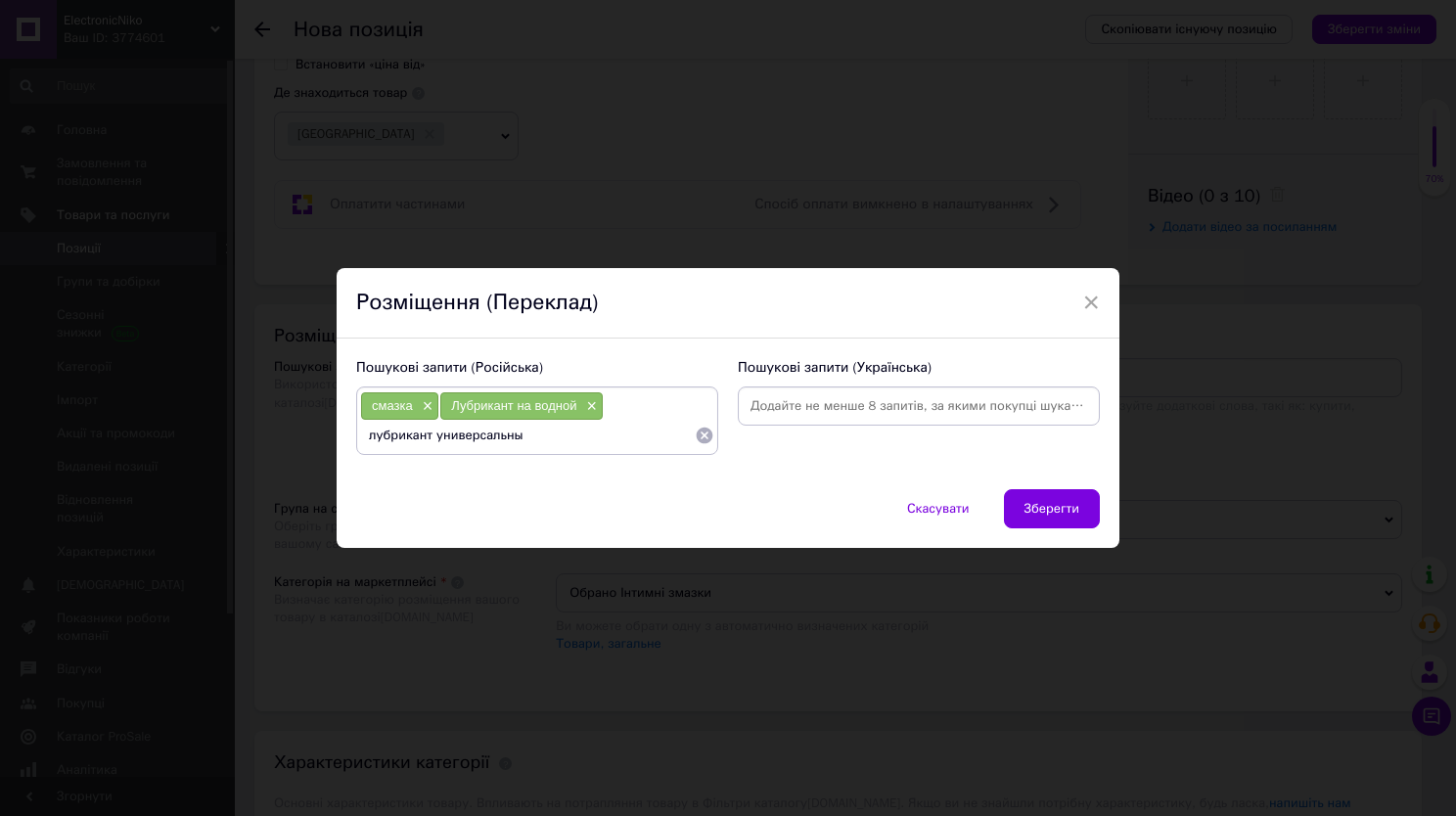 type on "лубрикант универсальный" 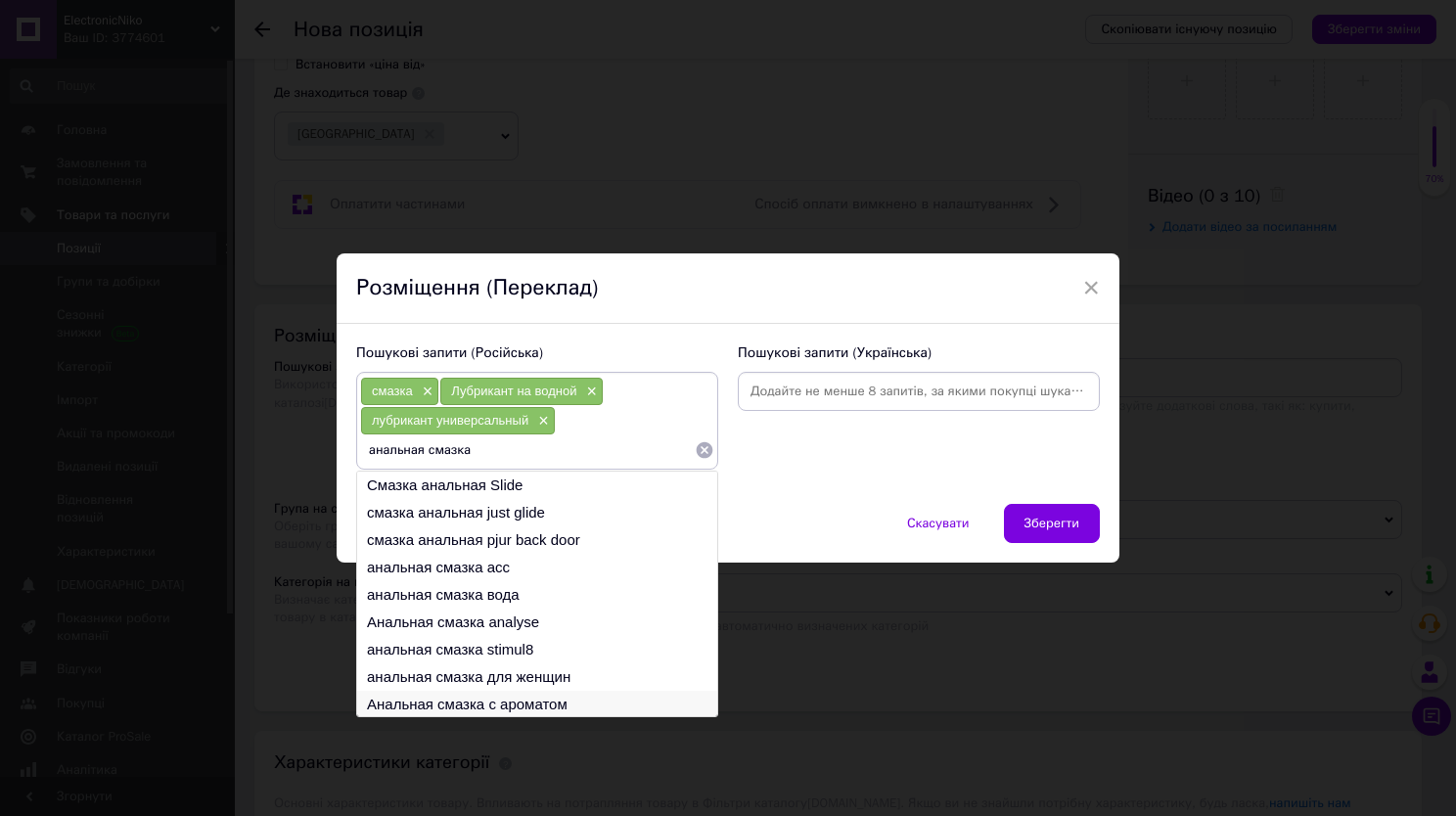 type on "анальная смазка" 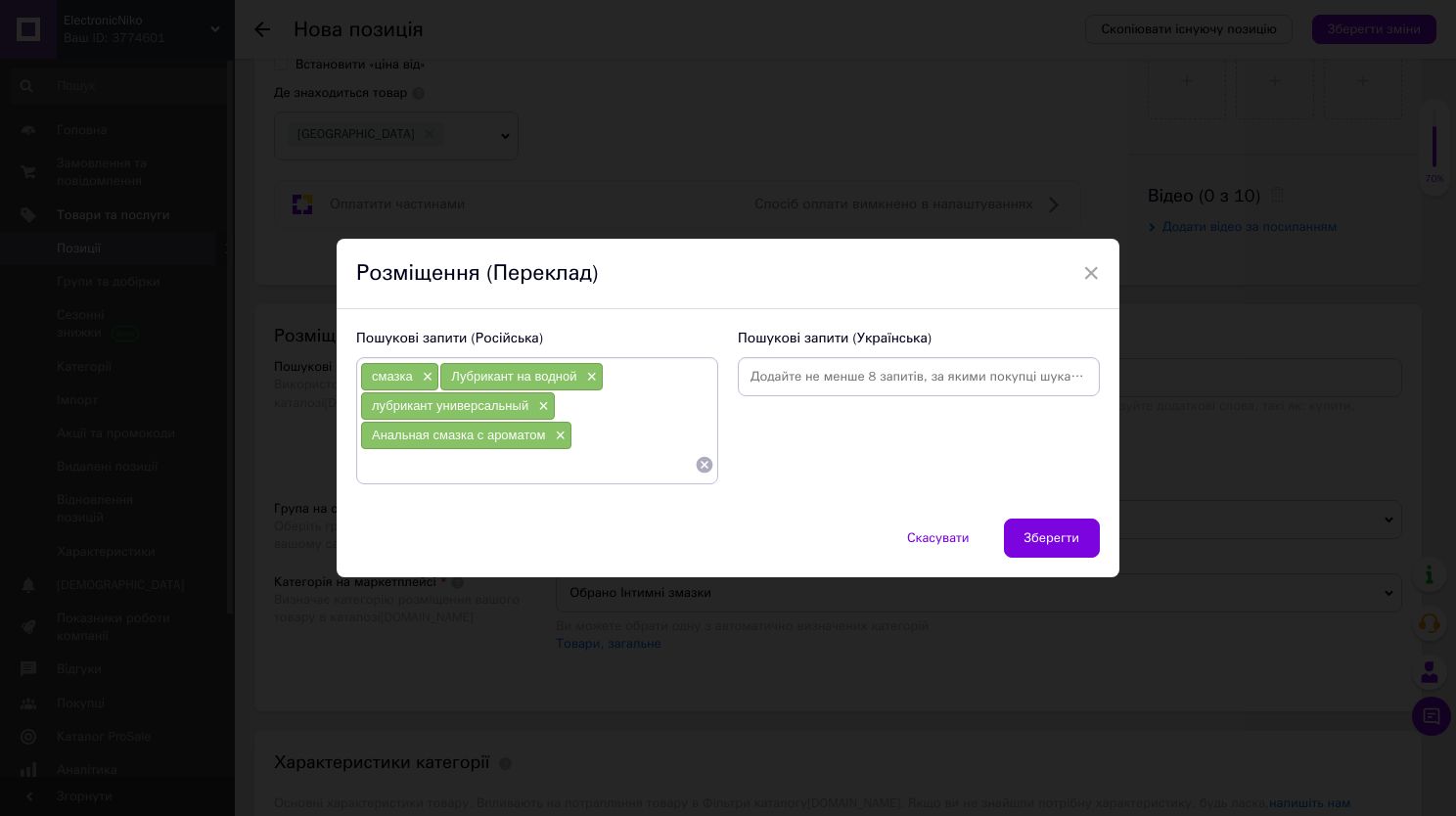 click at bounding box center [527, 465] 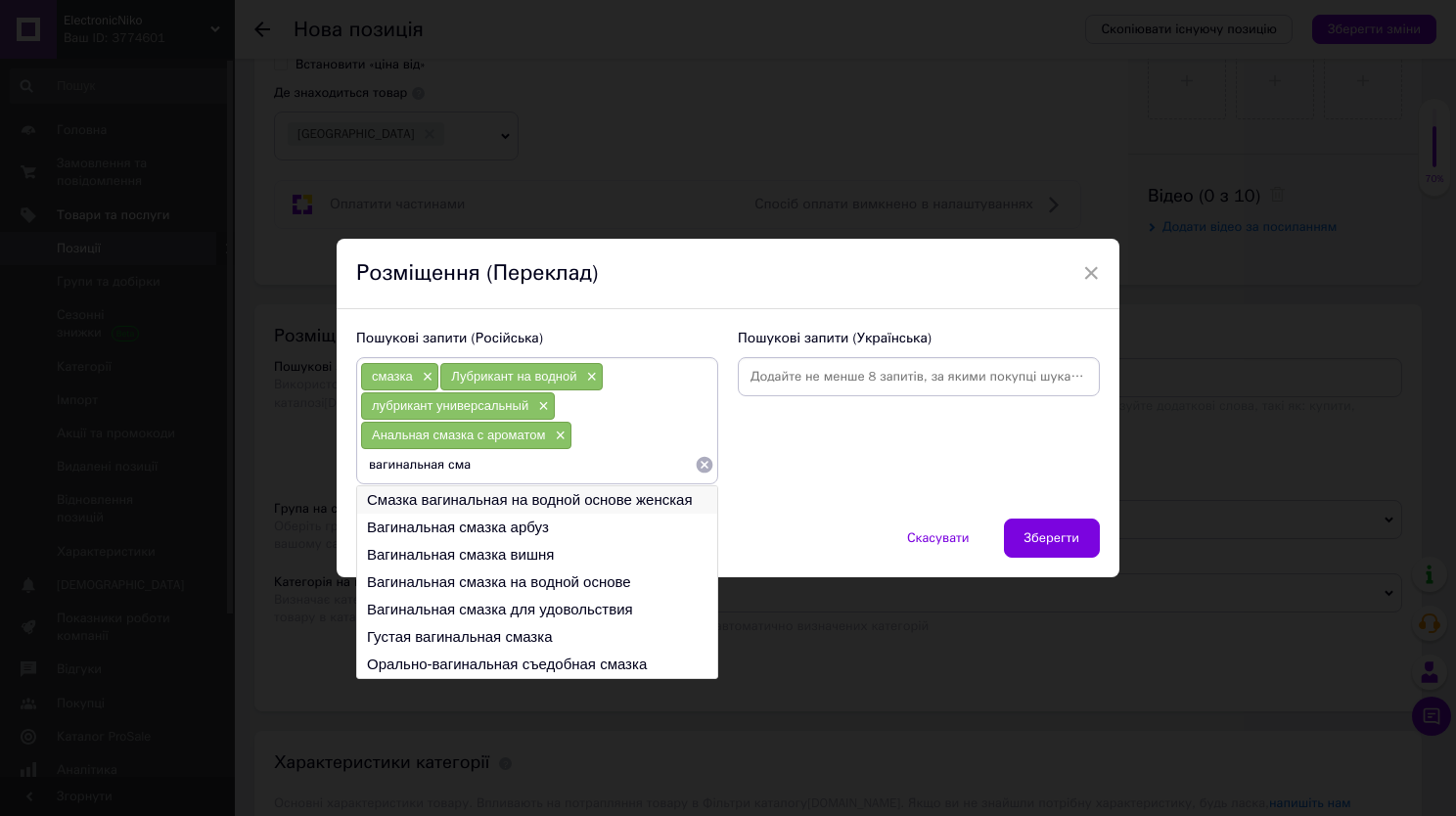 type on "вагинальная сма" 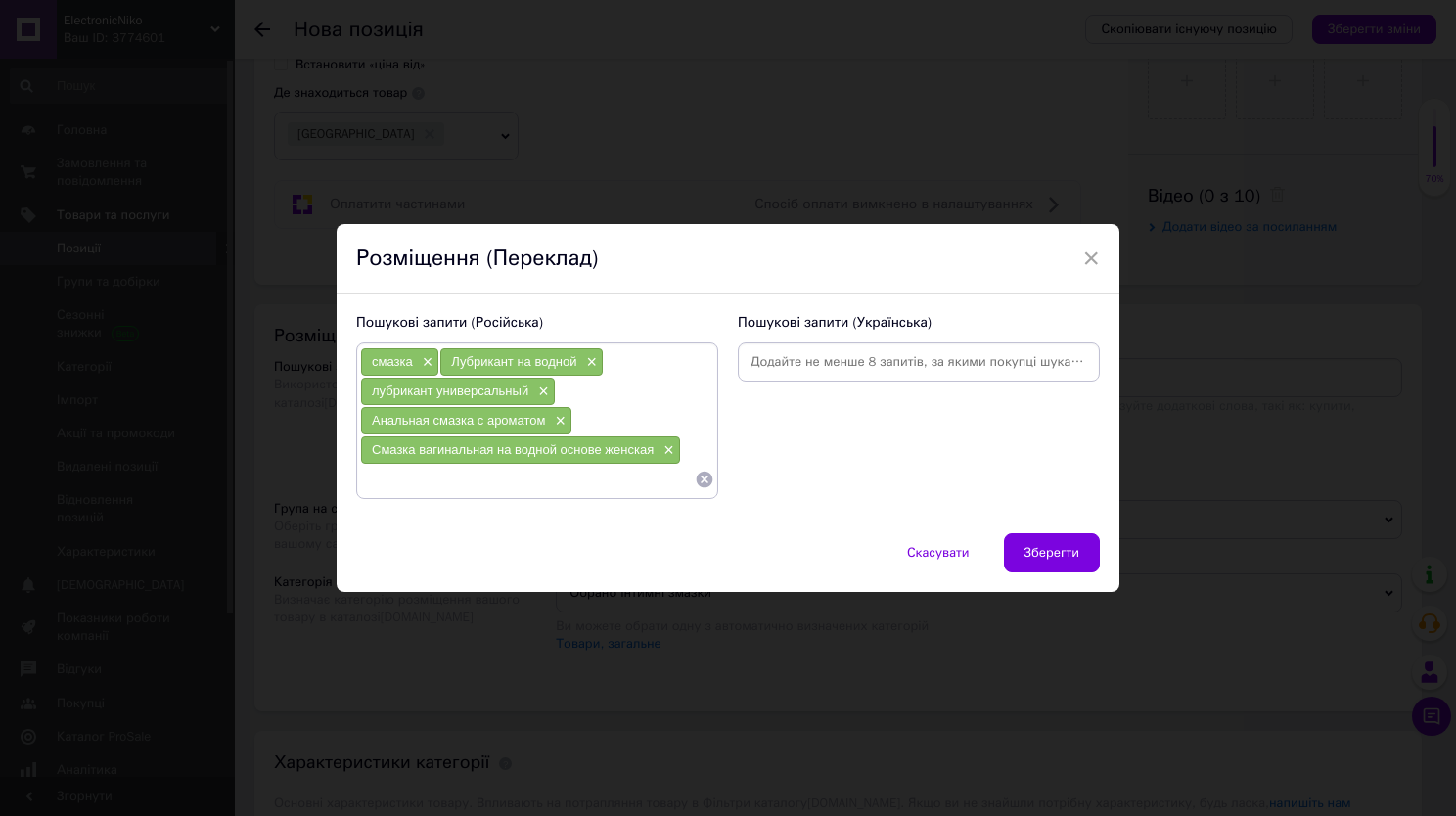 click at bounding box center (527, 479) 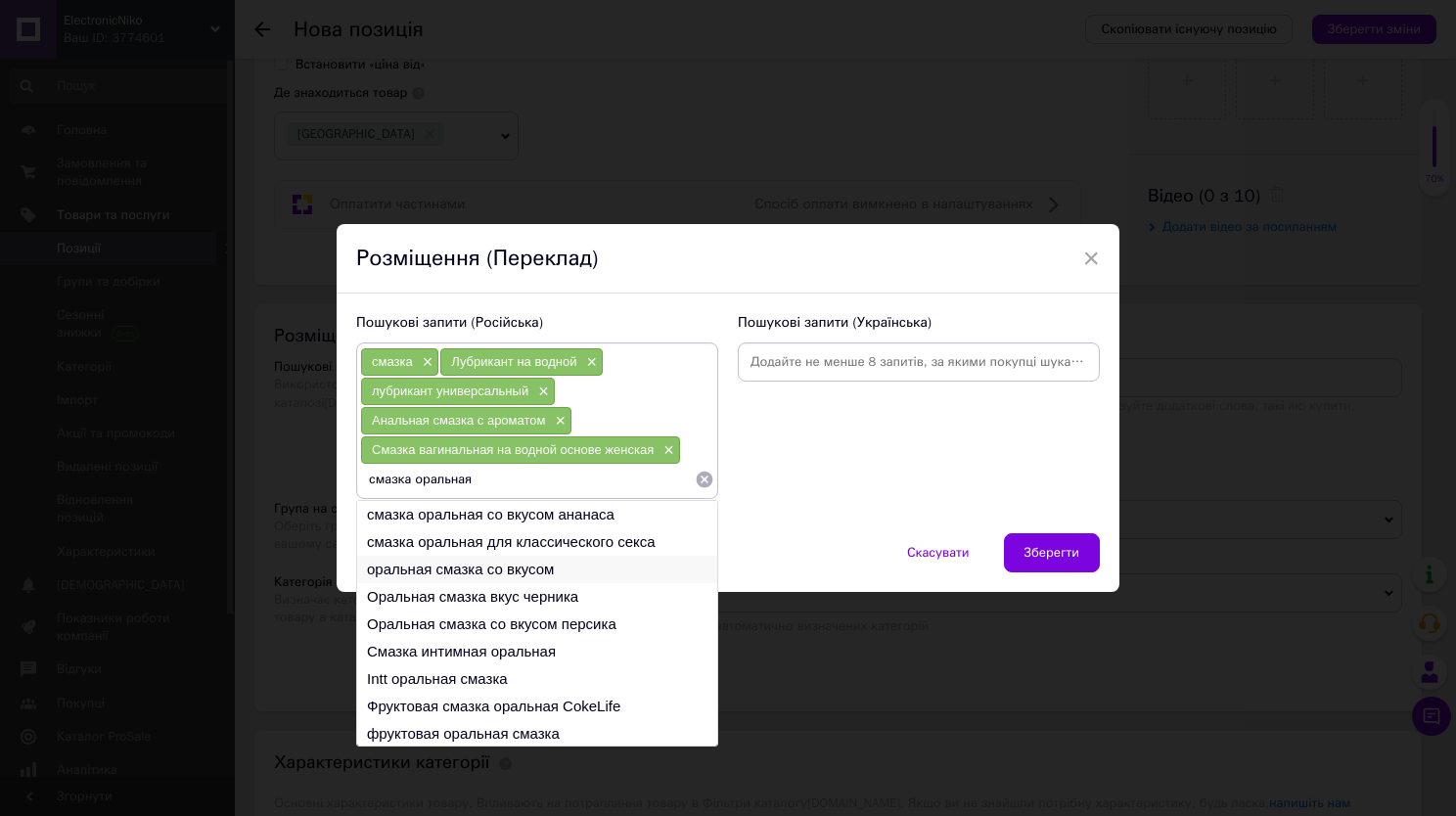 type on "смазка оральная" 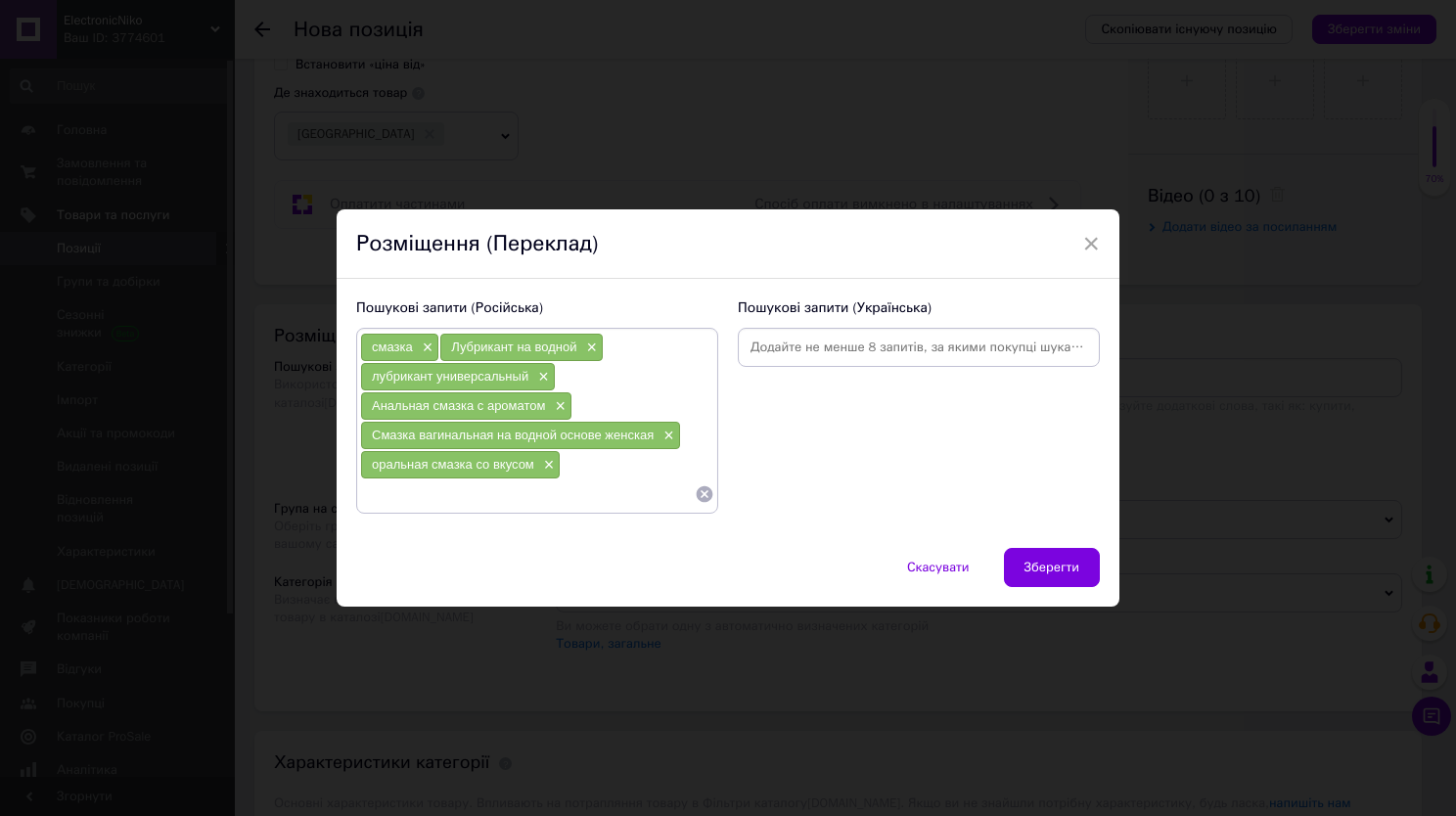 click at bounding box center (527, 494) 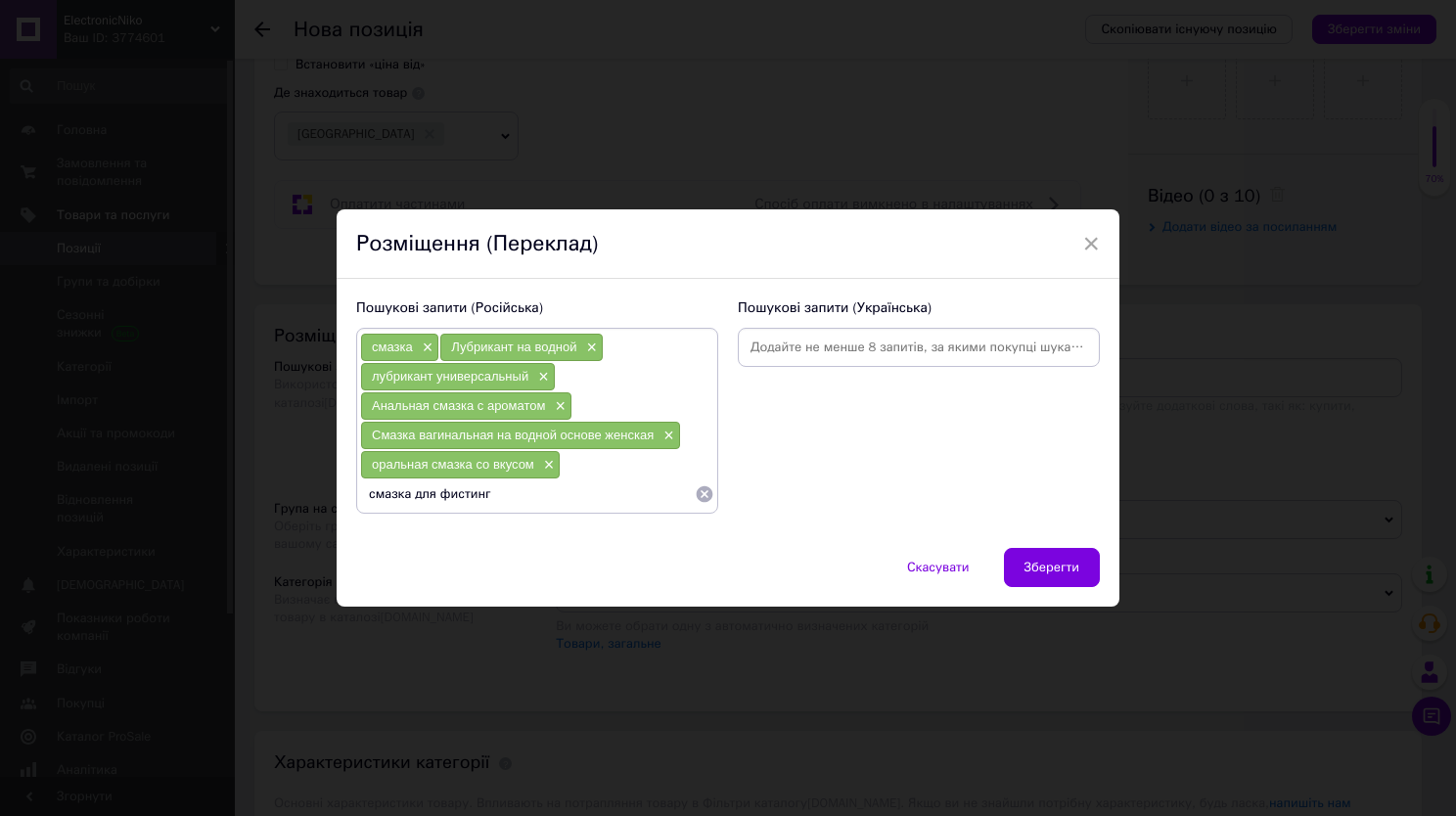 type on "смазка для фистинга" 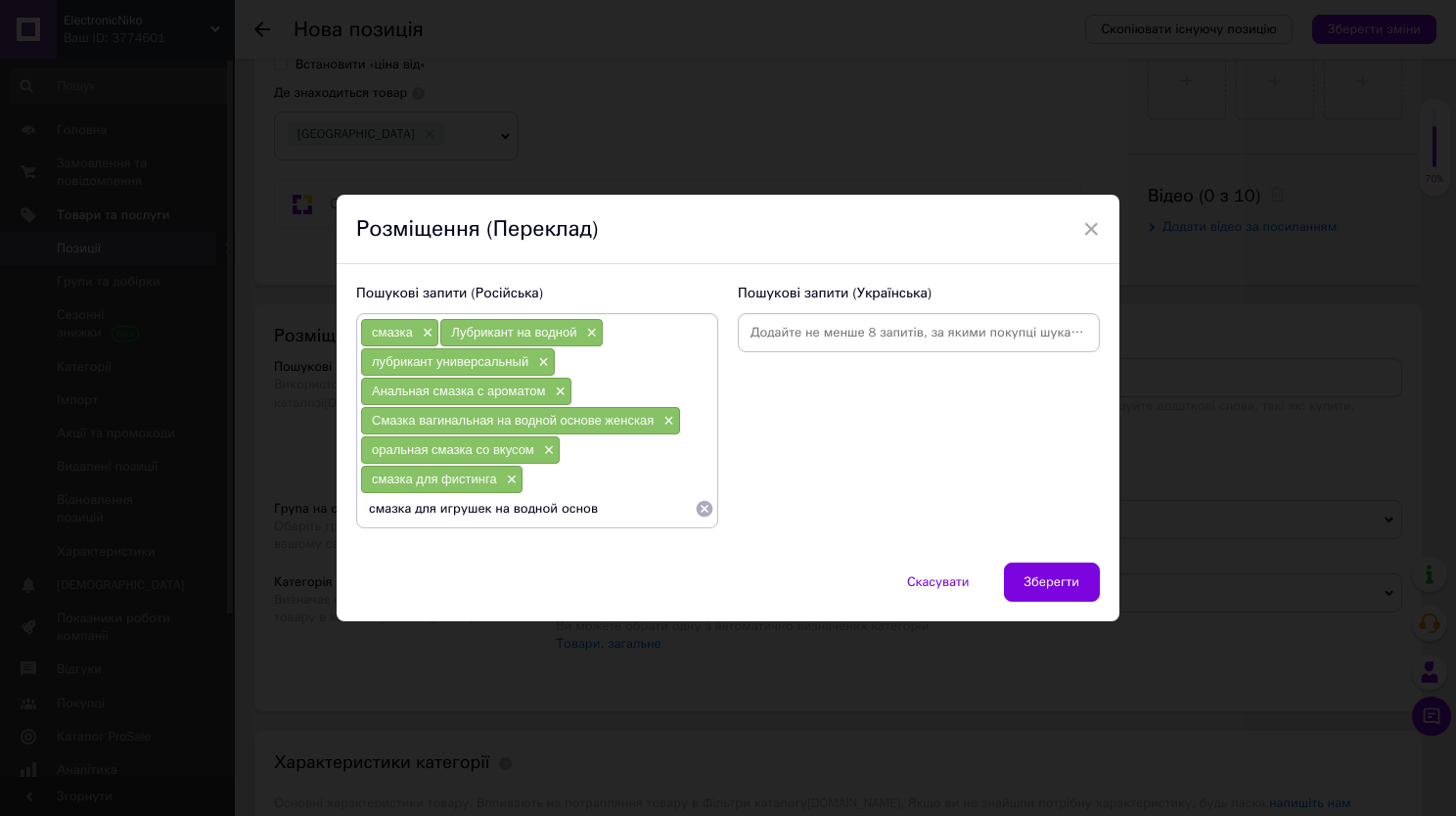 type on "смазка для игрушек на водной основе" 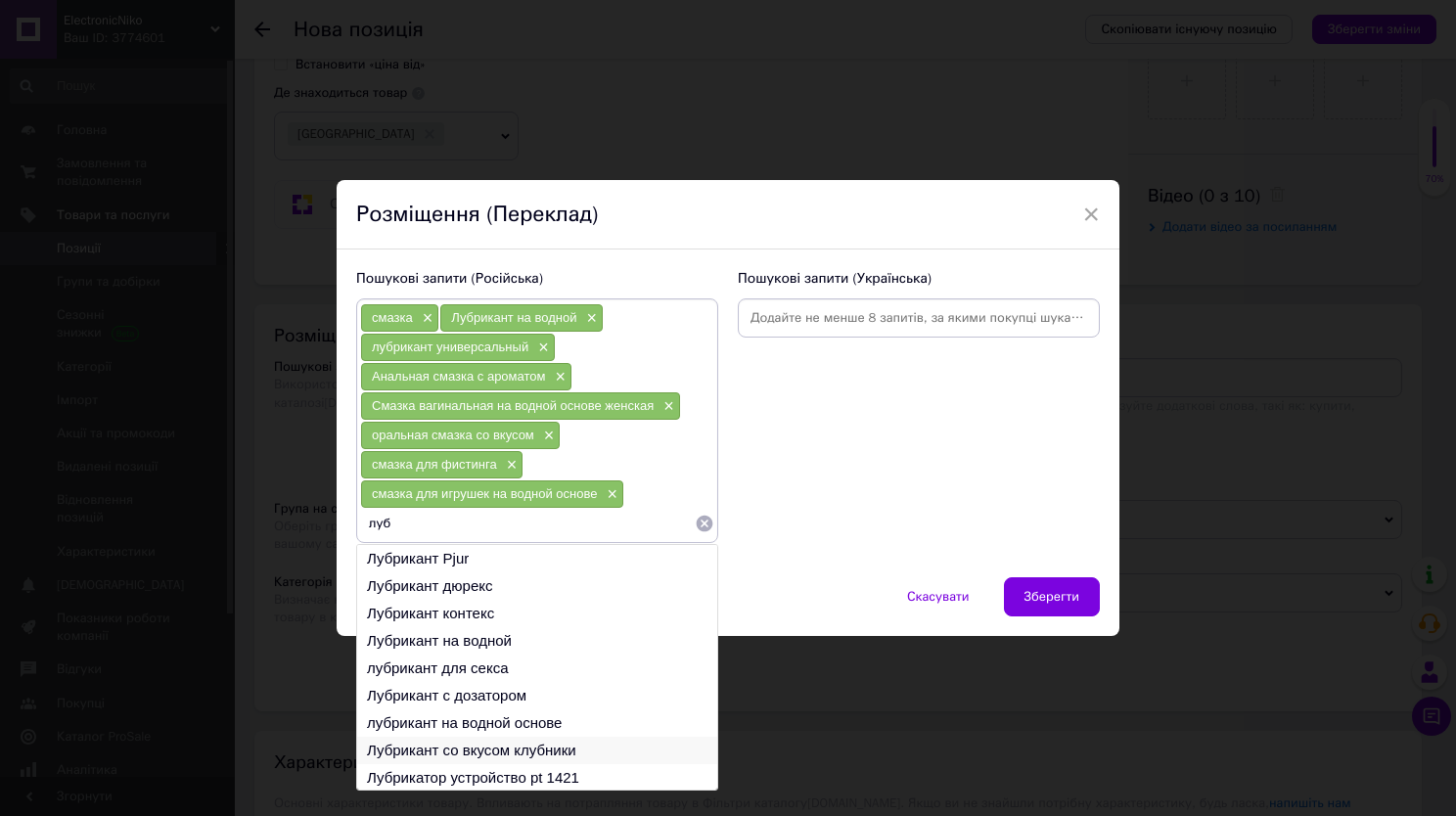 type on "луб" 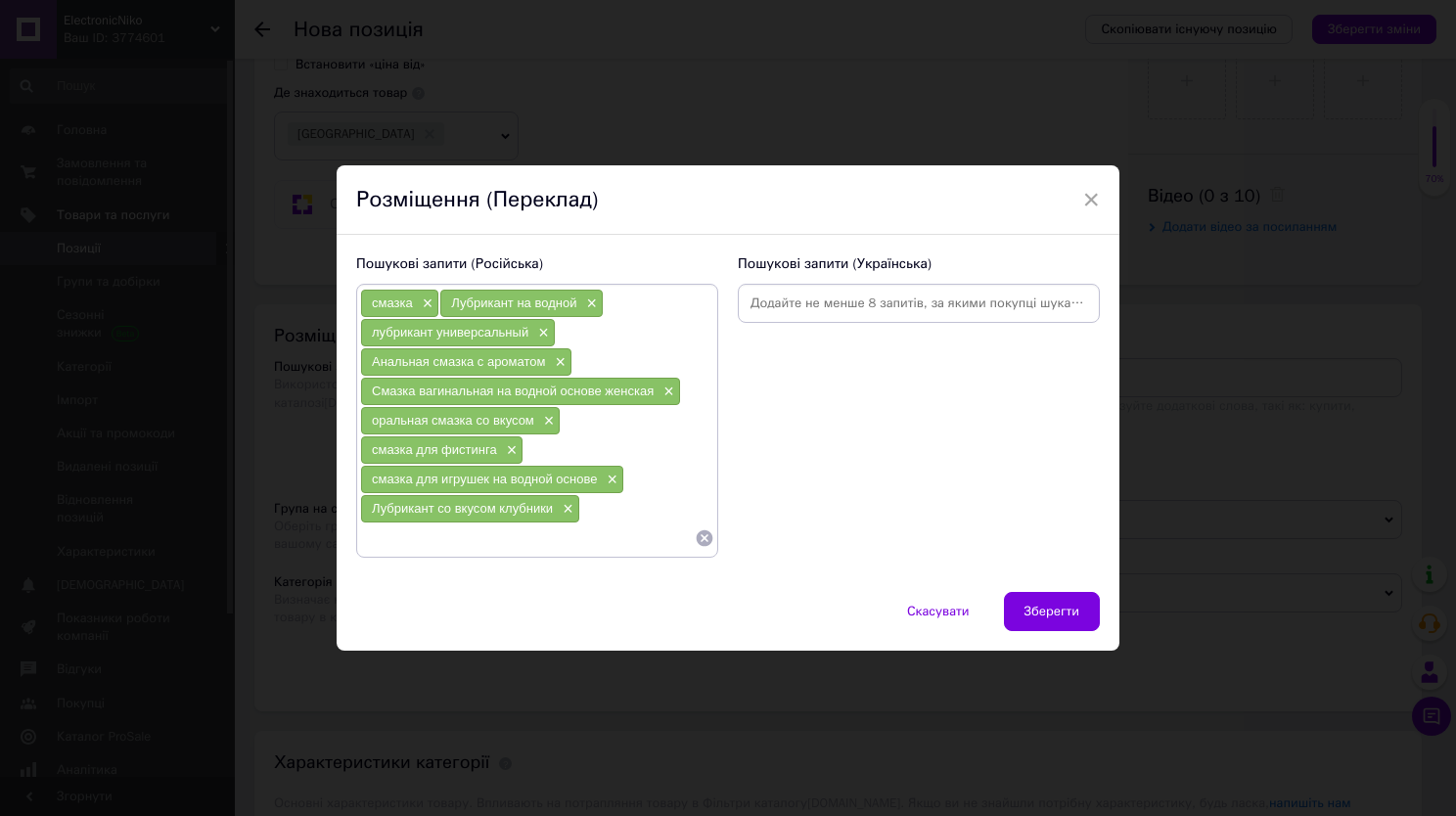click at bounding box center (527, 538) 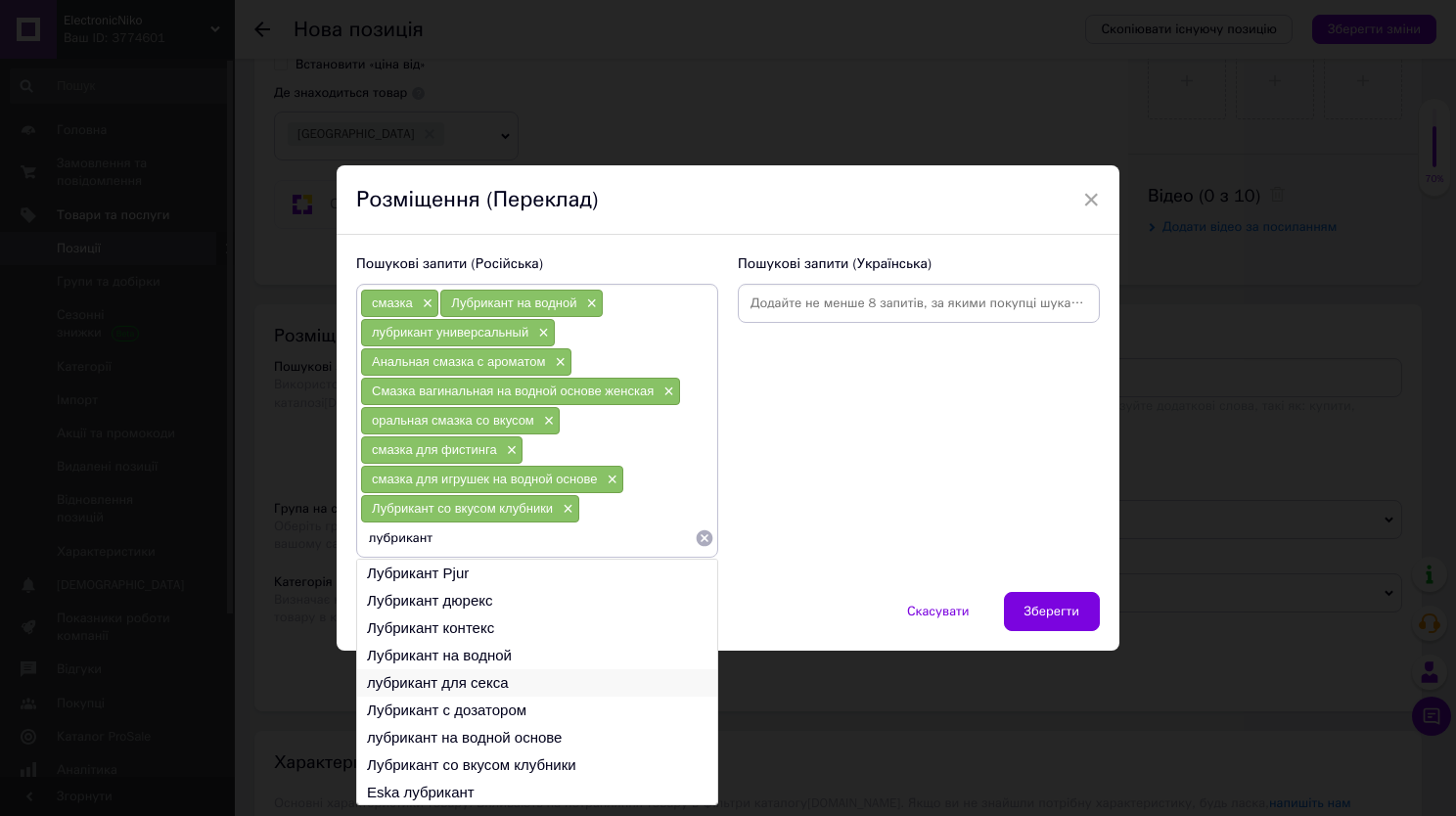 type on "лубрикант" 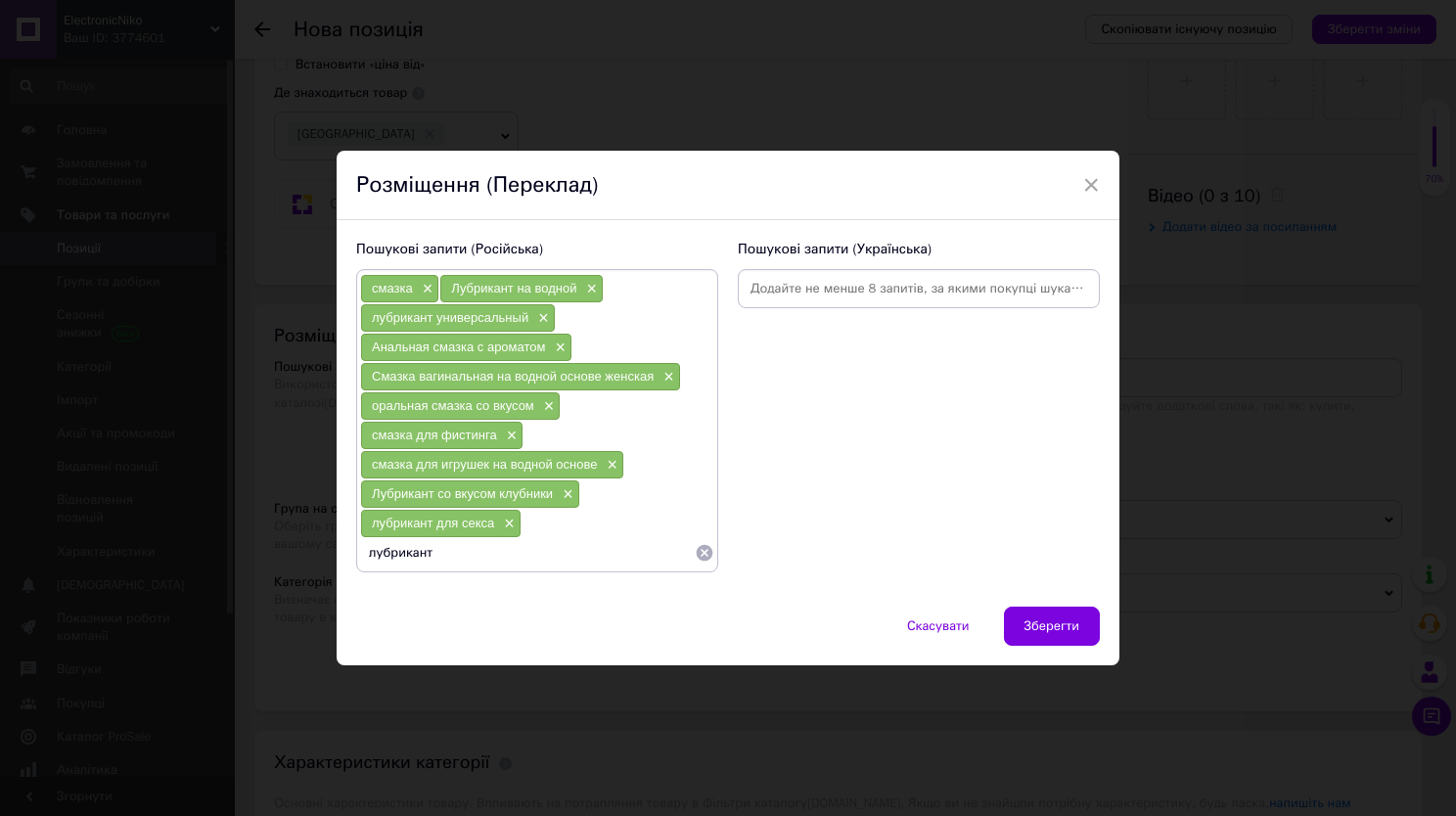 type 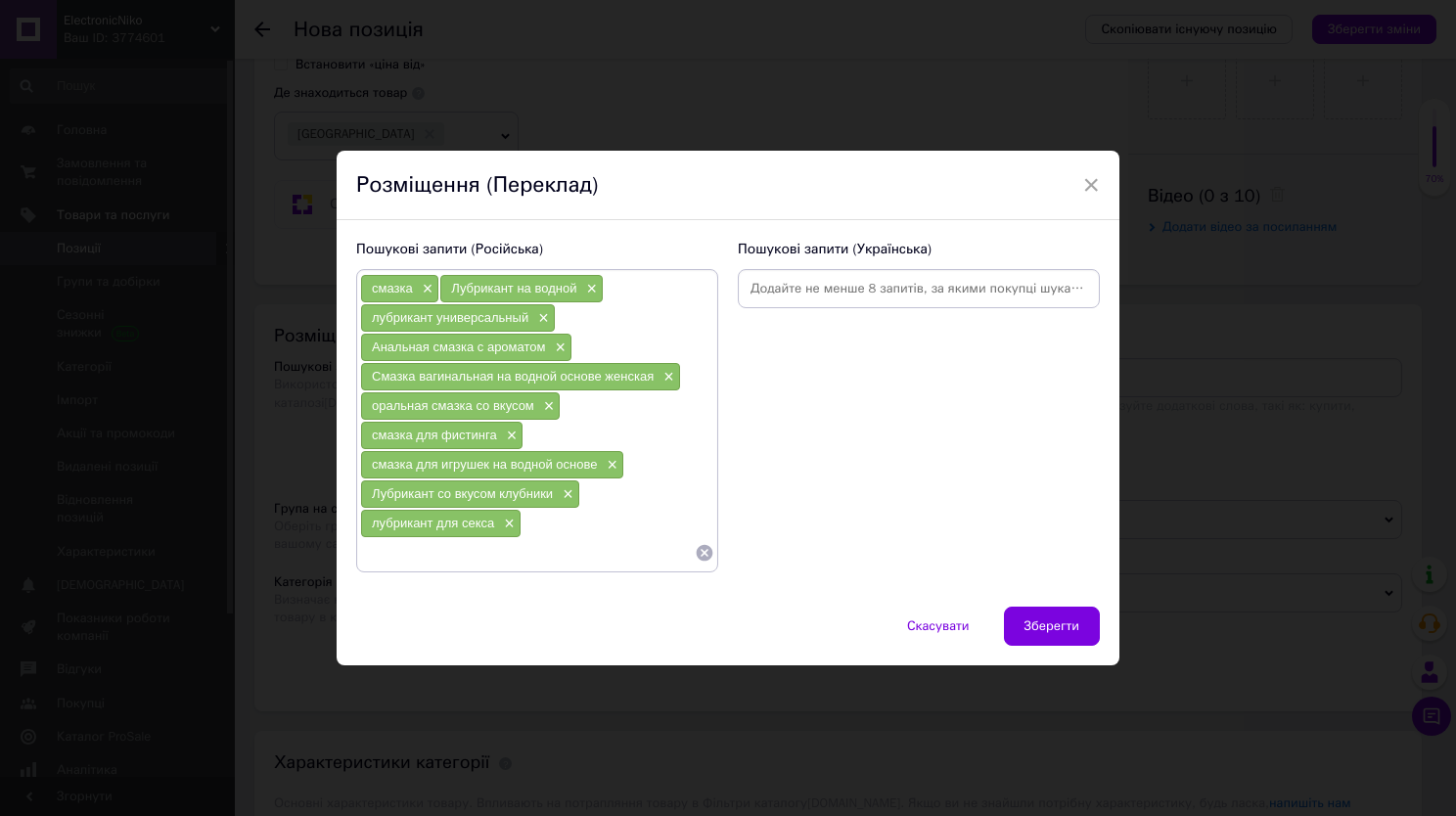 click at bounding box center [527, 553] 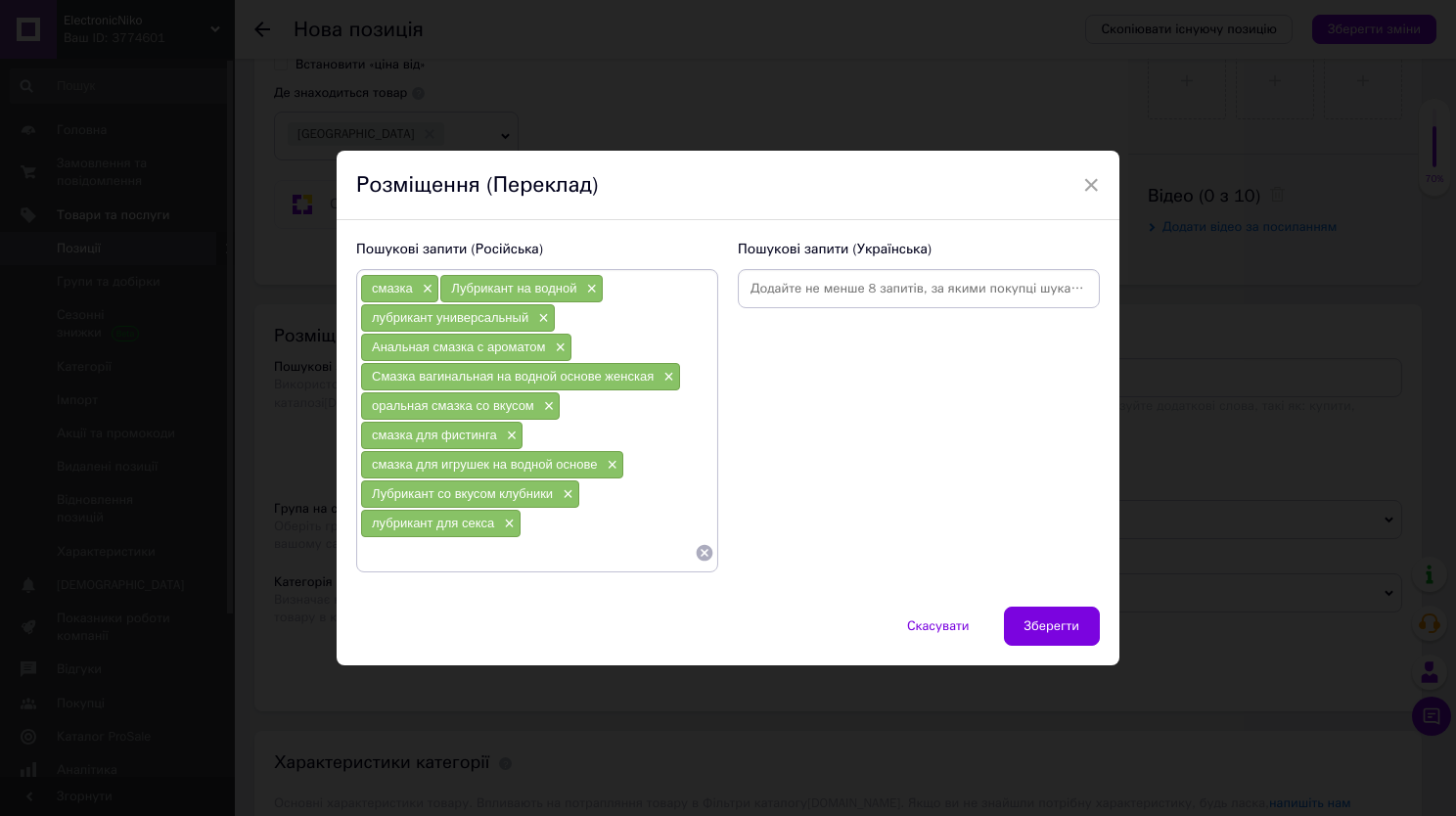 click at bounding box center [919, 289] 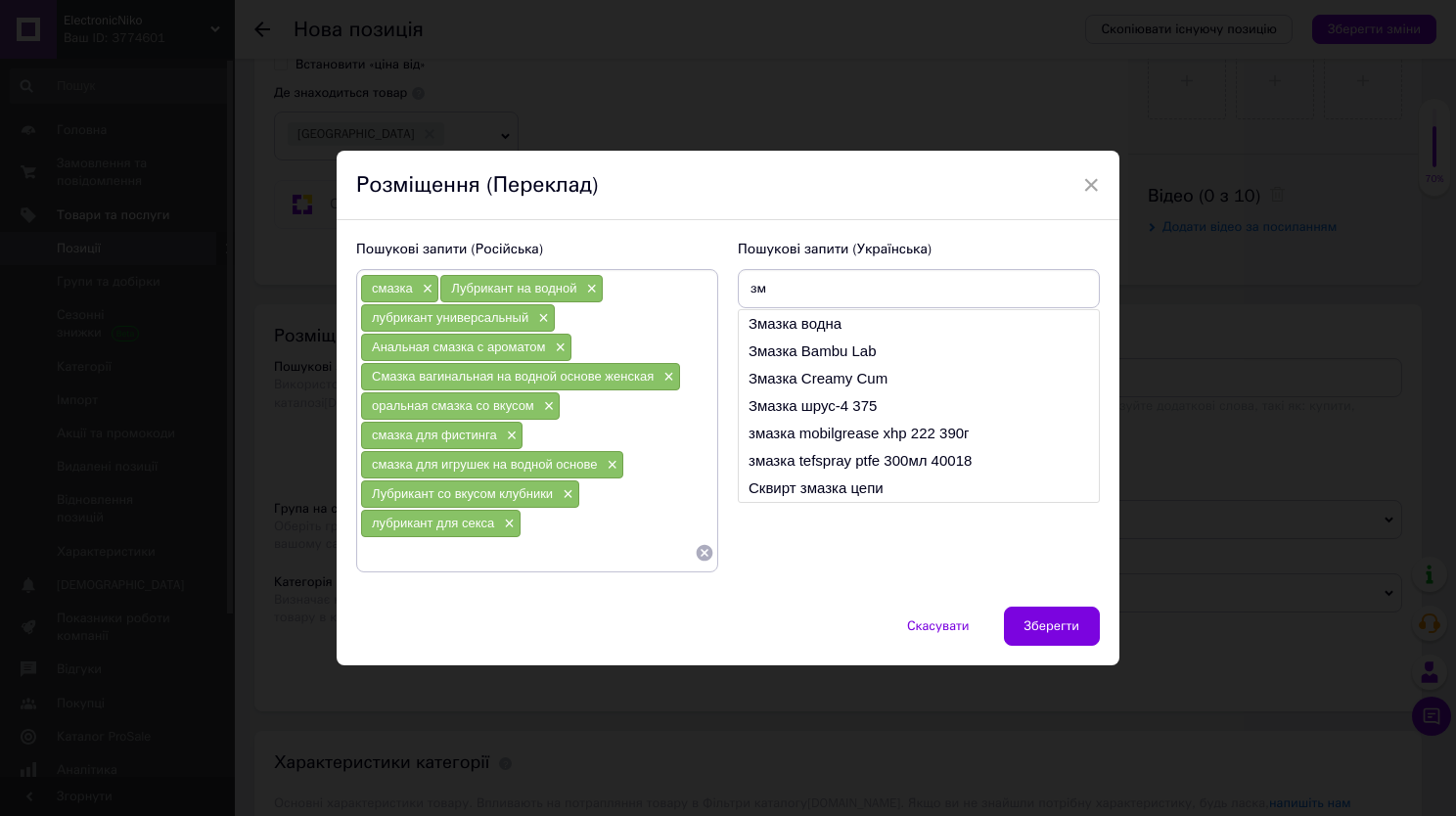 type on "з" 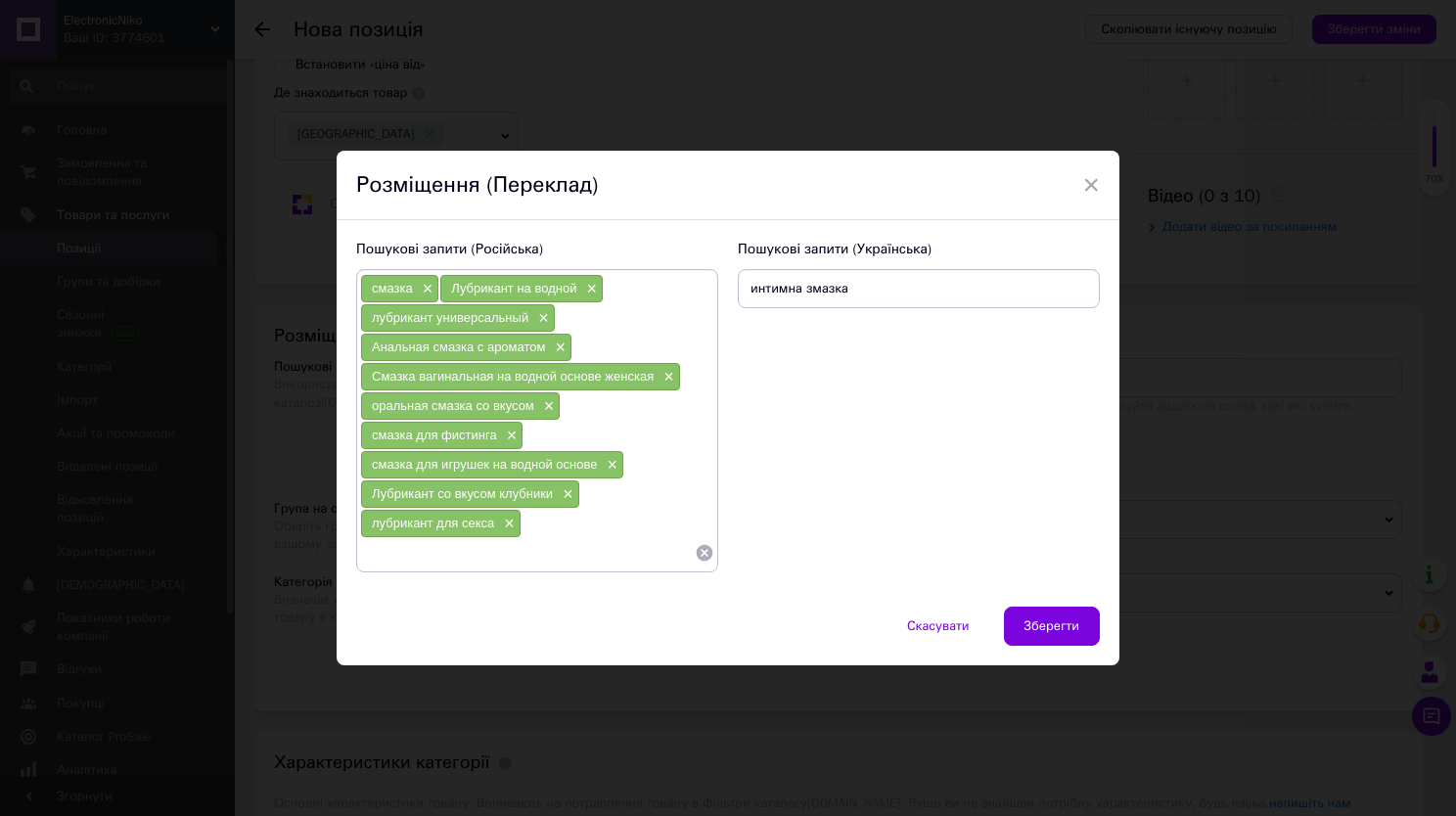 click on "интимна змазка" at bounding box center [919, 289] 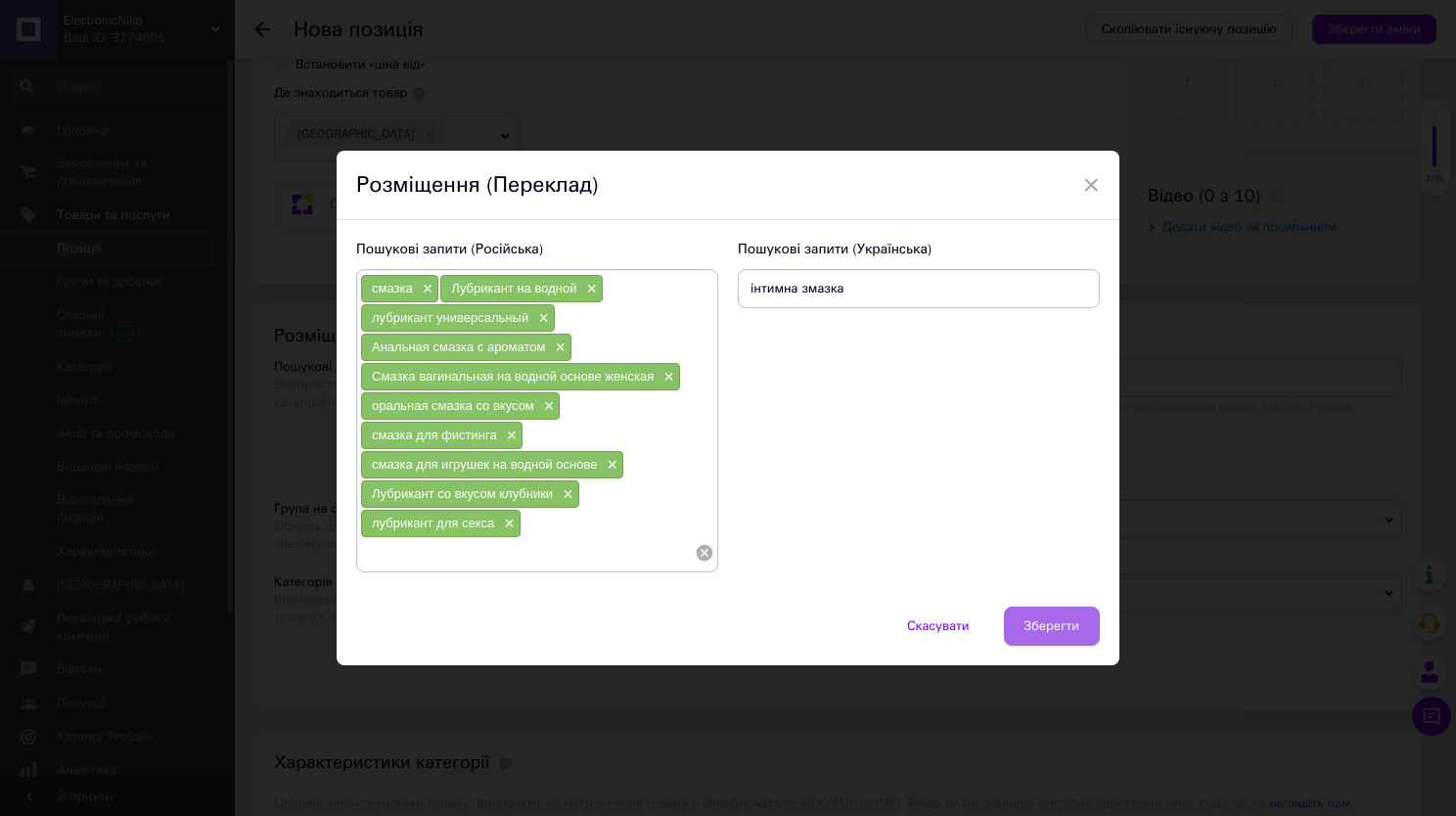 type on "інтимна змазка" 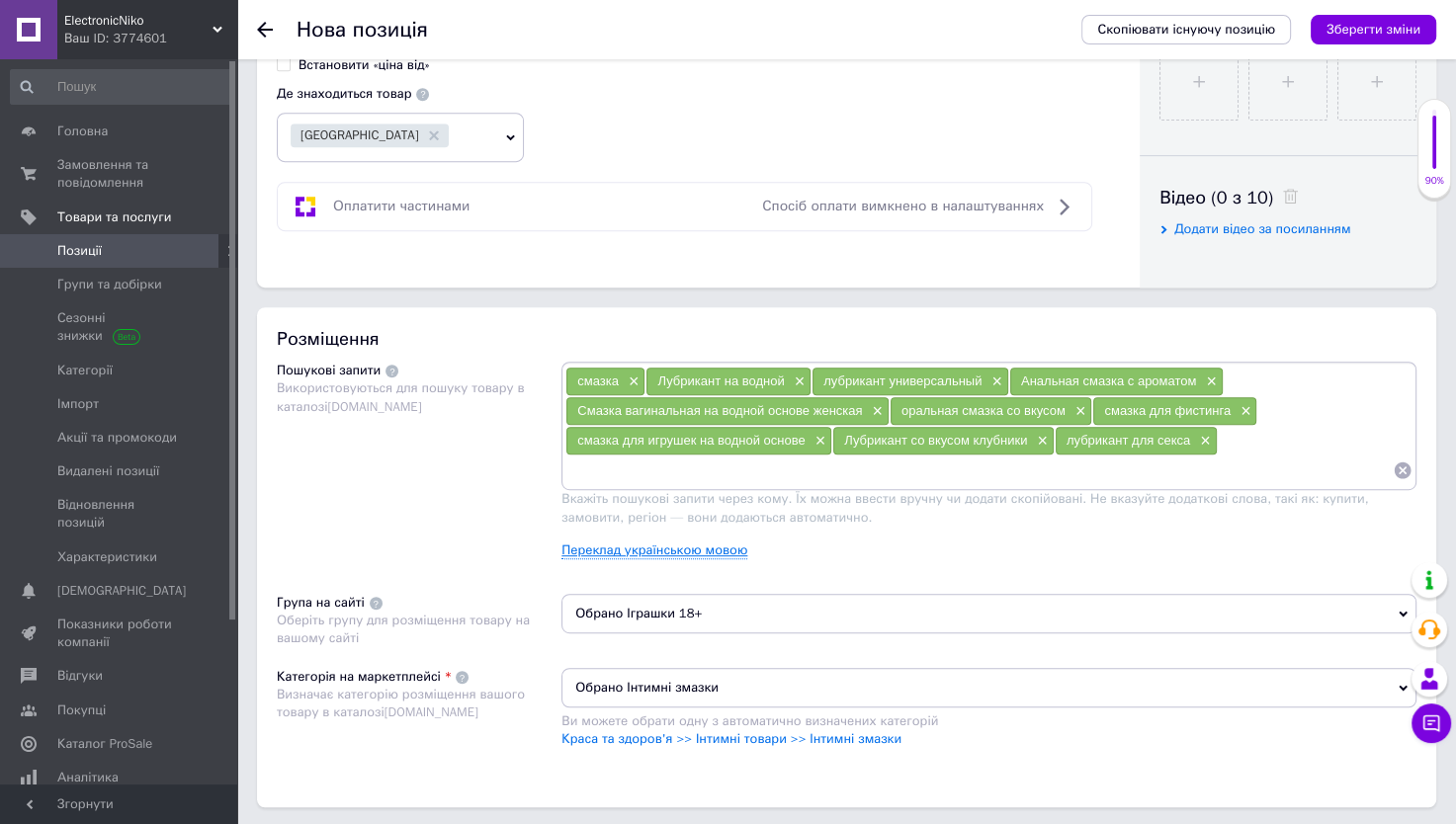 click on "Переклад українською мовою" at bounding box center [654, 550] 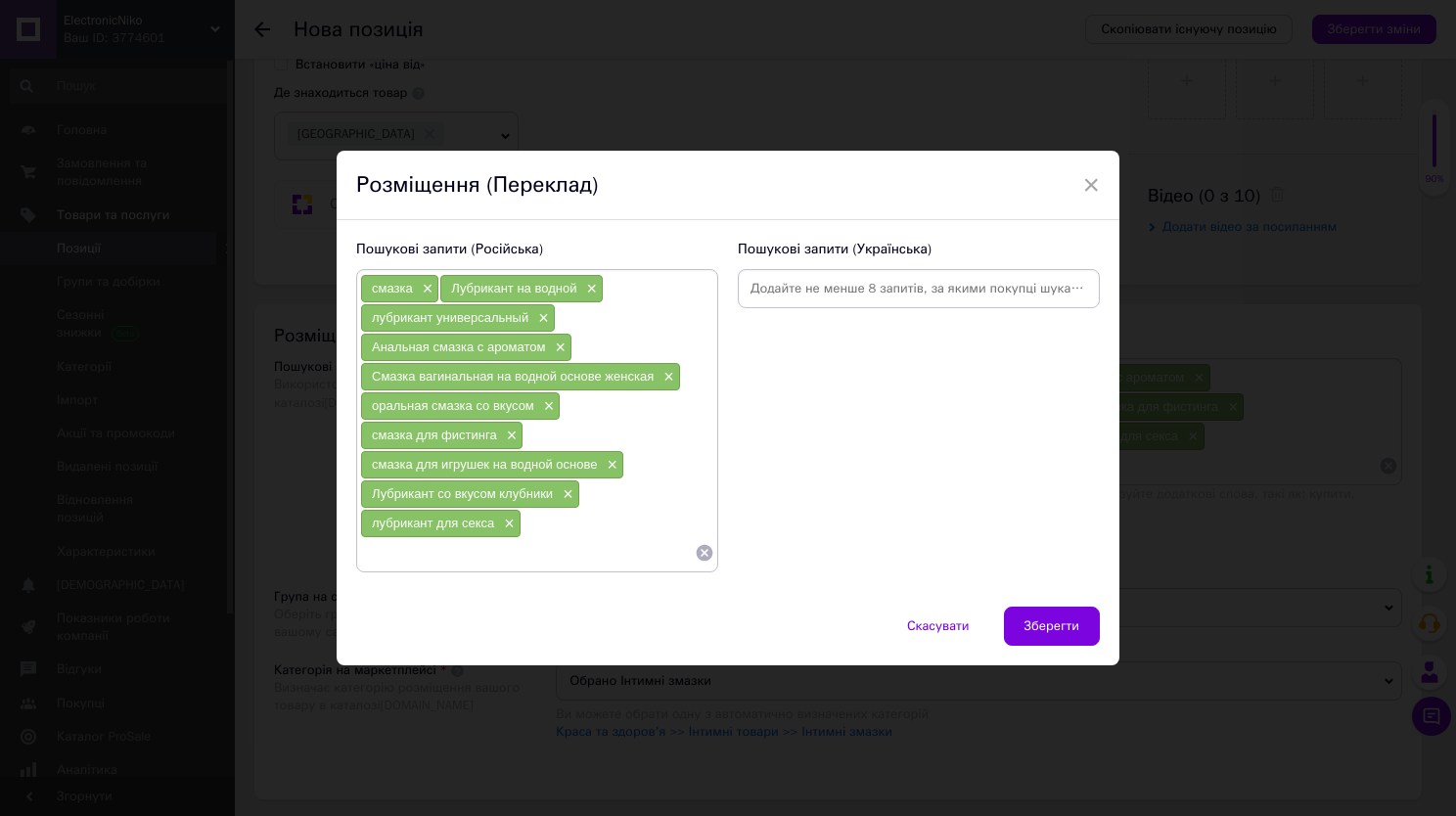 click at bounding box center [919, 289] 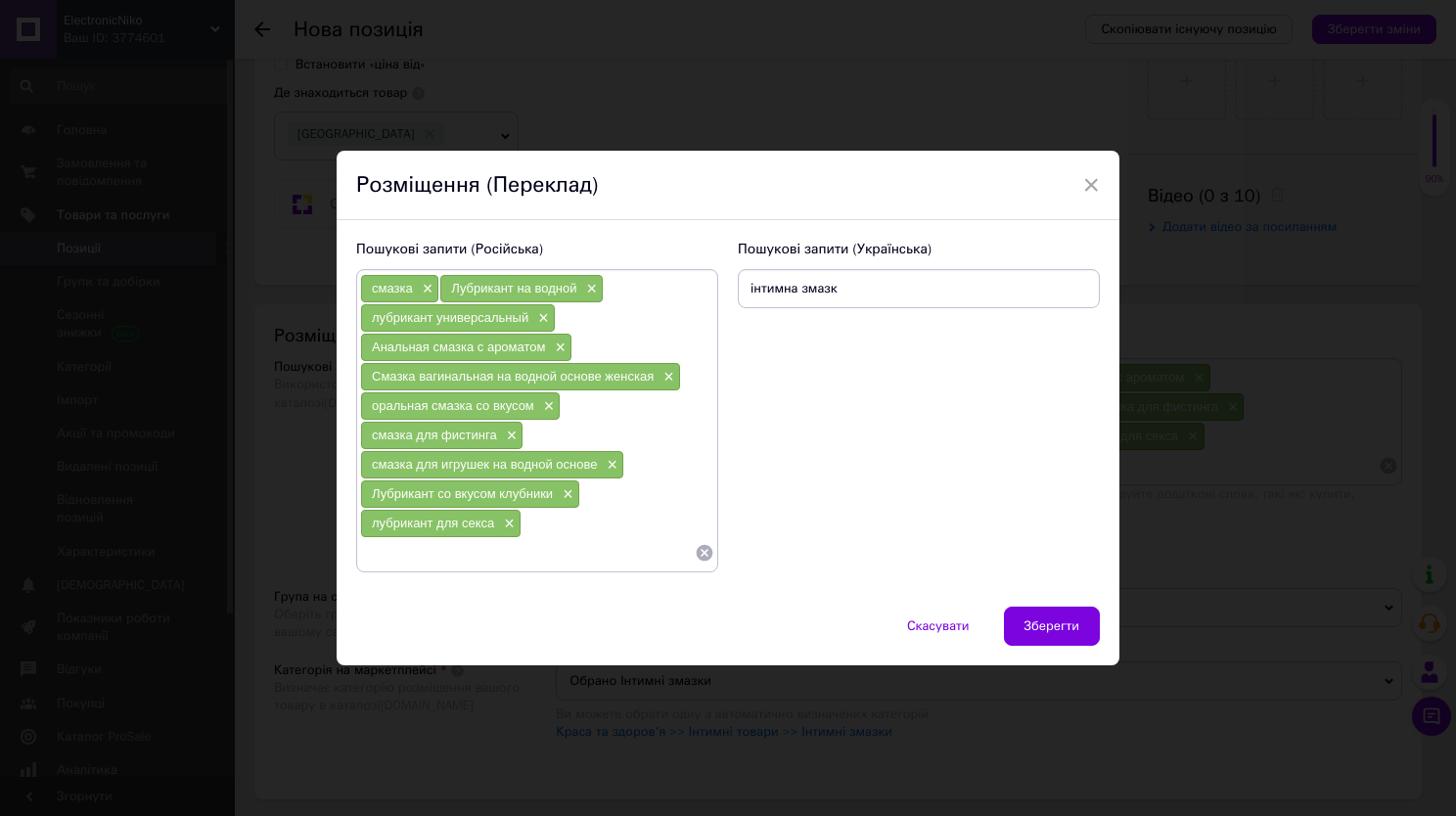 type on "інтимна змазка" 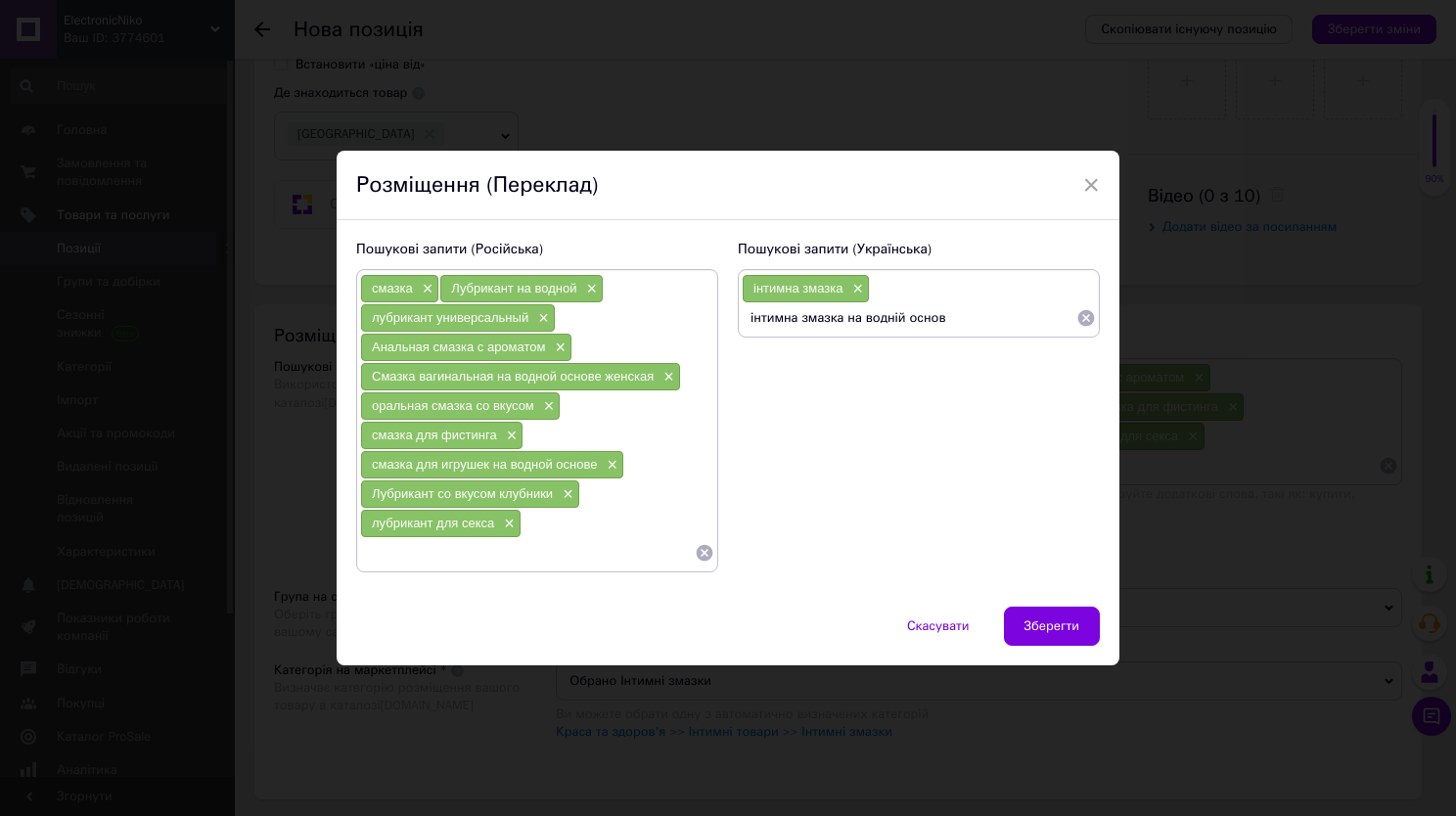 type on "інтимна змазка на водній основі" 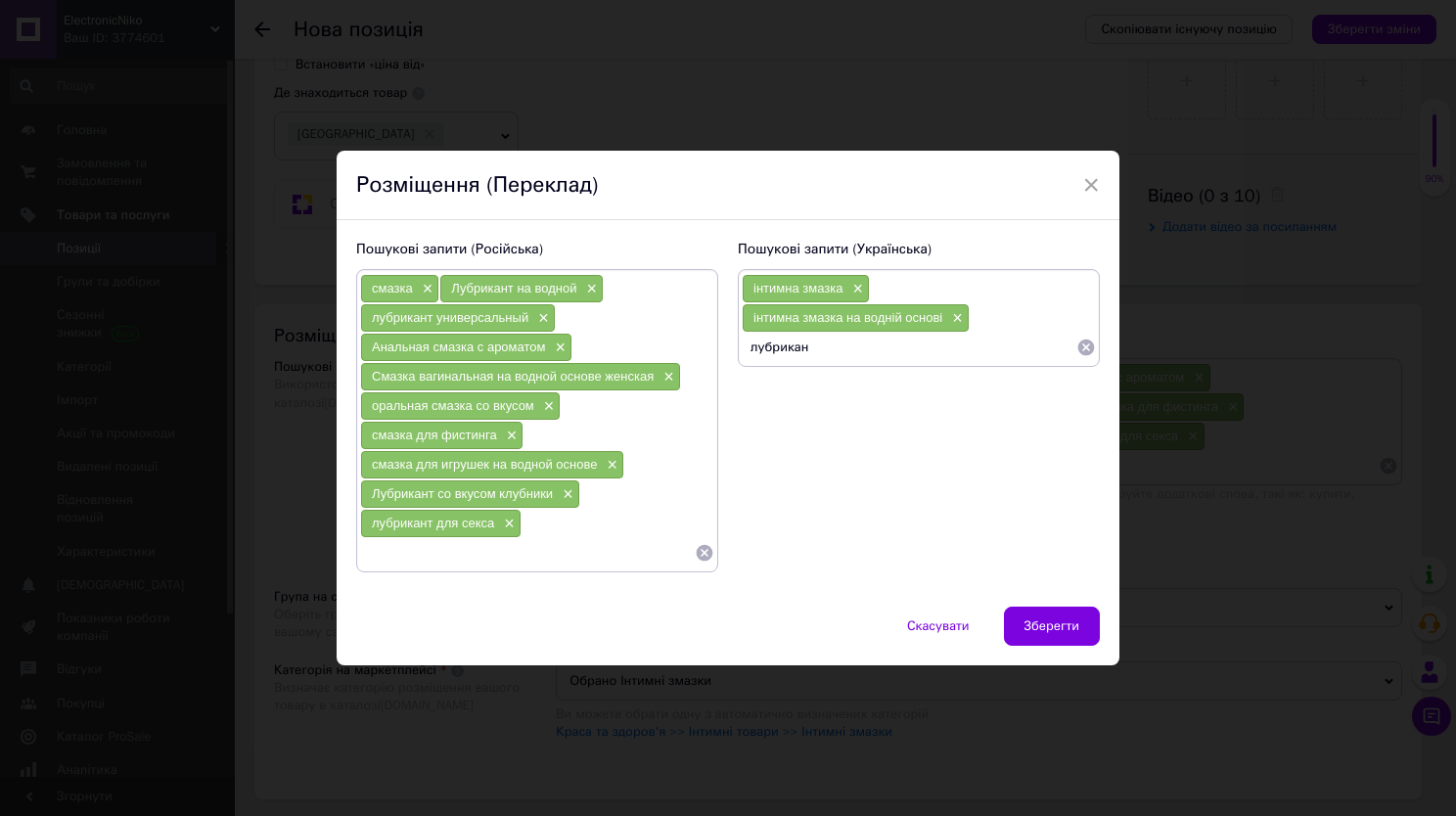 type on "лубрикант" 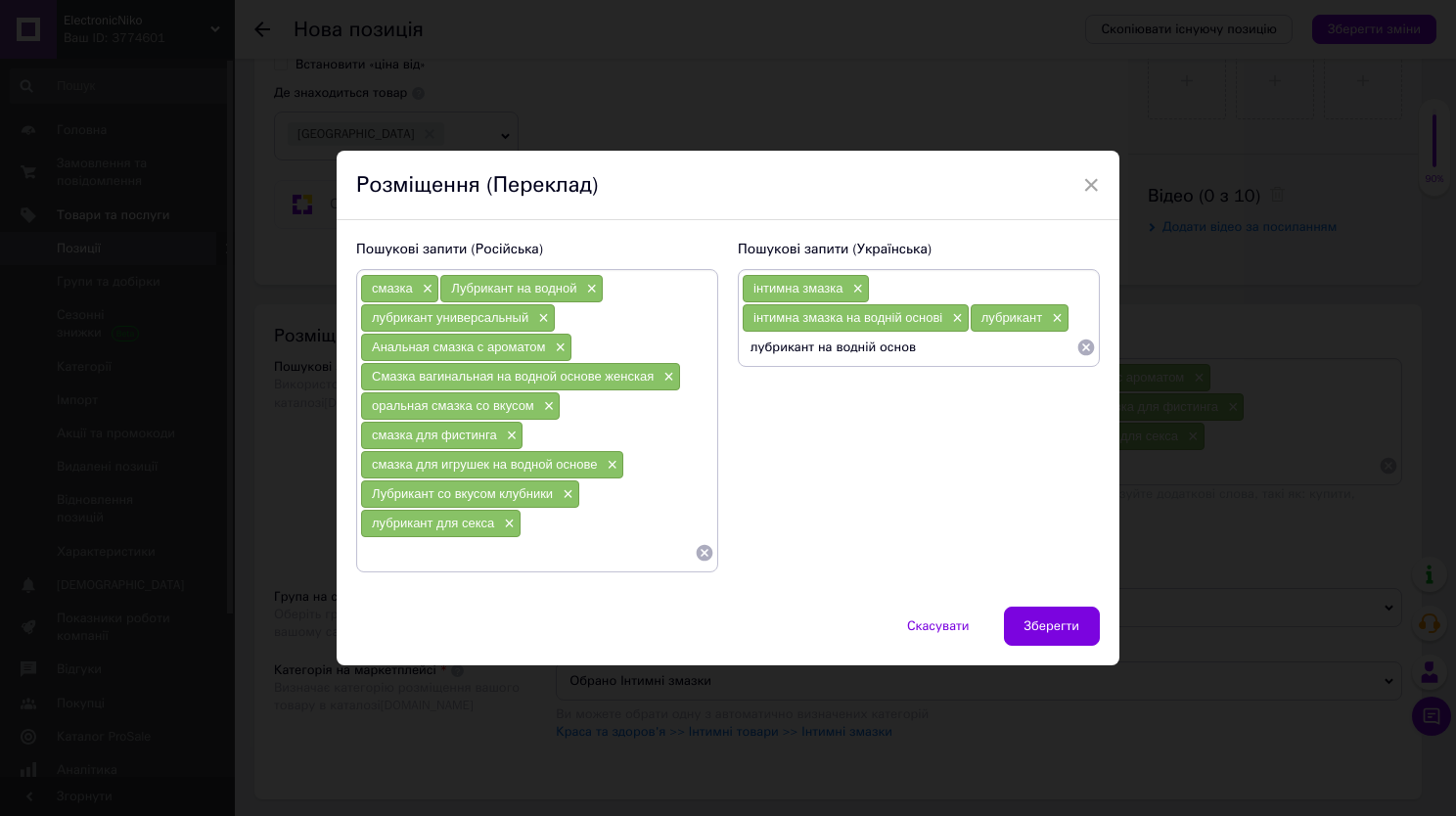 type on "лубрикант на водній основі" 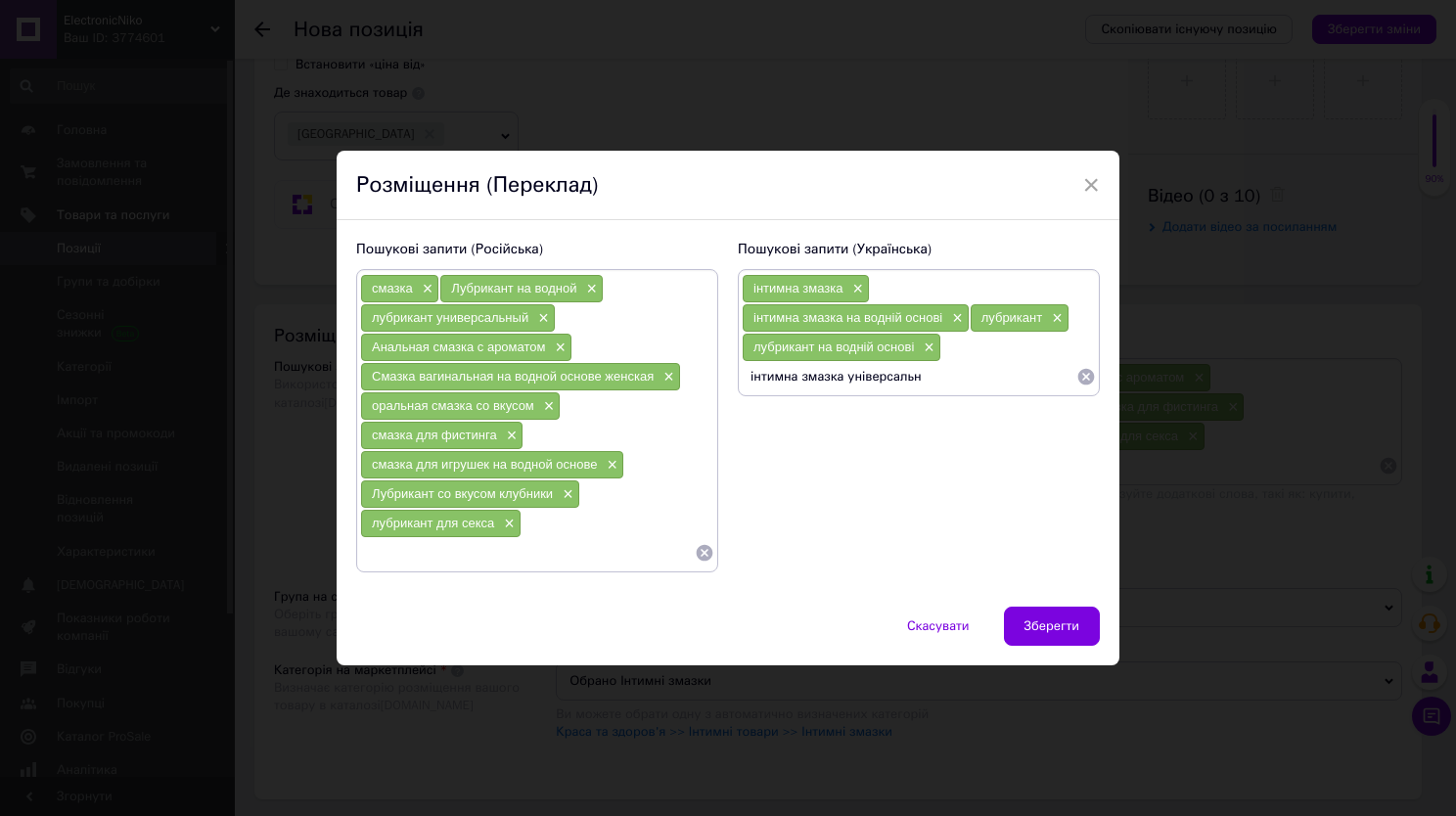 type on "інтимна змазка універсальна" 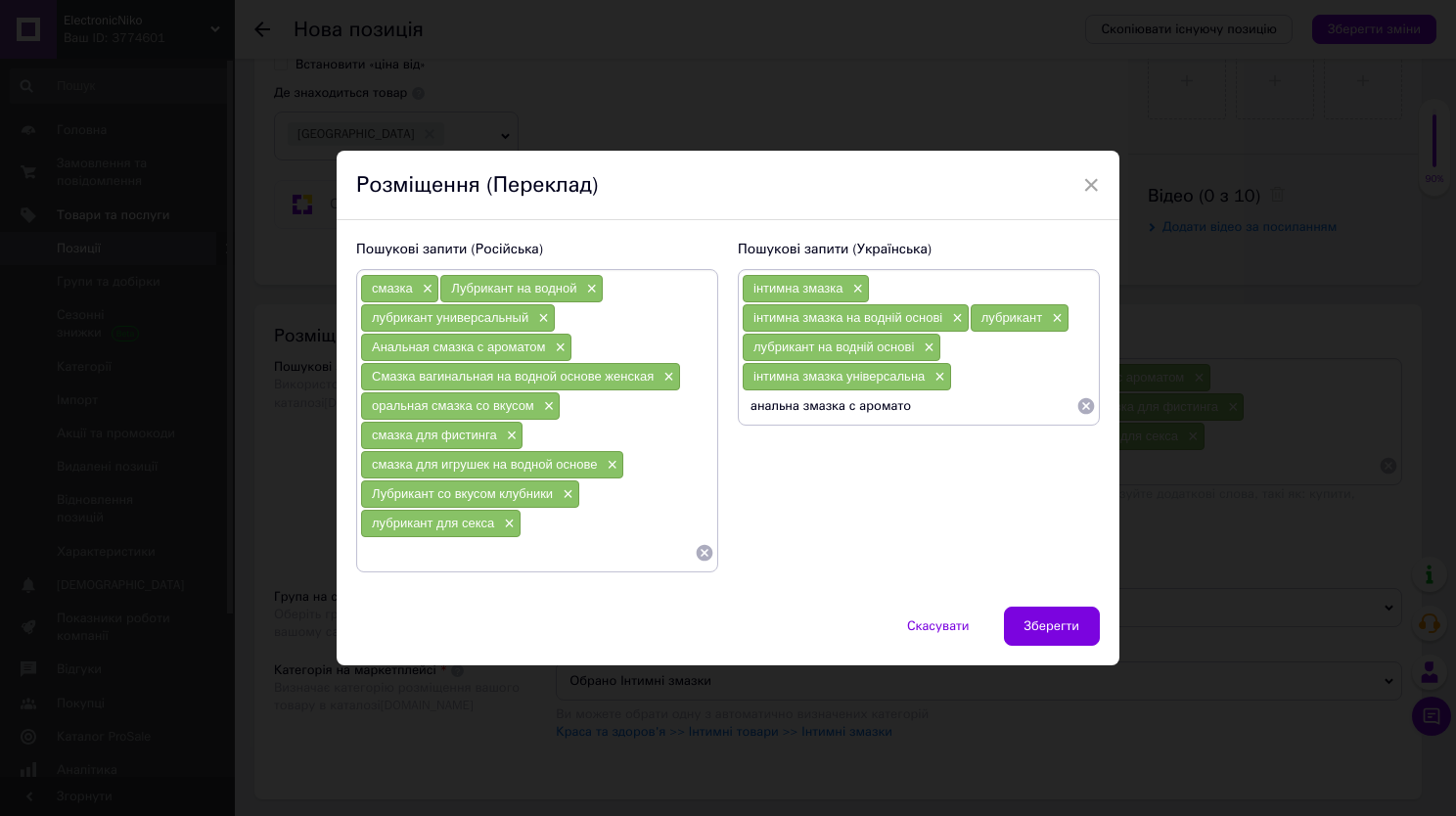 type on "анальна змазка с ароматом" 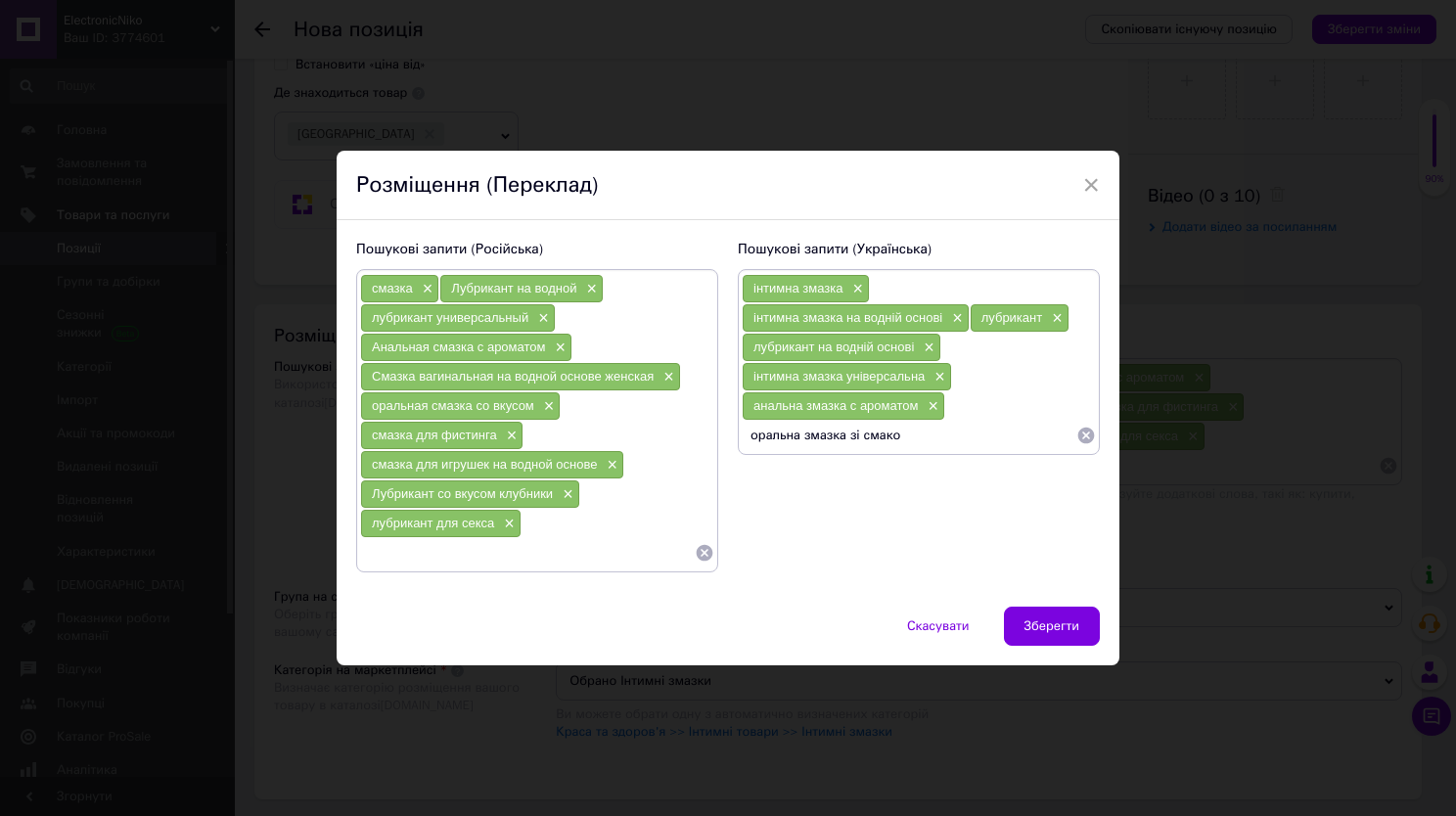 type on "оральна змазка зі смаком" 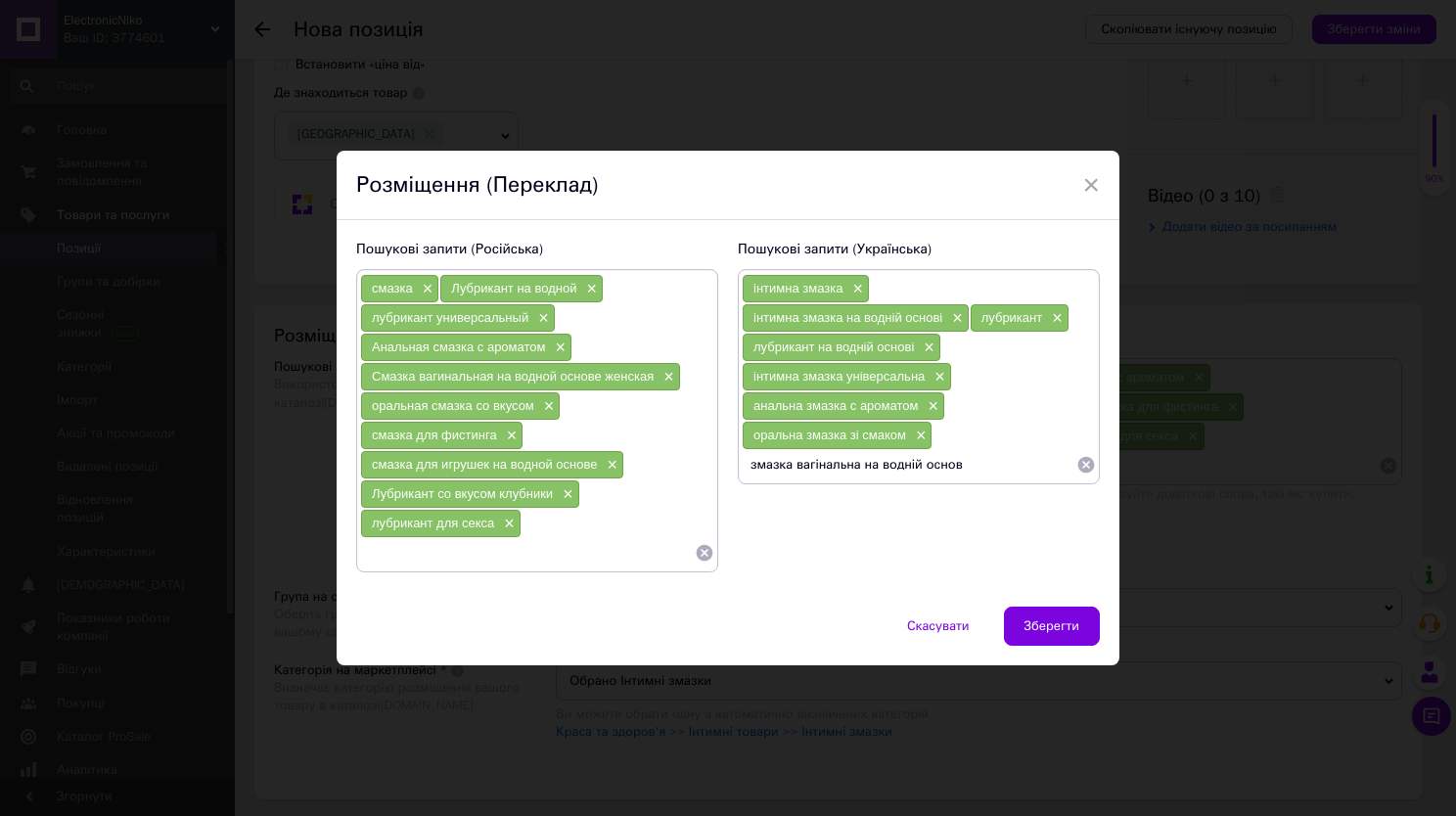 type on "змазка вагінальна на водній основі" 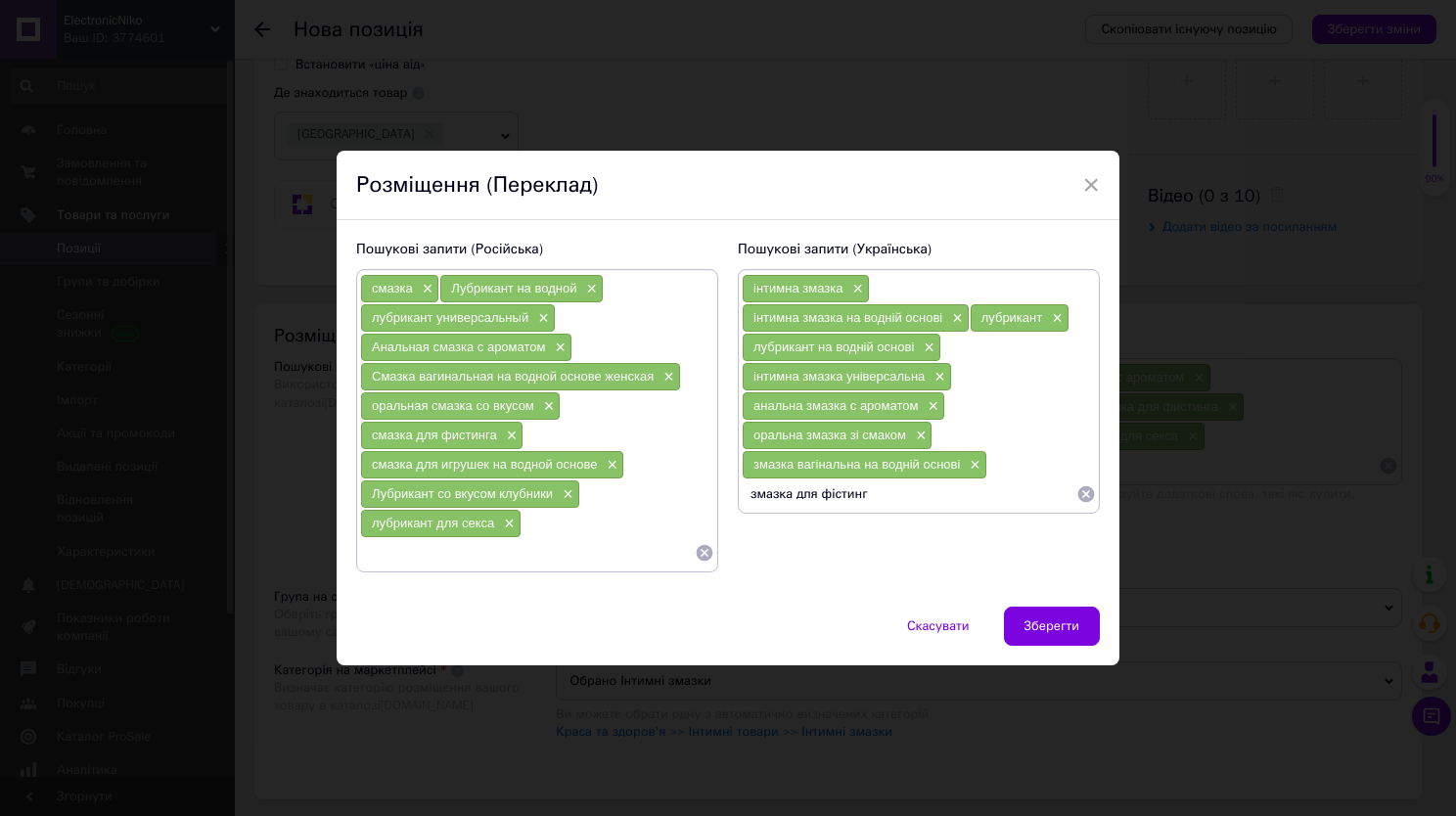 type on "змазка для фістингу" 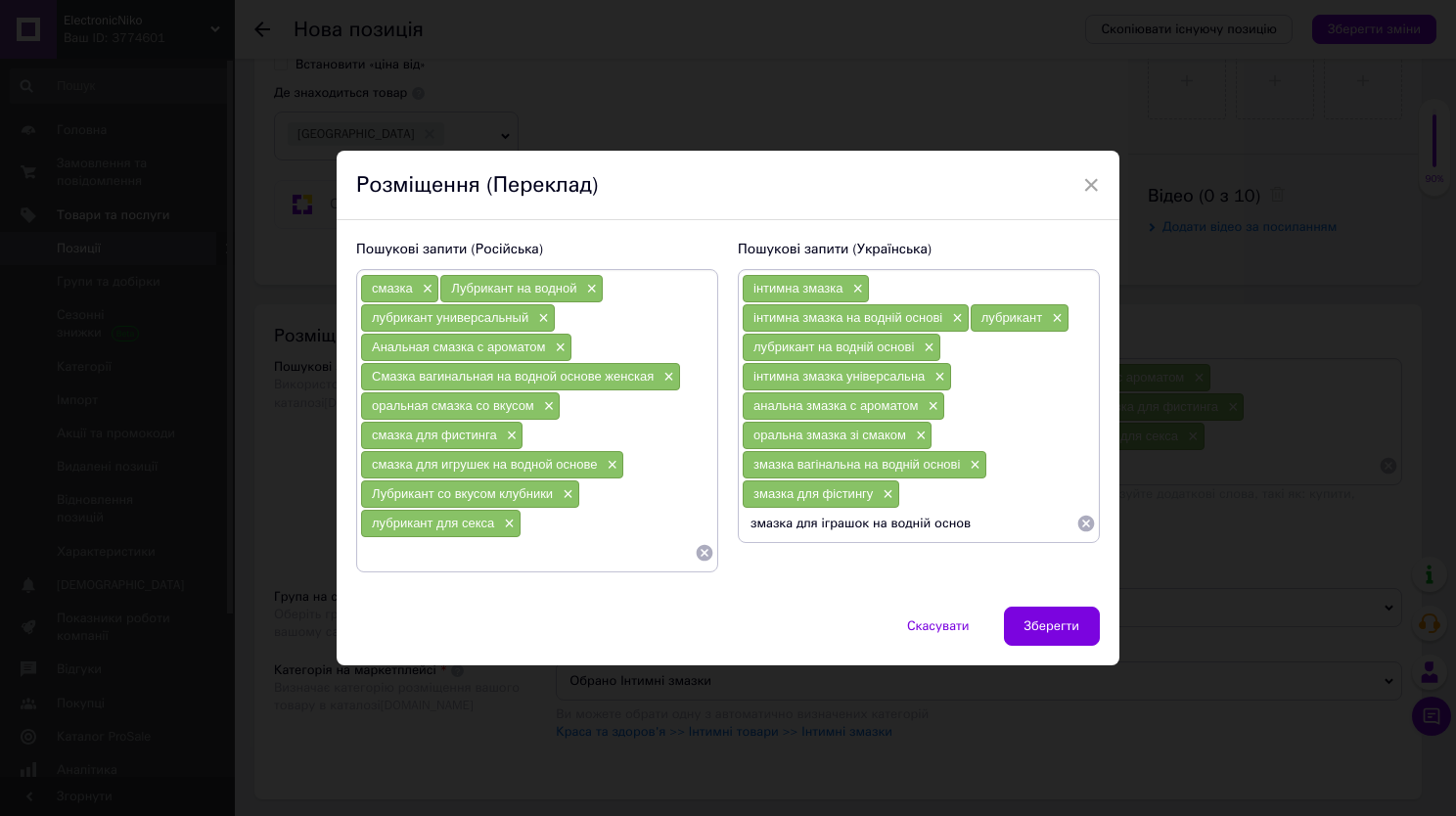 type on "змазка для іграшок на водній основі" 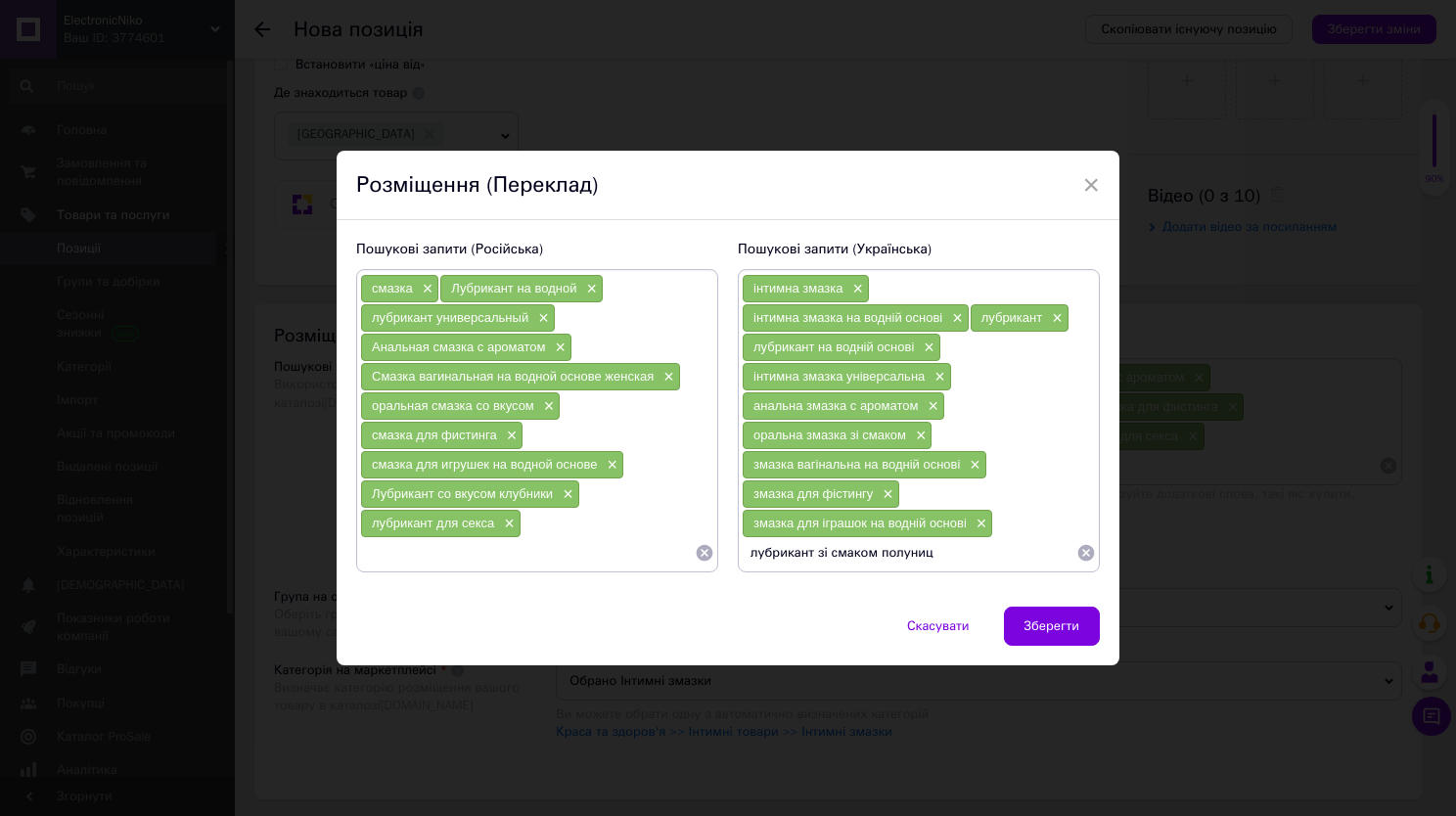 type on "лубрикант зі смаком полуниці" 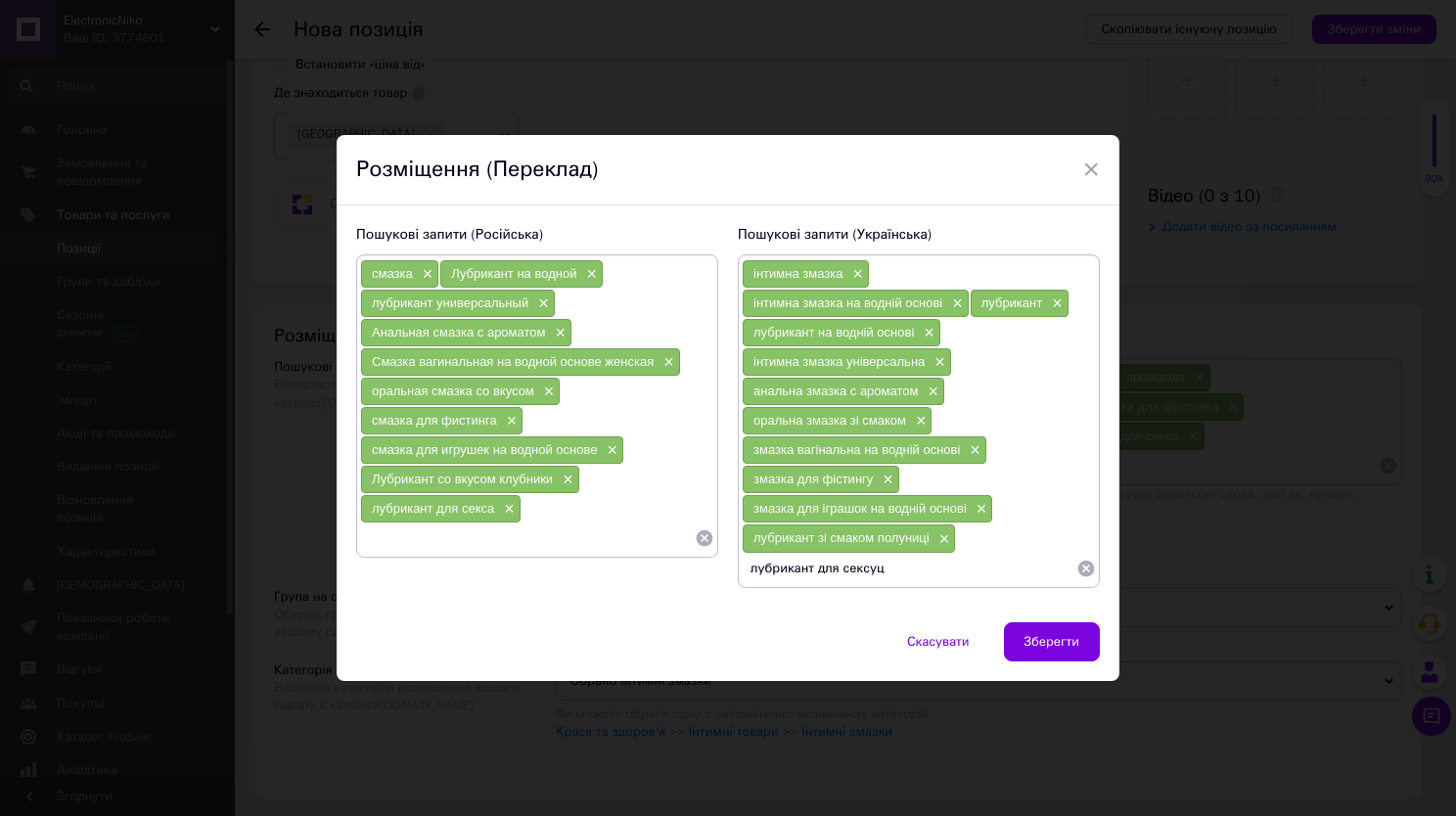 type on "лубрикант для сексу" 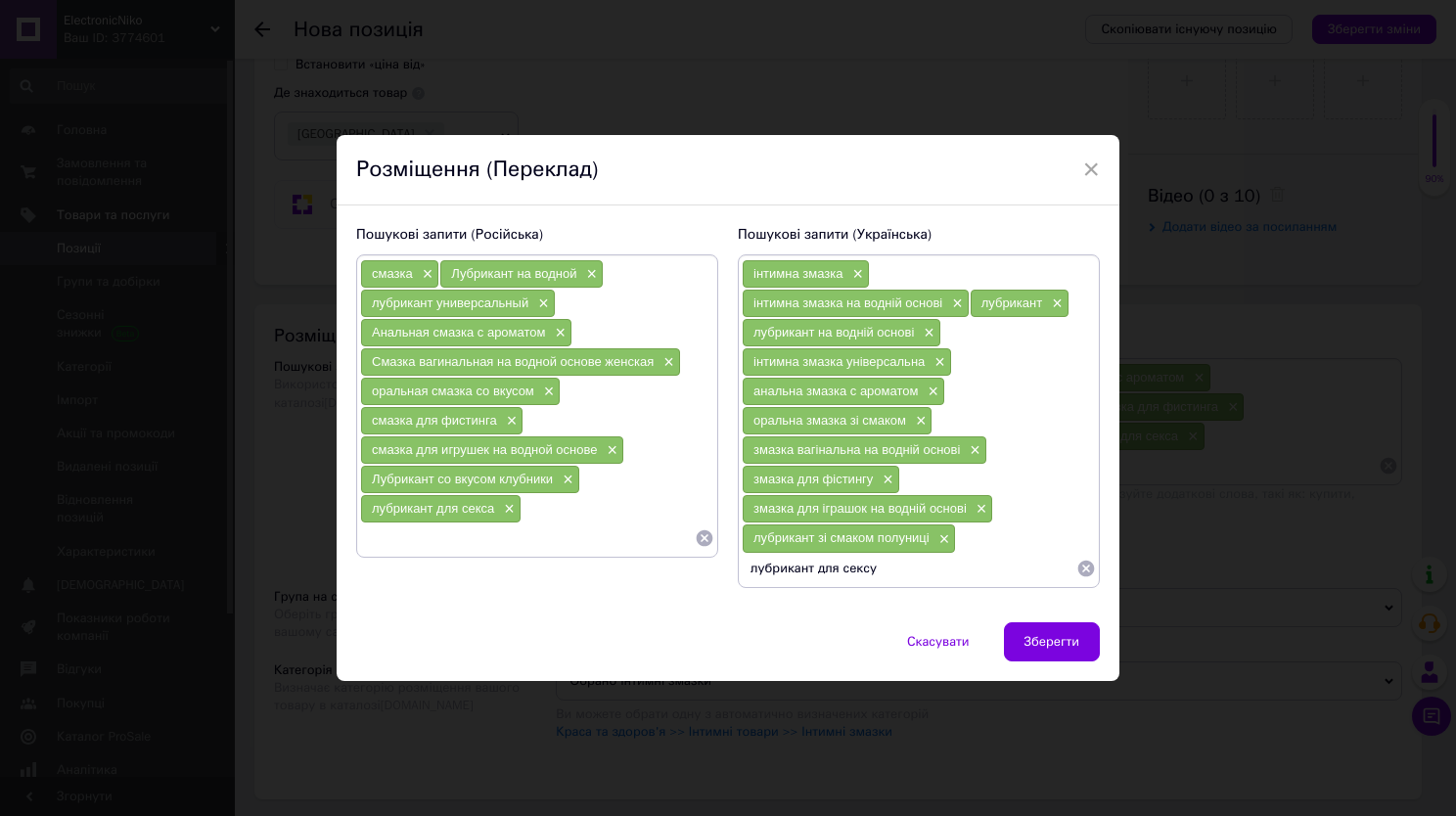 type 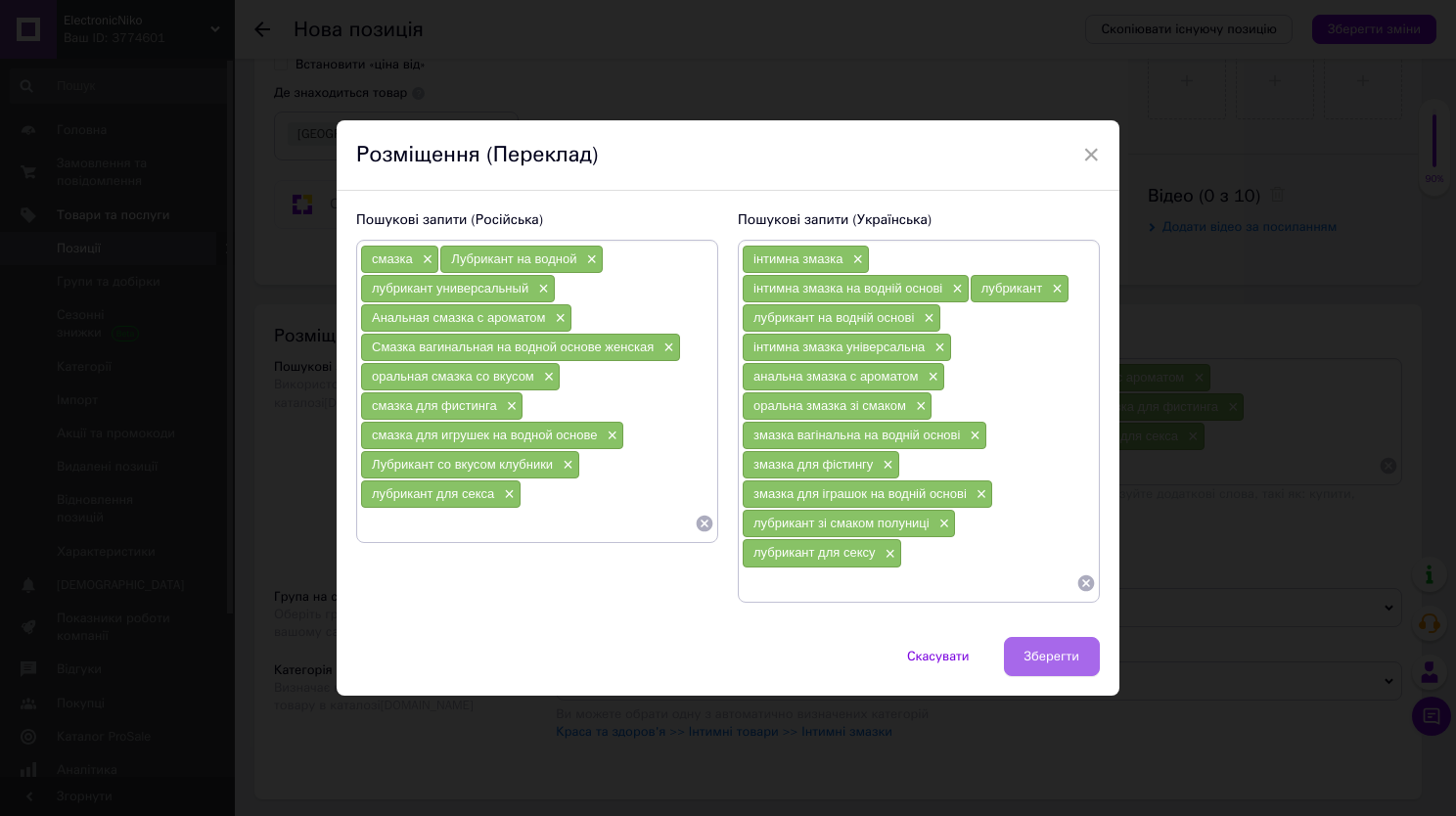 click on "Зберегти" at bounding box center (1052, 657) 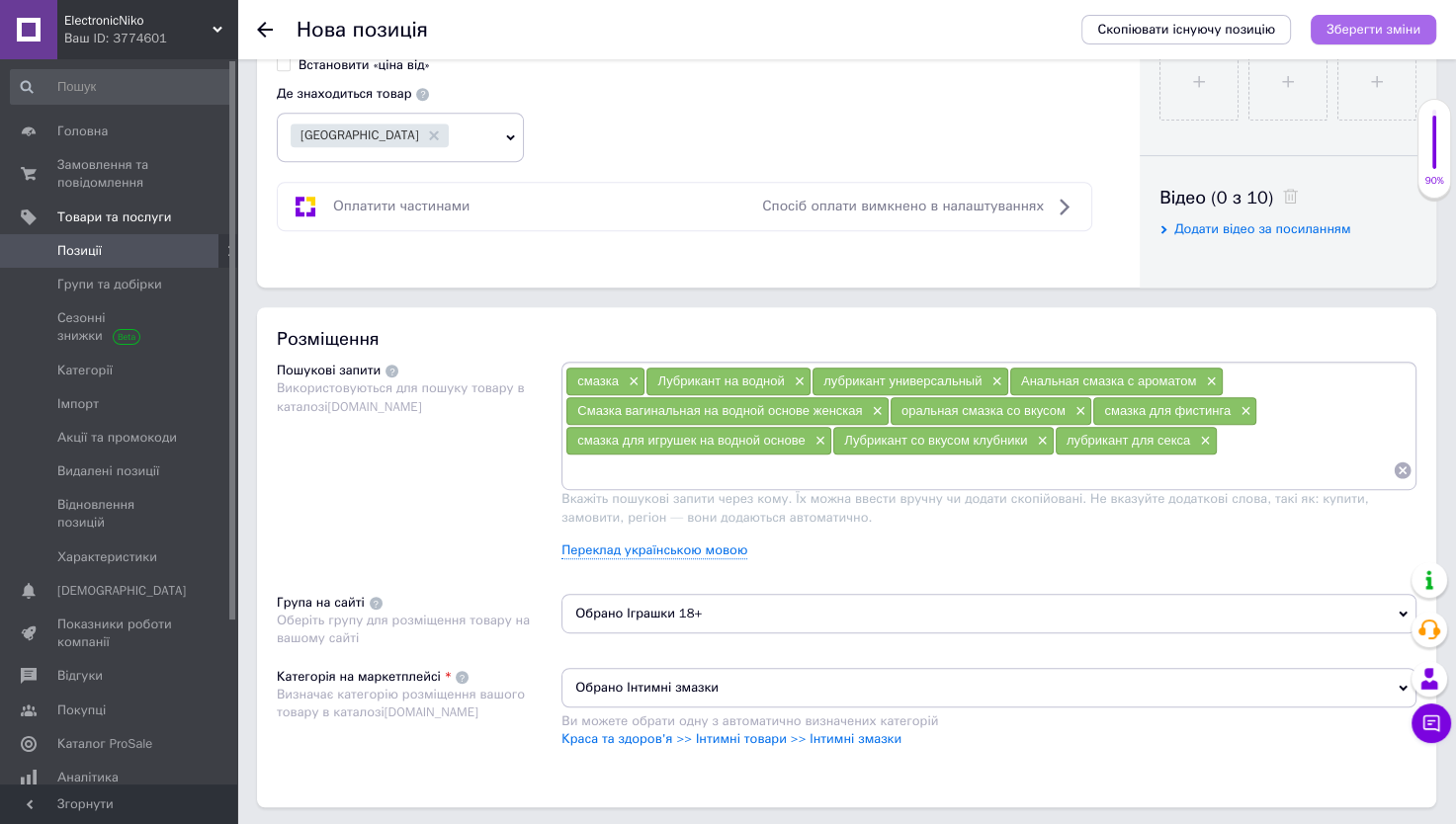 click on "Зберегти зміни" at bounding box center [1373, 29] 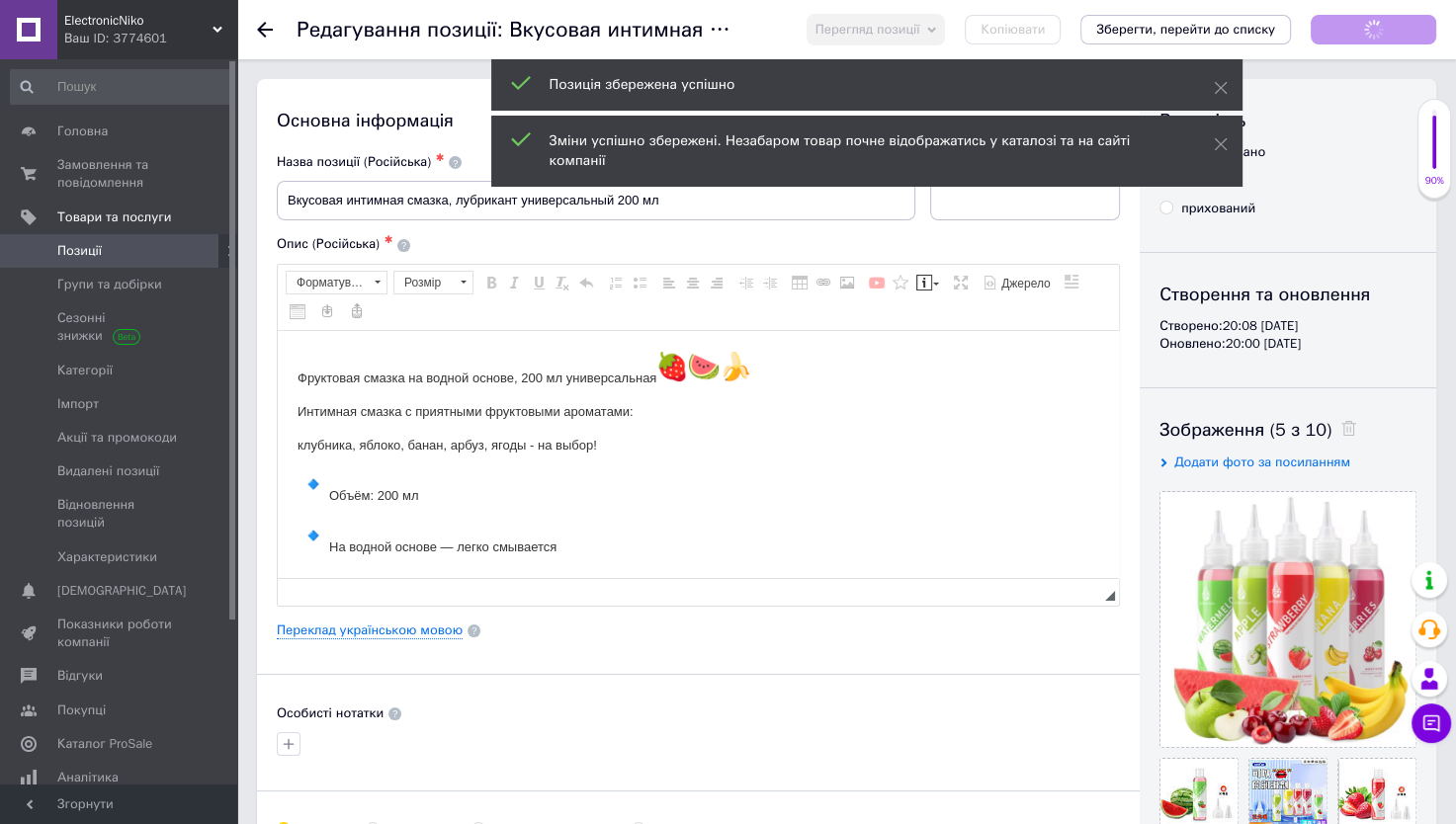 scroll, scrollTop: 0, scrollLeft: 0, axis: both 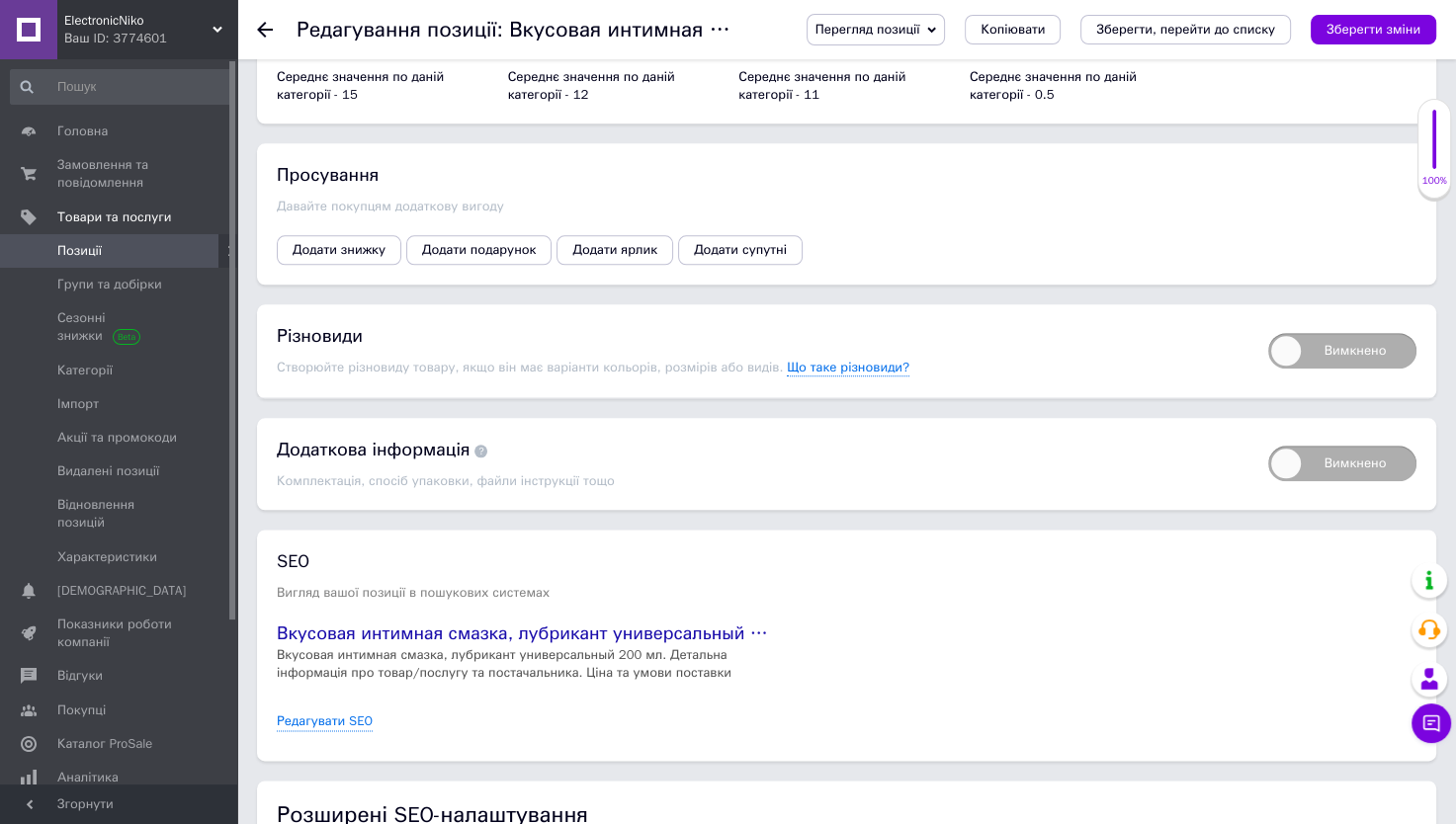 click on "Вимкнено" at bounding box center [1342, 351] 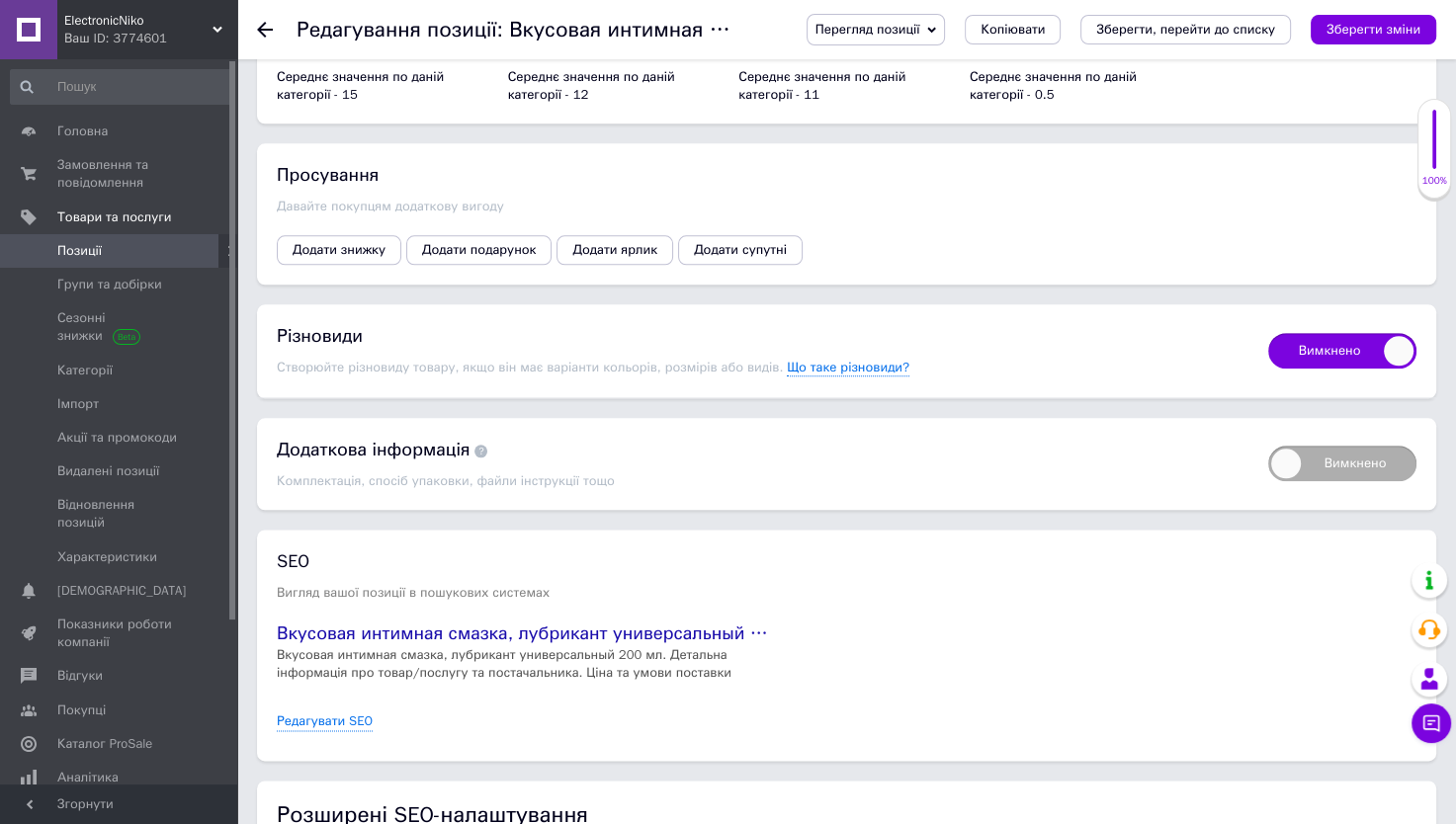 checkbox on "true" 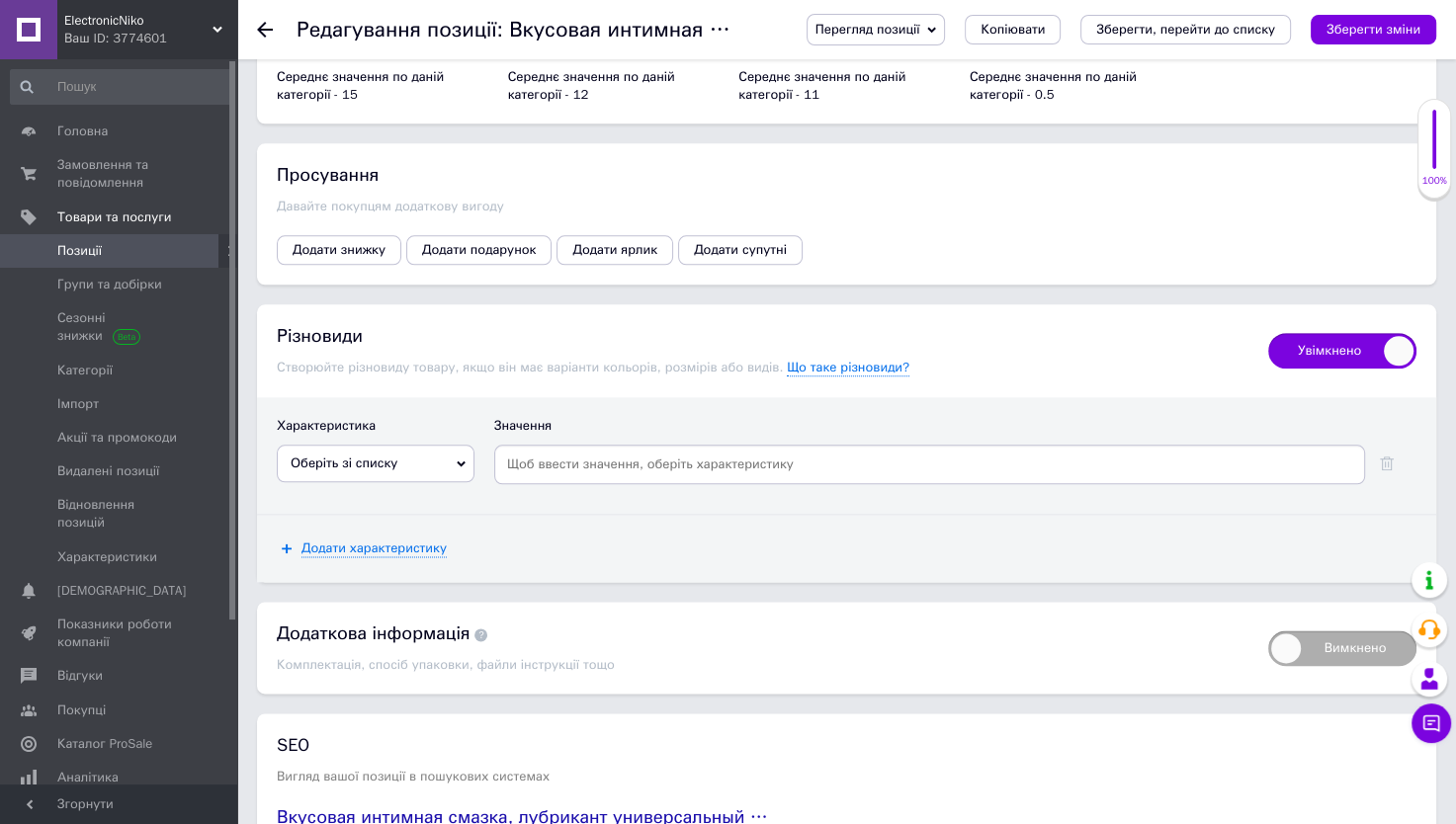 click on "Оберіть зі списку" at bounding box center (344, 462) 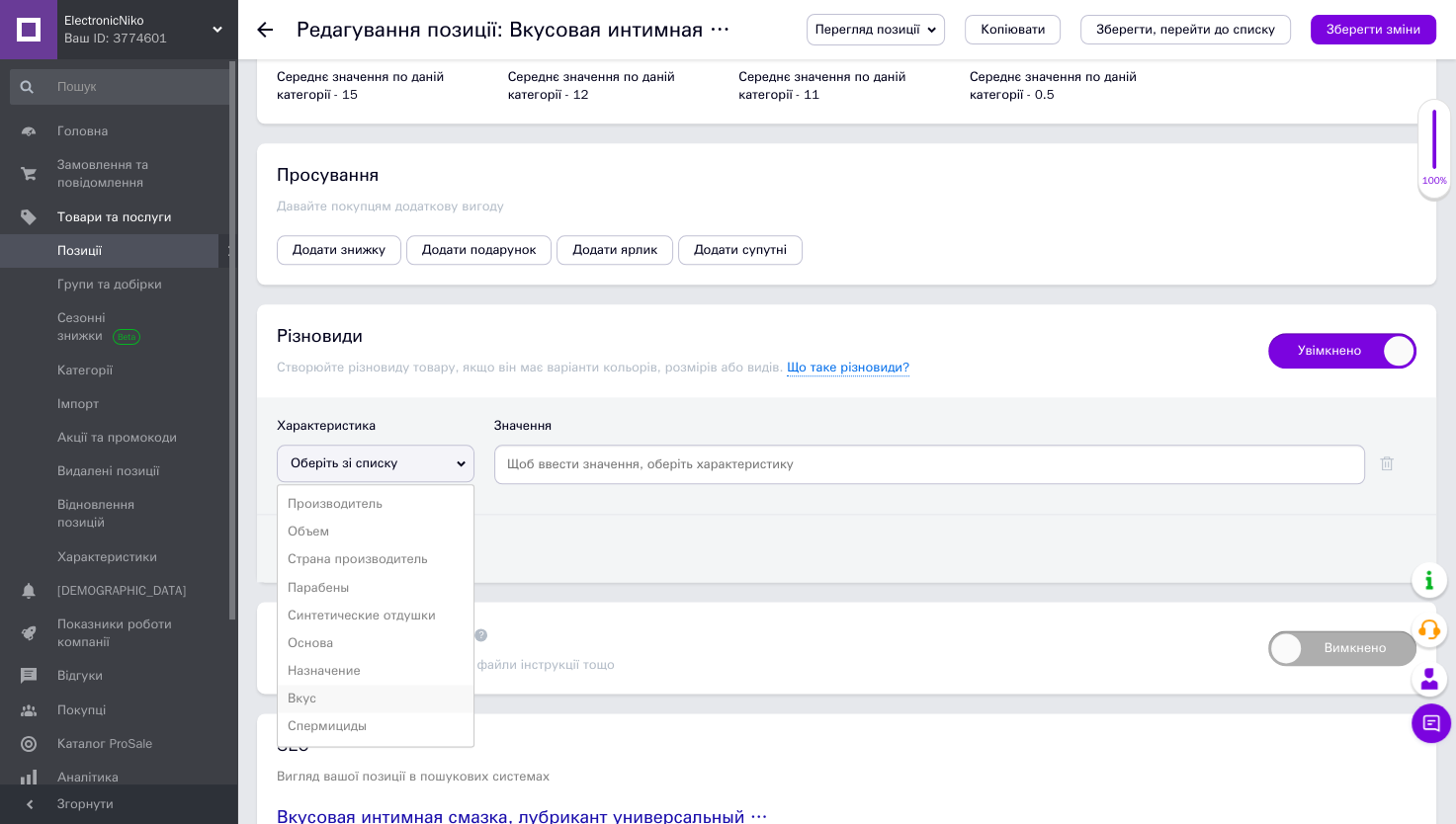 click on "Вкус" at bounding box center (376, 699) 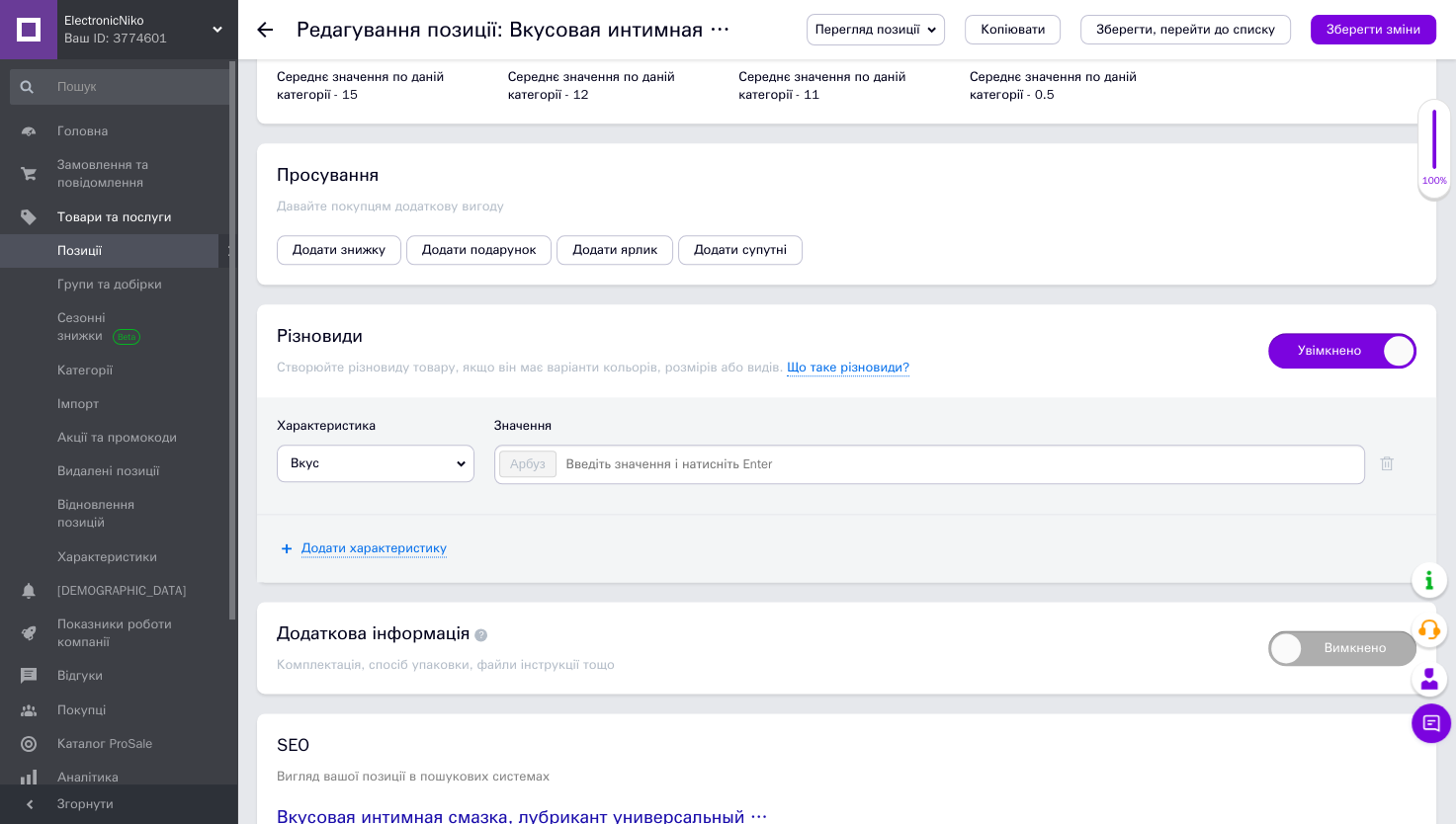 click at bounding box center [959, 464] 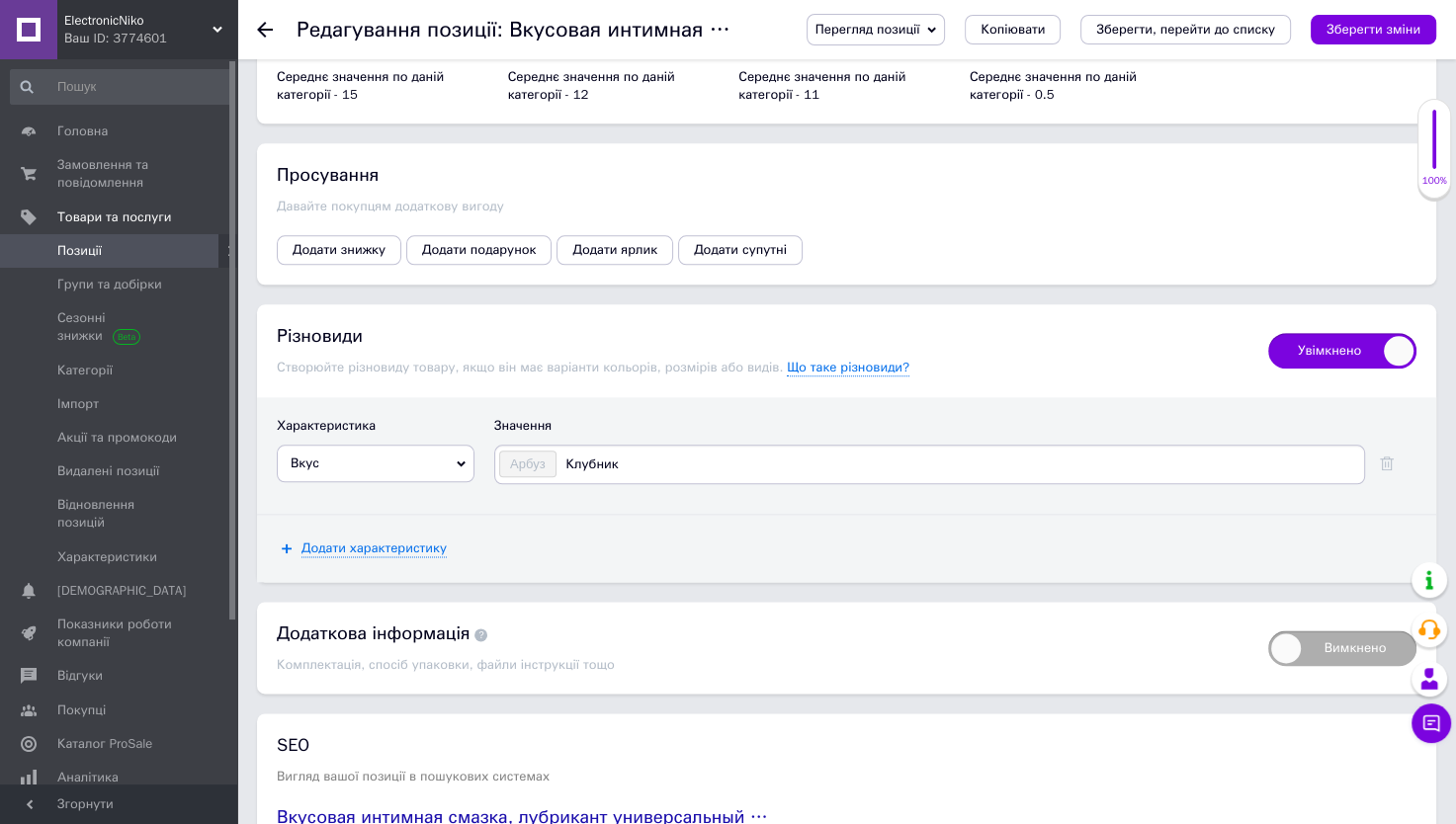 type on "Клубника" 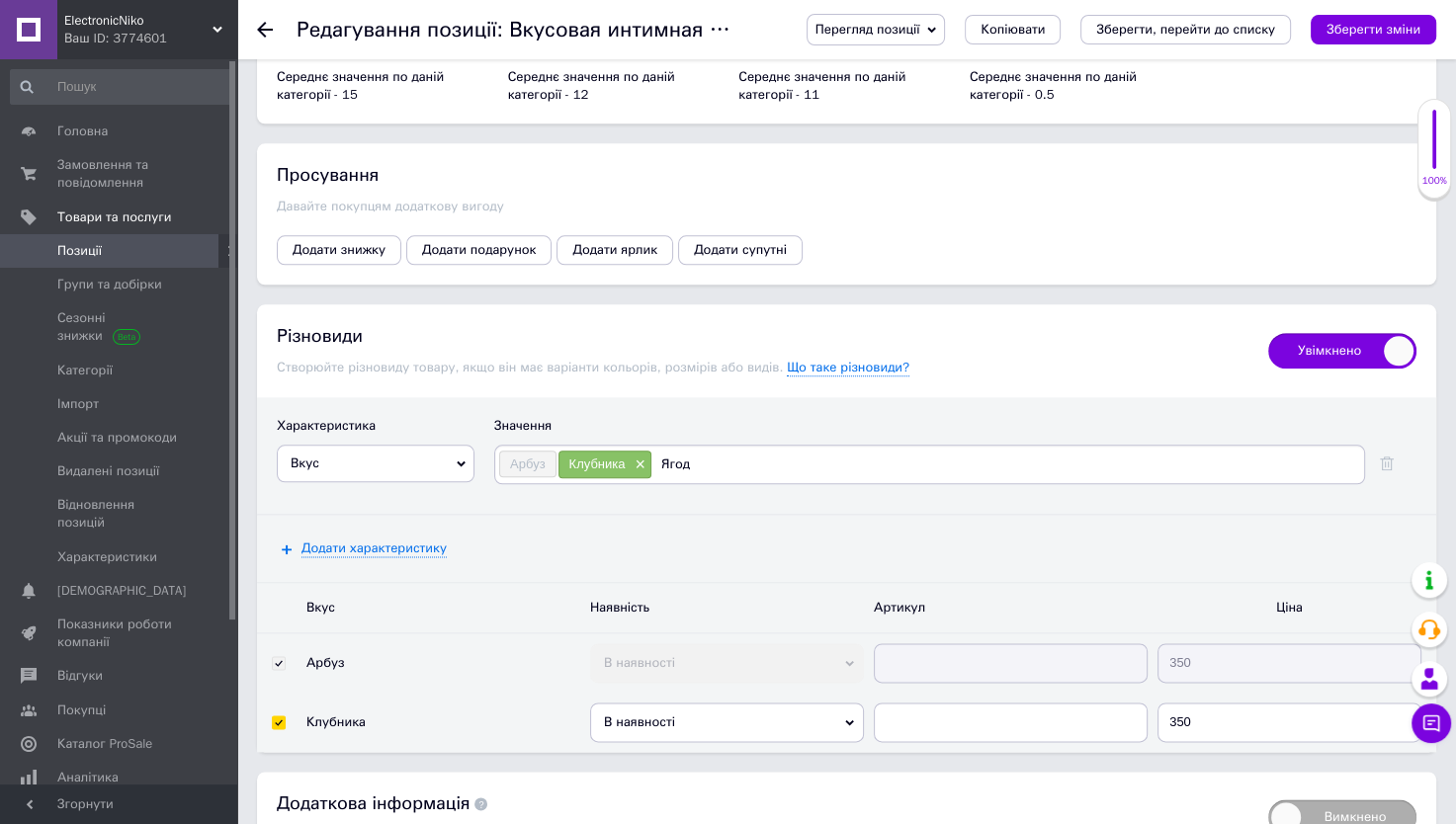 type on "Ягоды" 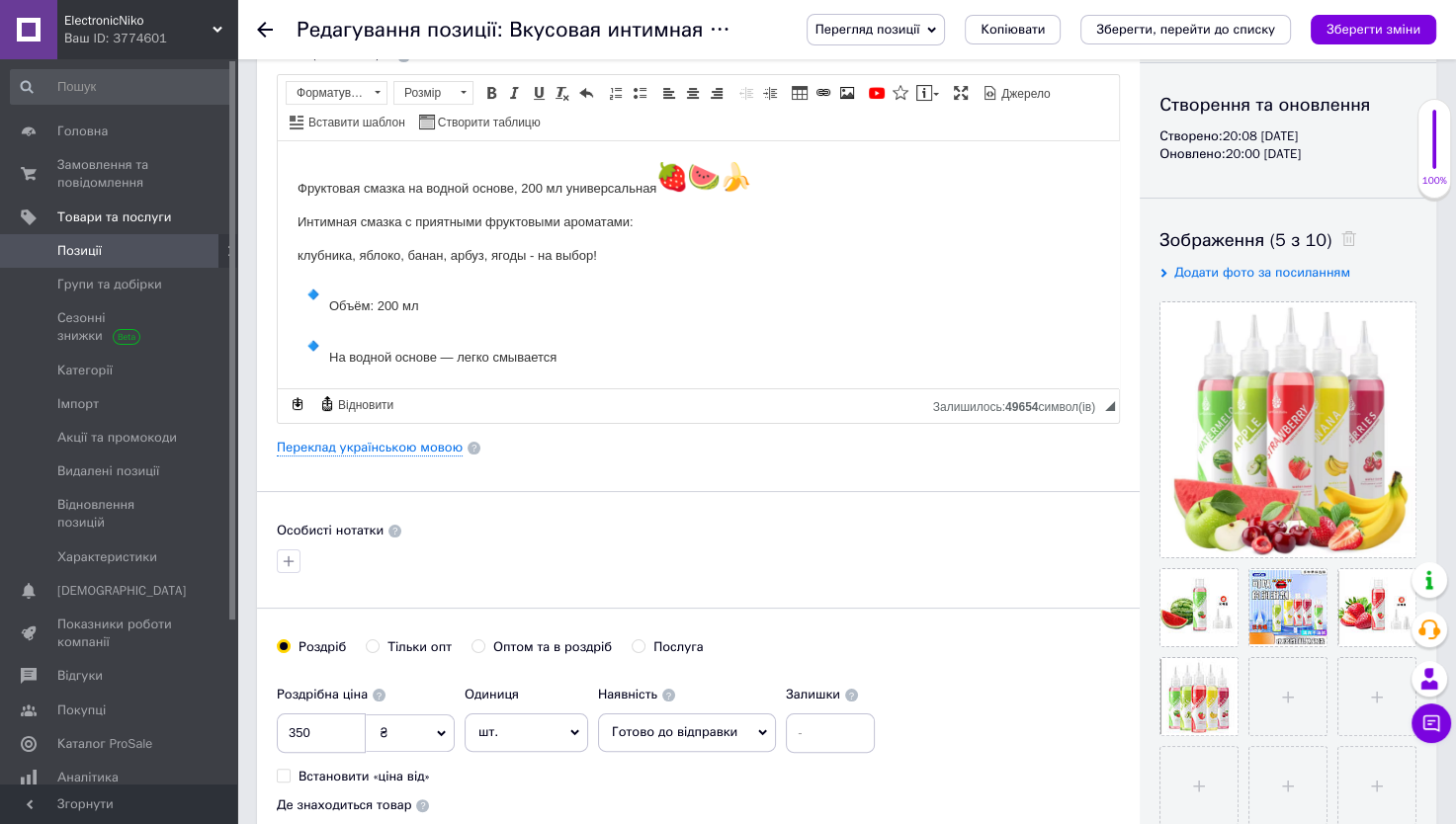 scroll, scrollTop: 46, scrollLeft: 0, axis: vertical 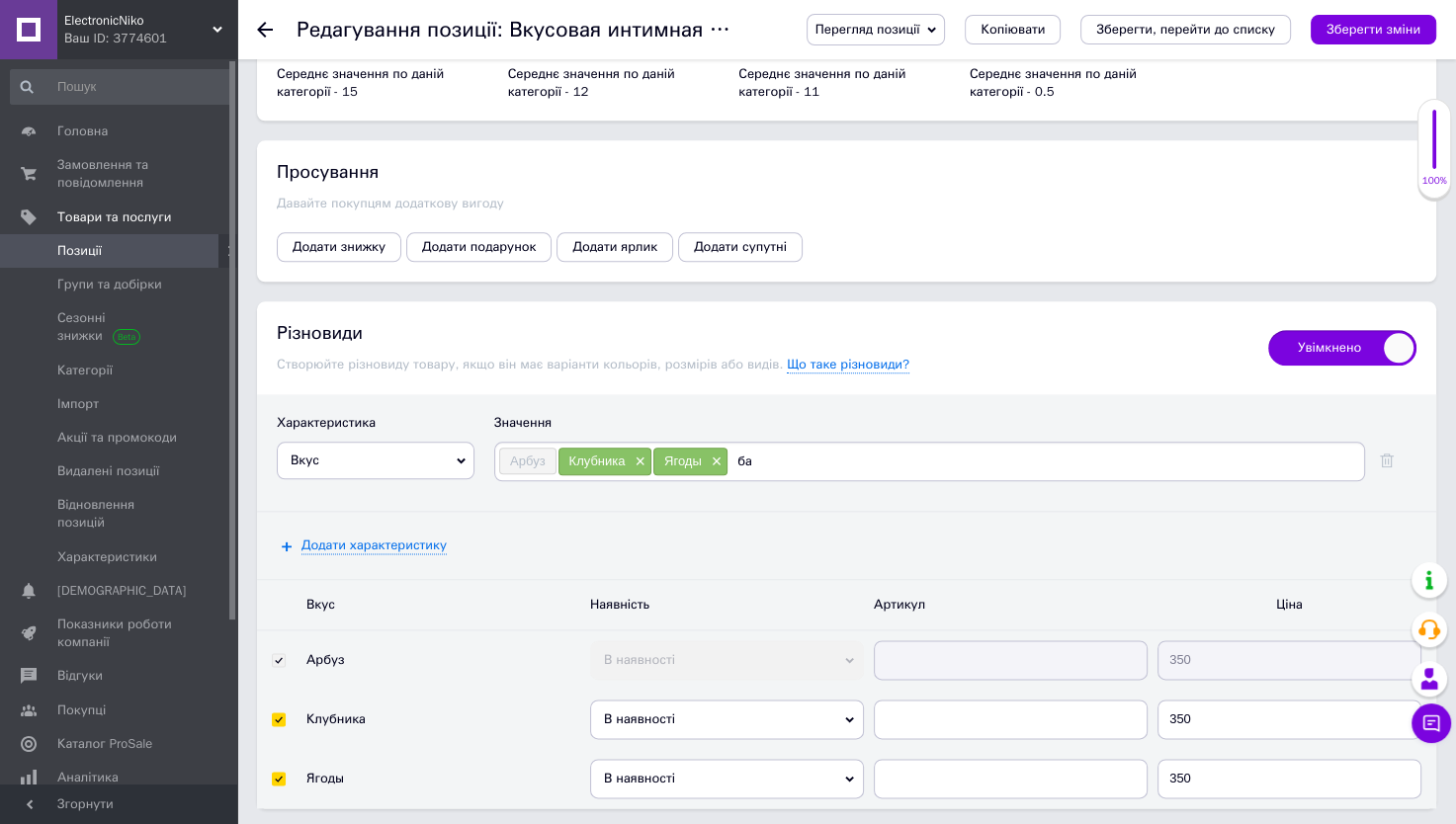 type on "б" 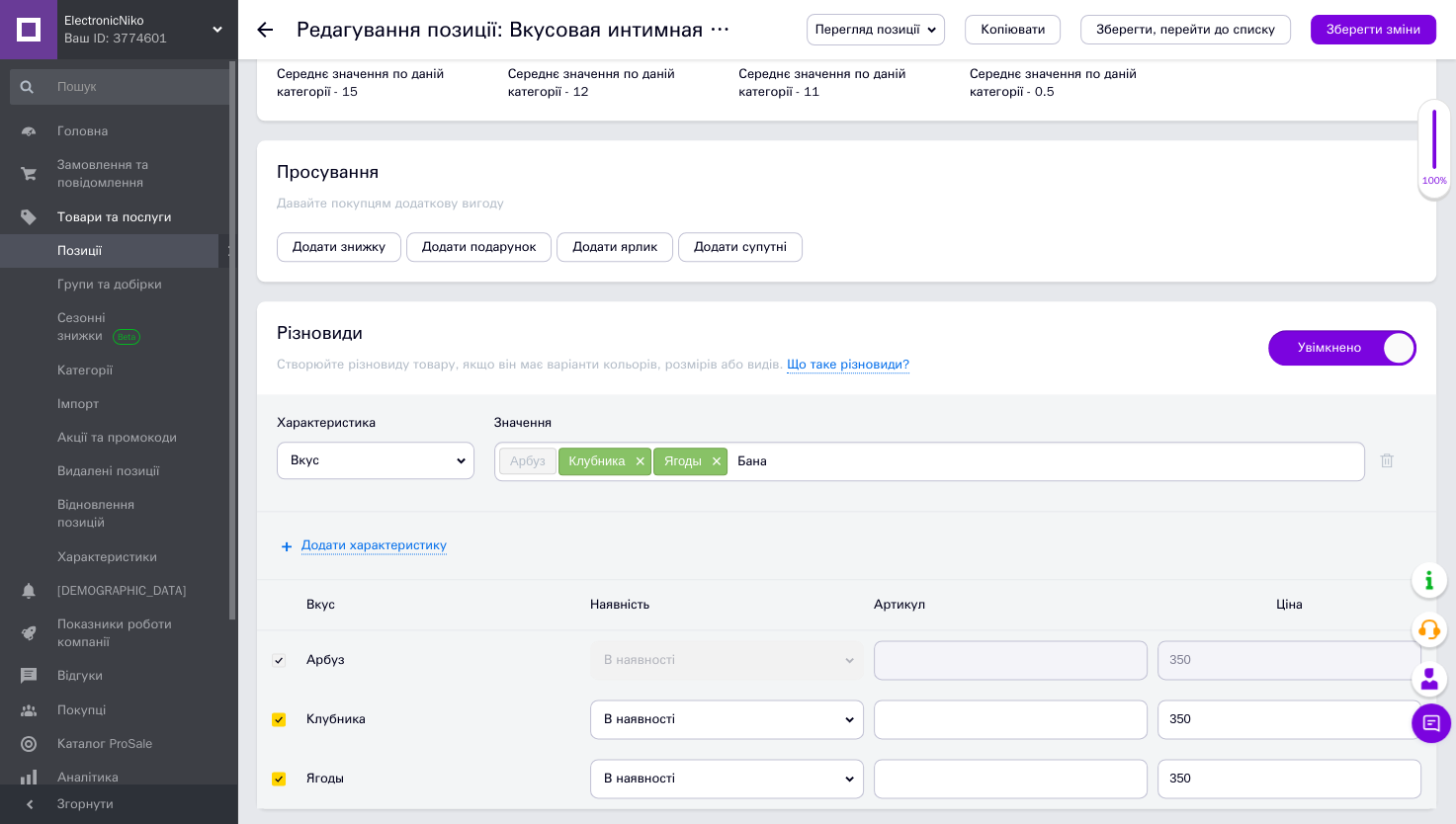 type on "Банан" 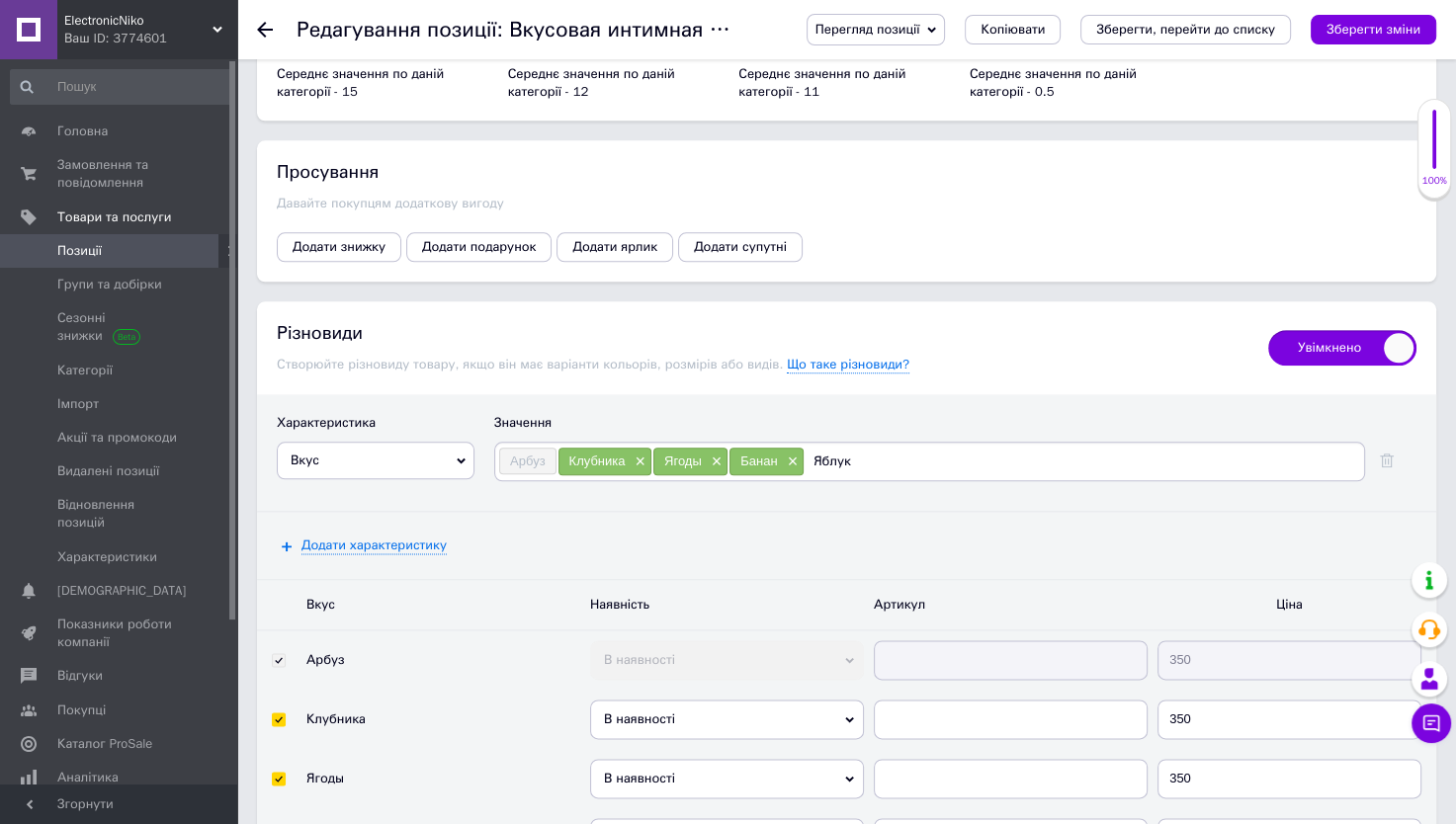 type on "Яблуко" 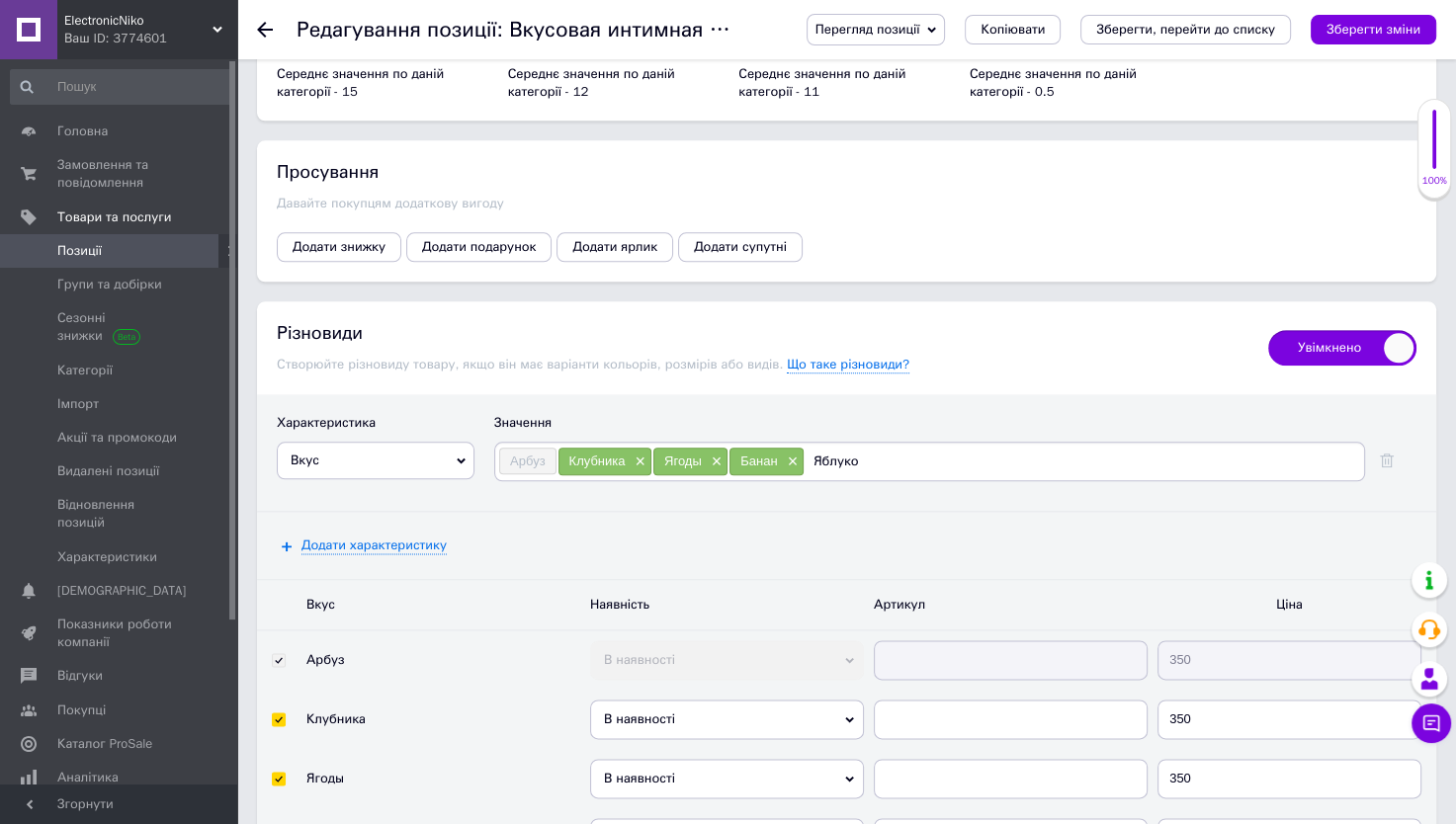 type 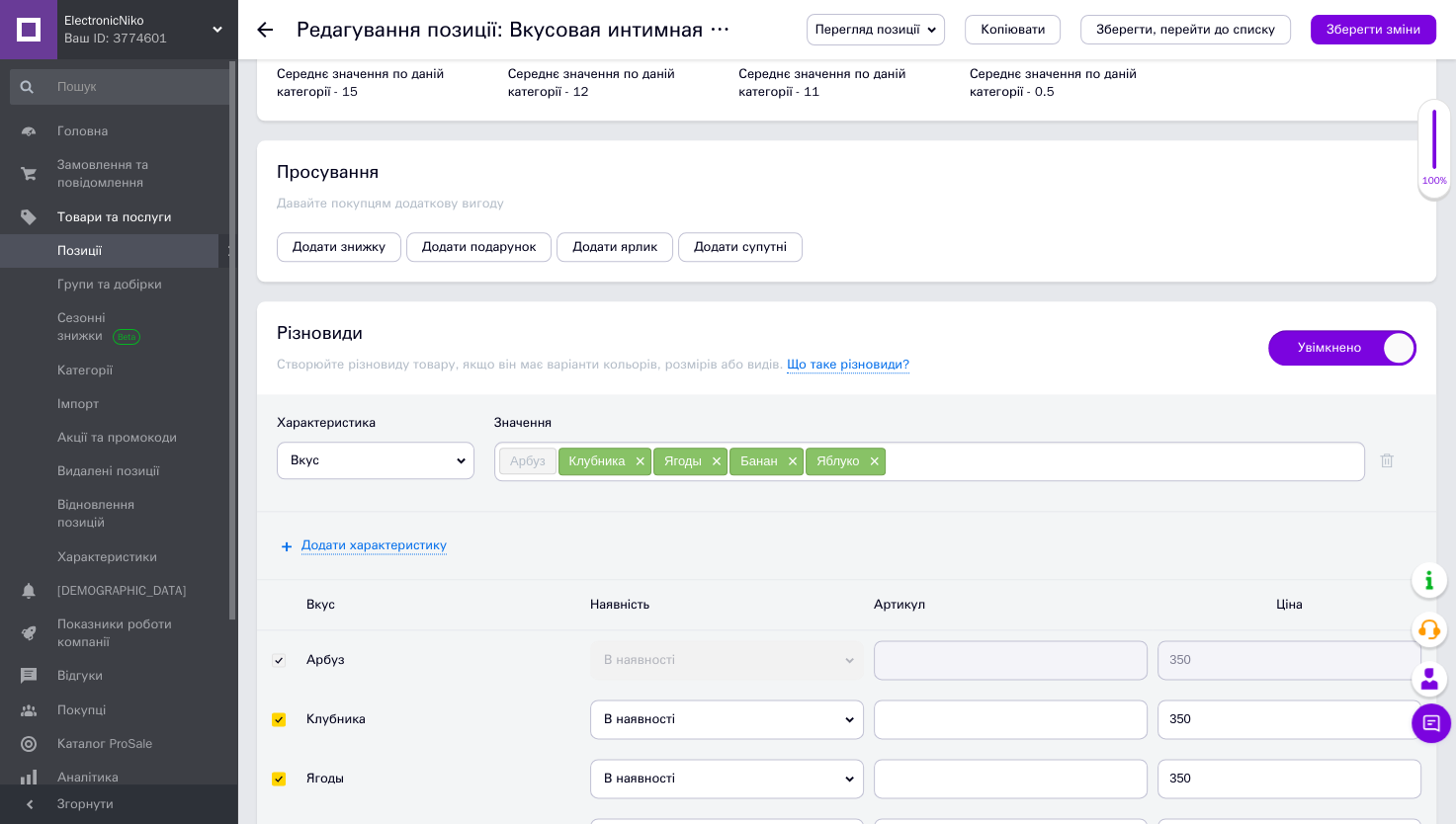 click on "В наявності" at bounding box center [727, 719] 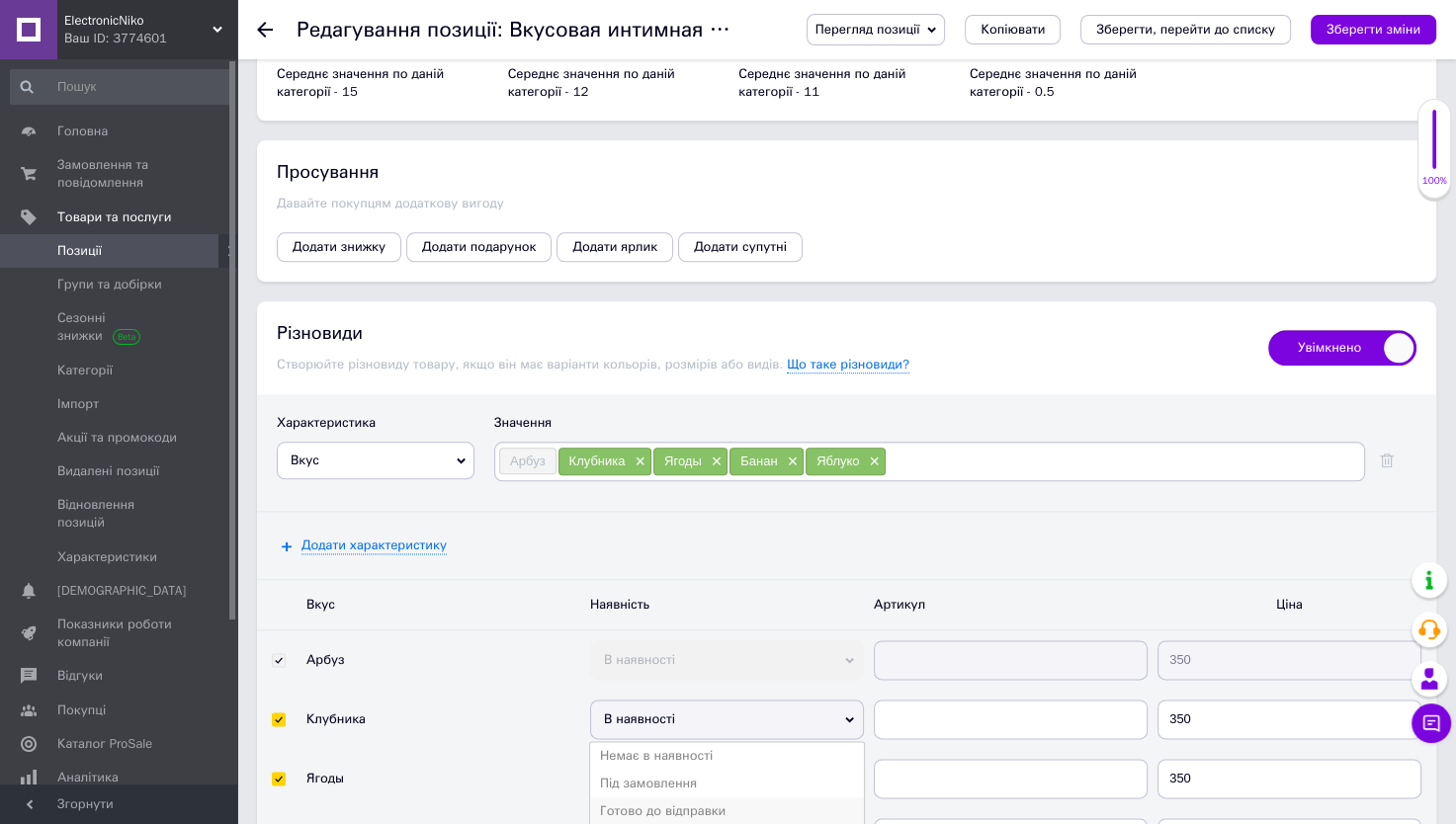 click on "Готово до відправки" at bounding box center [727, 811] 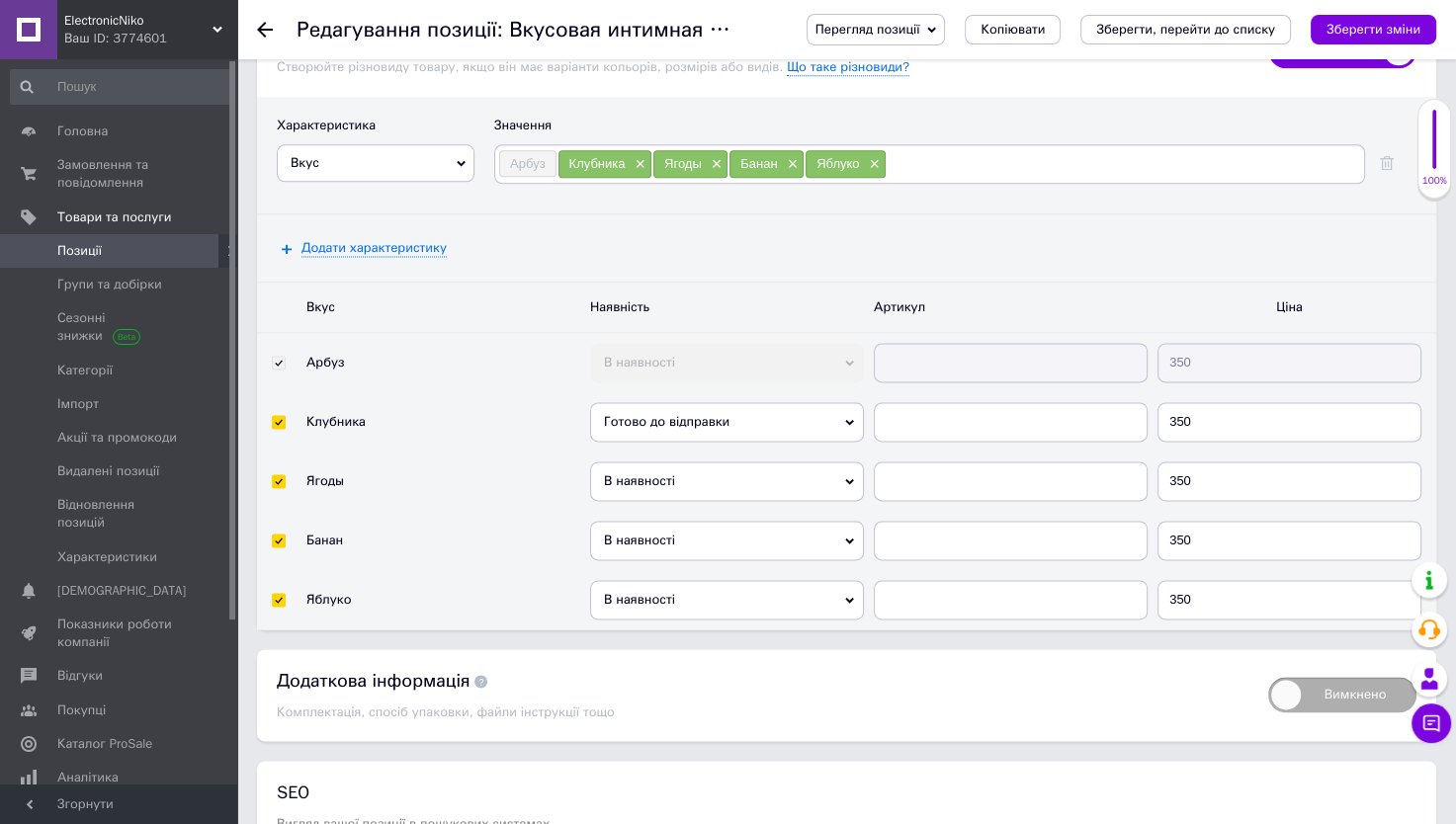 scroll, scrollTop: 2510, scrollLeft: 0, axis: vertical 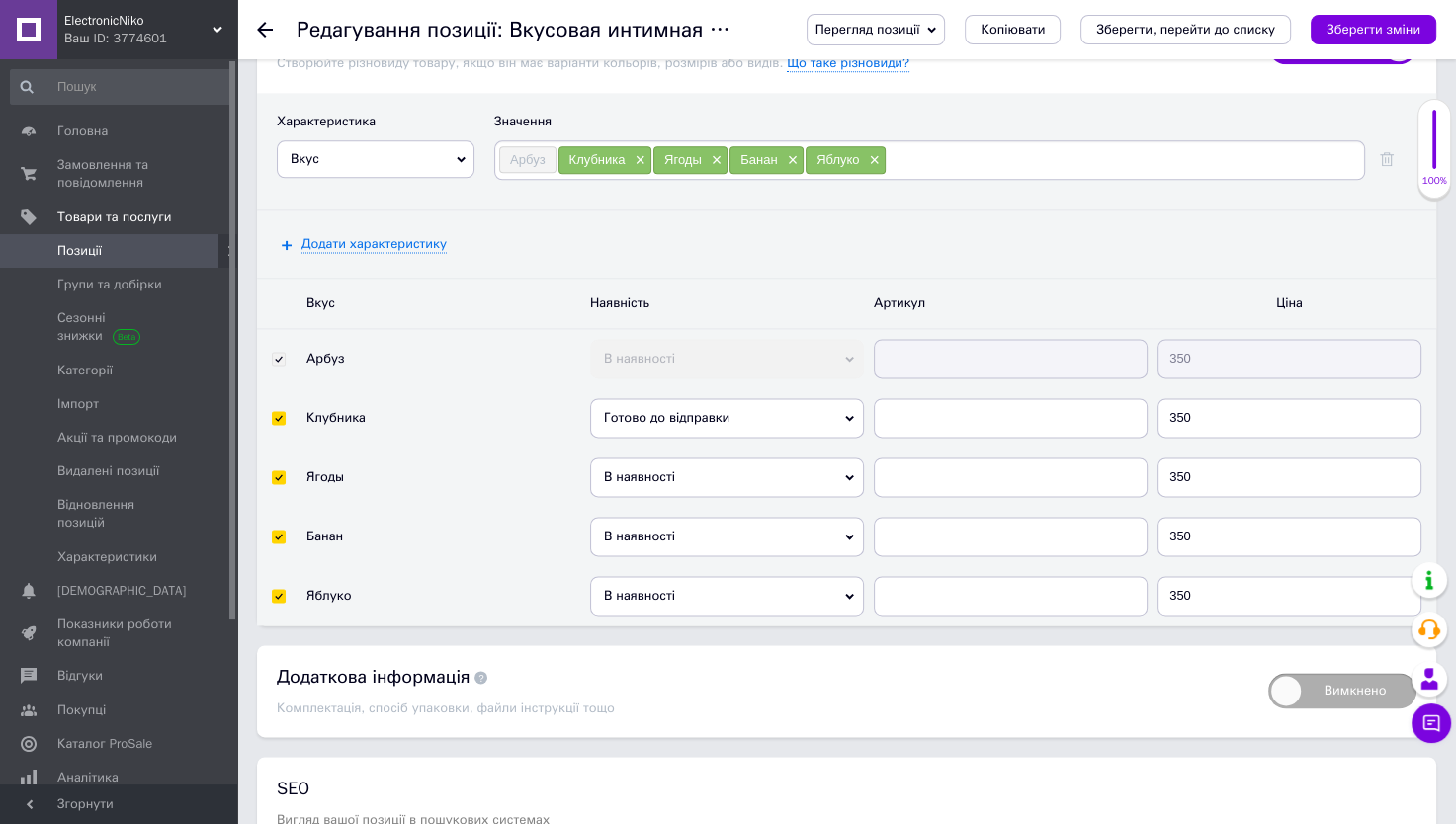 click on "В наявності" at bounding box center (727, 477) 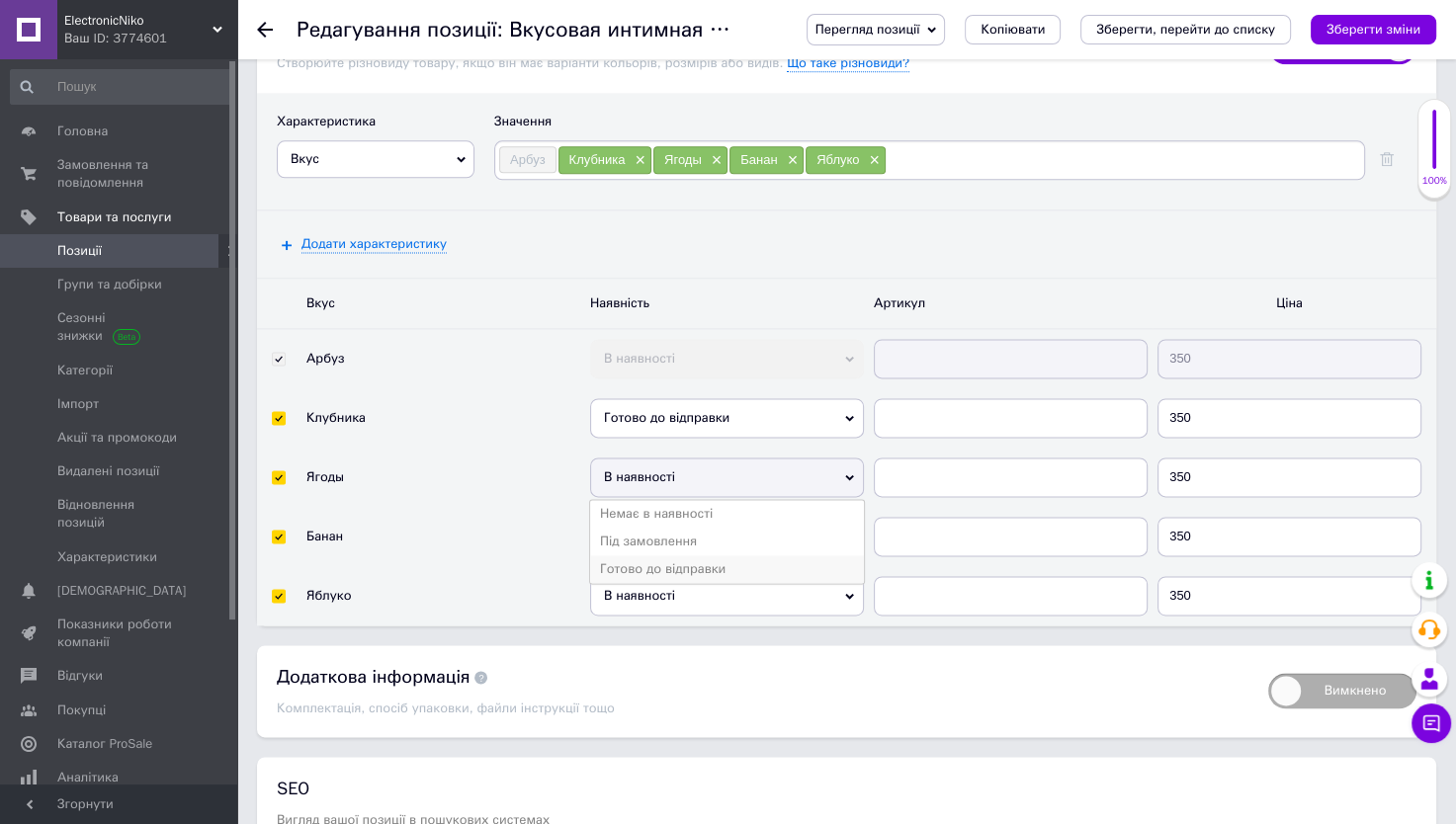 click on "Готово до відправки" at bounding box center (727, 569) 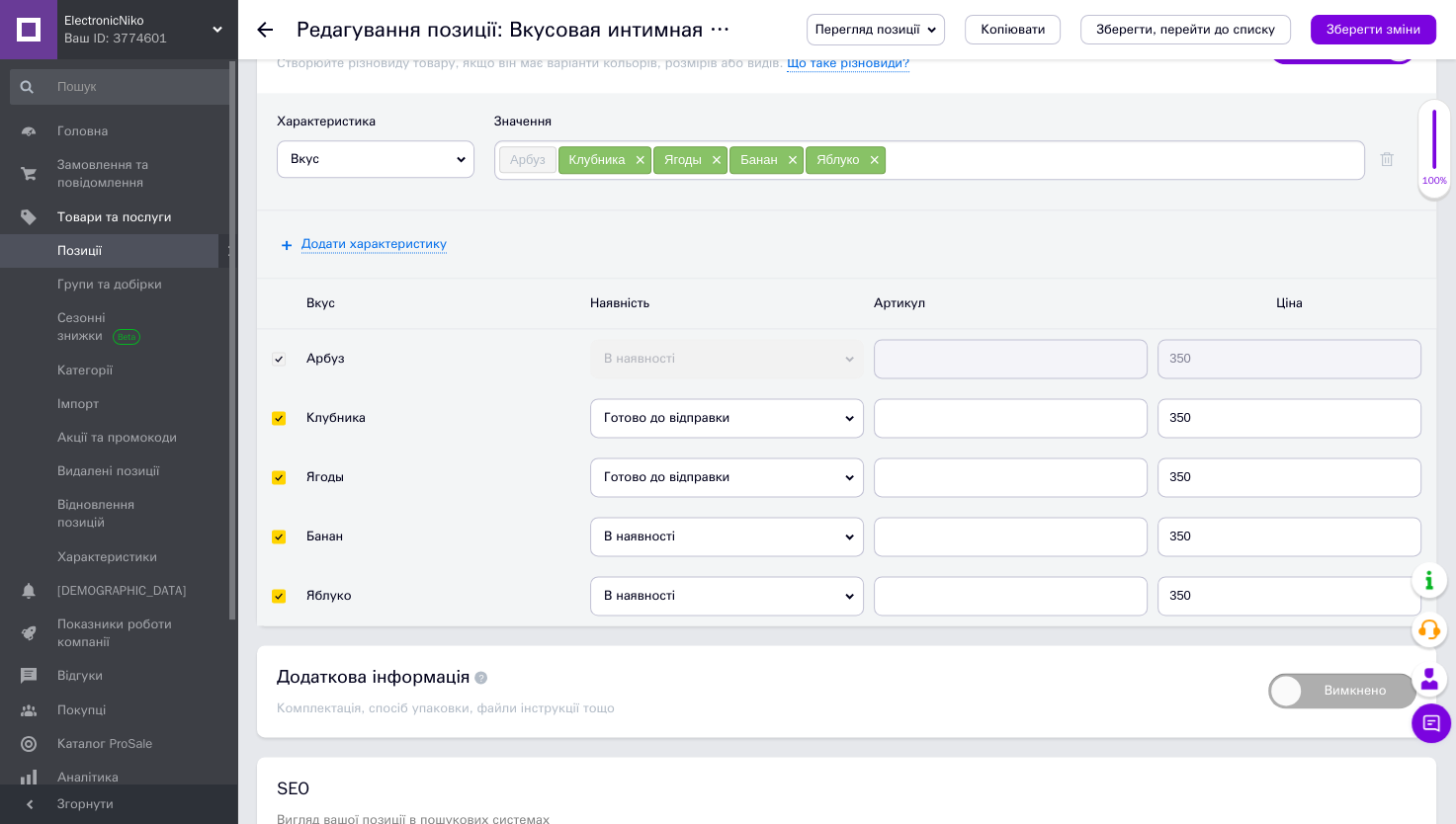 click on "В наявності" at bounding box center [727, 536] 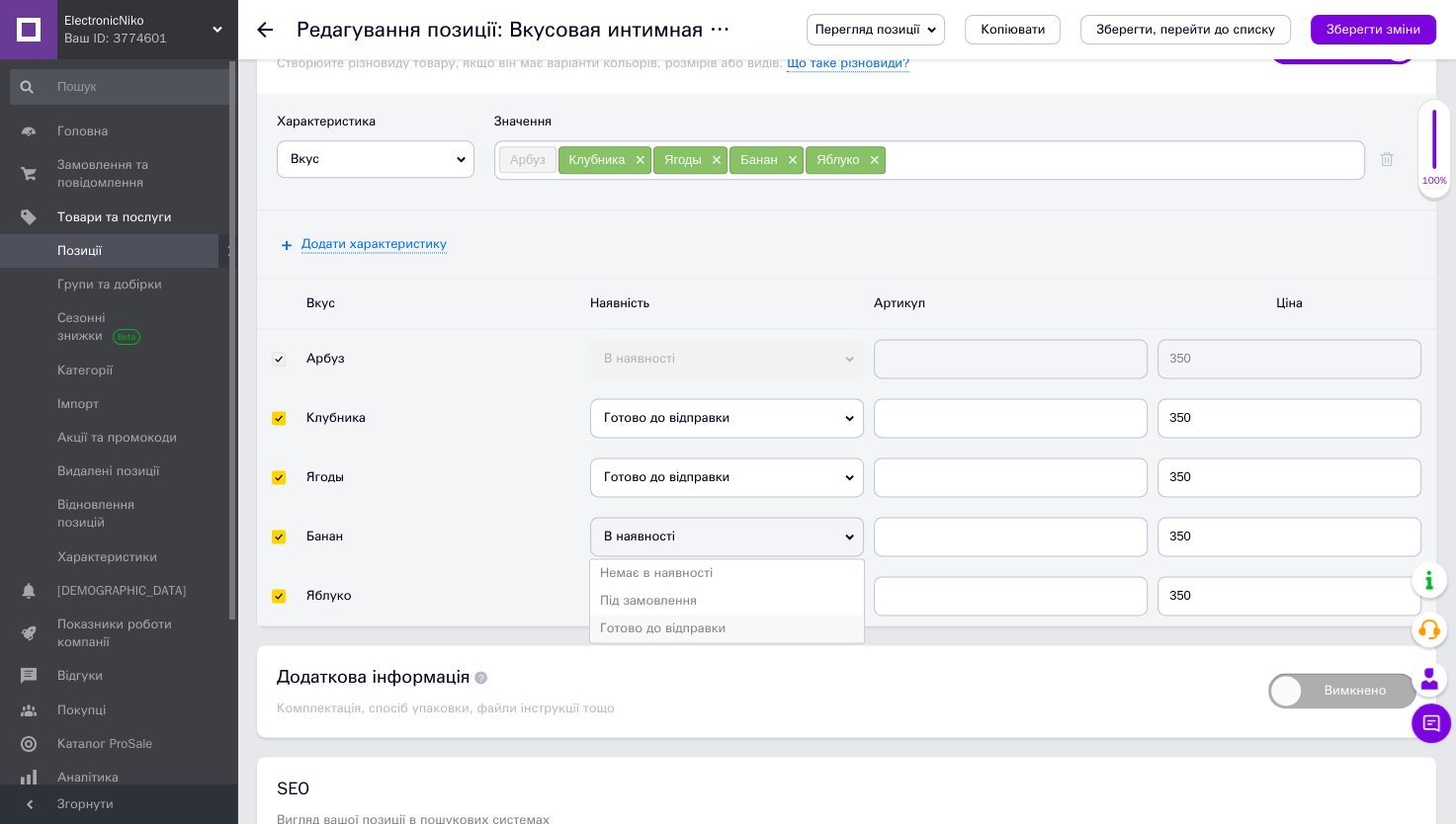 click on "Готово до відправки" at bounding box center (727, 628) 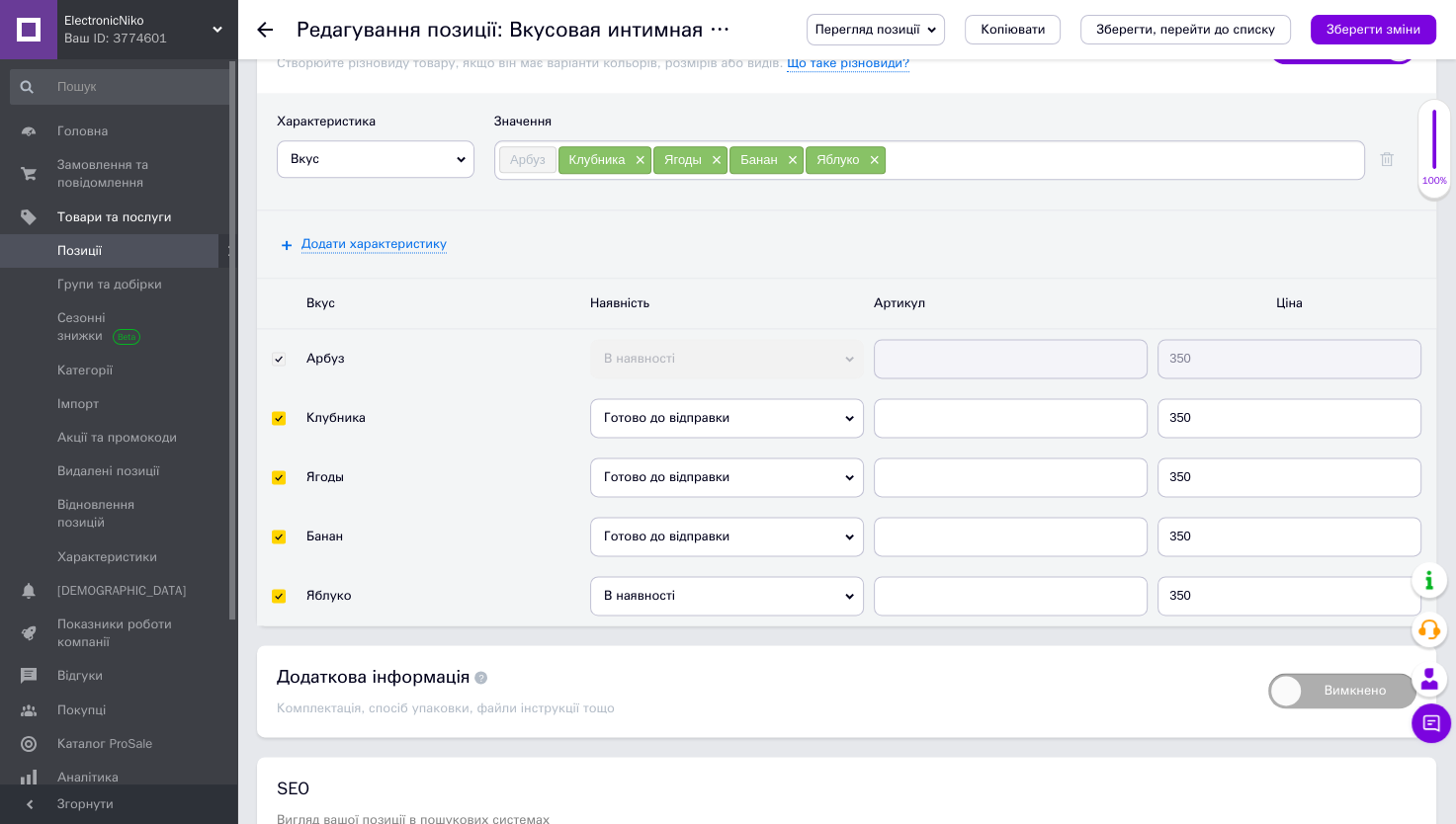 click on "В наявності" at bounding box center (727, 596) 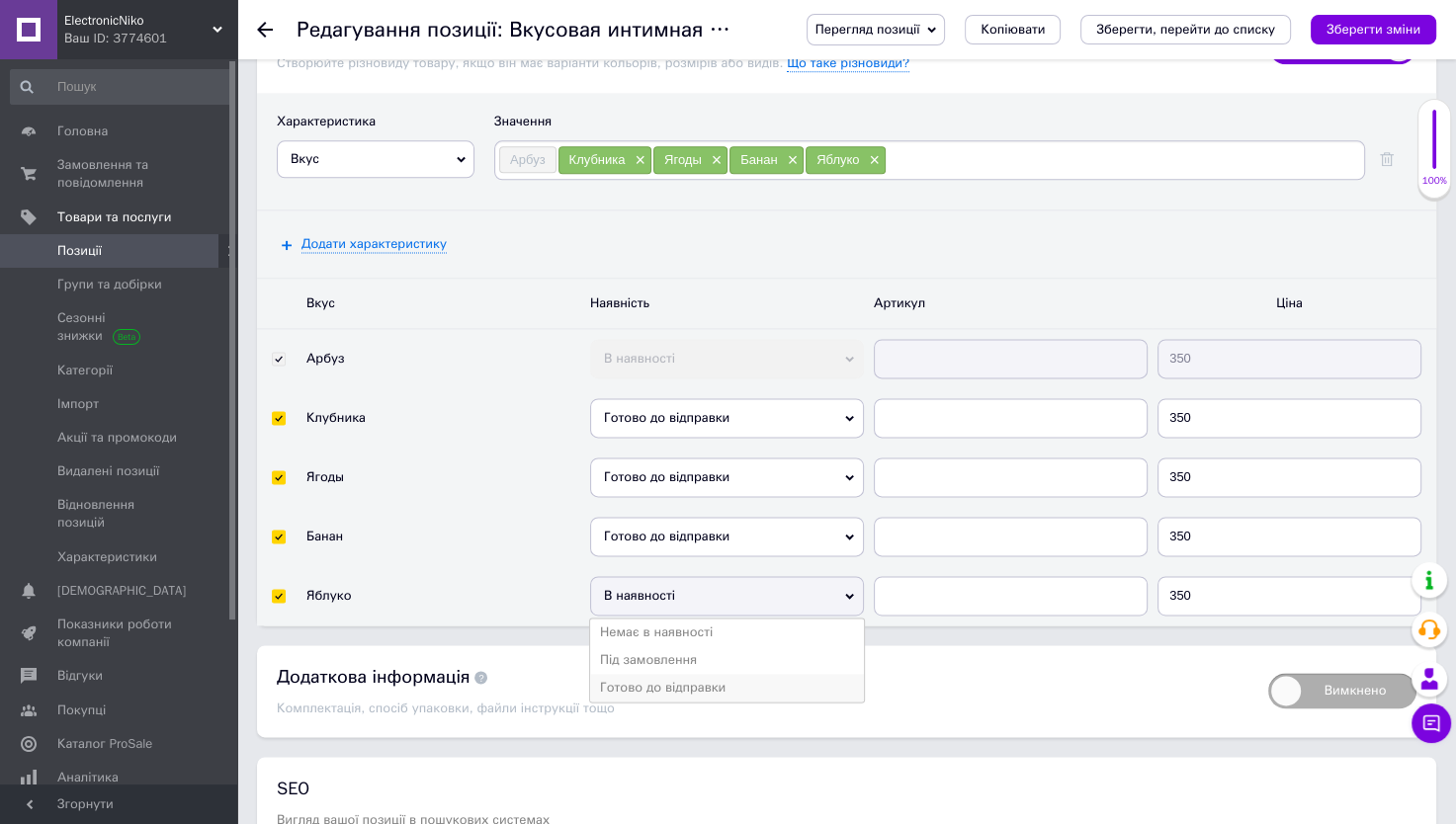 click on "Готово до відправки" at bounding box center (727, 688) 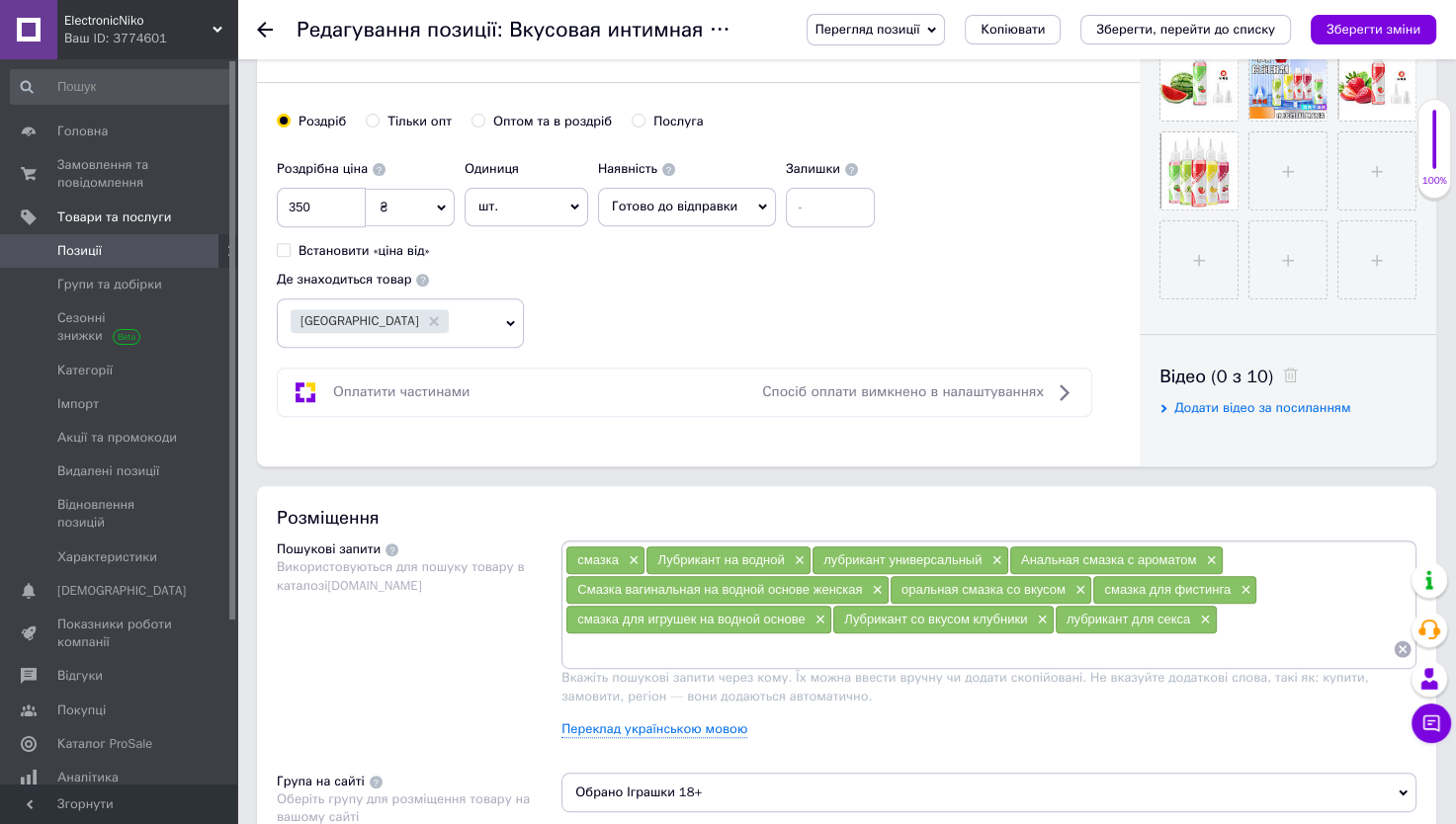 scroll, scrollTop: 403, scrollLeft: 0, axis: vertical 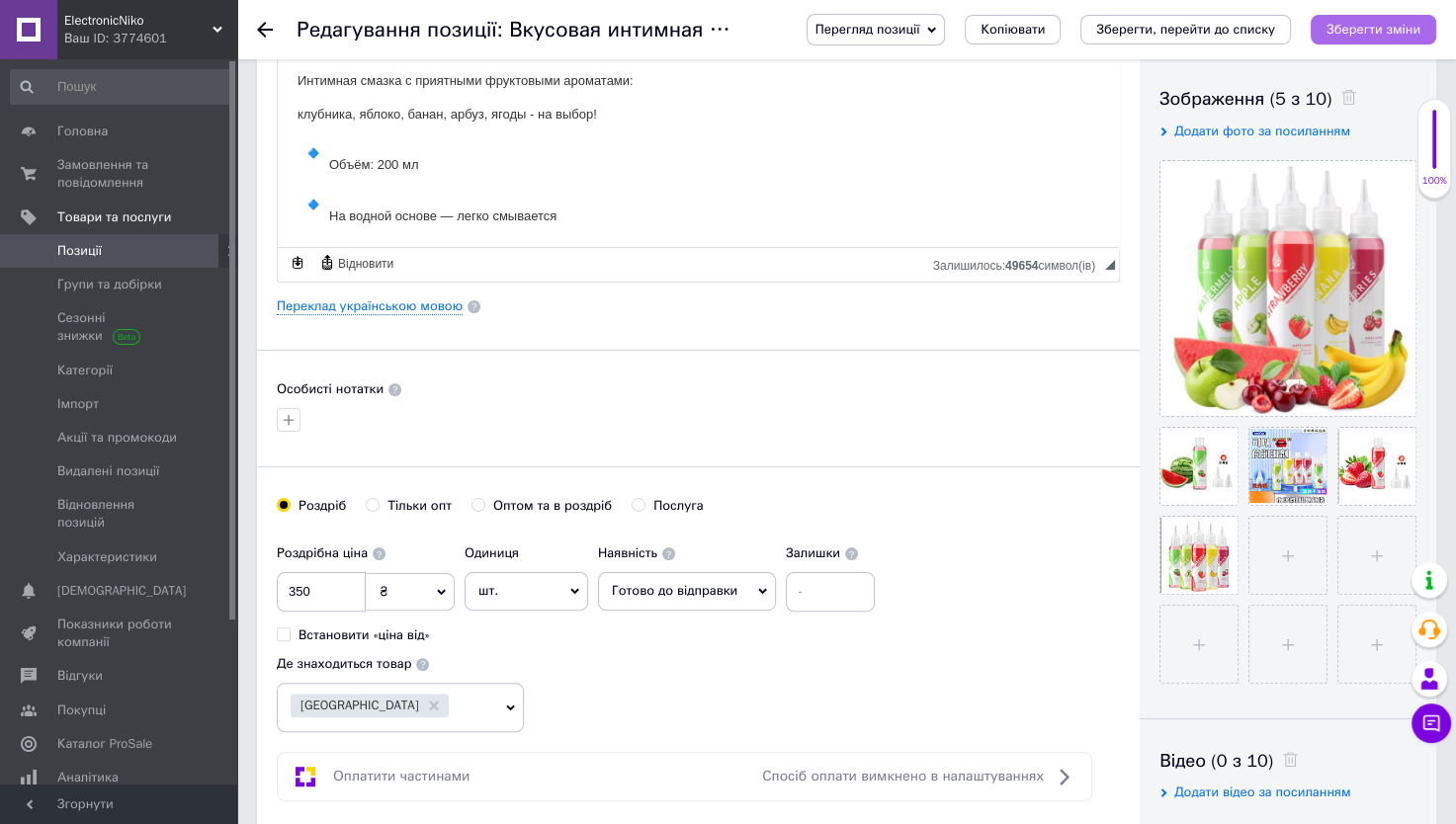 click on "Зберегти зміни" at bounding box center [1373, 29] 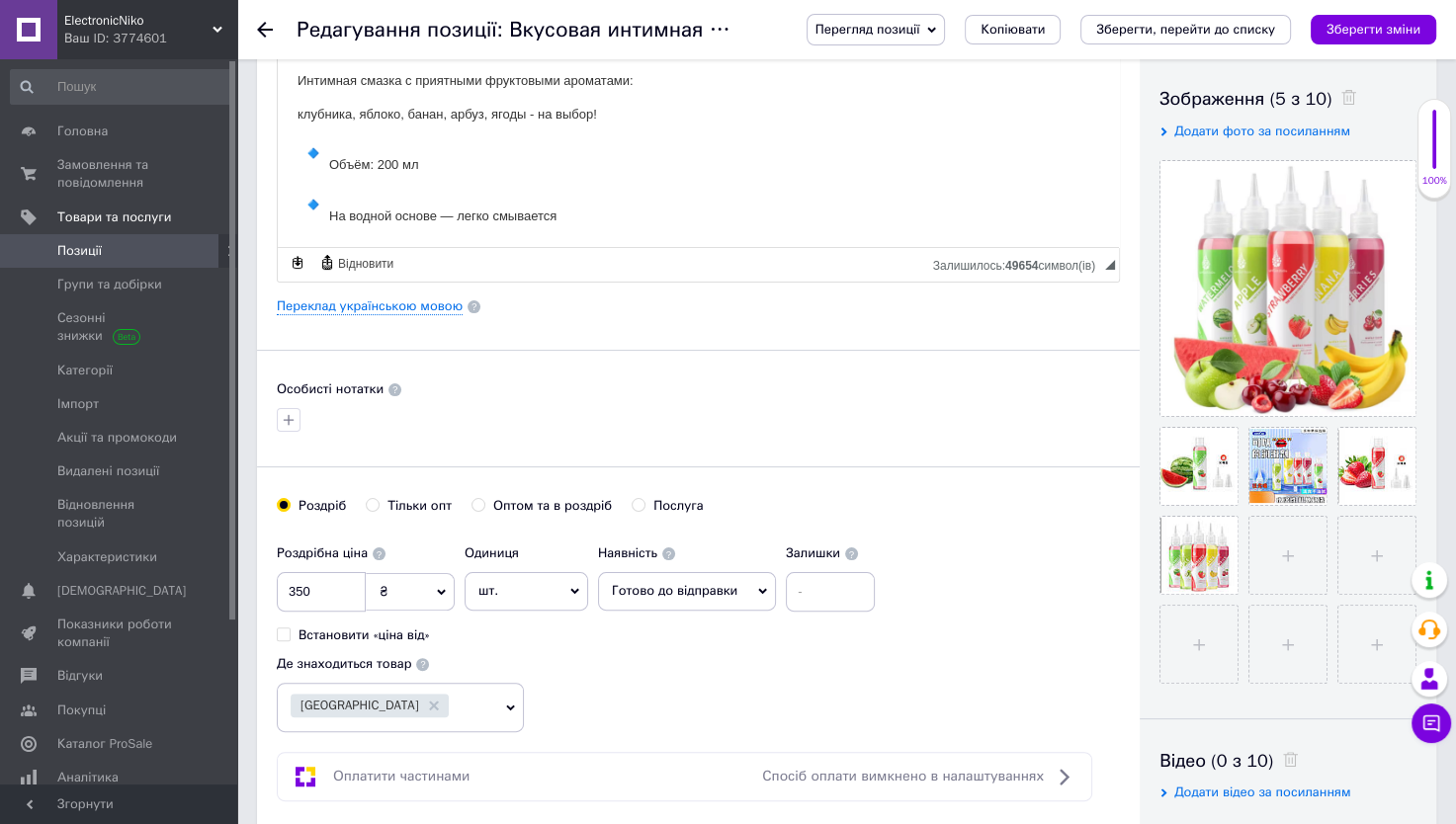 click on "Позиції" at bounding box center (120, 251) 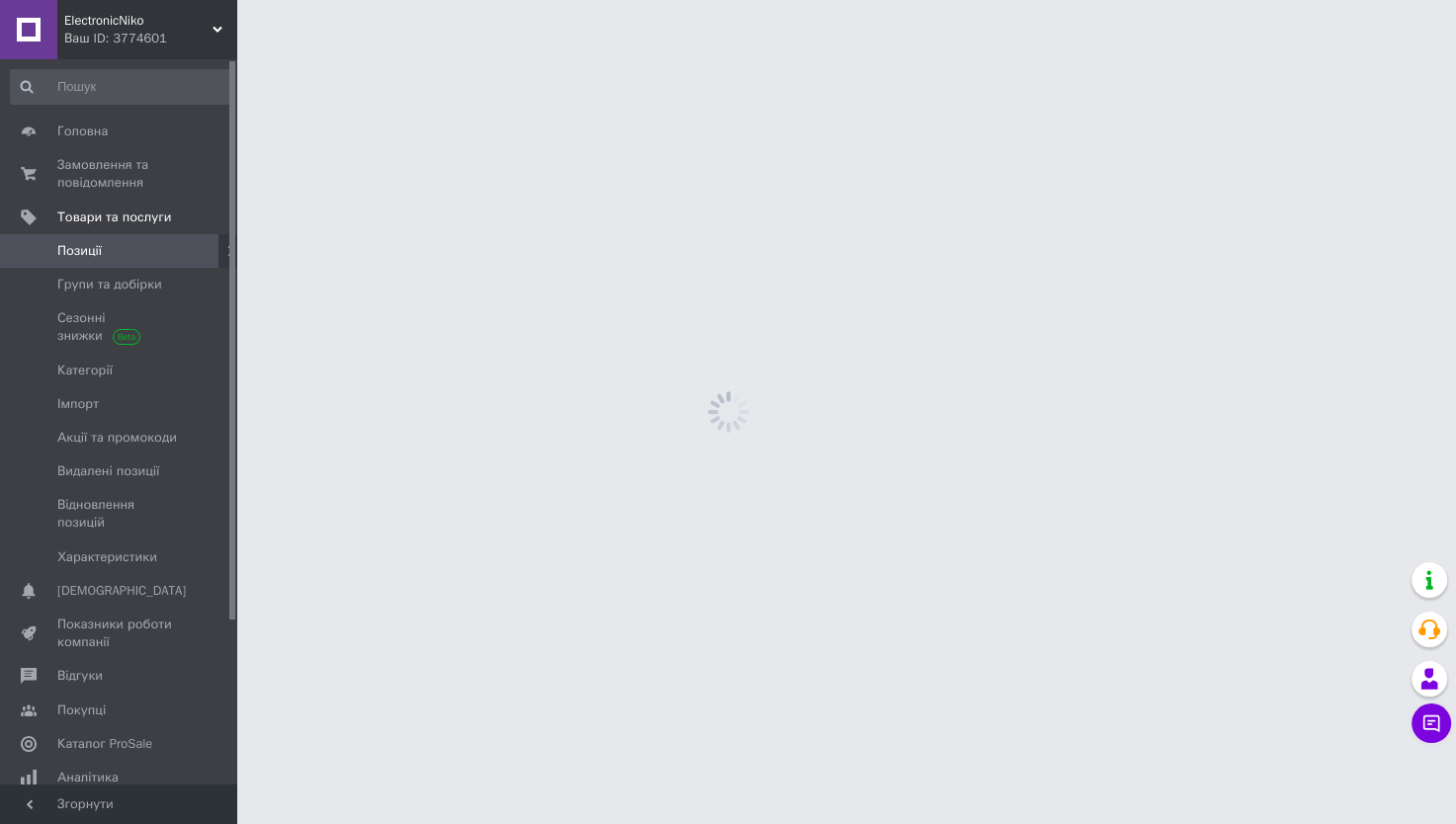 scroll, scrollTop: 0, scrollLeft: 0, axis: both 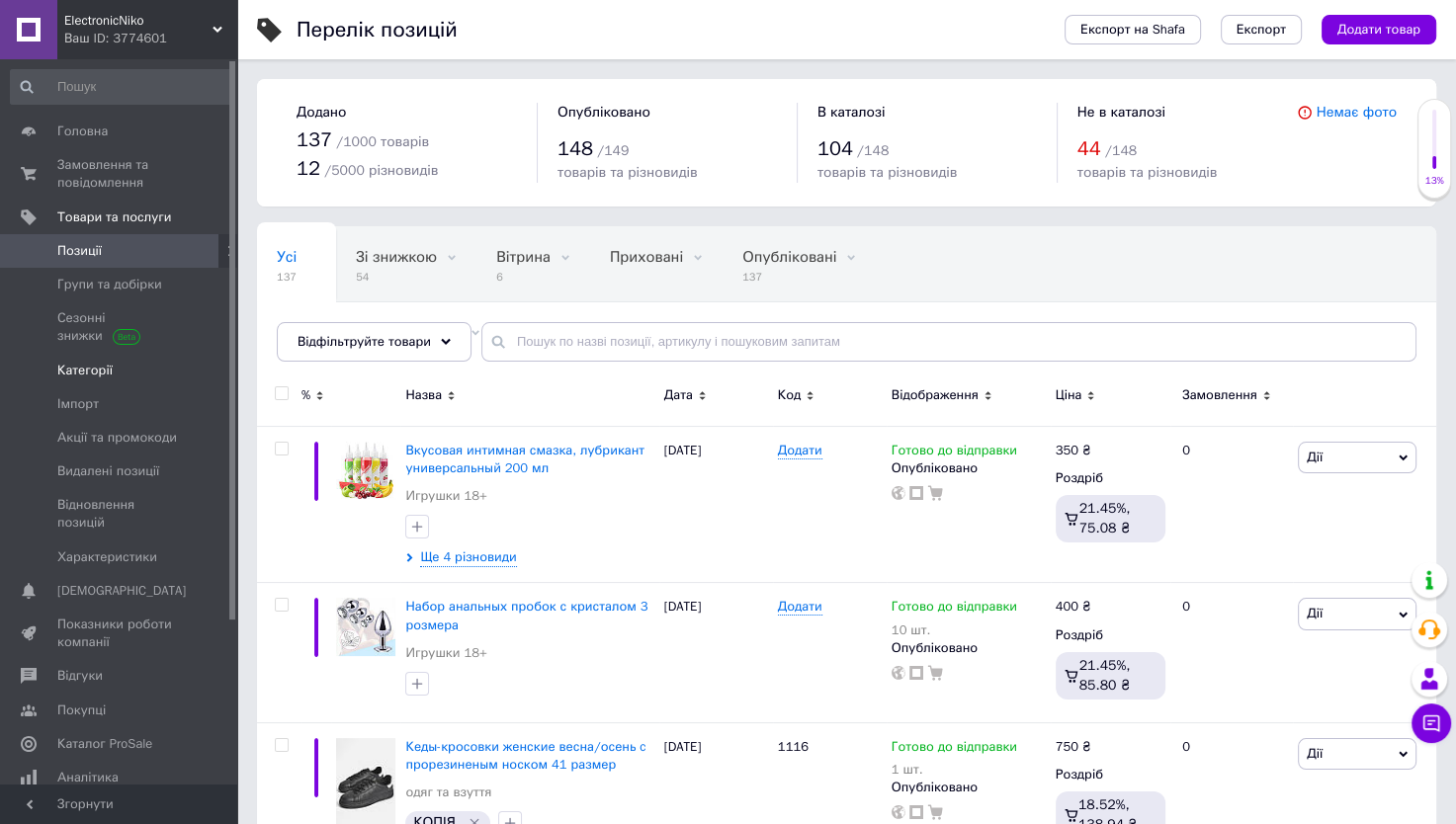 click on "Категорії" at bounding box center (85, 371) 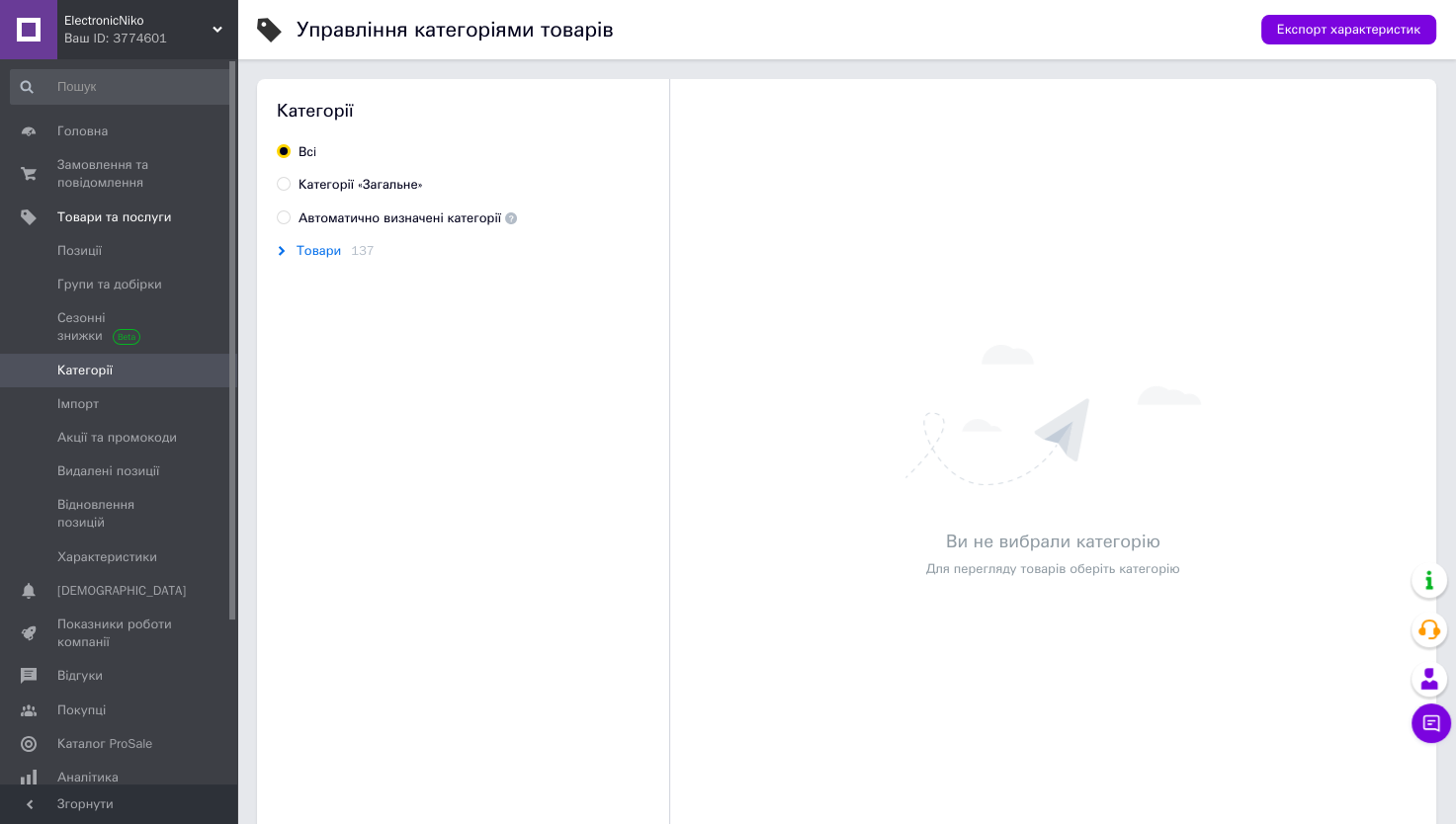 click on "Товари" at bounding box center [318, 251] 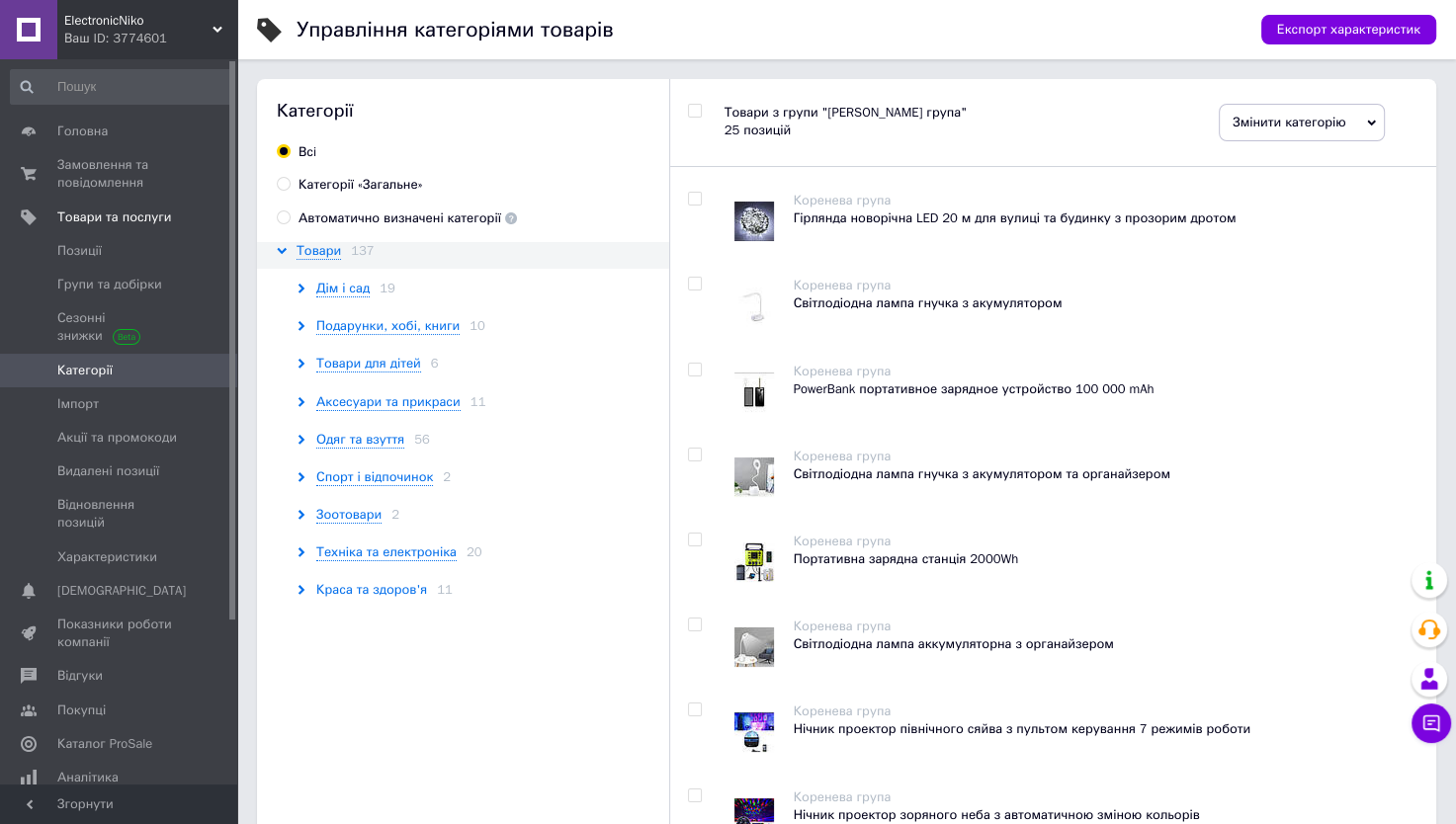 click on "Краса та здоров'я" at bounding box center (372, 590) 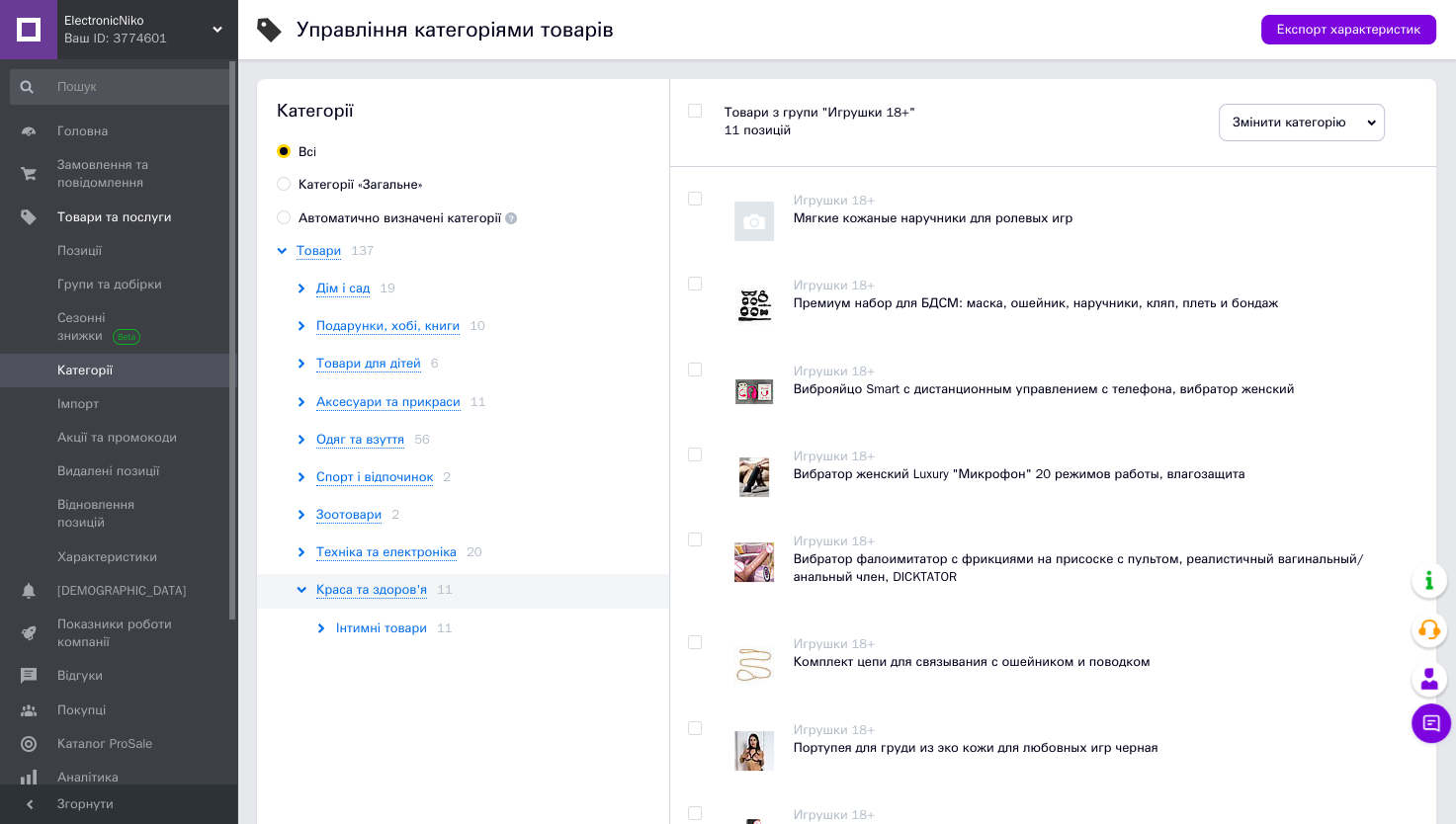 click on "Інтимні товари" at bounding box center [382, 628] 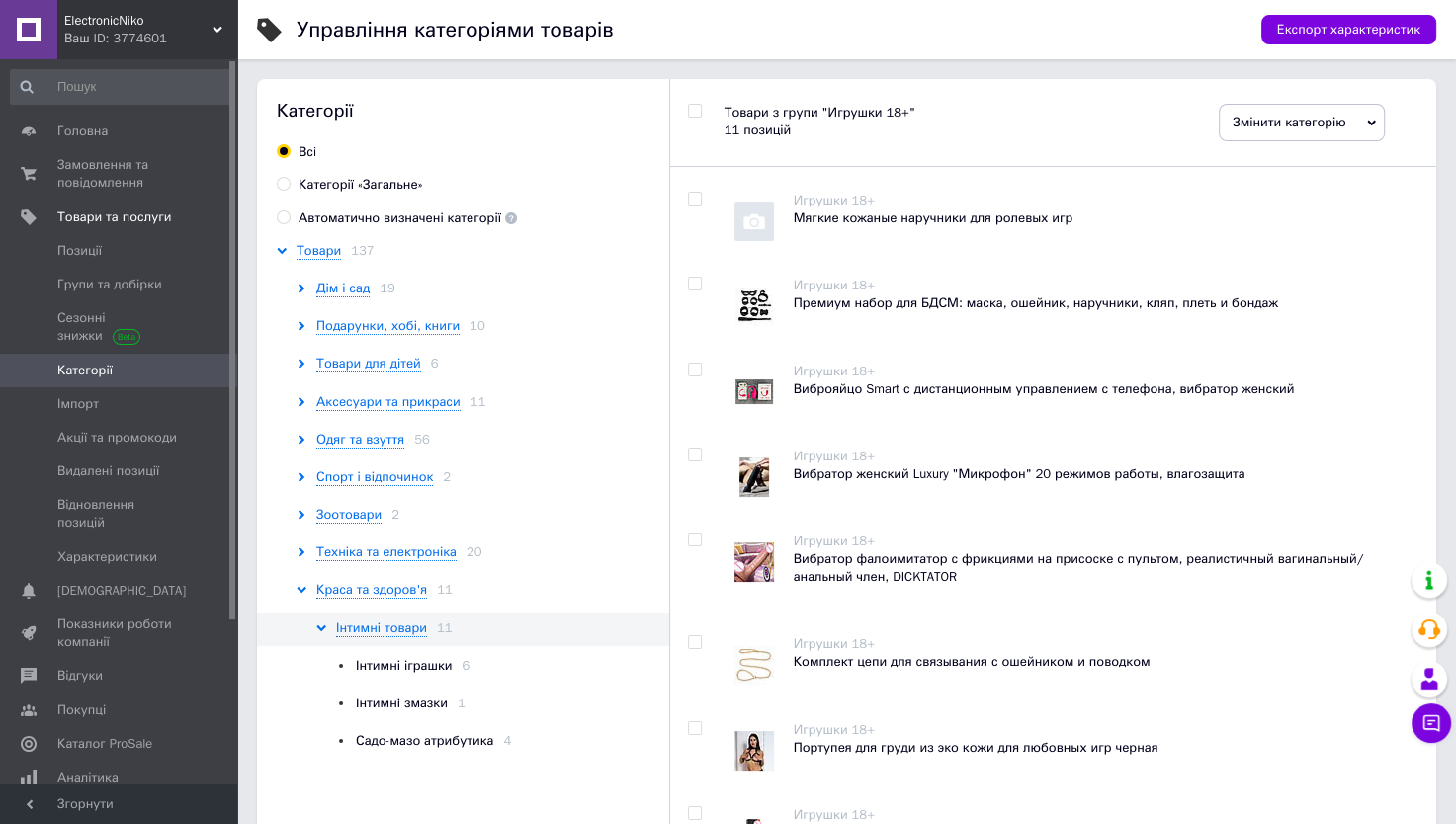 click on "Вибратор фалоимитатор с фрикциями на присоске с пультом, реалистичный вагинальный/анальный член, DICKTATOR" at bounding box center [1105, 568] 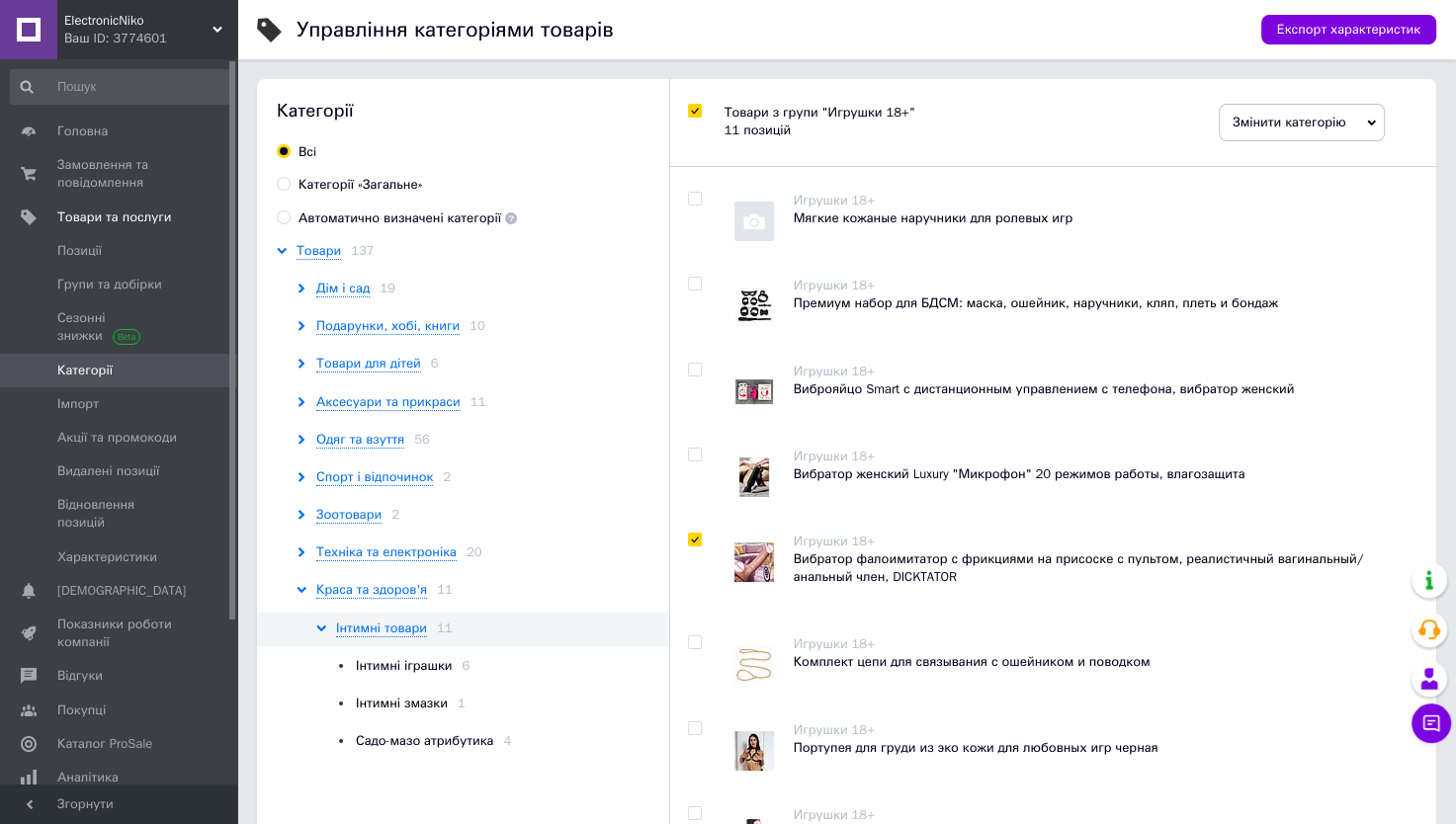checkbox on "true" 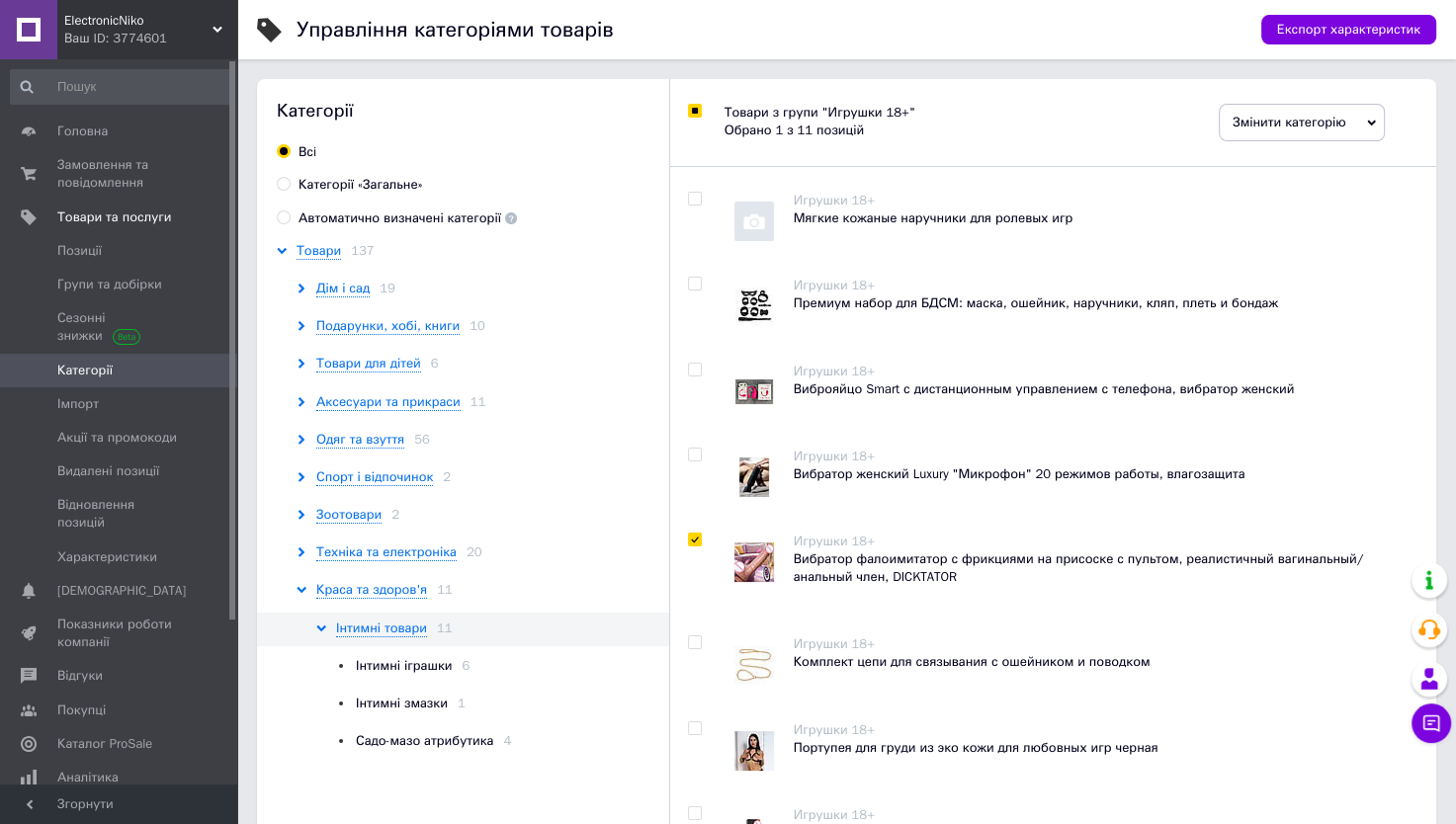 click on "Вибратор фалоимитатор с фрикциями на присоске с пультом, реалистичный вагинальный/анальный член, DICKTATOR" at bounding box center (1105, 568) 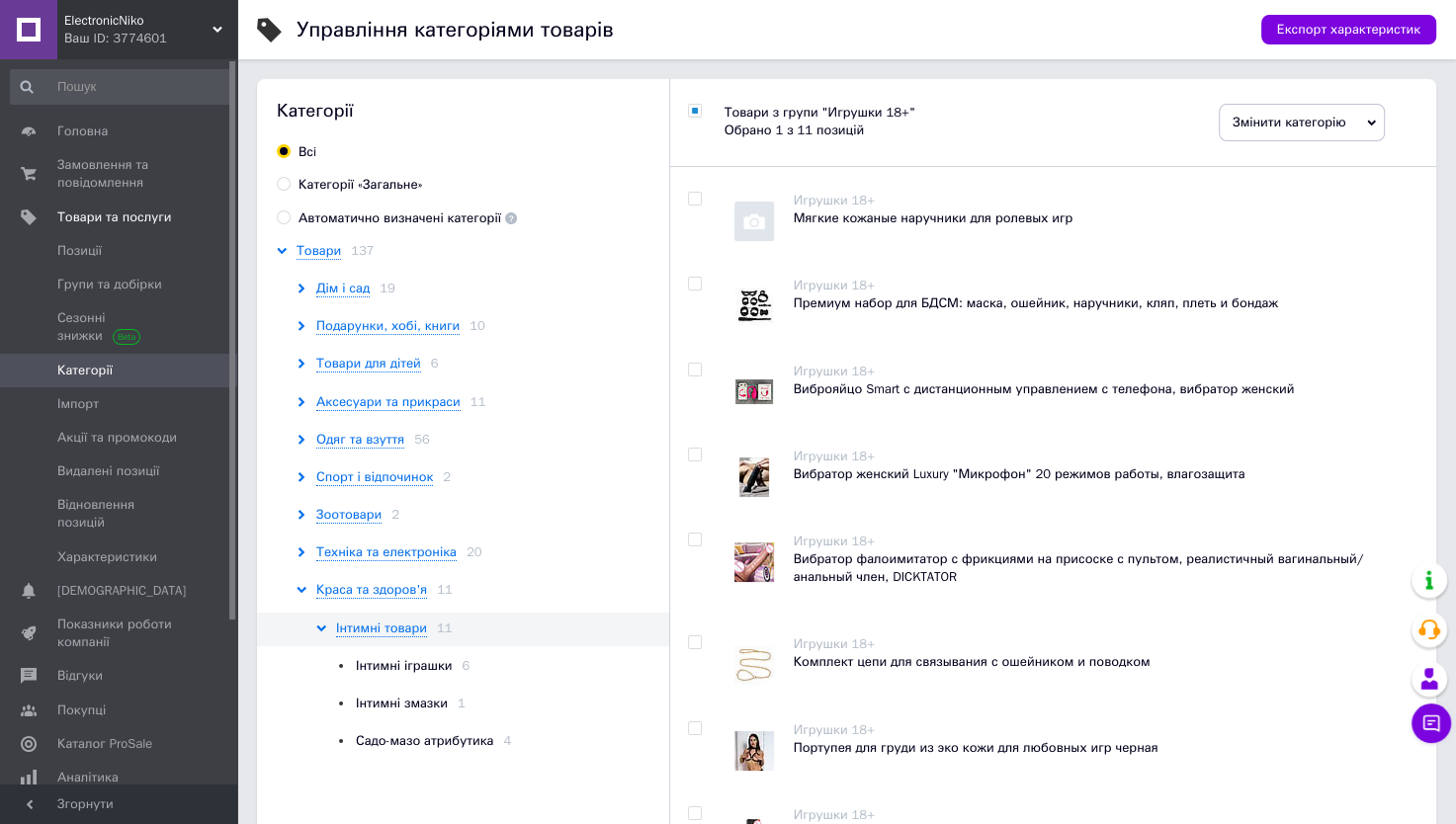 checkbox on "false" 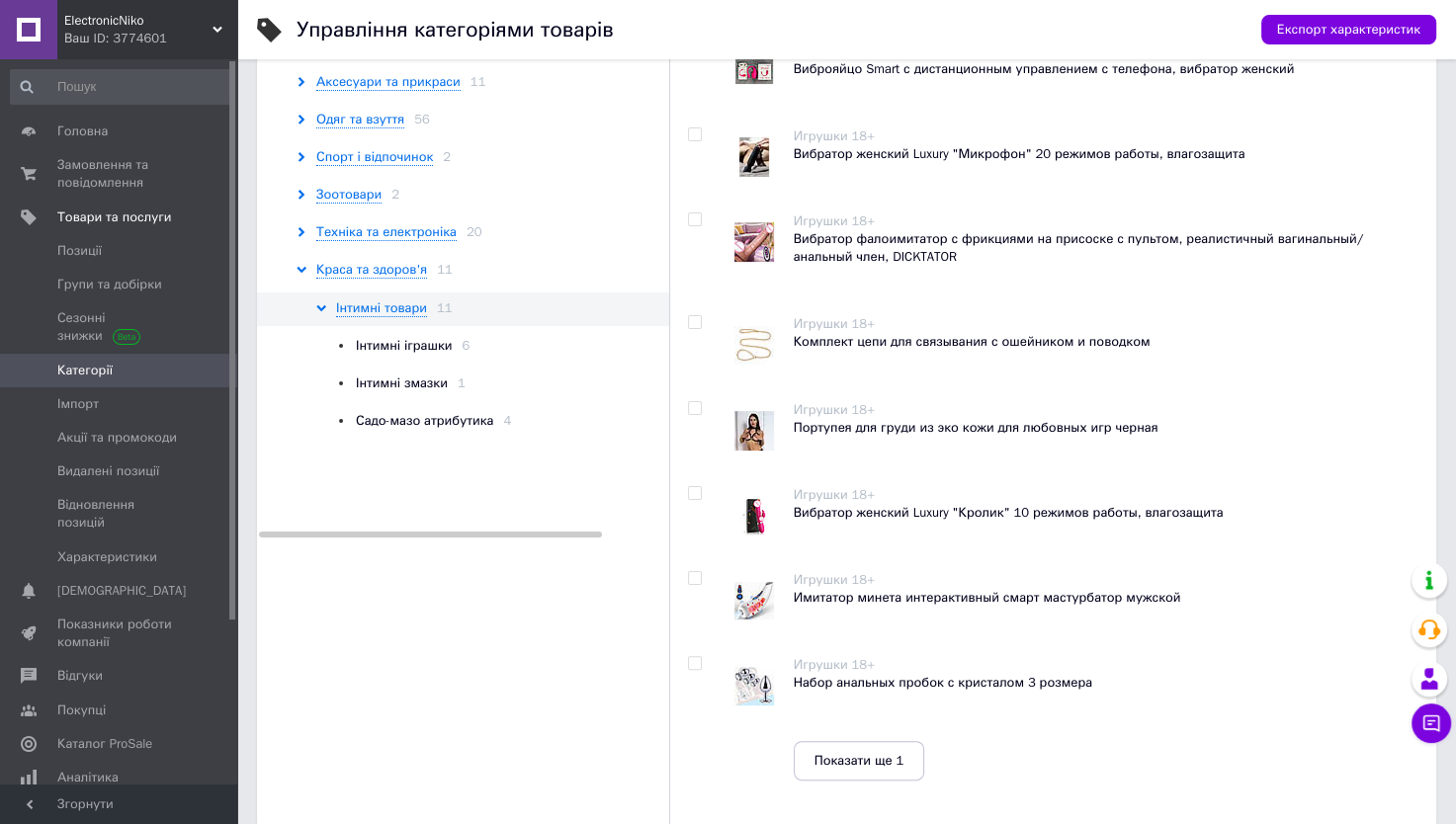 scroll, scrollTop: 341, scrollLeft: 0, axis: vertical 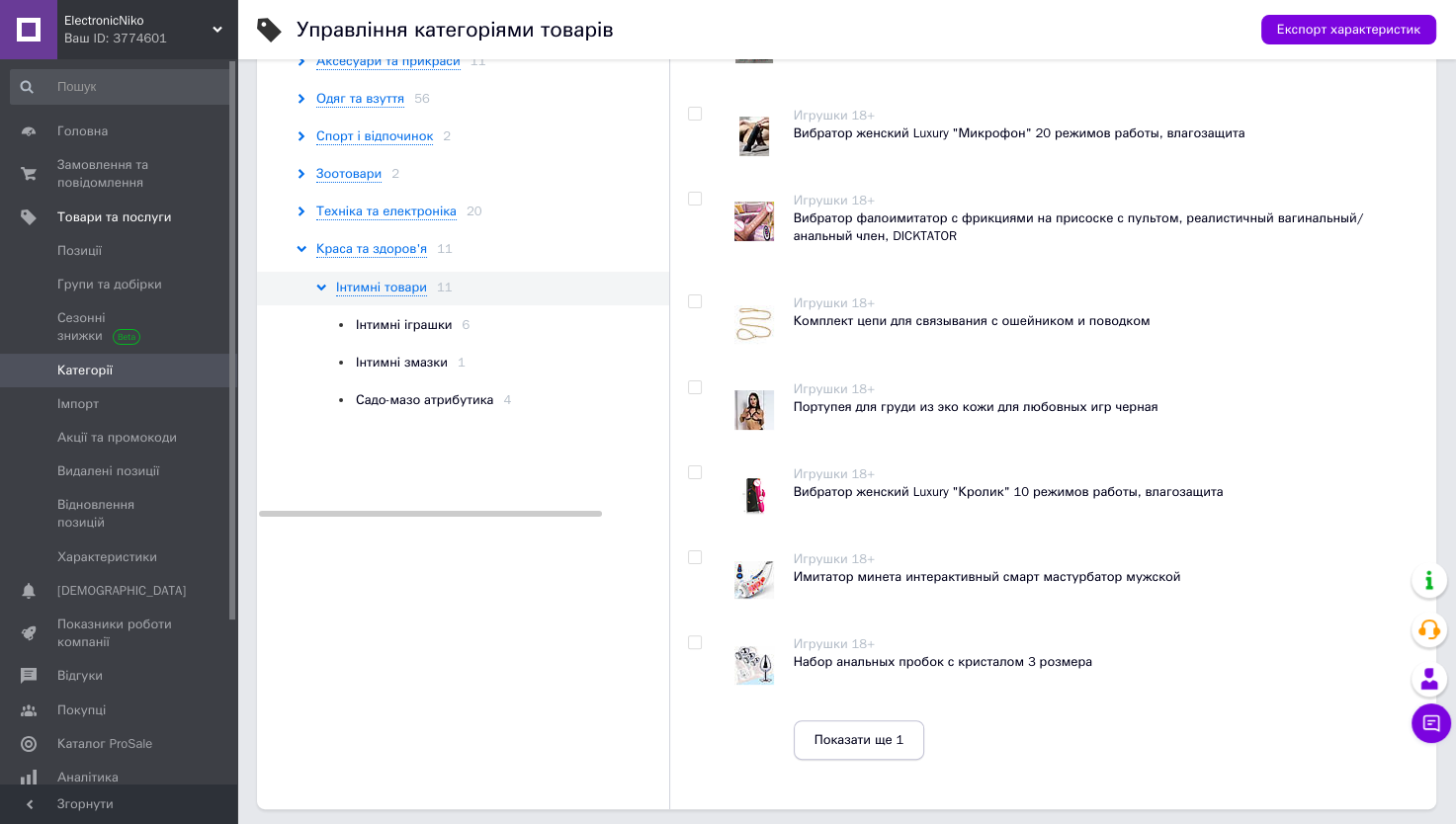 click on "Показати ще 1" at bounding box center (859, 740) 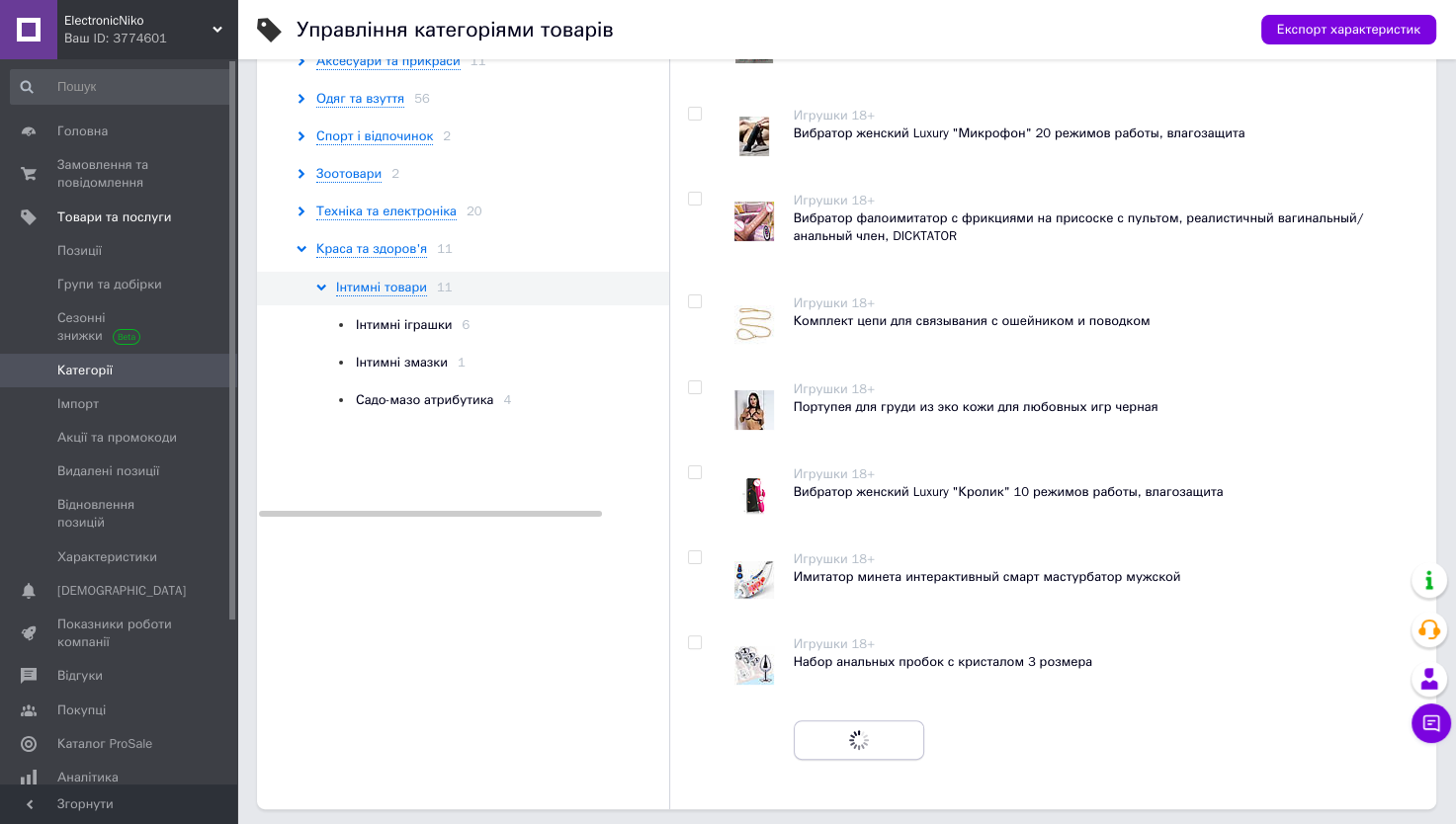 scroll, scrollTop: 337, scrollLeft: 0, axis: vertical 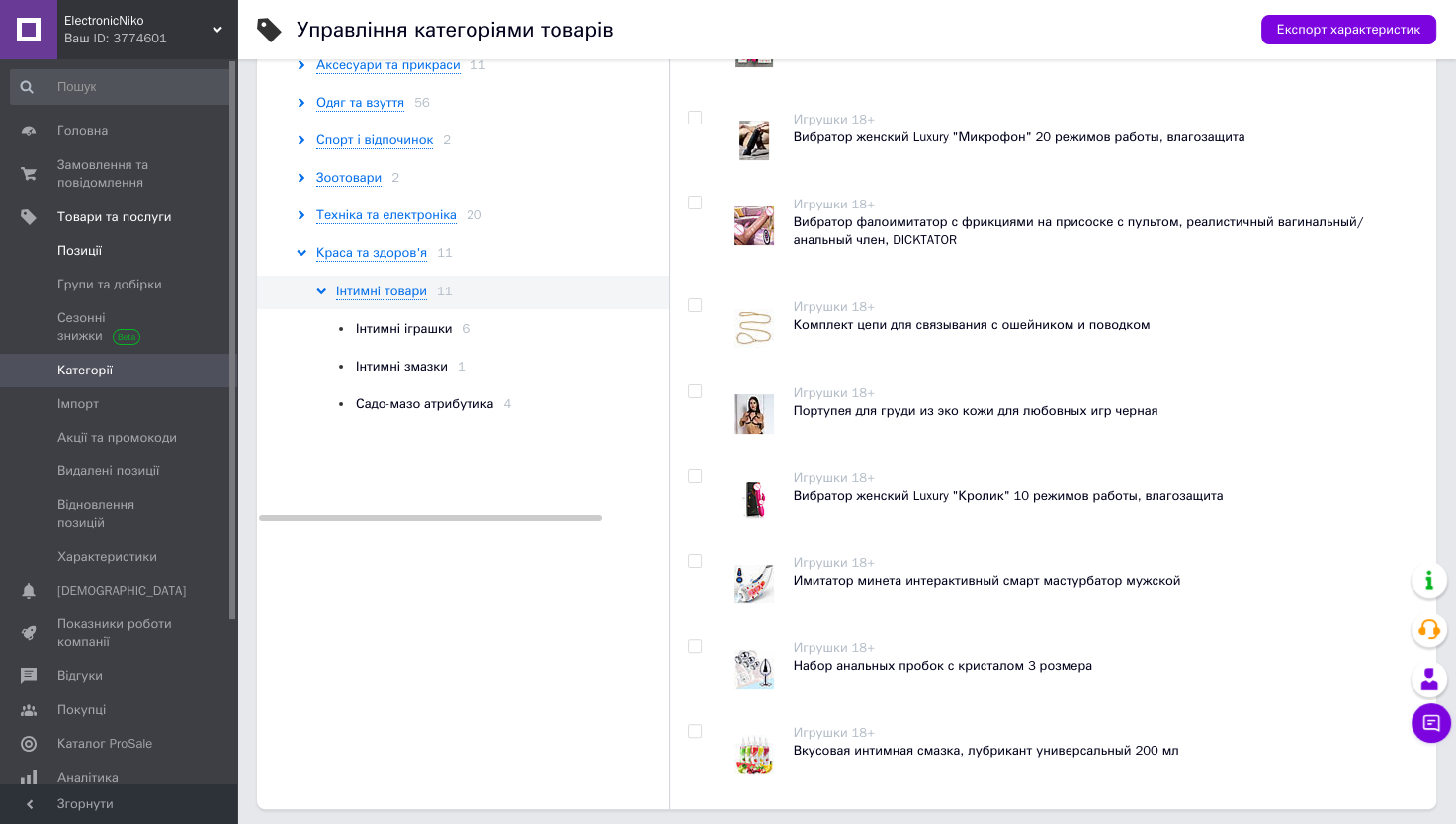 click on "Позиції" at bounding box center (79, 251) 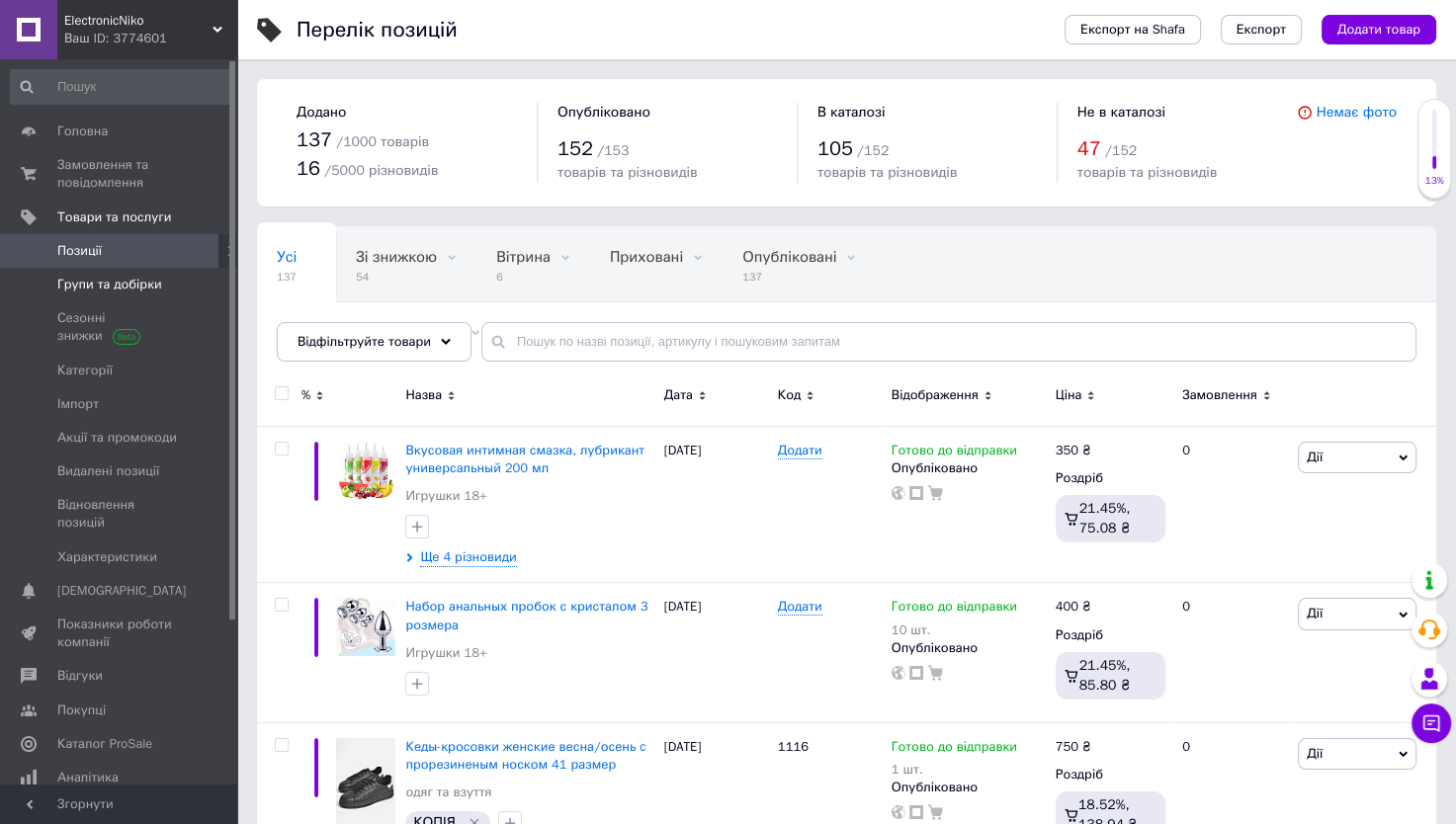 click on "Групи та добірки" at bounding box center (122, 285) 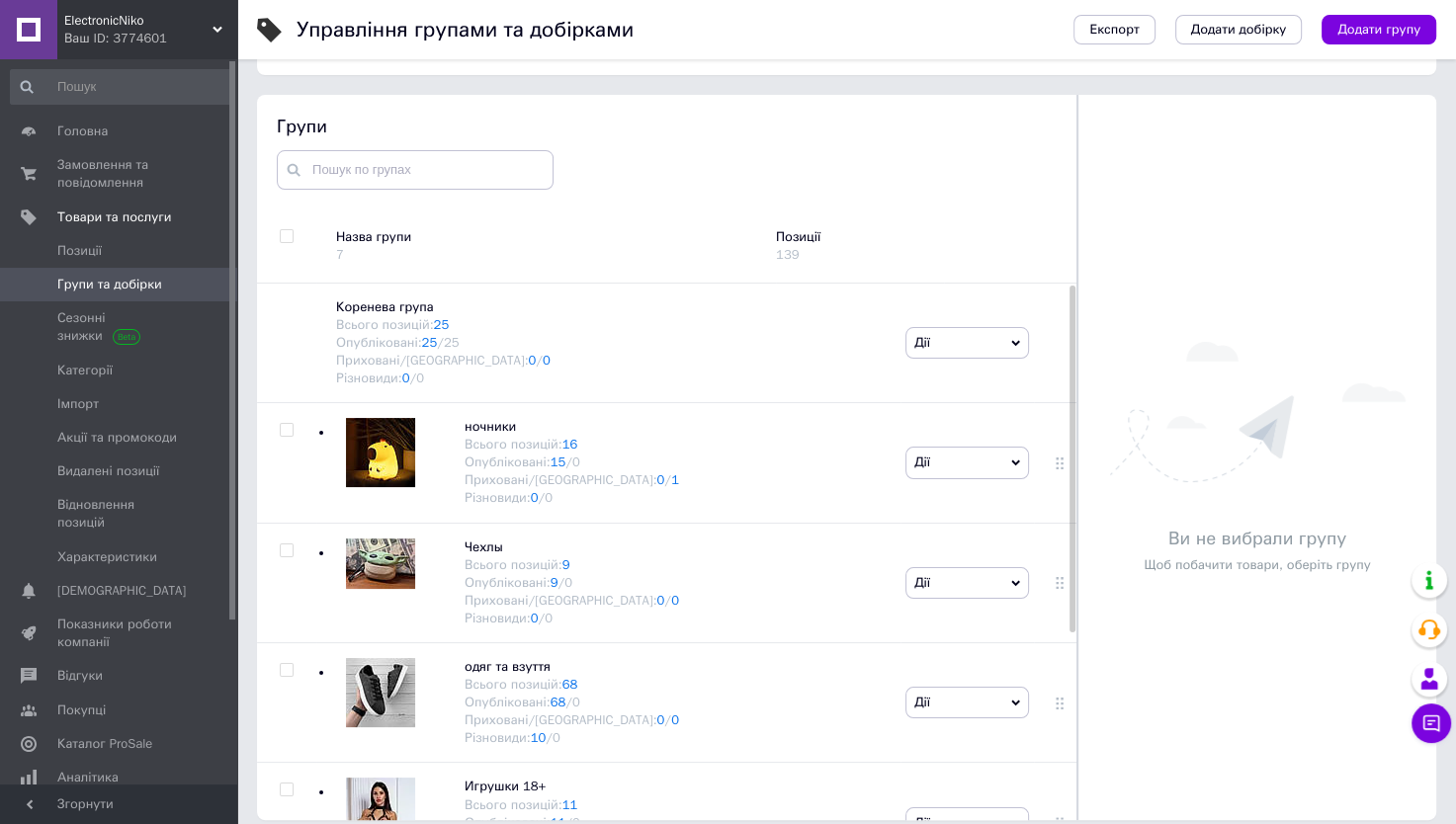 scroll, scrollTop: 112, scrollLeft: 0, axis: vertical 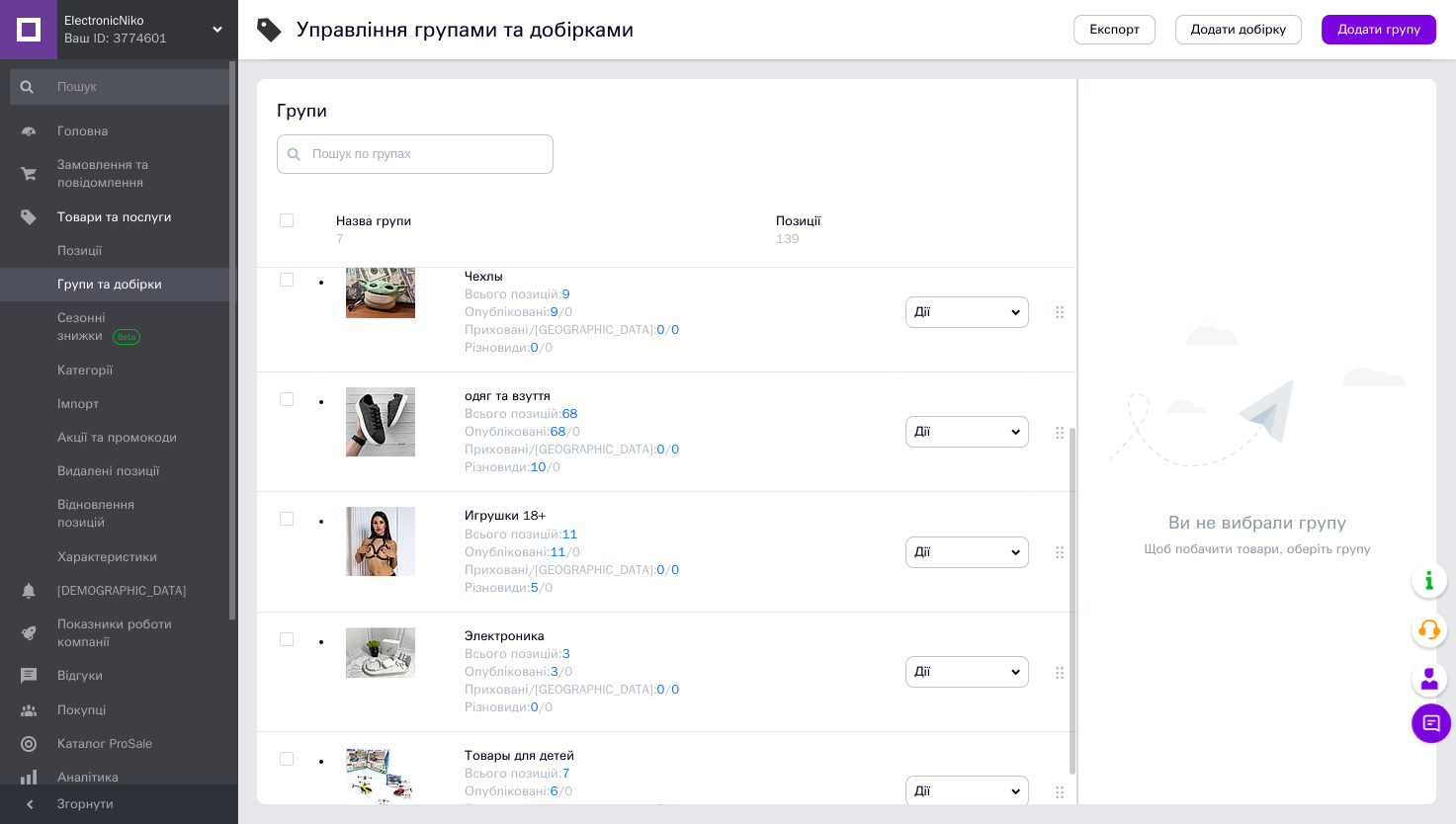 drag, startPoint x: 1071, startPoint y: 476, endPoint x: 1089, endPoint y: 676, distance: 200.8084 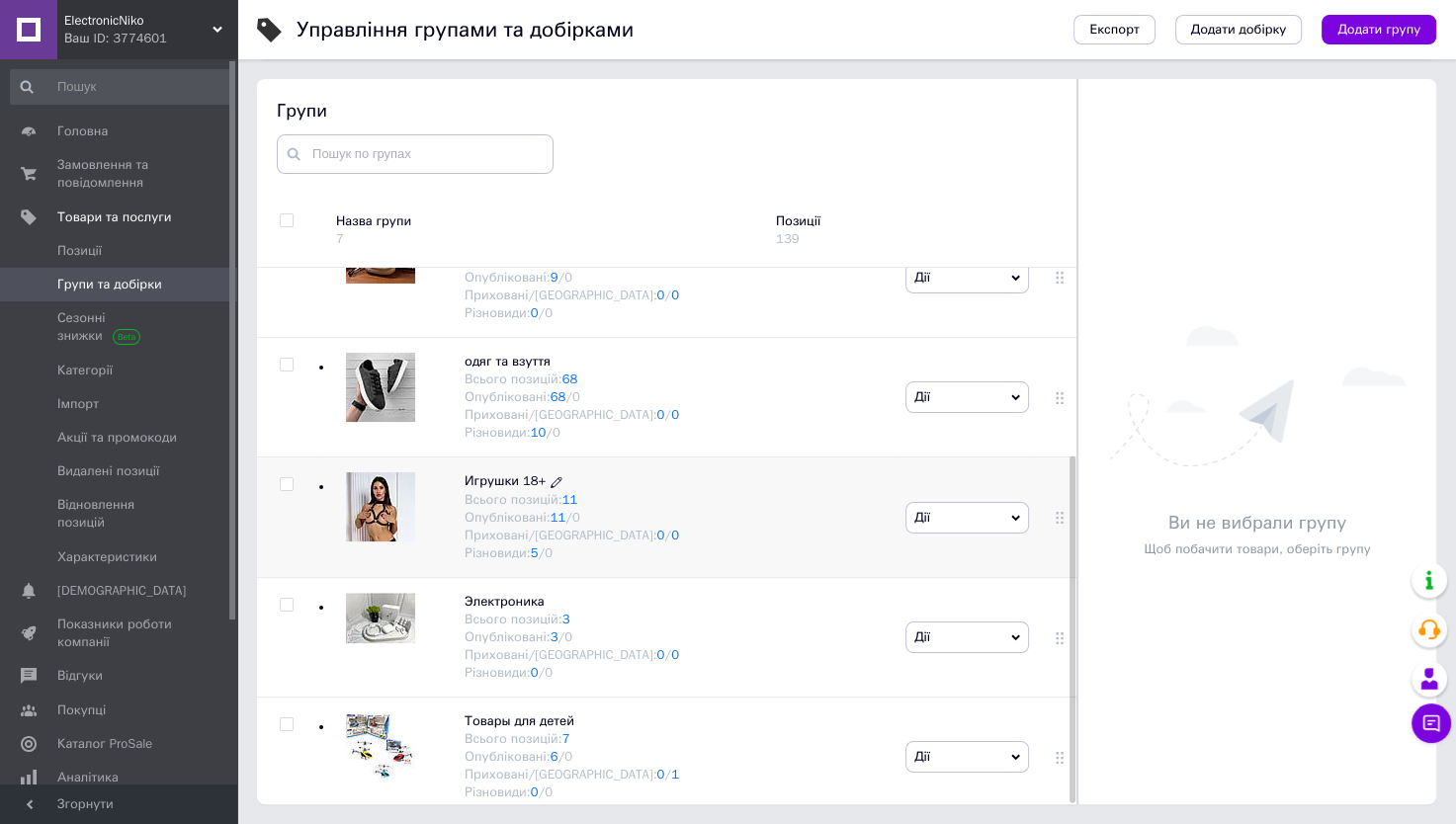 click on "Всього позицій:  11" at bounding box center (571, 500) 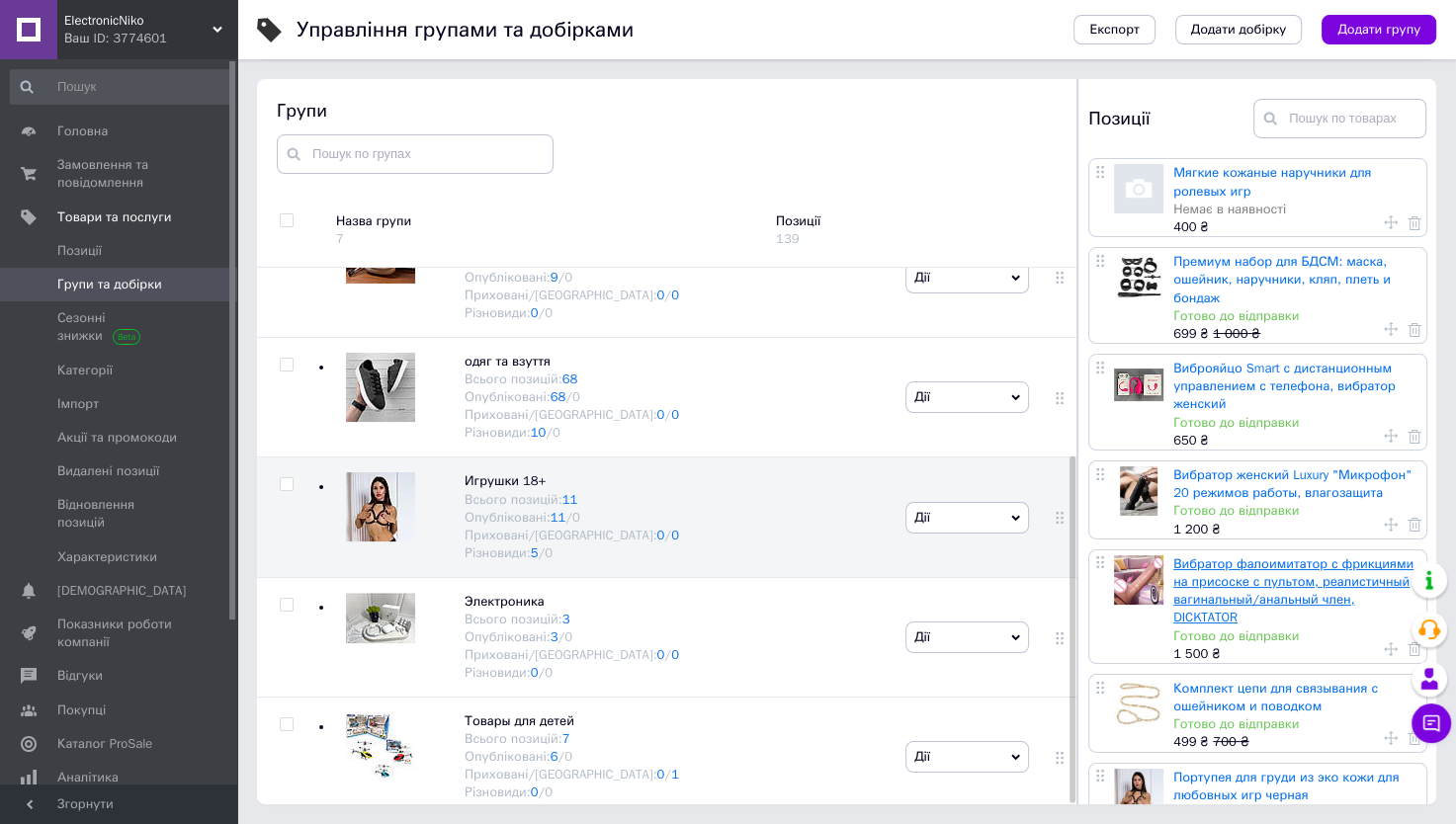 click on "Вибратор фалоимитатор с фрикциями на присоске с пультом, реалистичный вагинальный/анальный член, DICKTATOR" at bounding box center [1293, 591] 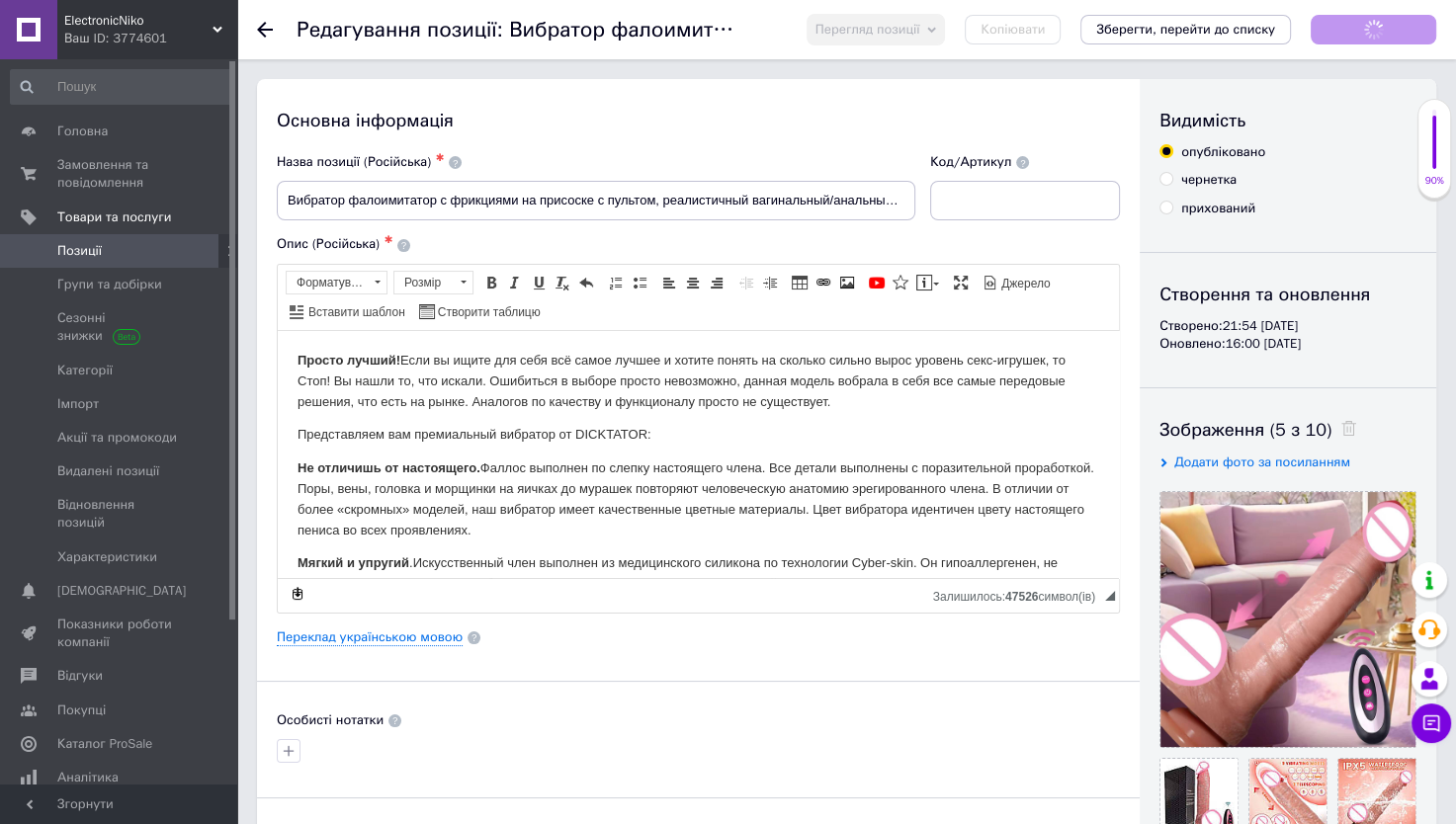 scroll, scrollTop: 0, scrollLeft: 0, axis: both 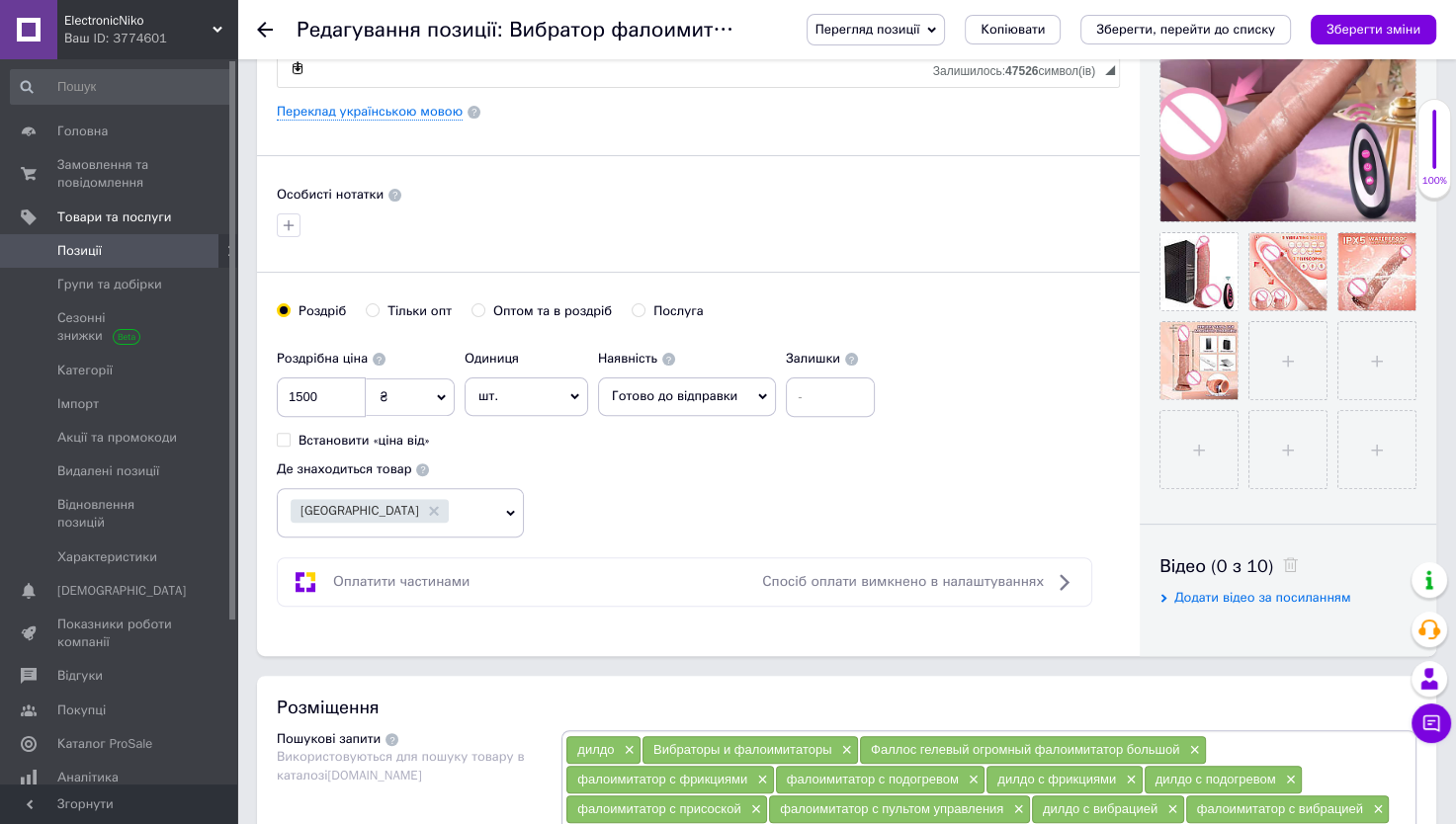 click on "Готово до відправки" at bounding box center [674, 395] 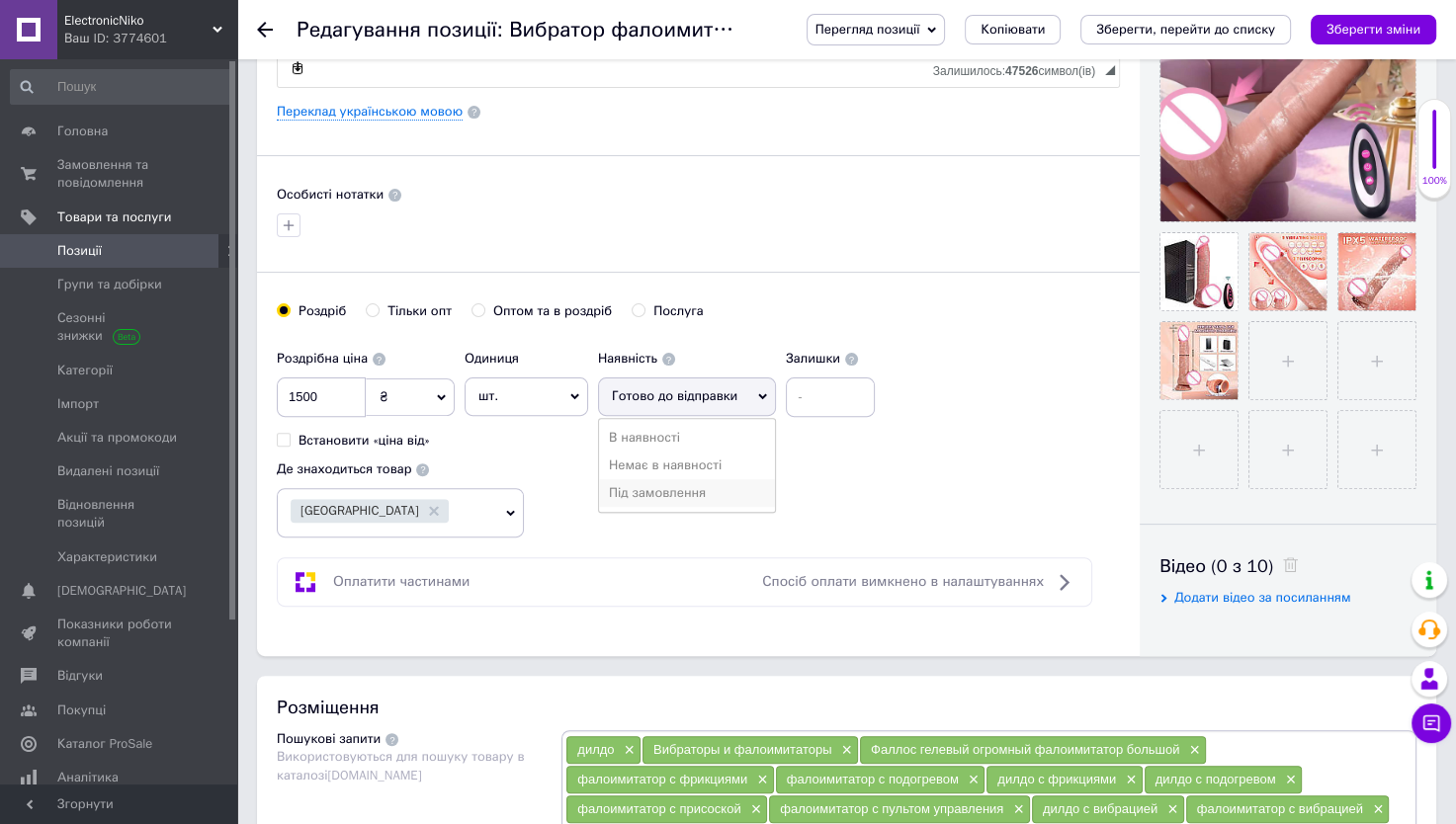 click on "Під замовлення" at bounding box center (687, 493) 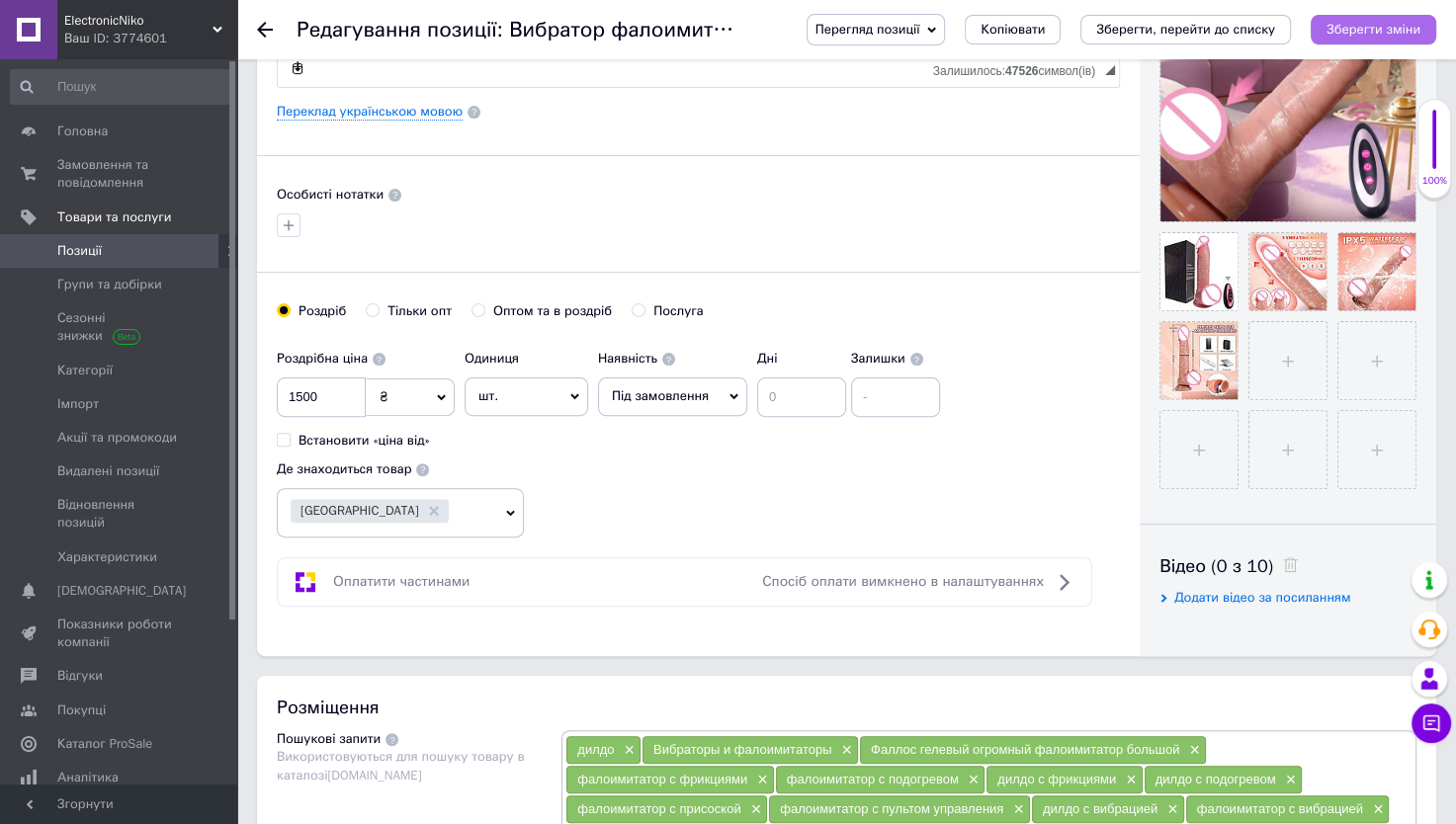 click on "Зберегти зміни" at bounding box center [1373, 29] 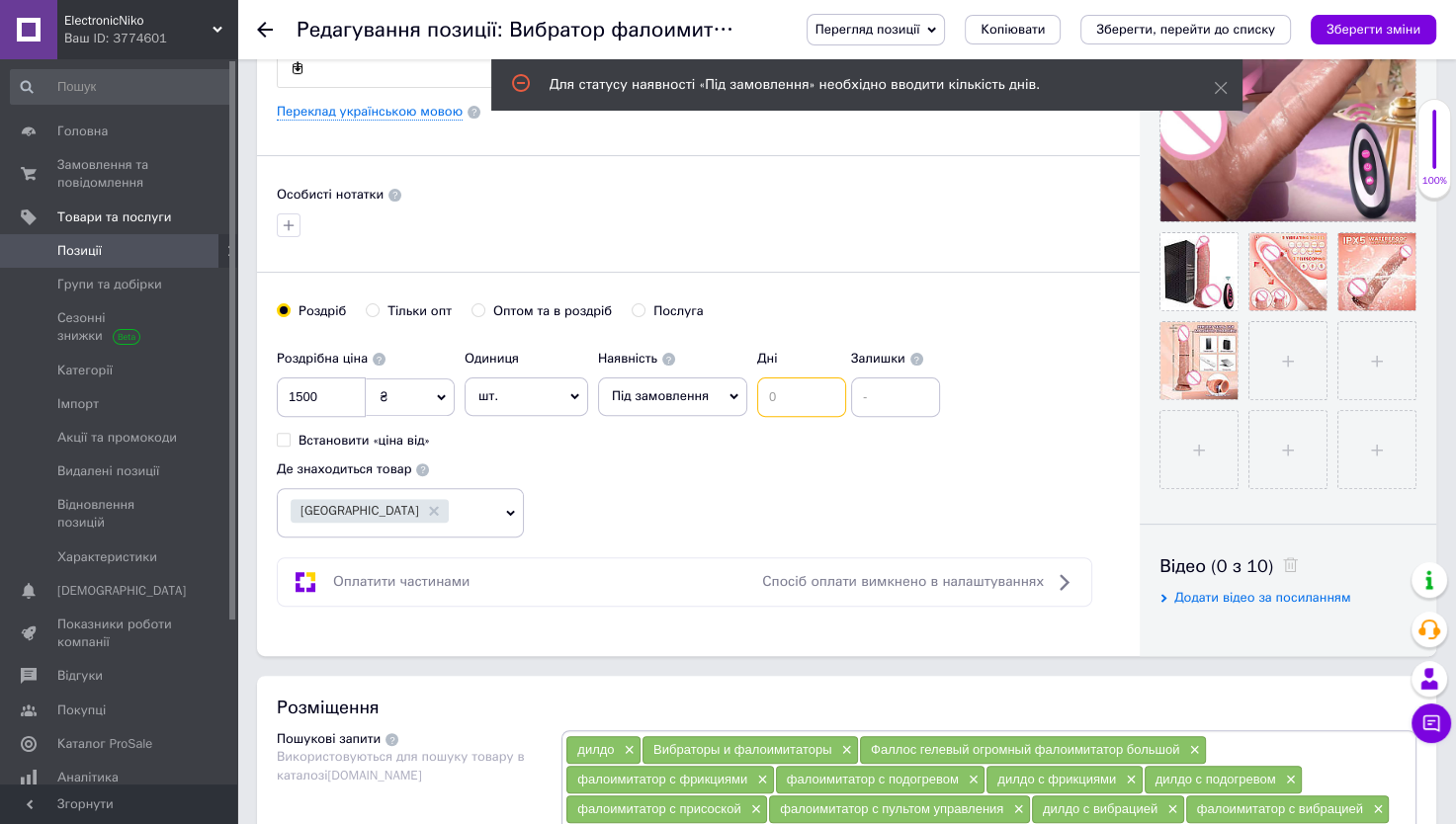 click at bounding box center (802, 397) 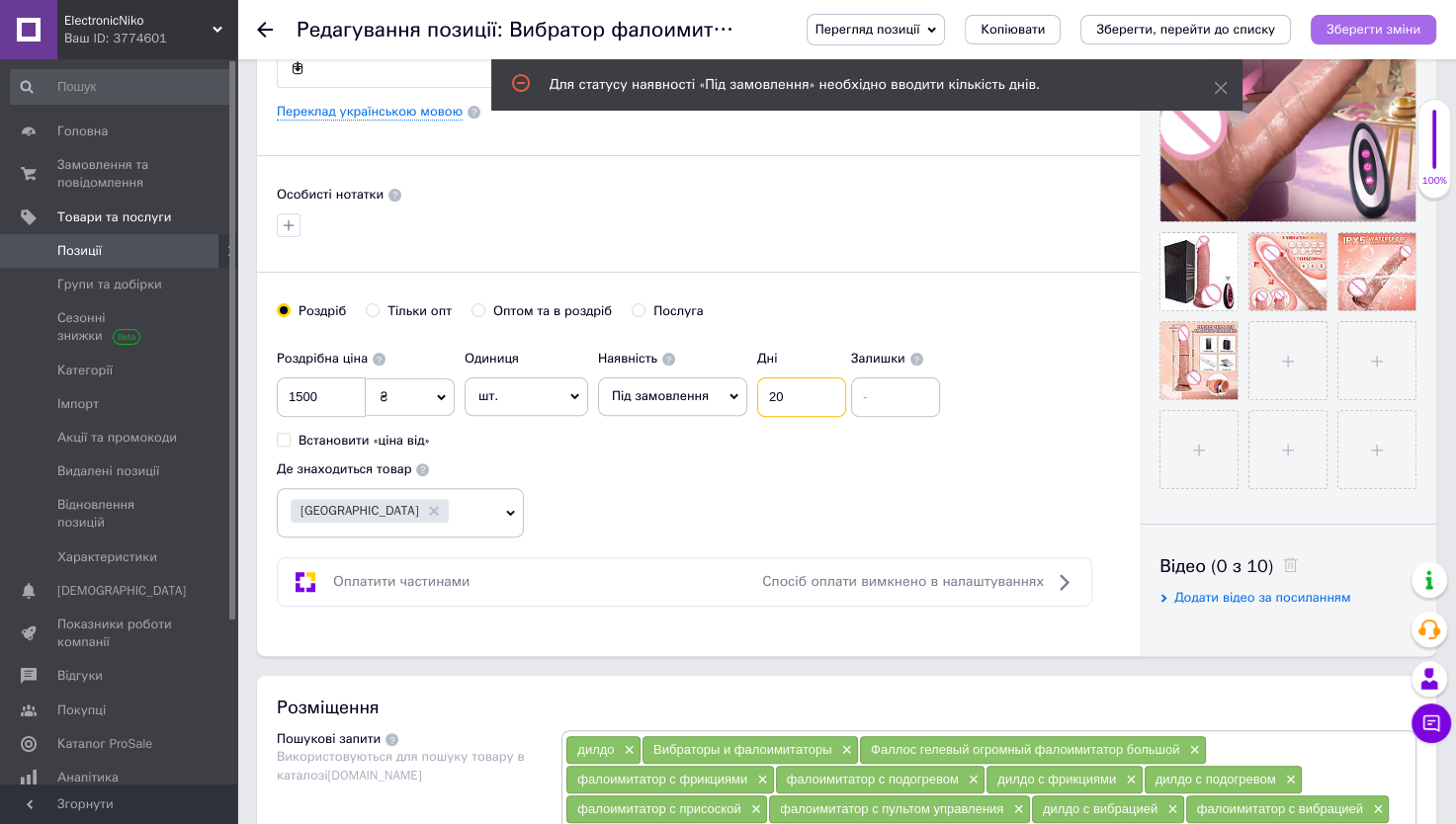 type on "20" 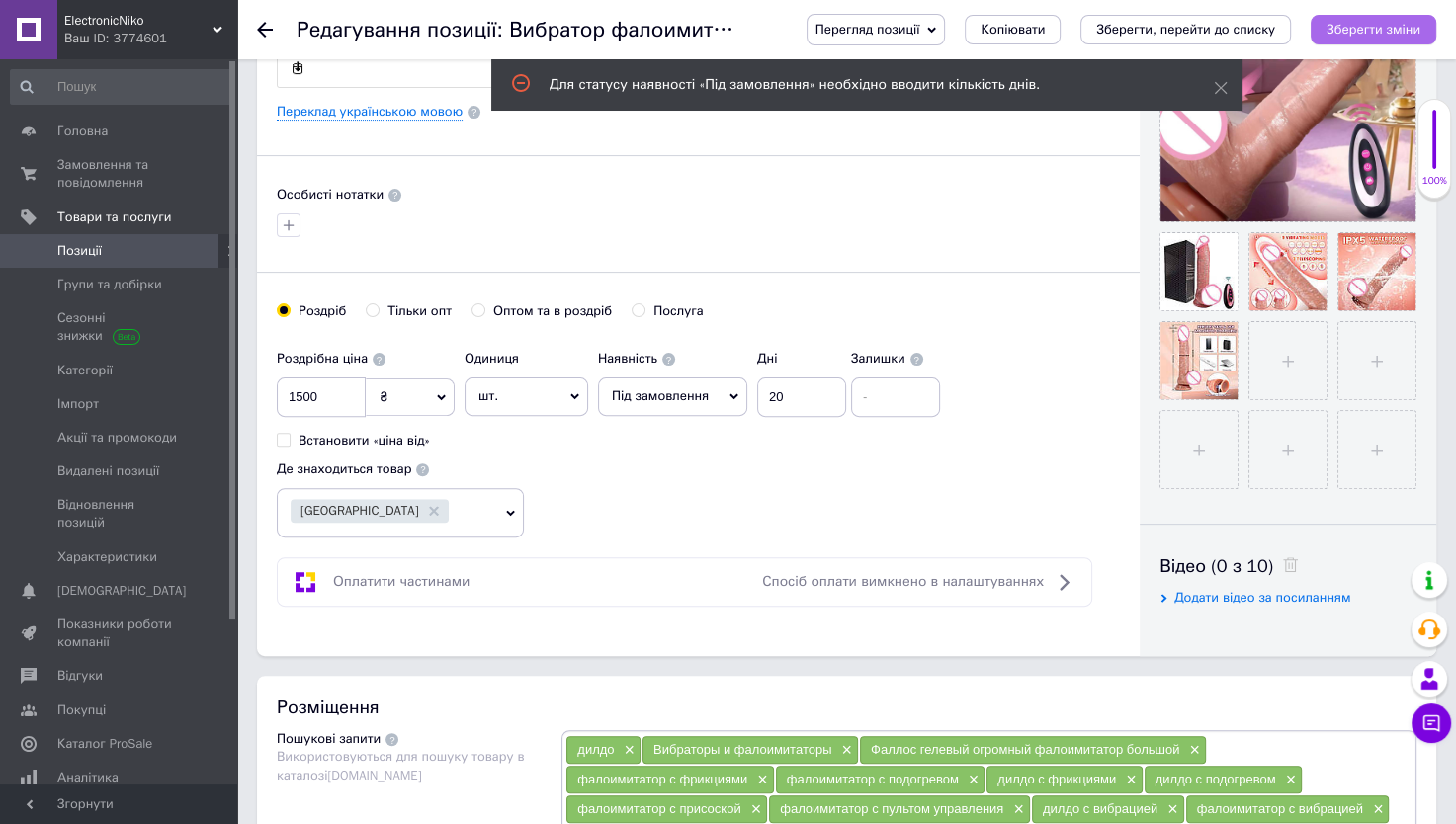 click on "Зберегти зміни" at bounding box center (1373, 29) 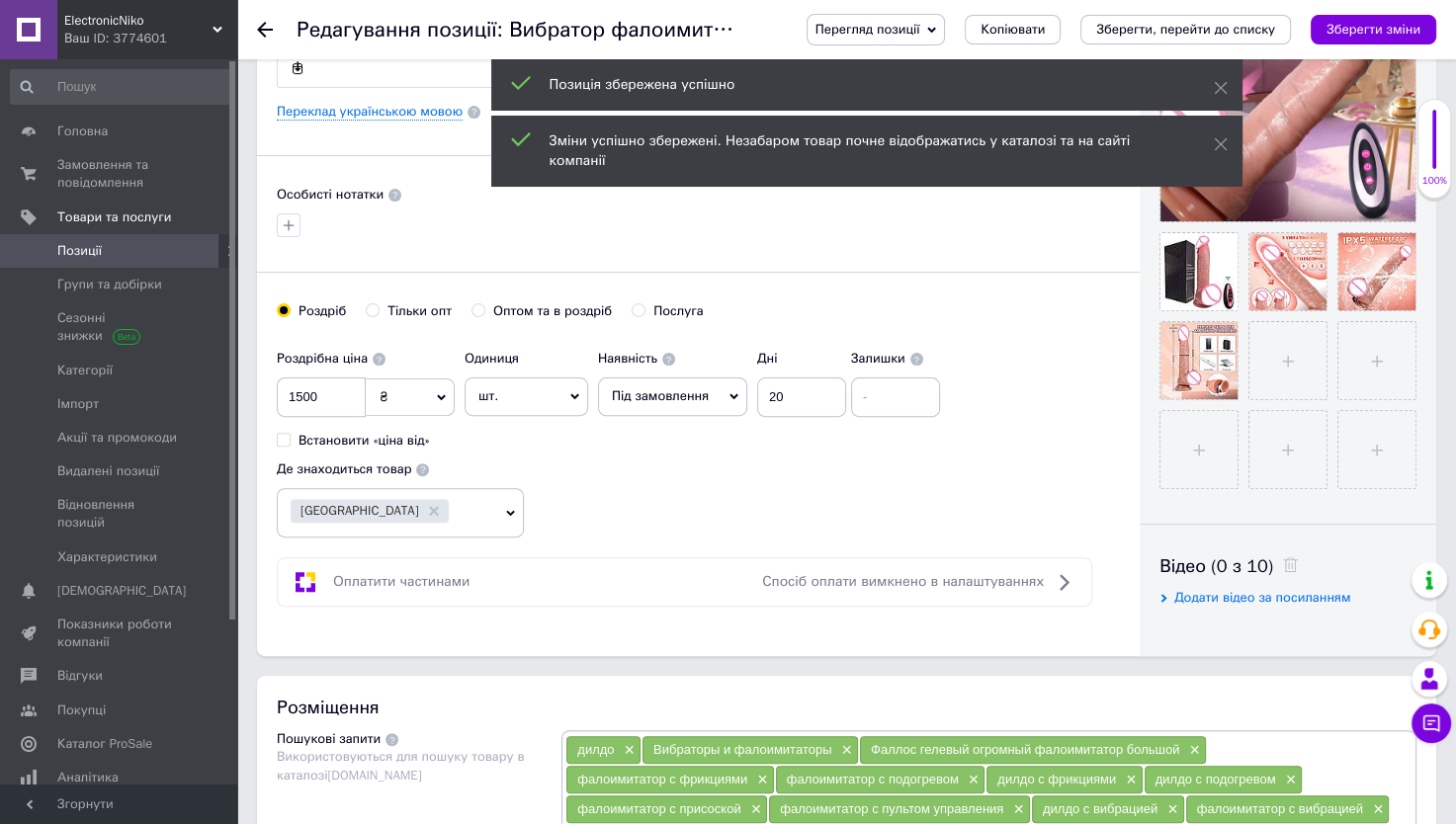 click on "Позиції" at bounding box center [79, 251] 